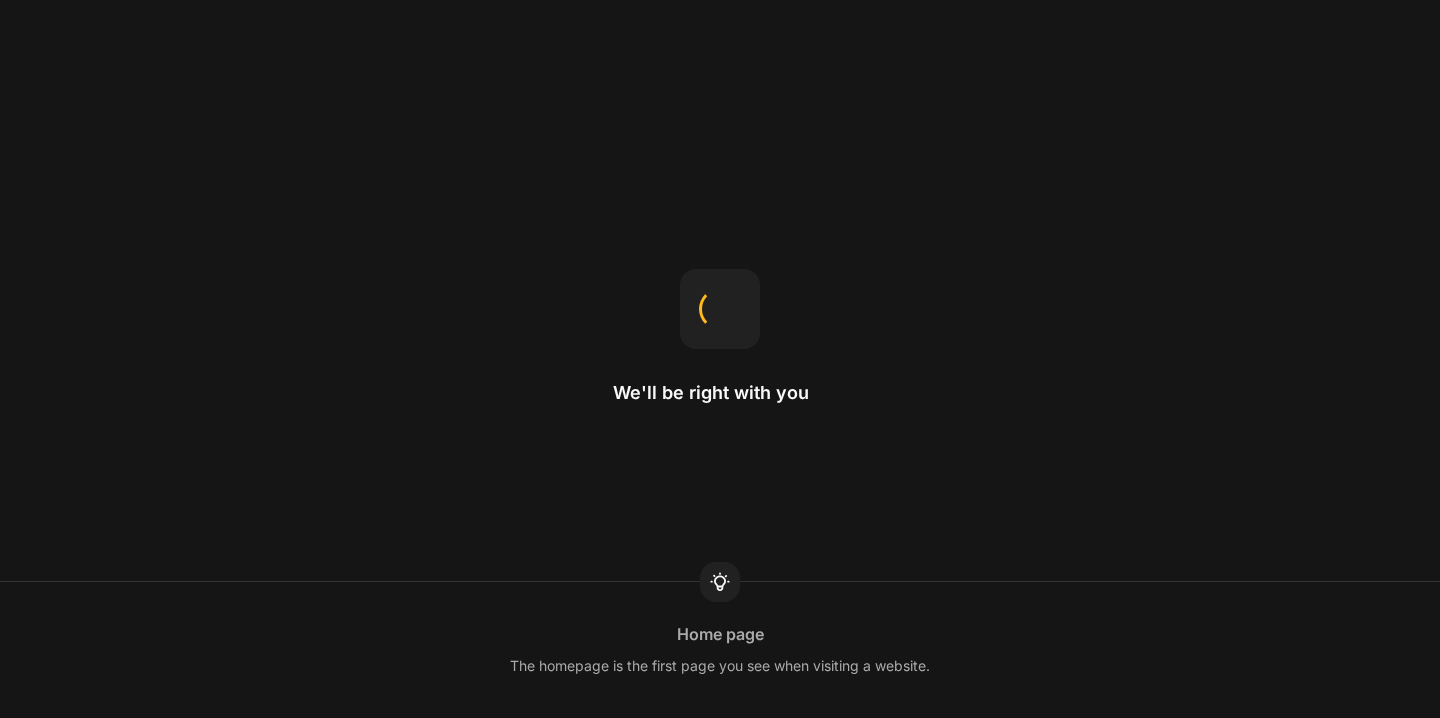 scroll, scrollTop: 0, scrollLeft: 0, axis: both 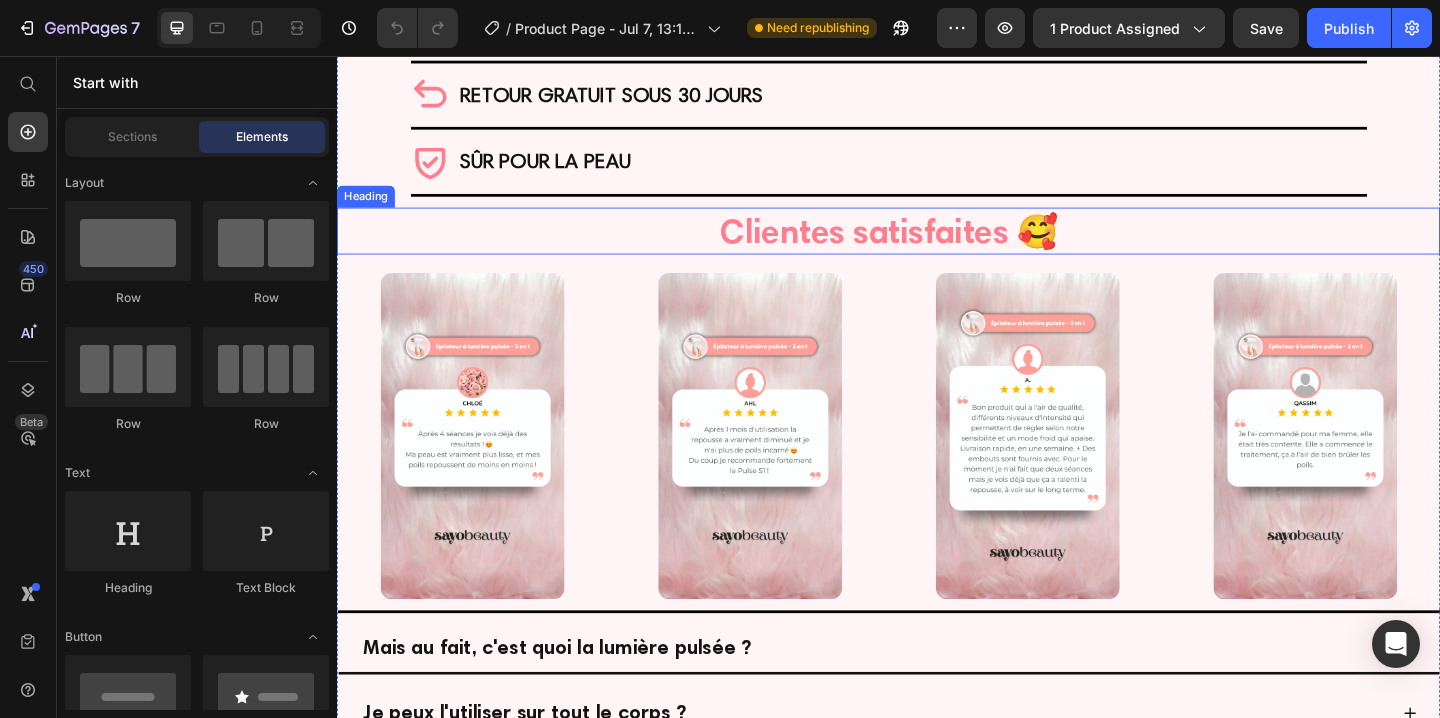 click on "Clientes satisfaites 🥰" at bounding box center (937, 246) 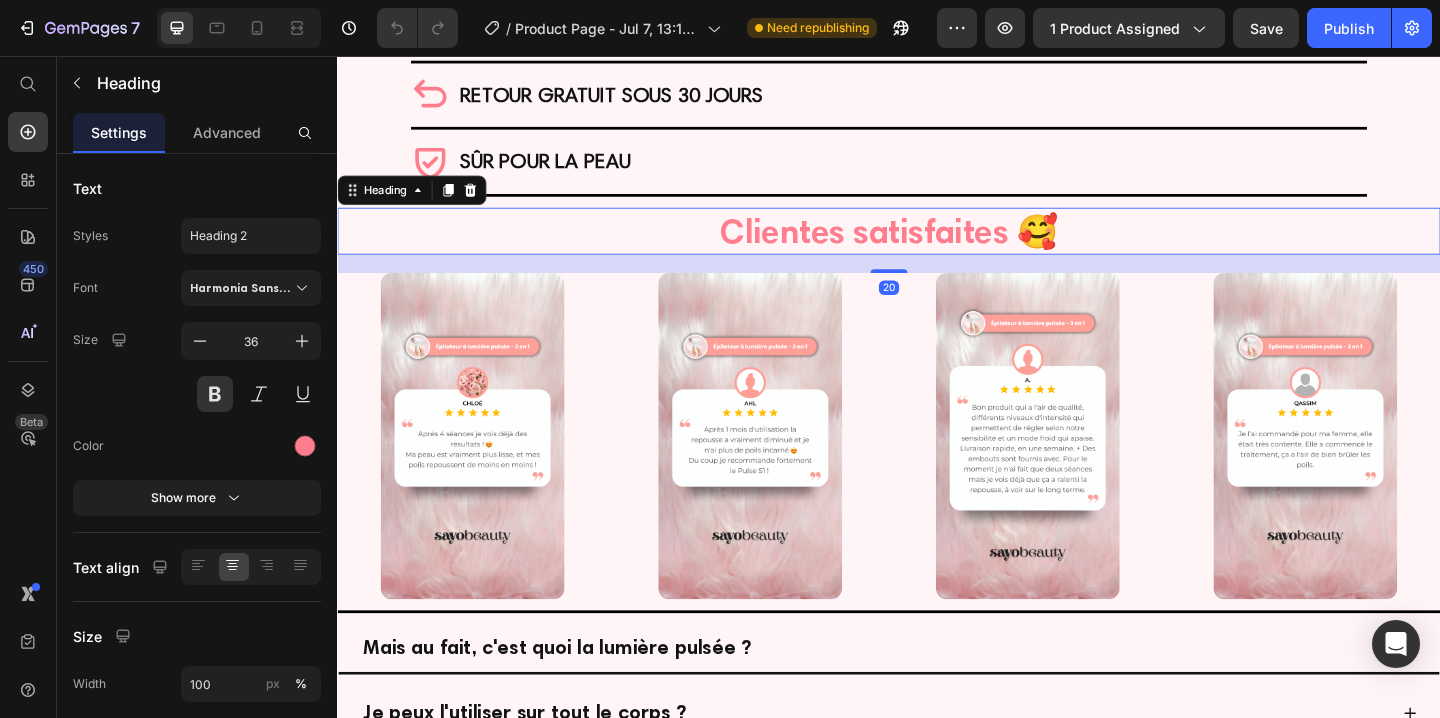 click on "Clientes satisfaites 🥰" at bounding box center [937, 246] 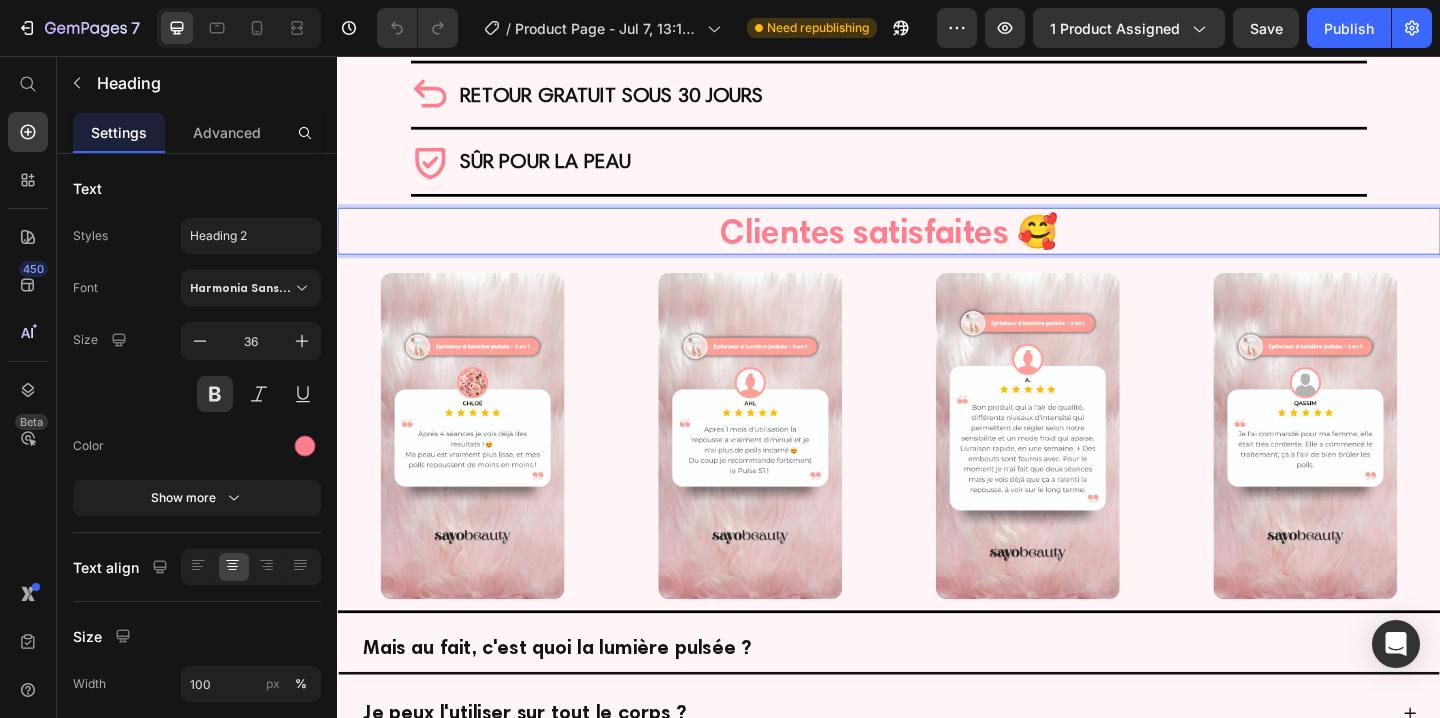 click on "Clientes satisfaites 🥰" at bounding box center [937, 246] 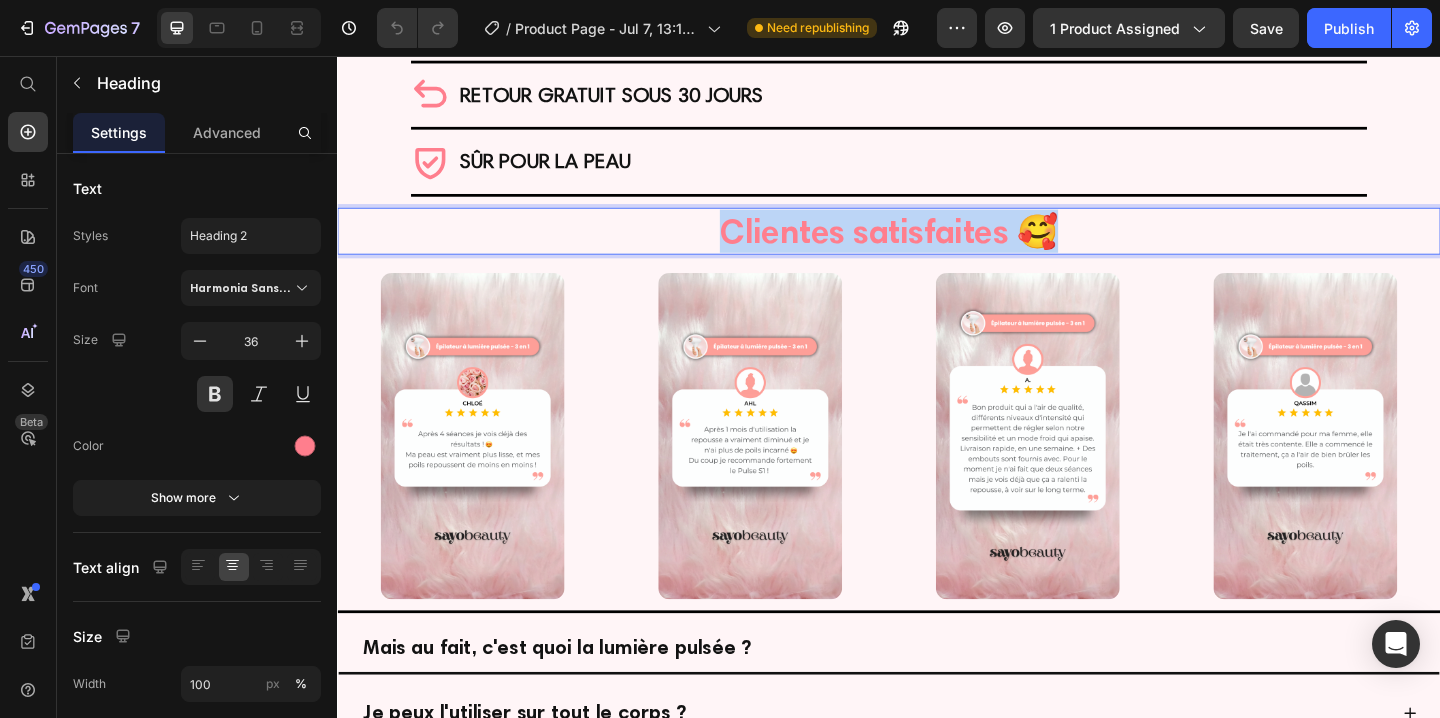 click on "Clientes satisfaites 🥰" at bounding box center (937, 246) 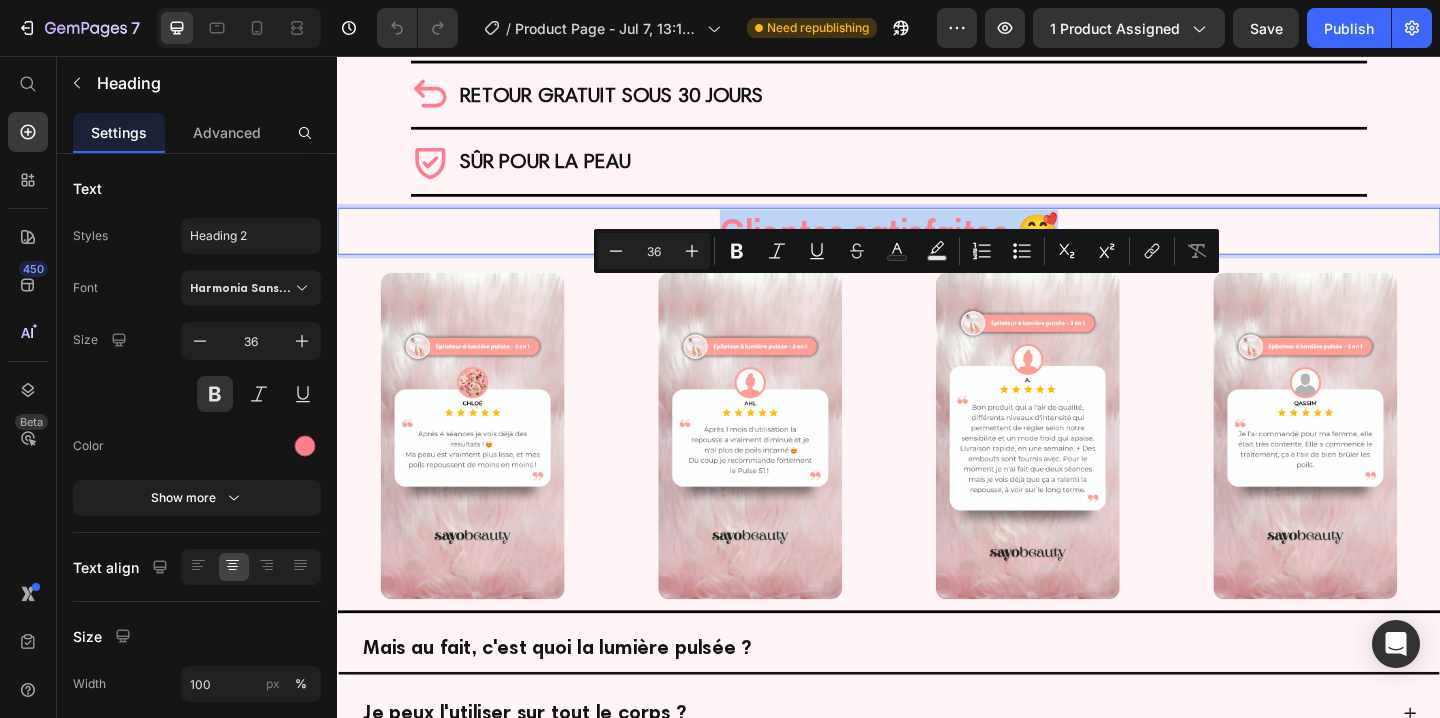 click on "Clientes satisfaites 🥰" at bounding box center (937, 246) 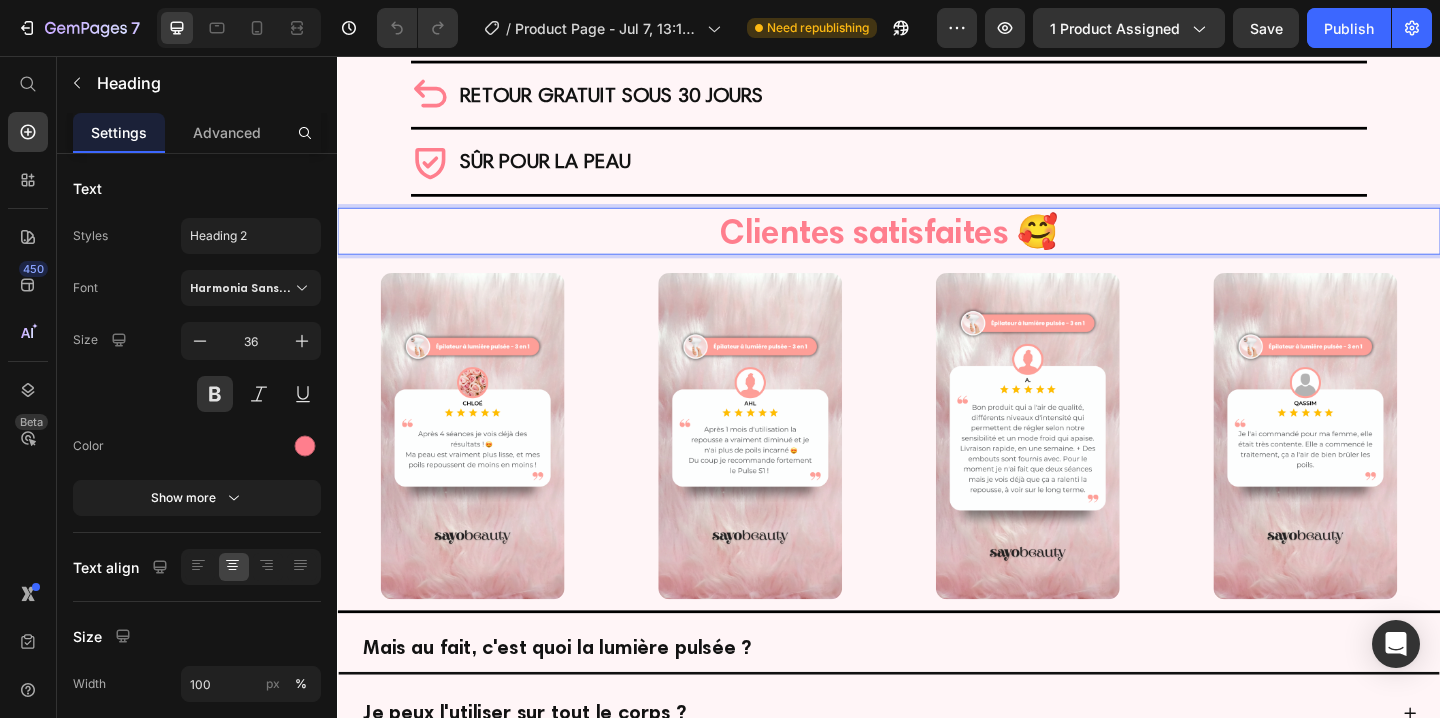 click on "Clientes satisfaites 🥰" at bounding box center (937, 246) 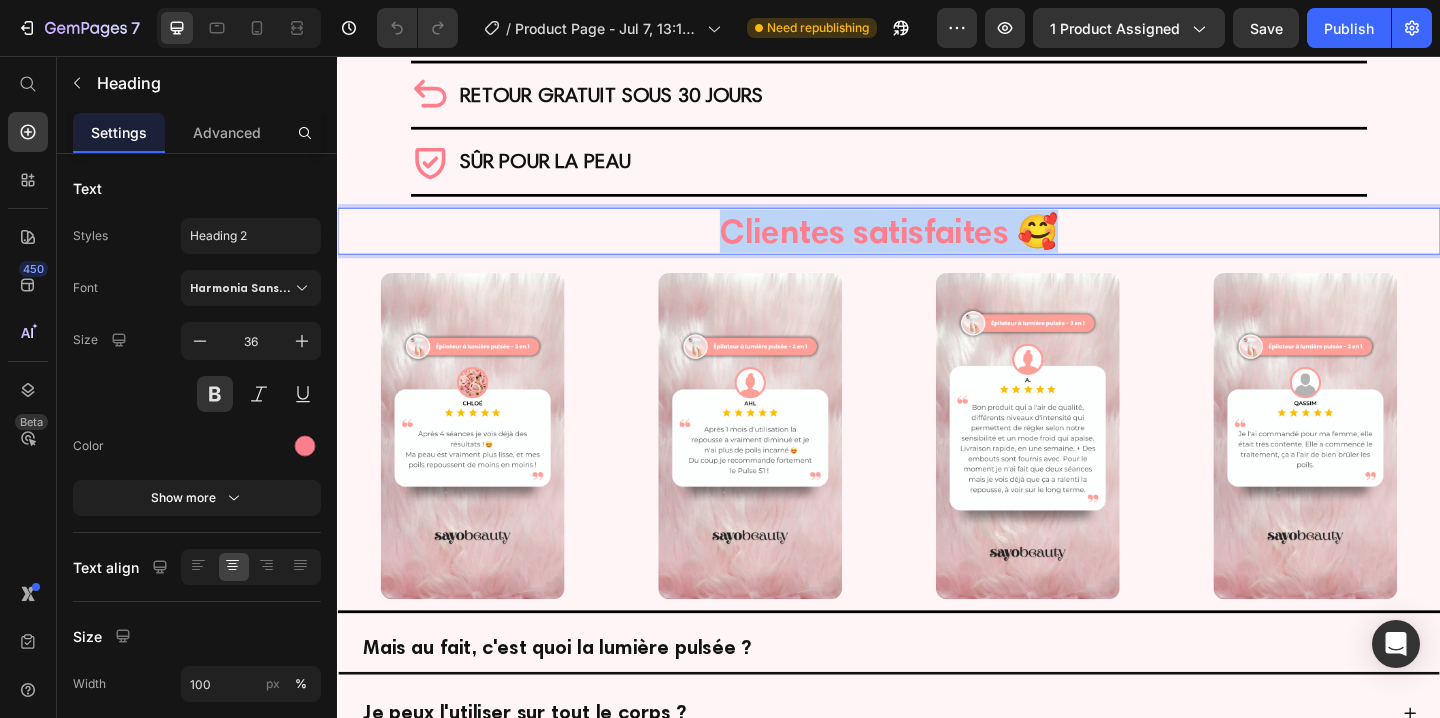 click on "Clientes satisfaites 🥰" at bounding box center [937, 246] 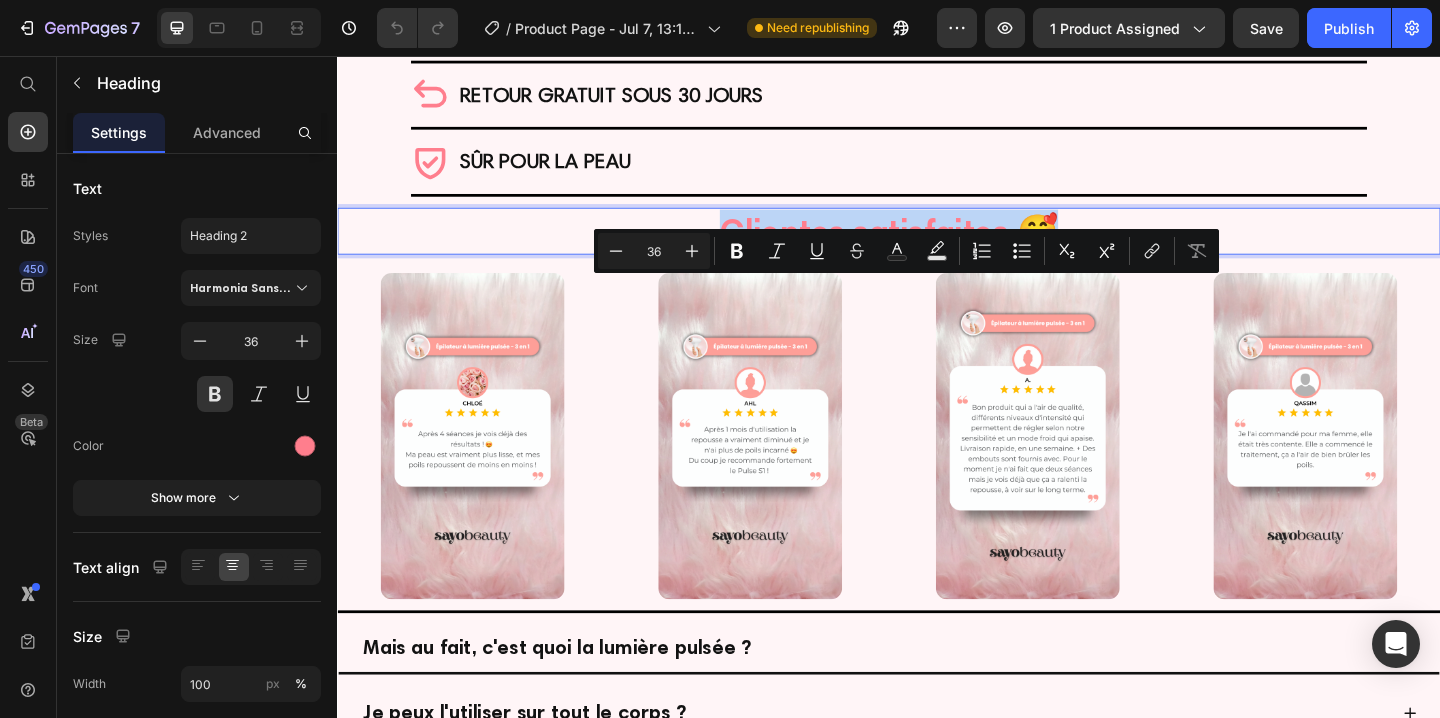 click on "Clientes satisfaites 🥰" at bounding box center [937, 246] 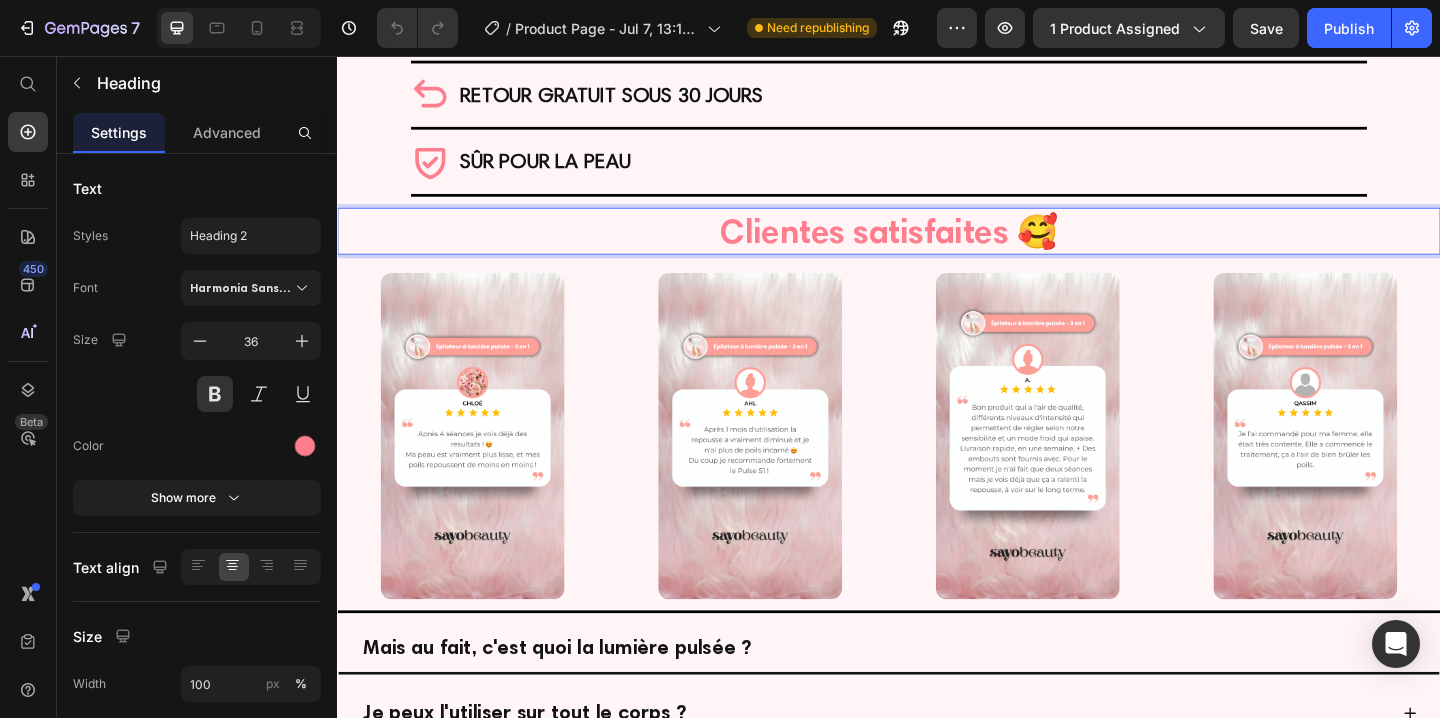 click on "Clientes satisfaites 🥰" at bounding box center [937, 246] 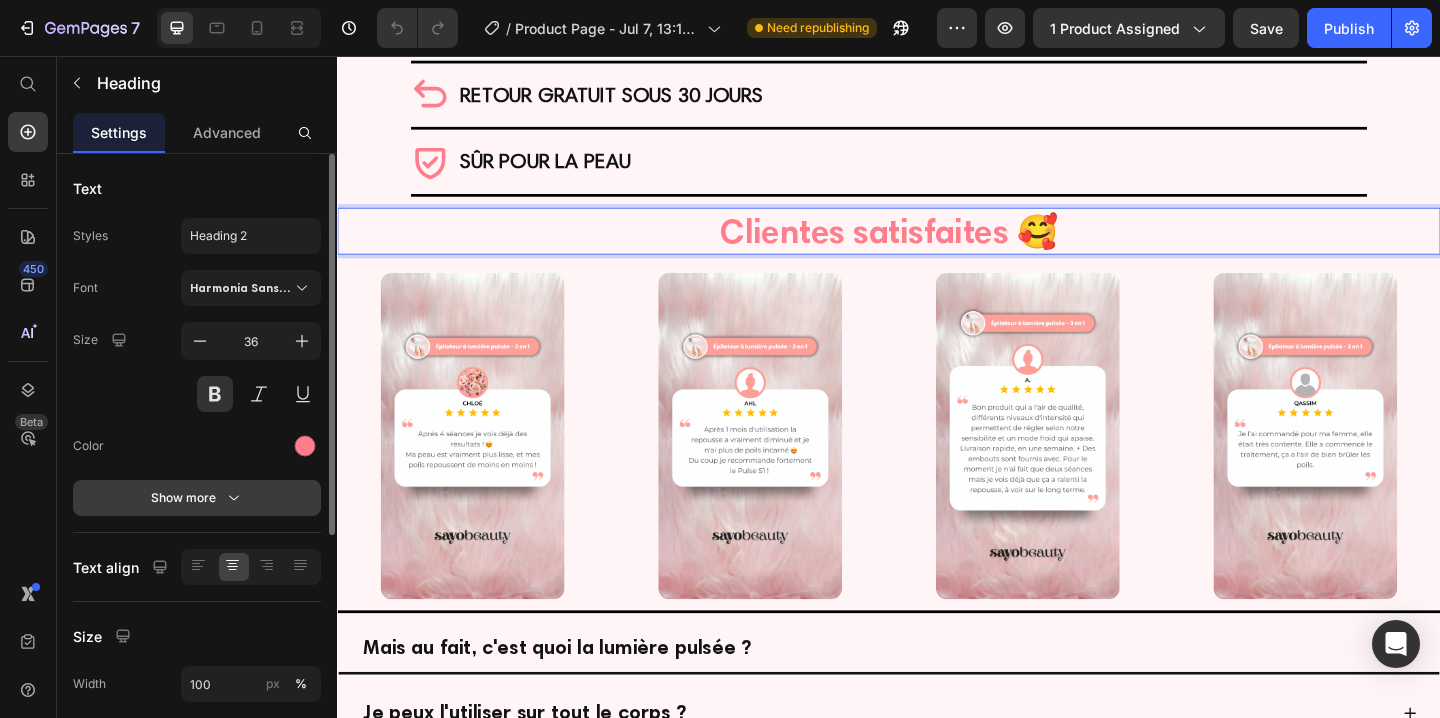 click 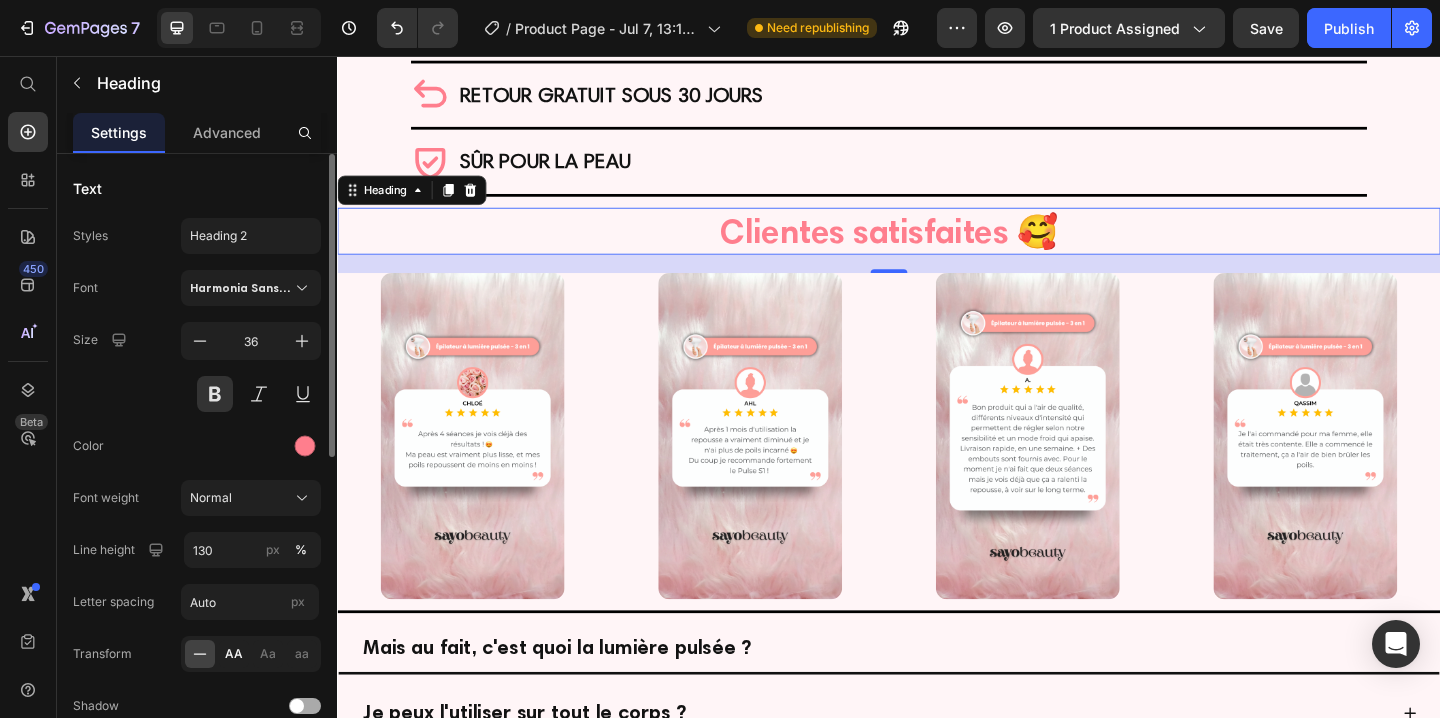 click on "AA" 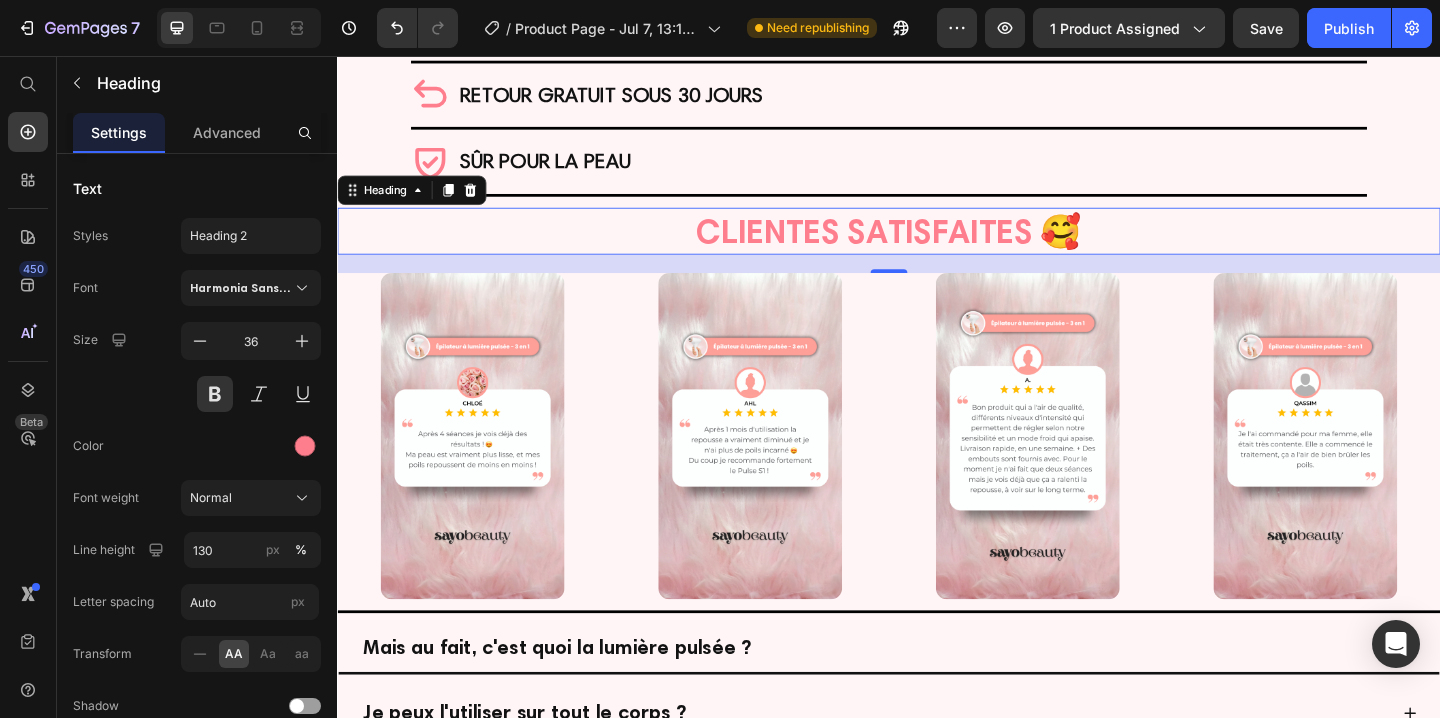 click on "Clientes satisfaites 🥰" at bounding box center [937, 246] 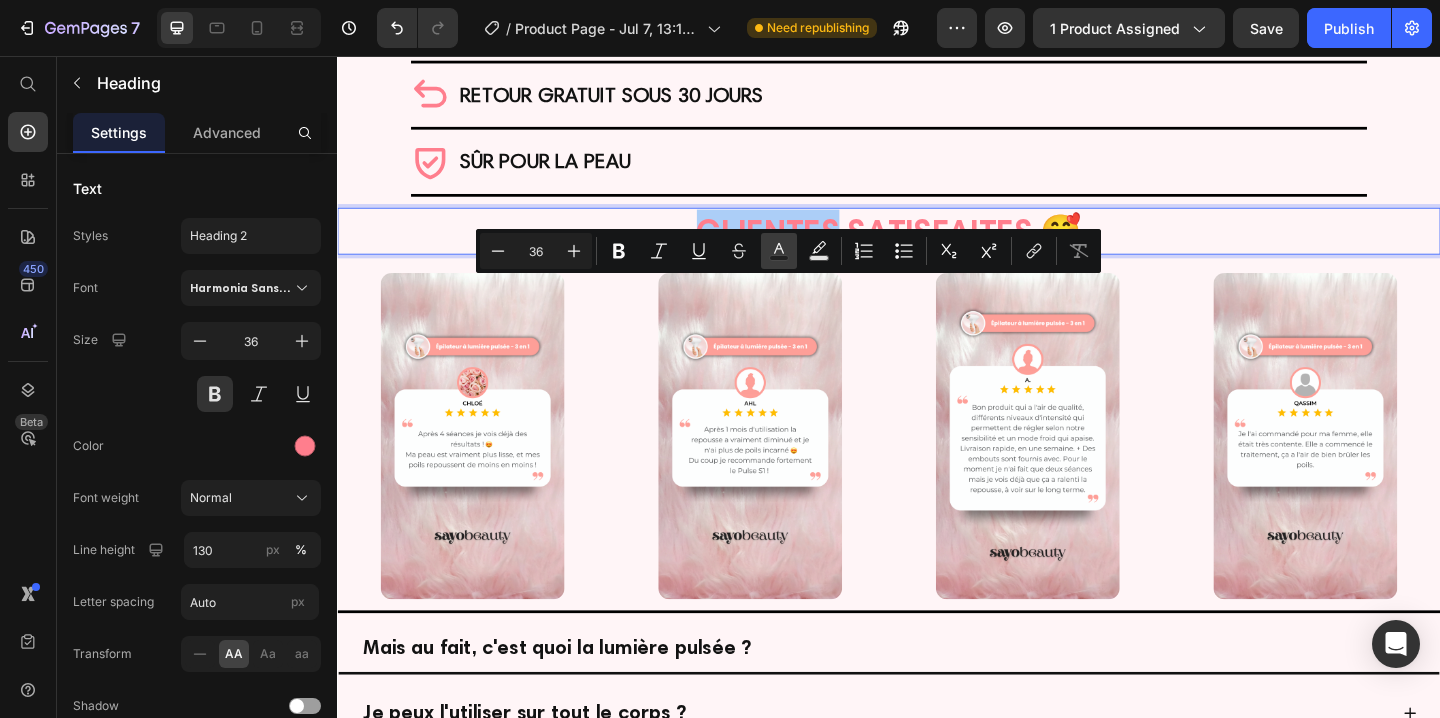 click on "Text Color" at bounding box center (779, 251) 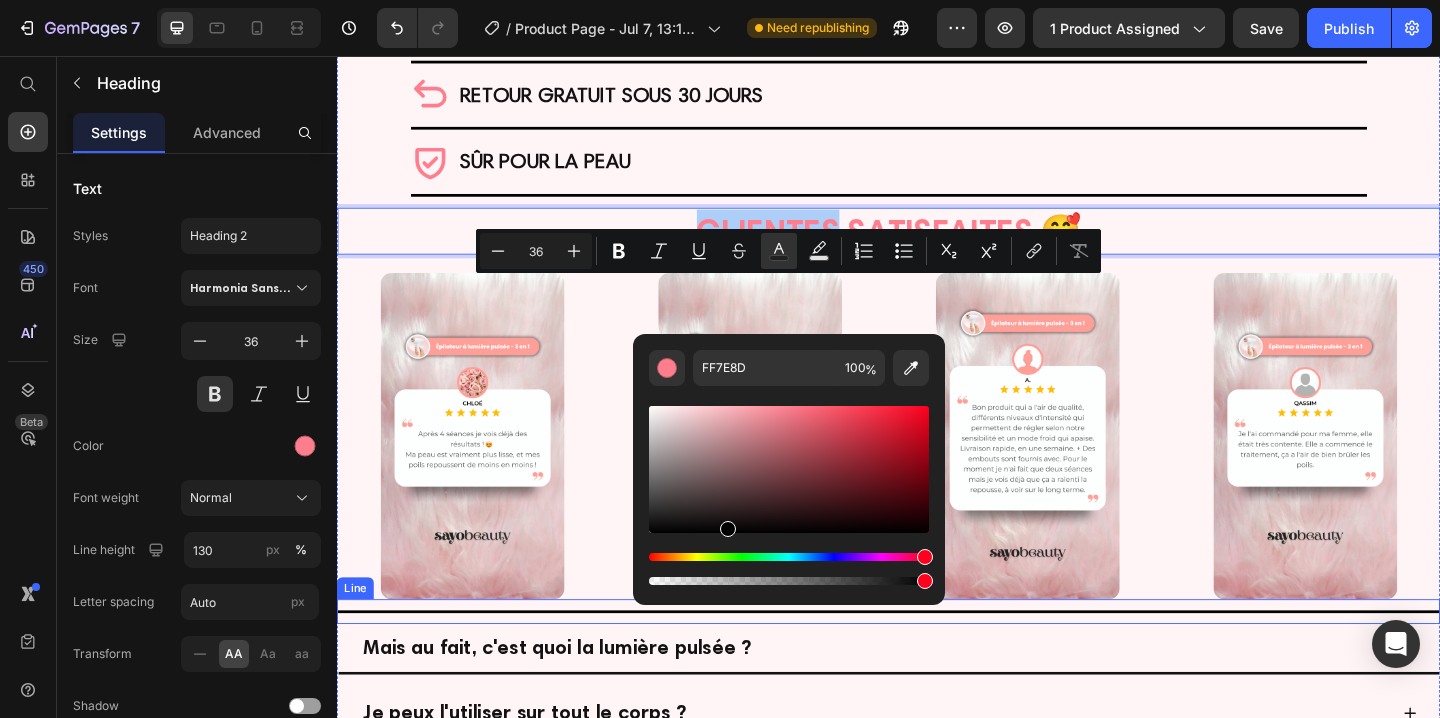drag, startPoint x: 1062, startPoint y: 584, endPoint x: 762, endPoint y: 739, distance: 337.67587 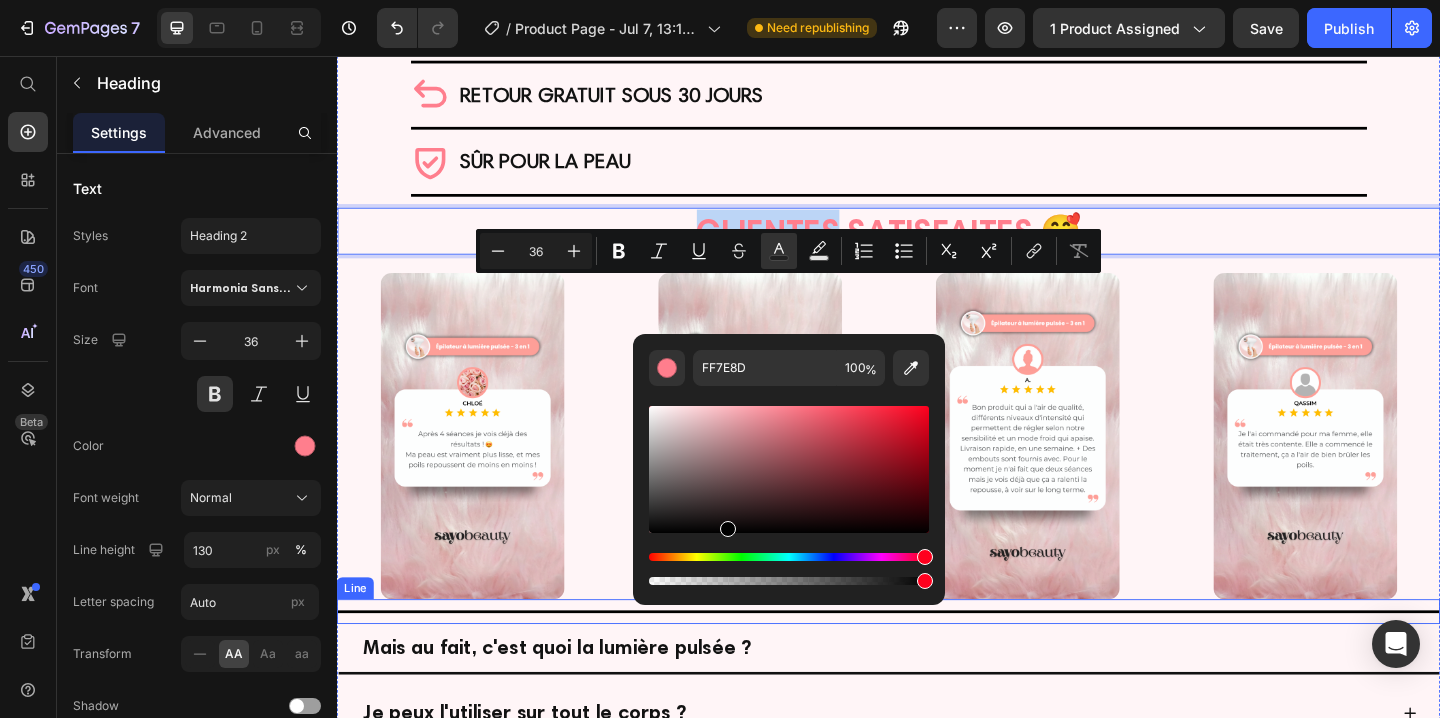 type on "000000" 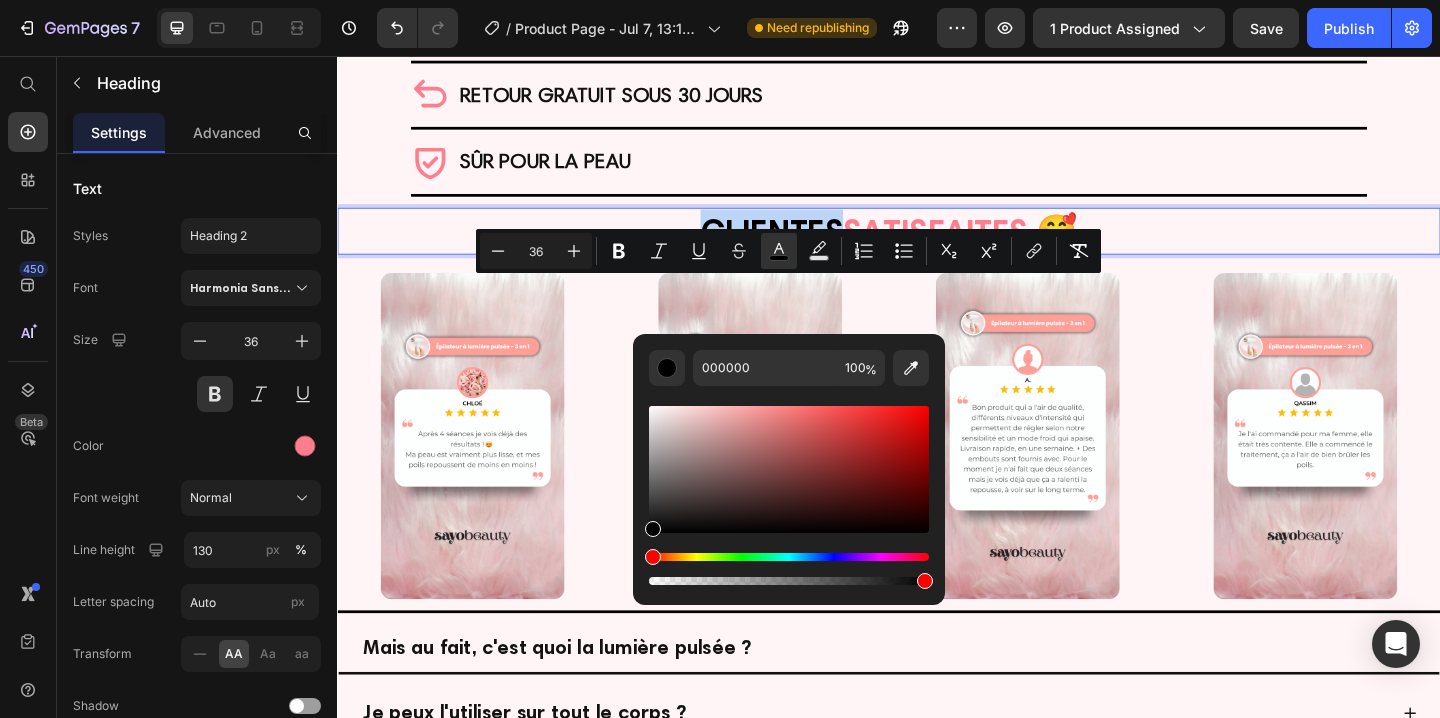 click on "Clientes  satisfaites 🥰" at bounding box center [937, 246] 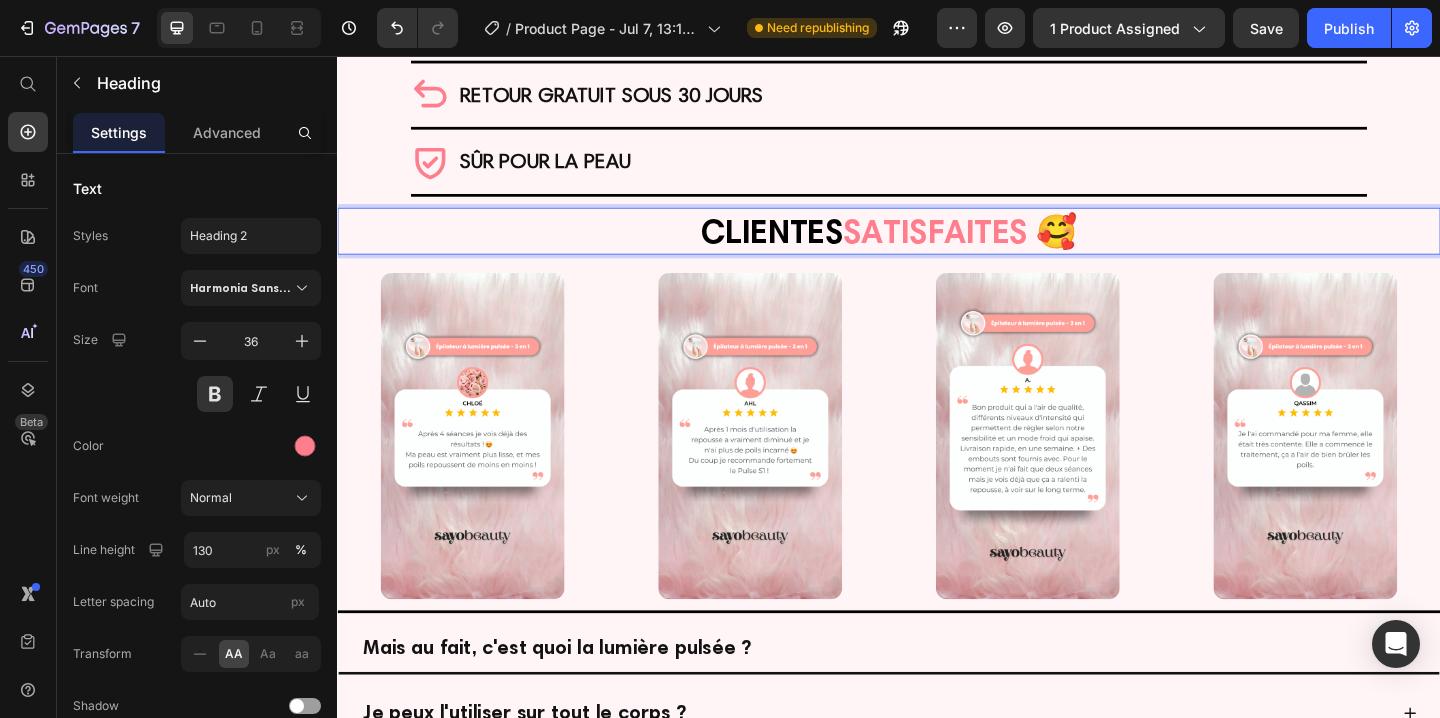 click on "Product Images ★★★★★ 5.0 | Clientes Satisfaites Heading Pulse S1™ Product Title Épilateur à Lumière Pulsée 3-en-1 Heading
Icon LA MEILLEURE ALTERNATIVE À L'ÉPILATION LASER Heading Row €79,99€ Product Price €99,99€ Product Price Row Image Row Vos poils vous complexent et l'épilation laser coûte trop cher ? À vous la peau  lisse  et  sans poils  avec le Pulse S1™. Pour une épilation durable, rapide et à domicile. Heading Row
Icon Épilation antidouleur avec la fonction refroidissement Heading Row
Icon Résultats dès les premières séances  Heading Row
Icon Élimine les poils incarnés et les imperfections Heading Row
Icon Adapté à tout le corps (même le maillot !) Heading Row ----------- KIT COMPLET OFFERT ----------- Heading Image LUNETTES FILTRANTES Text Block 11,90€   OFFERT Text Block Image RASOIR DE PRÉPARATION Text Block 1,90€   OFFERT Text Block Image   Row" at bounding box center (937, 2899) 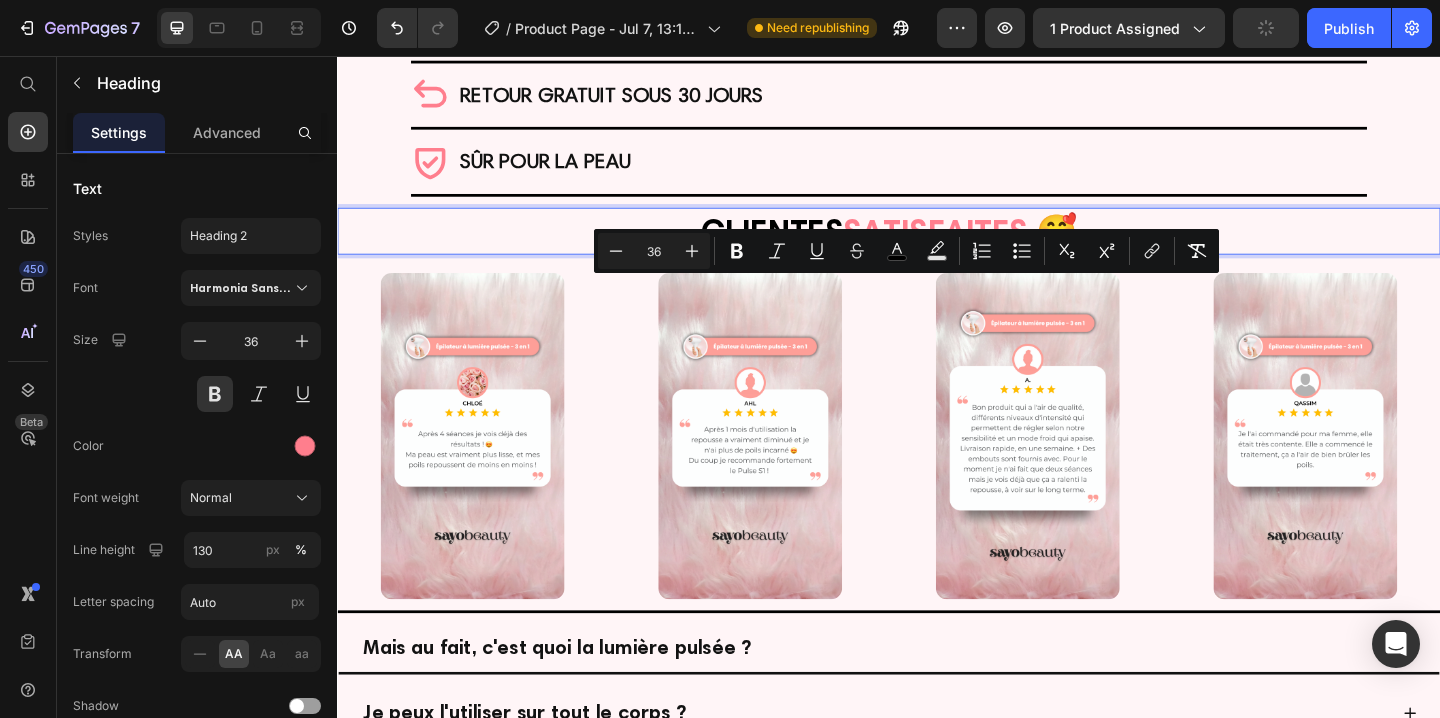 click on "Clientes  satisfaites 🥰" at bounding box center (937, 246) 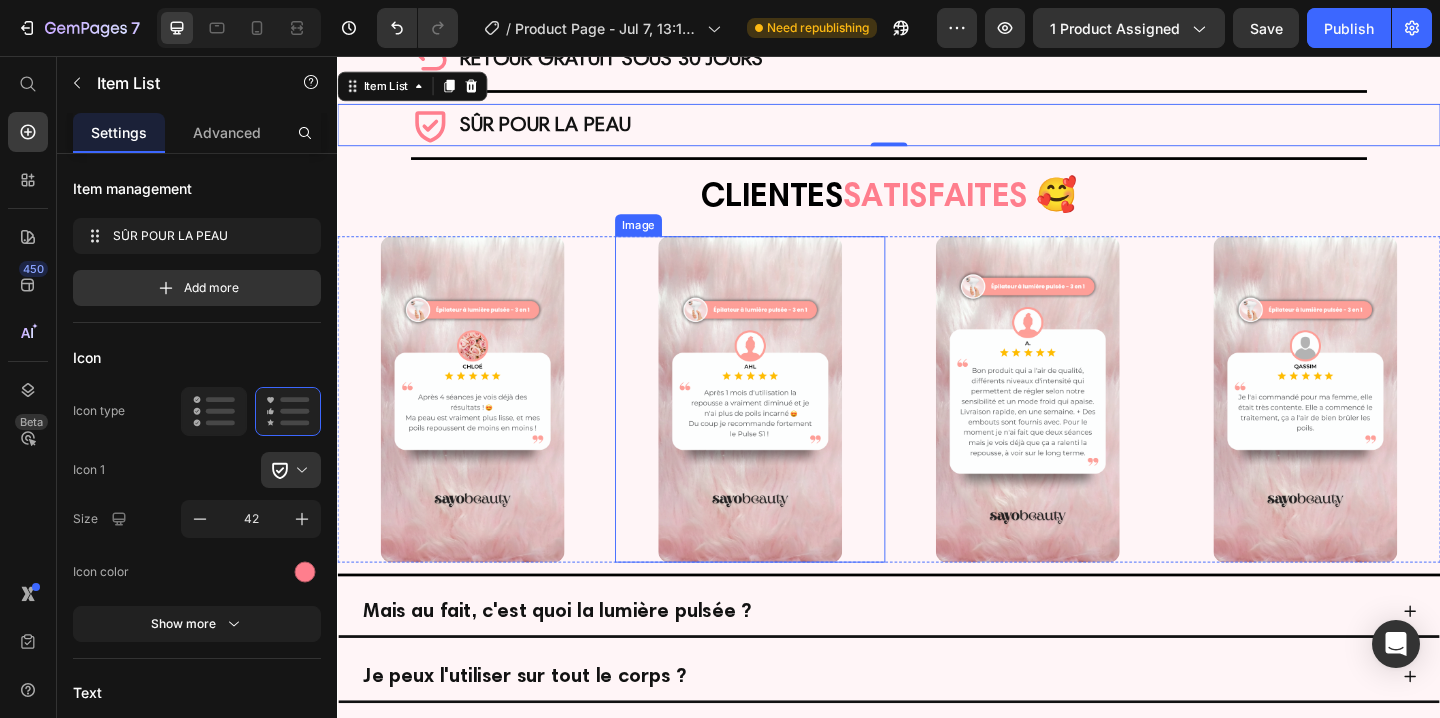 scroll, scrollTop: 1203, scrollLeft: 0, axis: vertical 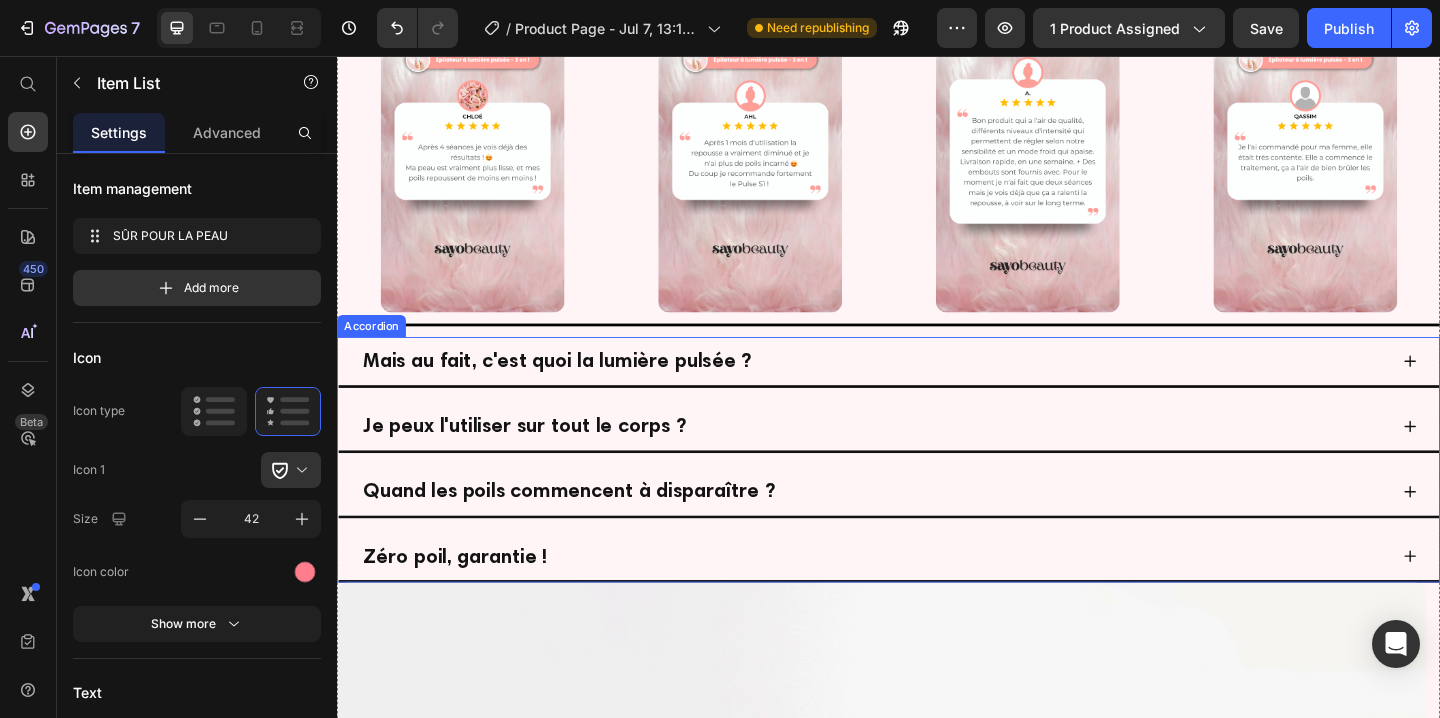 click 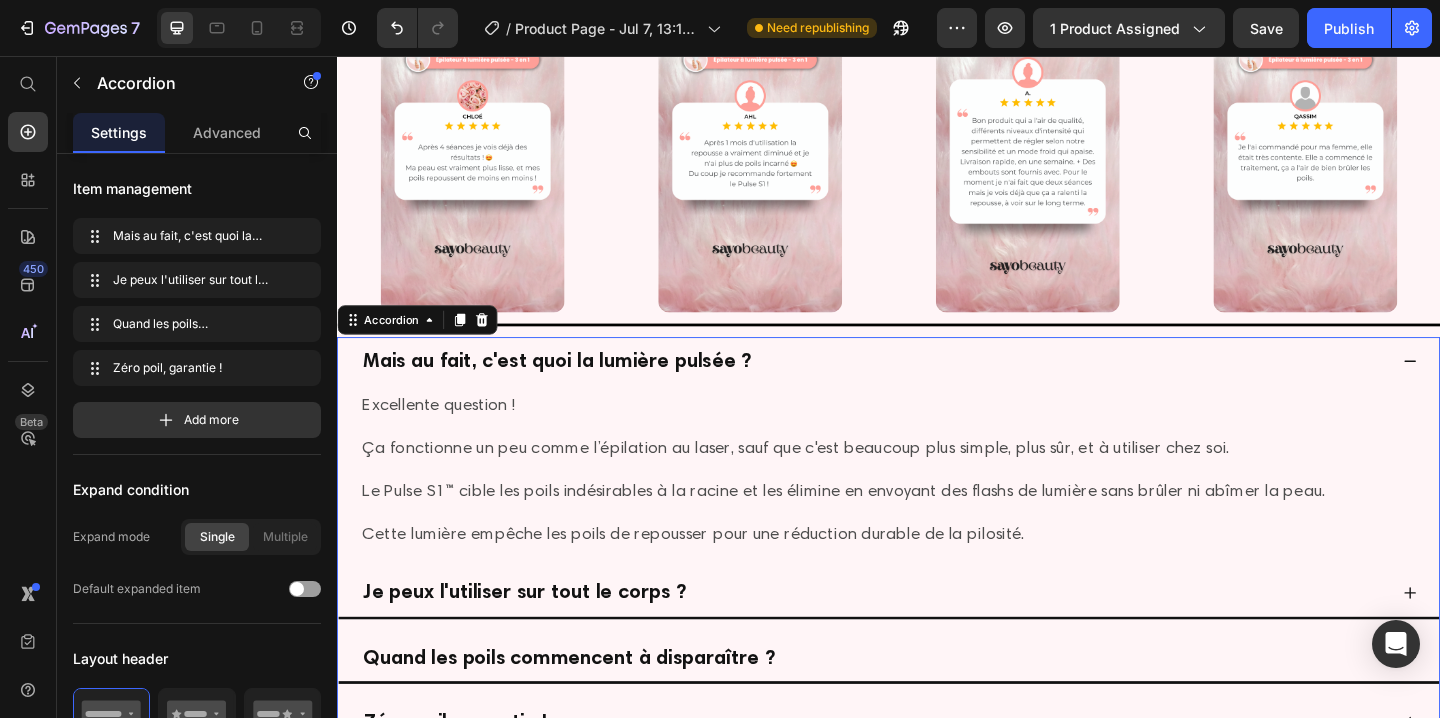 click 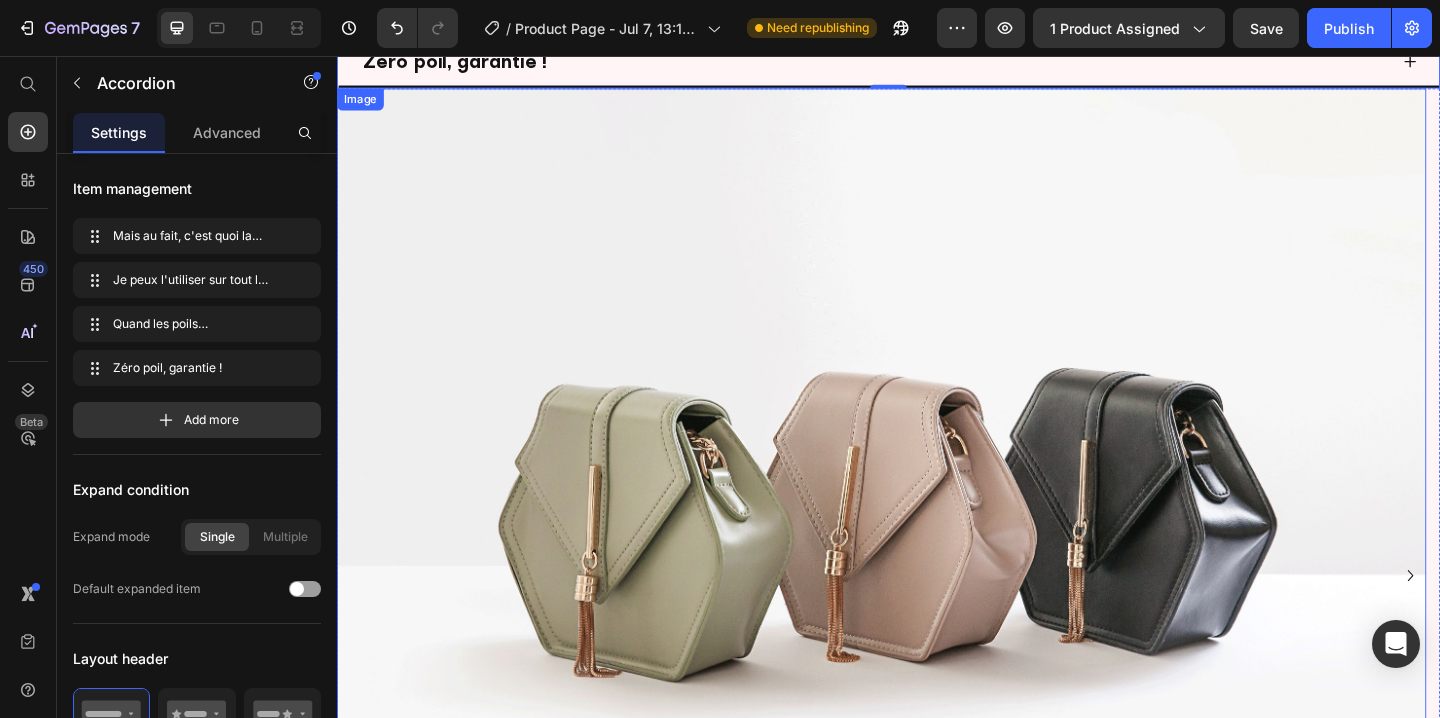 scroll, scrollTop: 1863, scrollLeft: 0, axis: vertical 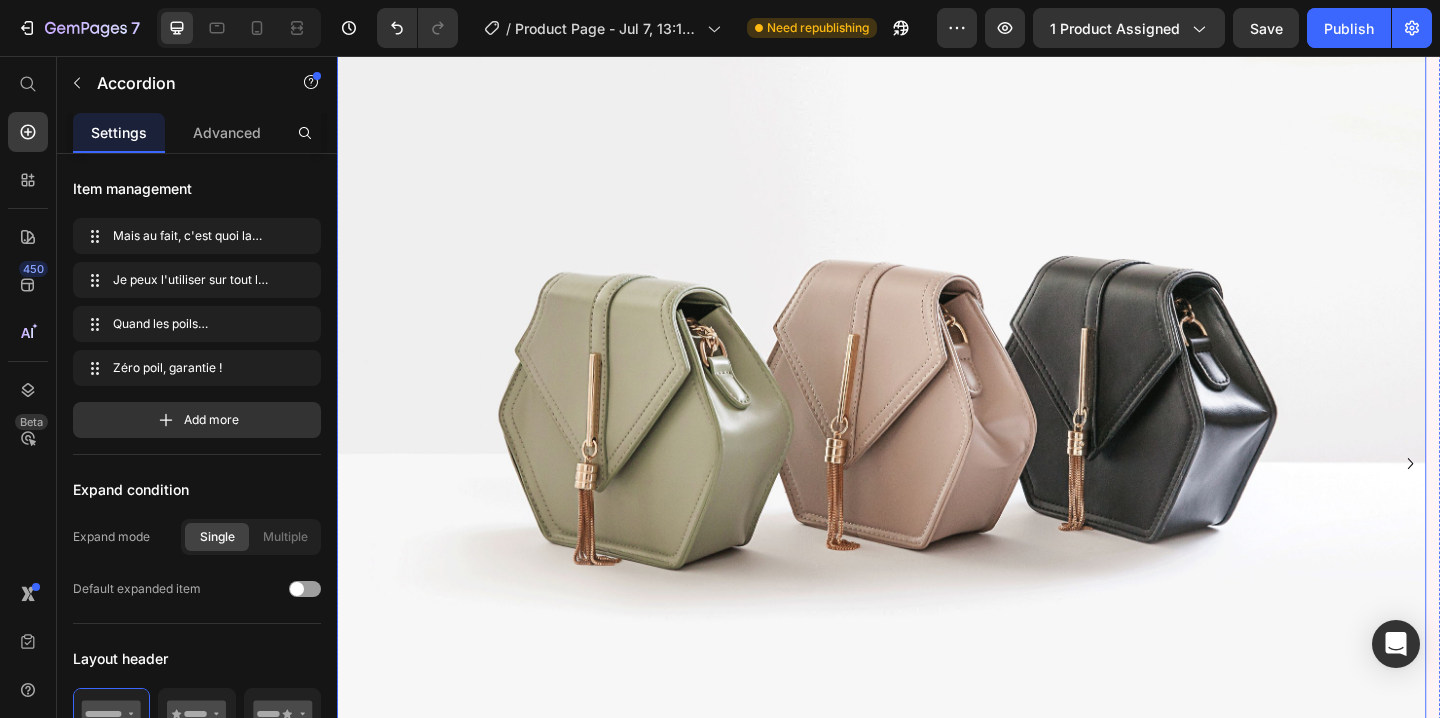 click at bounding box center (929, 413) 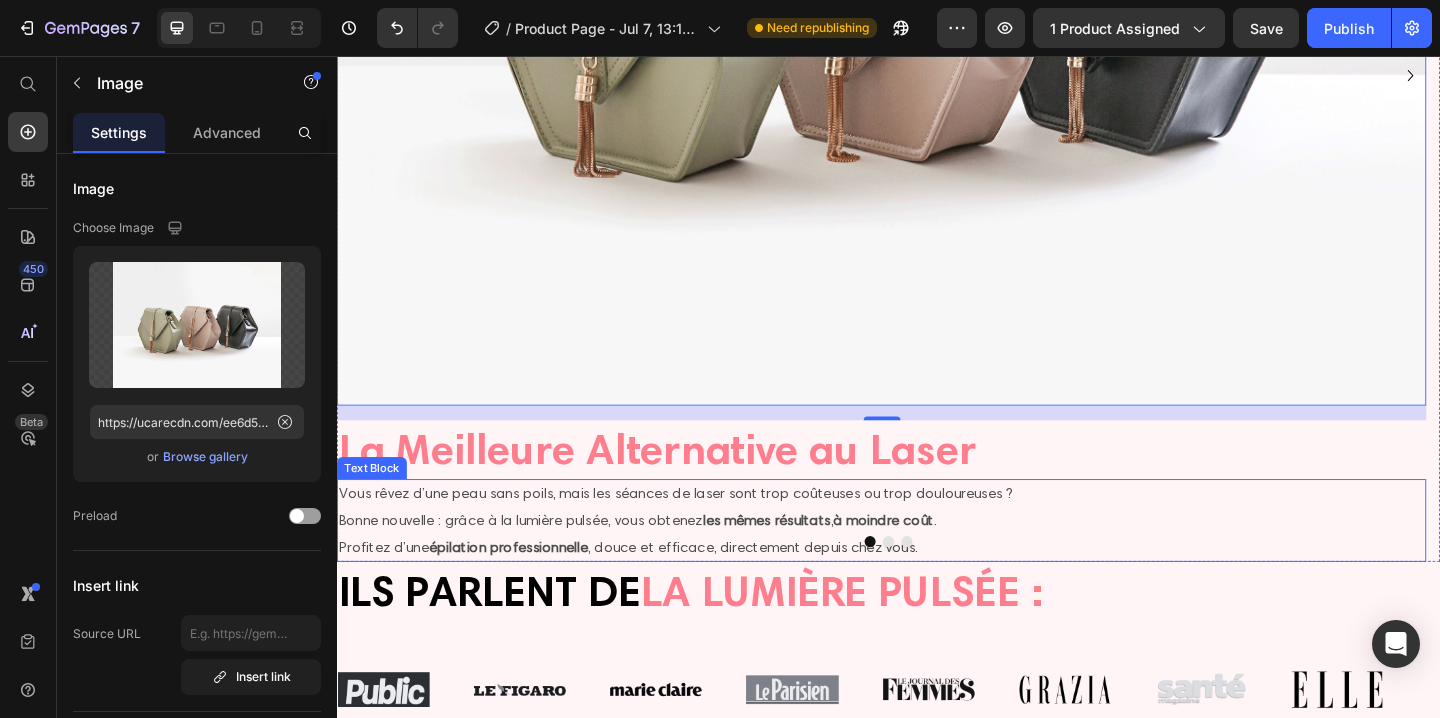 scroll, scrollTop: 2415, scrollLeft: 0, axis: vertical 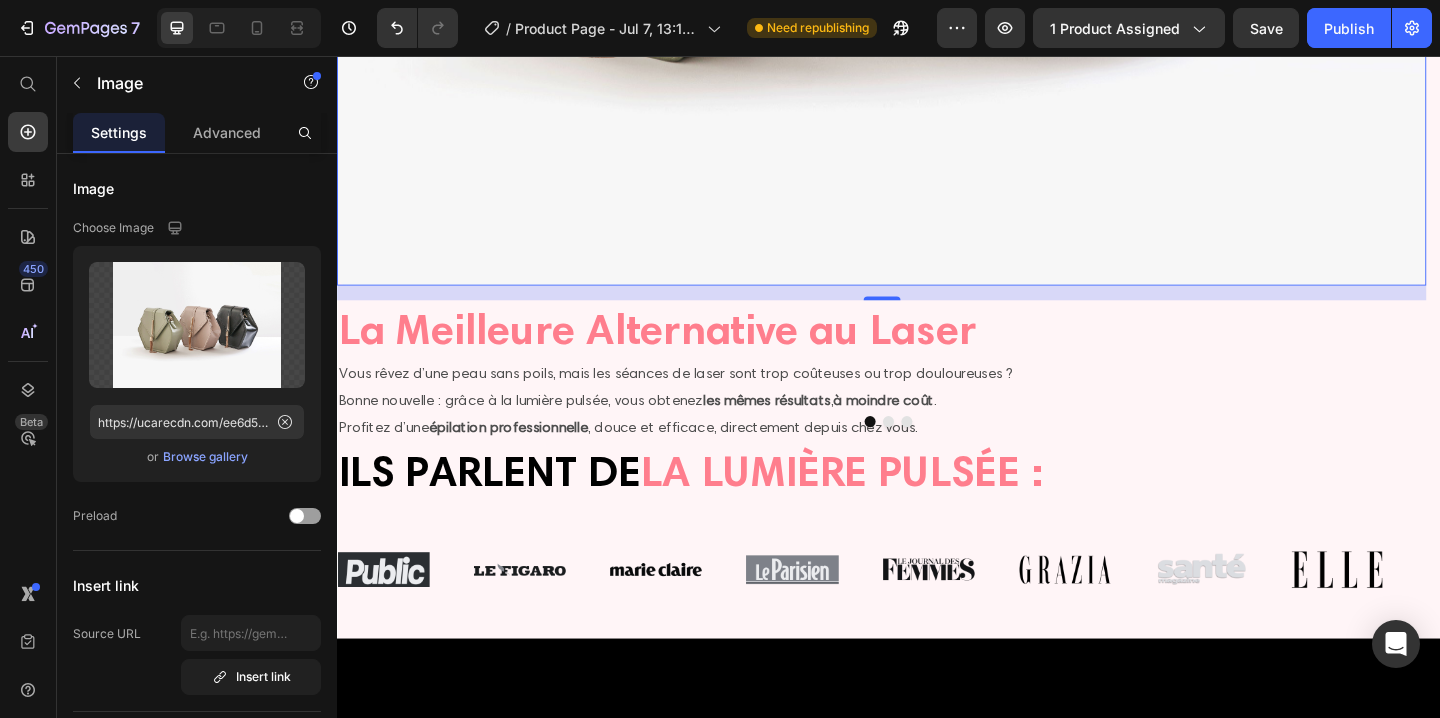 click on "16" at bounding box center (929, 314) 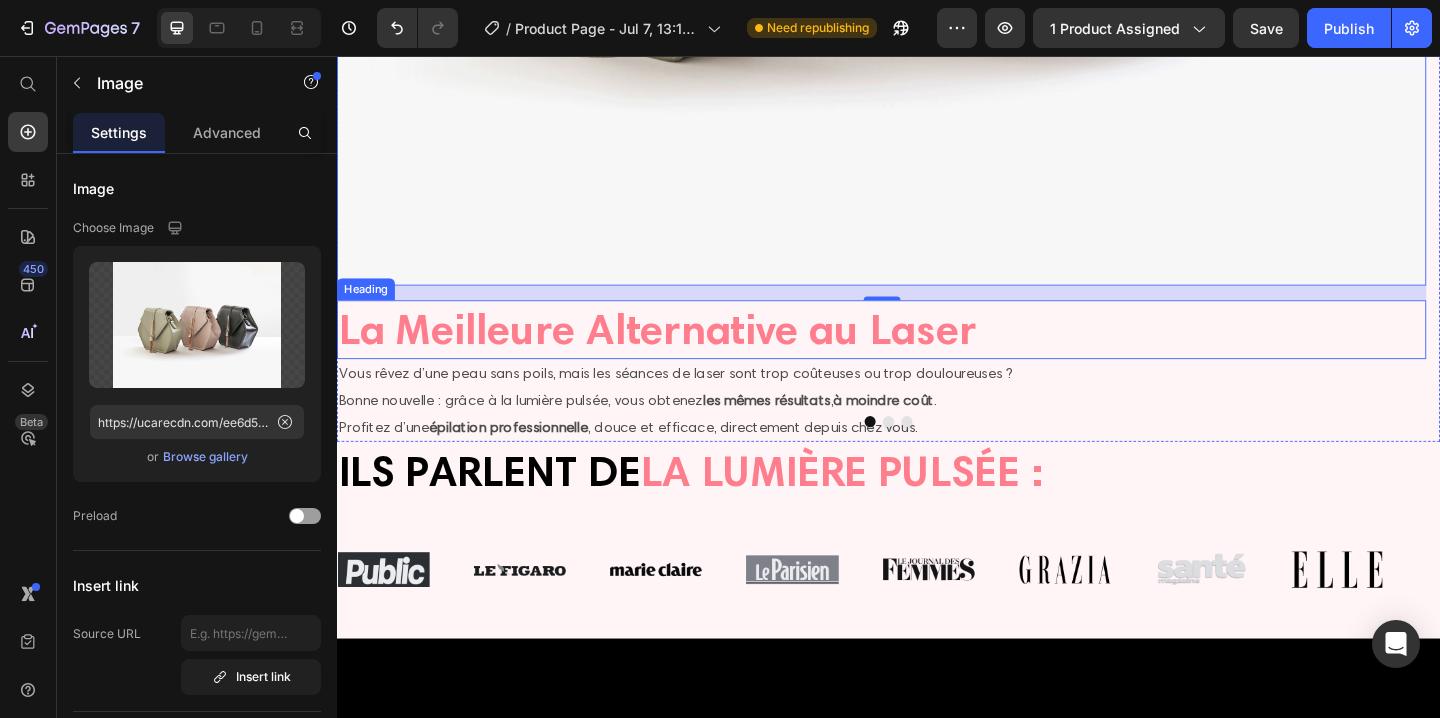 click on "La Meilleure Alternative au Laser" at bounding box center [929, 354] 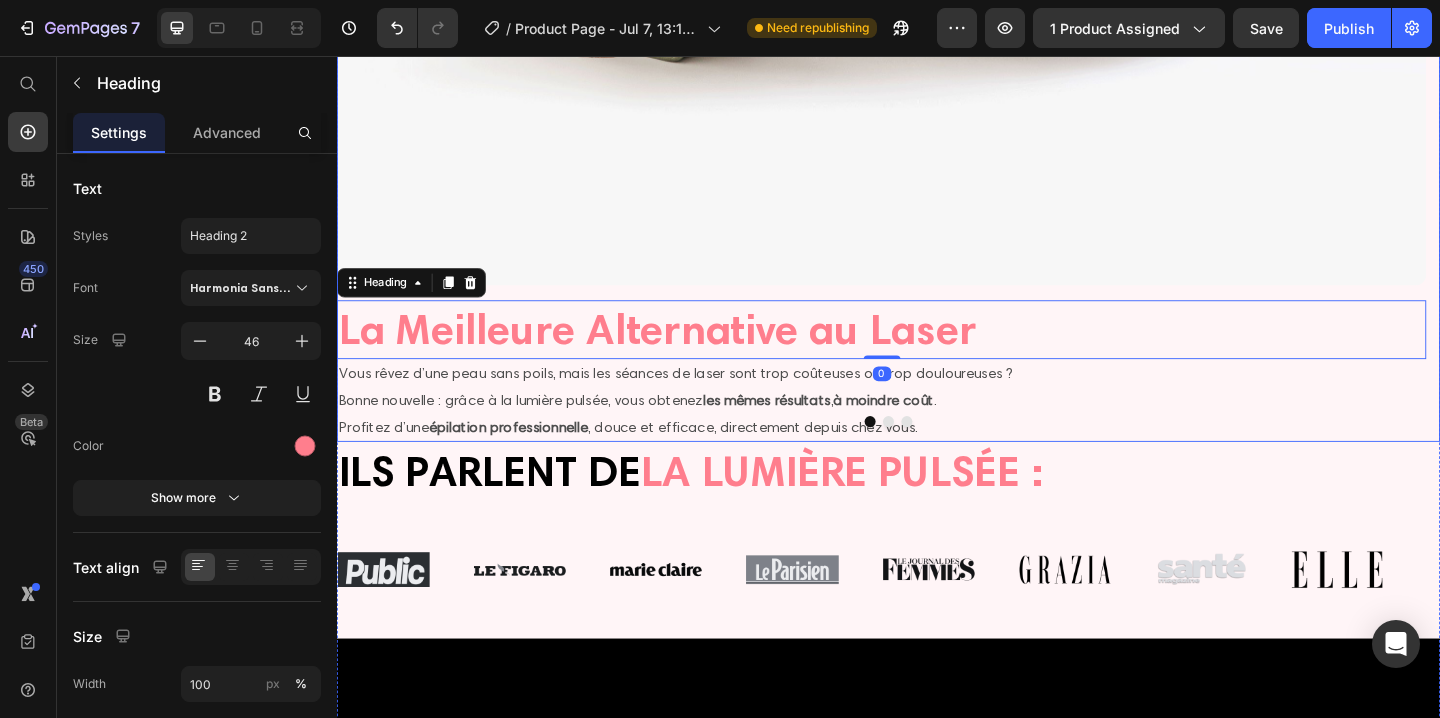 click on "Image La Meilleure Alternative au Laser Heading   0 Vous rêvez d’une peau sans poils, mais les séances de laser sont trop coûteuses ou trop douloureuses ? Bonne nouvelle : grâce à la lumière pulsée, vous obtenez  les mêmes résultats ,  à moindre coût . Profitez d’une  épilation professionnelle , douce et efficace, directement depuis chez vous. Text Block" at bounding box center (929, -54) 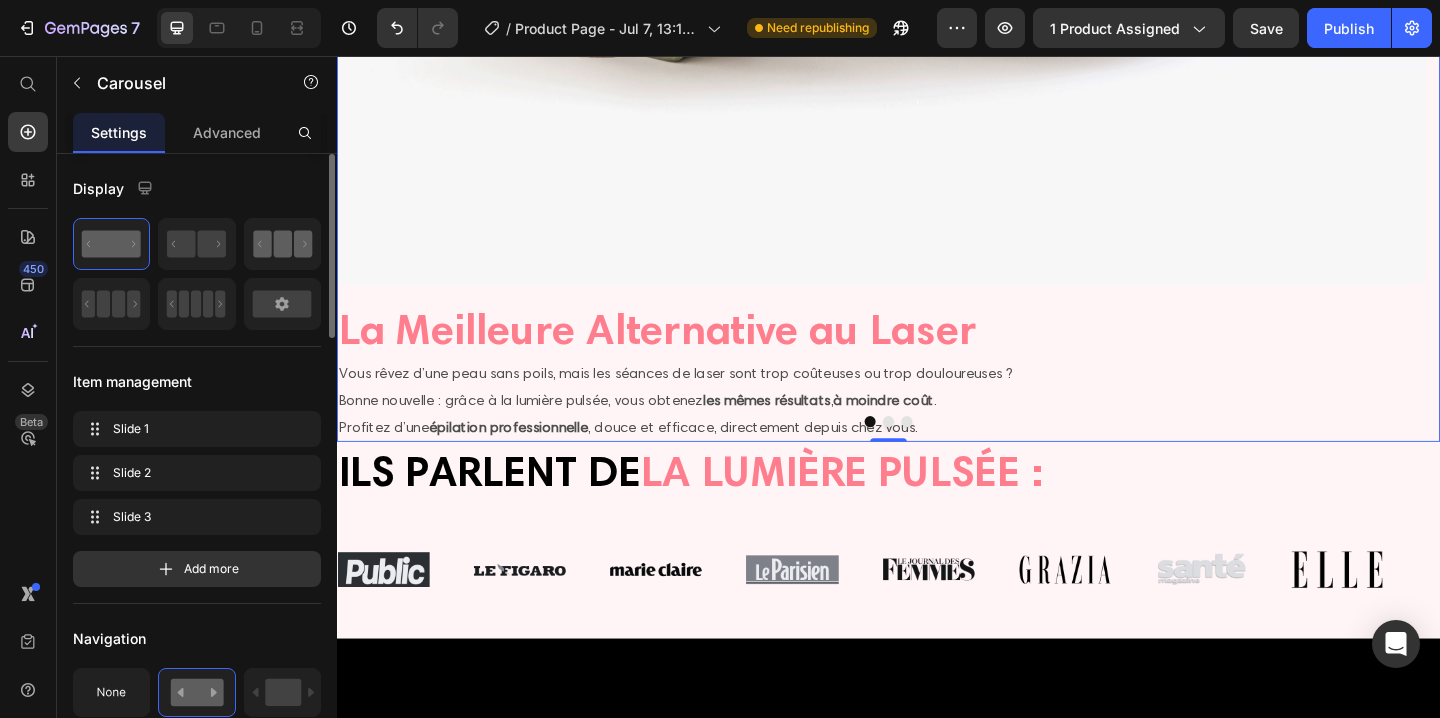 click 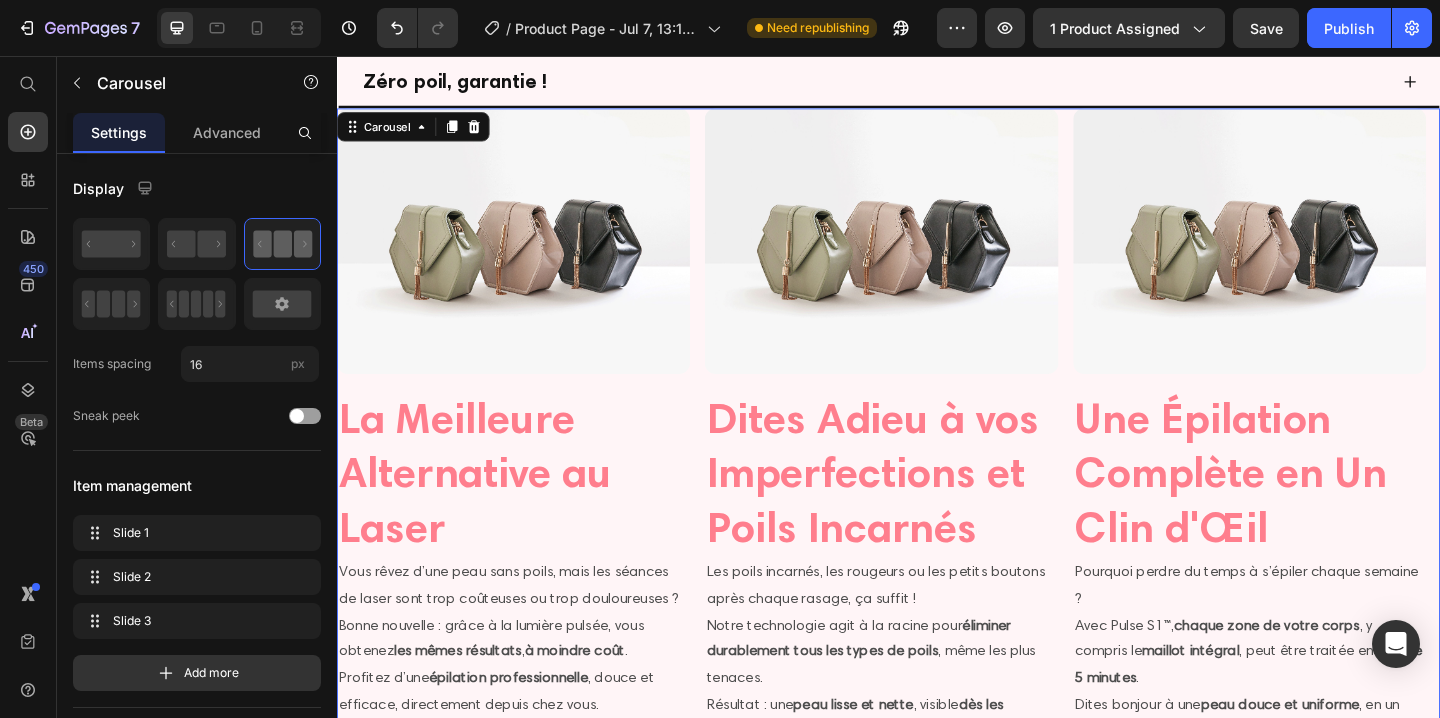 scroll, scrollTop: 1830, scrollLeft: 0, axis: vertical 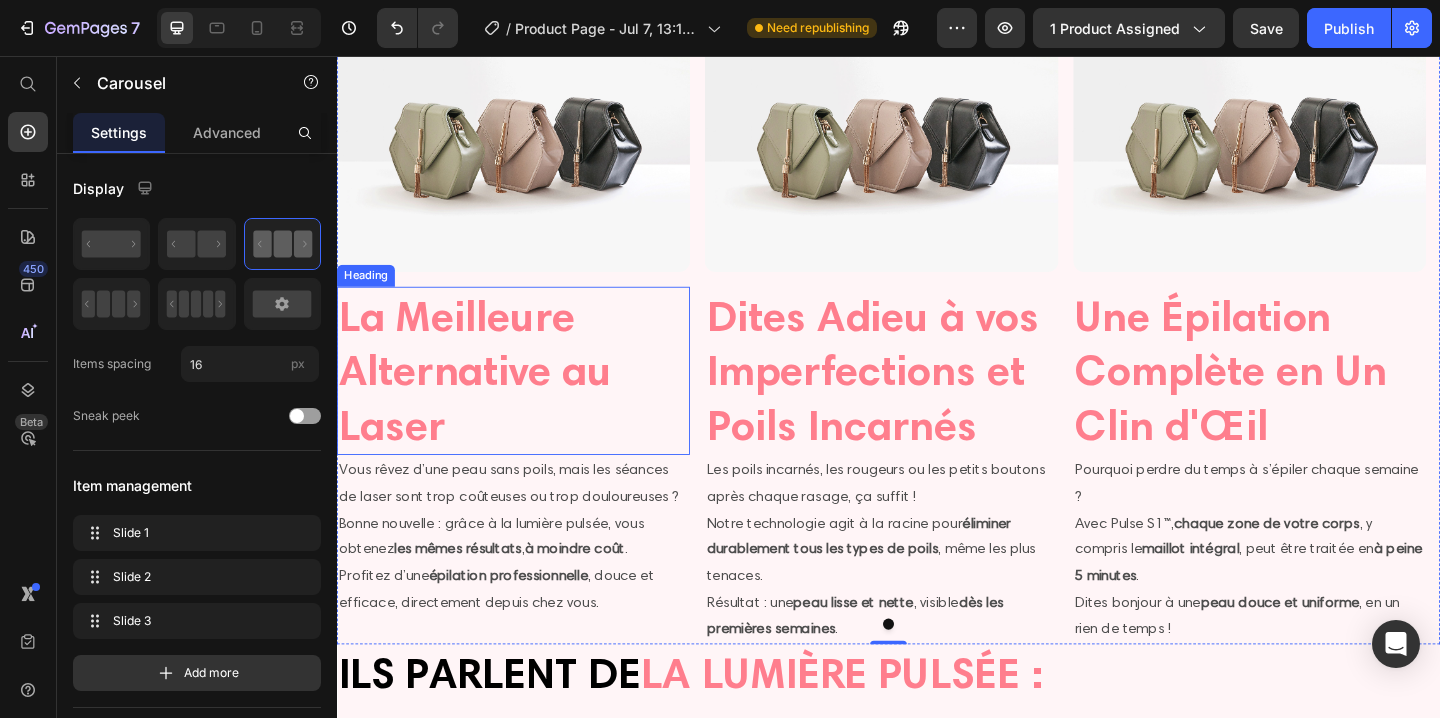 click on "La Meilleure Alternative au Laser" at bounding box center [529, 398] 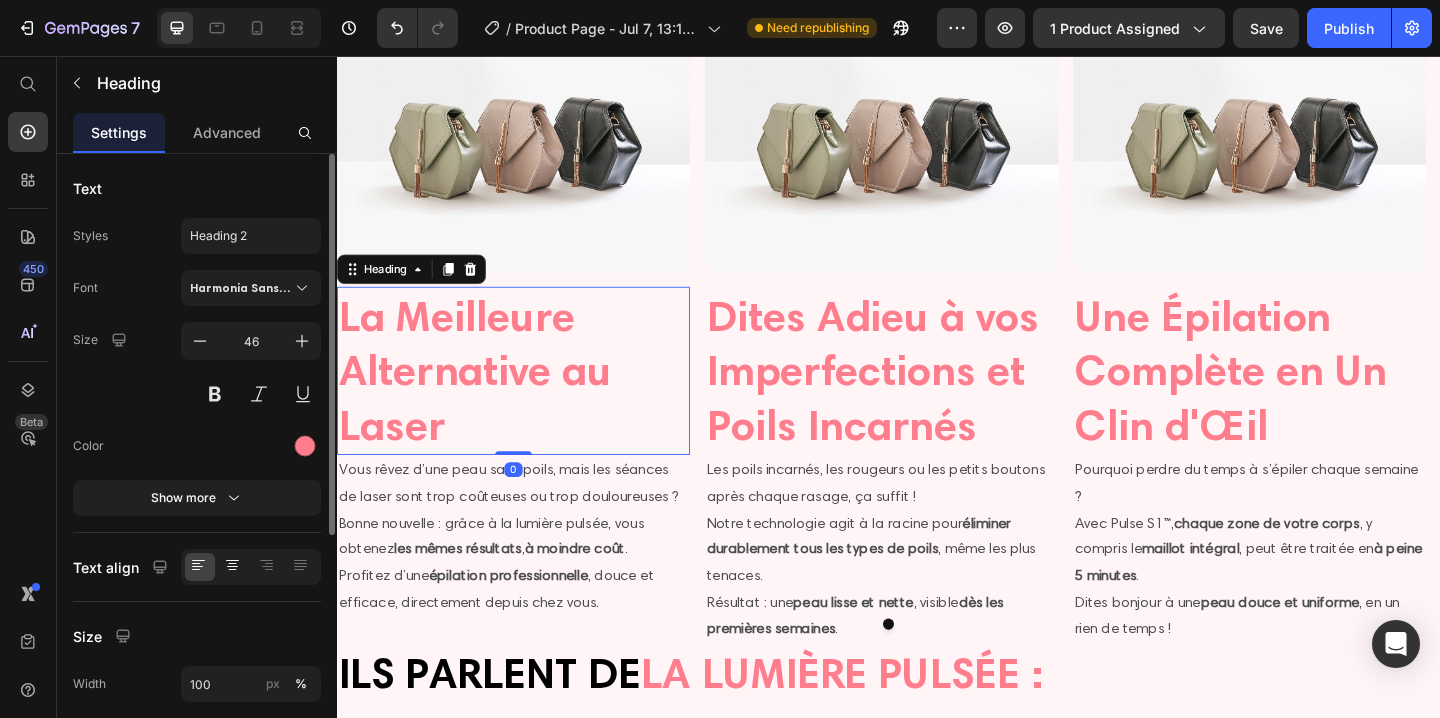 click 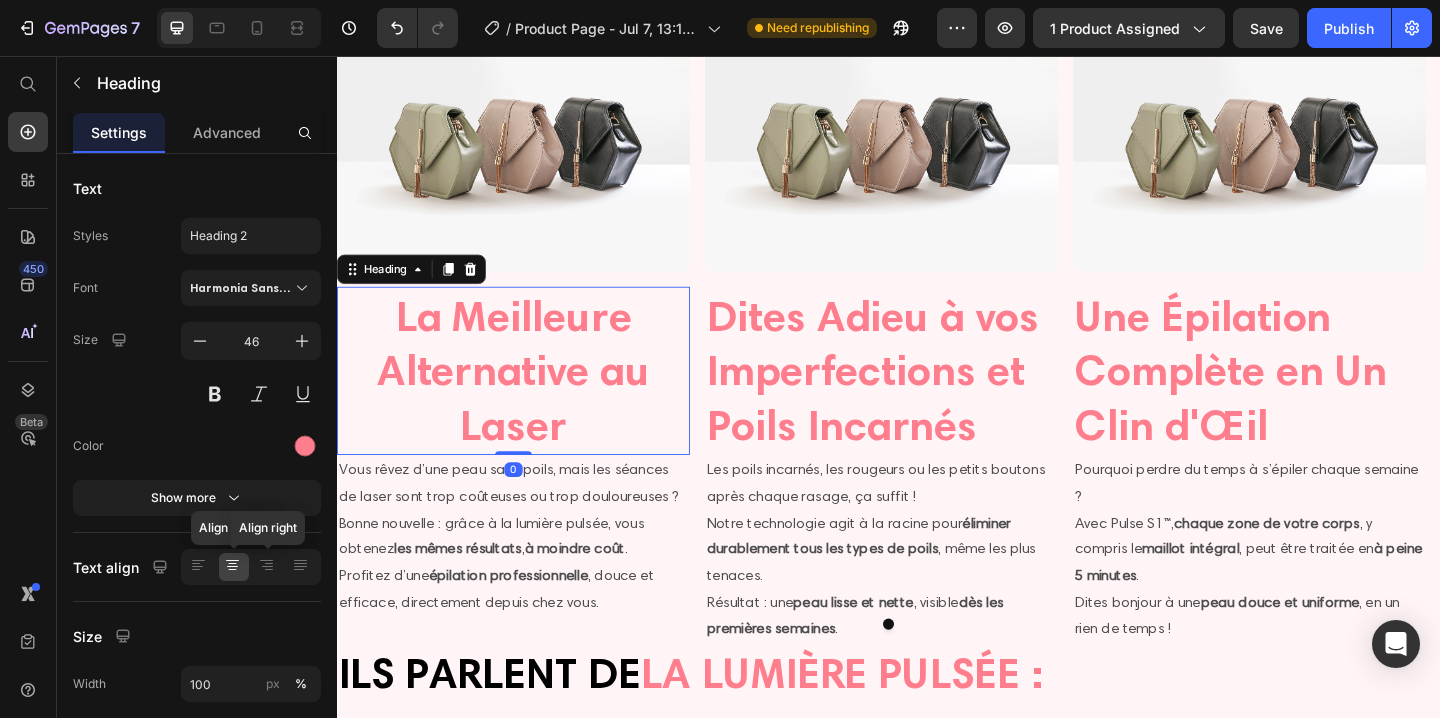 click on "Dites Adieu à vos Imperfections et Poils Incarnés" at bounding box center (929, 398) 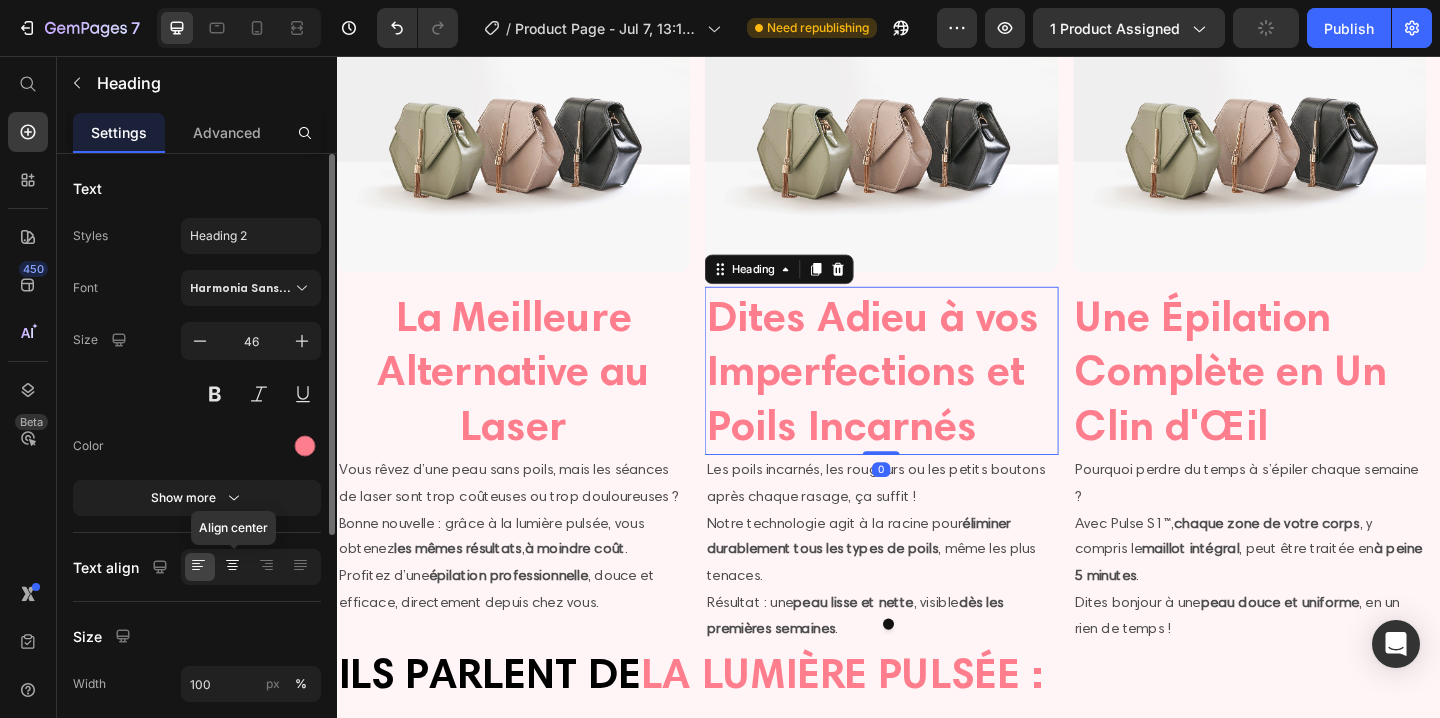 click 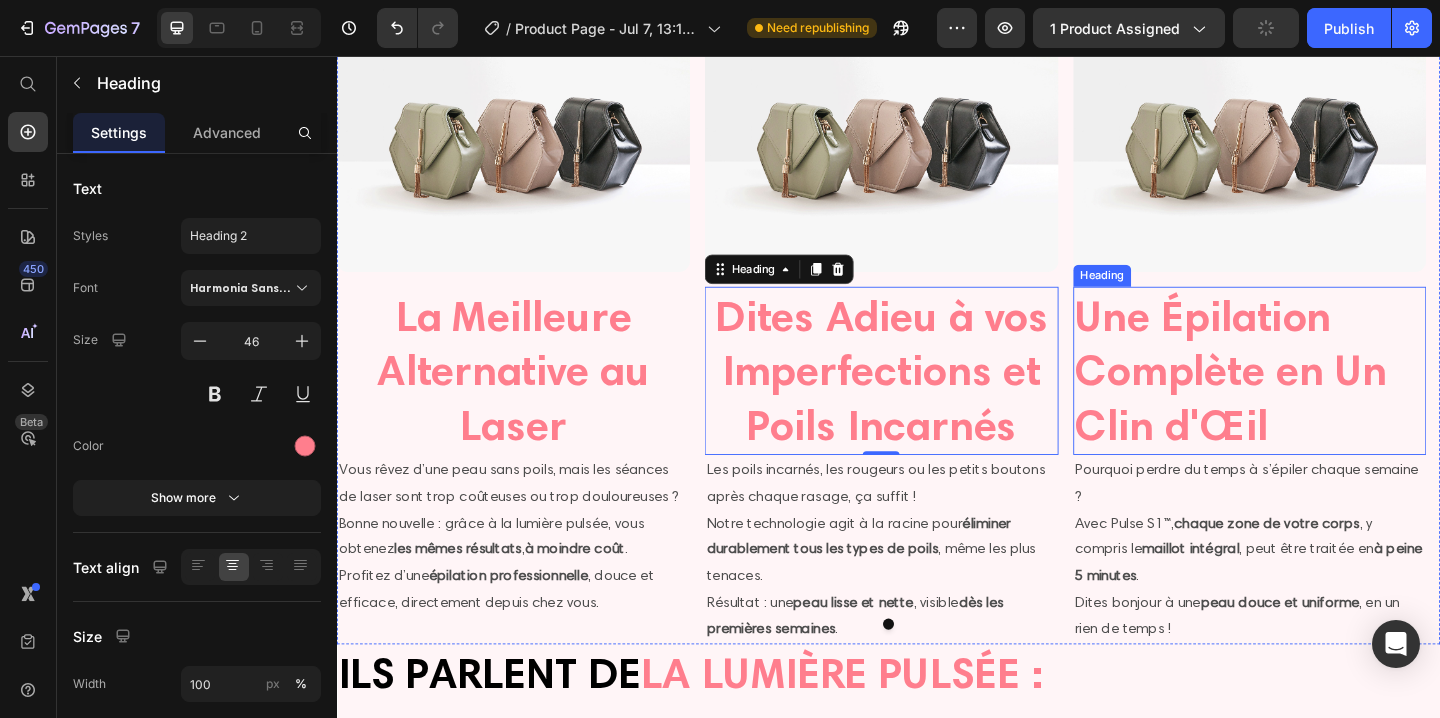 click on "Une Épilation Complète en Un Clin d'Œil" at bounding box center [1330, 398] 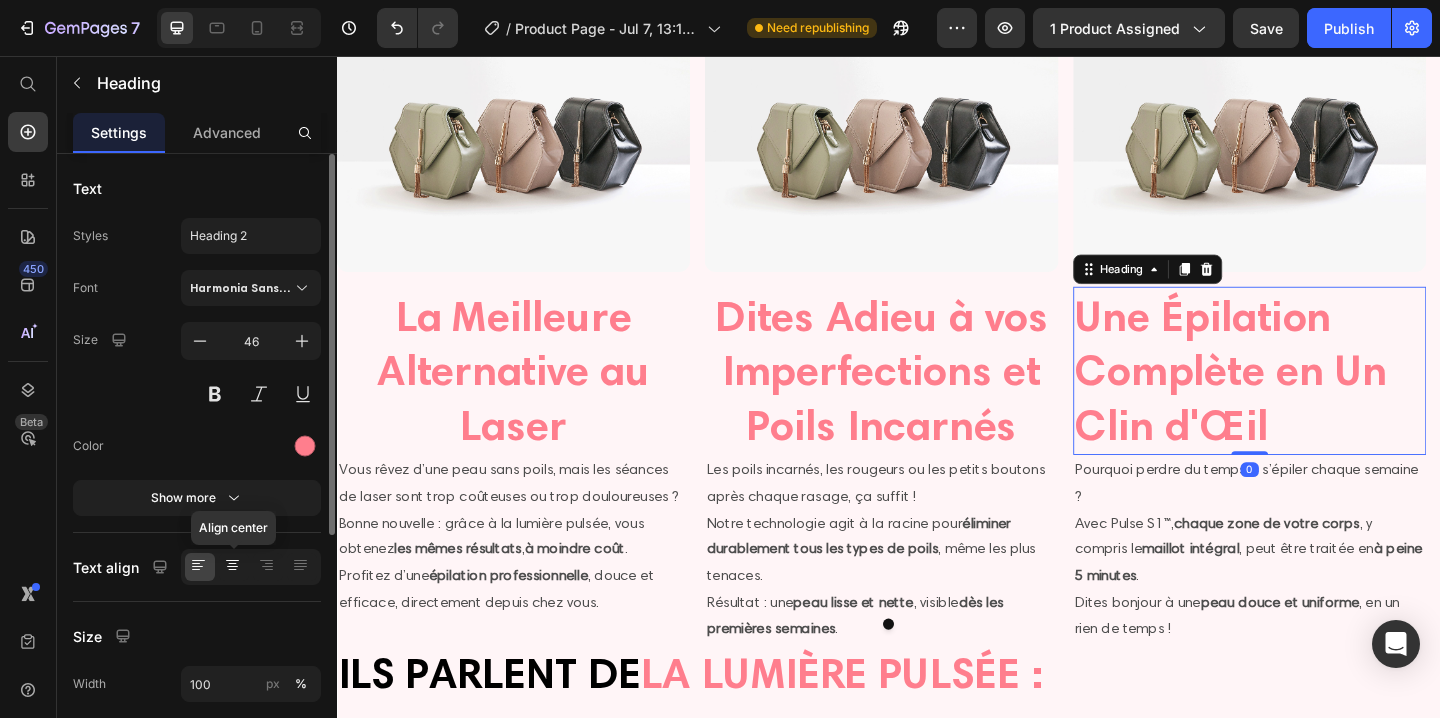 click 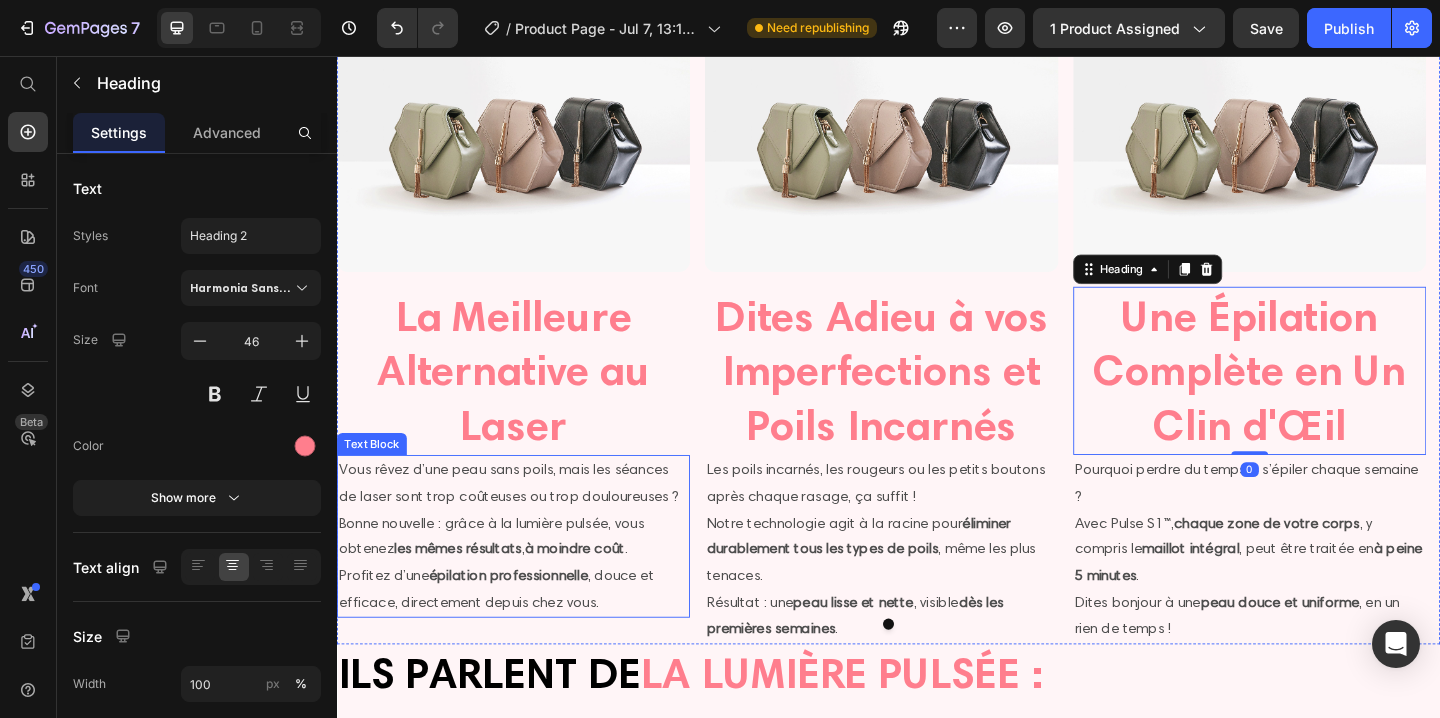 click on "Vous rêvez d’une peau sans poils, mais les séances de laser sont trop coûteuses ou trop douloureuses ? Bonne nouvelle : grâce à la lumière pulsée, vous obtenez  les mêmes résultats ,  à moindre coût . Profitez d’une  épilation professionnelle , douce et efficace, directement depuis chez vous." at bounding box center (529, 578) 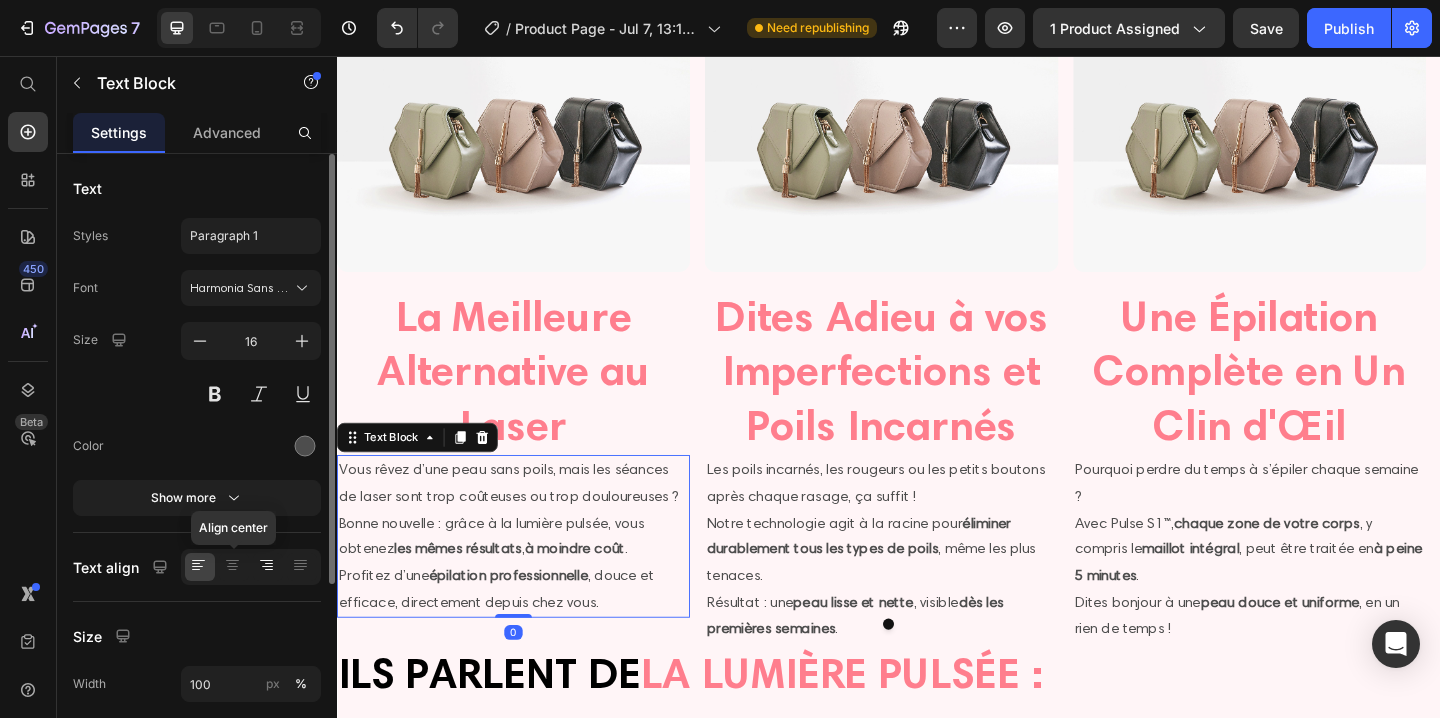 drag, startPoint x: 233, startPoint y: 560, endPoint x: 280, endPoint y: 560, distance: 47 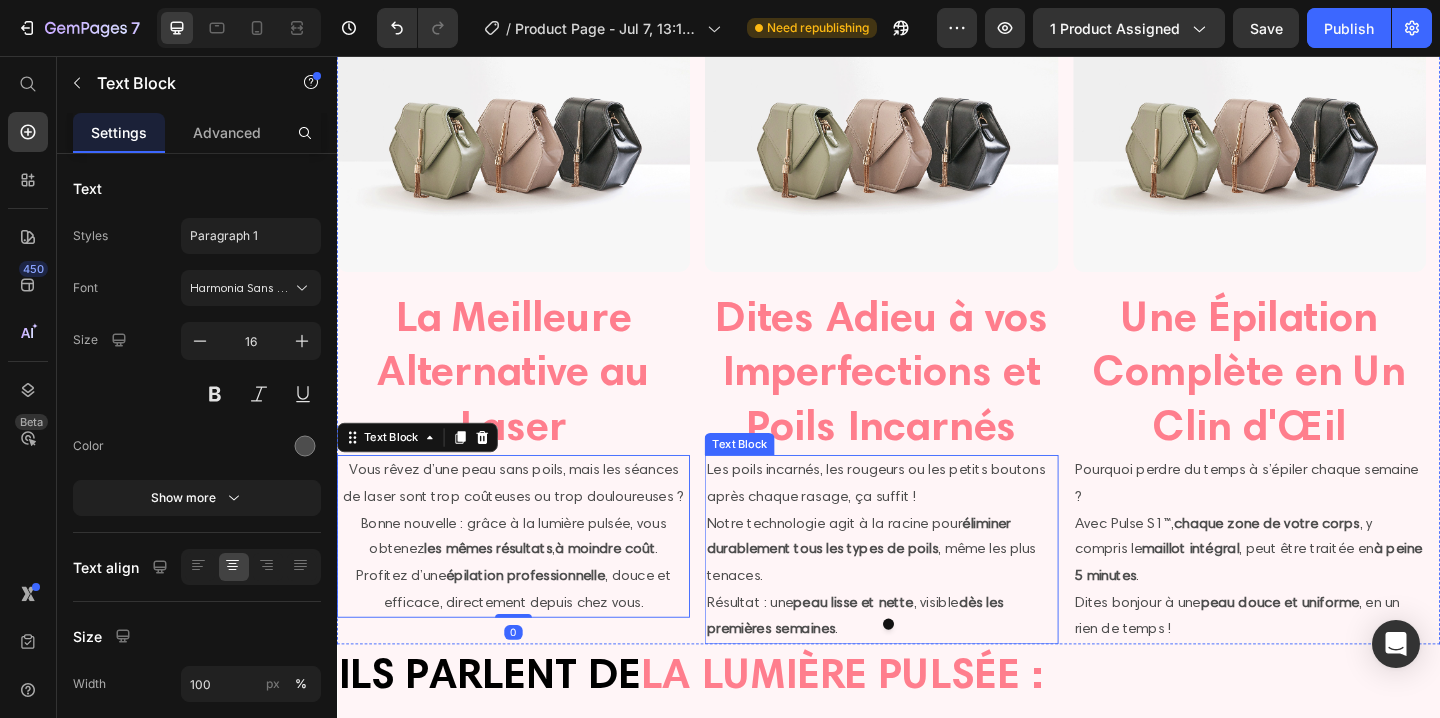 click on "Les poils incarnés, les rougeurs ou les petits boutons après chaque rasage, ça suffit ! Notre technologie agit à la racine pour  éliminer durablement tous les types de poils , même les plus tenaces. Résultat : une  peau lisse et nette , visible  dès les premières semaines ." at bounding box center (929, 593) 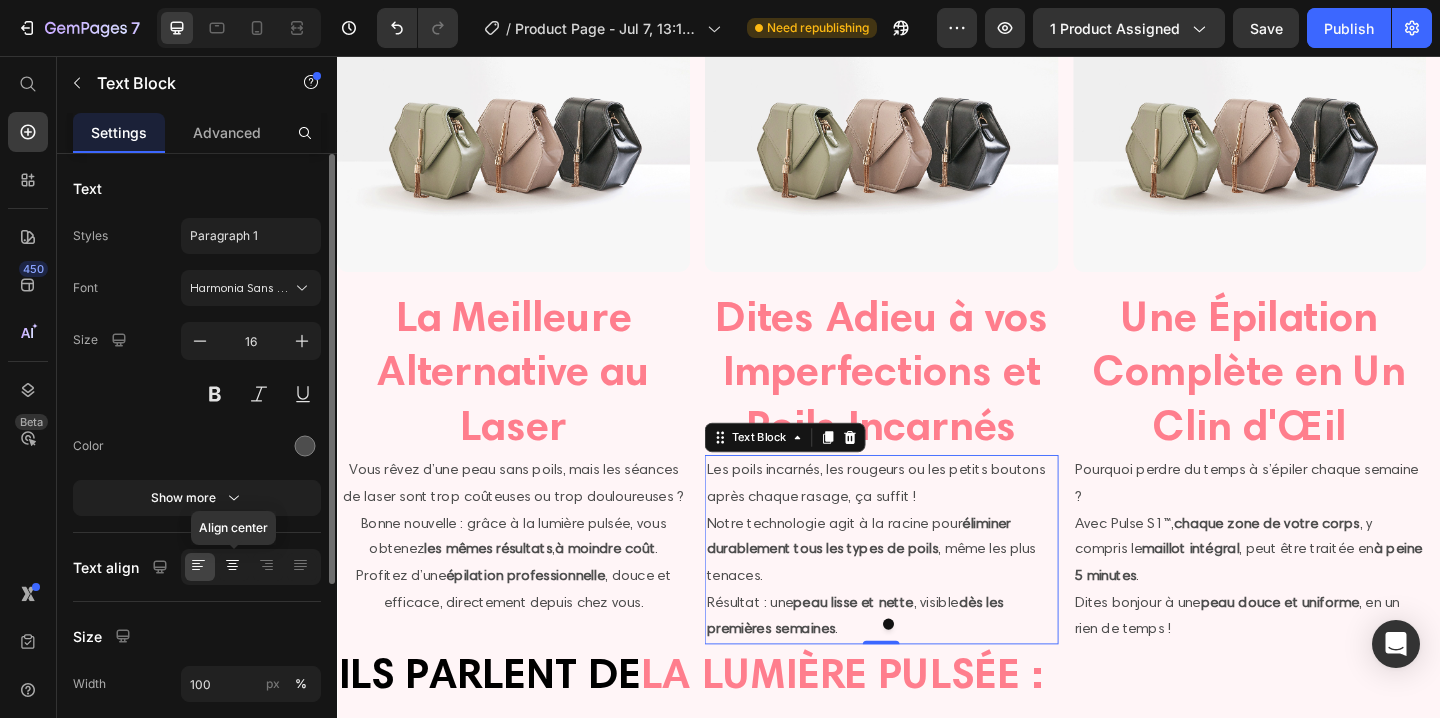 click 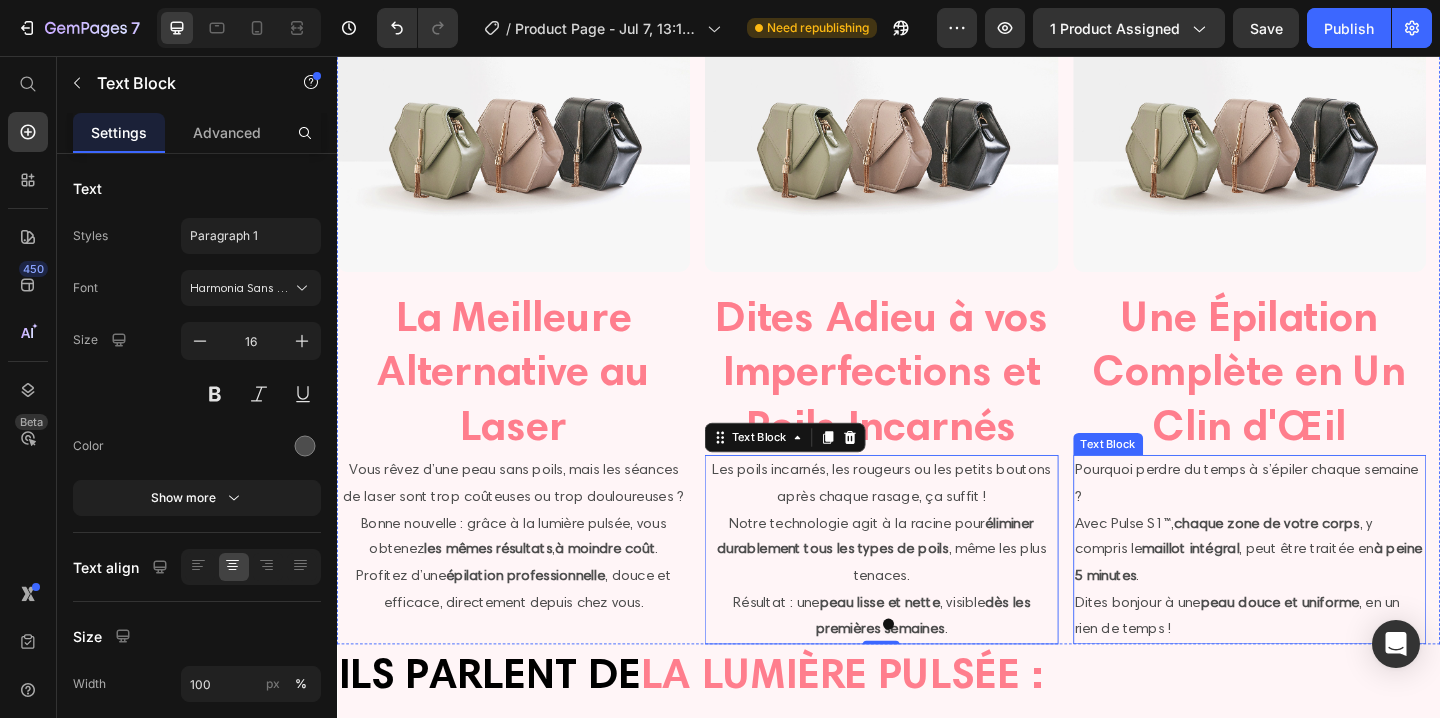 click on "Pourquoi perdre du temps à s’épiler chaque semaine ? Avec Pulse S1™,  chaque zone de votre corps , y compris le  maillot intégral , peut être traitée en  à peine 5 minutes . Dites bonjour à une  peau douce et uniforme , en un rien de temps !" at bounding box center (1330, 593) 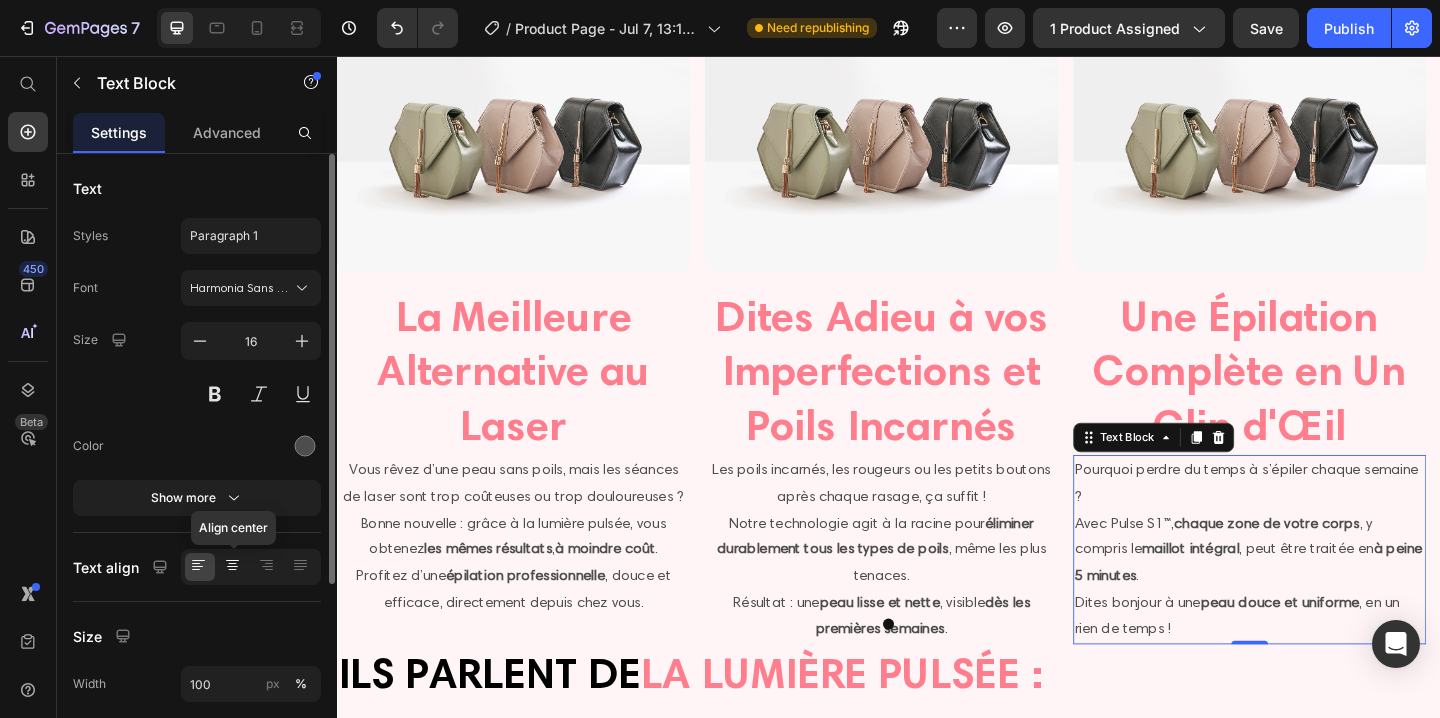 click 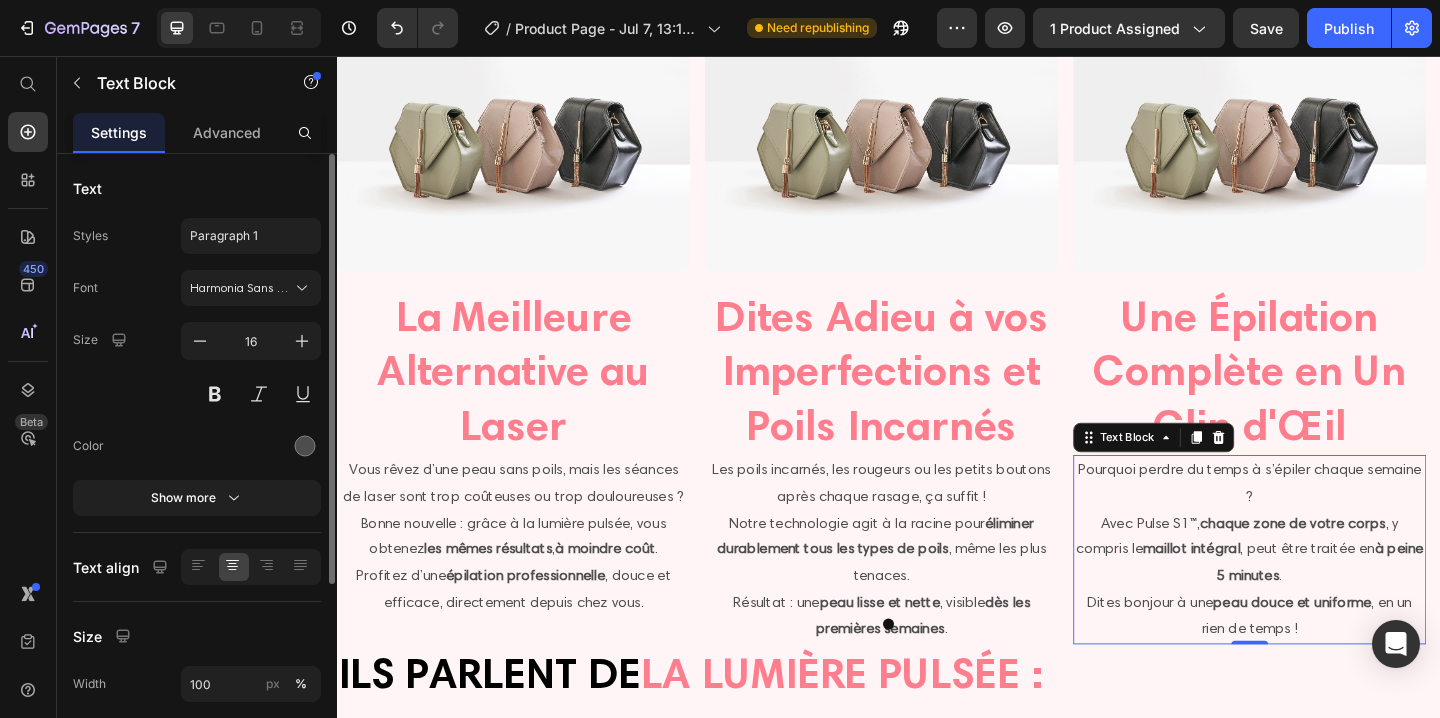 scroll, scrollTop: 274, scrollLeft: 0, axis: vertical 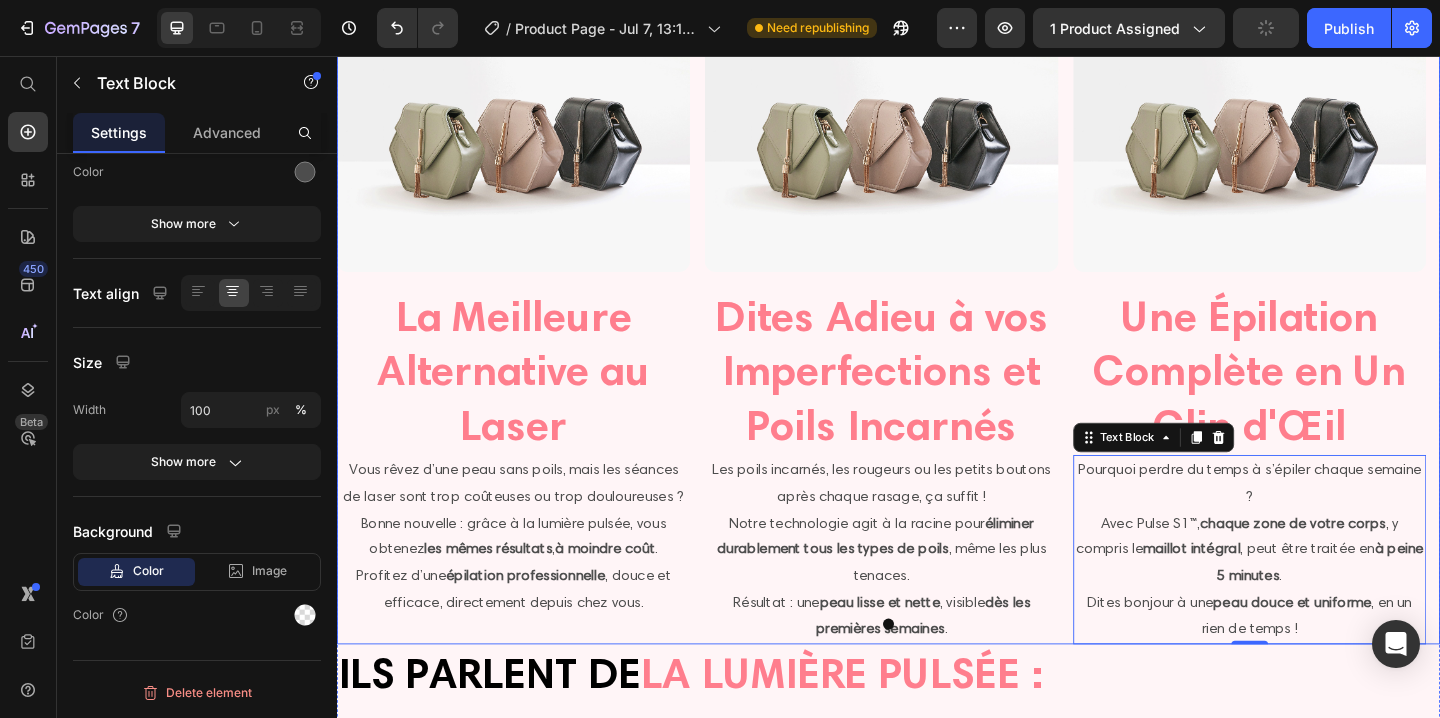 click on "Image La Meilleure Alternative au Laser Heading Vous rêvez d’une peau sans poils, mais les séances de laser sont trop coûteuses ou trop douloureuses ? Bonne nouvelle : grâce à la lumière pulsée, vous obtenez  les mêmes résultats ,  à moindre coût . Profitez d’une  épilation professionnelle , douce et efficace, directement depuis chez vous. Text Block Image Dites Adieu à vos Imperfections et Poils Incarnés Heading Les poils incarnés, les rougeurs ou les petits boutons après chaque rasage, ça suffit ! Notre technologie agit à la racine pour  éliminer durablement tous les types de poils , même les plus tenaces. Résultat : une  peau lisse et nette , visible  dès les premières semaines . Text Block Image Une Épilation Complète en Un Clin d'Œil Heading Pourquoi perdre du temps à s’épiler chaque semaine ? Avec Pulse S1™,  chaque zone de votre corps , y compris le  maillot intégral , peut être traitée en  à peine 5 minutes . Dites bonjour à une  peau douce et uniforme   0" at bounding box center (937, 348) 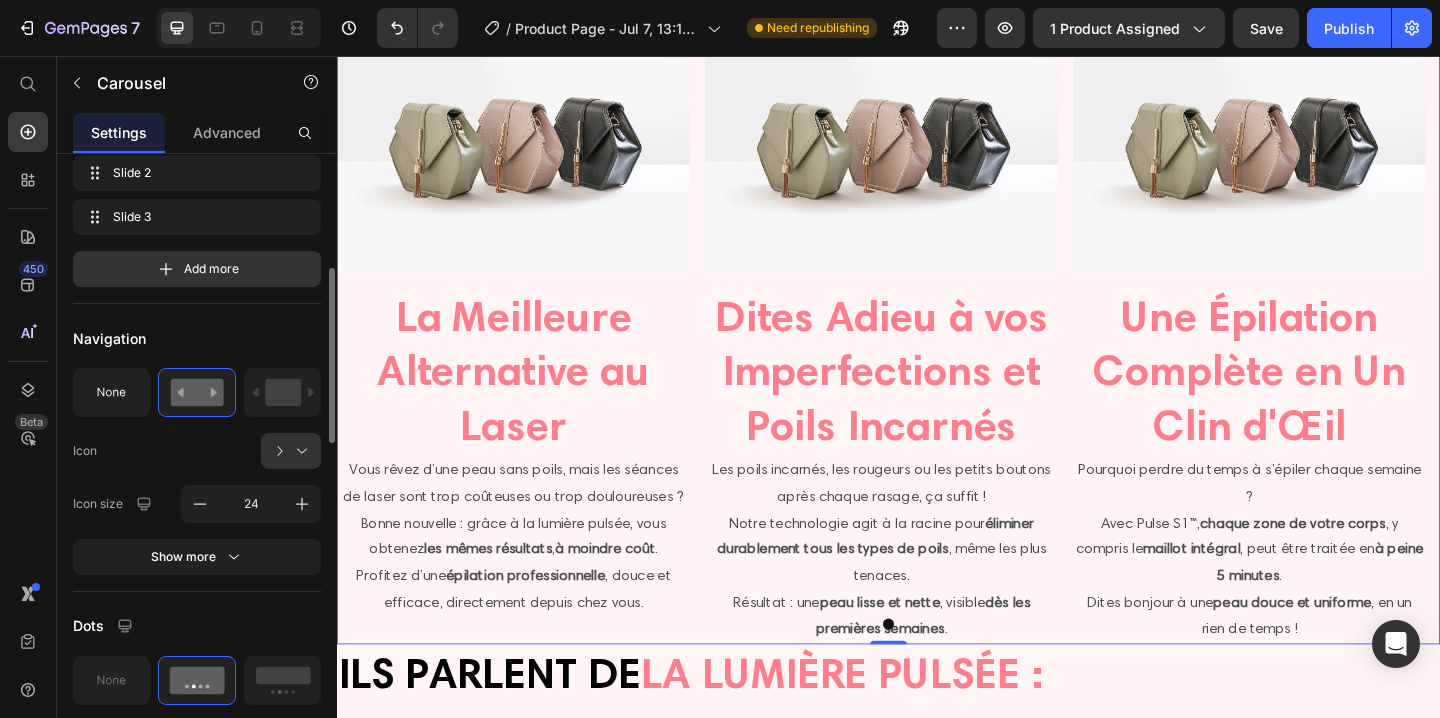 scroll, scrollTop: 501, scrollLeft: 0, axis: vertical 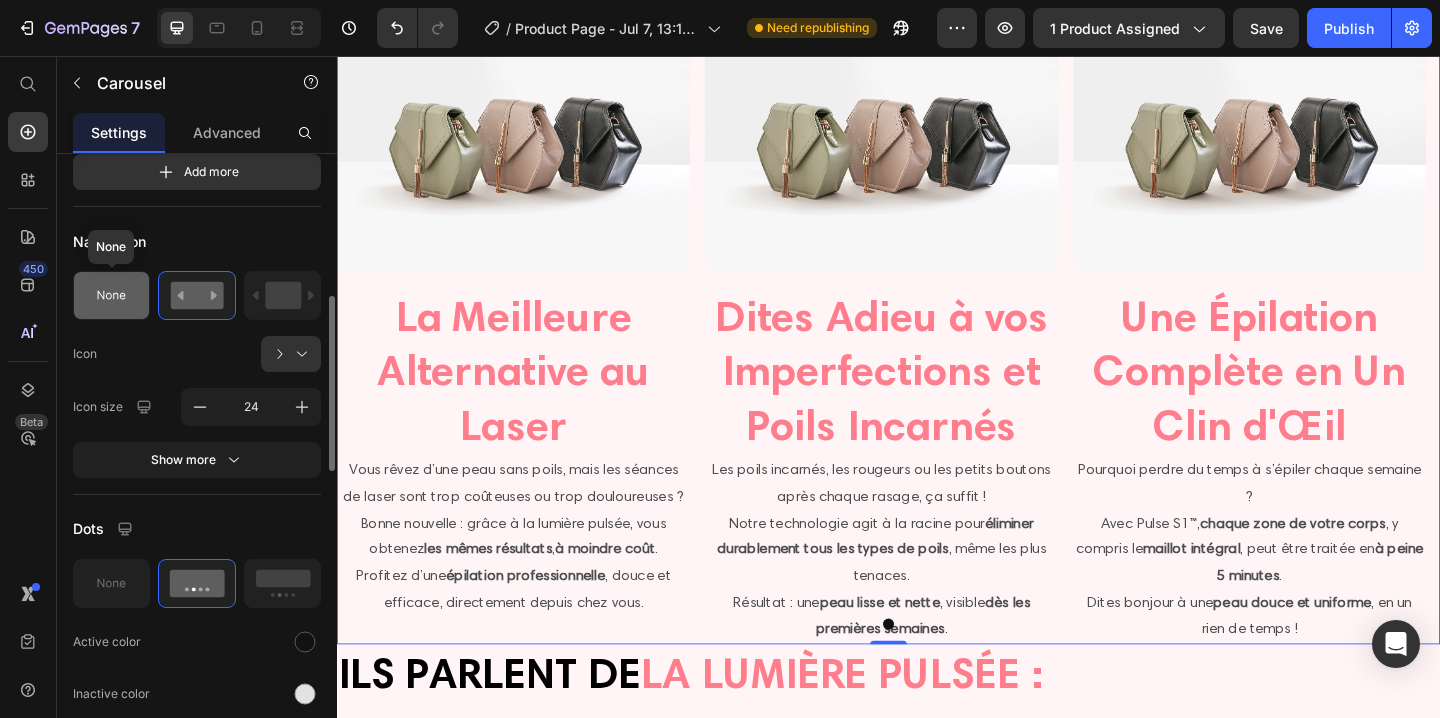 click 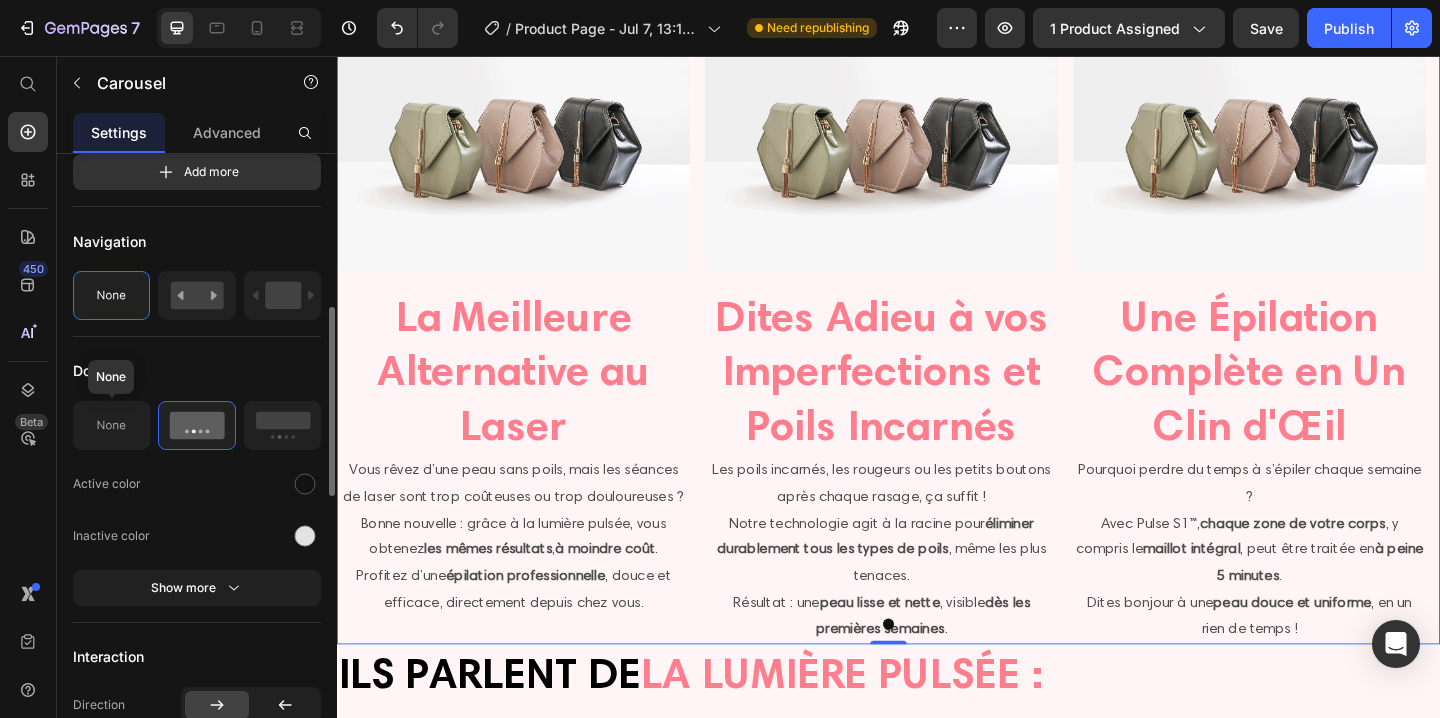 click 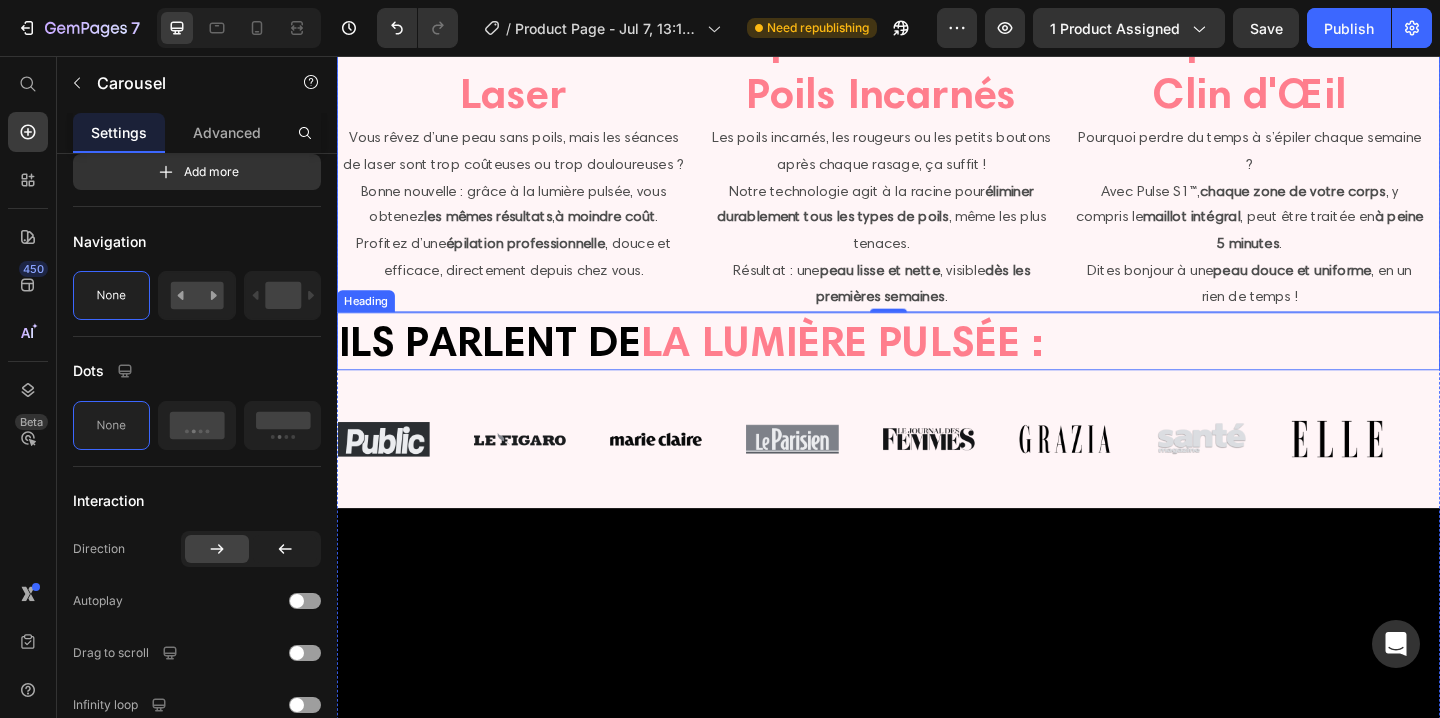 scroll, scrollTop: 1803, scrollLeft: 0, axis: vertical 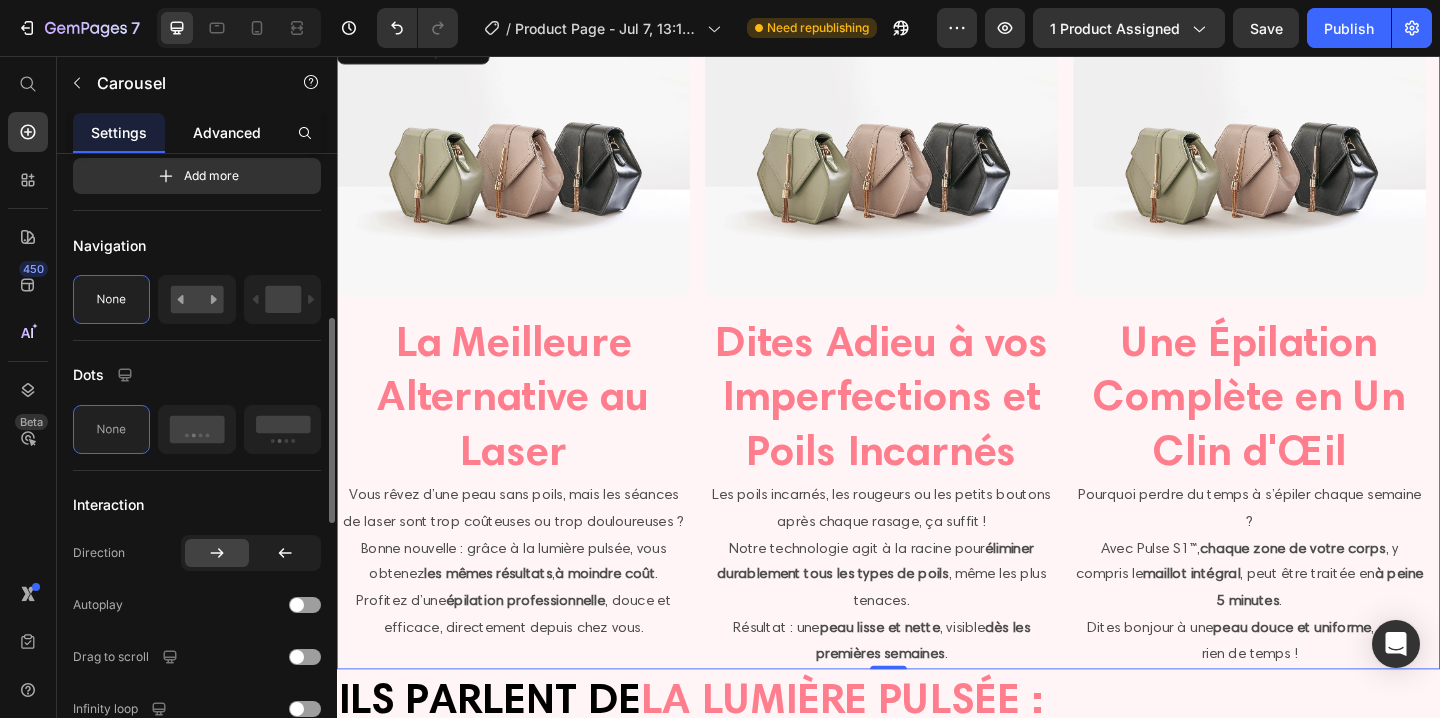 click on "Advanced" at bounding box center [227, 132] 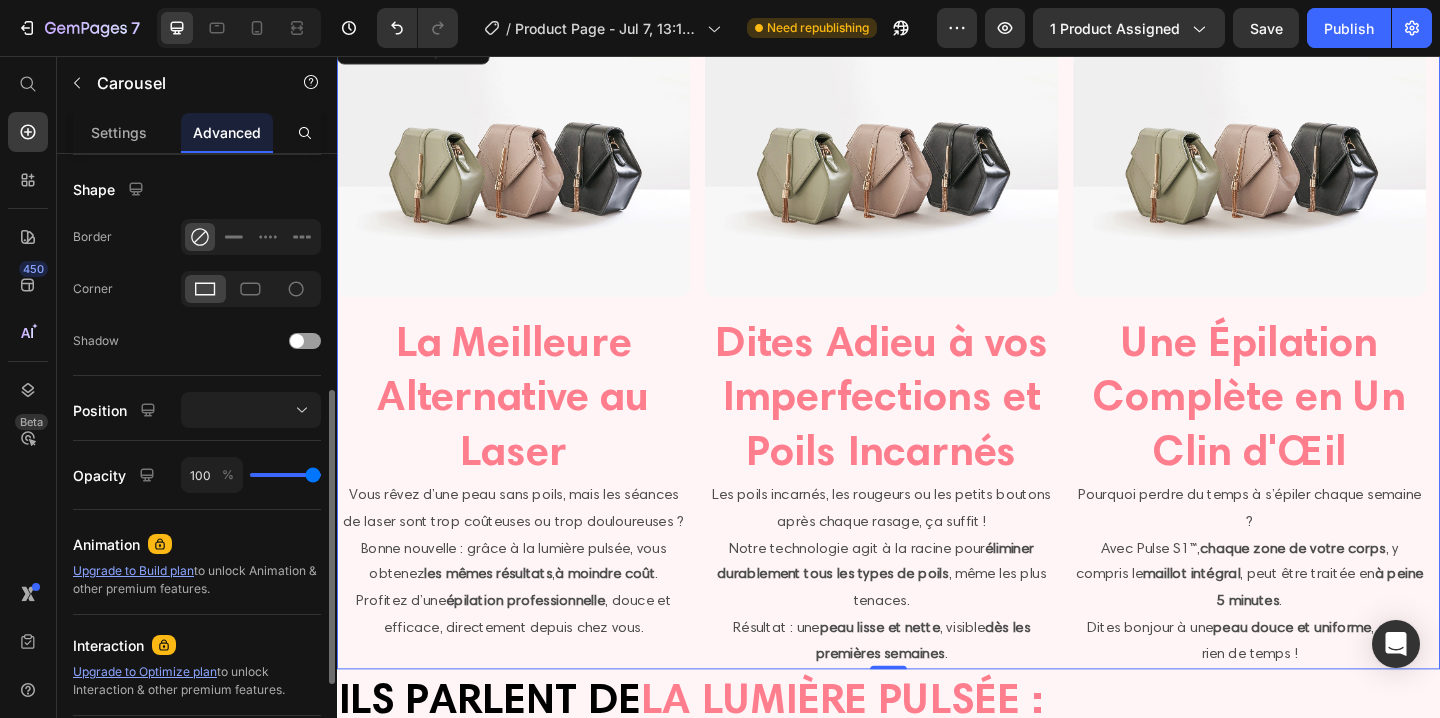 scroll, scrollTop: 0, scrollLeft: 0, axis: both 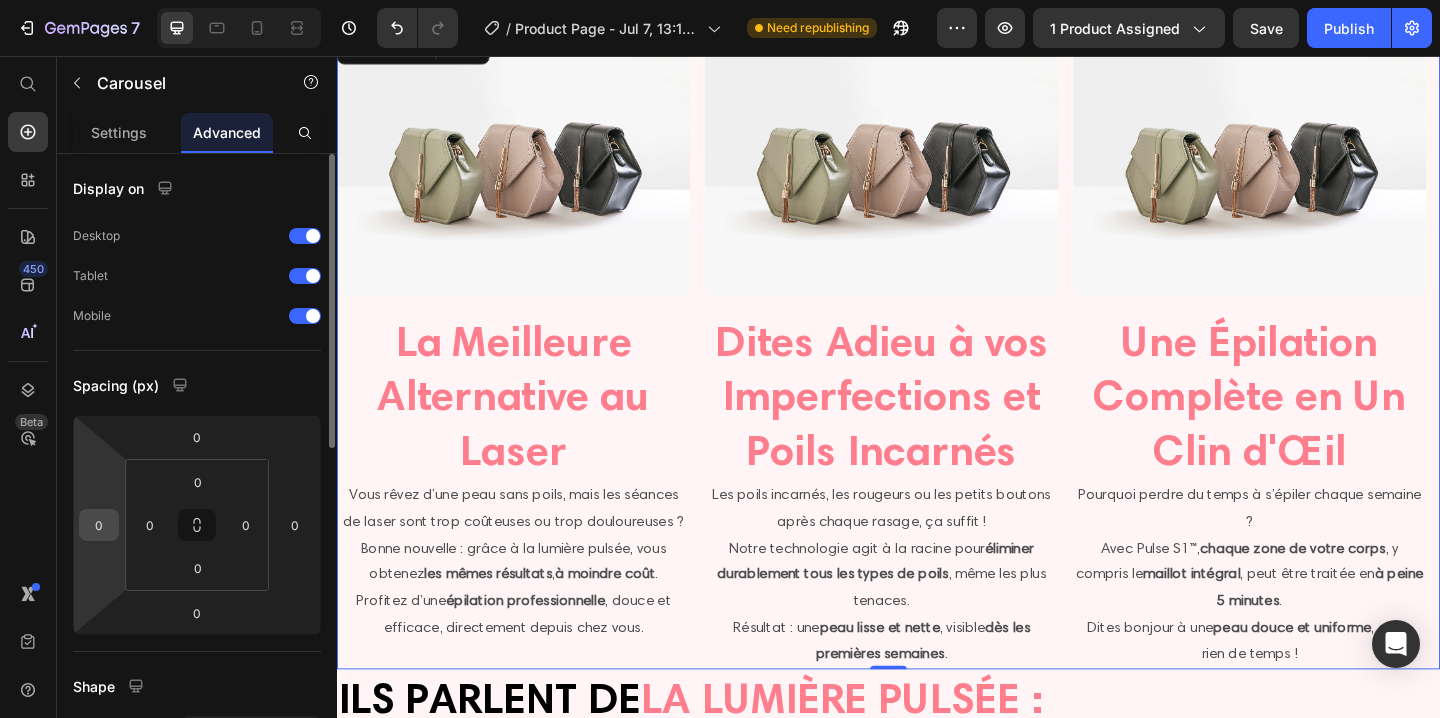click on "0" at bounding box center [99, 525] 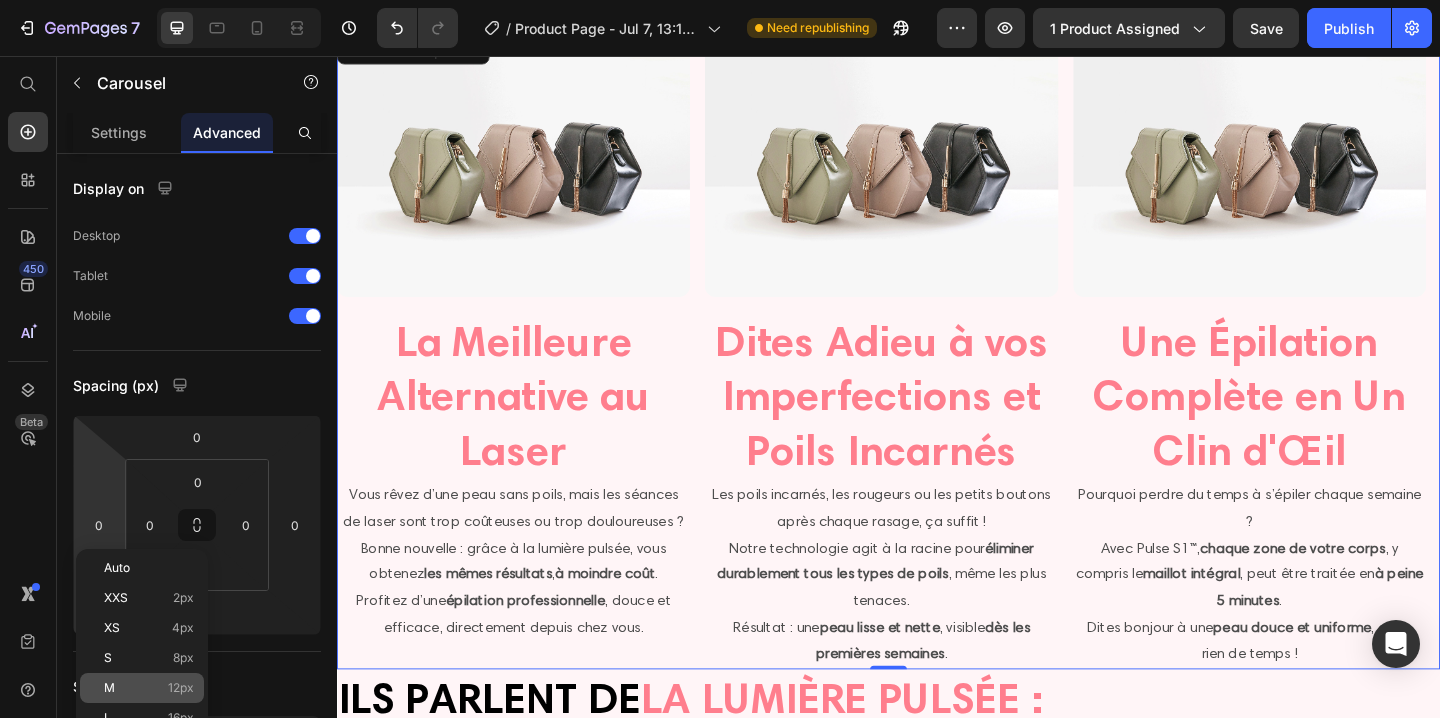 click on "12px" at bounding box center (181, 688) 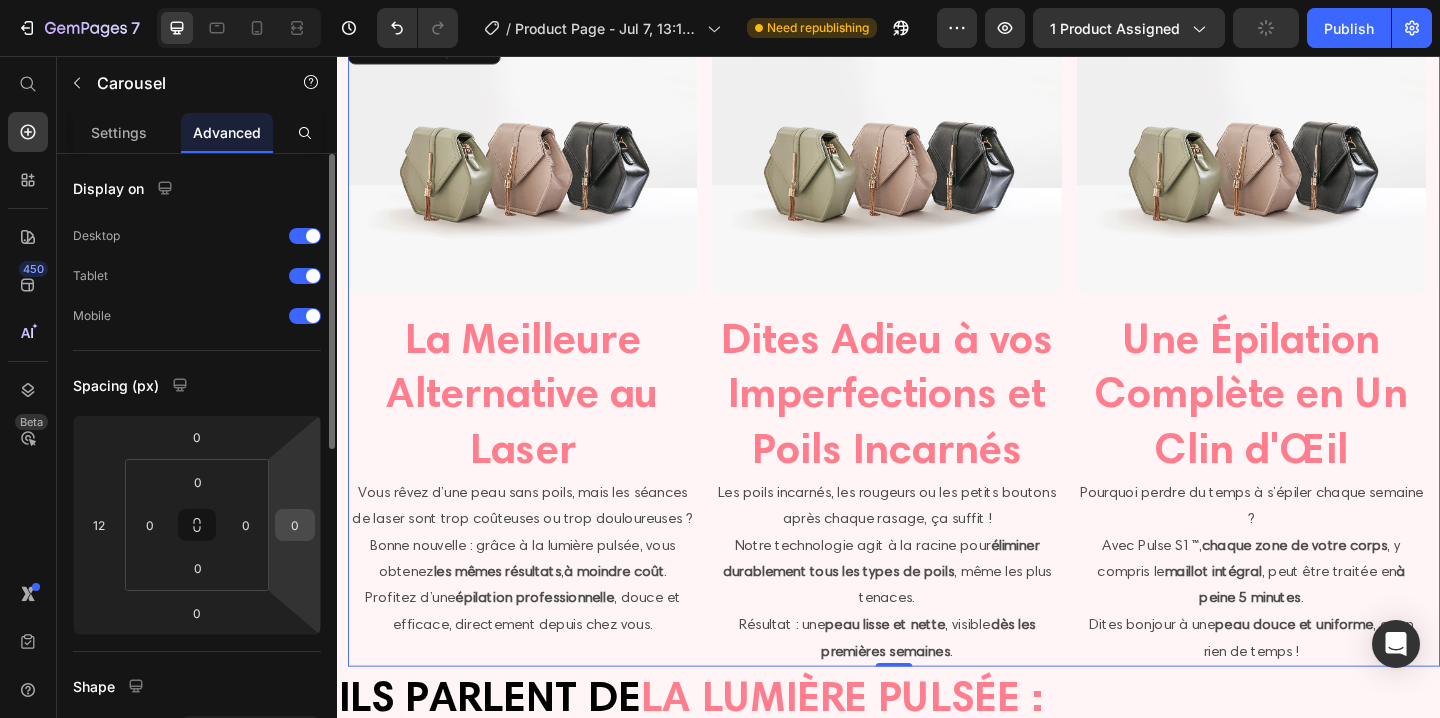 click on "0" at bounding box center [295, 525] 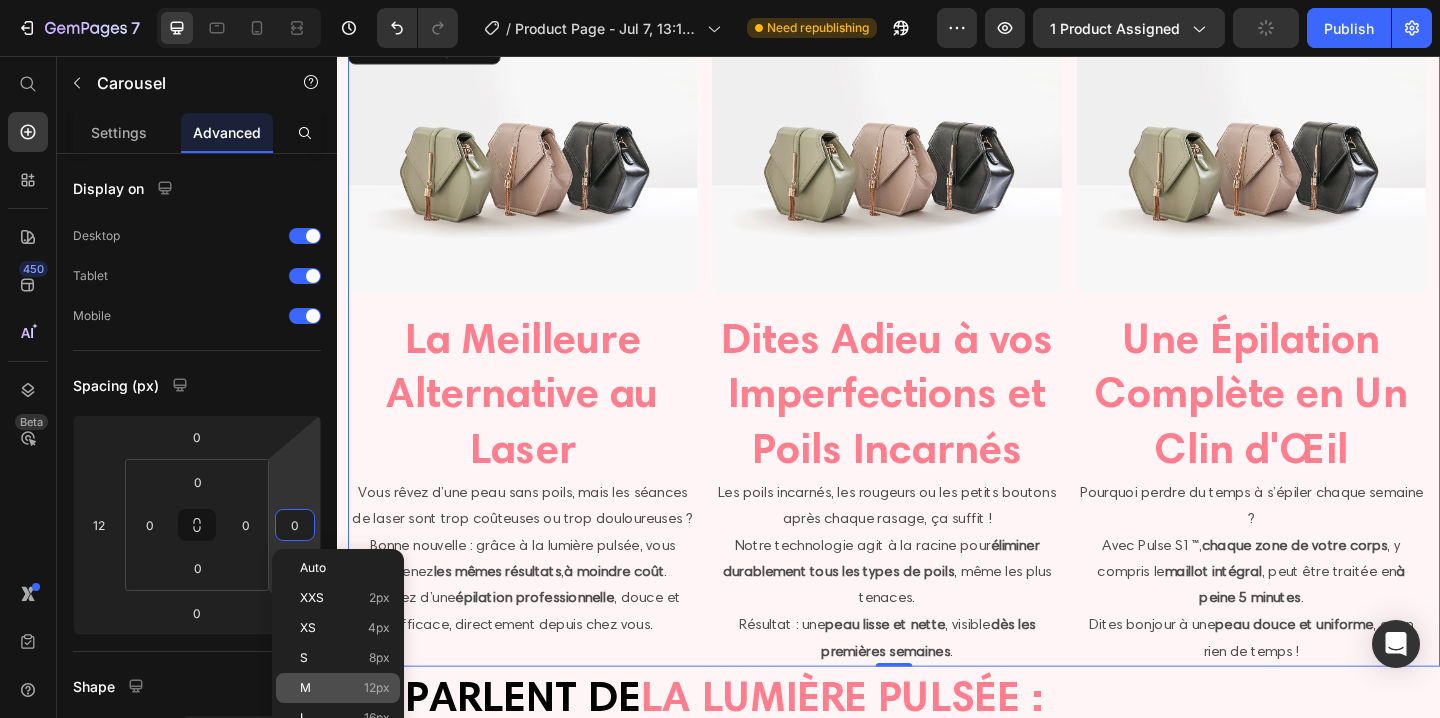 click on "M 12px" at bounding box center [345, 688] 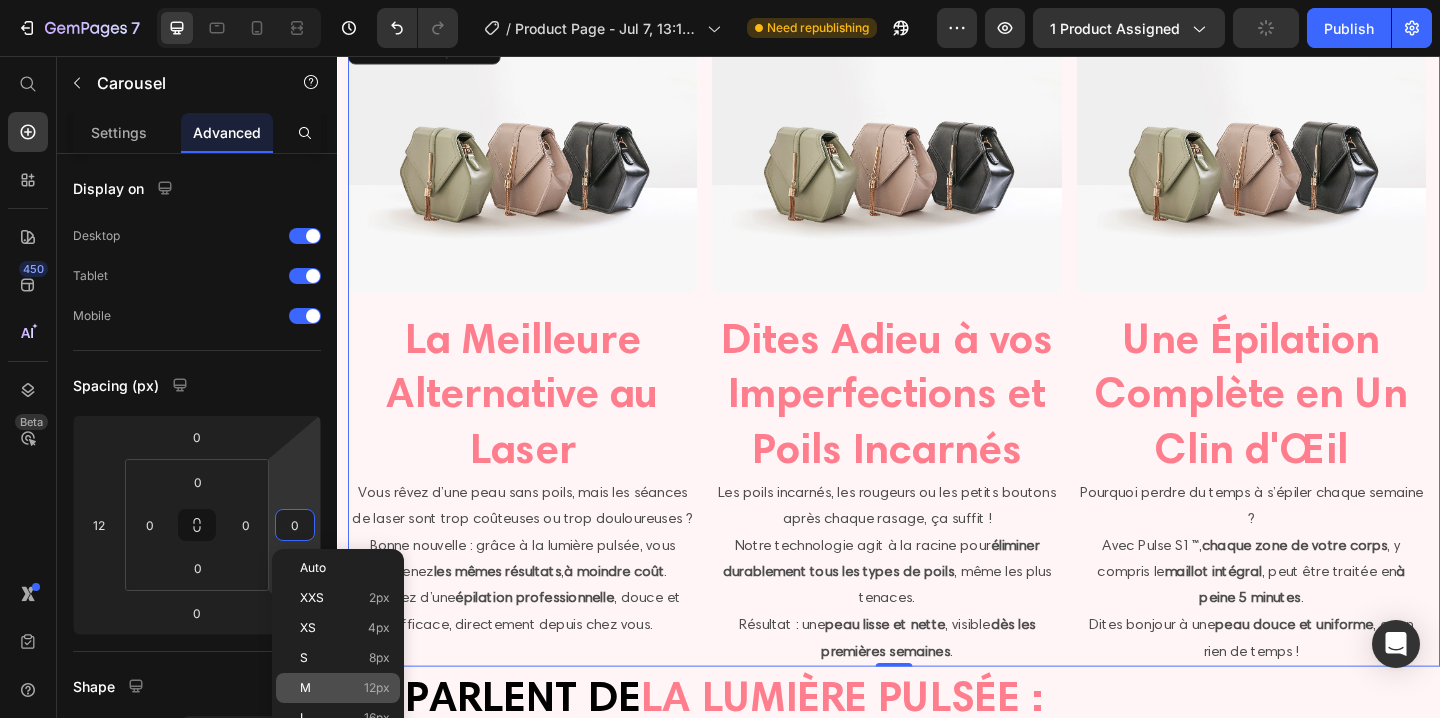 type on "12" 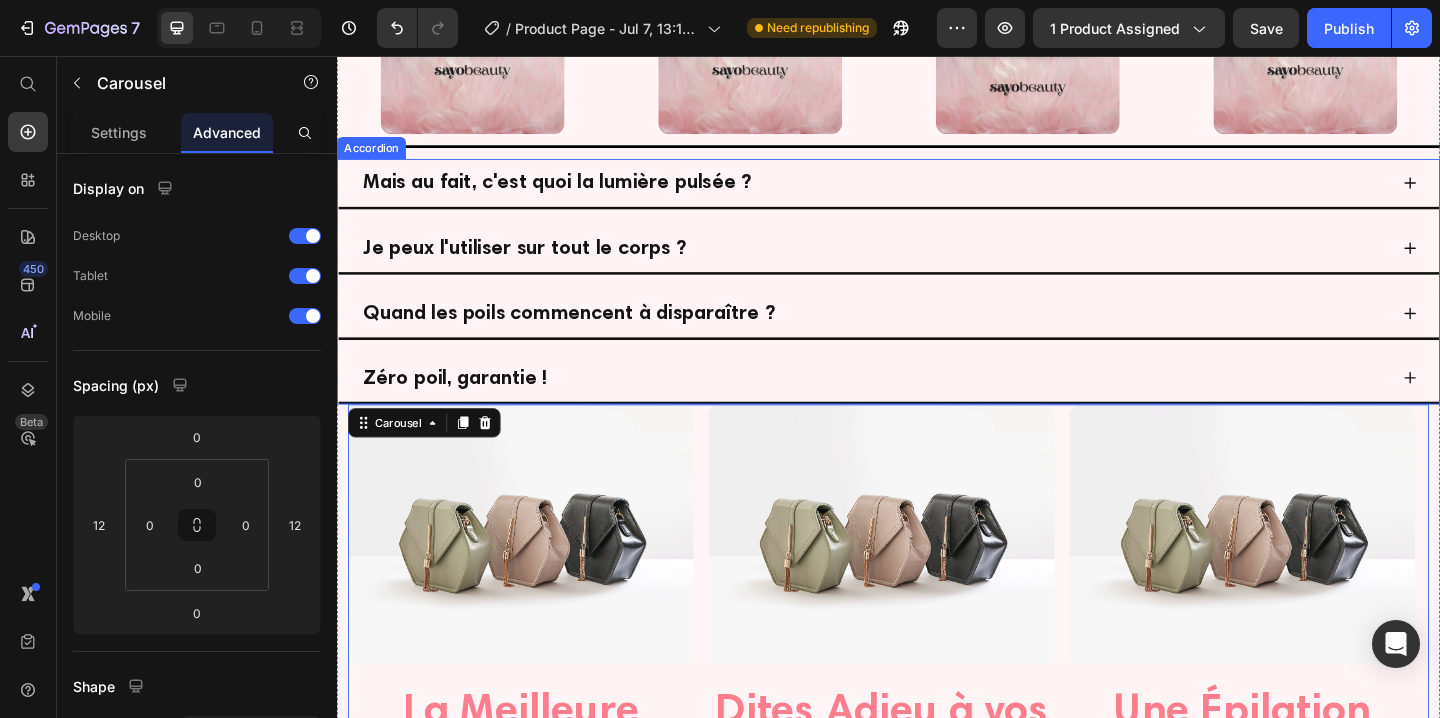 scroll, scrollTop: 1346, scrollLeft: 0, axis: vertical 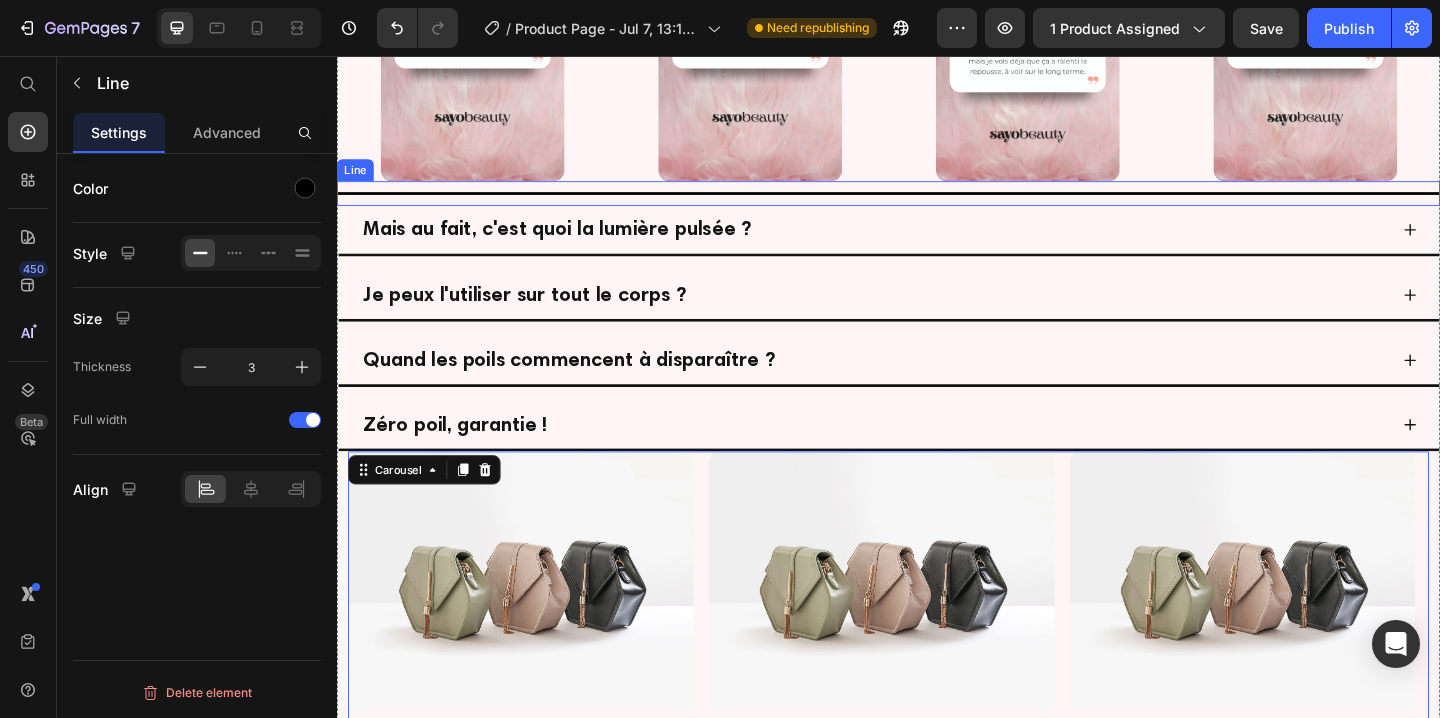 click on "Title Line" at bounding box center (937, 205) 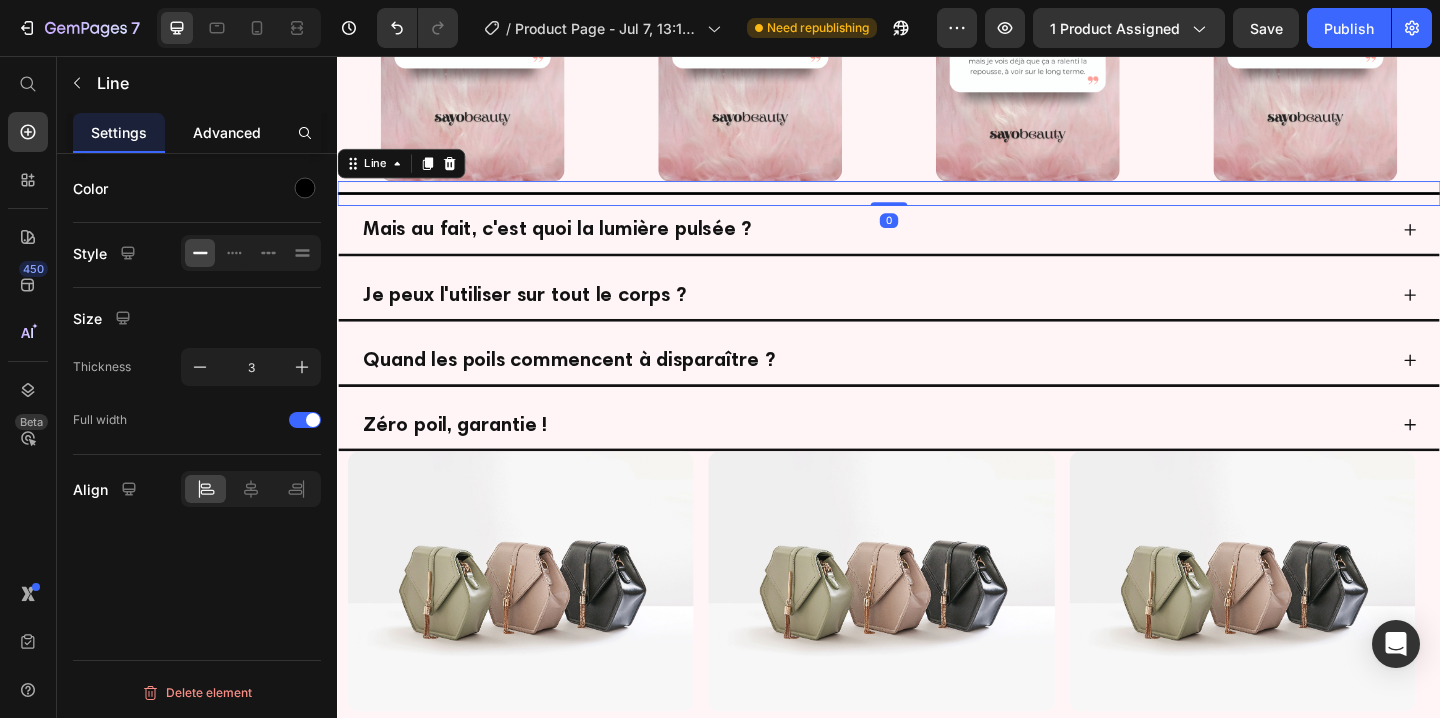 click on "Advanced" at bounding box center [227, 132] 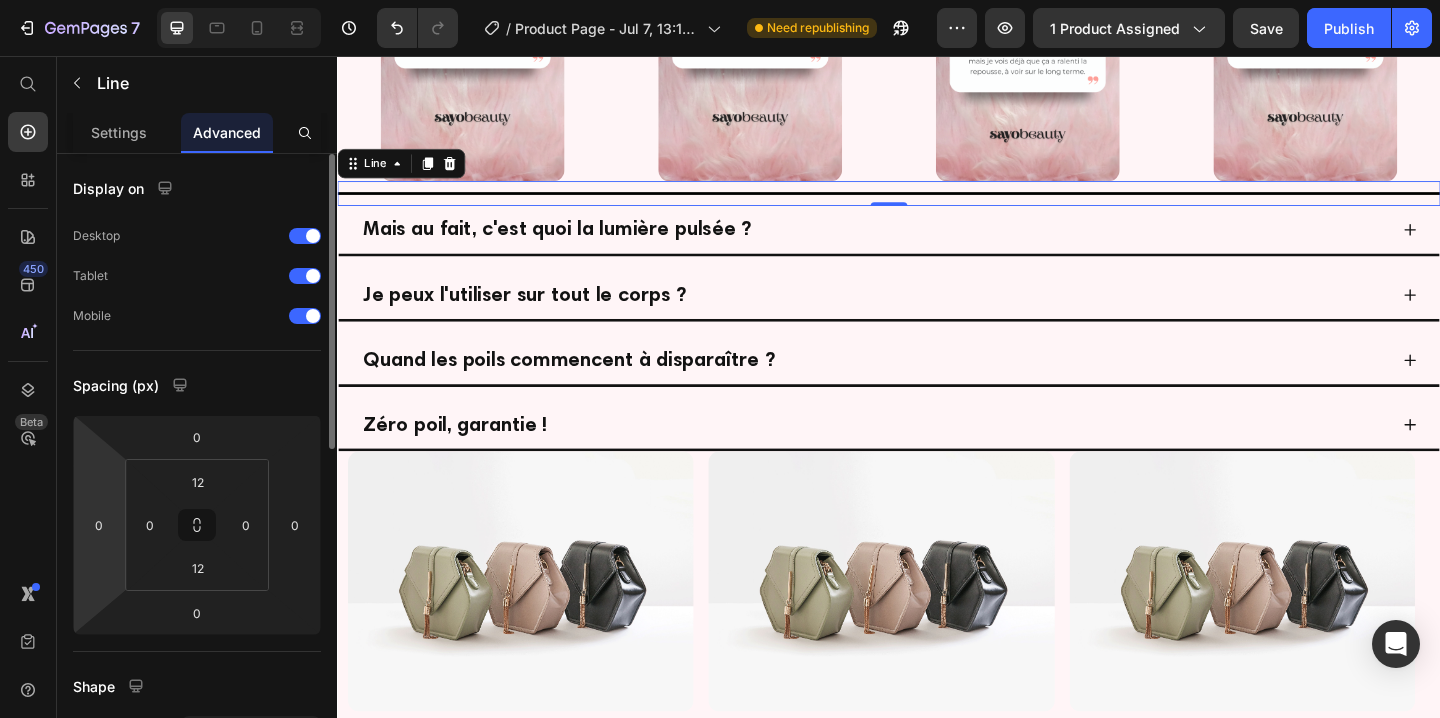 click on "7   /  Product Page - Jul 7, 13:10:20 Need republishing Preview 1 product assigned  Save   Publish  450 Beta Start with Sections Elements Hero Section Product Detail Brands Trusted Badges Guarantee Product Breakdown How to use Testimonials Compare Bundle FAQs Social Proof Brand Story Product List Collection Blog List Contact Sticky Add to Cart Custom Footer Browse Library 450 Layout
Row
Row
Row
Row Text
Heading
Text Block Button
Button
Button
Sticky Back to top Media
Image" at bounding box center [720, 0] 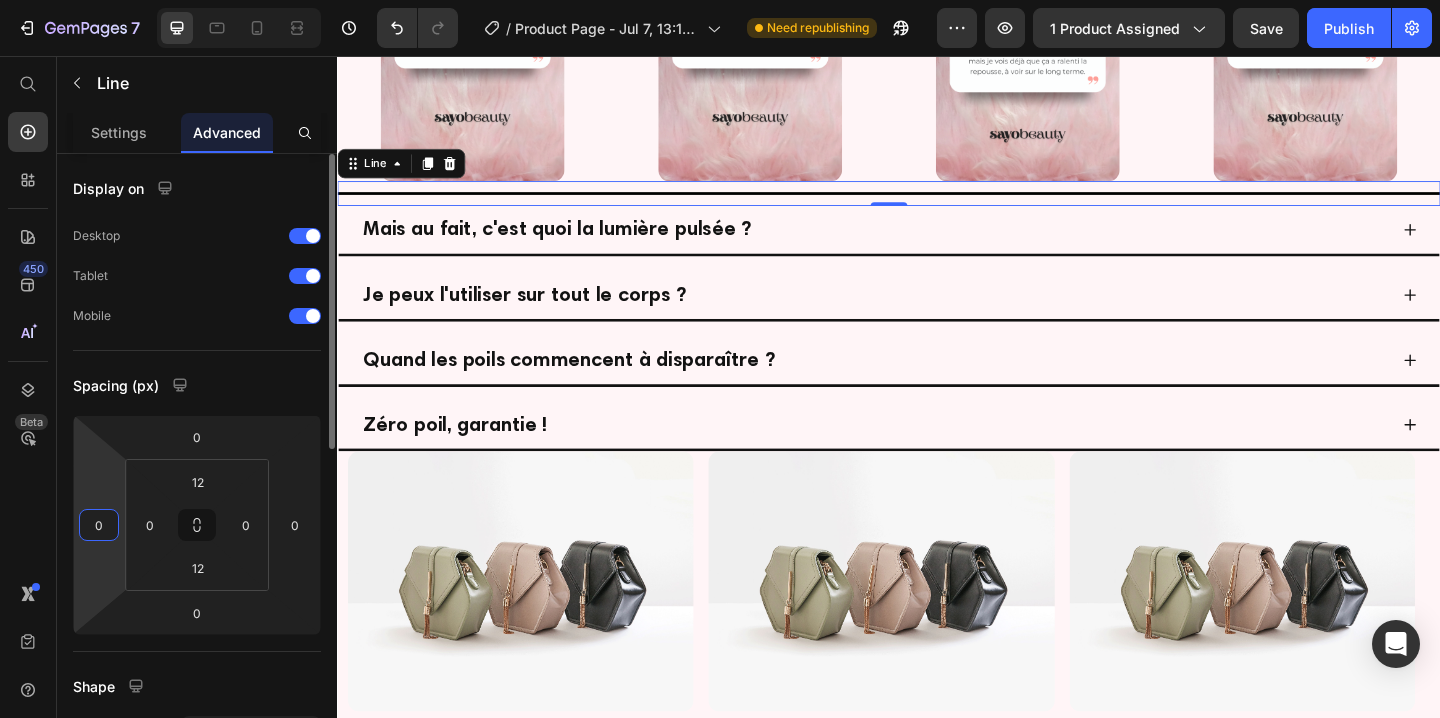 click on "0" at bounding box center [99, 525] 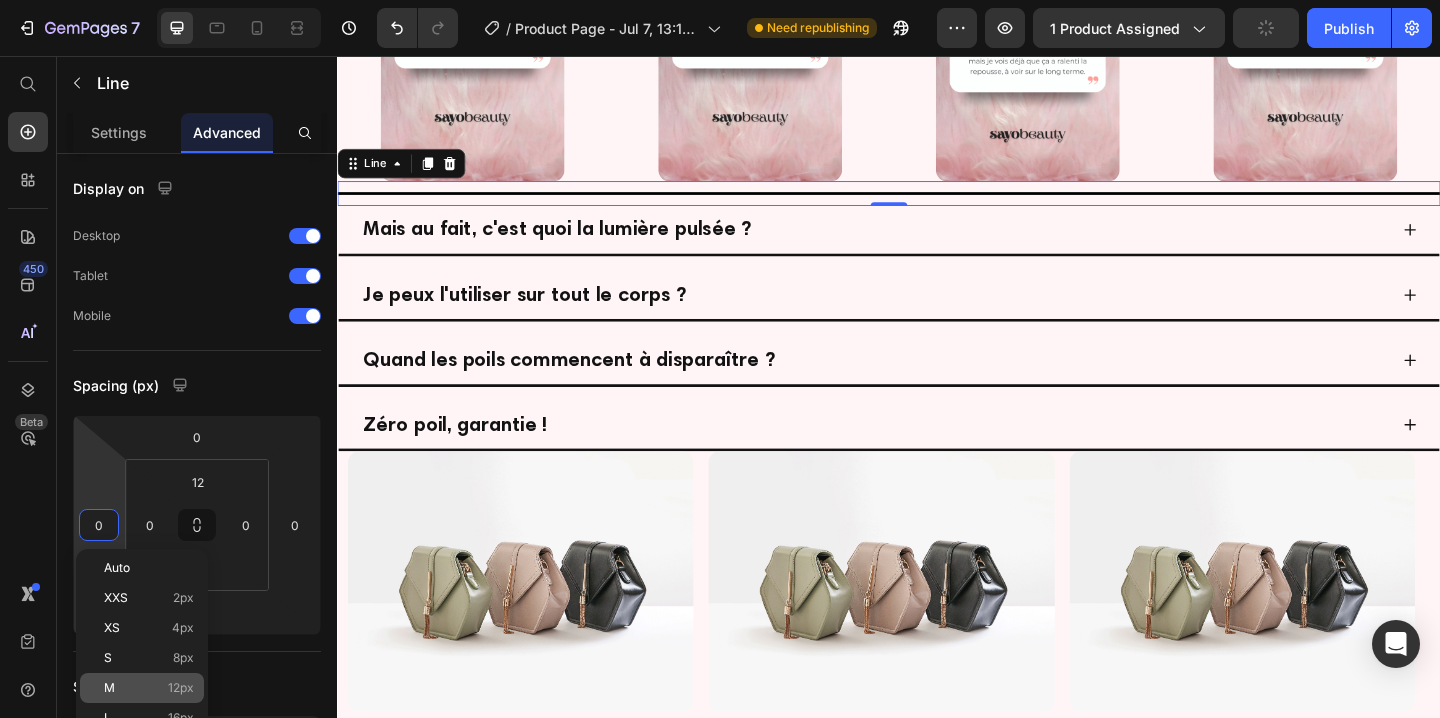 click on "M 12px" at bounding box center [149, 688] 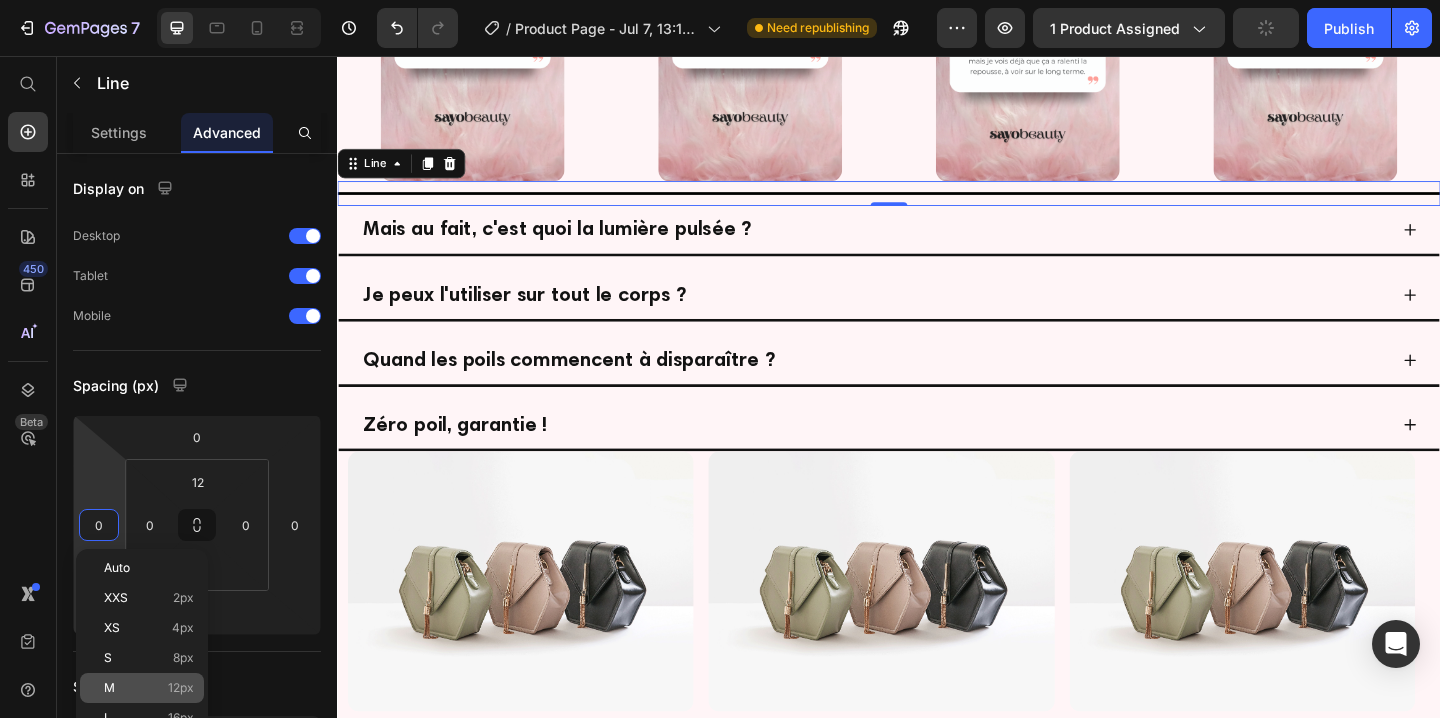 type on "12" 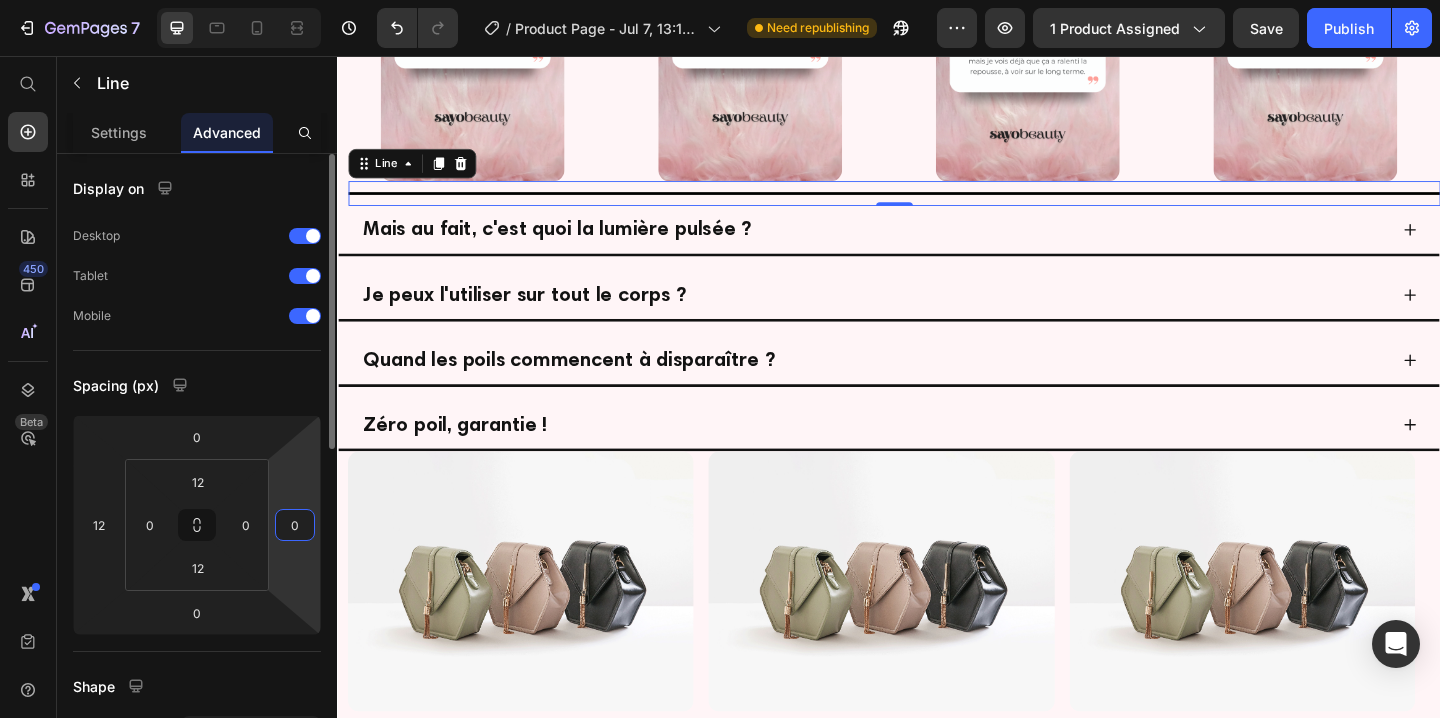 click on "0" at bounding box center [295, 525] 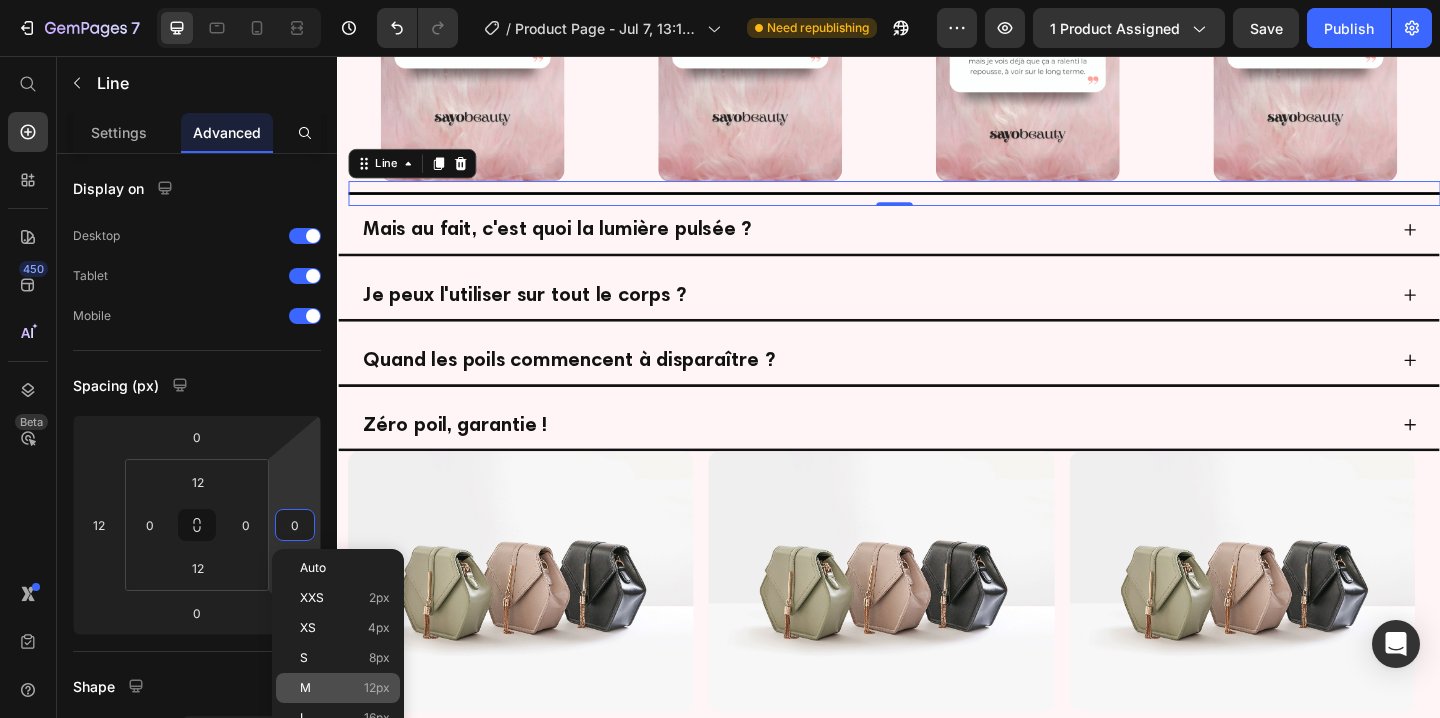 click on "M 12px" 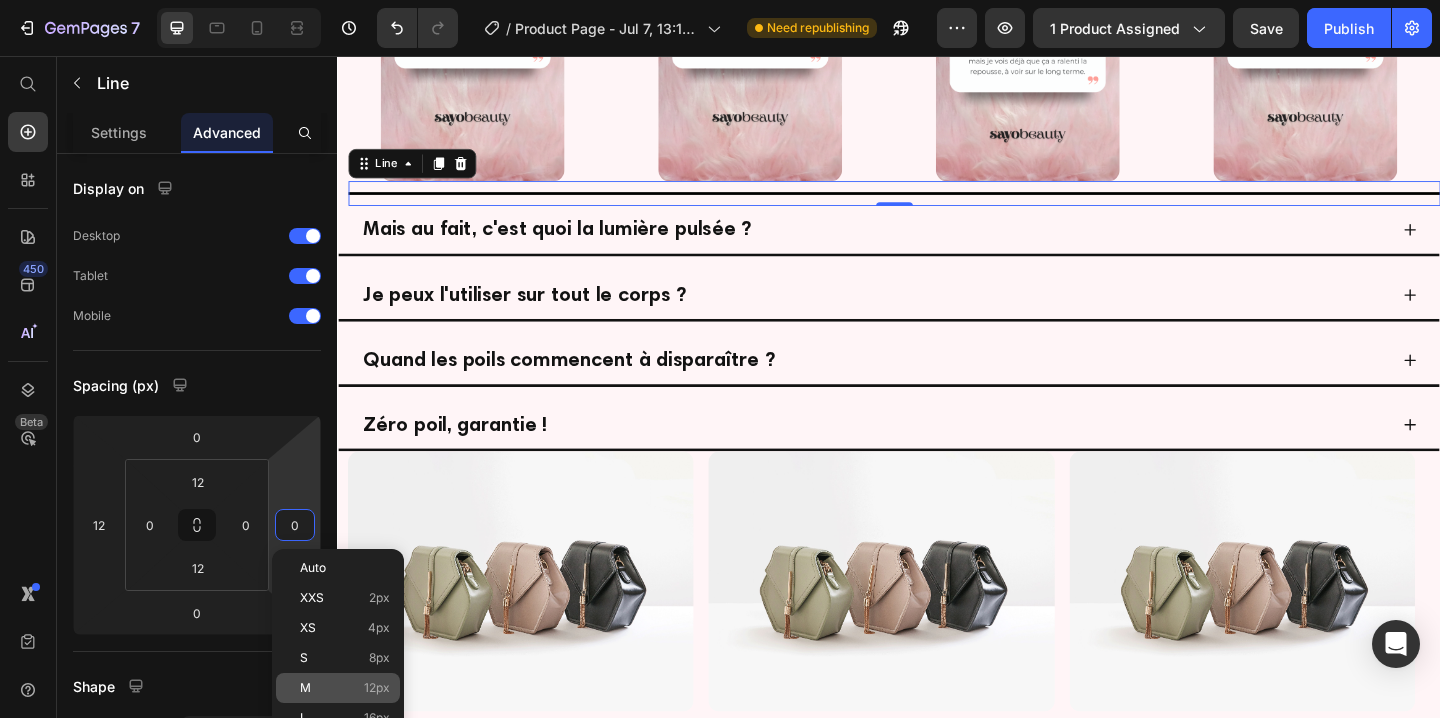 type on "12" 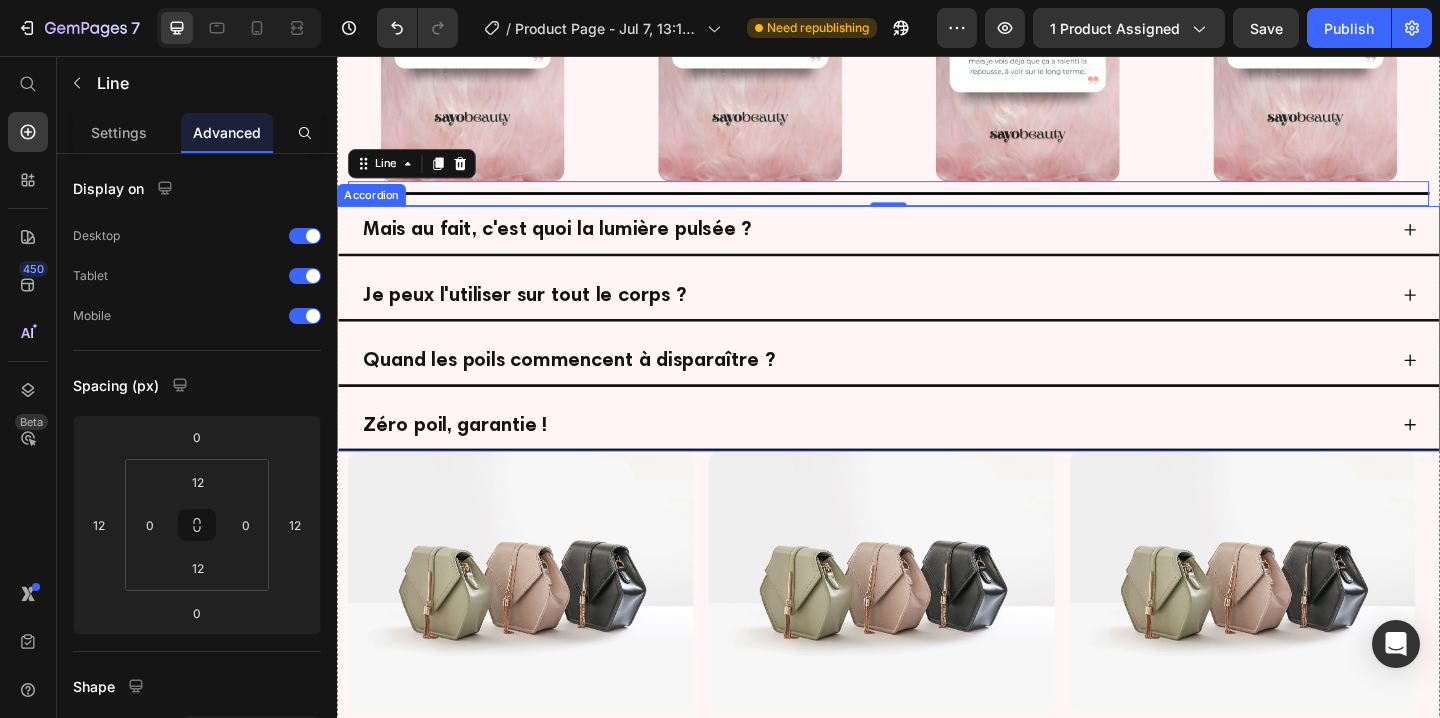 click on "Mais au fait, c'est quoi la lumière pulsée ?" at bounding box center [576, 243] 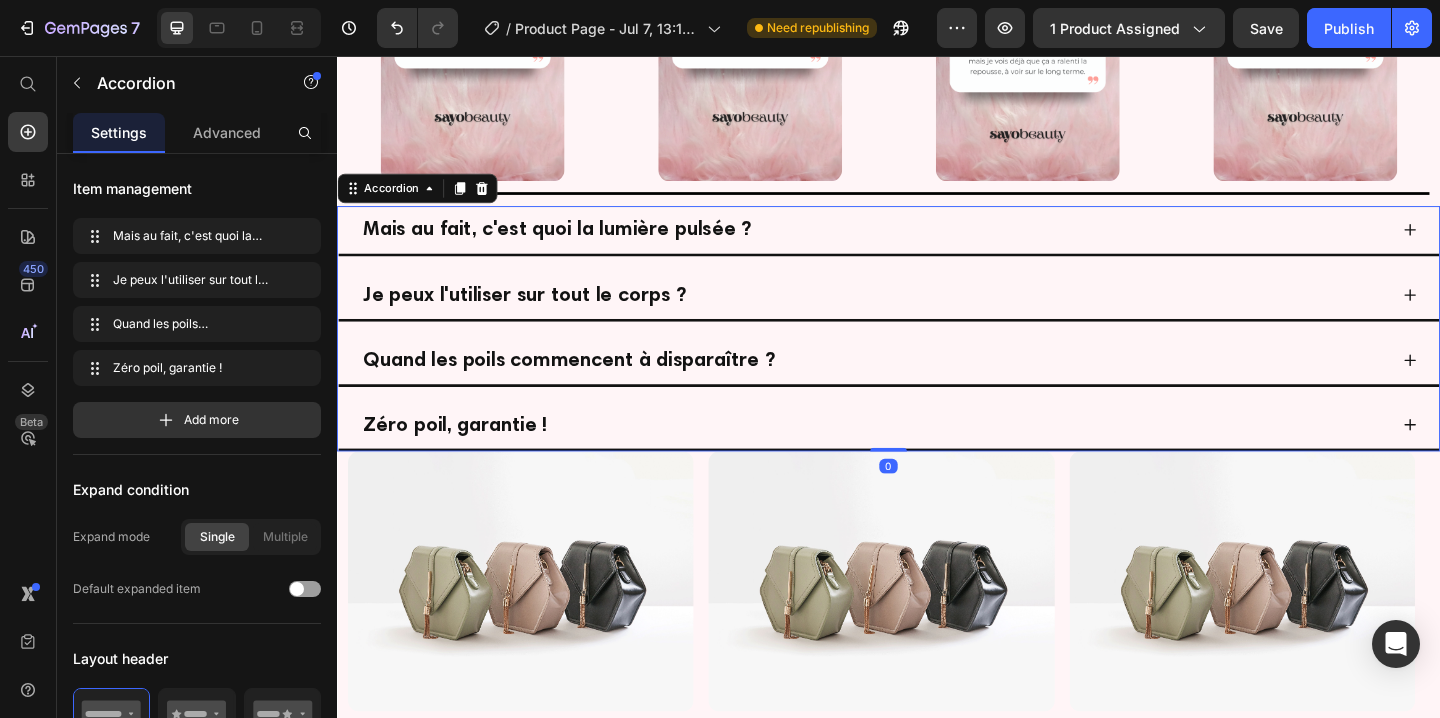 click on "Mais au fait, c'est quoi la lumière pulsée ?" at bounding box center (921, 245) 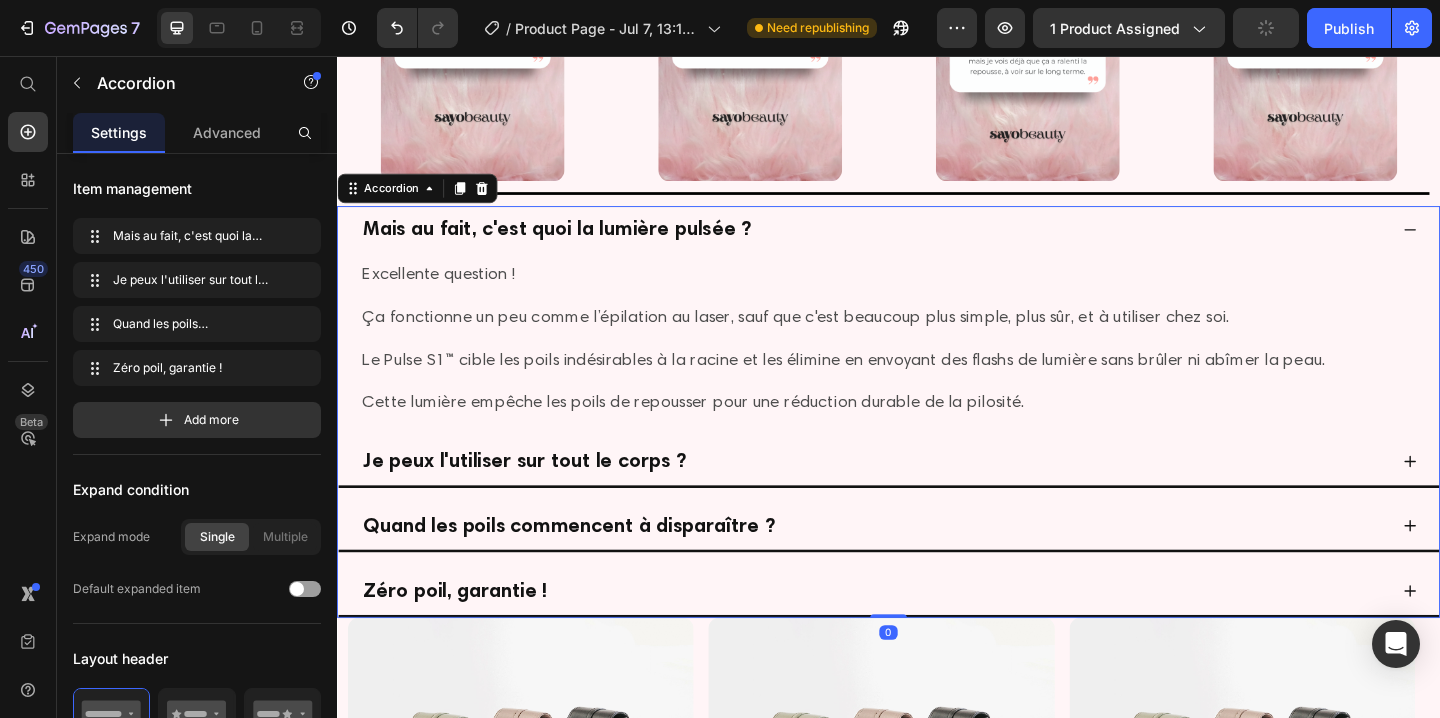 click on "Mais au fait, c'est quoi la lumière pulsée ?" at bounding box center [921, 245] 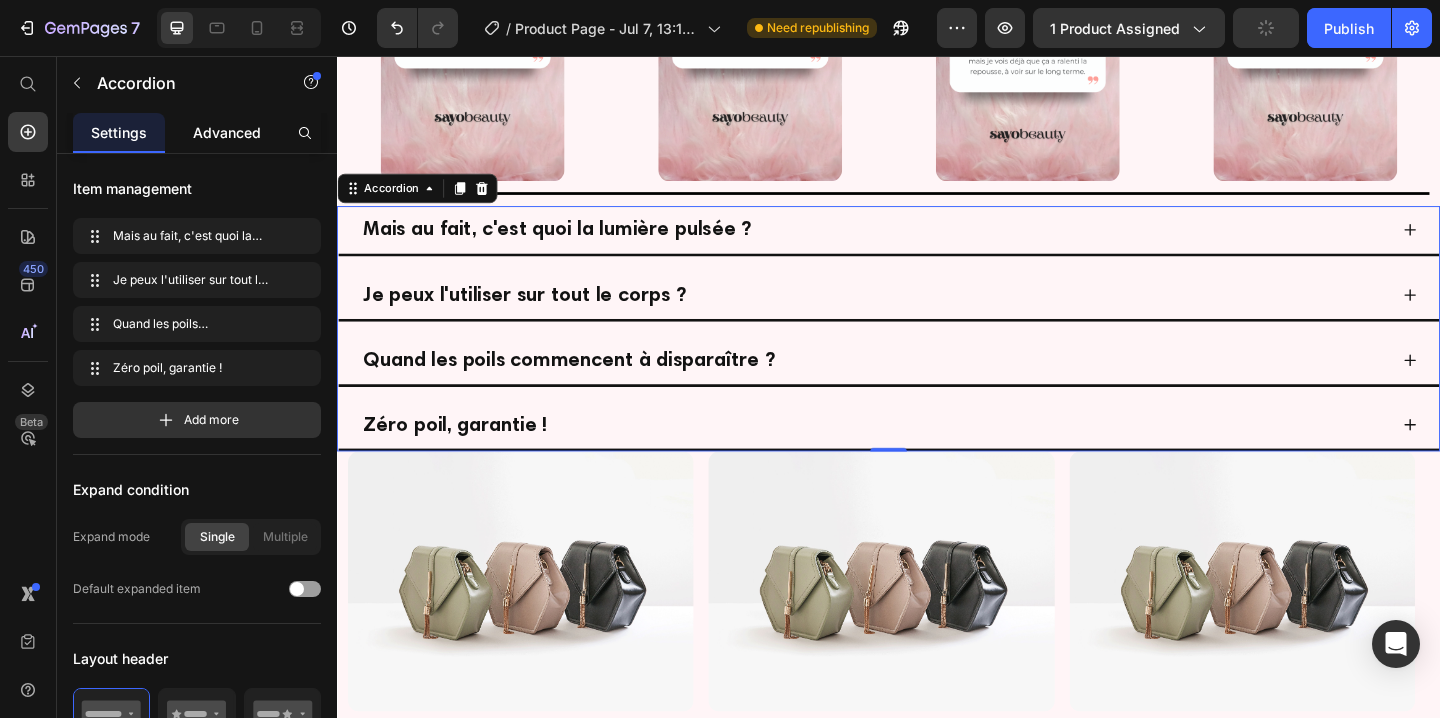 click on "Advanced" 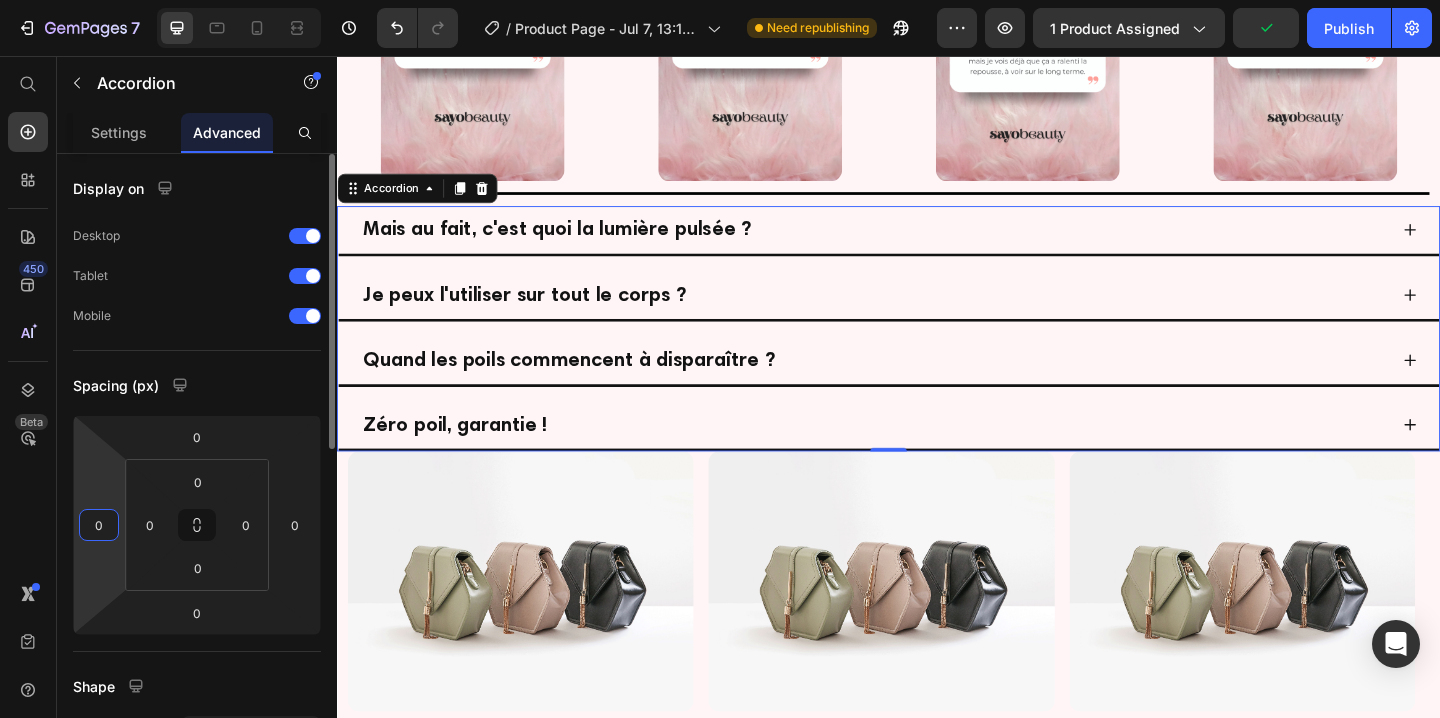 click on "0" at bounding box center (99, 525) 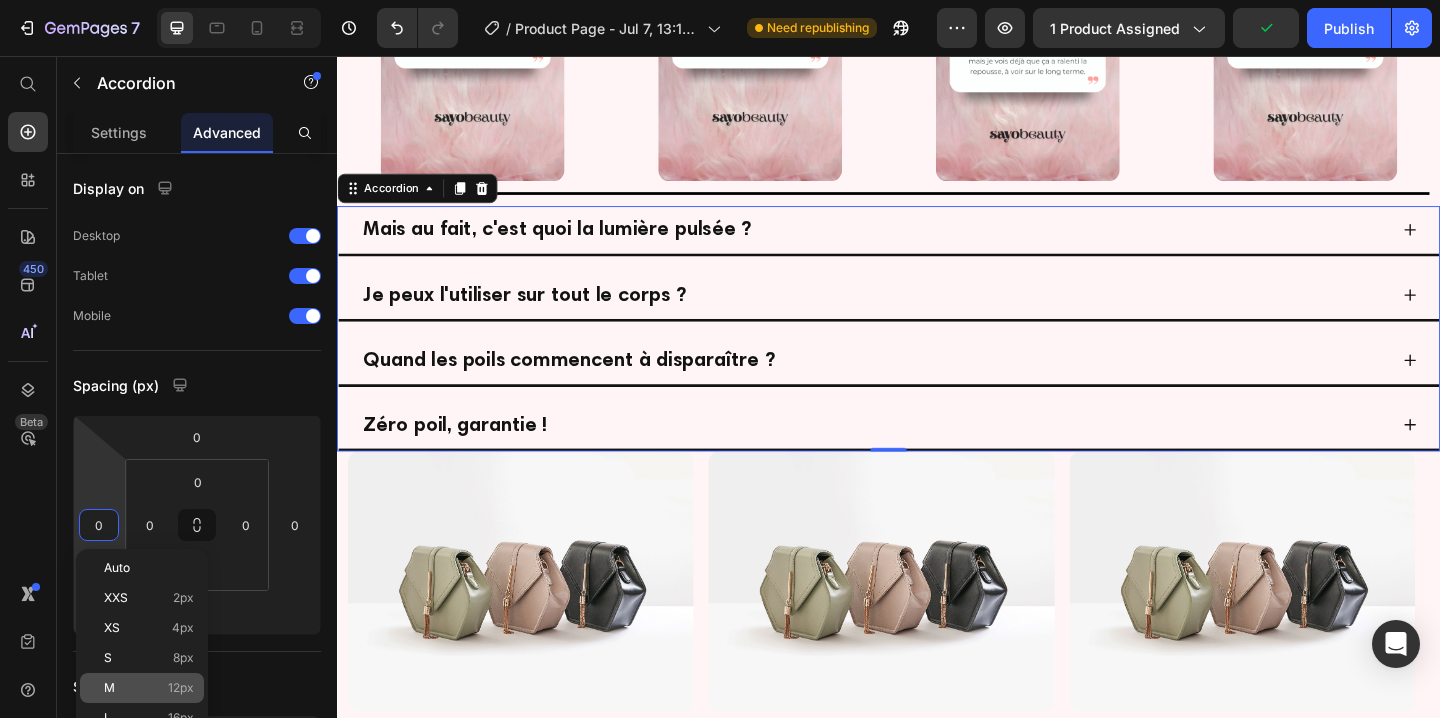 click on "M 12px" 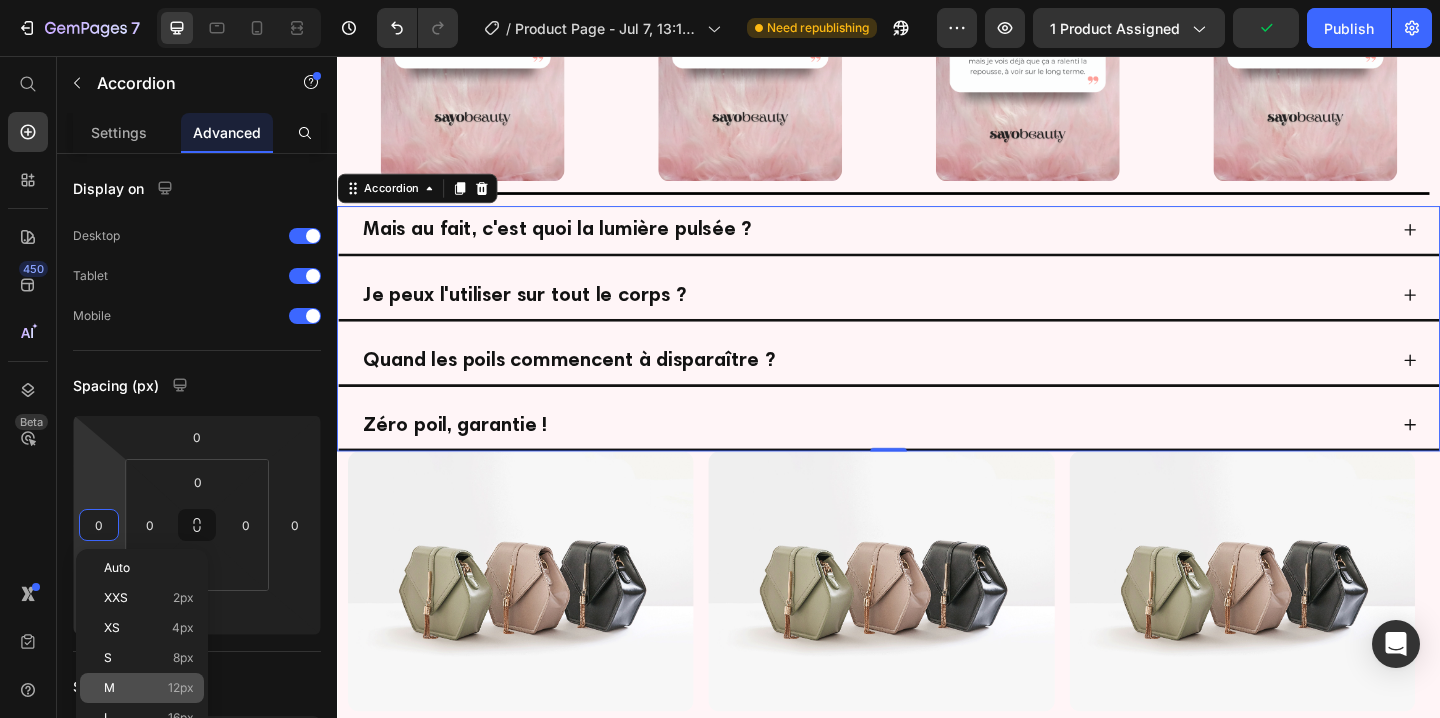 type on "12" 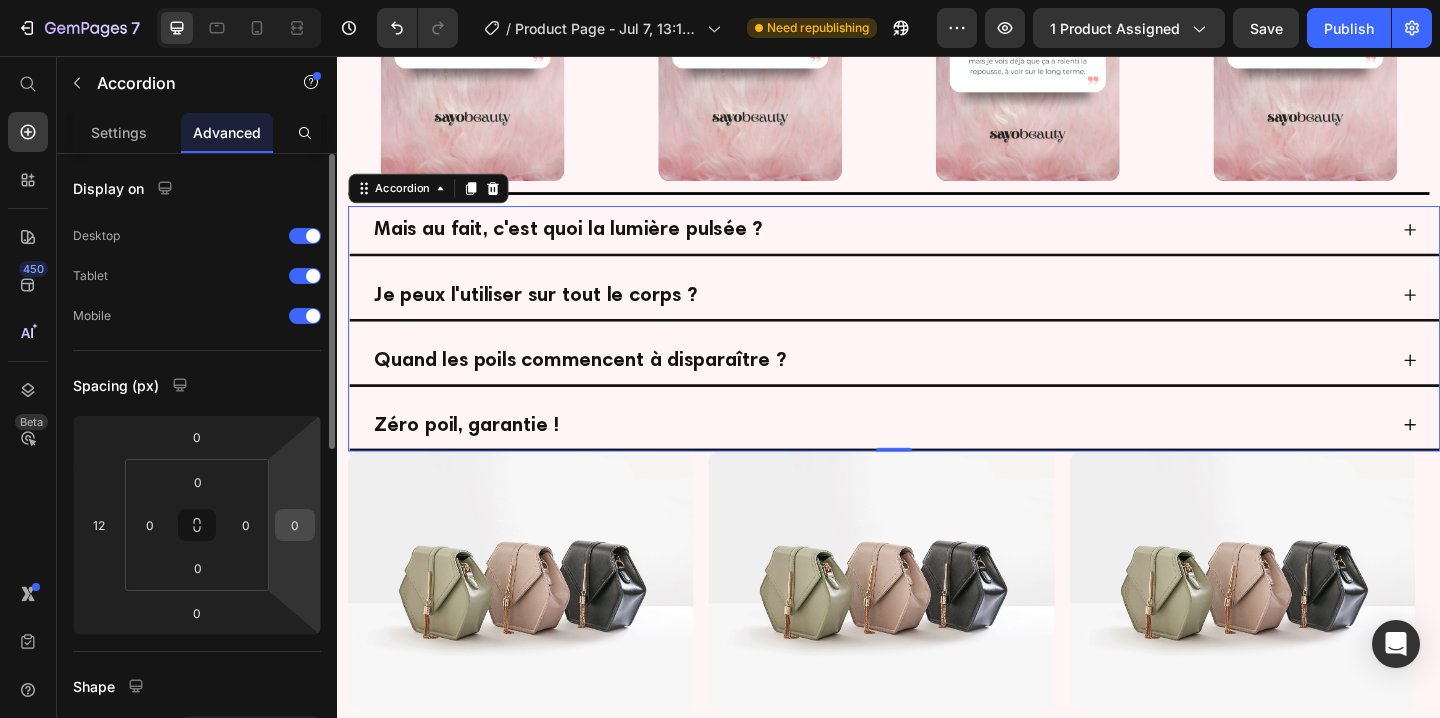 click on "0" at bounding box center (295, 525) 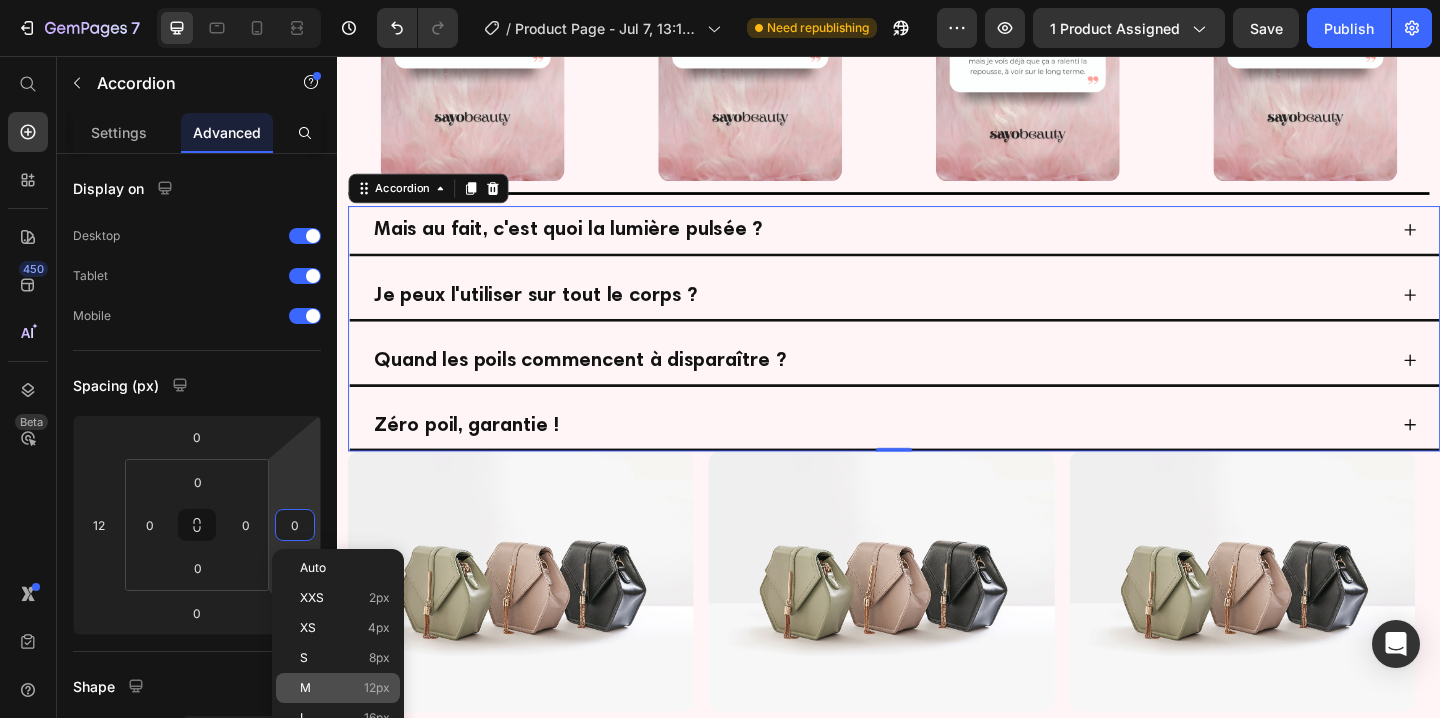 click on "M 12px" 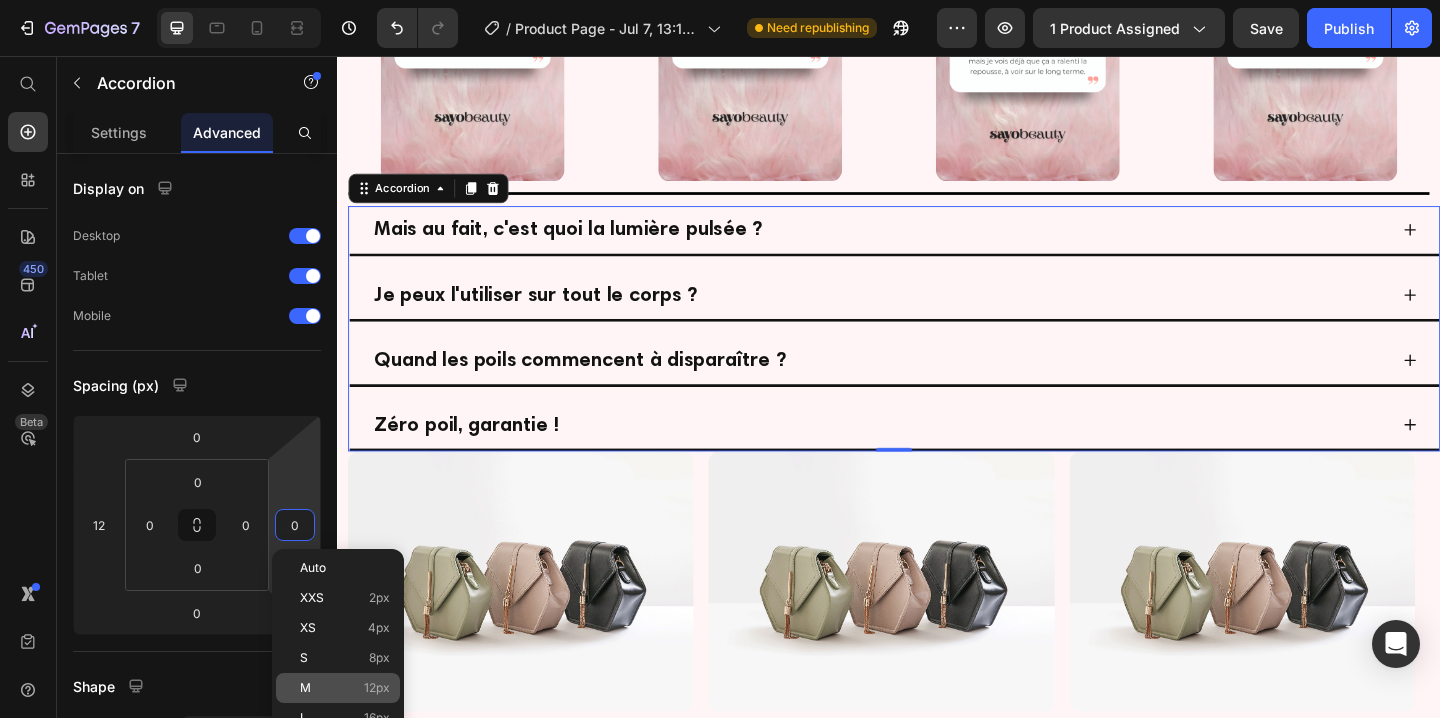 type on "12" 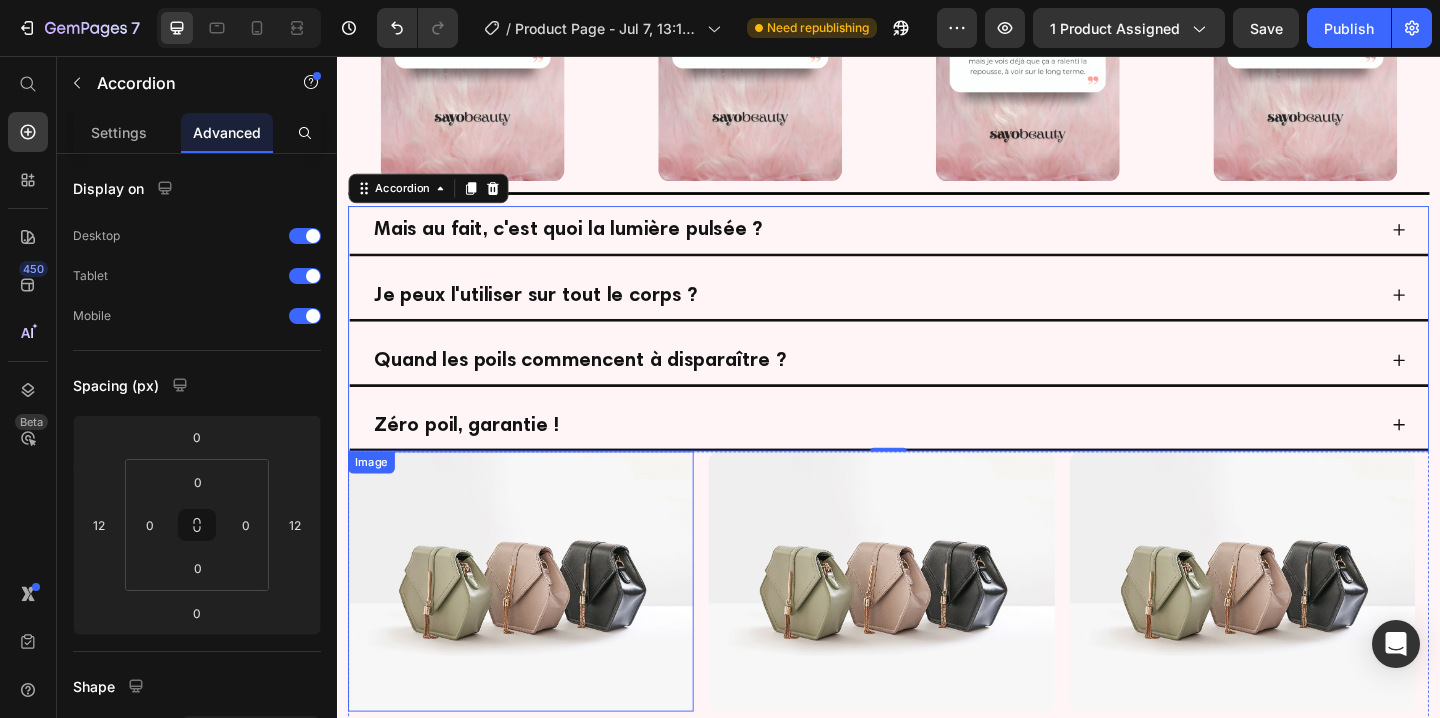 click at bounding box center [537, 627] 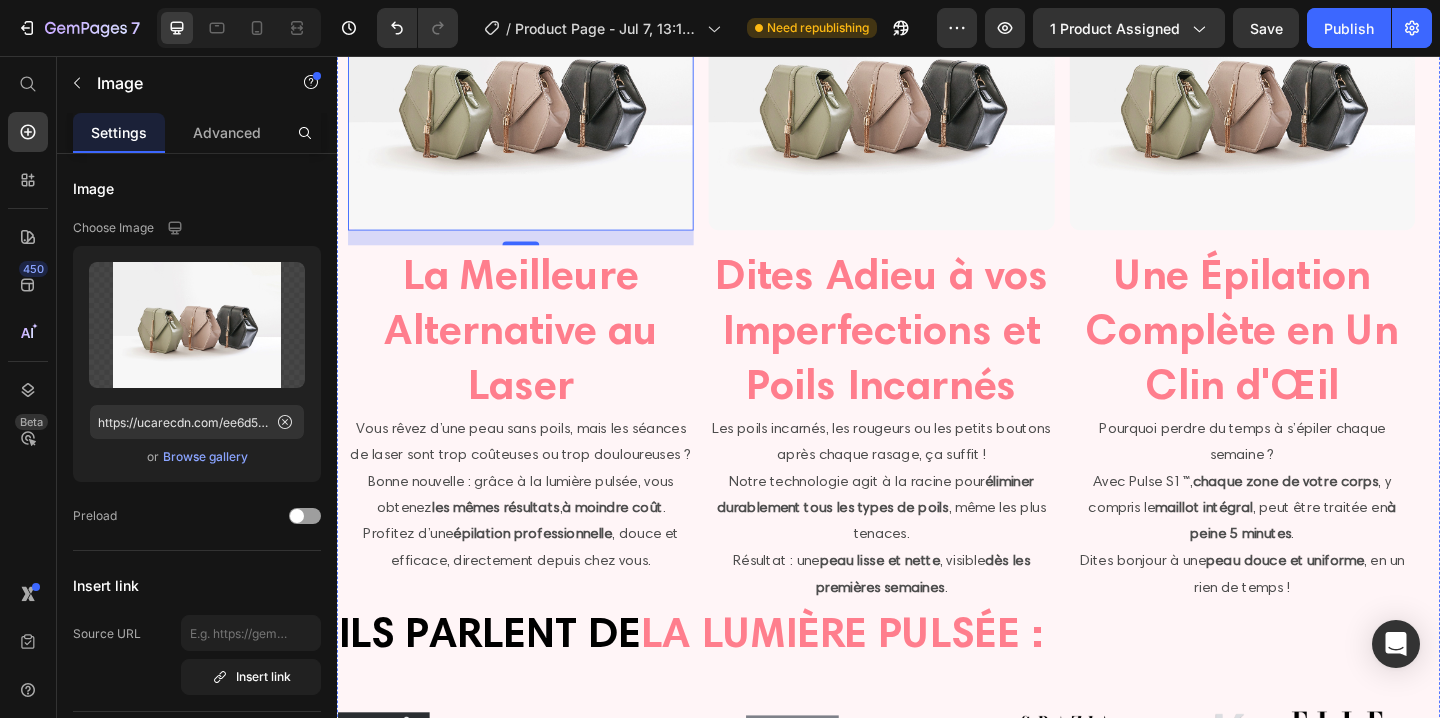 scroll, scrollTop: 1796, scrollLeft: 0, axis: vertical 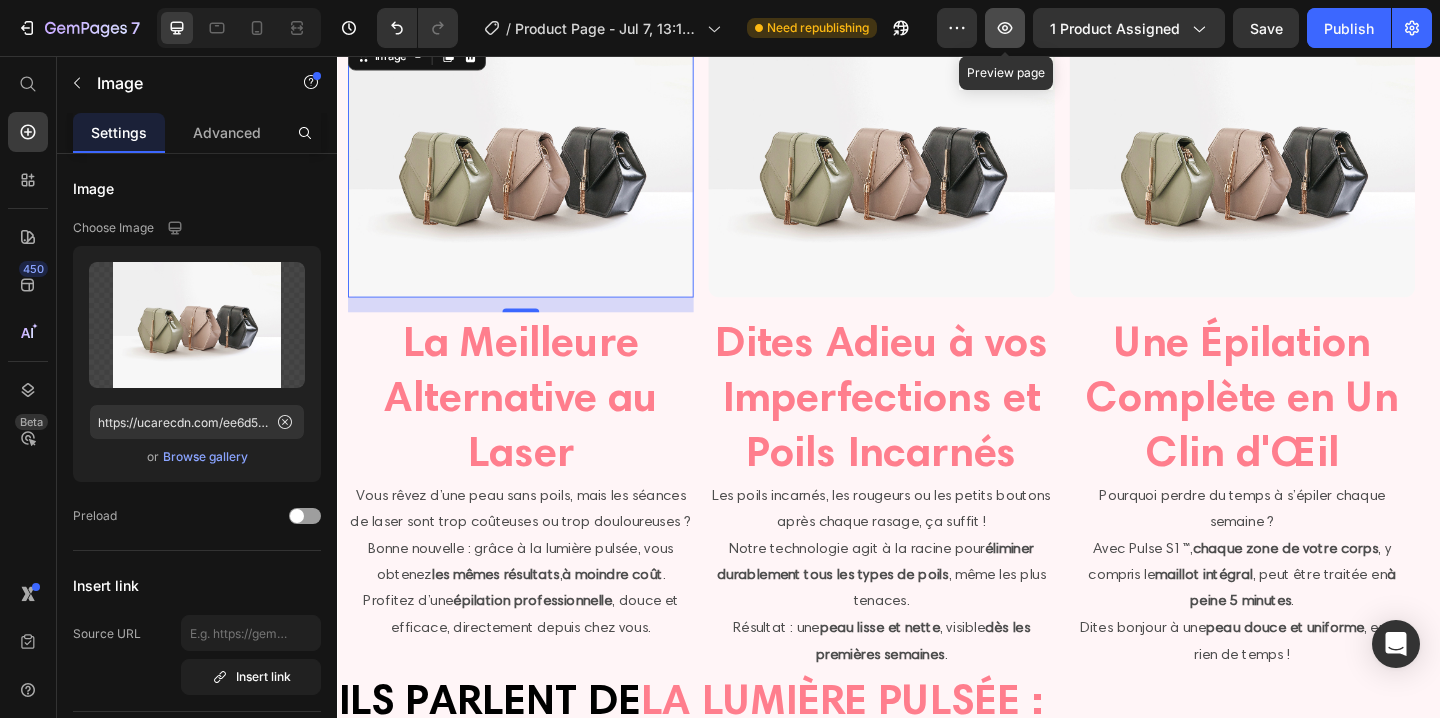 click 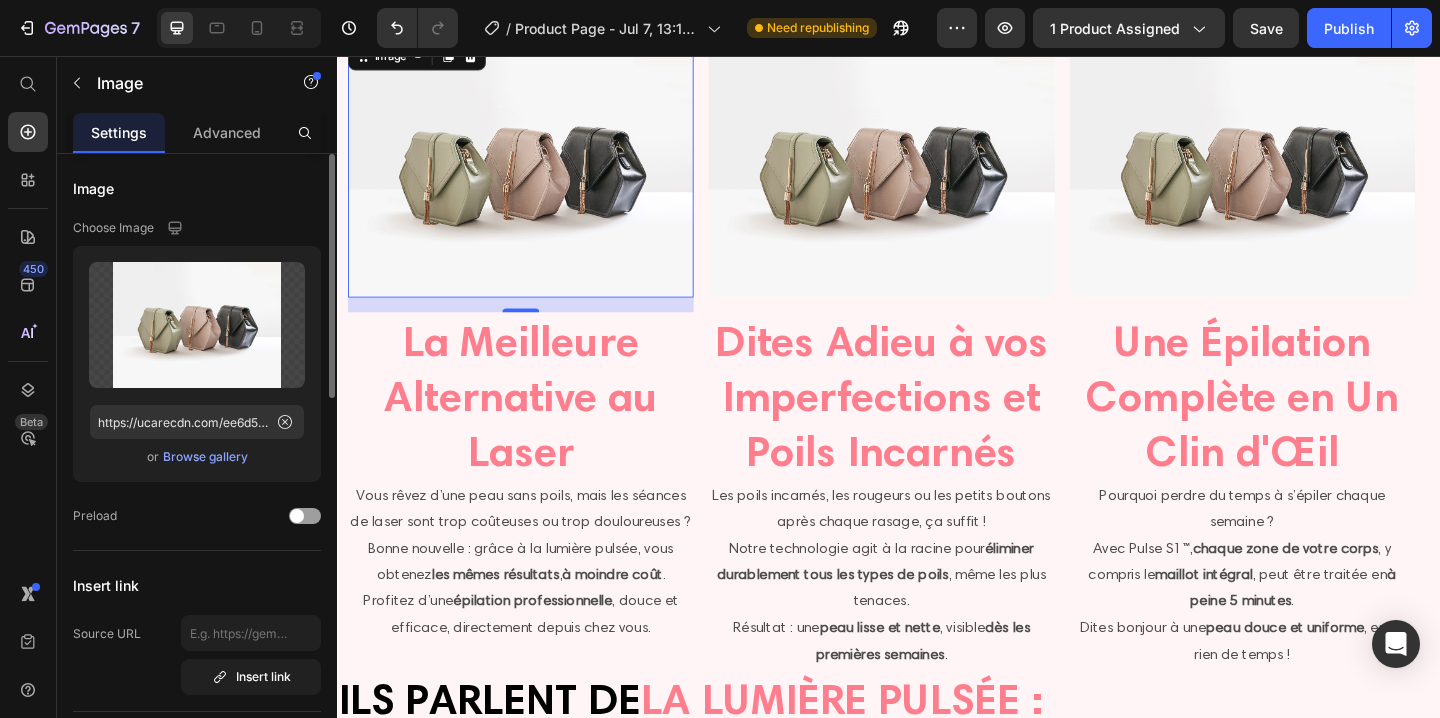 click on "Browse gallery" at bounding box center (205, 457) 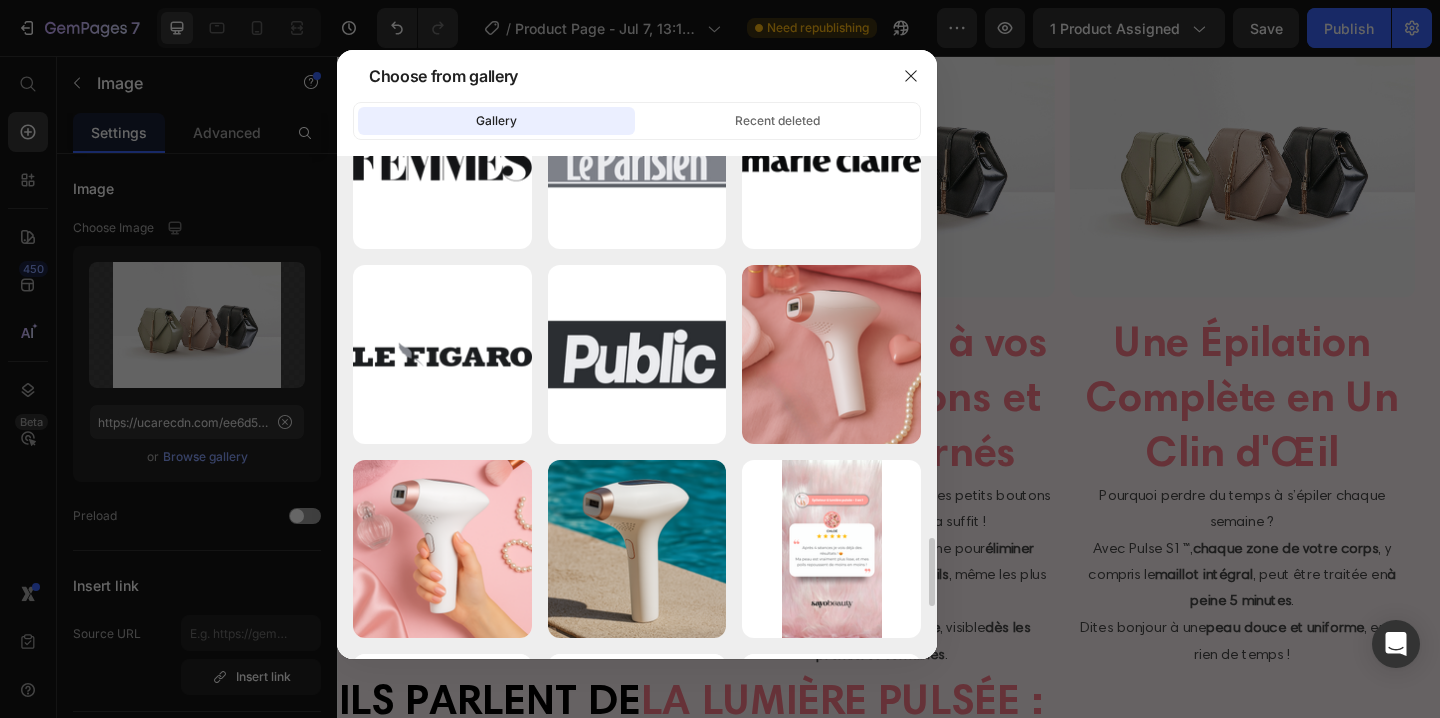 scroll, scrollTop: 2848, scrollLeft: 0, axis: vertical 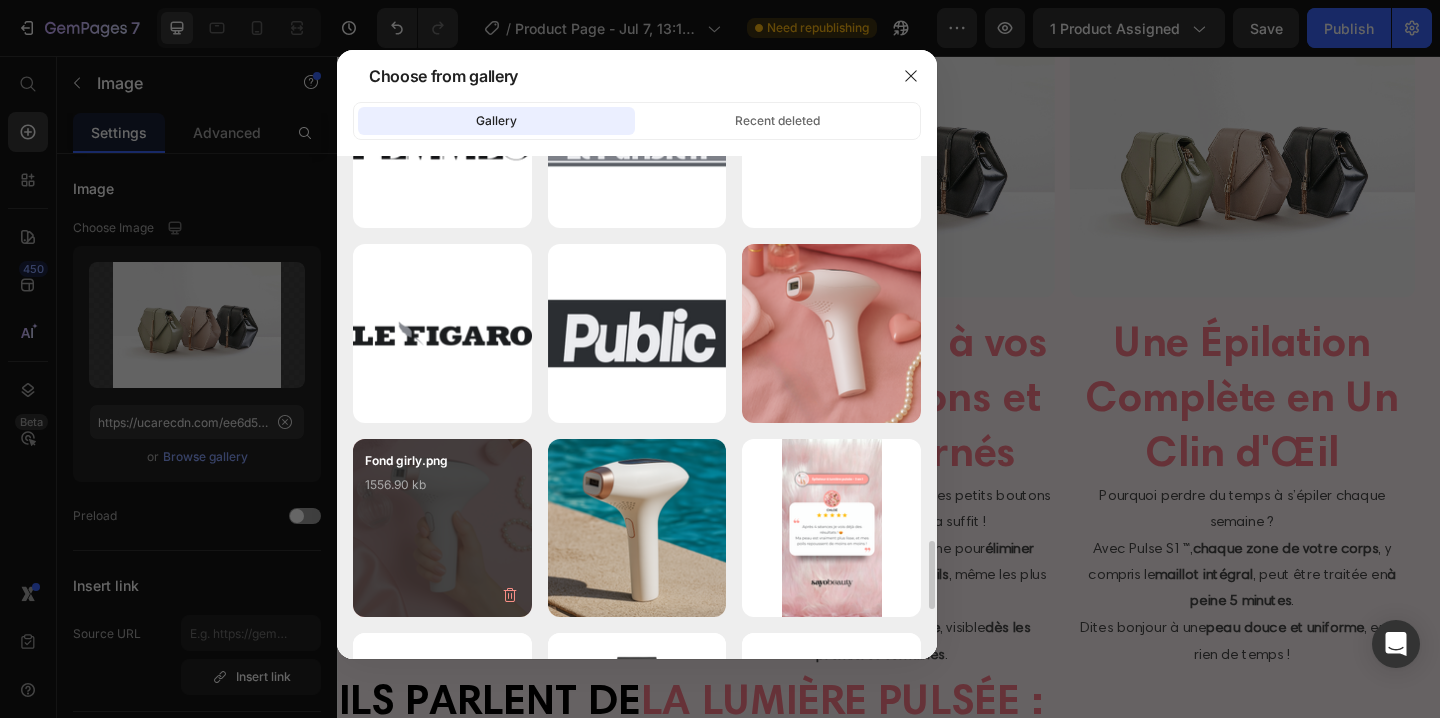 click on "Fond girly.png 1556.90 kb" at bounding box center [442, 491] 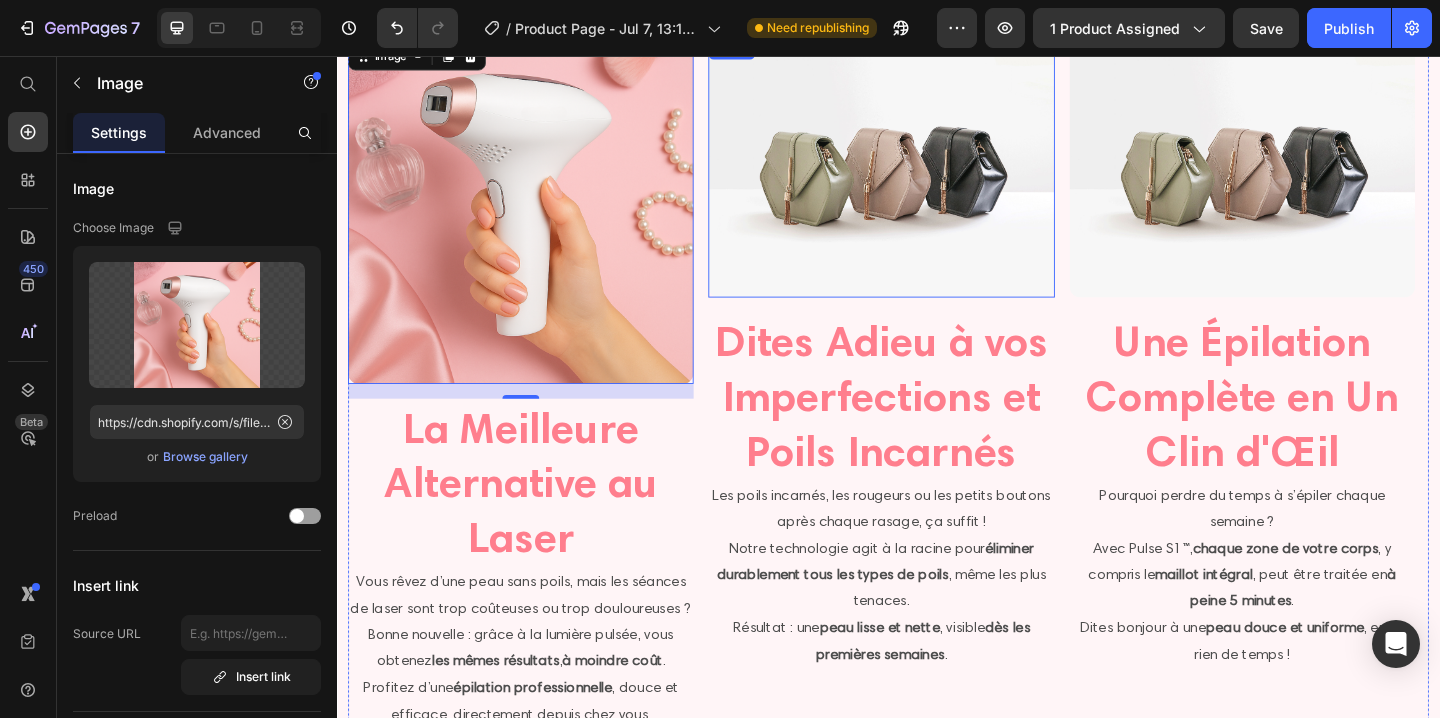 click at bounding box center (929, 177) 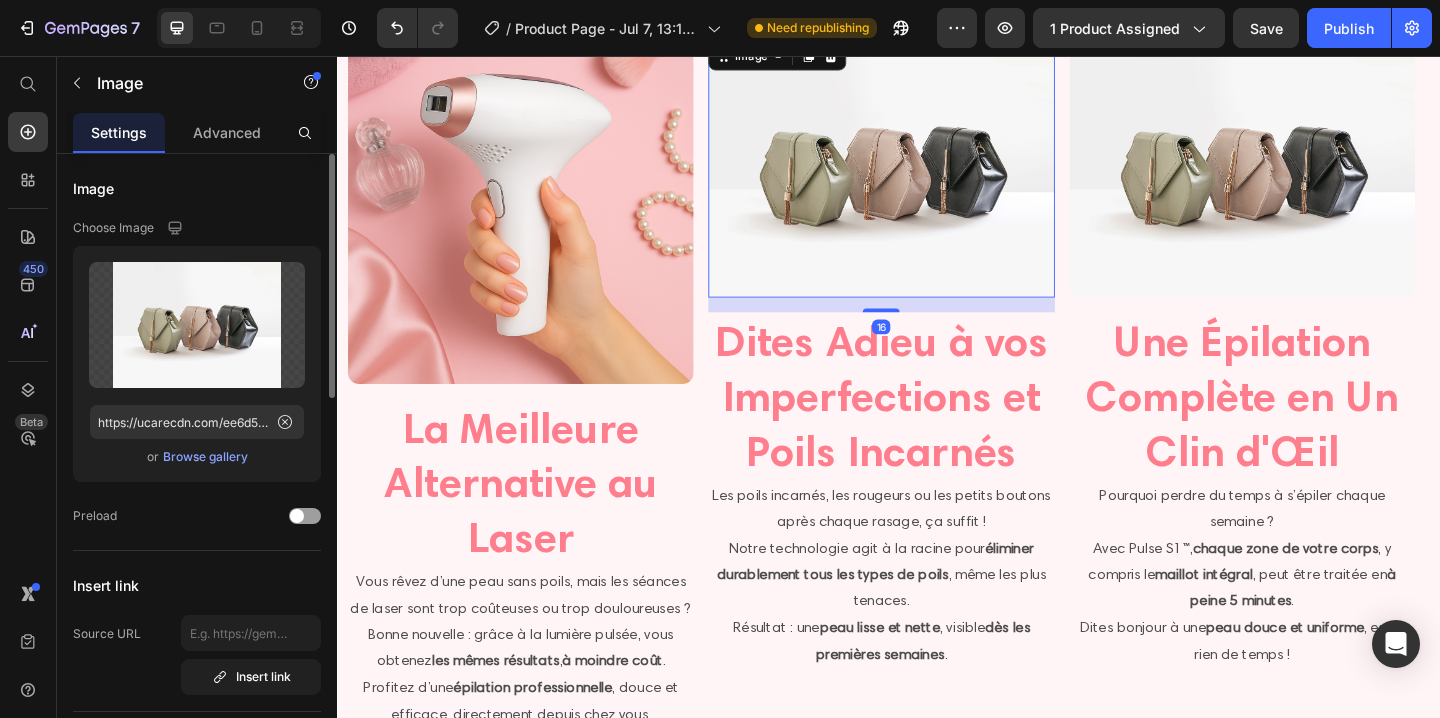 click on "Browse gallery" at bounding box center [205, 457] 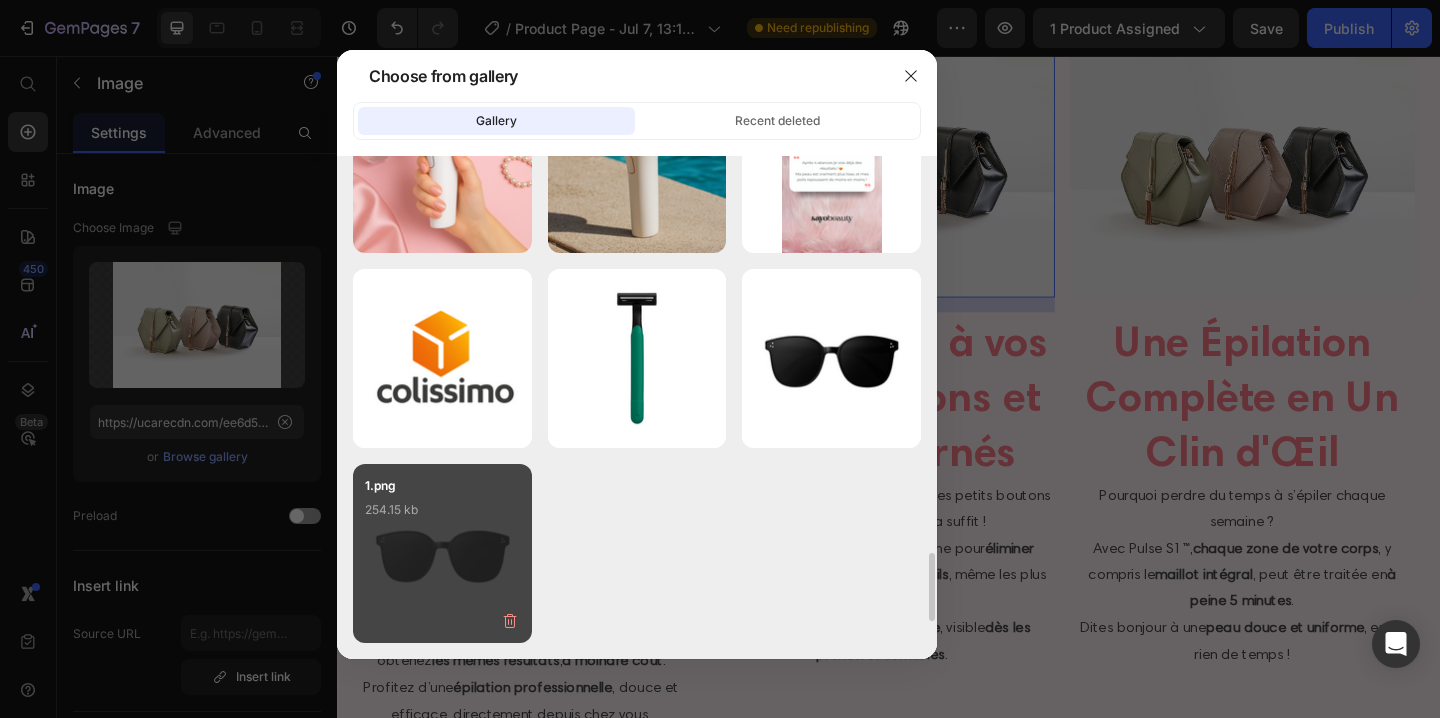 scroll, scrollTop: 2805, scrollLeft: 0, axis: vertical 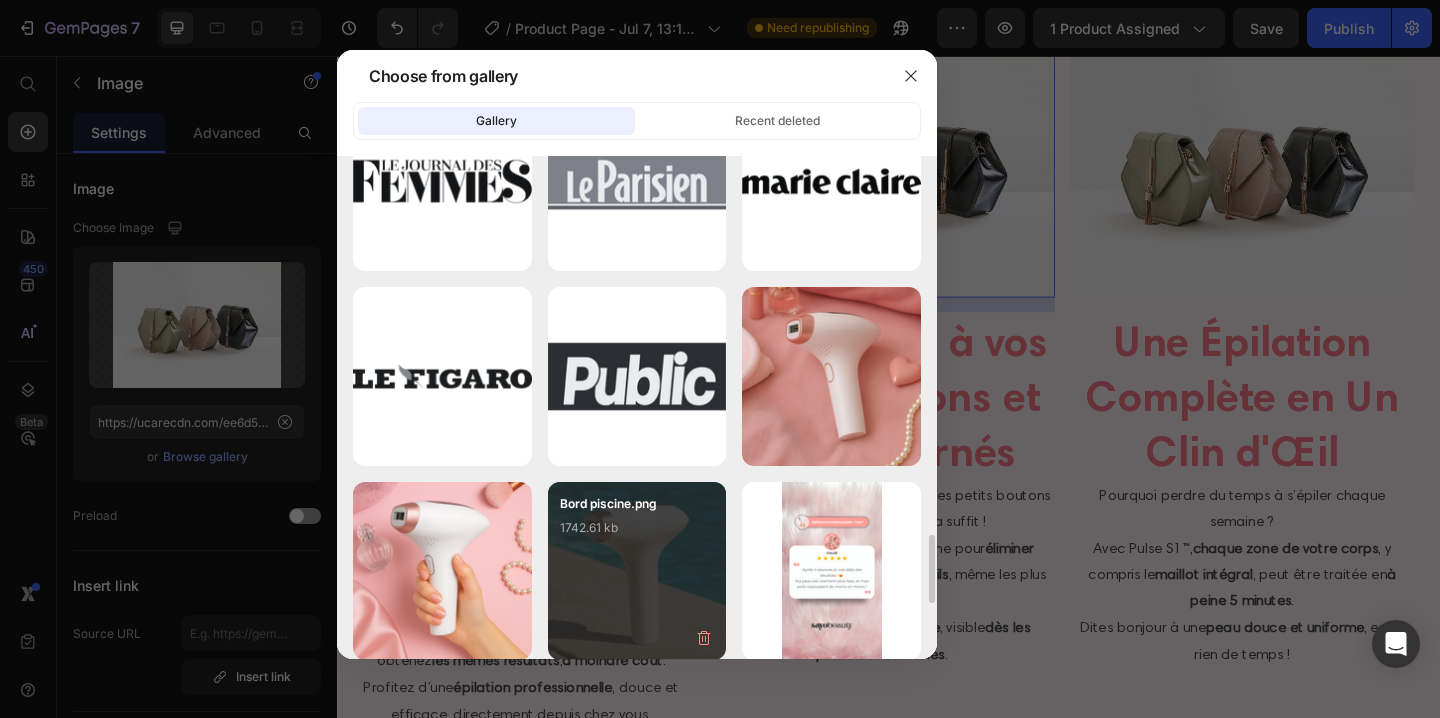 click on "1742.61 kb" at bounding box center [637, 528] 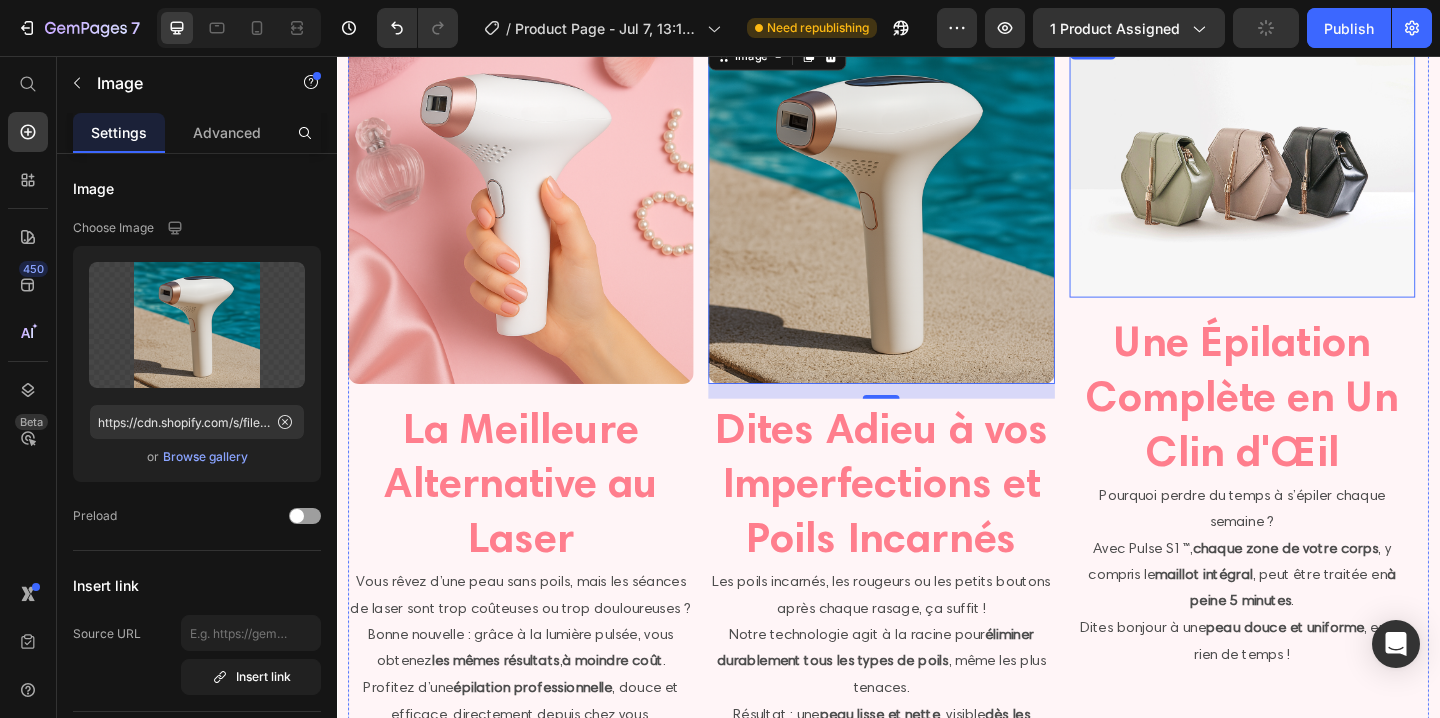 click at bounding box center (1322, 177) 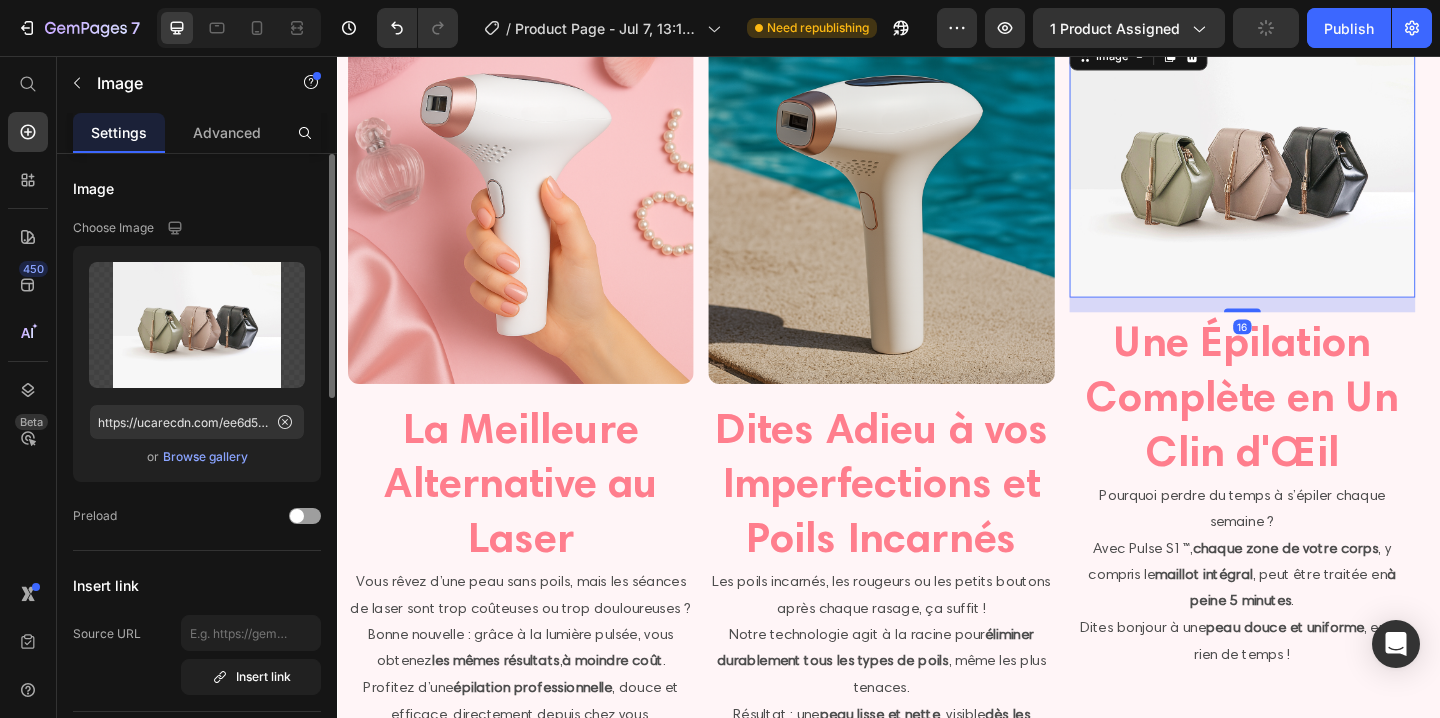 click on "Browse gallery" at bounding box center [205, 457] 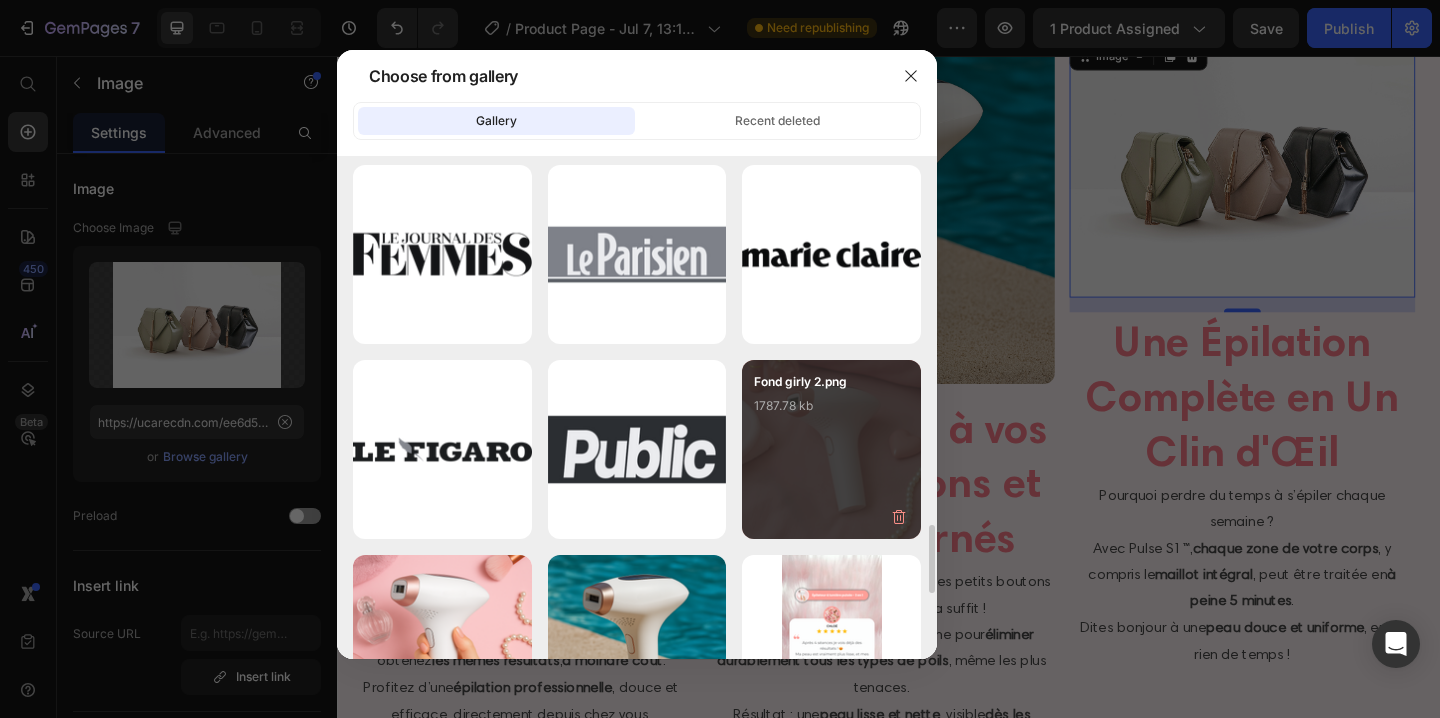 scroll, scrollTop: 2762, scrollLeft: 0, axis: vertical 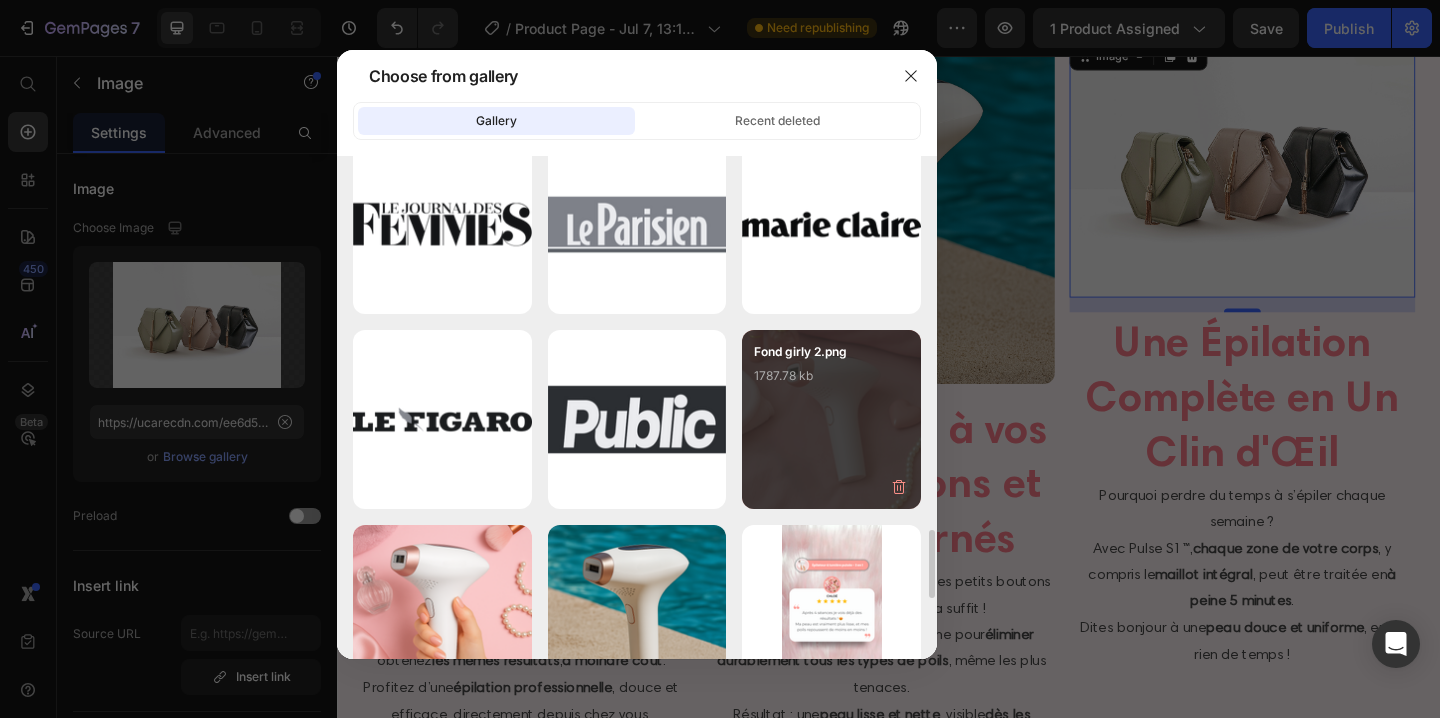 click on "Fond girly 2.png 1787.78 kb" at bounding box center (831, 419) 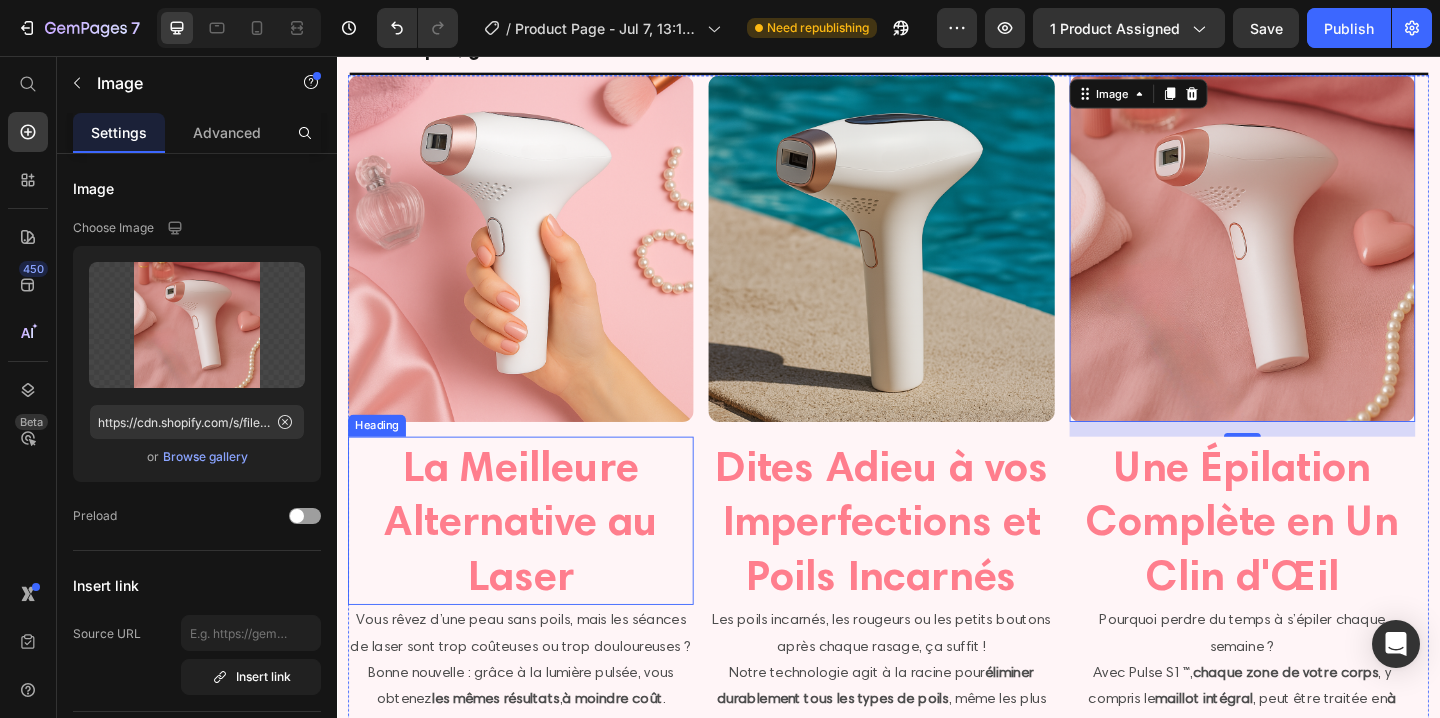 scroll, scrollTop: 1736, scrollLeft: 0, axis: vertical 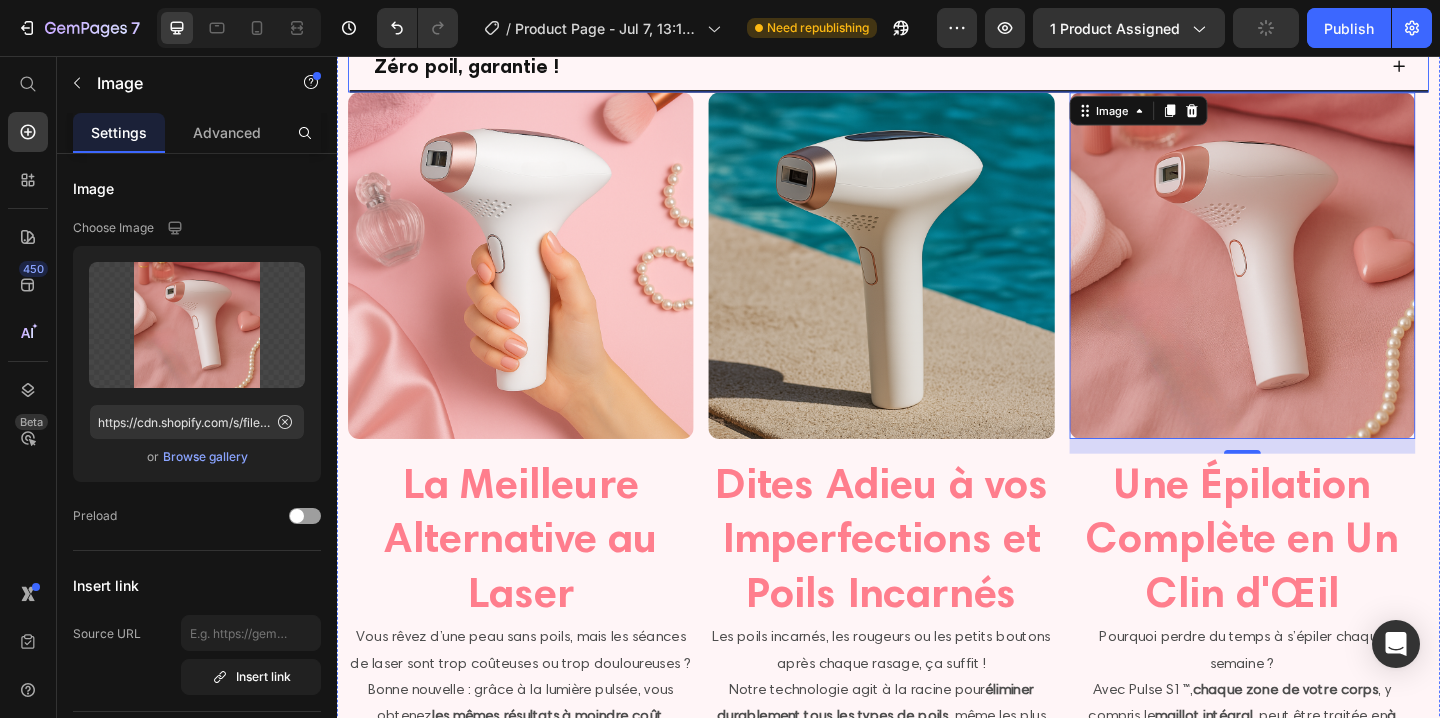 click on "Zéro poil, garantie !" at bounding box center (937, 69) 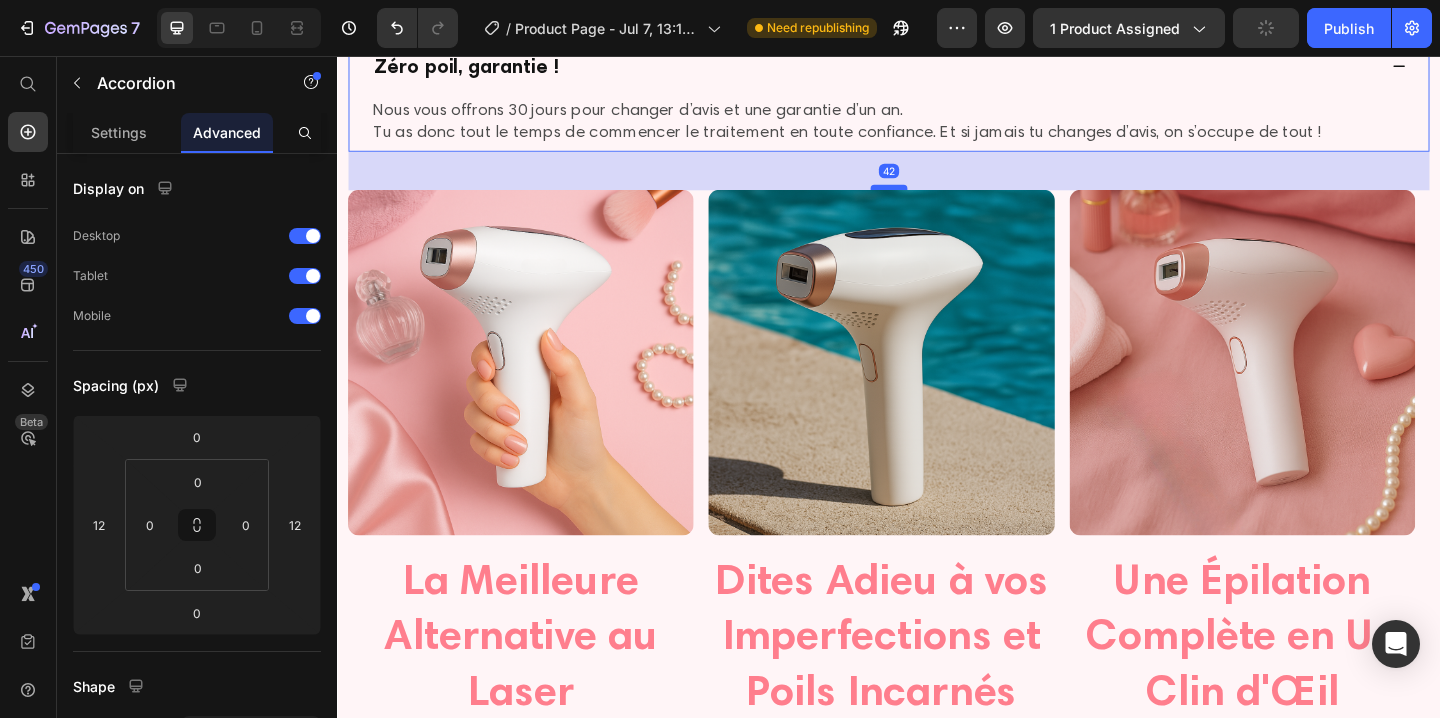 drag, startPoint x: 940, startPoint y: 238, endPoint x: 943, endPoint y: 280, distance: 42.107006 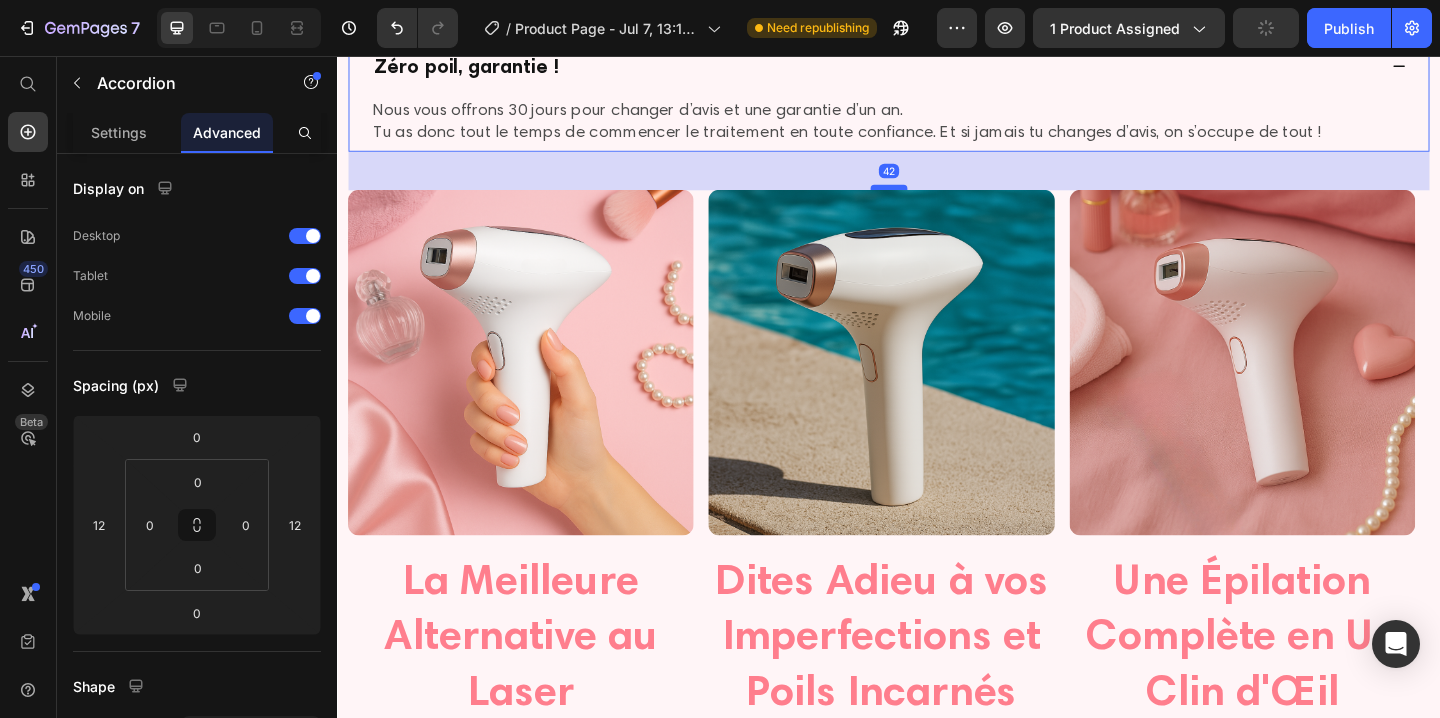 click at bounding box center [937, 199] 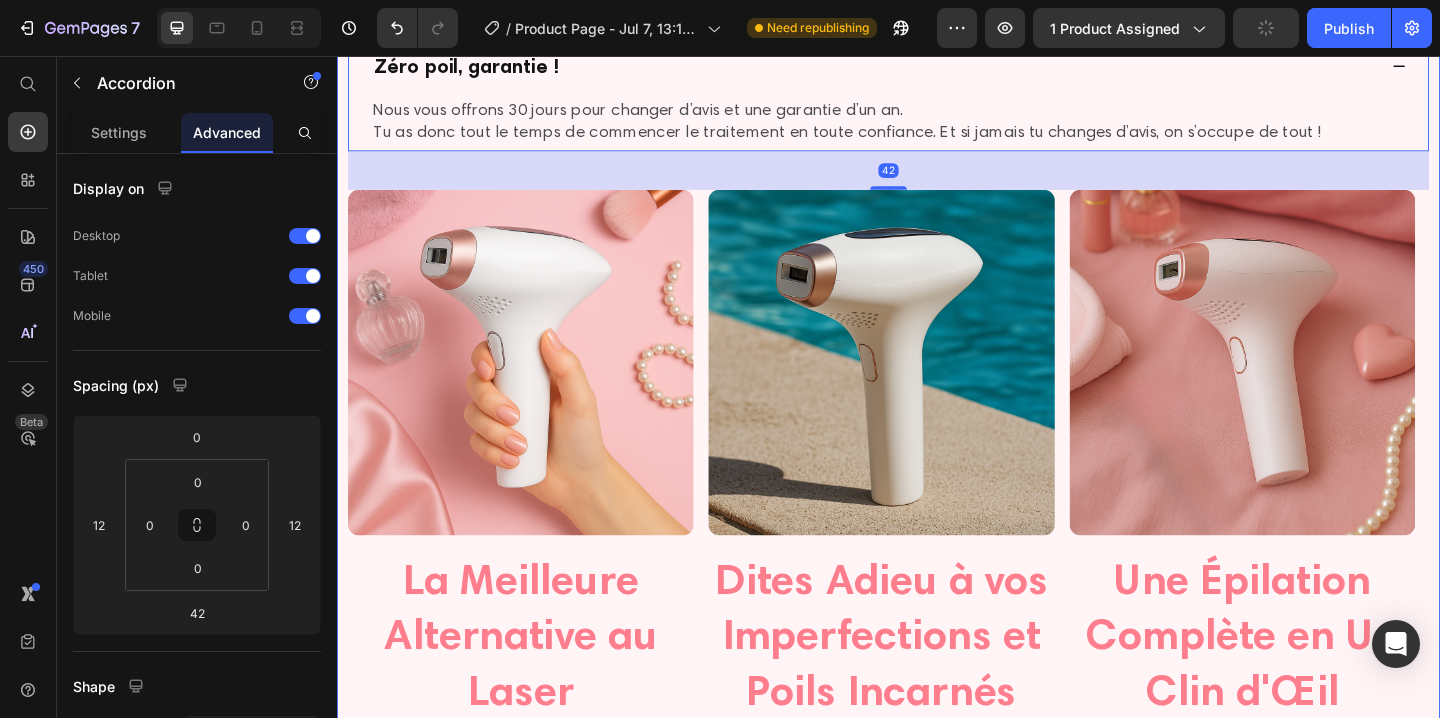 click on "Image La Meilleure Alternative au Laser Heading Vous rêvez d’une peau sans poils, mais les séances de laser sont trop coûteuses ou trop douloureuses ? Bonne nouvelle : grâce à la lumière pulsée, vous obtenez  les mêmes résultats ,  à moindre coût . Profitez d’une  épilation professionnelle , douce et efficace, directement depuis chez vous. Text Block Image Dites Adieu à vos Imperfections et Poils Incarnés Heading Les poils incarnés, les rougeurs ou les petits boutons après chaque rasage, ça suffit ! Notre technologie agit à la racine pour  éliminer durablement tous les types de poils , même les plus tenaces. Résultat : une  peau lisse et nette , visible  dès les premières semaines . Text Block Image Une Épilation Complète en Un Clin d'Œil Heading Pourquoi perdre du temps à s’épiler chaque semaine ? Avec Pulse S1™,  chaque zone de votre corps , y compris le  maillot intégral , peut être traitée en  à peine 5 minutes . Dites bonjour à une  peau douce et uniforme Carousel" at bounding box center (937, 592) 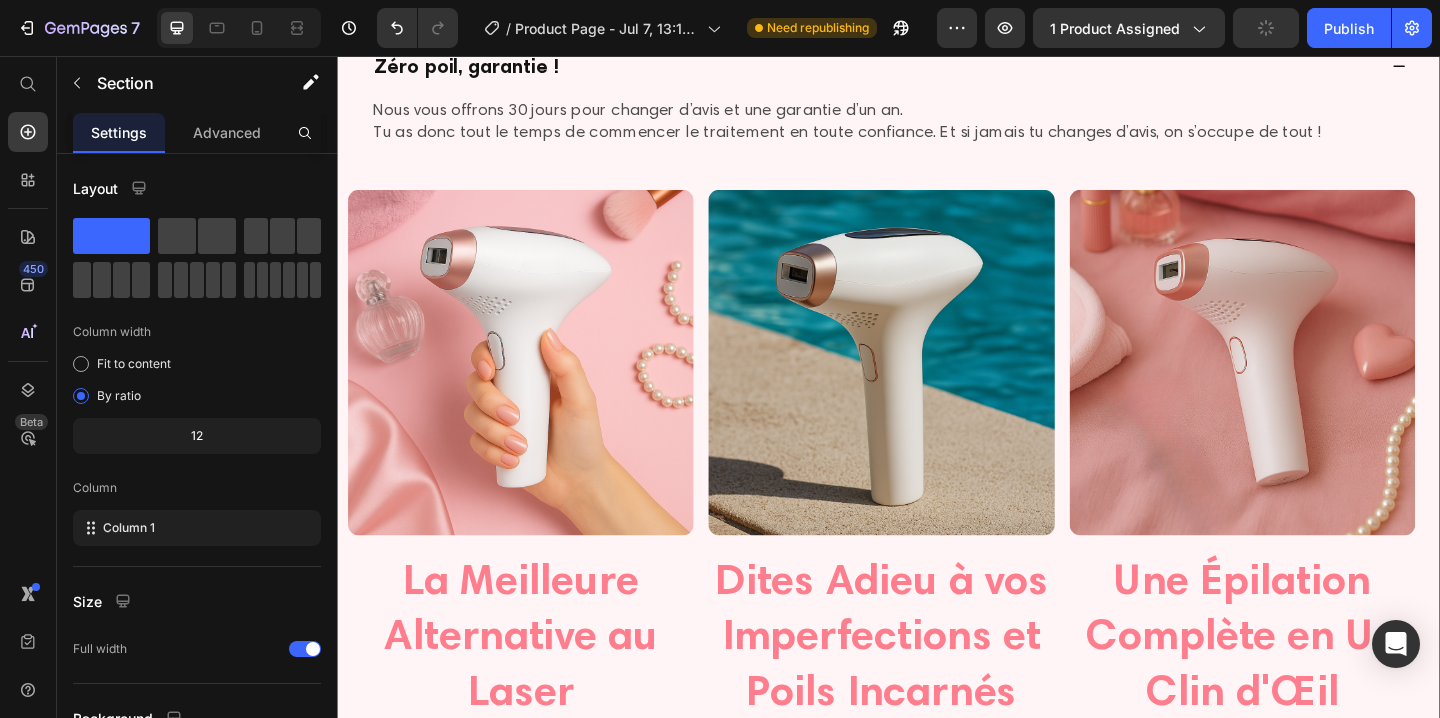 click on "Product Images ★★★★★ 5.0 | Clientes Satisfaites Heading Pulse S1™ Product Title Épilateur à Lumière Pulsée 3-en-1 Heading
Icon LA MEILLEURE ALTERNATIVE À L'ÉPILATION LASER Heading Row €79,99€ Product Price €99,99€ Product Price Row Image Row Vos poils vous complexent et l'épilation laser coûte trop cher ? À vous la peau  lisse  et  sans poils  avec le Pulse S1™. Pour une épilation durable, rapide et à domicile. Heading Row
Icon Épilation antidouleur avec la fonction refroidissement Heading Row
Icon Résultats dès les premières séances  Heading Row
Icon Élimine les poils incarnés et les imperfections Heading Row
Icon Adapté à tout le corps (même le maillot !) Heading Row ----------- KIT COMPLET OFFERT ----------- Heading Image LUNETTES FILTRANTES Text Block 11,90€   OFFERT Text Block Image RASOIR DE PRÉPARATION Text Block 1,90€   OFFERT Text Block Image   Row" at bounding box center [937, 1969] 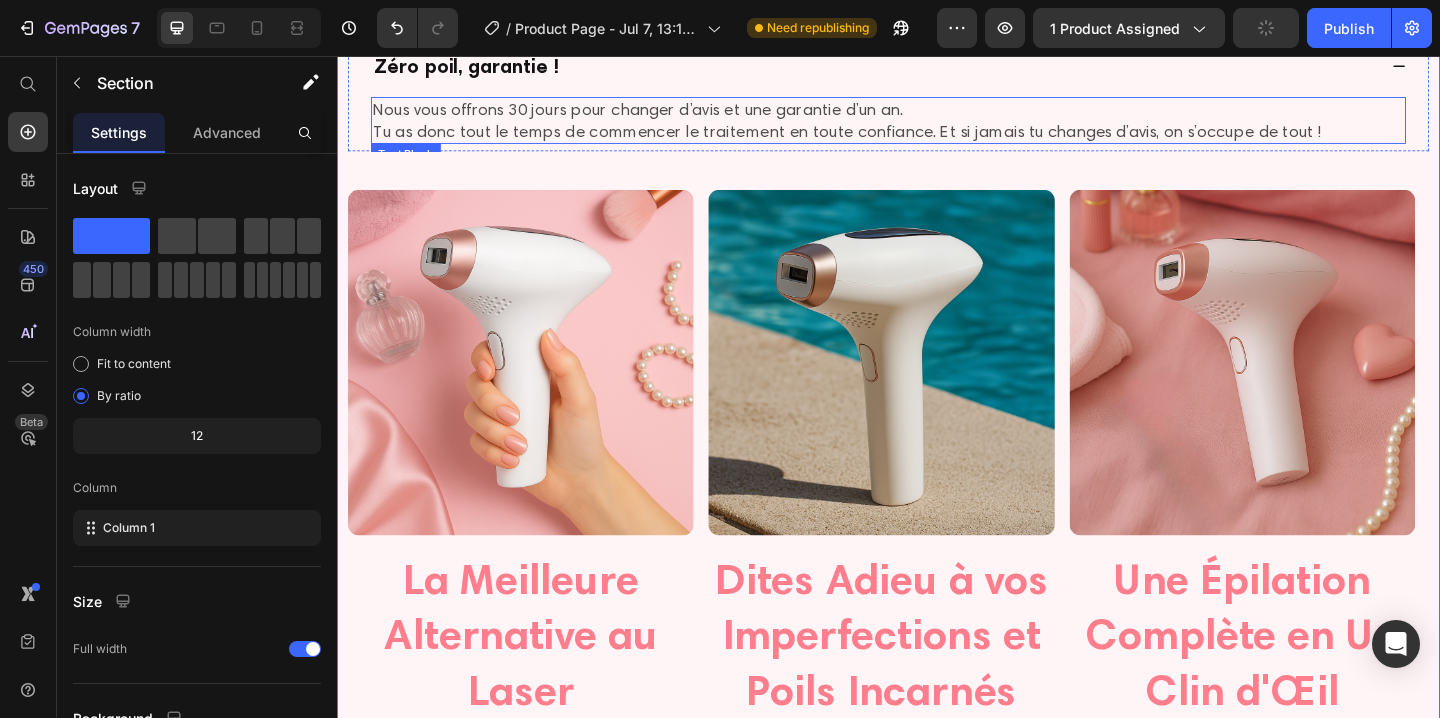 click on "Nous vous offrons 30 jours pour changer d’avis et une garantie d’un an. Tu as donc tout le temps de commencer le traitement en toute confiance. Et si jamais tu changes d’avis, on s’occupe de tout !" at bounding box center [937, 126] 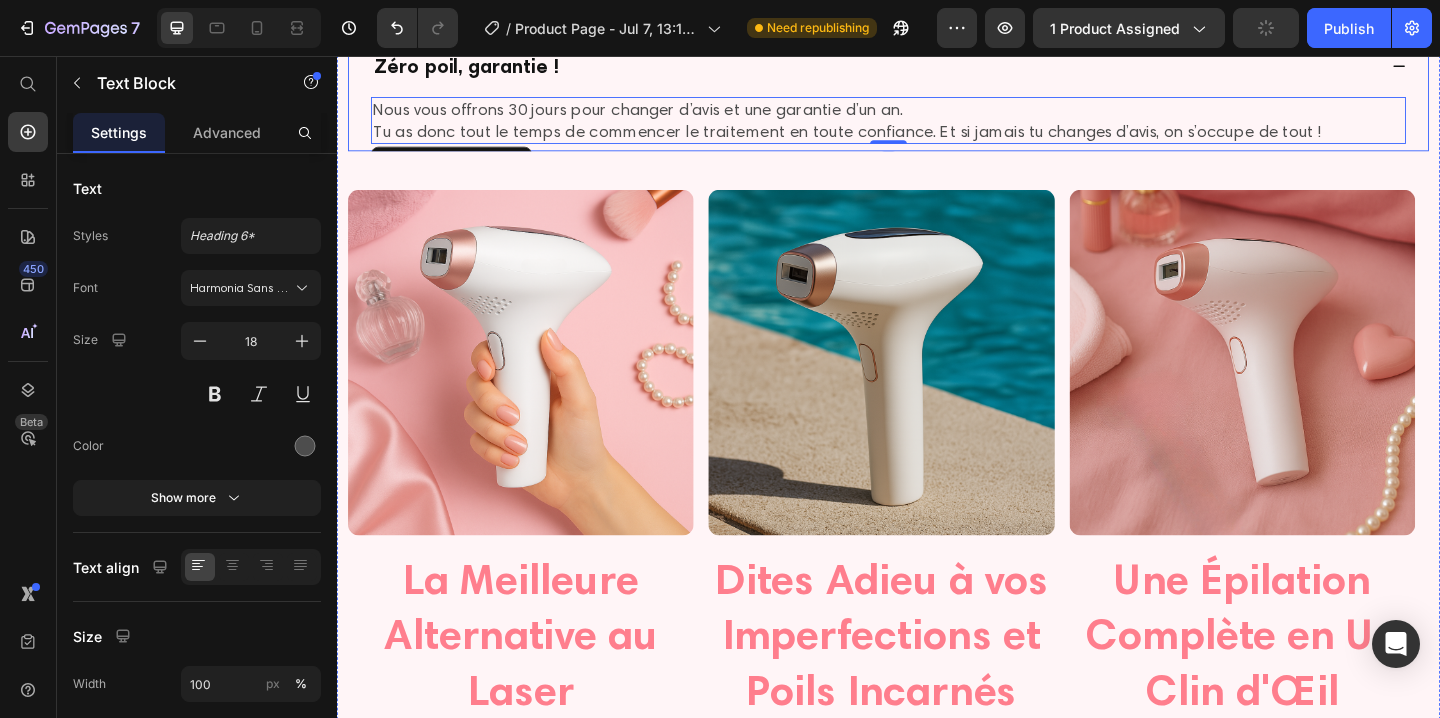 click on "Nous vous offrons 30 jours pour changer d’avis et une garantie d’un an. Tu as donc tout le temps de commencer le traitement en toute confiance. Et si jamais tu changes d’avis, on s’occupe de tout ! Text Block   0" at bounding box center [937, 126] 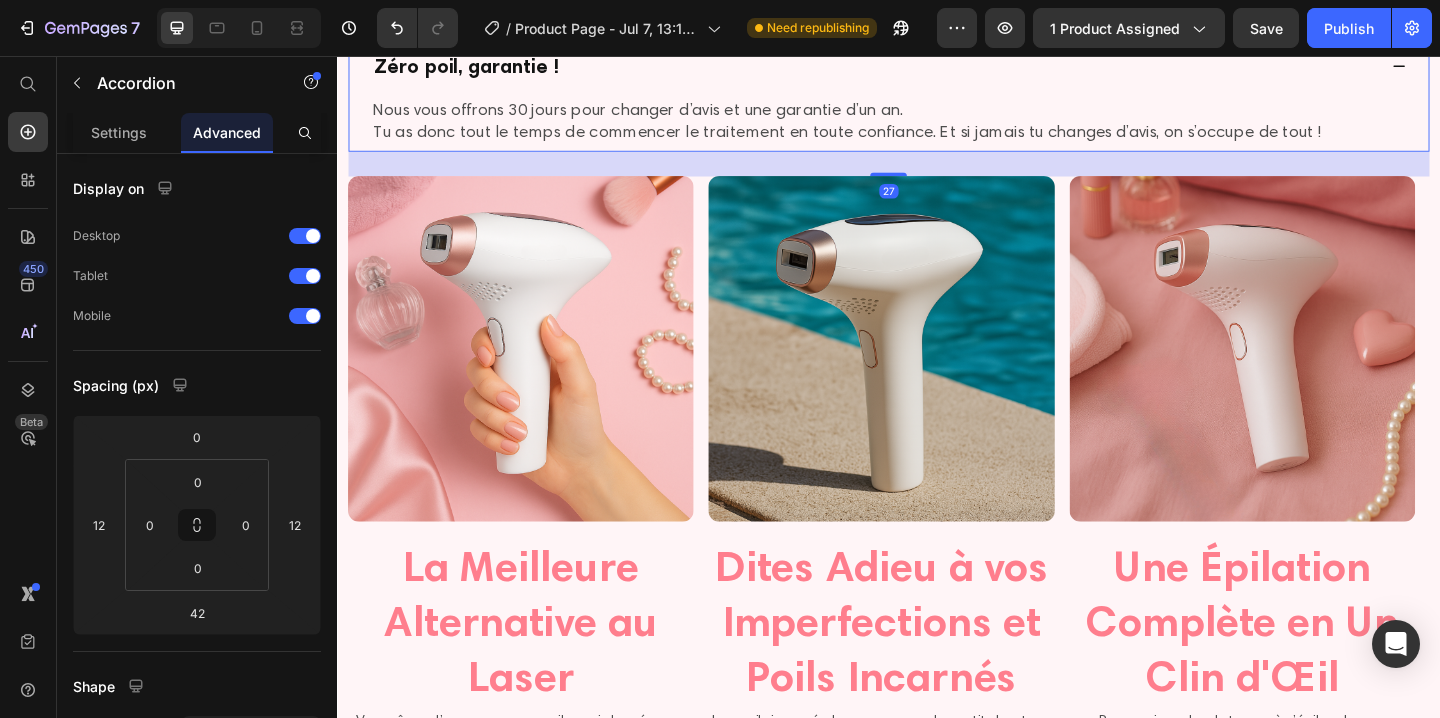 drag, startPoint x: 938, startPoint y: 281, endPoint x: 824, endPoint y: 263, distance: 115.41231 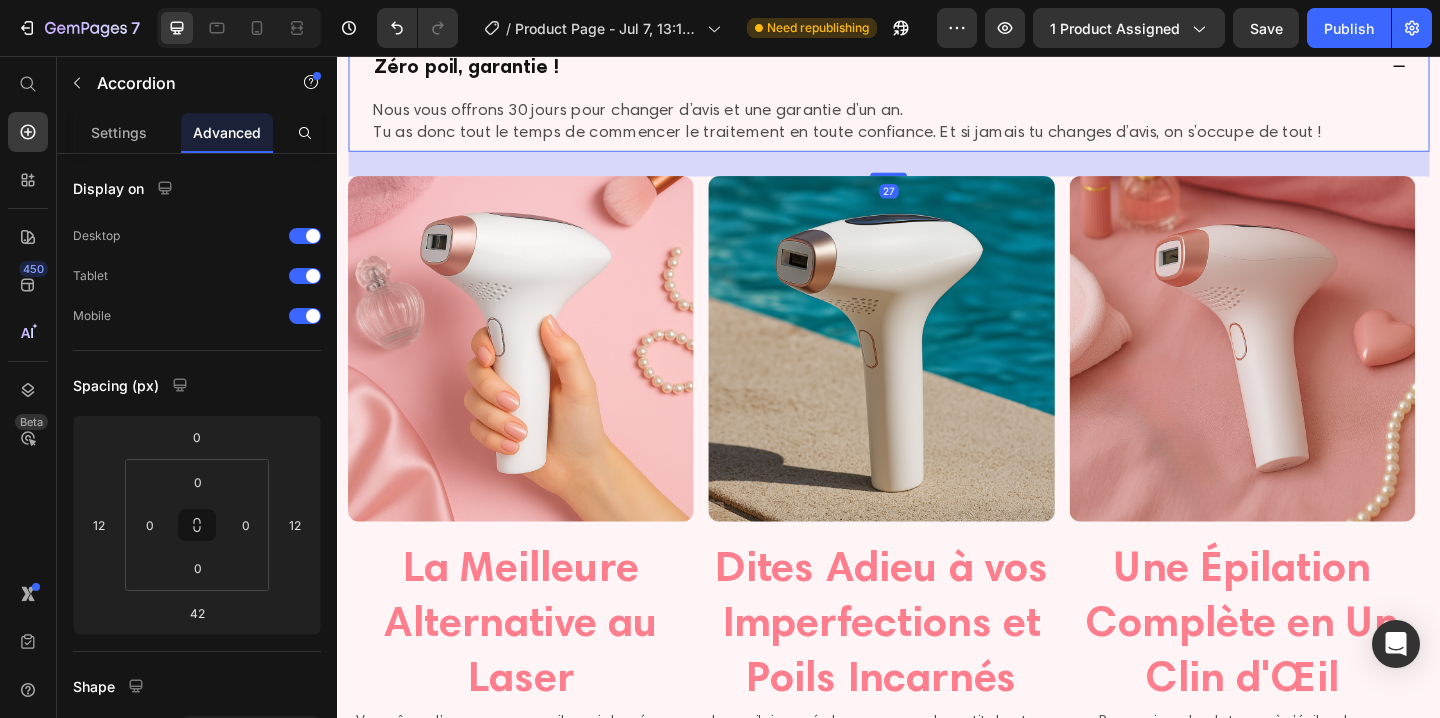 click at bounding box center (937, 185) 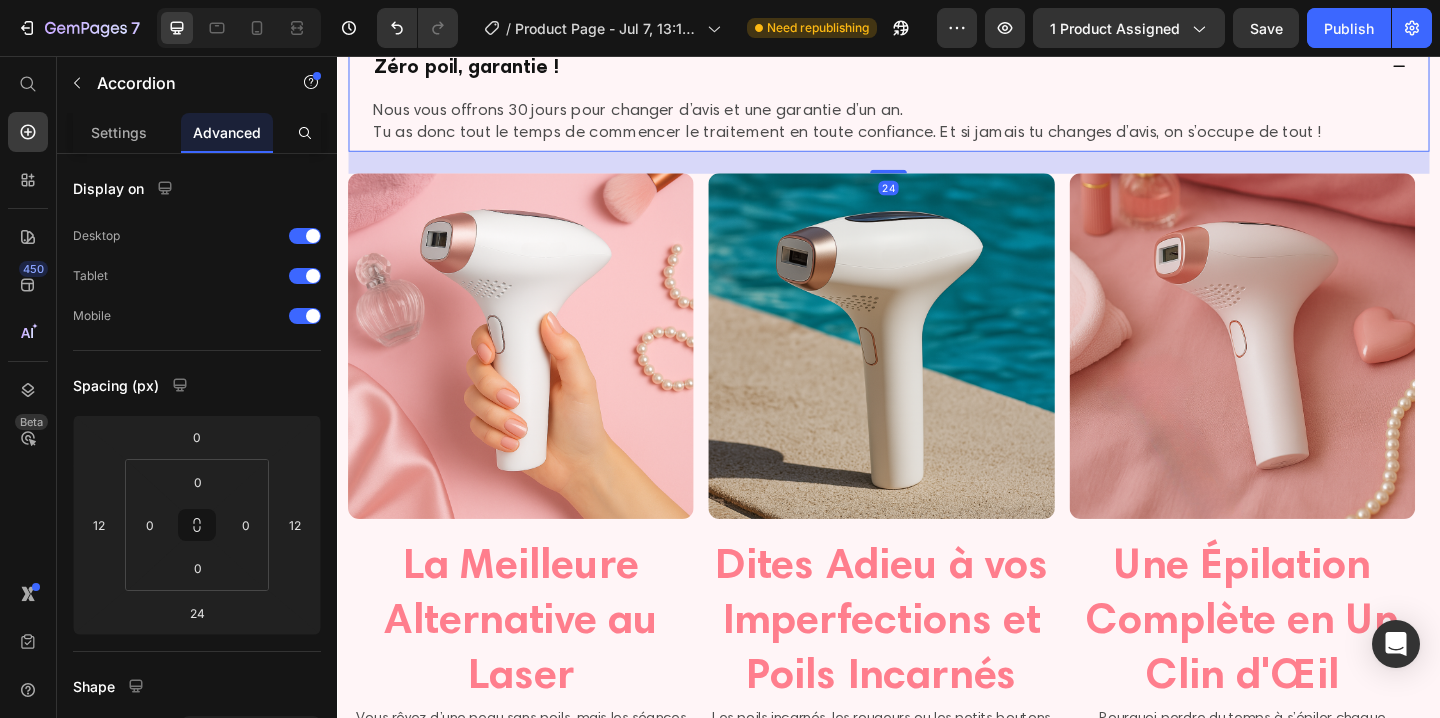 click on "Image La Meilleure Alternative au Laser Heading Vous rêvez d’une peau sans poils, mais les séances de laser sont trop coûteuses ou trop douloureuses ? Bonne nouvelle : grâce à la lumière pulsée, vous obtenez  les mêmes résultats ,  à moindre coût . Profitez d’une  épilation professionnelle , douce et efficace, directement depuis chez vous. Text Block Image Dites Adieu à vos Imperfections et Poils Incarnés Heading Les poils incarnés, les rougeurs ou les petits boutons après chaque rasage, ça suffit ! Notre technologie agit à la racine pour  éliminer durablement tous les types de poils , même les plus tenaces. Résultat : une  peau lisse et nette , visible  dès les premières semaines . Text Block Image Une Épilation Complète en Un Clin d'Œil Heading Pourquoi perdre du temps à s’épiler chaque semaine ? Avec Pulse S1™,  chaque zone de votre corps , y compris le  maillot intégral , peut être traitée en  à peine 5 minutes . Dites bonjour à une  peau douce et uniforme" at bounding box center (937, 574) 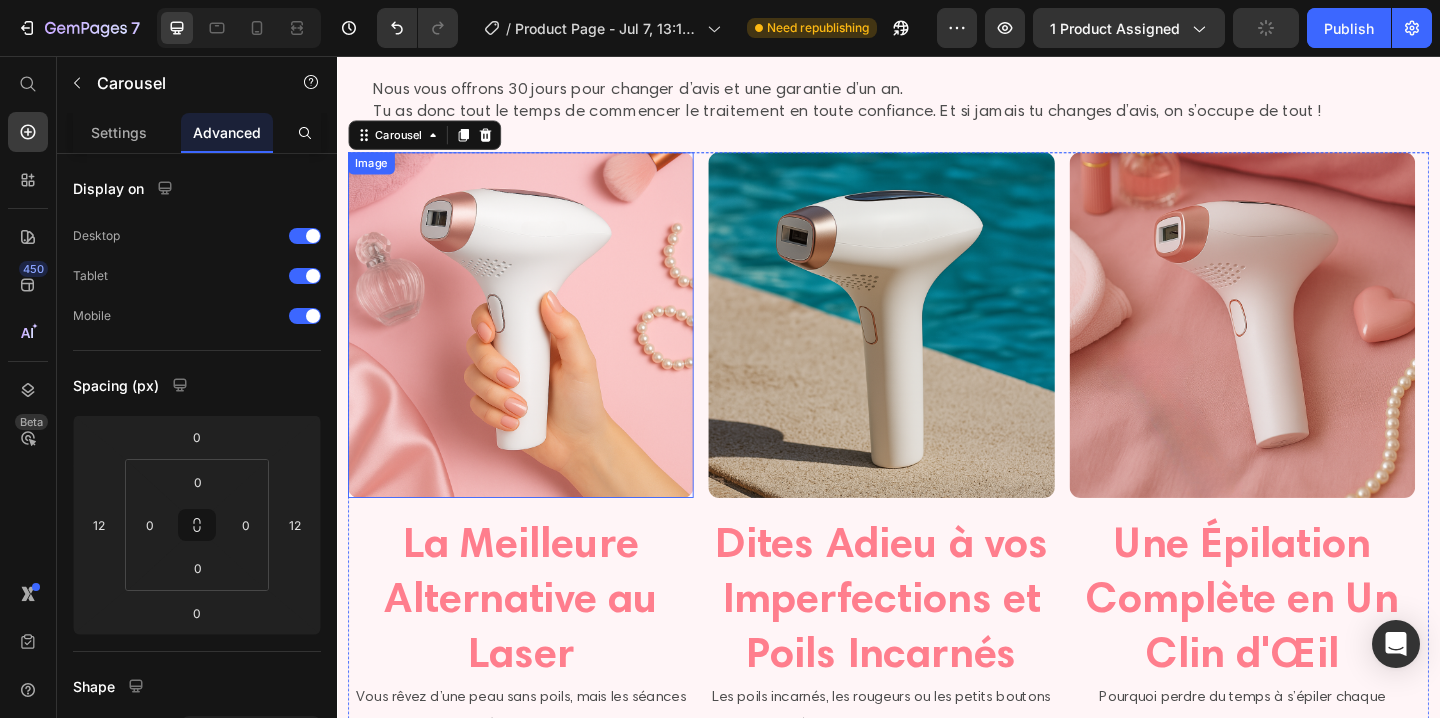 scroll, scrollTop: 1765, scrollLeft: 0, axis: vertical 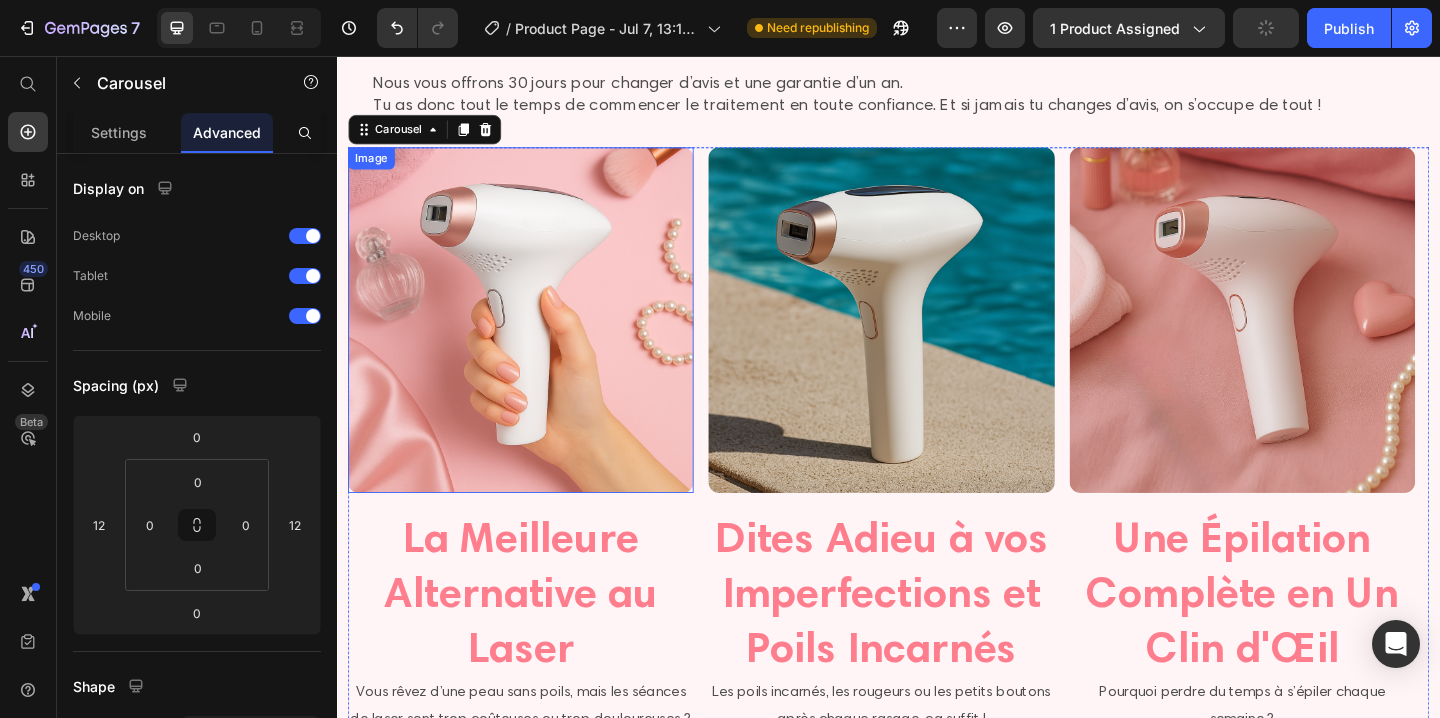 click at bounding box center (537, 343) 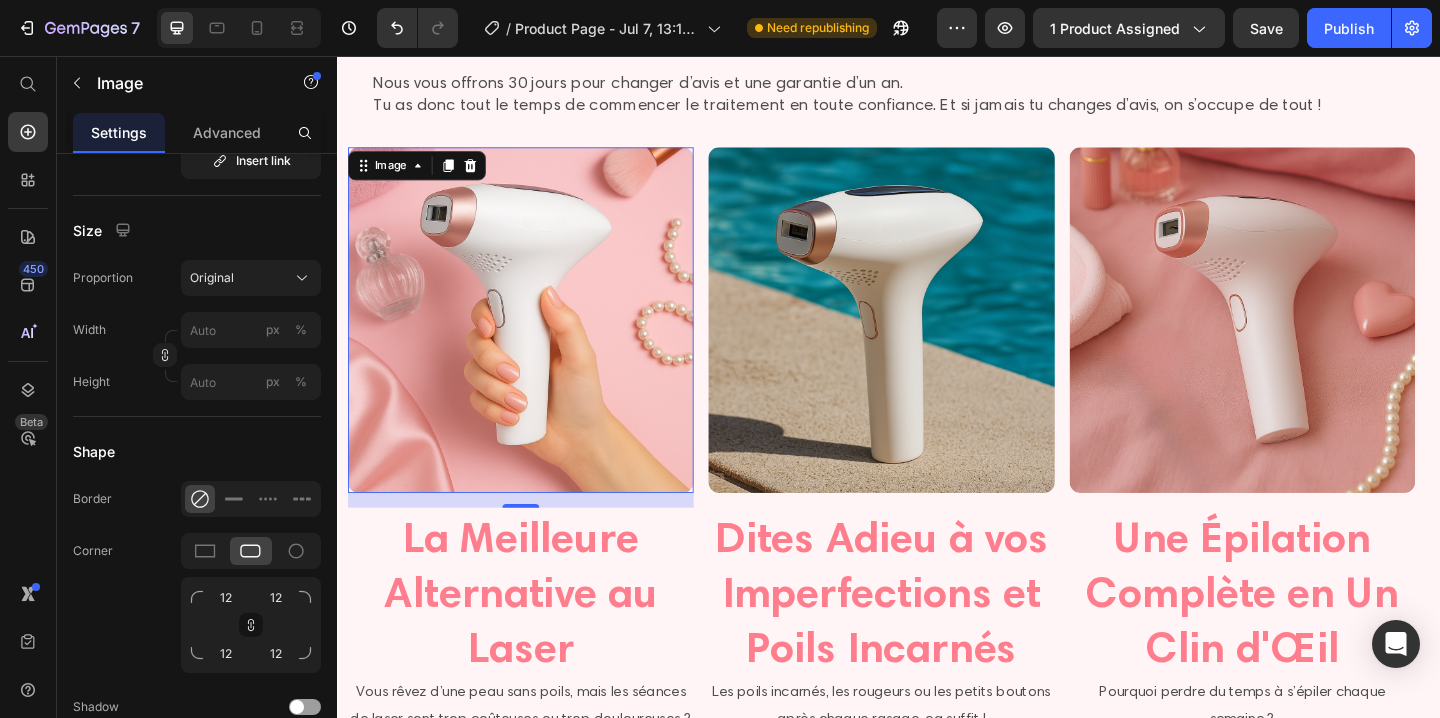 scroll, scrollTop: 512, scrollLeft: 0, axis: vertical 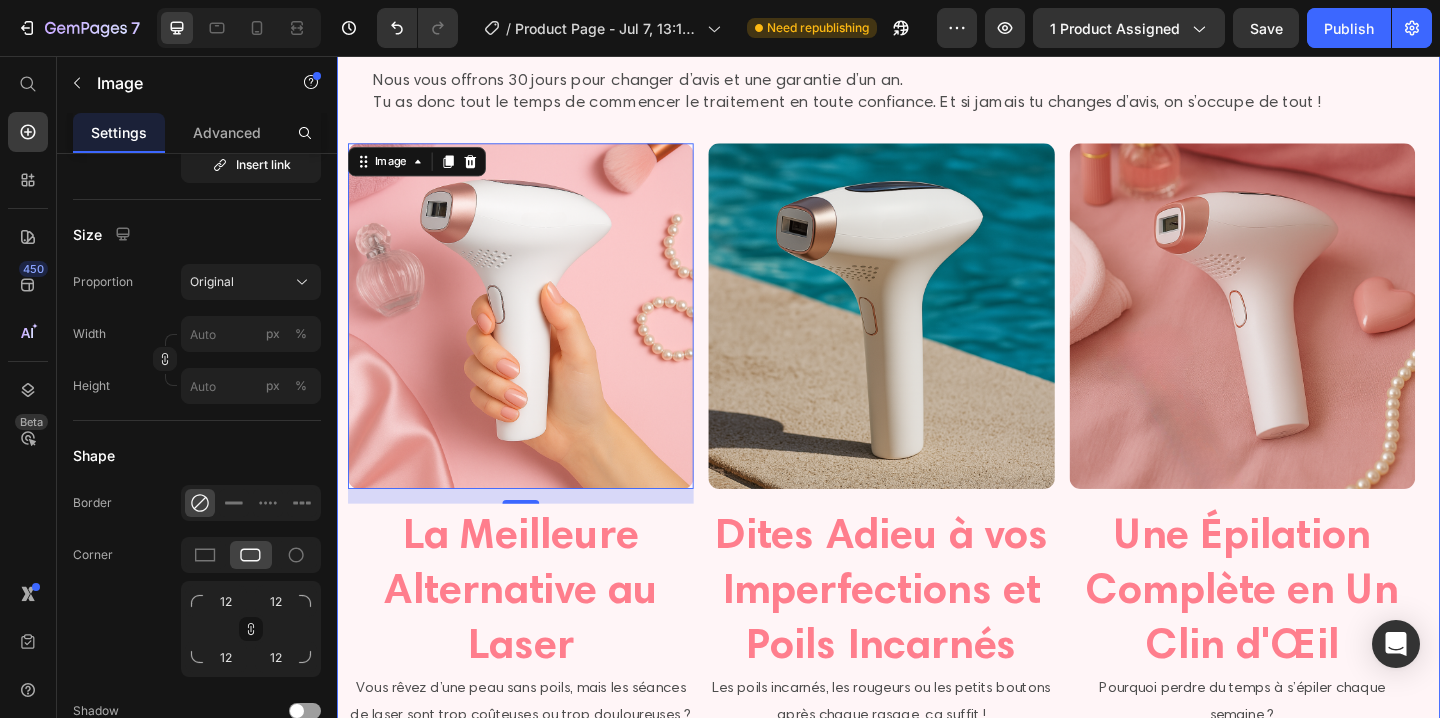 click on "Product Images ★★★★★ 5.0 | Clientes Satisfaites Heading Pulse S1™ Product Title Épilateur à Lumière Pulsée 3-en-1 Heading
Icon LA MEILLEURE ALTERNATIVE À L'ÉPILATION LASER Heading Row €79,99€ Product Price €99,99€ Product Price Row Image Row Vos poils vous complexent et l'épilation laser coûte trop cher ? À vous la peau  lisse  et  sans poils  avec le Pulse S1™. Pour une épilation durable, rapide et à domicile. Heading Row
Icon Épilation antidouleur avec la fonction refroidissement Heading Row
Icon Résultats dès les premières séances  Heading Row
Icon Élimine les poils incarnés et les imperfections Heading Row
Icon Adapté à tout le corps (même le maillot !) Heading Row ----------- KIT COMPLET OFFERT ----------- Heading Image LUNETTES FILTRANTES Text Block 11,90€   OFFERT Text Block Image RASOIR DE PRÉPARATION Text Block 1,90€   OFFERT Text Block Image   Row" at bounding box center (937, 1927) 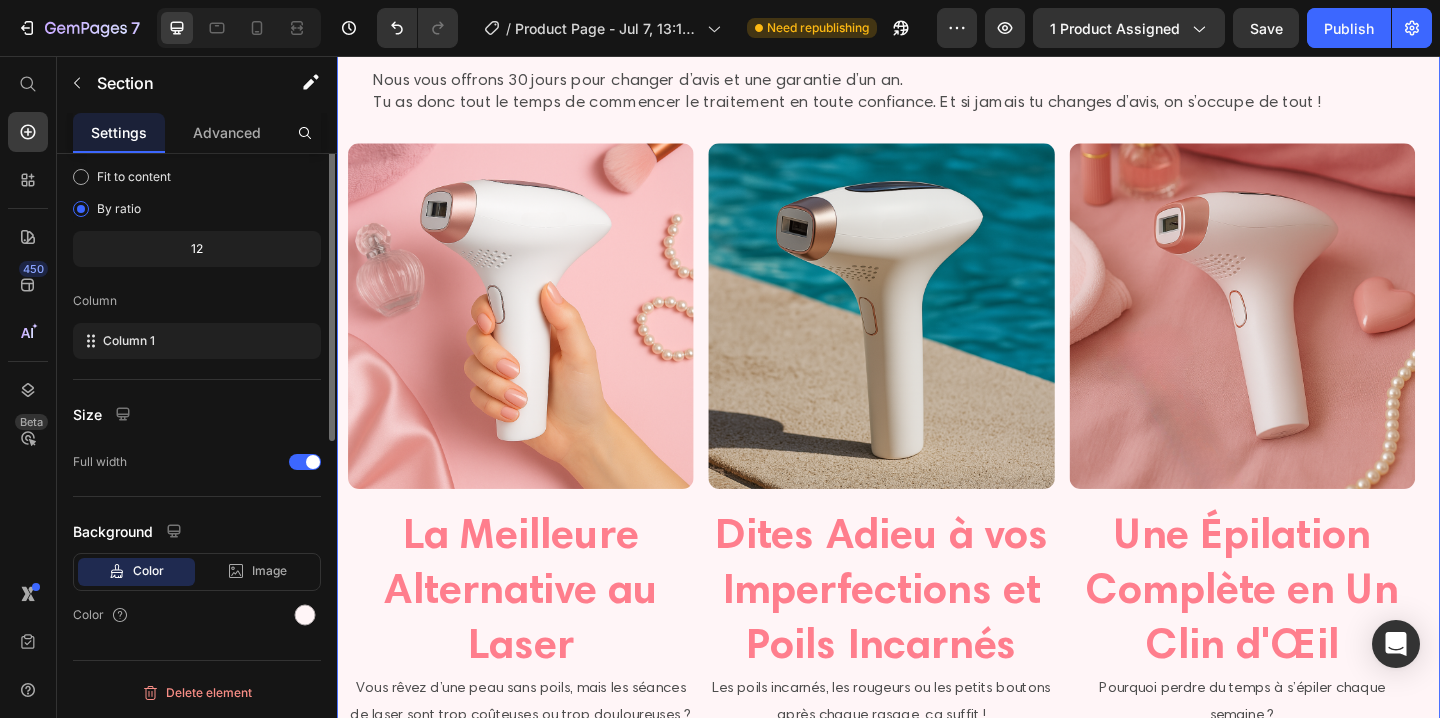 scroll, scrollTop: 0, scrollLeft: 0, axis: both 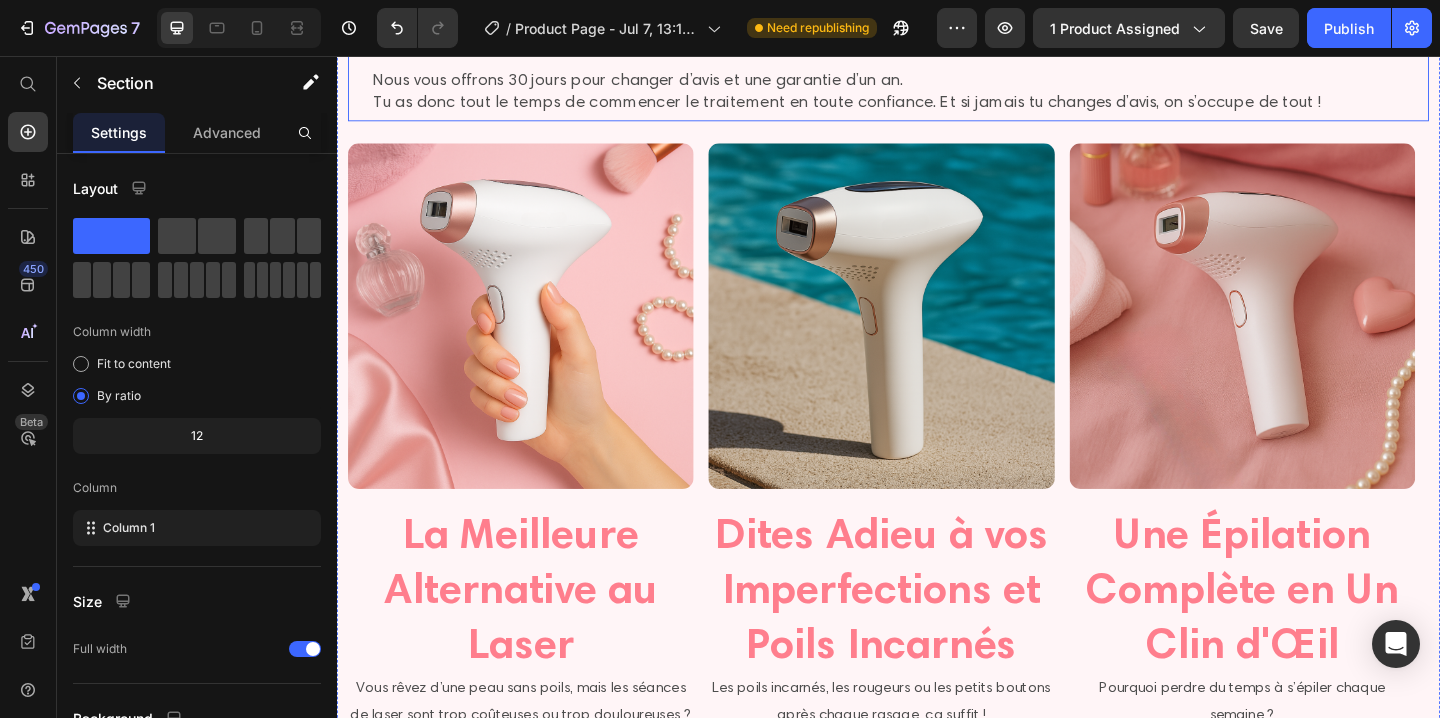 click 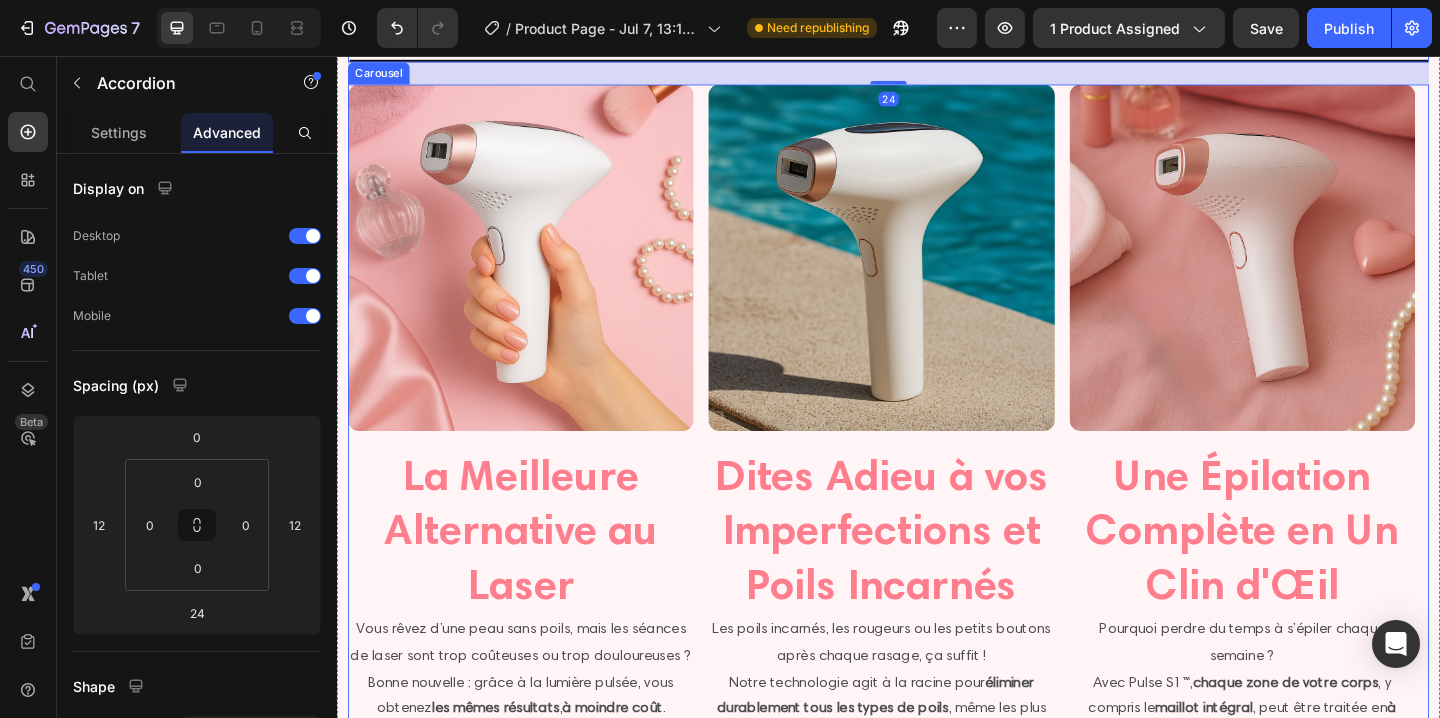click on "Image La Meilleure Alternative au Laser Heading Vous rêvez d’une peau sans poils, mais les séances de laser sont trop coûteuses ou trop douloureuses ? Bonne nouvelle : grâce à la lumière pulsée, vous obtenez  les mêmes résultats ,  à moindre coût . Profitez d’une  épilation professionnelle , douce et efficace, directement depuis chez vous. Text Block Image Dites Adieu à vos Imperfections et Poils Incarnés Heading Les poils incarnés, les rougeurs ou les petits boutons après chaque rasage, ça suffit ! Notre technologie agit à la racine pour  éliminer durablement tous les types de poils , même les plus tenaces. Résultat : une  peau lisse et nette , visible  dès les premières semaines . Text Block Image Une Épilation Complète en Un Clin d'Œil Heading Pourquoi perdre du temps à s’épiler chaque semaine ? Avec Pulse S1™,  chaque zone de votre corps , y compris le  maillot intégral , peut être traitée en  à peine 5 minutes . Dites bonjour à une  peau douce et uniforme" at bounding box center (937, 477) 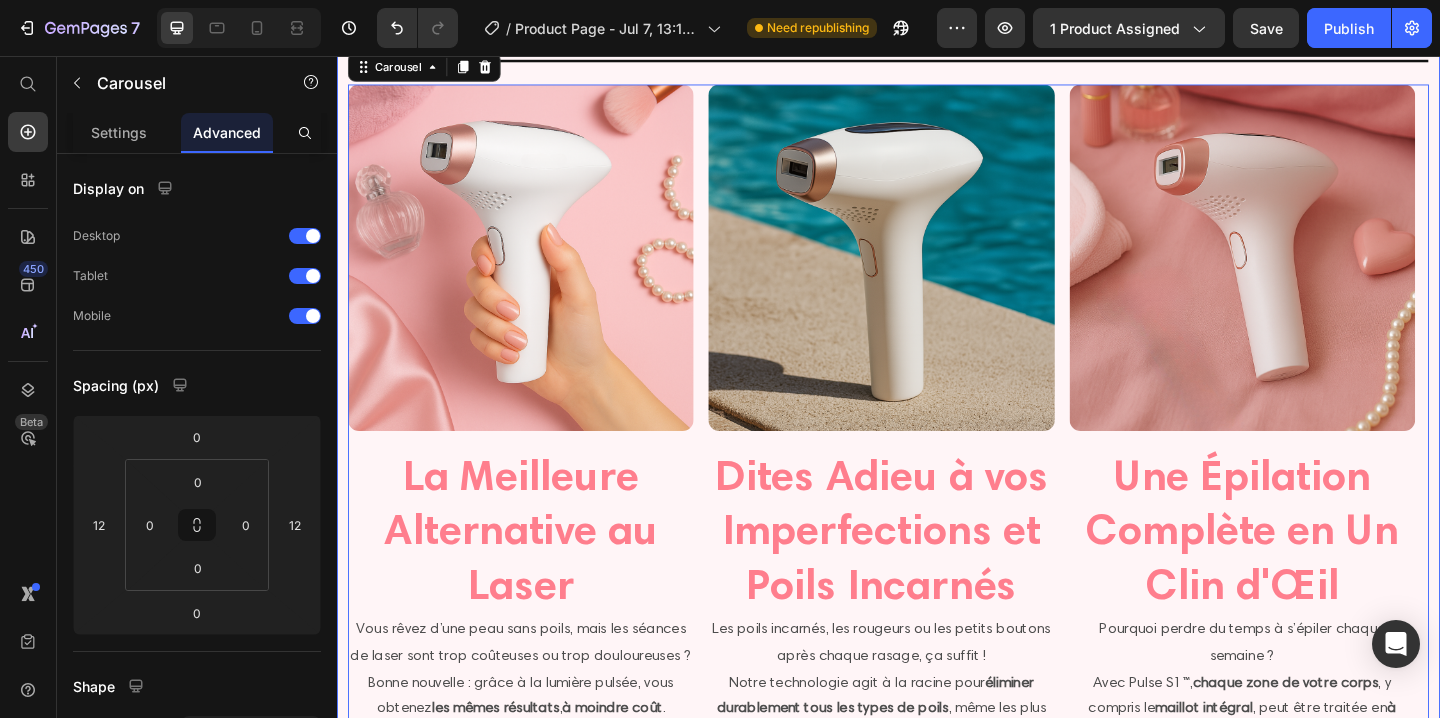 click on "Product Images ★★★★★ 5.0 | Clientes Satisfaites Heading Pulse S1™ Product Title Épilateur à Lumière Pulsée 3-en-1 Heading
Icon LA MEILLEURE ALTERNATIVE À L'ÉPILATION LASER Heading Row €79,99€ Product Price €99,99€ Product Price Row Image Row Vos poils vous complexent et l'épilation laser coûte trop cher ? À vous la peau  lisse  et  sans poils  avec le Pulse S1™. Pour une épilation durable, rapide et à domicile. Heading Row
Icon Épilation antidouleur avec la fonction refroidissement Heading Row
Icon Résultats dès les premières séances  Heading Row
Icon Élimine les poils incarnés et les imperfections Heading Row
Icon Adapté à tout le corps (même le maillot !) Heading Row ----------- KIT COMPLET OFFERT ----------- Heading Image LUNETTES FILTRANTES Text Block 11,90€   OFFERT Text Block Image RASOIR DE PRÉPARATION Text Block 1,90€   OFFERT Text Block Image   Row" at bounding box center [937, 1895] 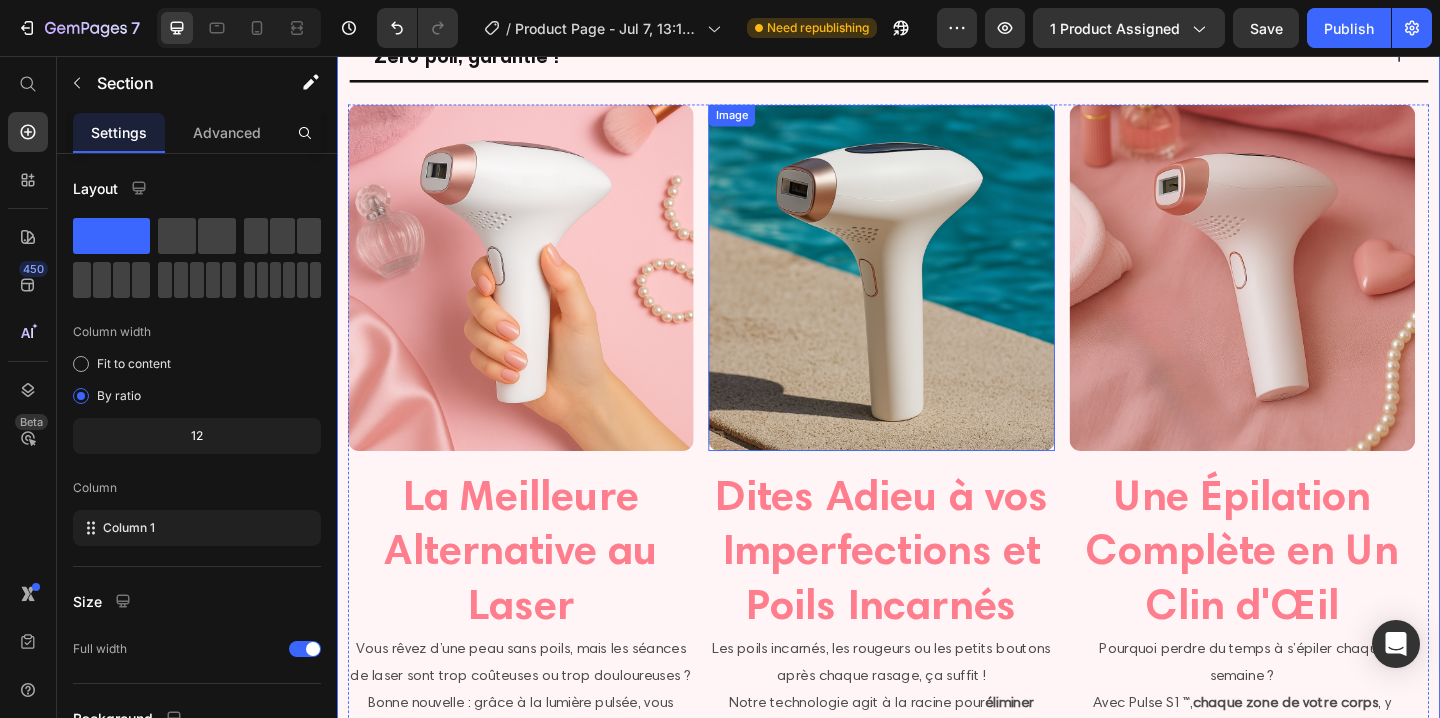 scroll, scrollTop: 1935, scrollLeft: 0, axis: vertical 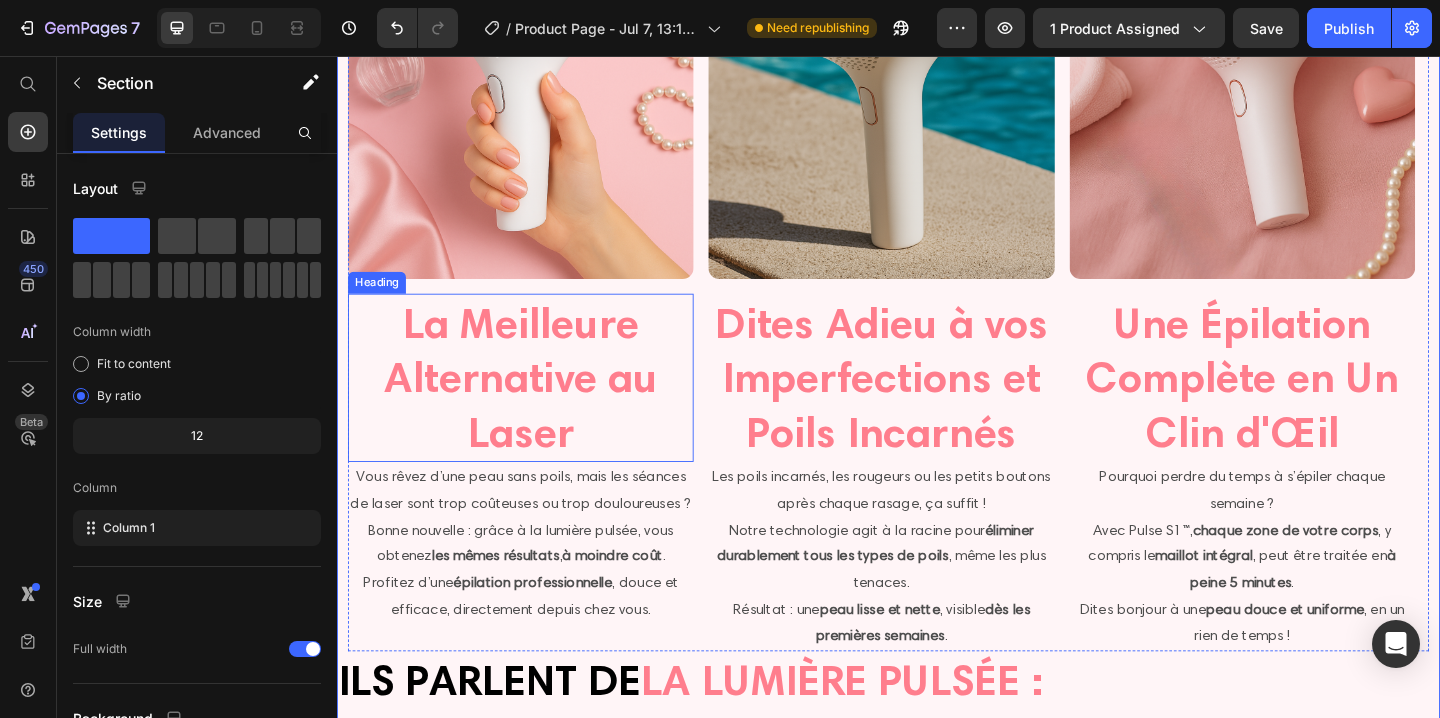 click on "La Meilleure Alternative au Laser" at bounding box center [537, 405] 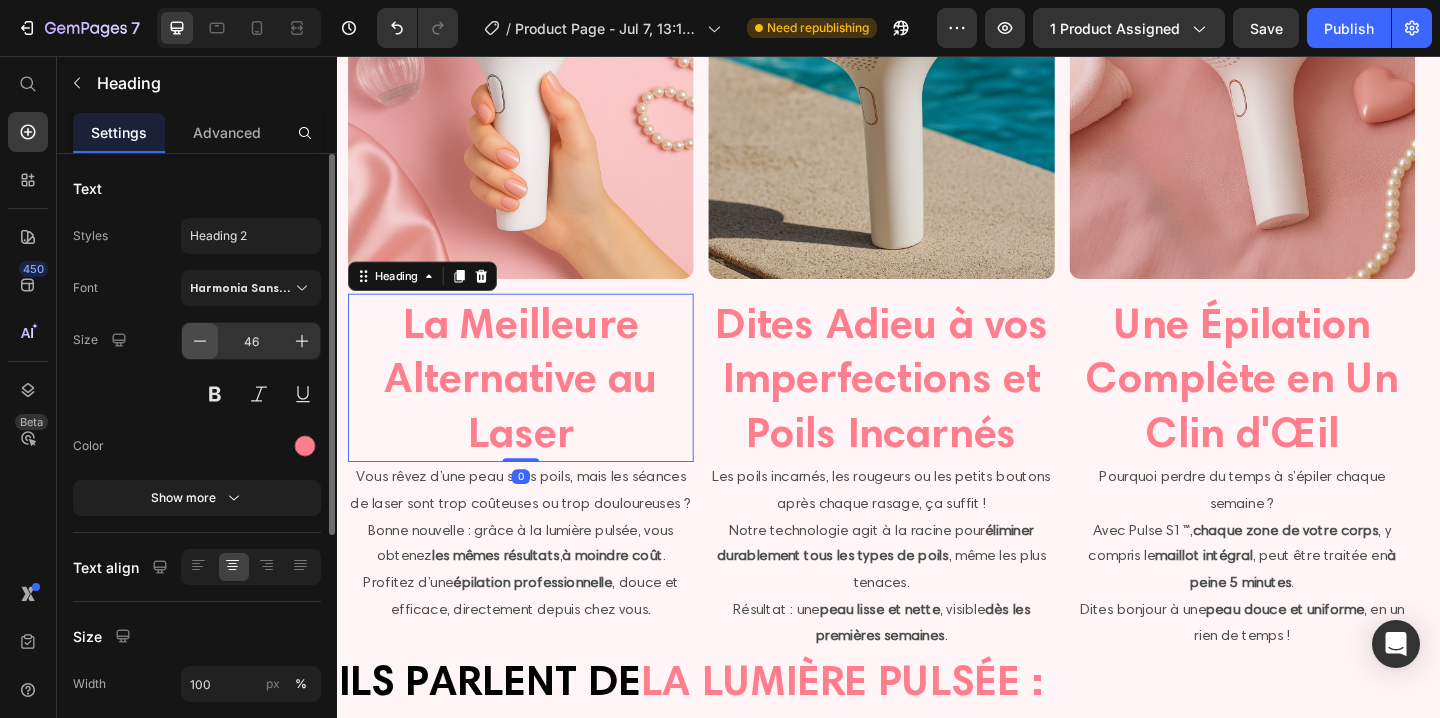 click 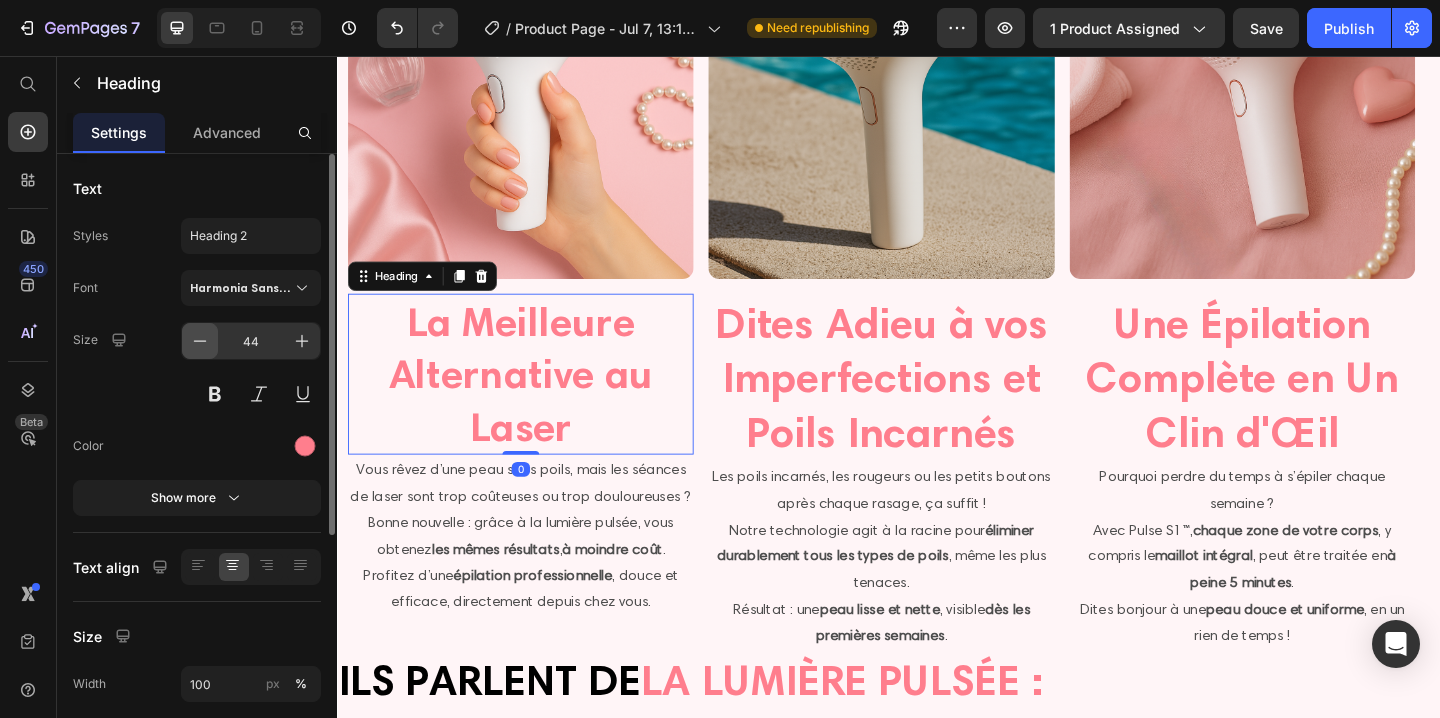 click 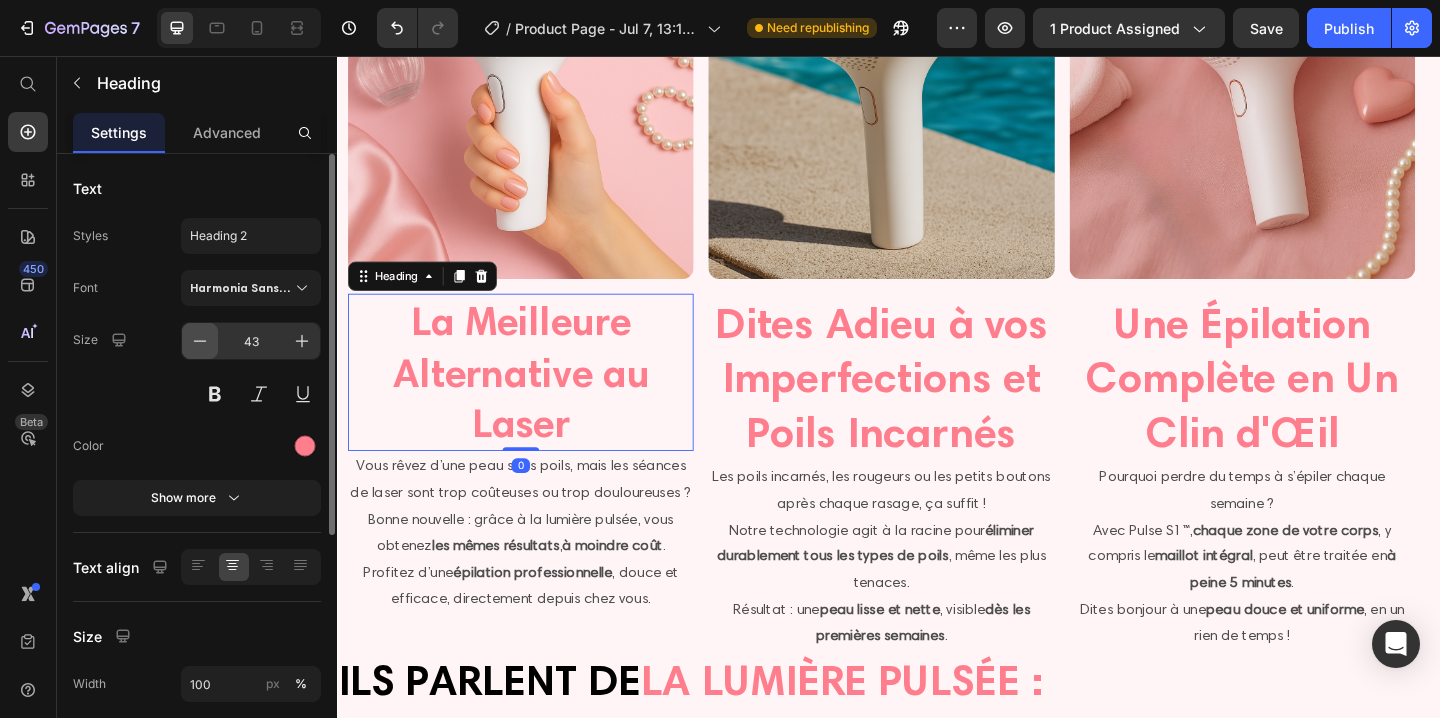 click 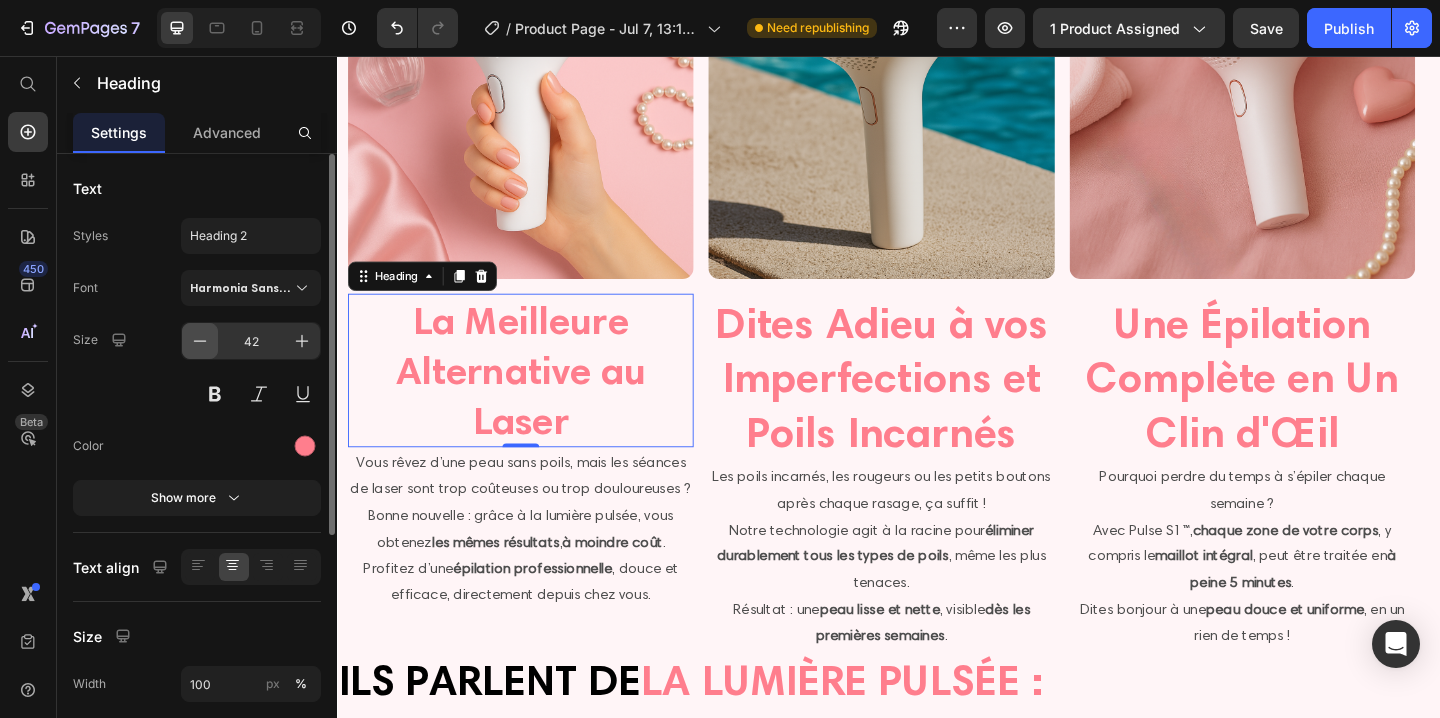 click 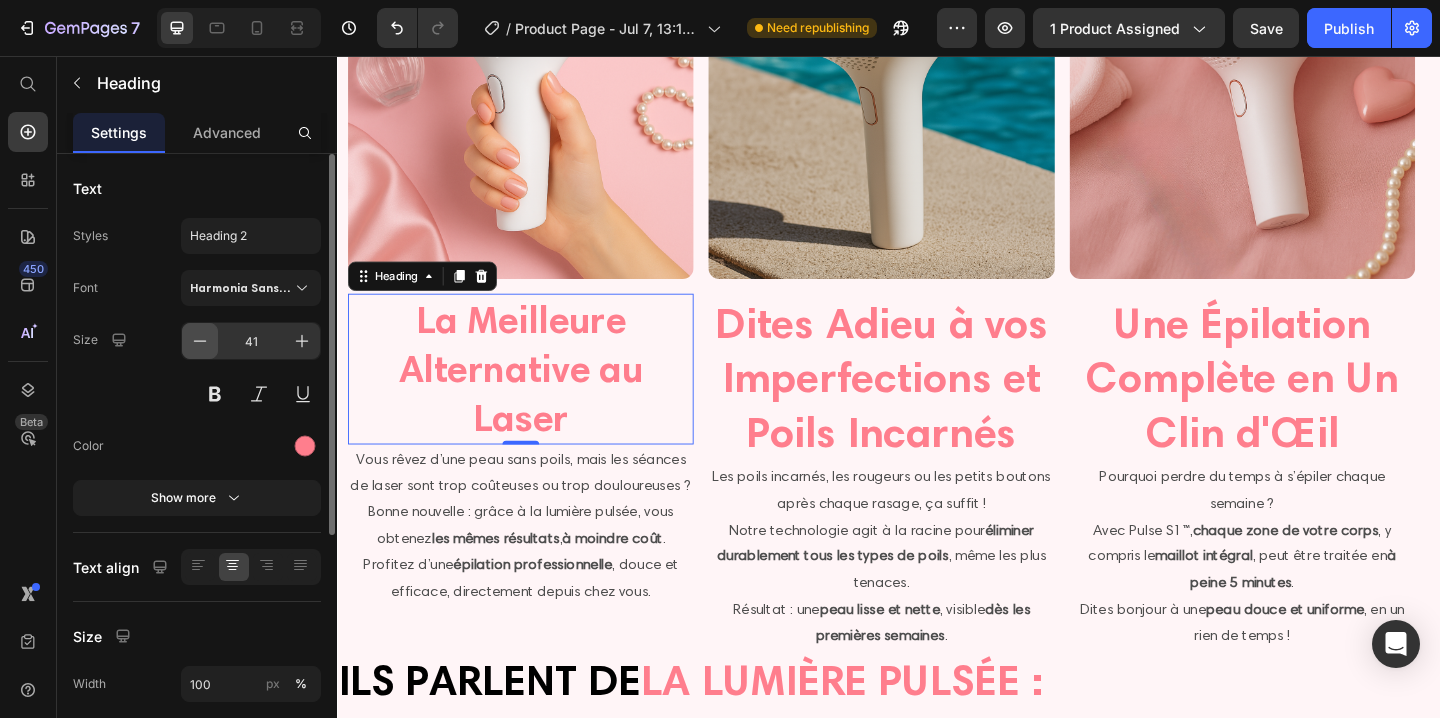 click 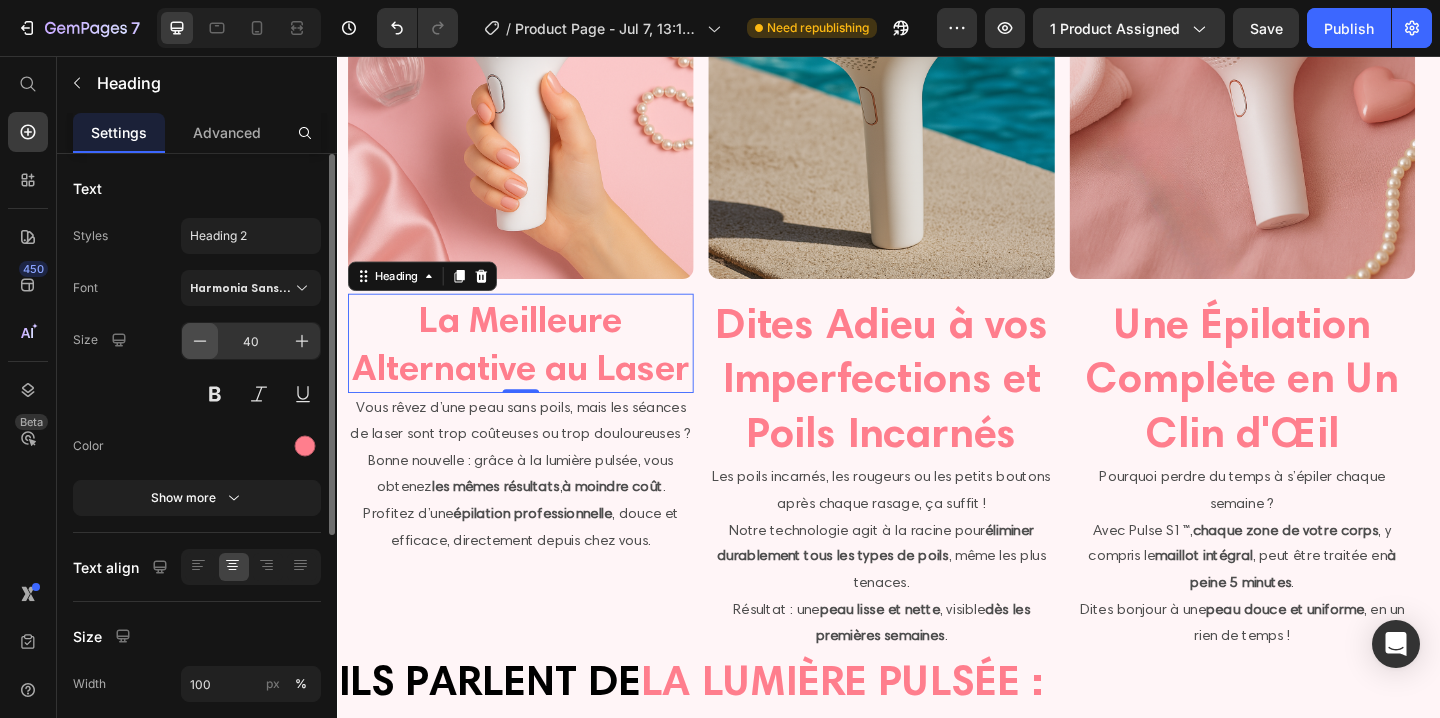 click 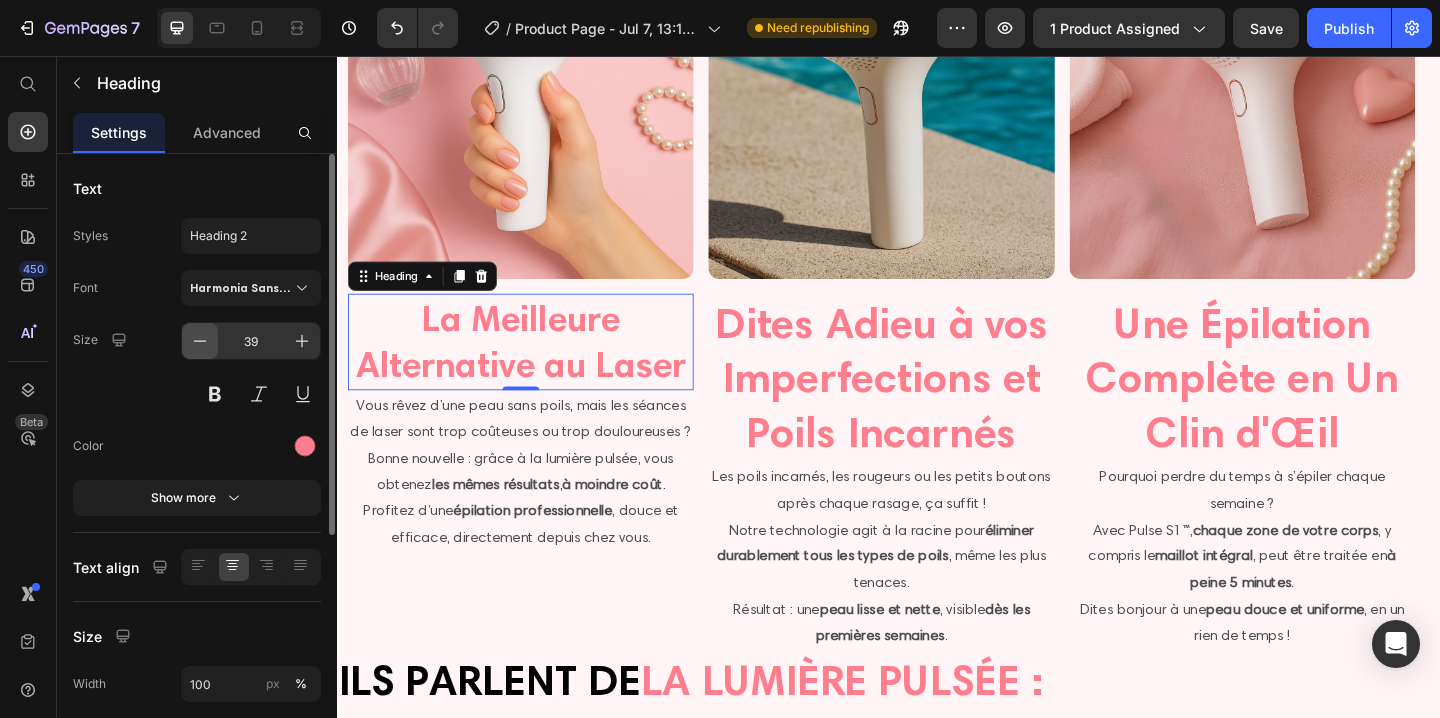 click 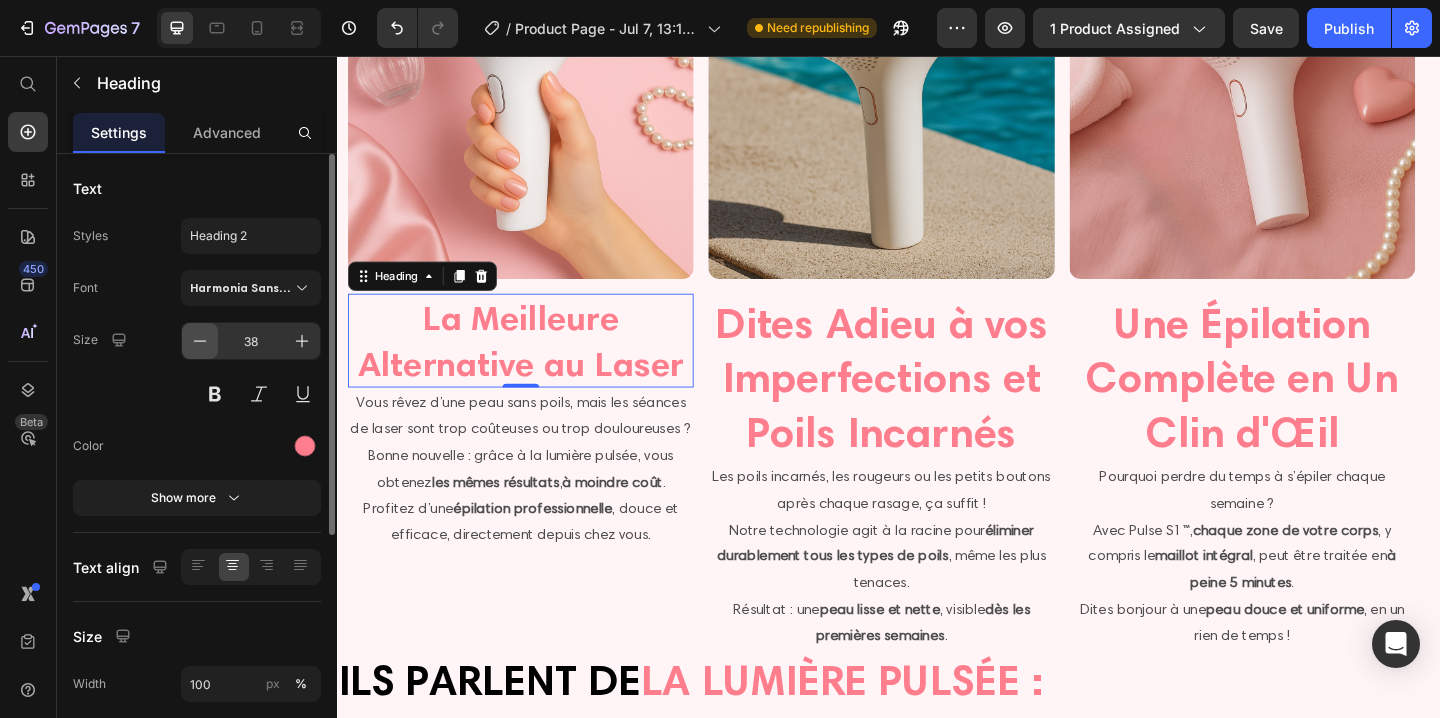 click 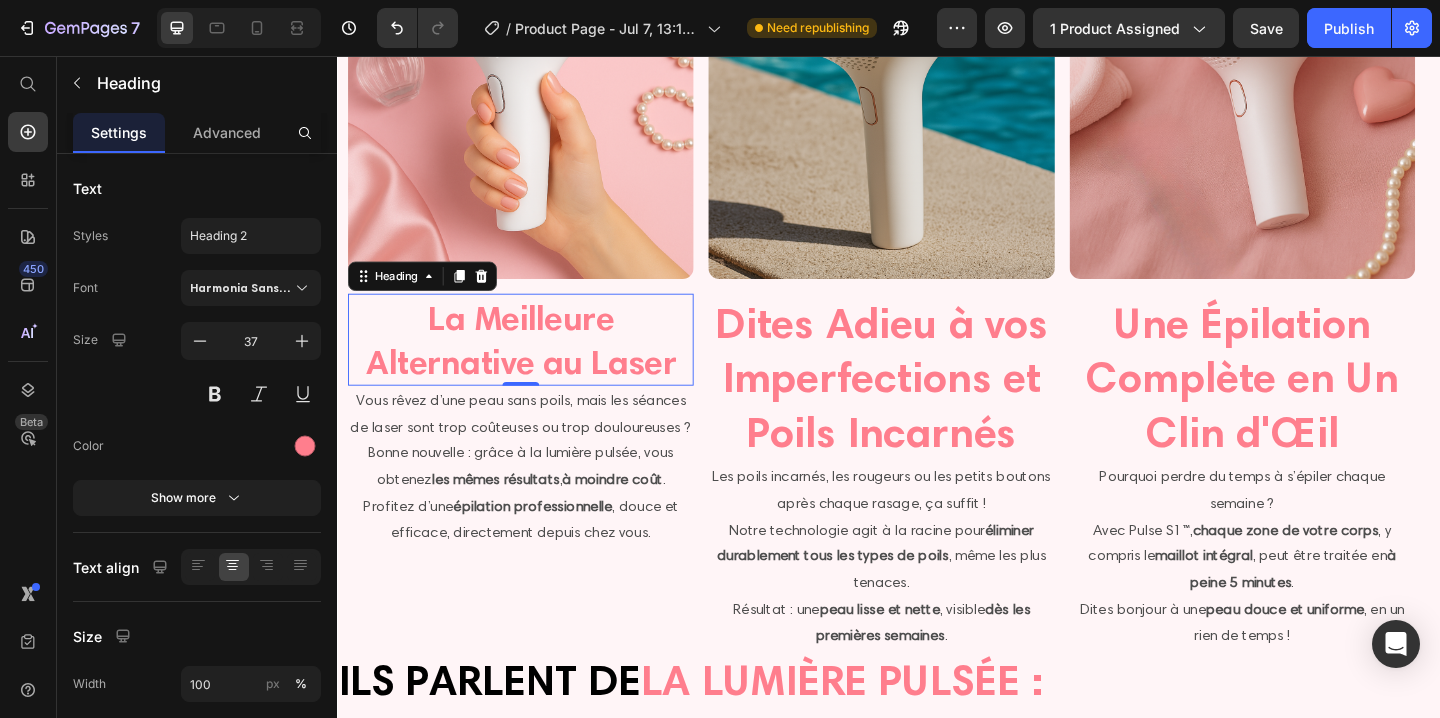 click on "Dites Adieu à vos Imperfections et Poils Incarnés" at bounding box center [929, 405] 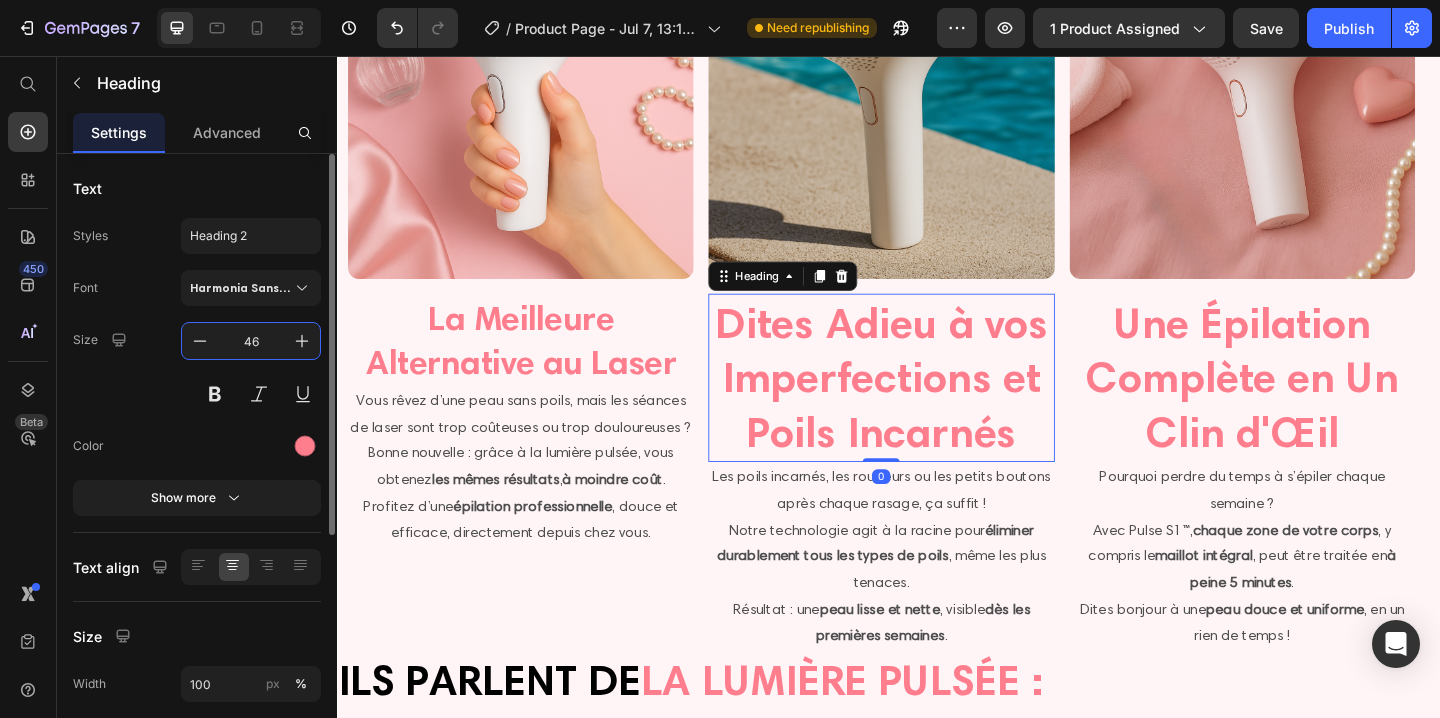 click on "46" at bounding box center (251, 341) 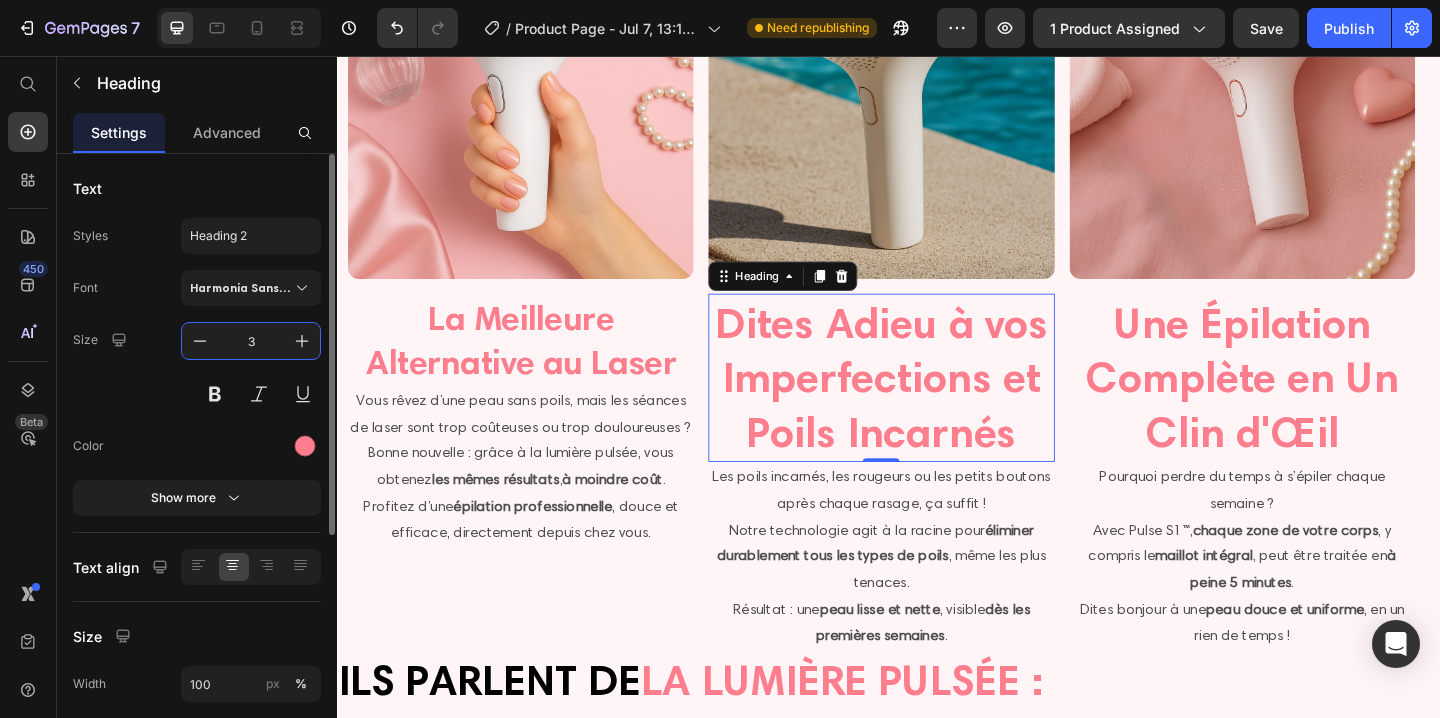 type on "37" 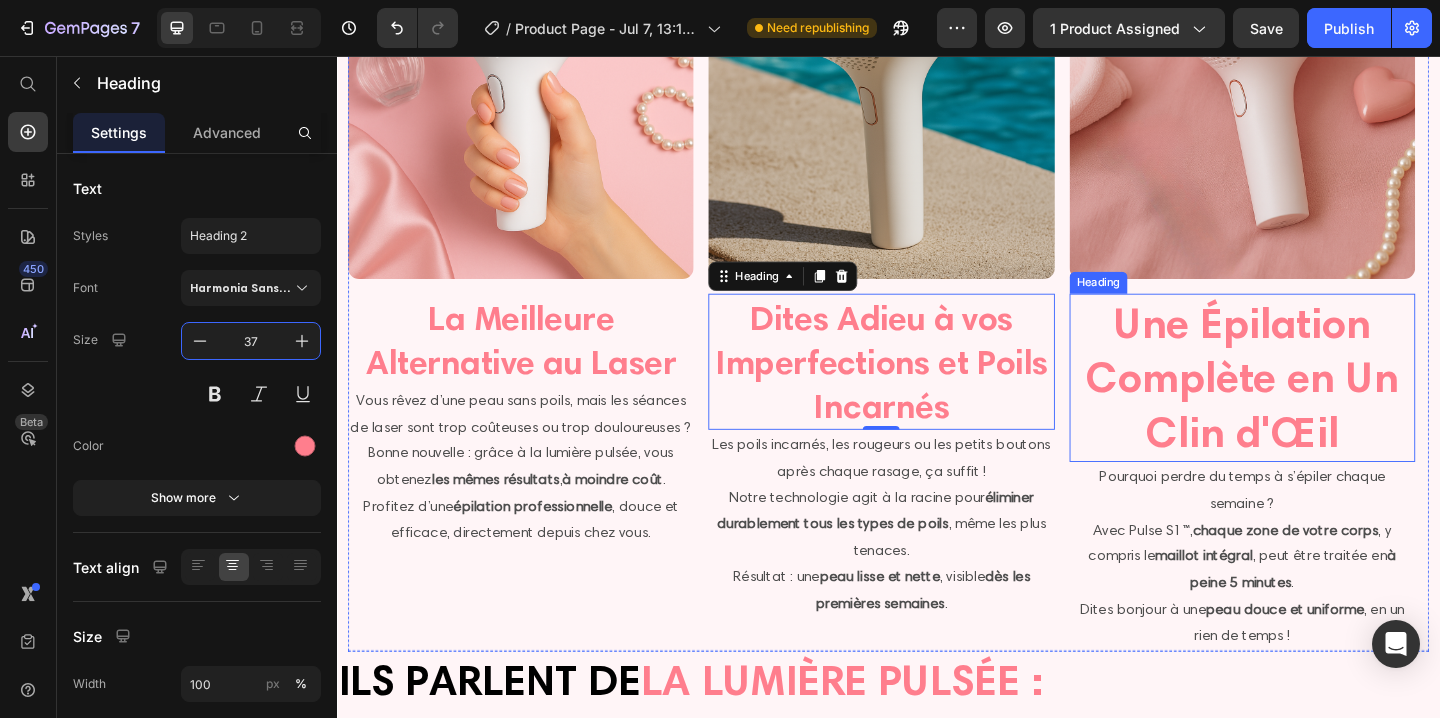 click on "Une Épilation Complète en Un Clin d'Œil" at bounding box center (1322, 405) 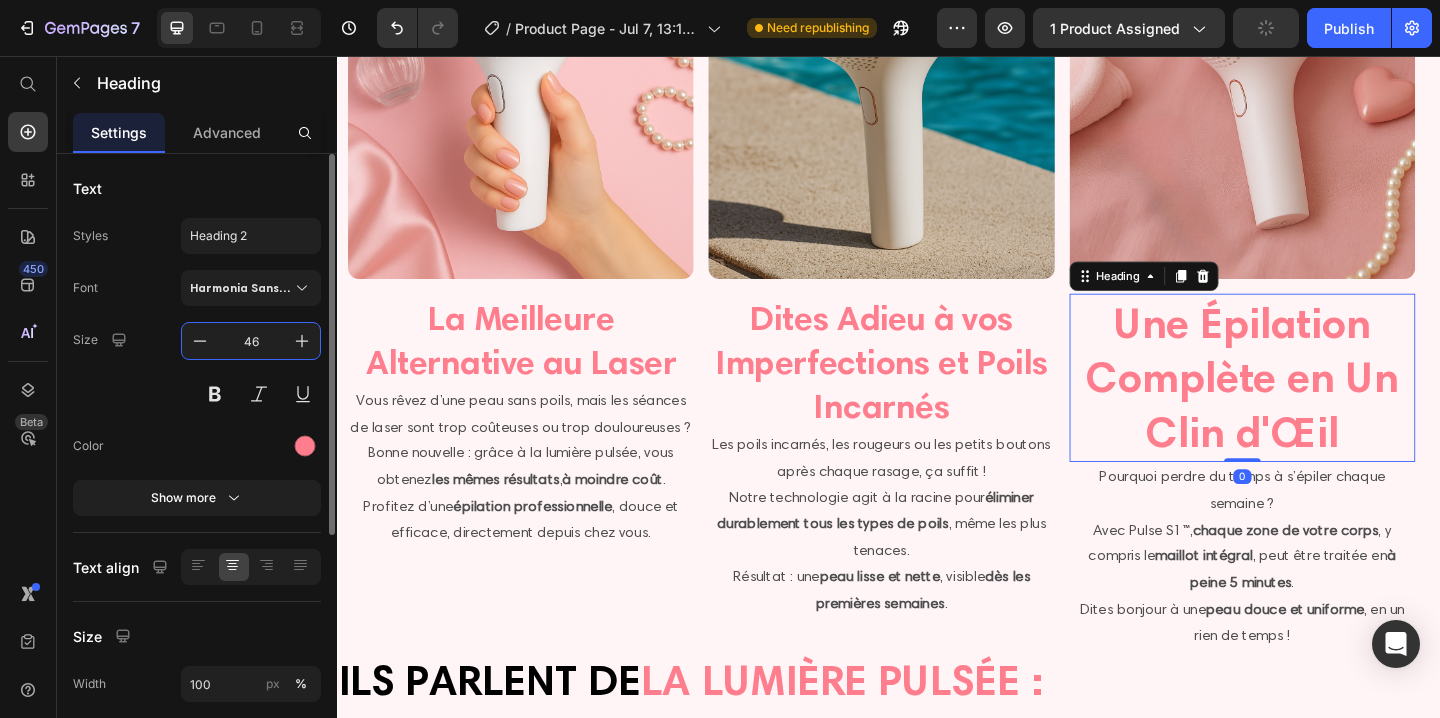 click on "46" at bounding box center [251, 341] 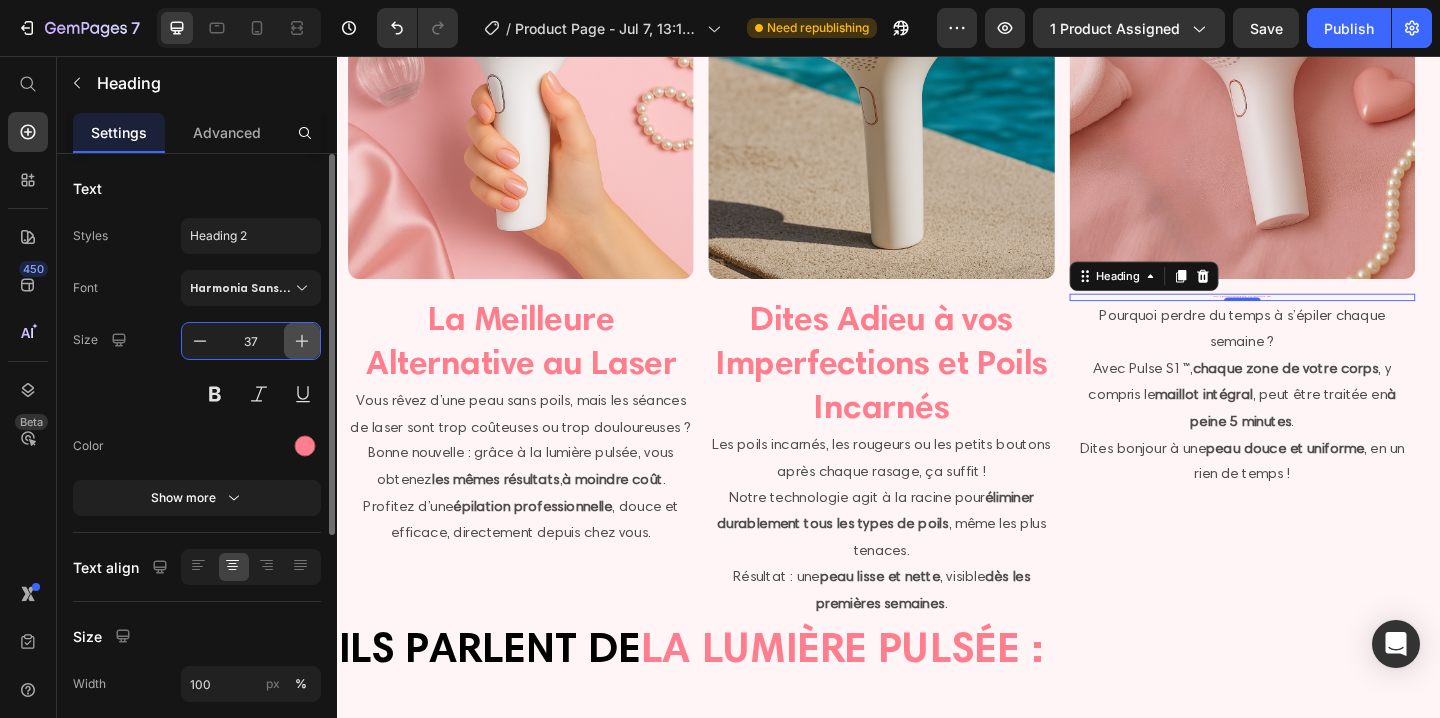 type on "37" 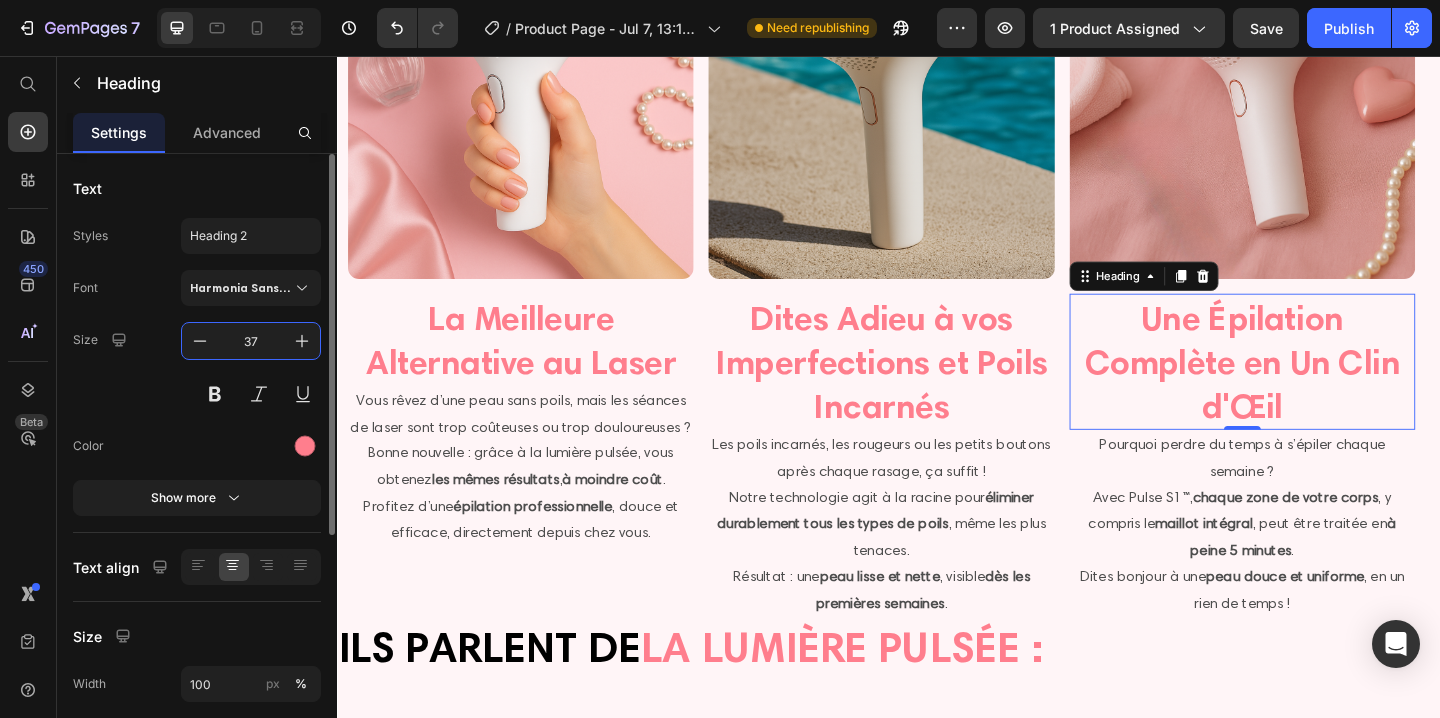 click on "Harmonia Sans W01 Bold" 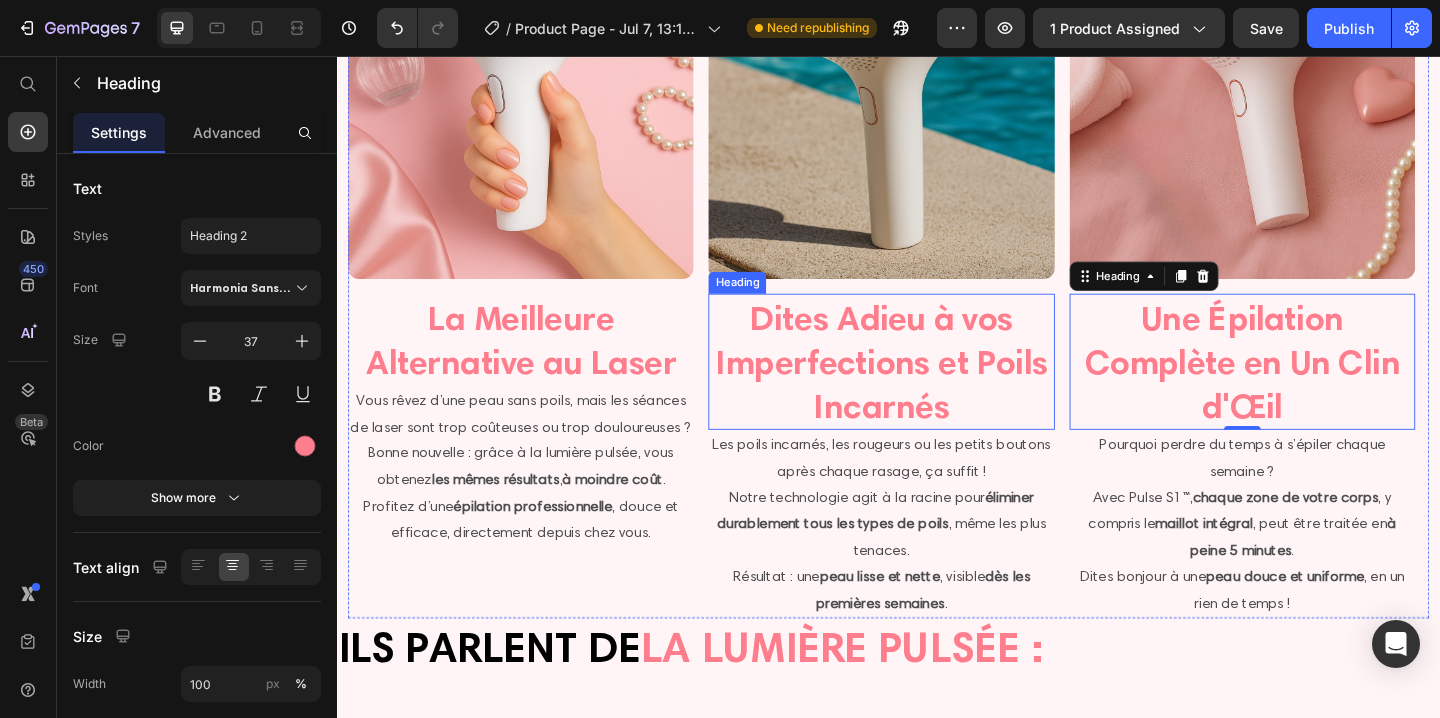 click on "Dites Adieu à vos Imperfections et Poils Incarnés" at bounding box center [929, 388] 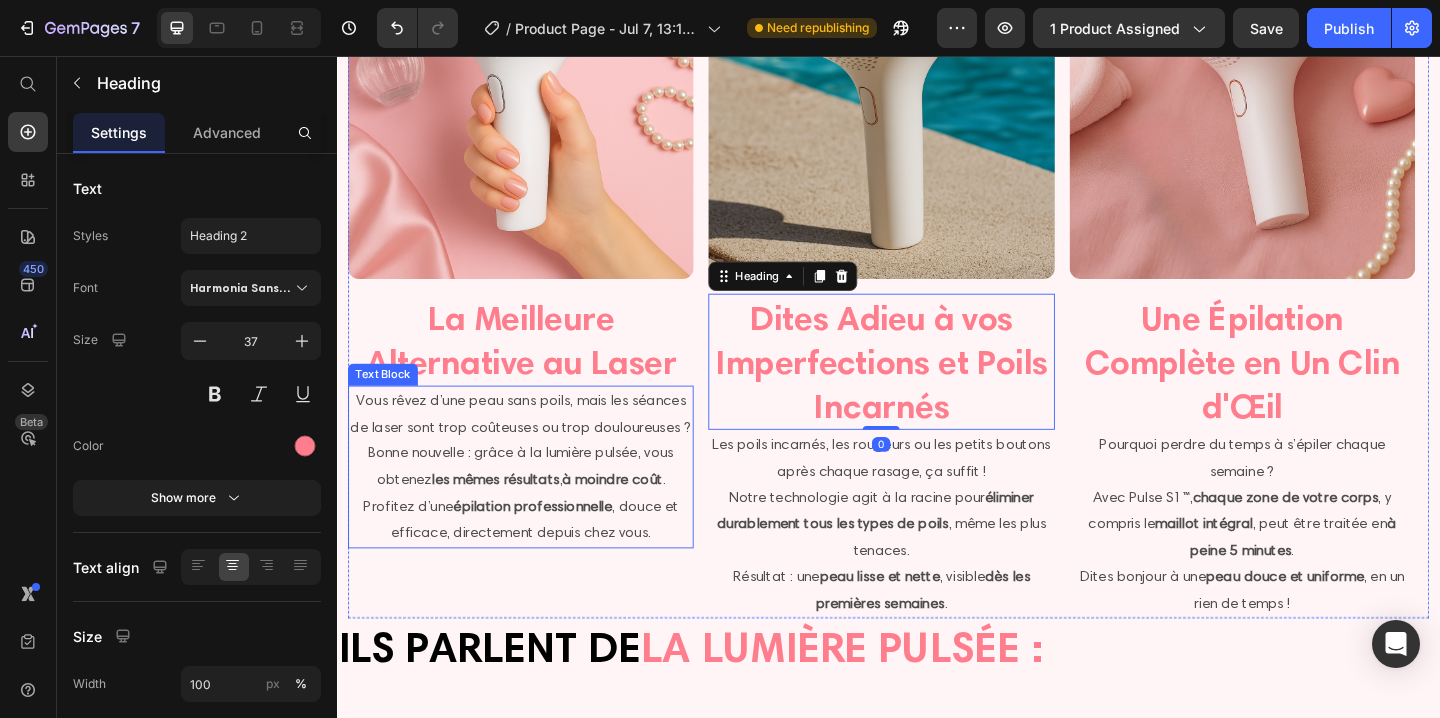 scroll, scrollTop: 1939, scrollLeft: 0, axis: vertical 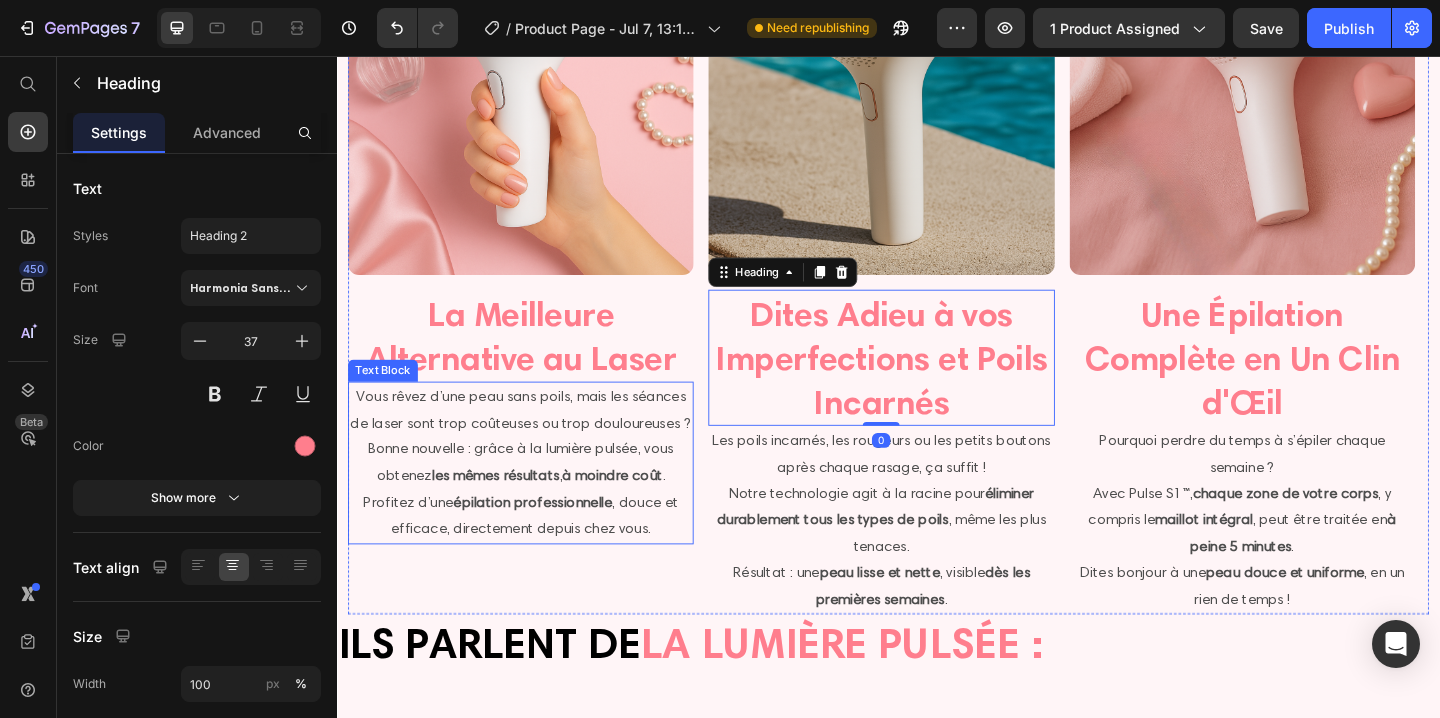 click on "Vous rêvez d’une peau sans poils, mais les séances de laser sont trop coûteuses ou trop douloureuses ? Bonne nouvelle : grâce à la lumière pulsée, vous obtenez  les mêmes résultats ,  à moindre coût . Profitez d’une  épilation professionnelle , douce et efficace, directement depuis chez vous." at bounding box center [537, 498] 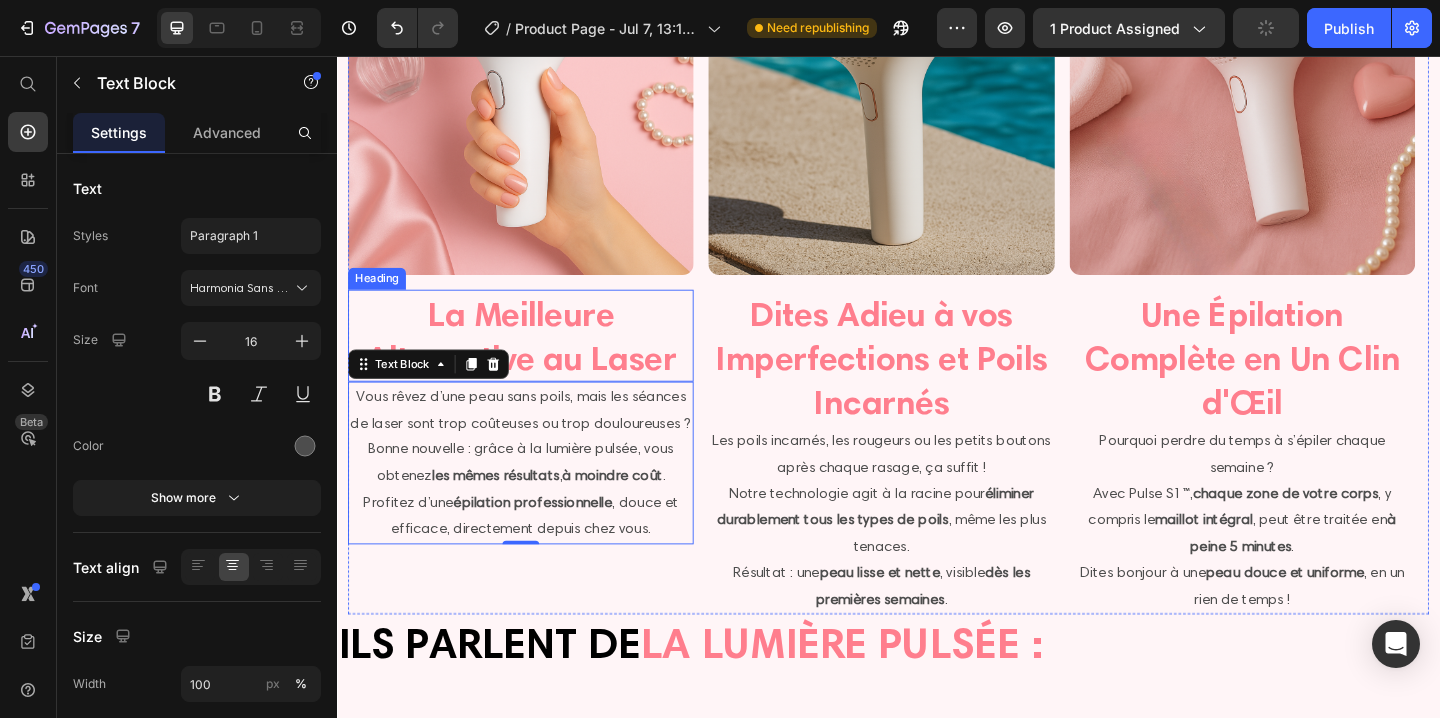 click on "La Meilleure Alternative au Laser" at bounding box center [537, 360] 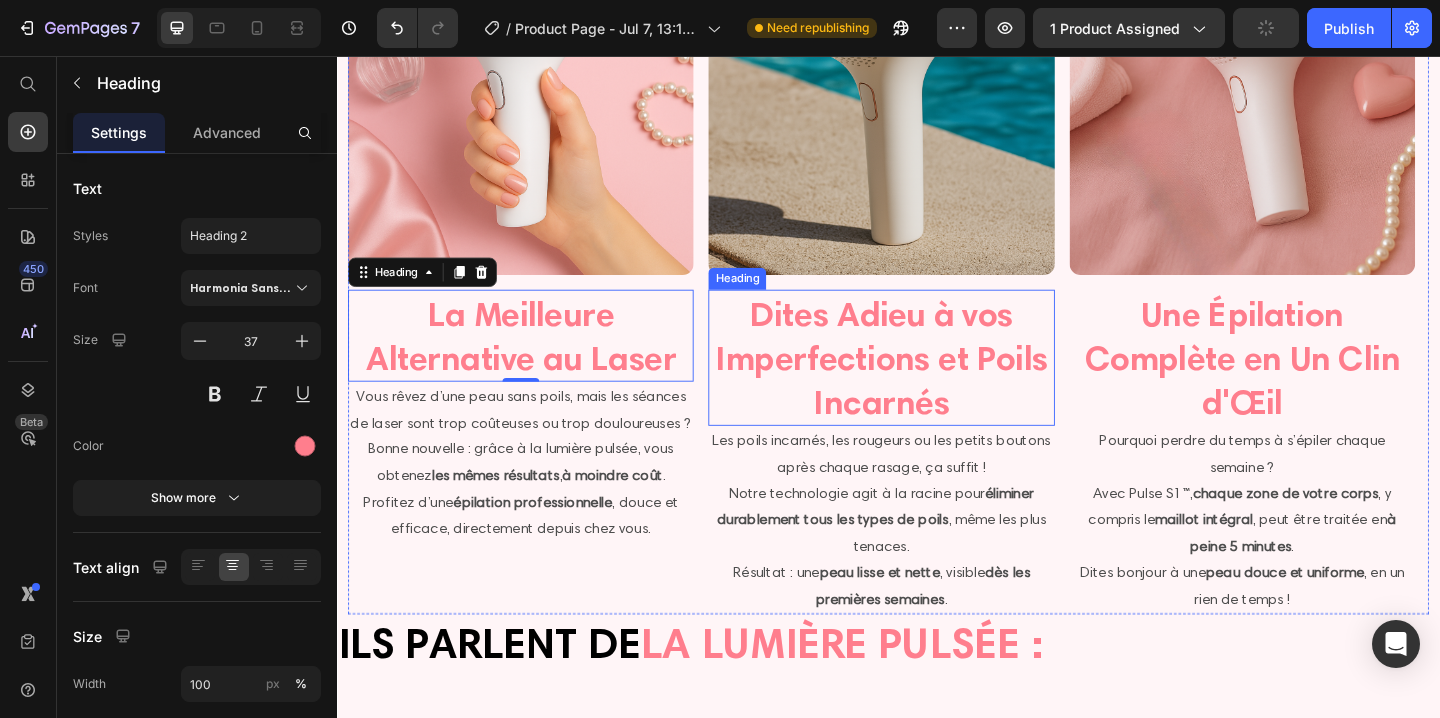 click on "Dites Adieu à vos Imperfections et Poils Incarnés" at bounding box center [929, 384] 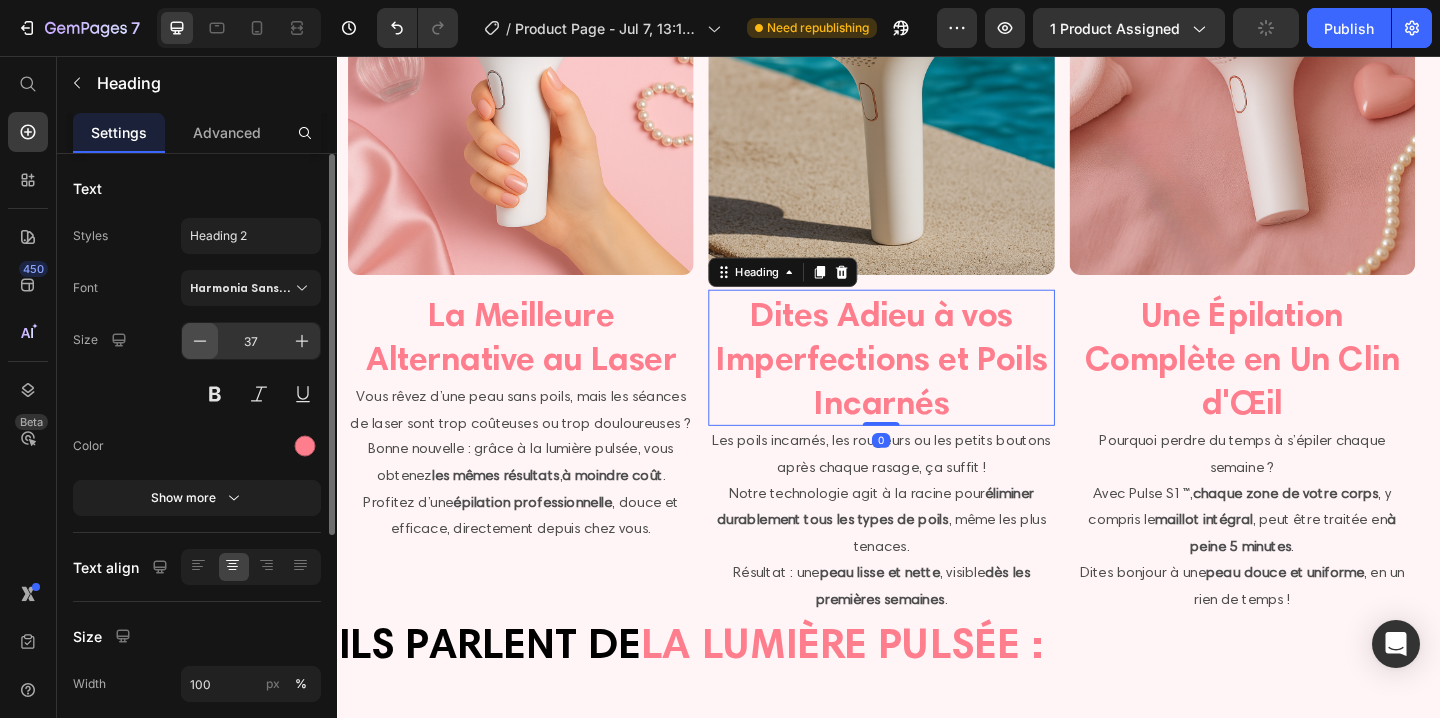 click 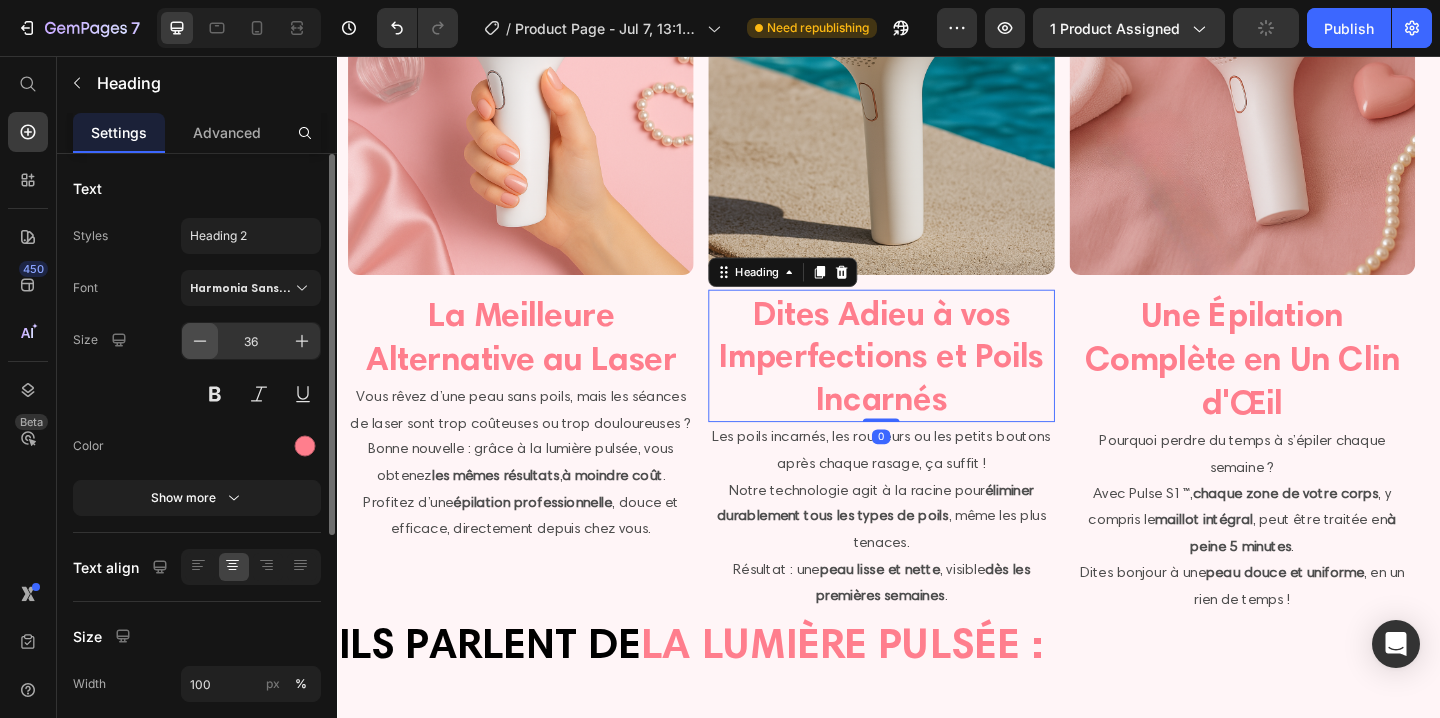 click 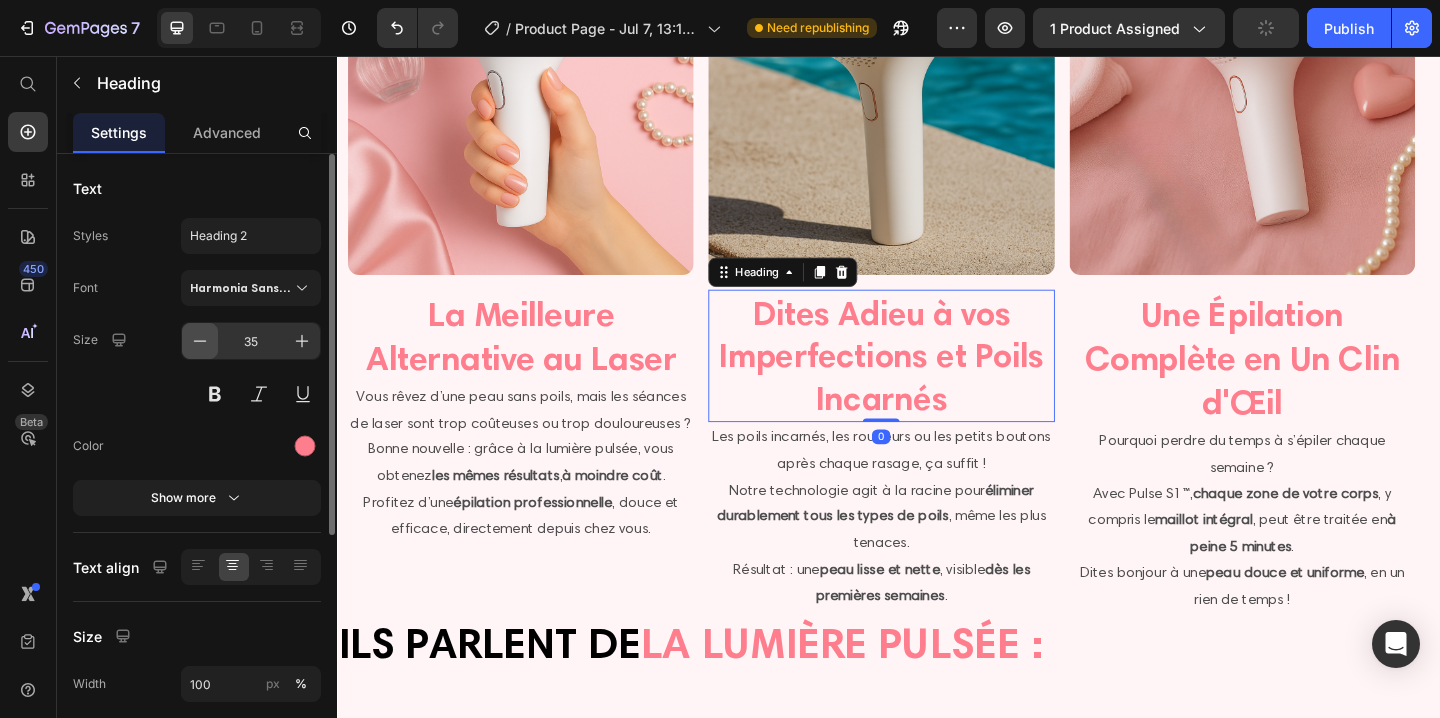 click 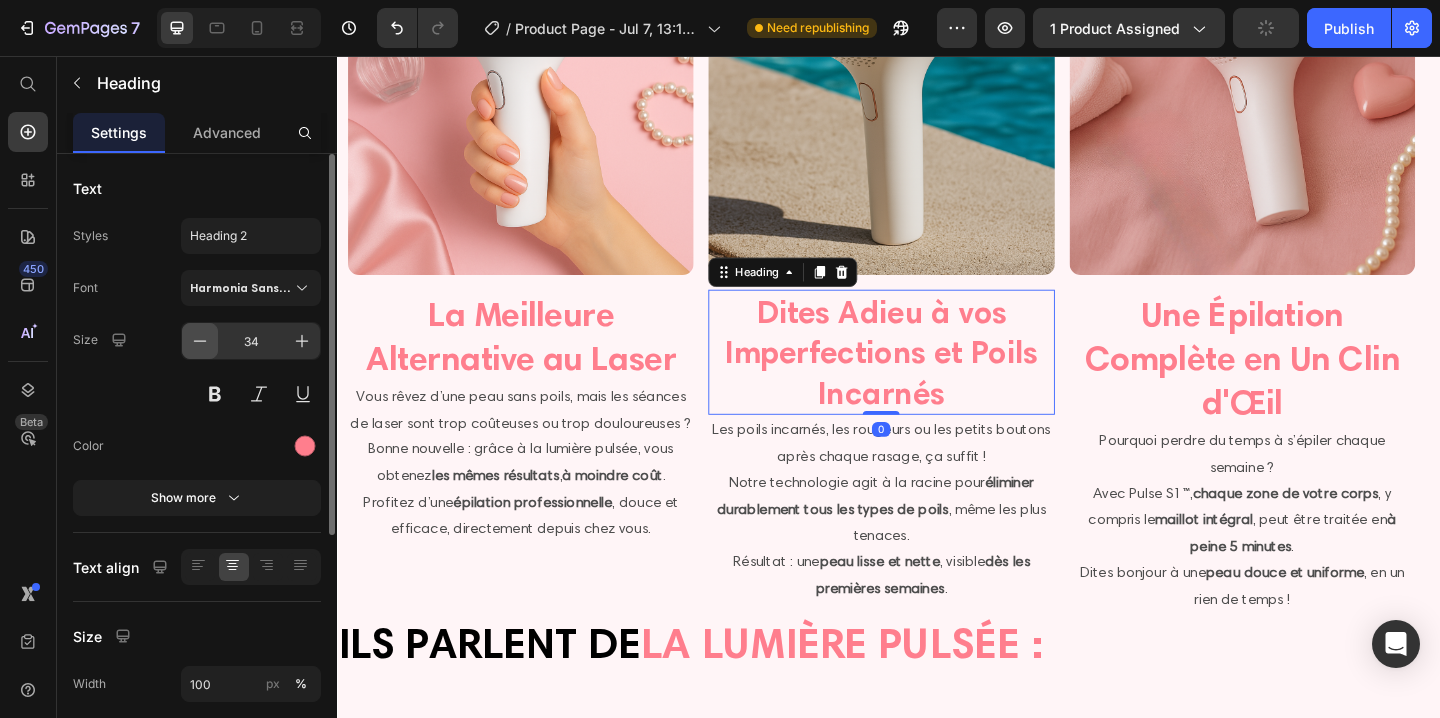 click 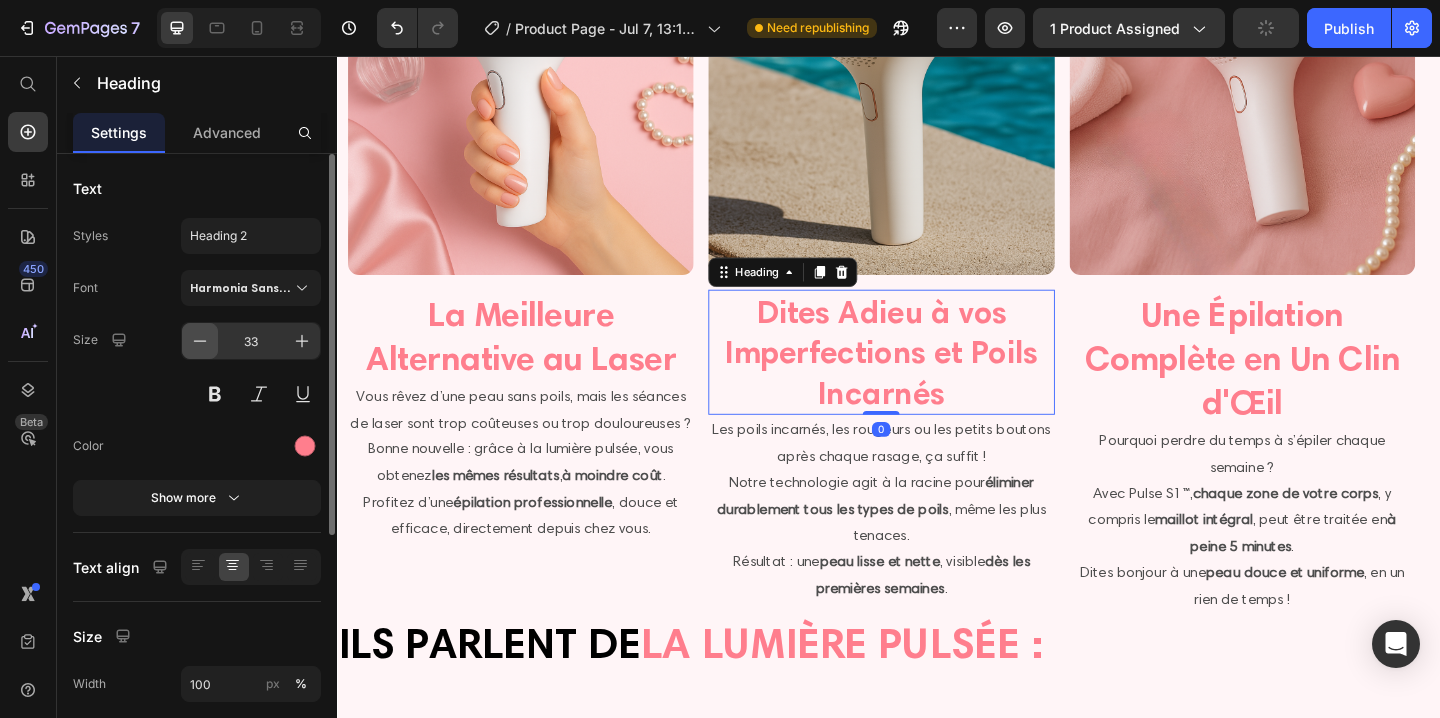 click 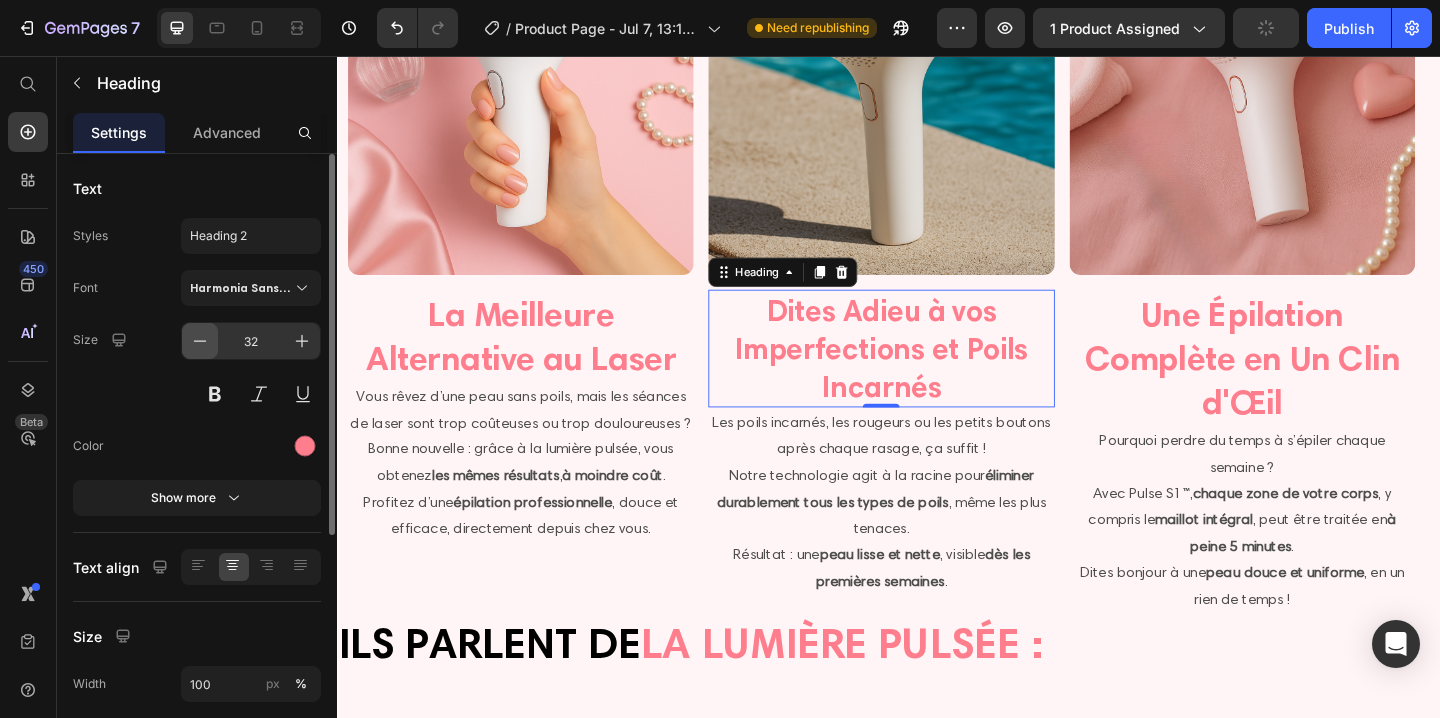 click 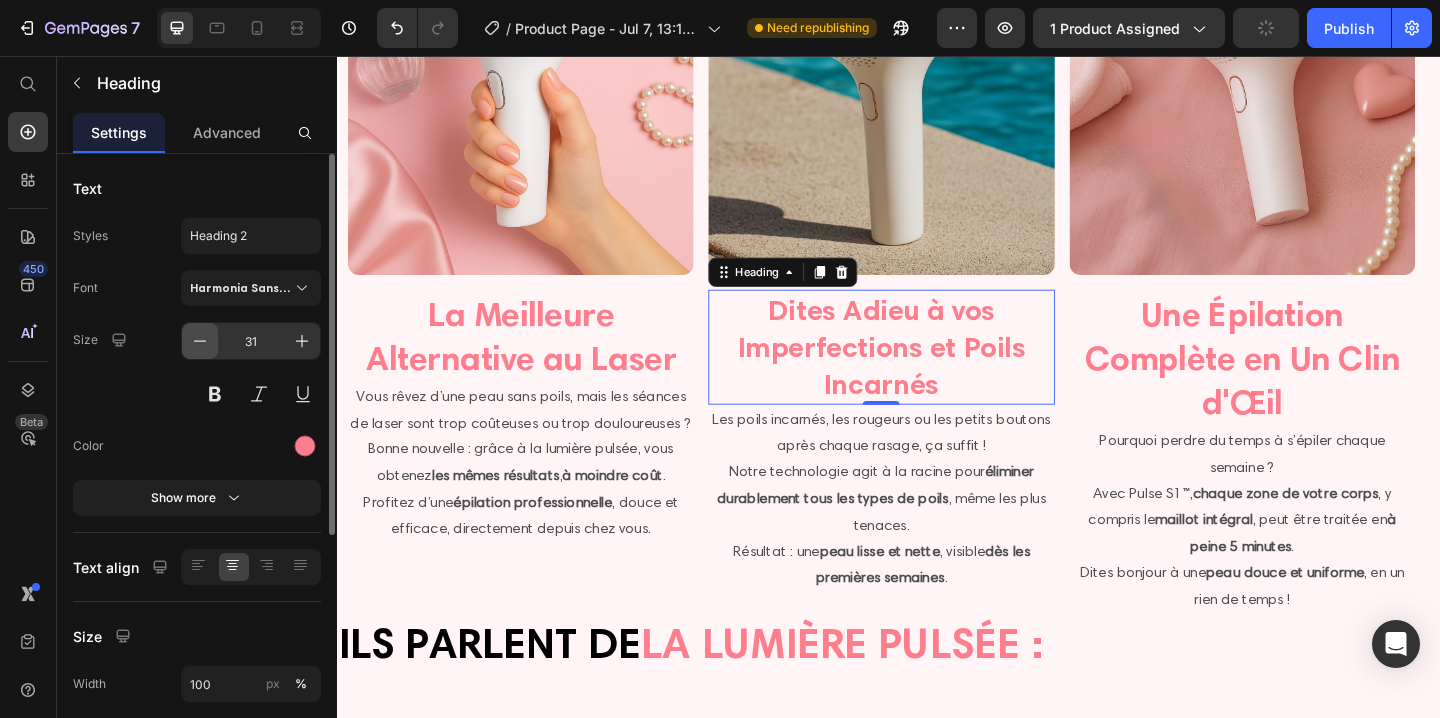 click 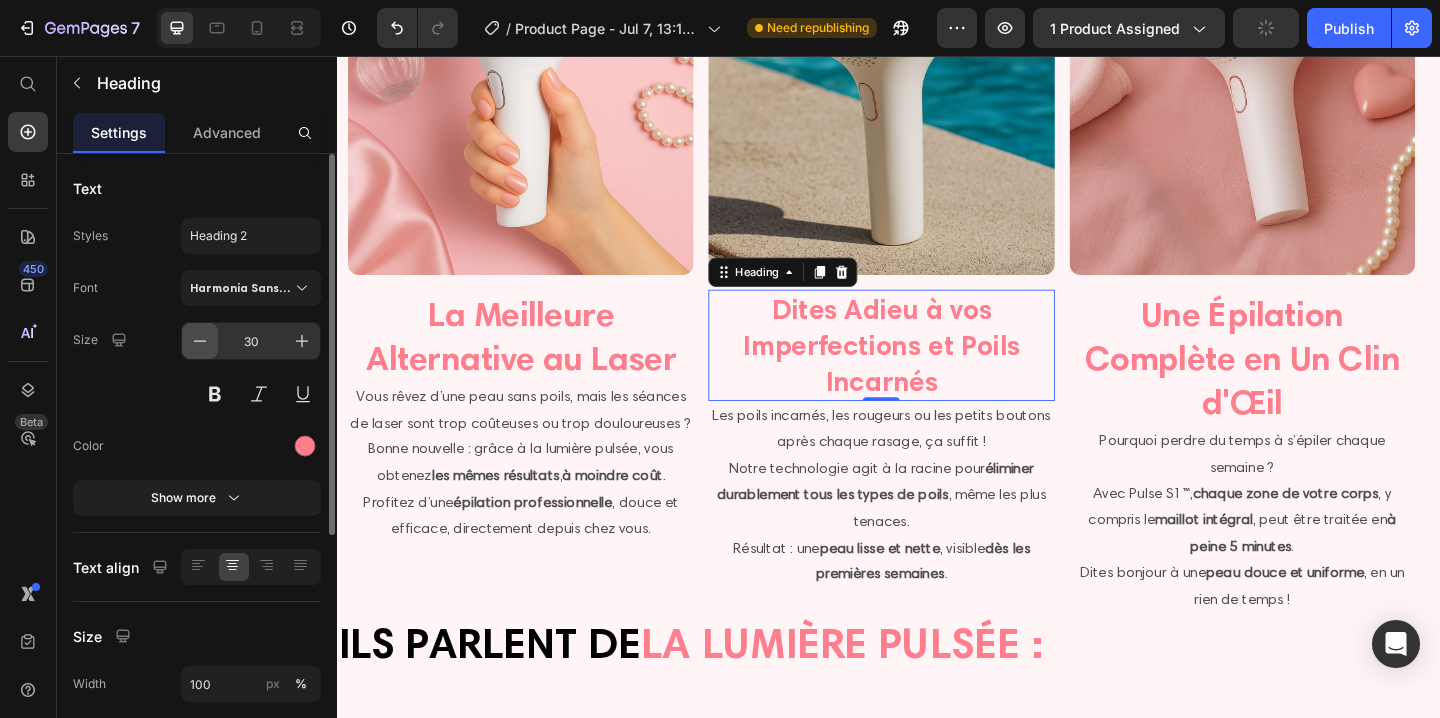 click 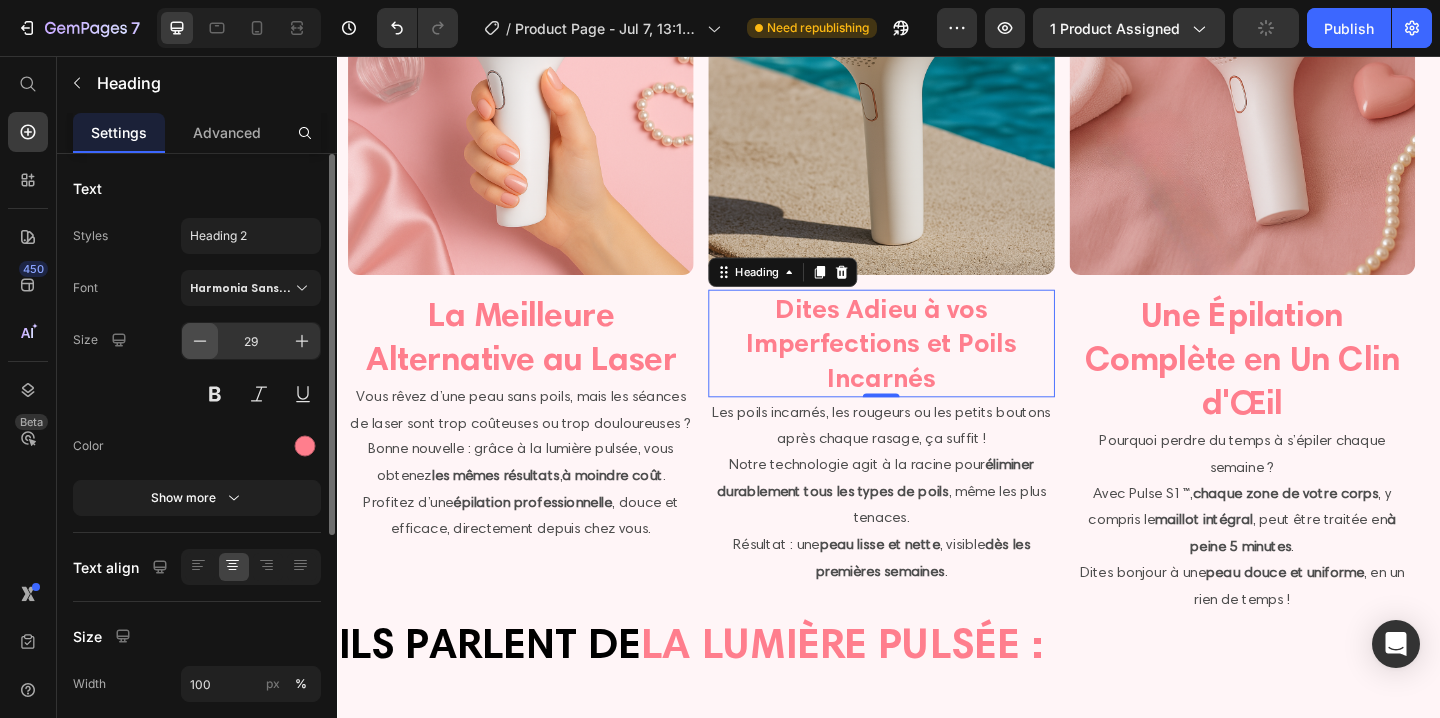 click 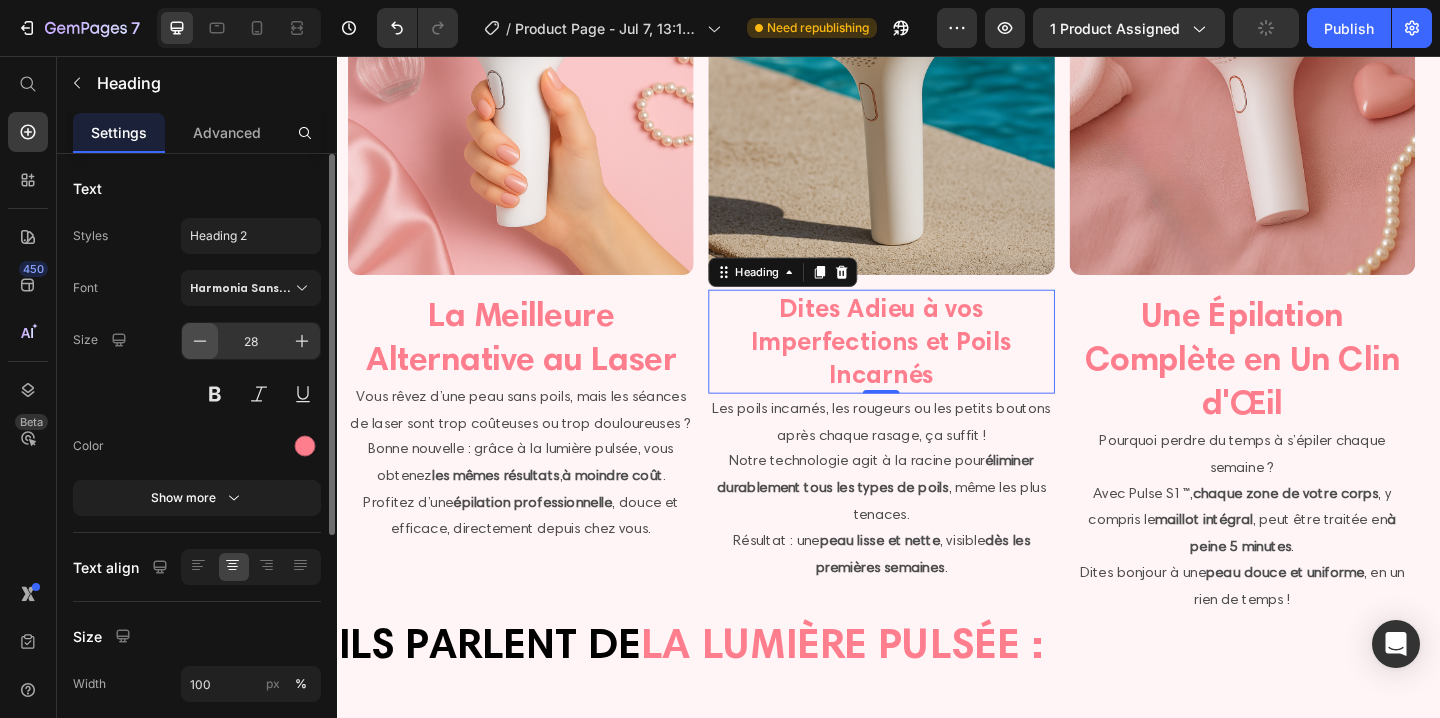 click 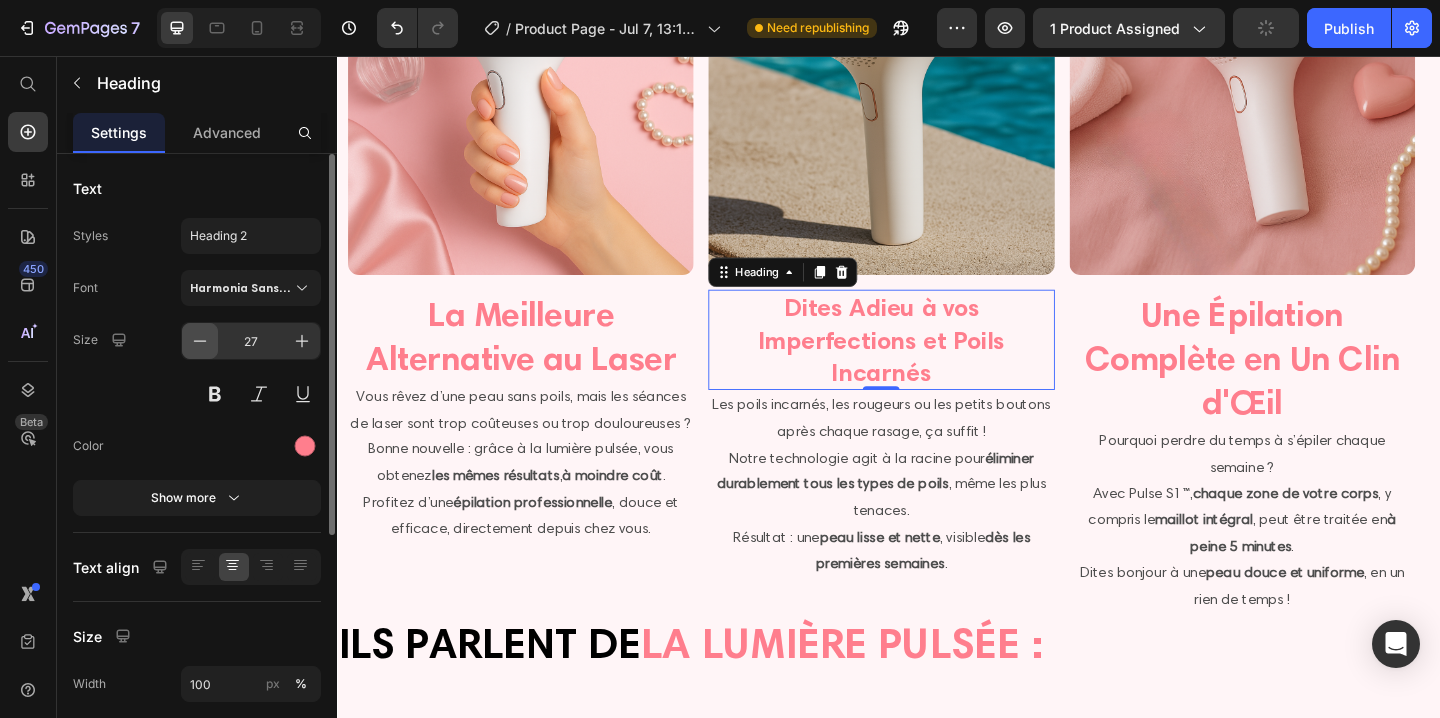 click 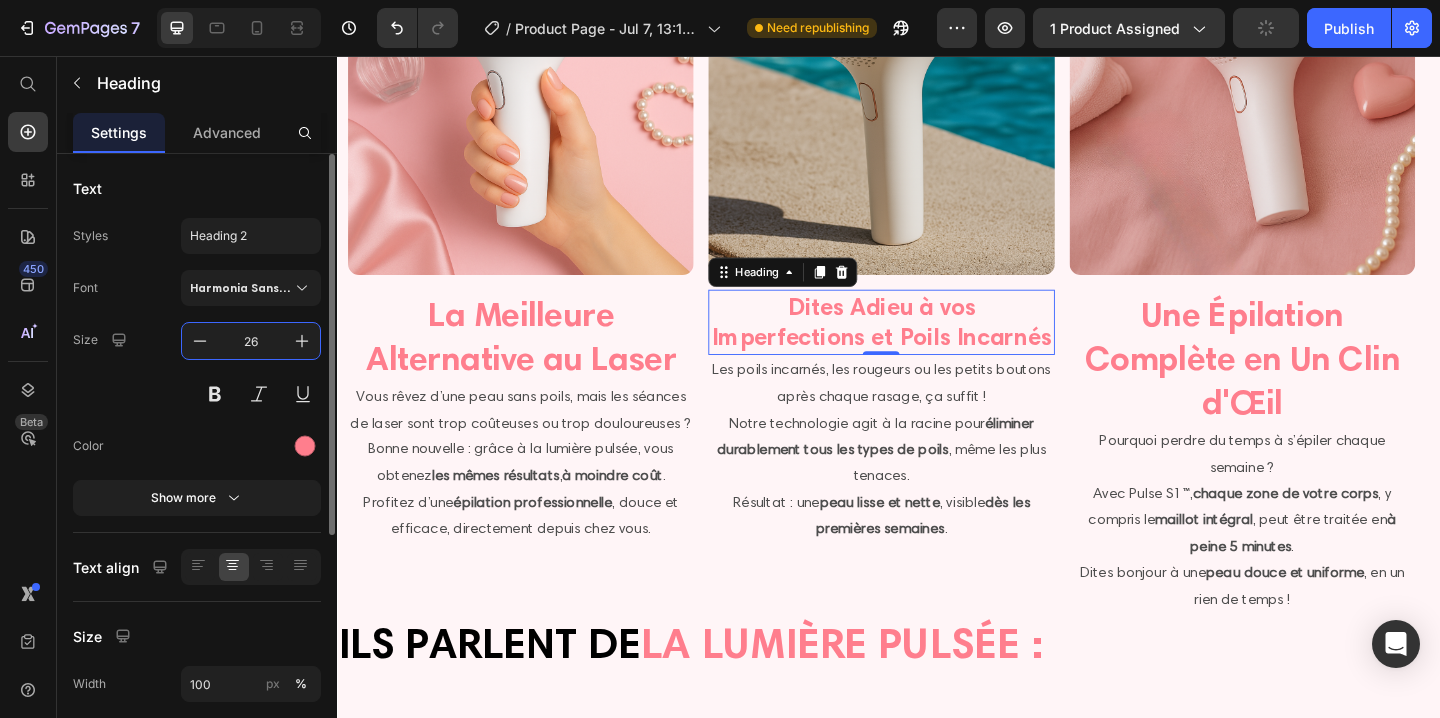 click on "26" at bounding box center (251, 341) 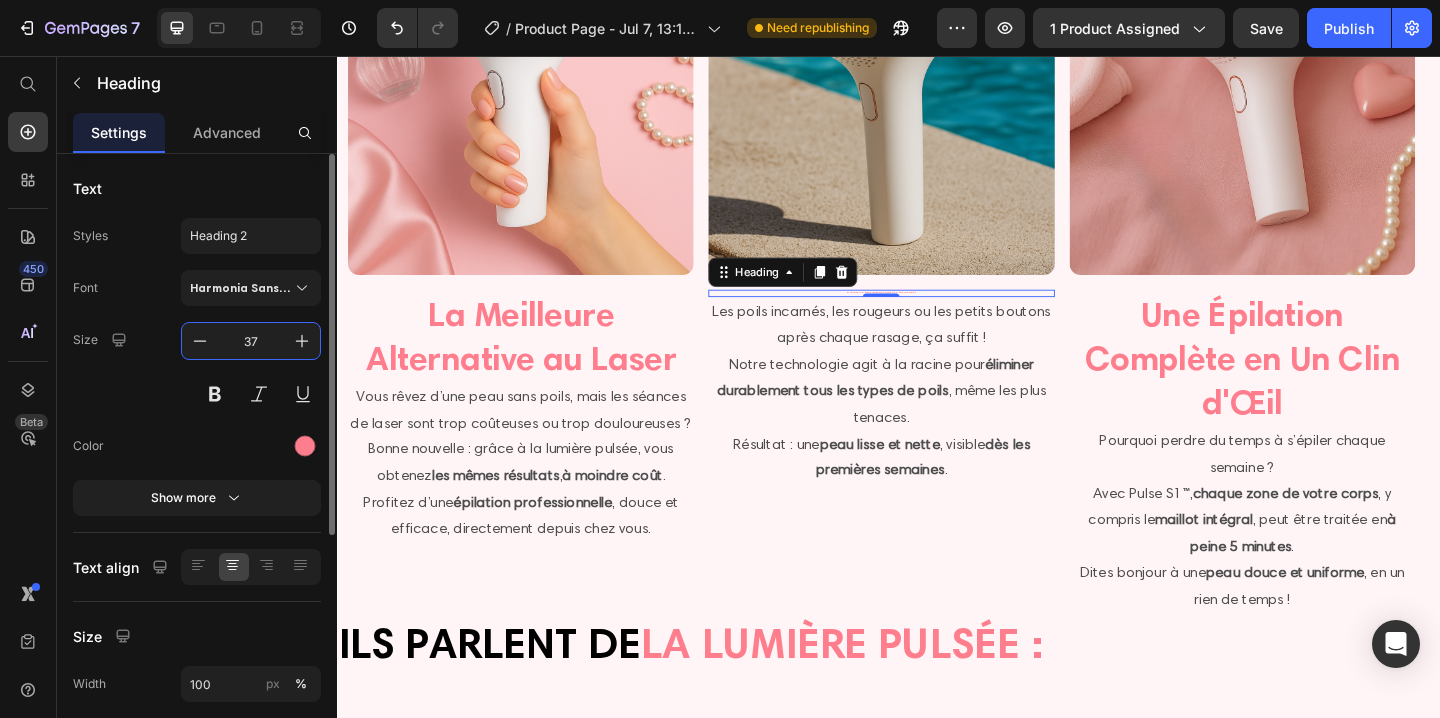 type on "37" 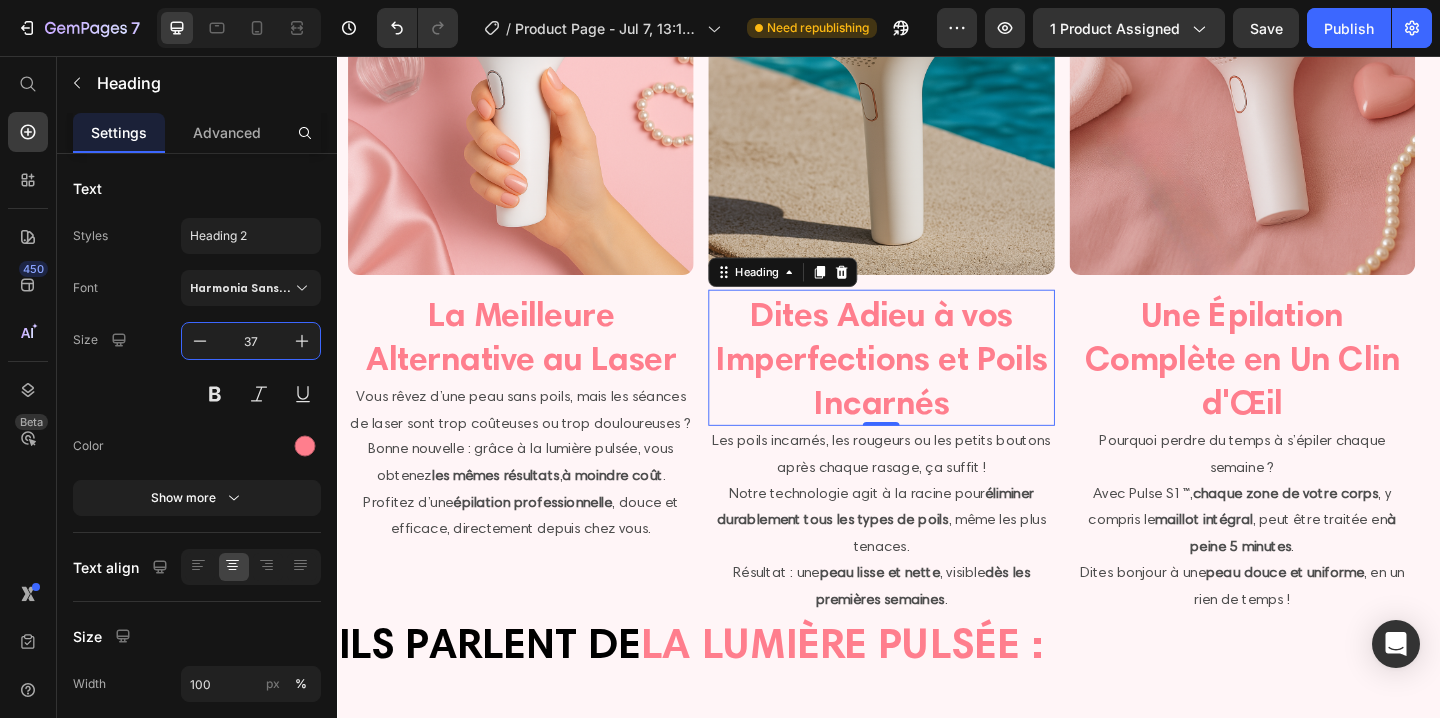 click on "La Meilleure Alternative au Laser" at bounding box center (537, 360) 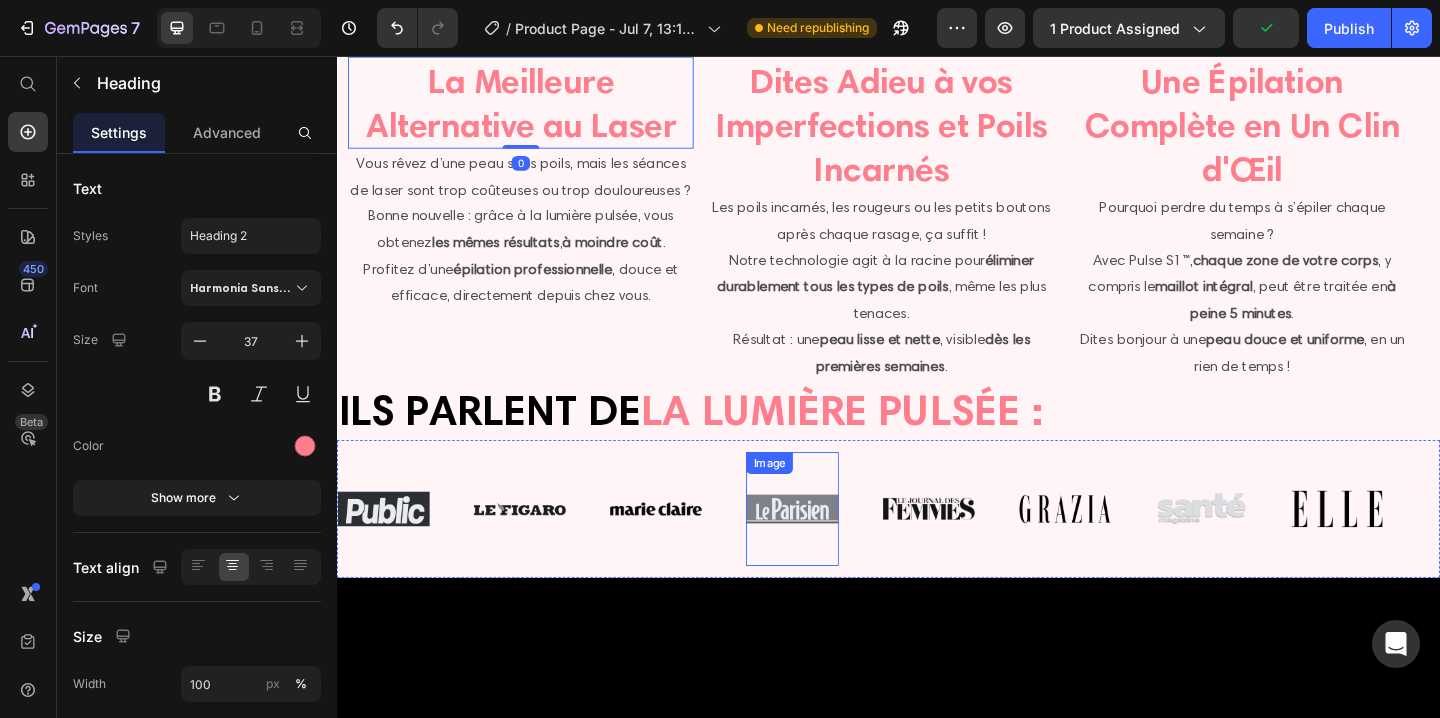 scroll, scrollTop: 2229, scrollLeft: 0, axis: vertical 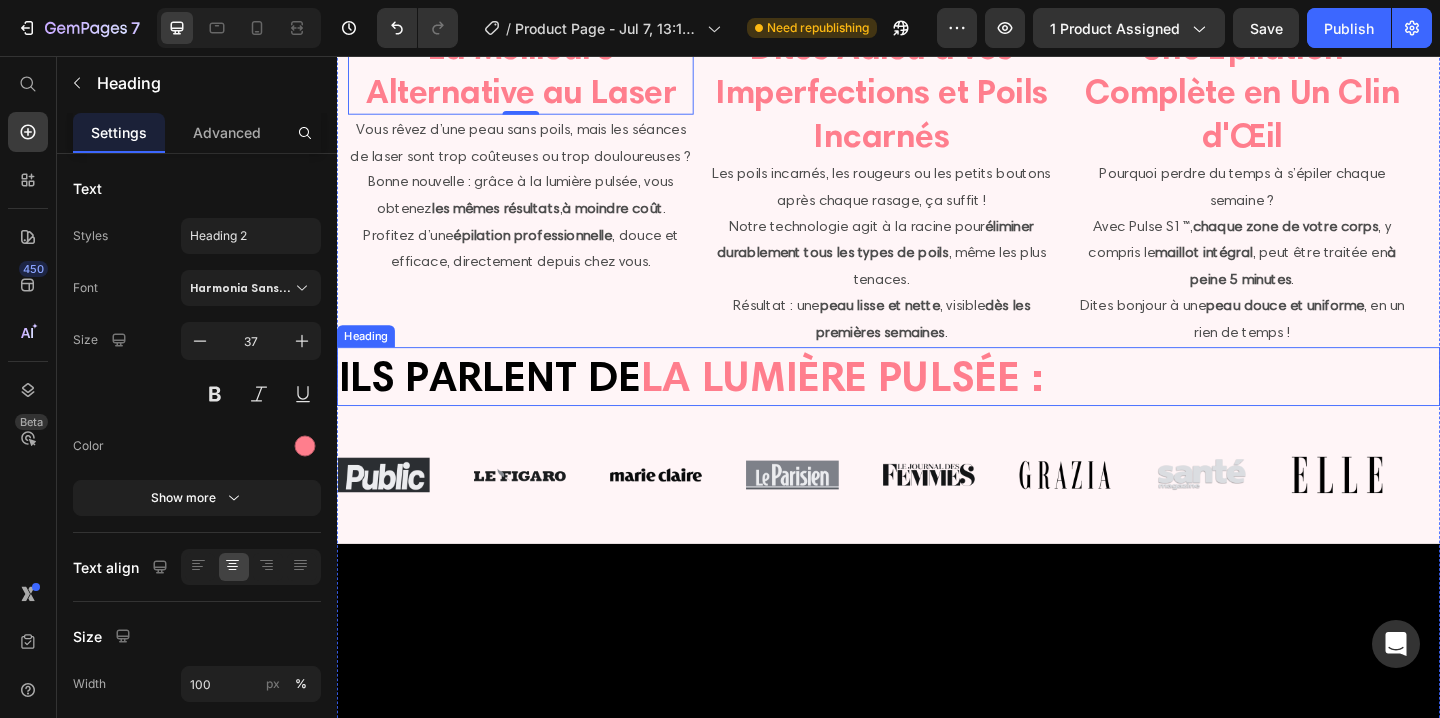 click on "ILS PARLENT DE  LA LUMIÈRE PULSÉE :" at bounding box center [937, 405] 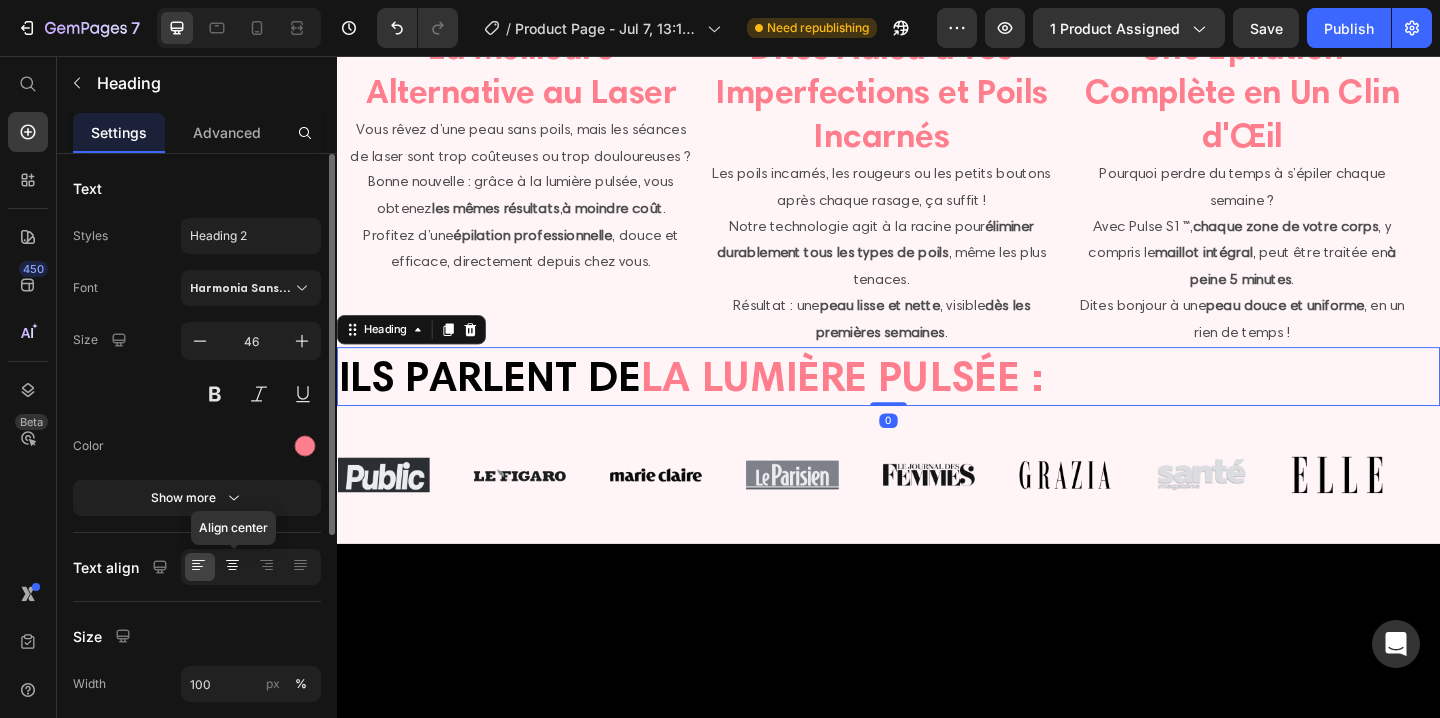 click 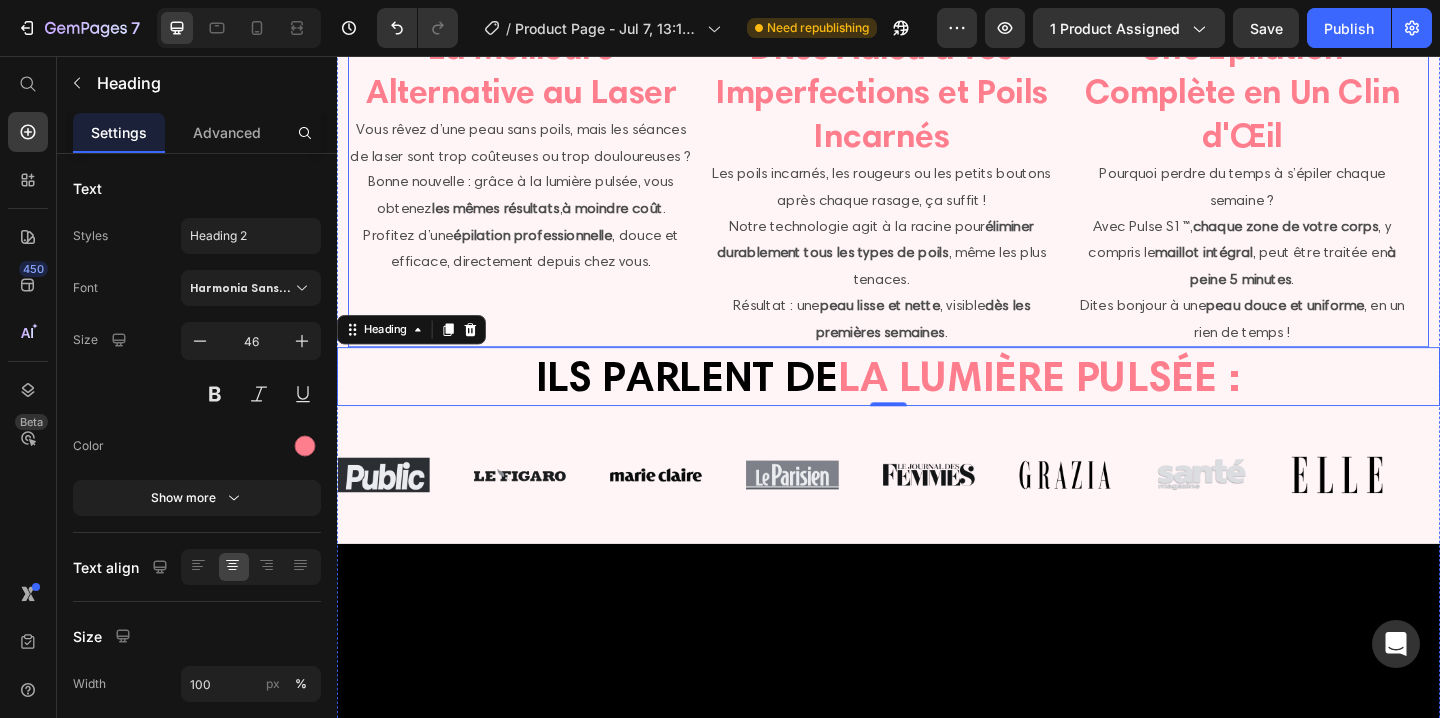 click on "Image La Meilleure Alternative au Laser Heading Vous rêvez d’une peau sans poils, mais les séances de laser sont trop coûteuses ou trop douloureuses ? Bonne nouvelle : grâce à la lumière pulsée, vous obtenez  les mêmes résultats ,  à moindre coût . Profitez d’une  épilation professionnelle , douce et efficace, directement depuis chez vous. Text Block" at bounding box center (537, 0) 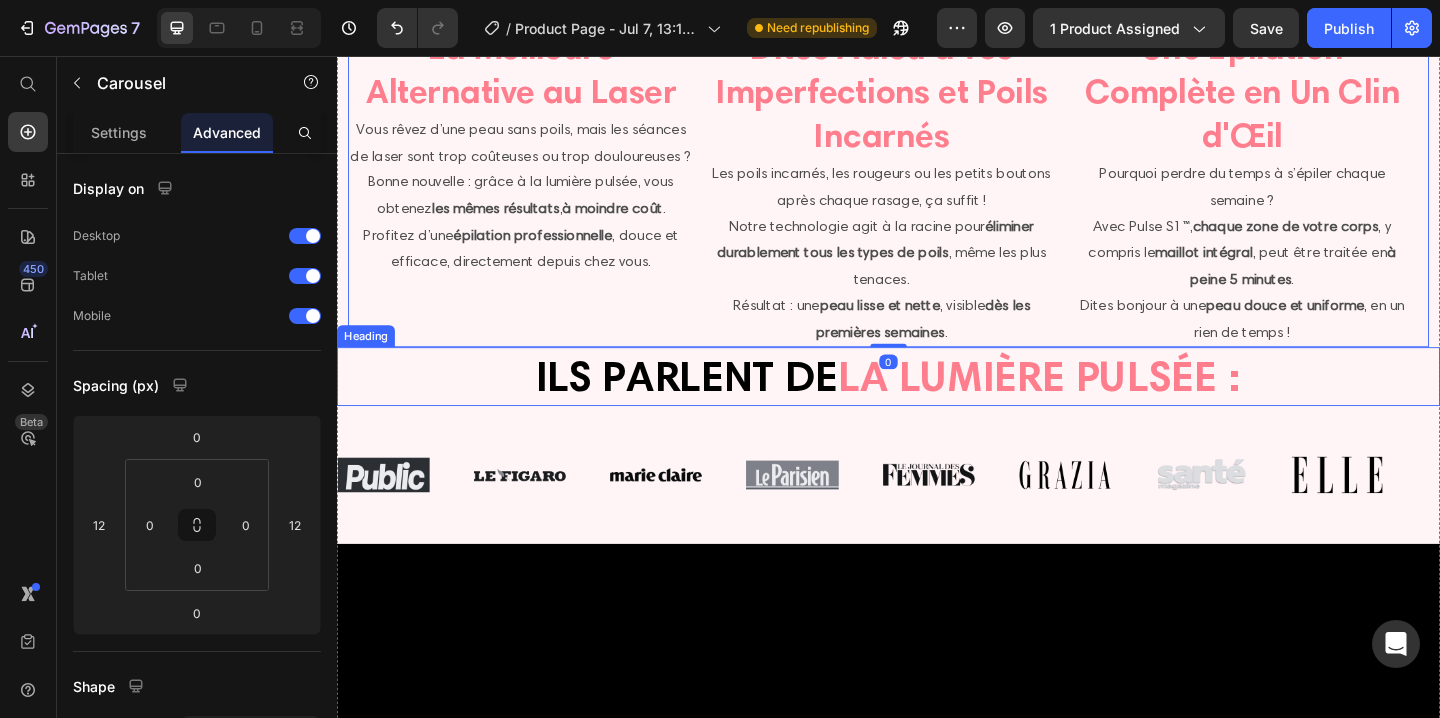 click on "ILS PARLENT DE  LA LUMIÈRE PULSÉE :" at bounding box center [937, 405] 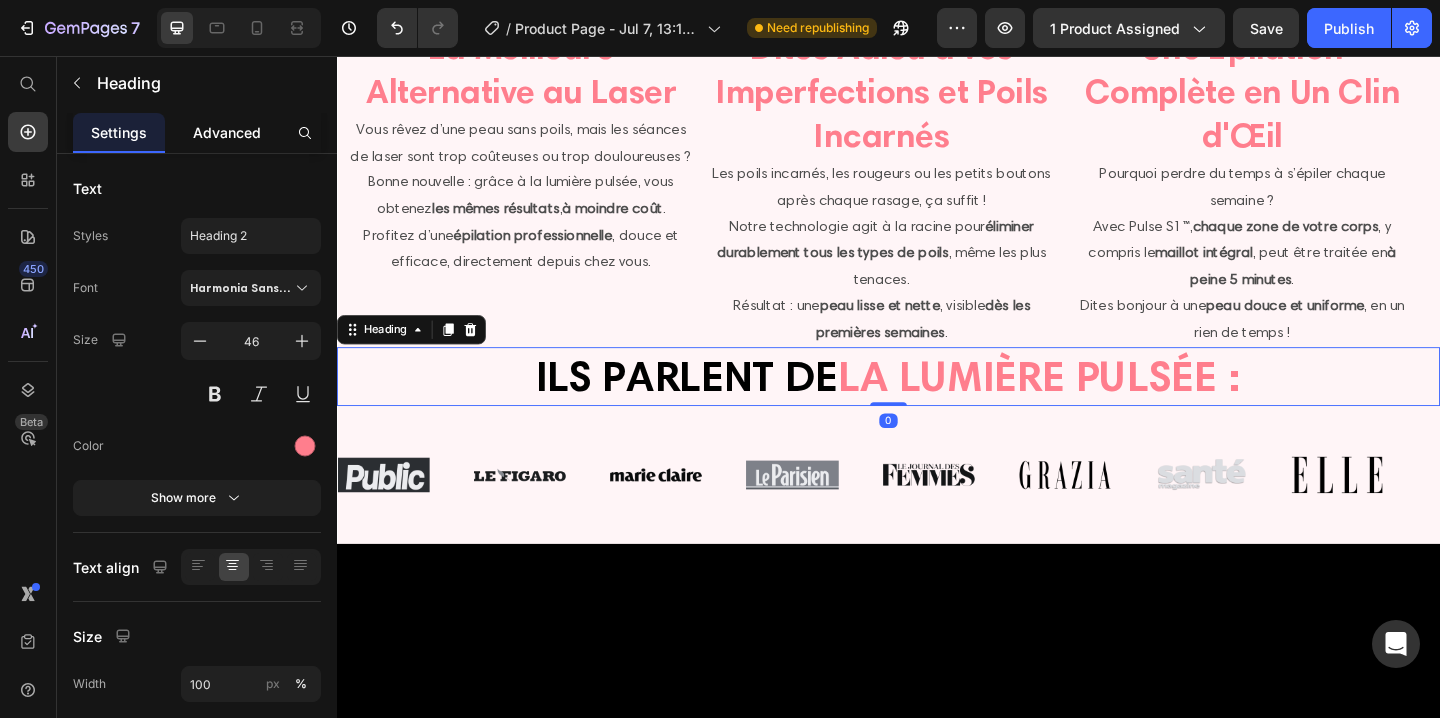 click on "Advanced" at bounding box center [227, 132] 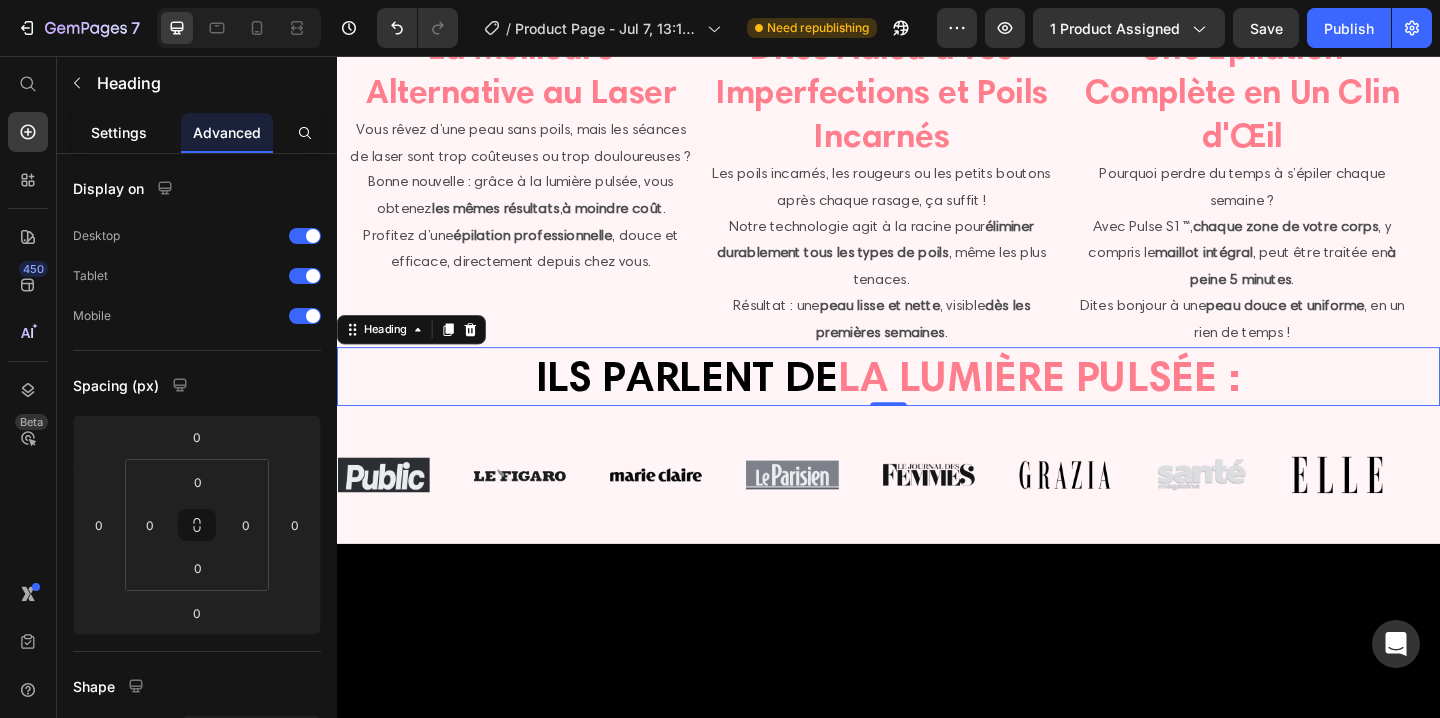 click on "Settings" 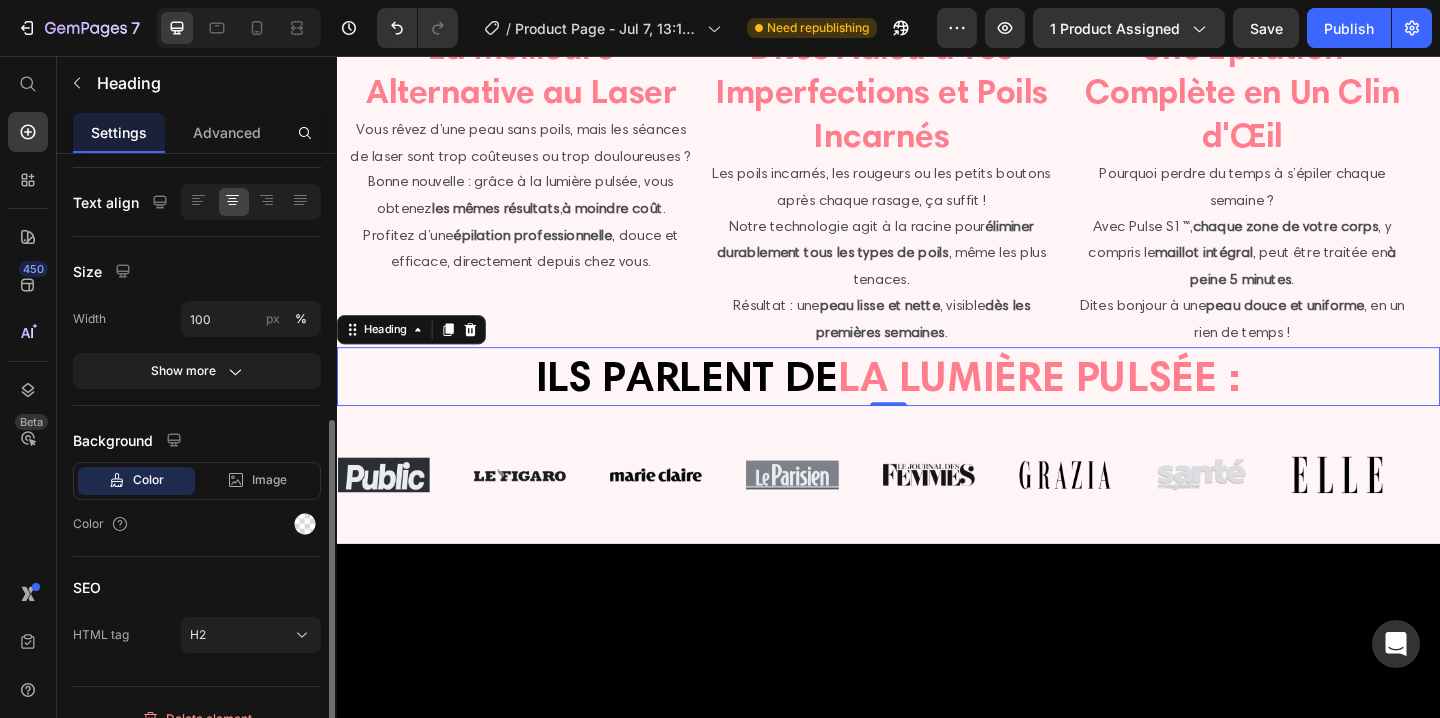 scroll, scrollTop: 391, scrollLeft: 0, axis: vertical 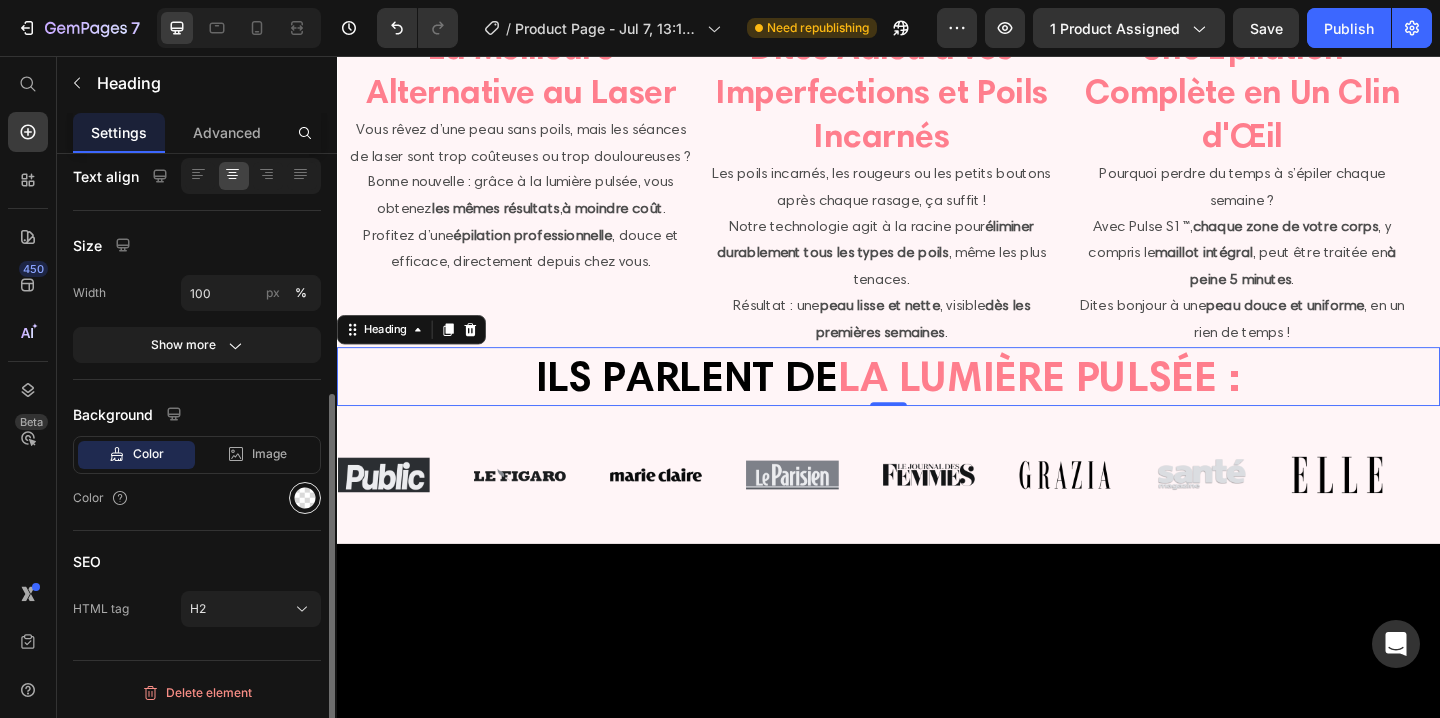 click at bounding box center (305, 498) 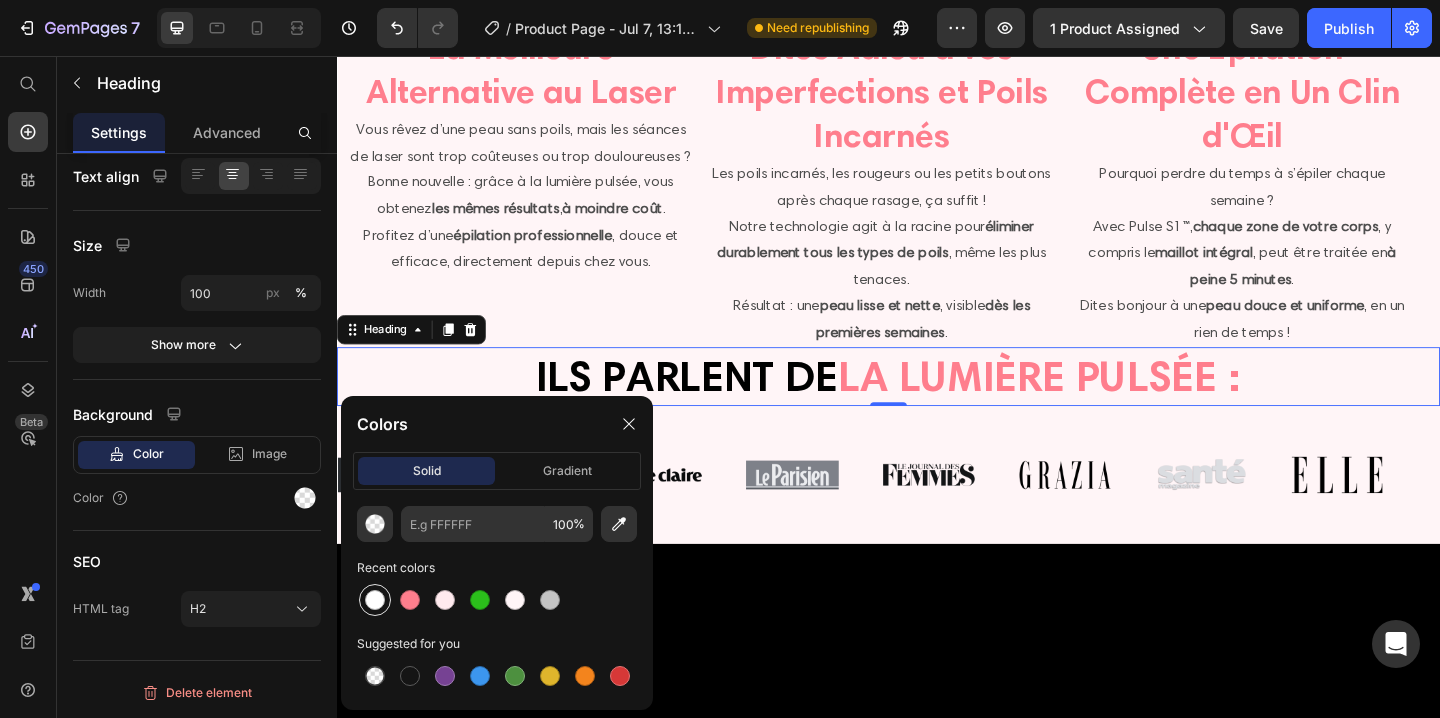 click at bounding box center [375, 600] 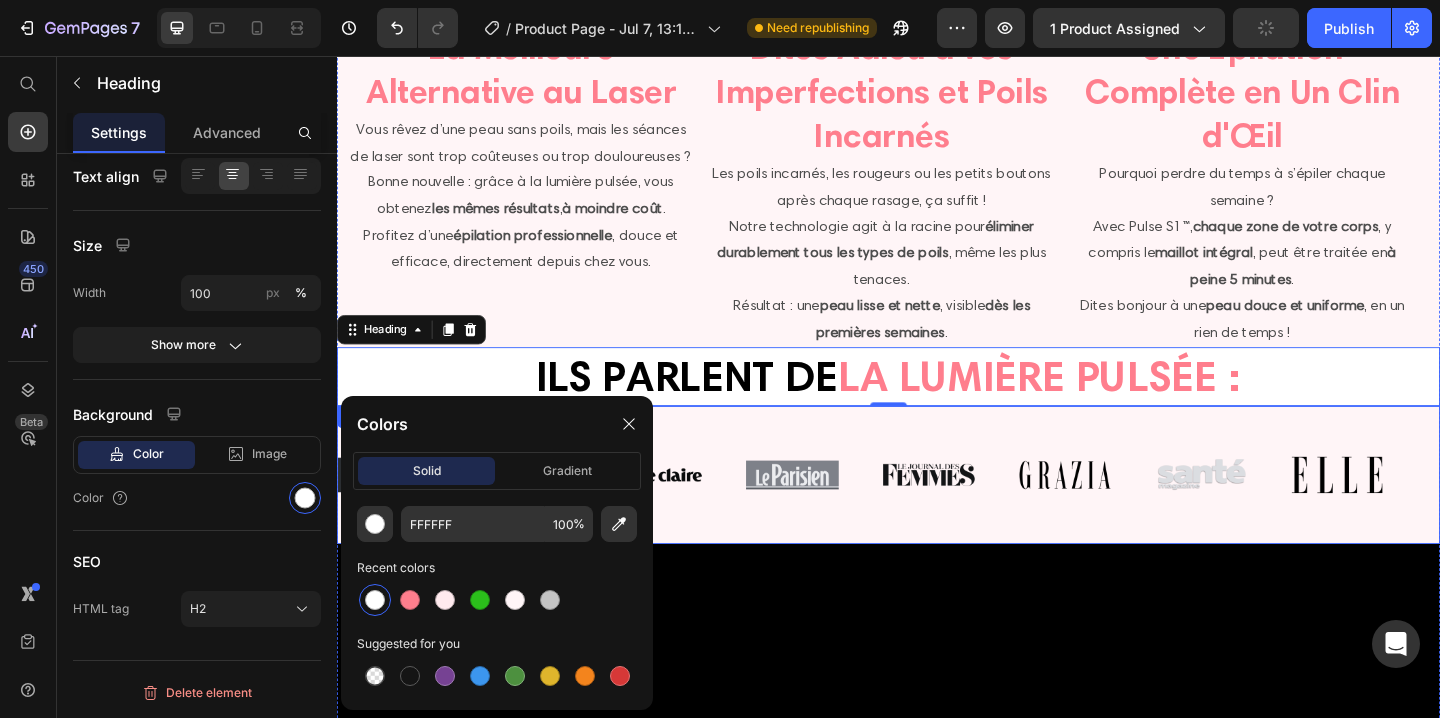 click on "Image" at bounding box center [1153, 512] 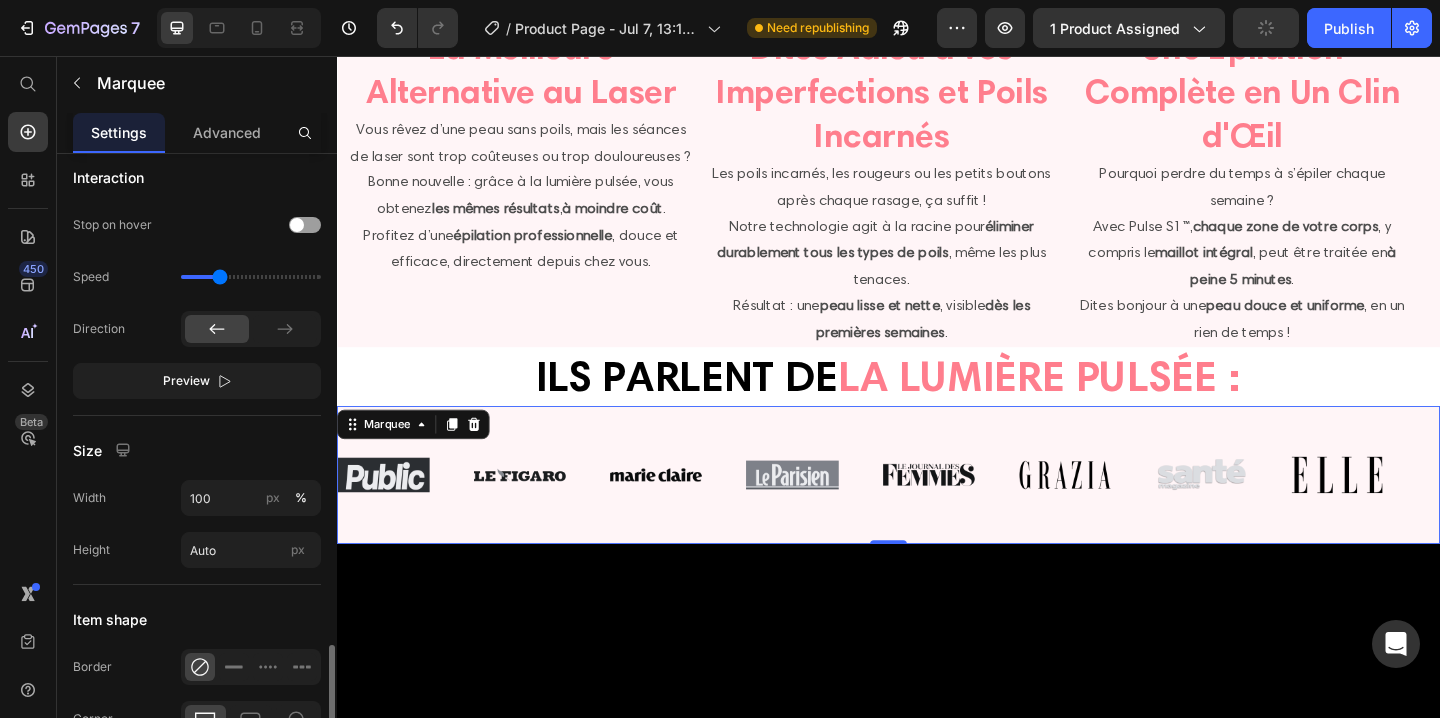 scroll, scrollTop: 1052, scrollLeft: 0, axis: vertical 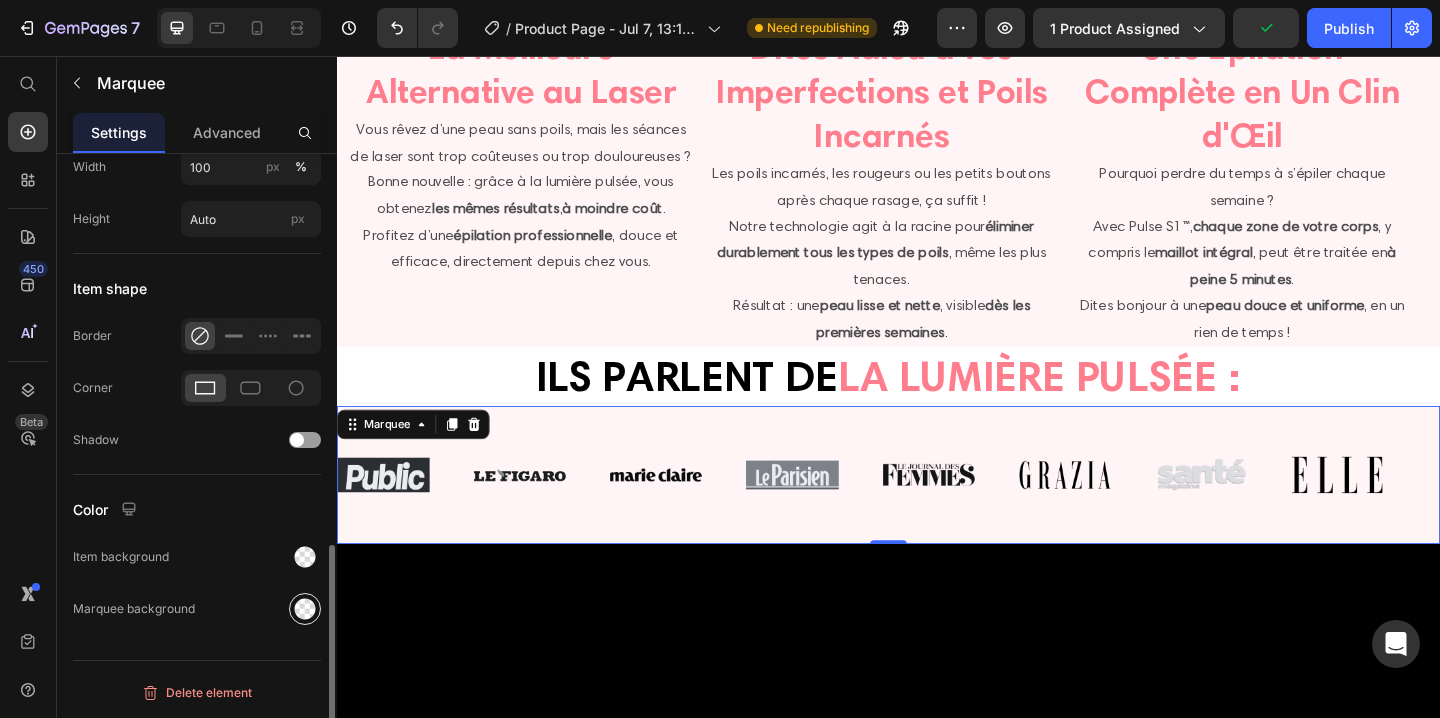 click at bounding box center (305, 609) 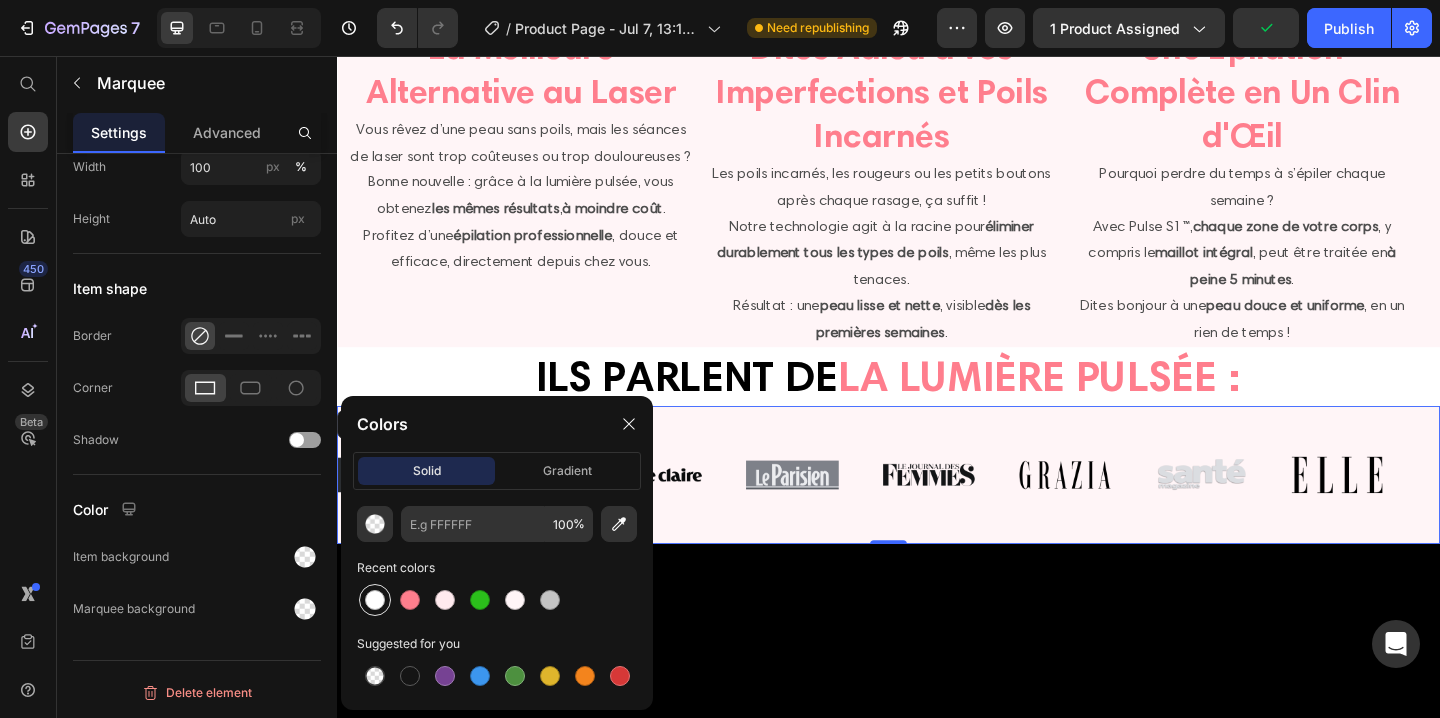 click at bounding box center [375, 600] 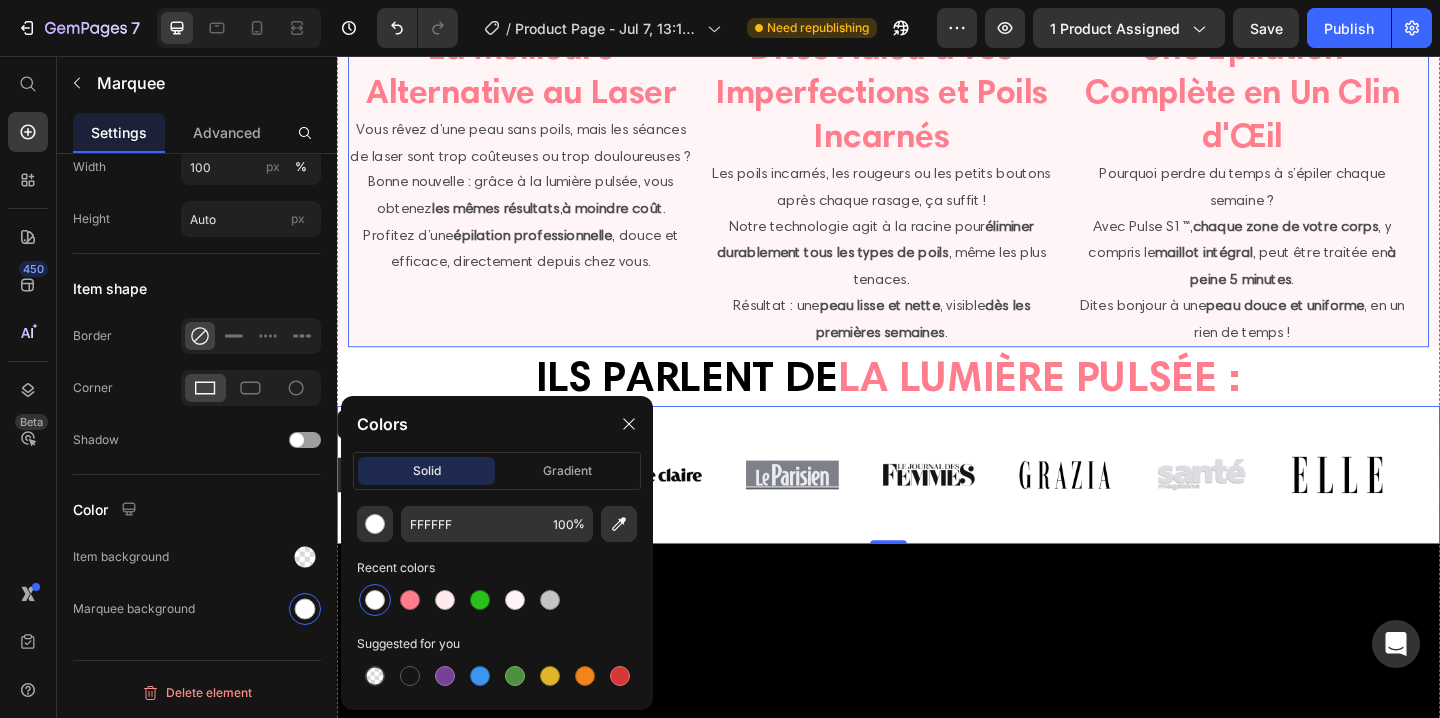 click on "Image La Meilleure Alternative au Laser Heading Vous rêvez d’une peau sans poils, mais les séances de laser sont trop coûteuses ou trop douloureuses ? Bonne nouvelle : grâce à la lumière pulsée, vous obtenez  les mêmes résultats ,  à moindre coût . Profitez d’une  épilation professionnelle , douce et efficace, directement depuis chez vous. Text Block" at bounding box center [537, 0] 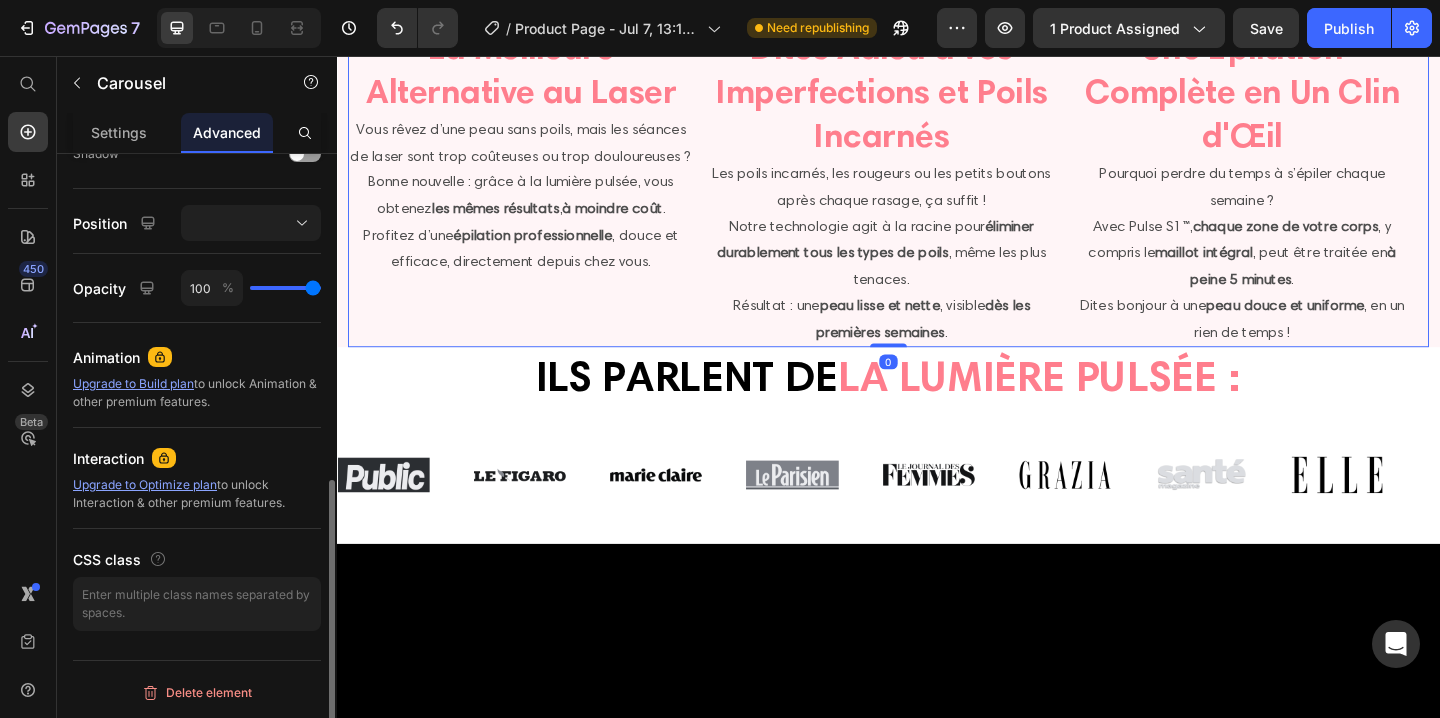 scroll, scrollTop: 0, scrollLeft: 0, axis: both 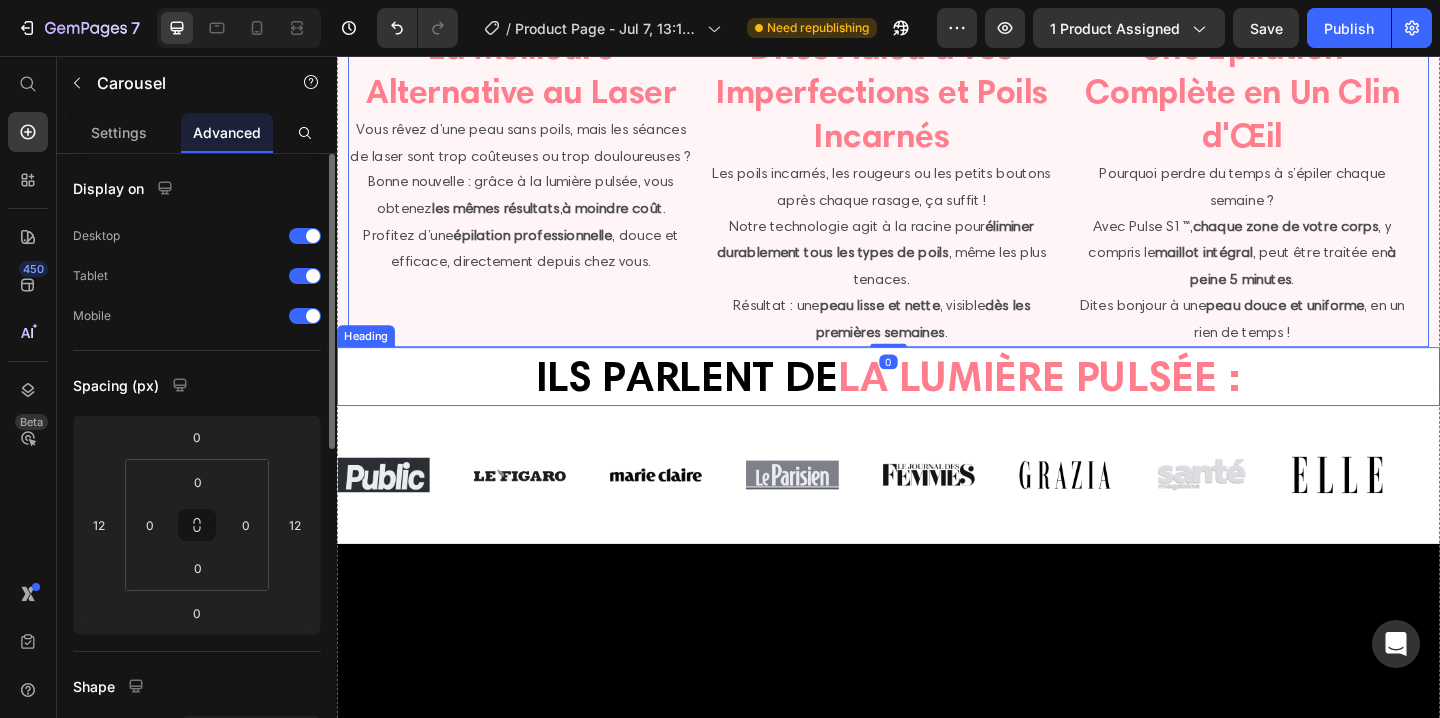 click on "ILS PARLENT DE" at bounding box center [718, 404] 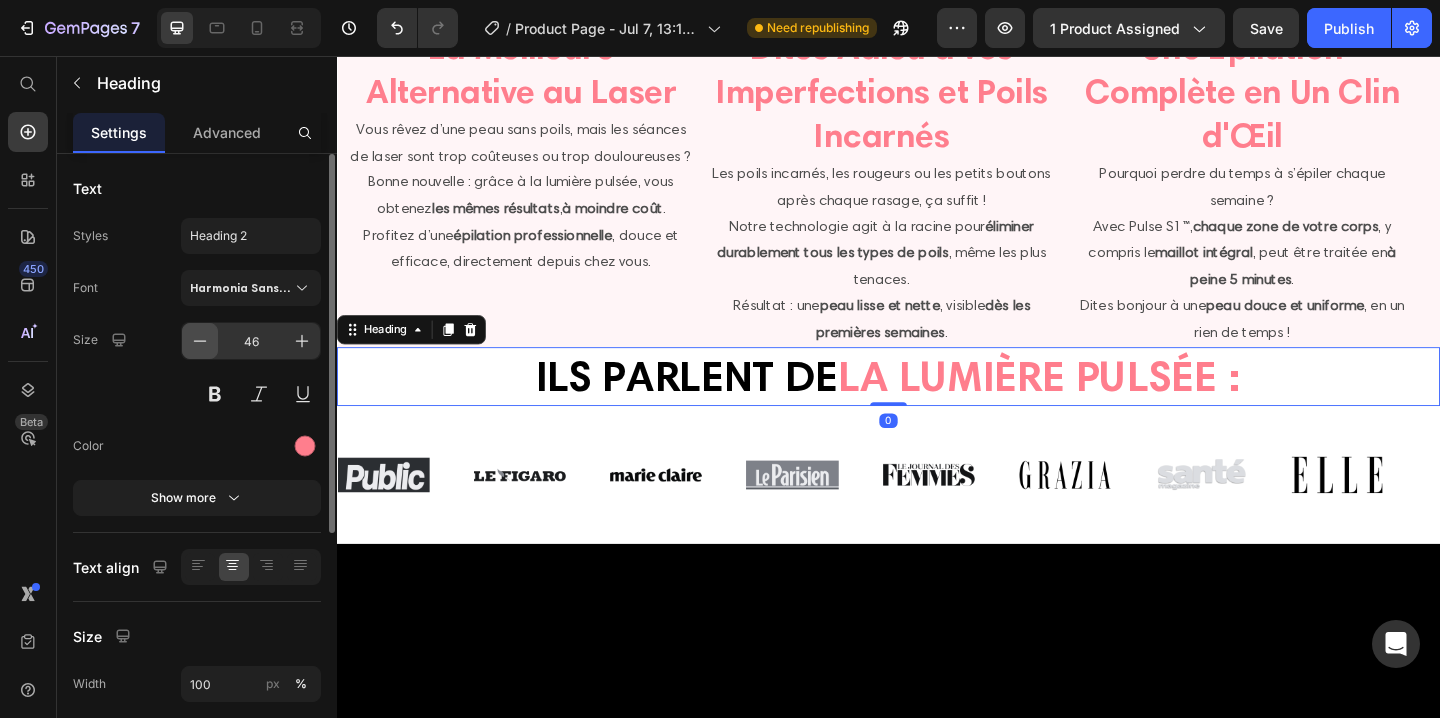 click 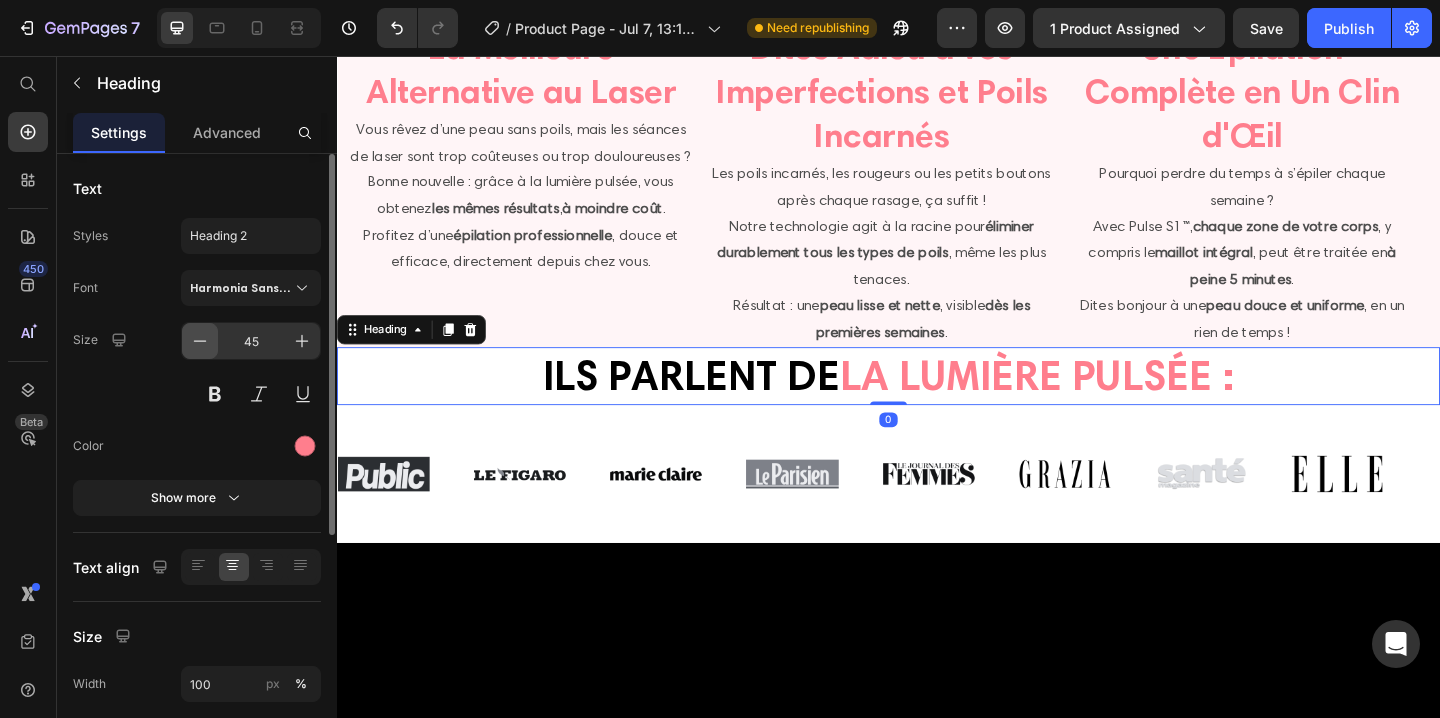 click 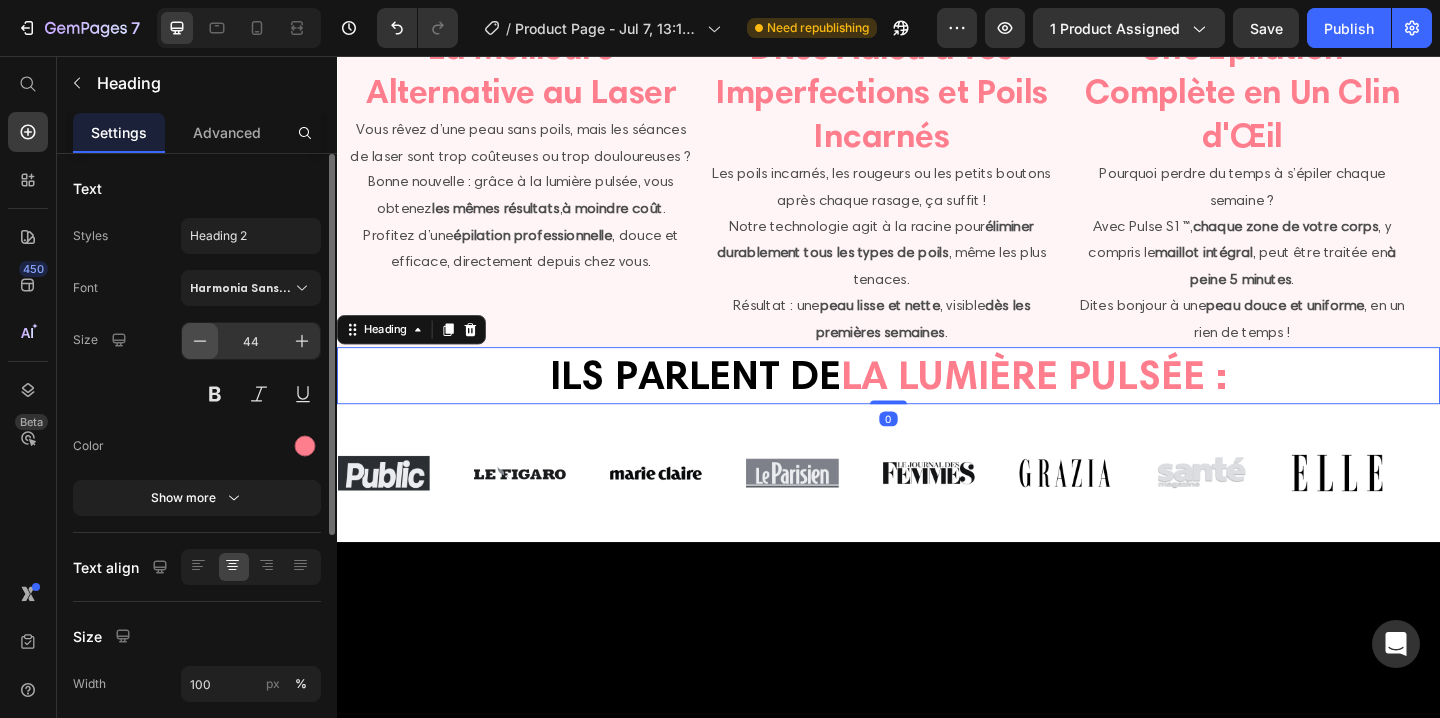 click 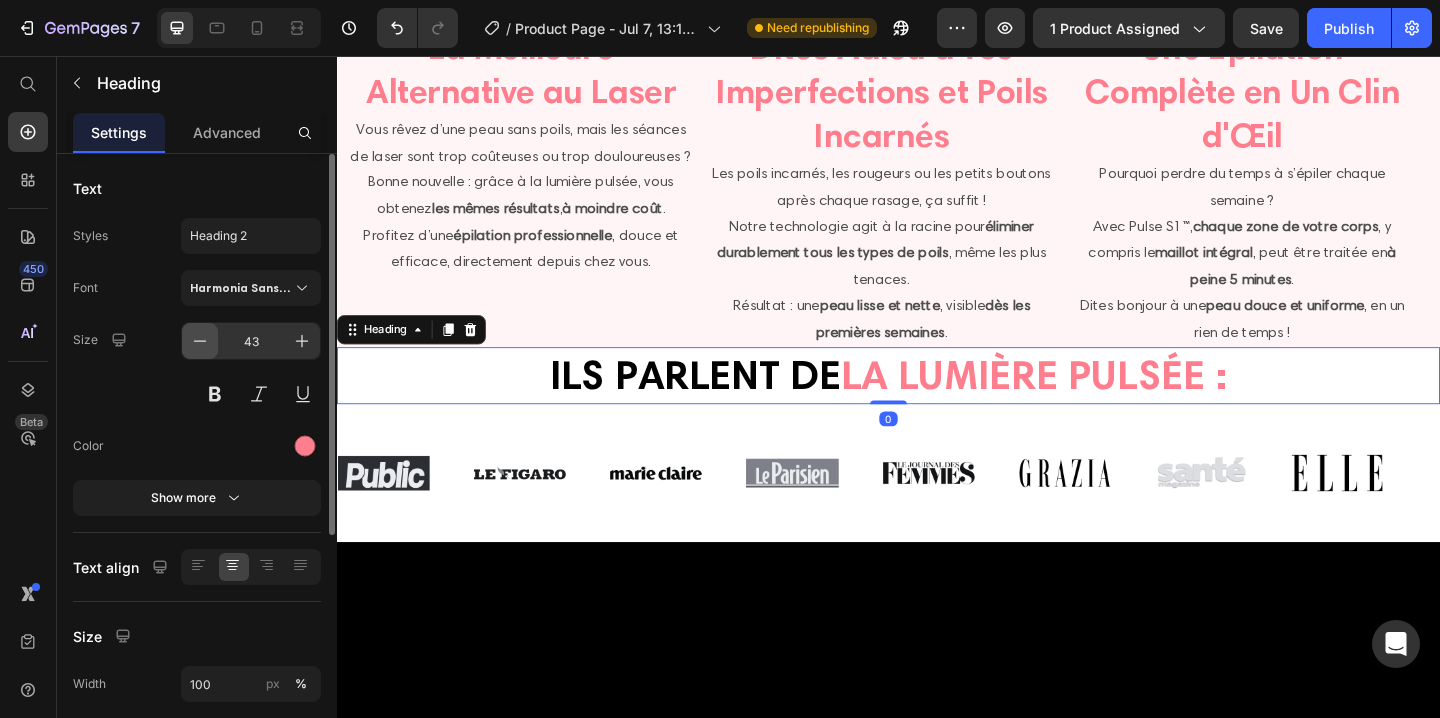 click 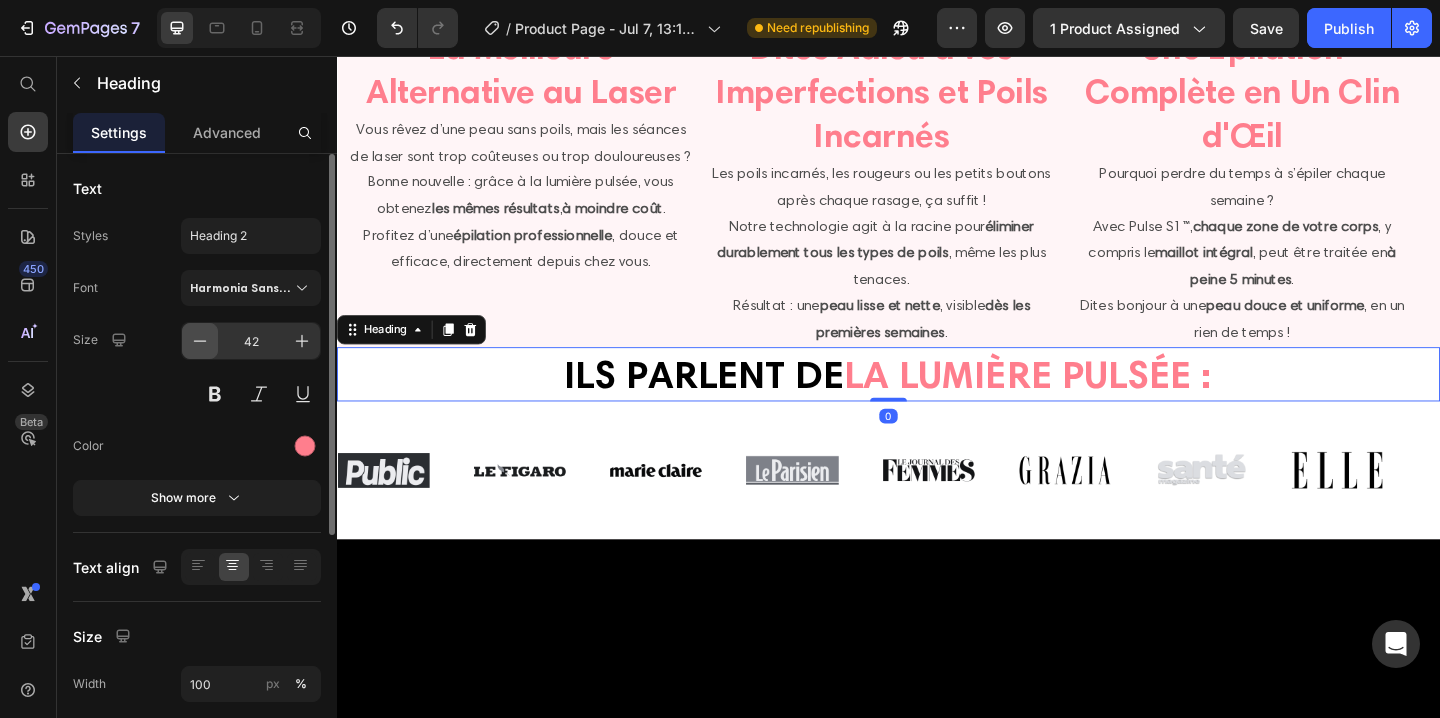 click 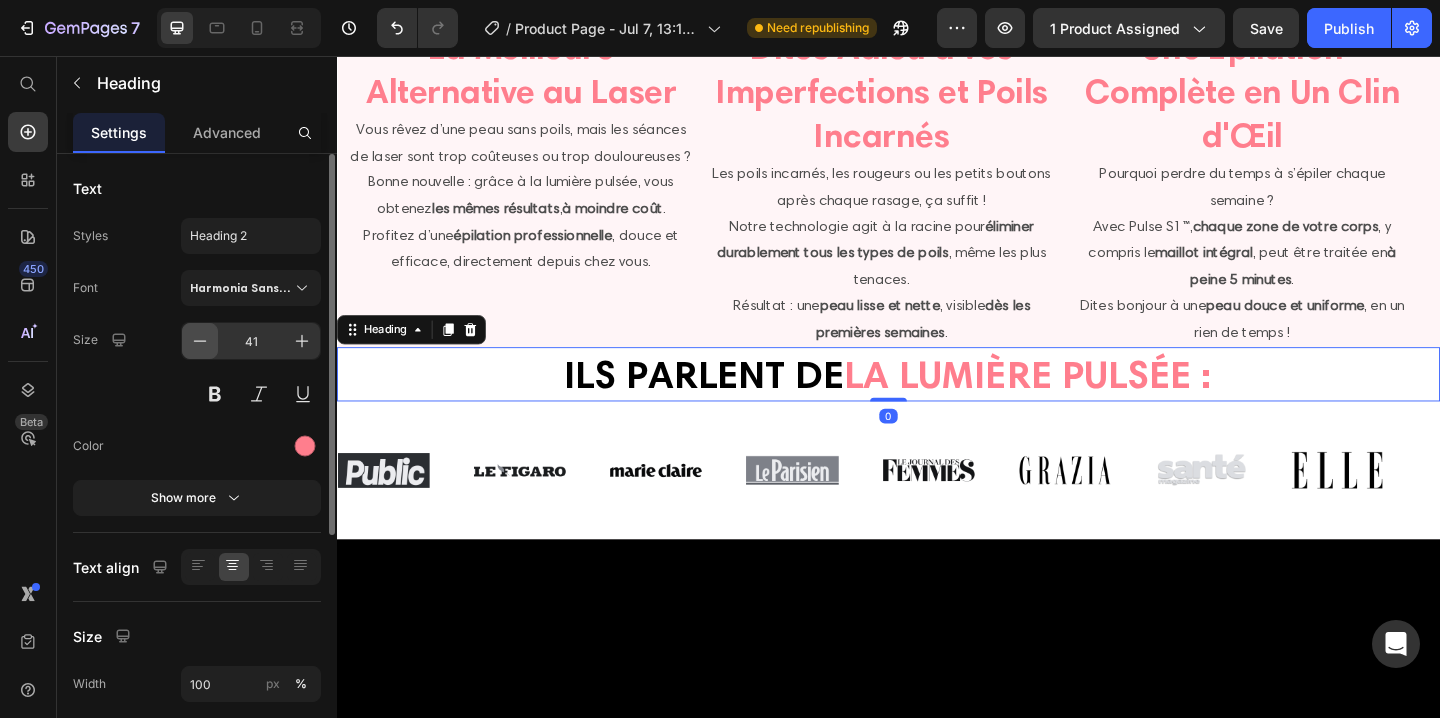 click 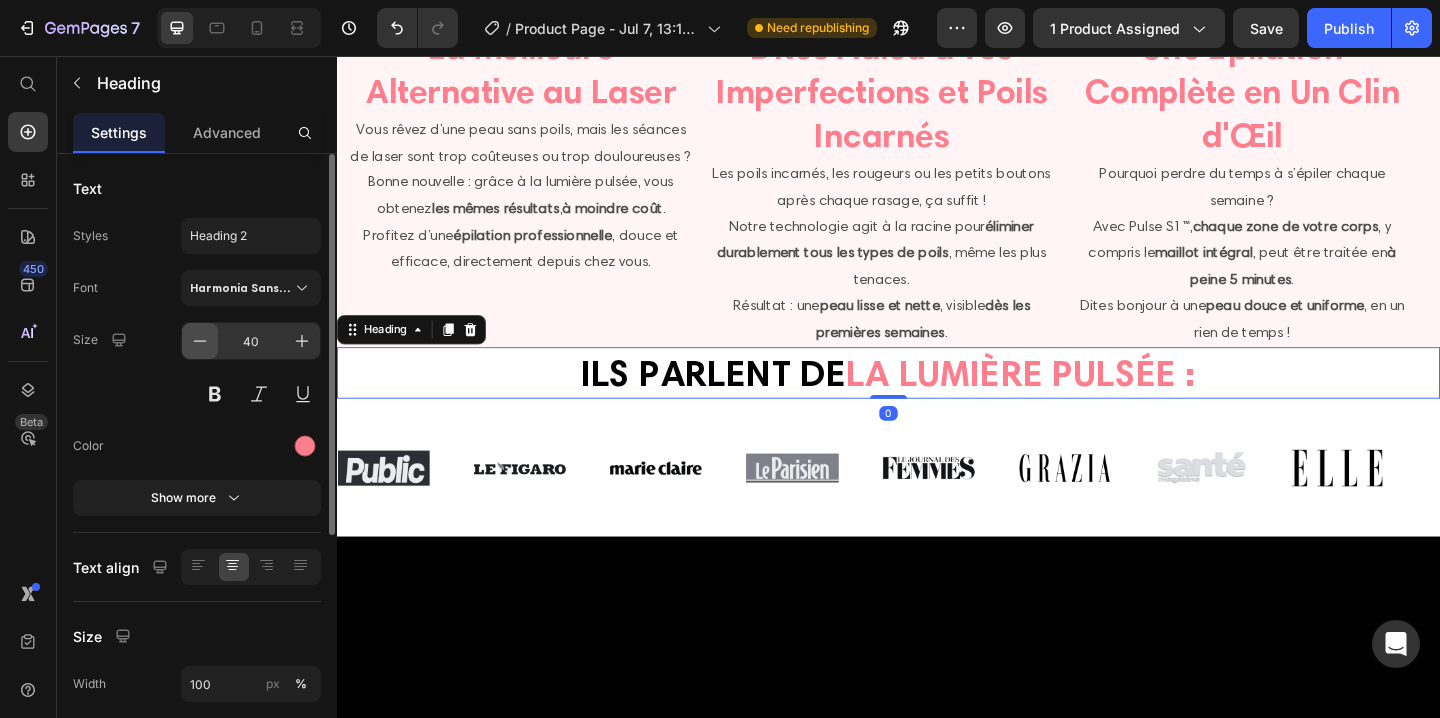 click 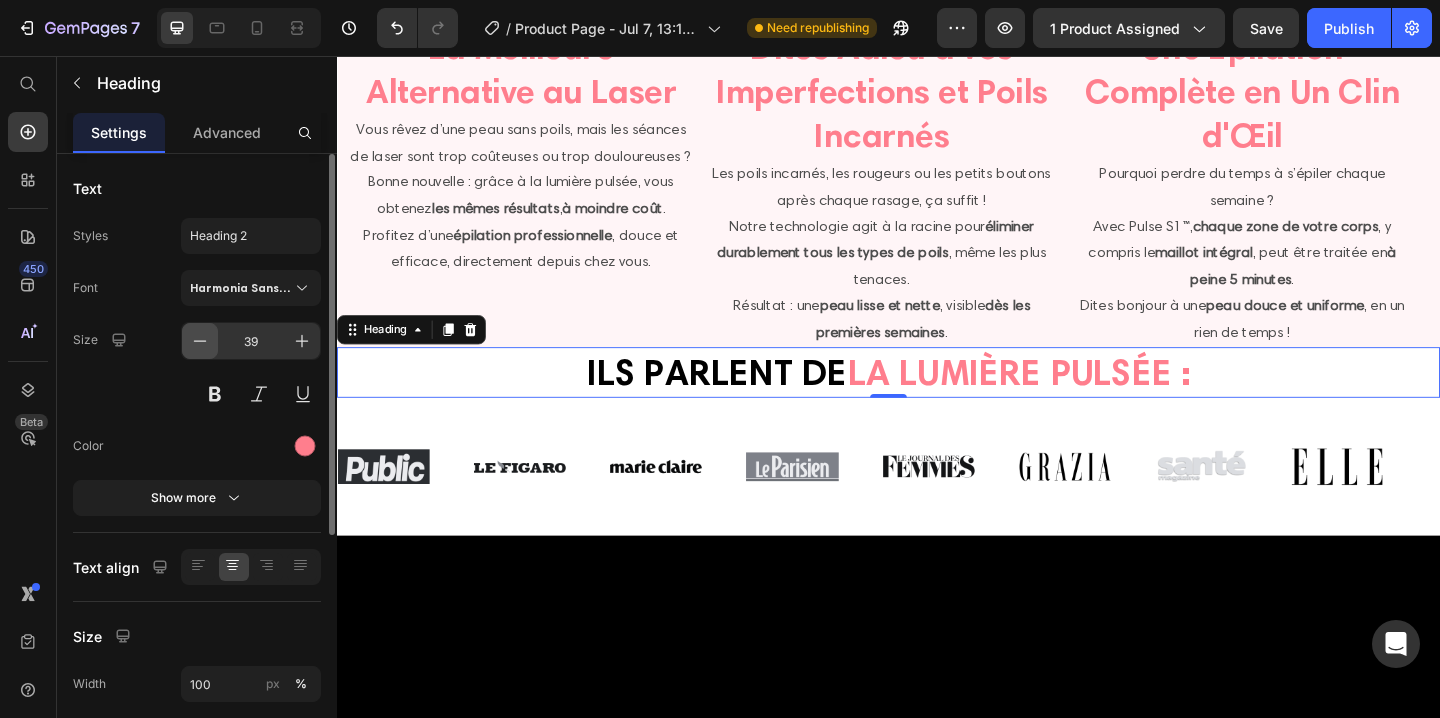 click 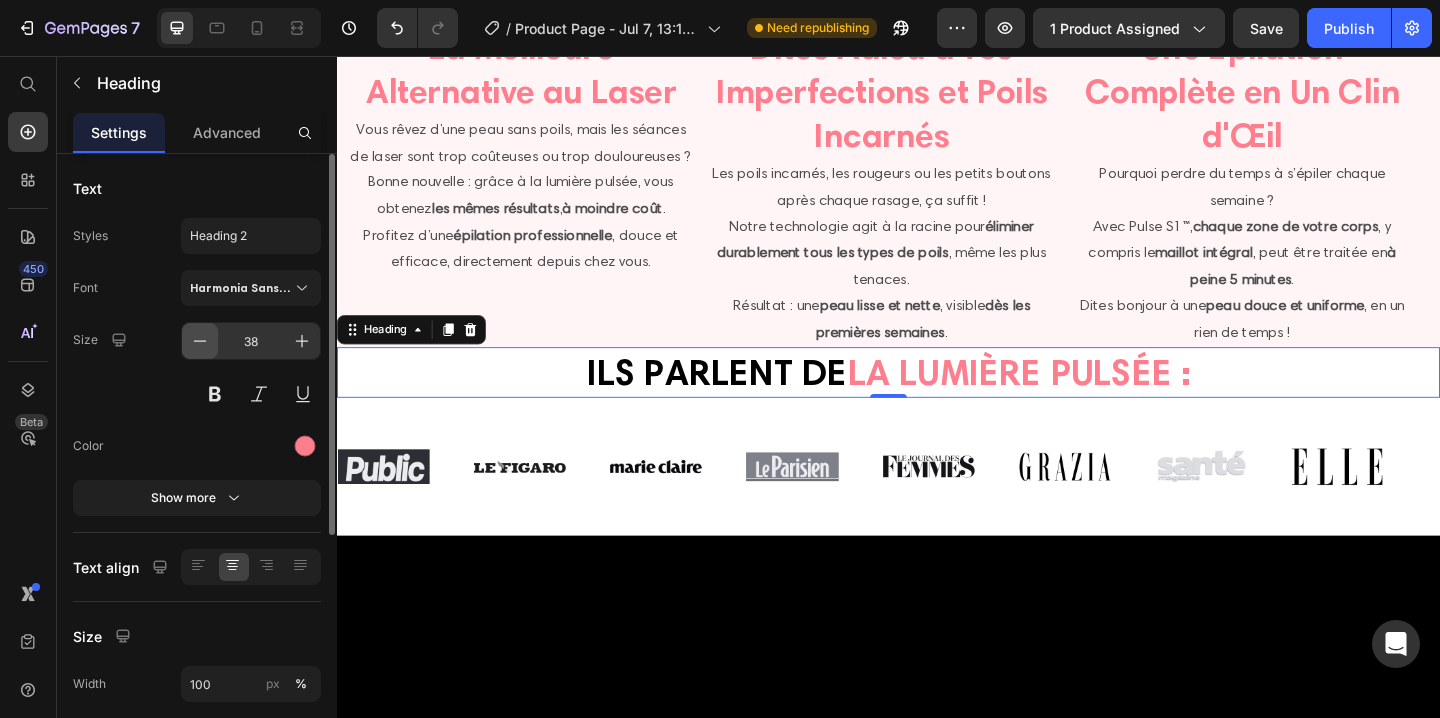 click 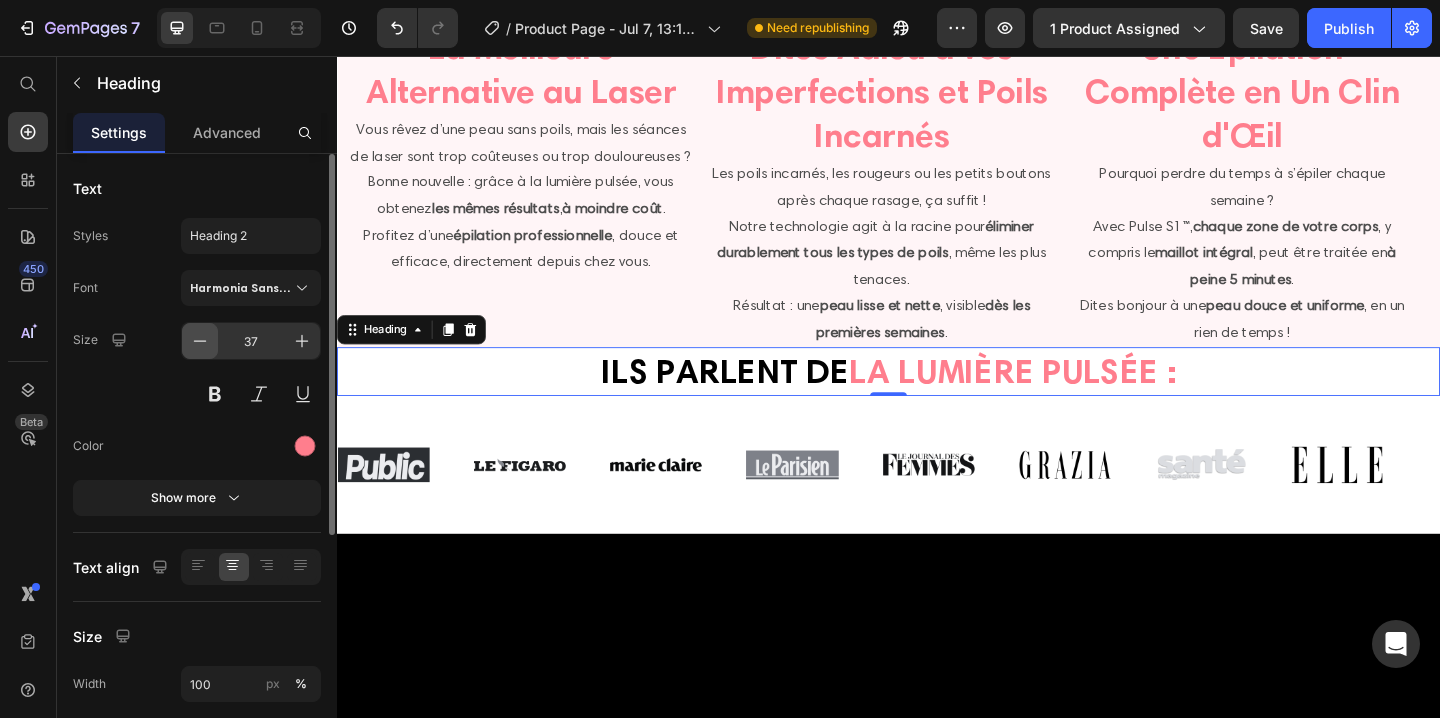 click 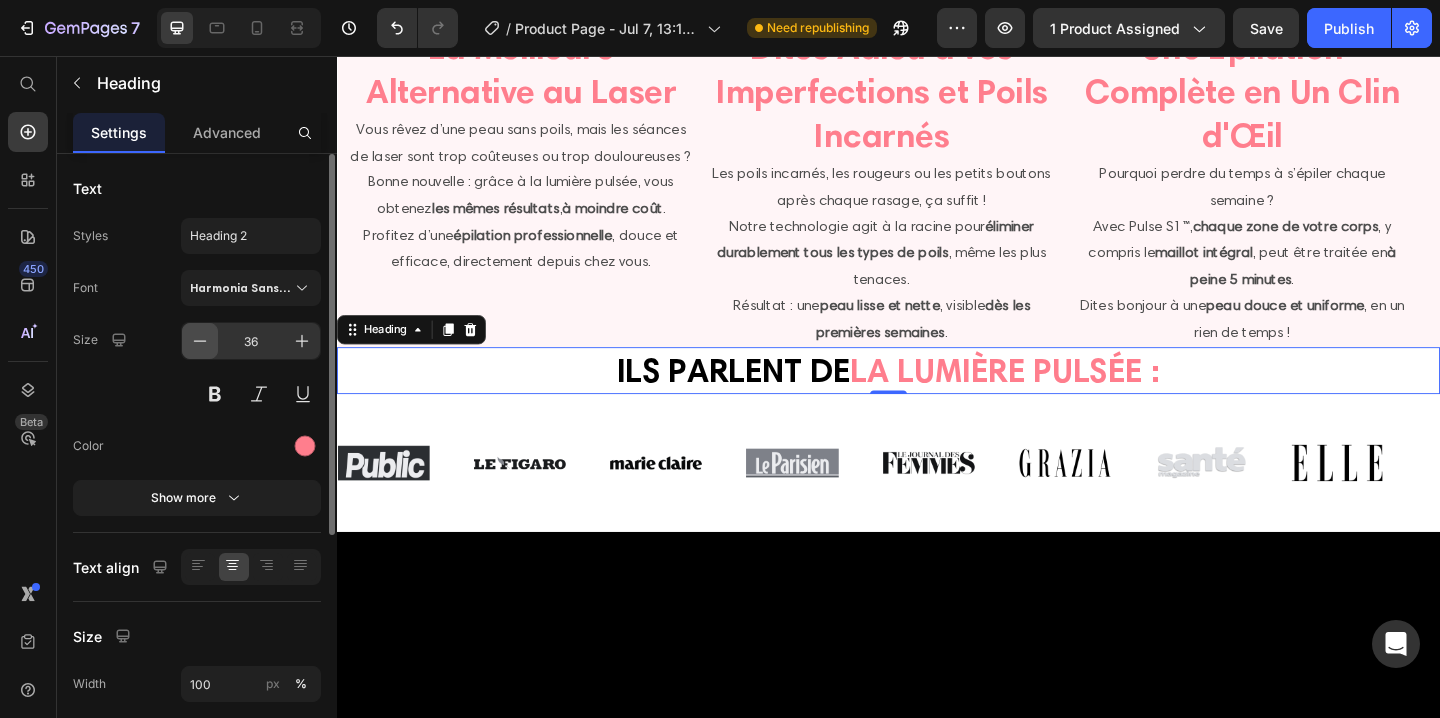 click 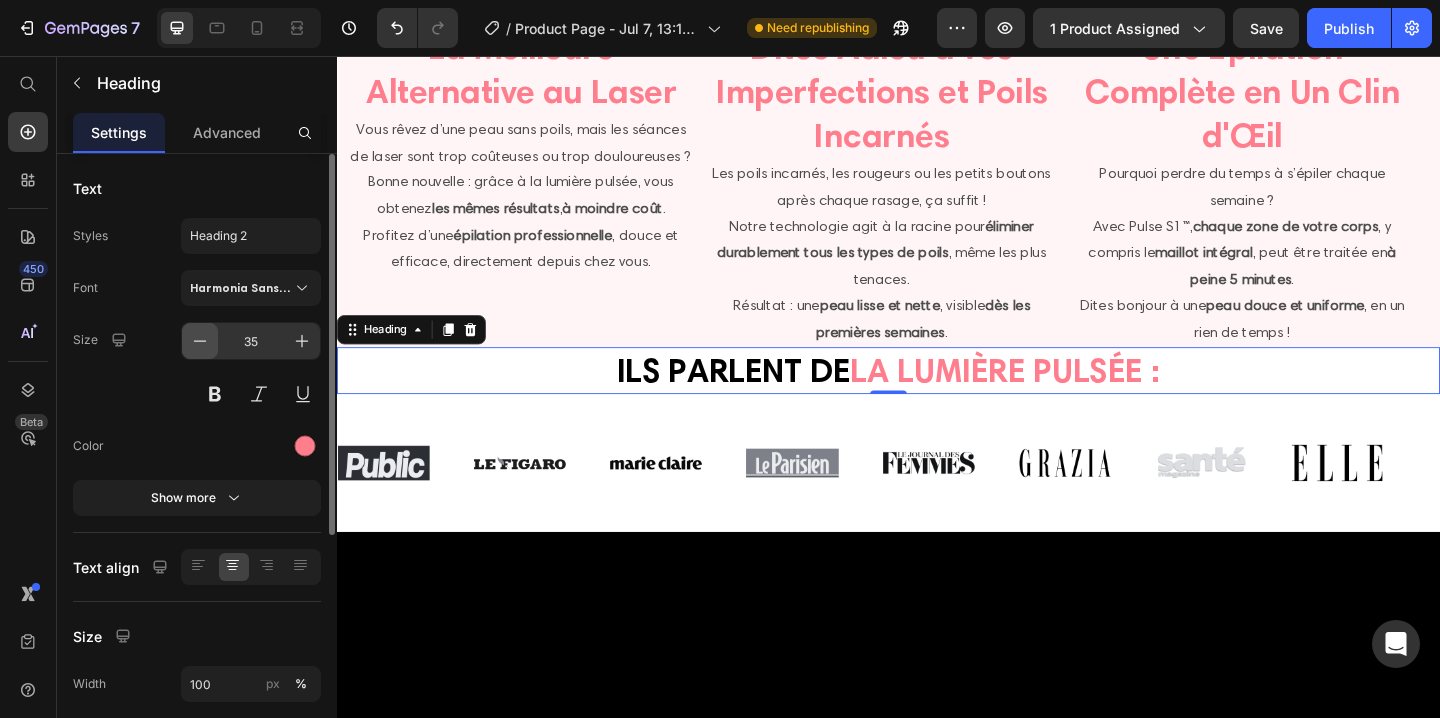 click 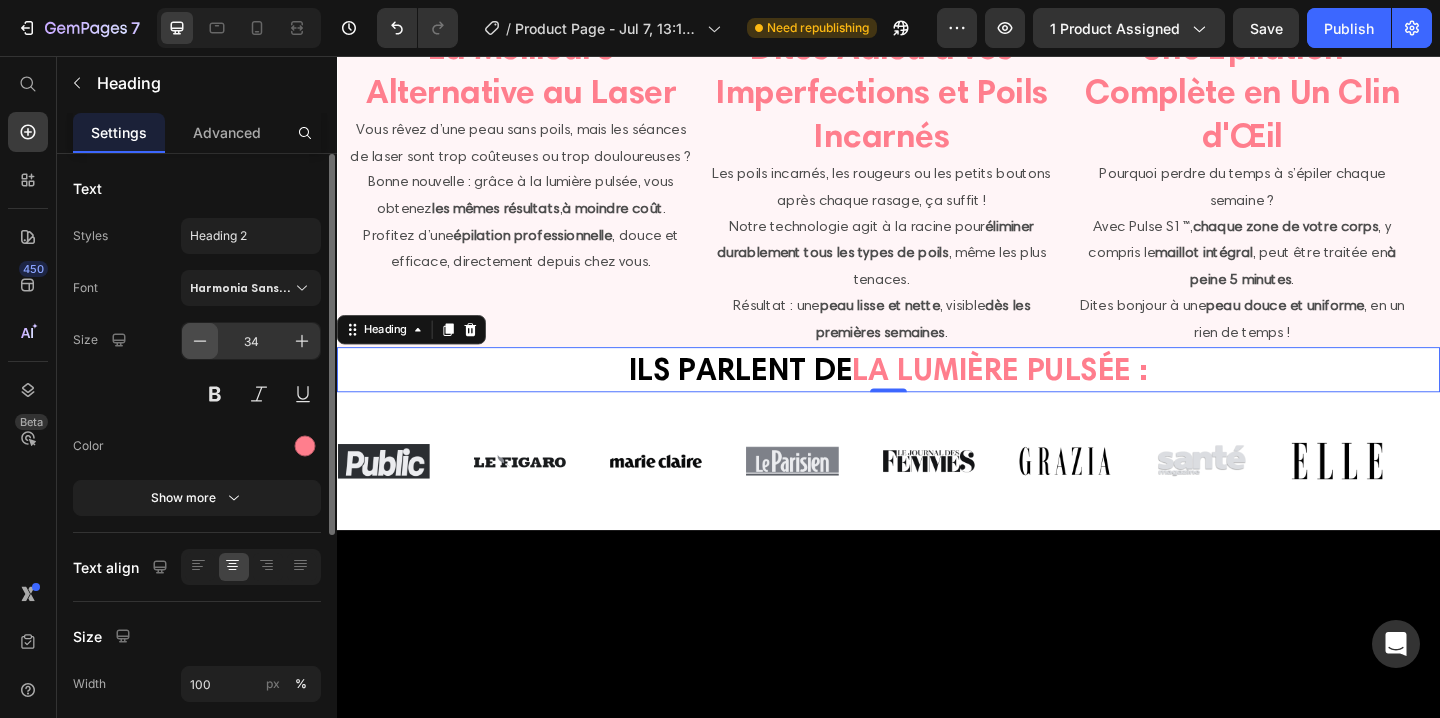 click 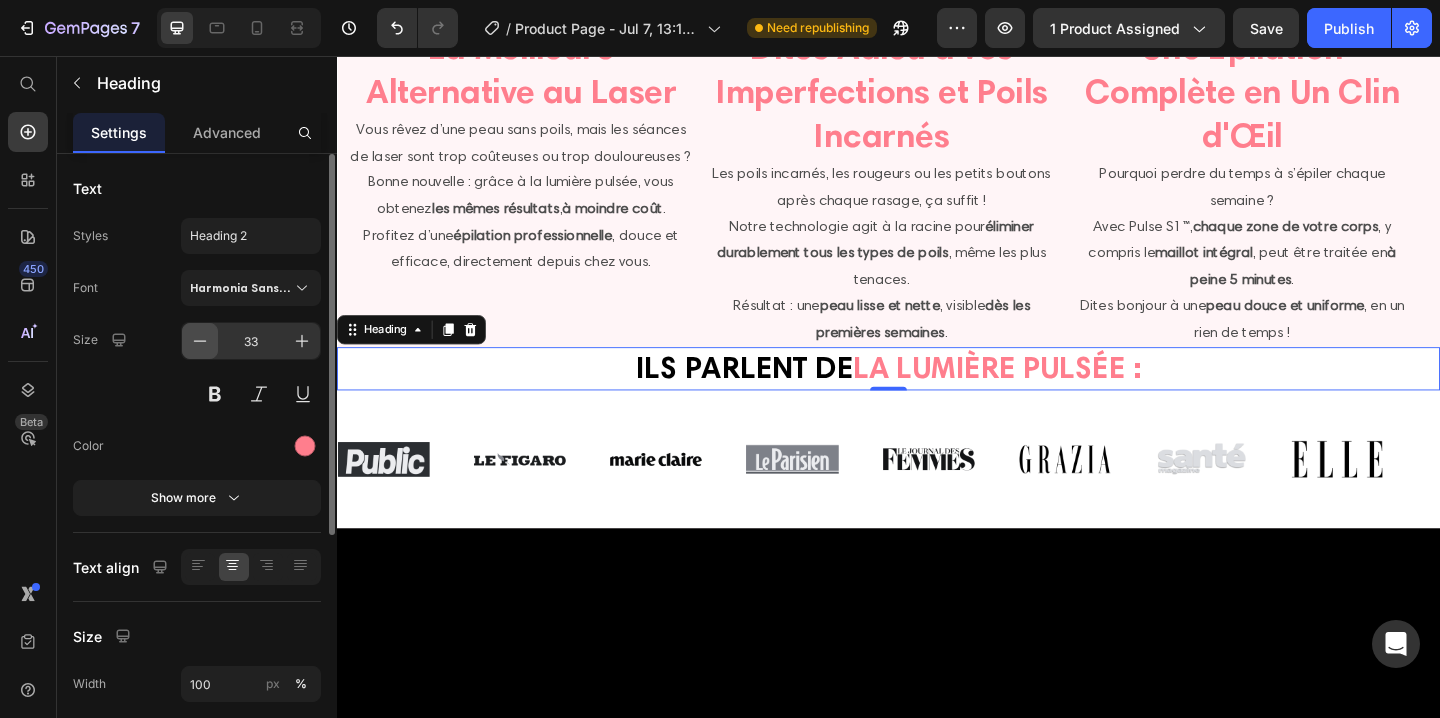 click 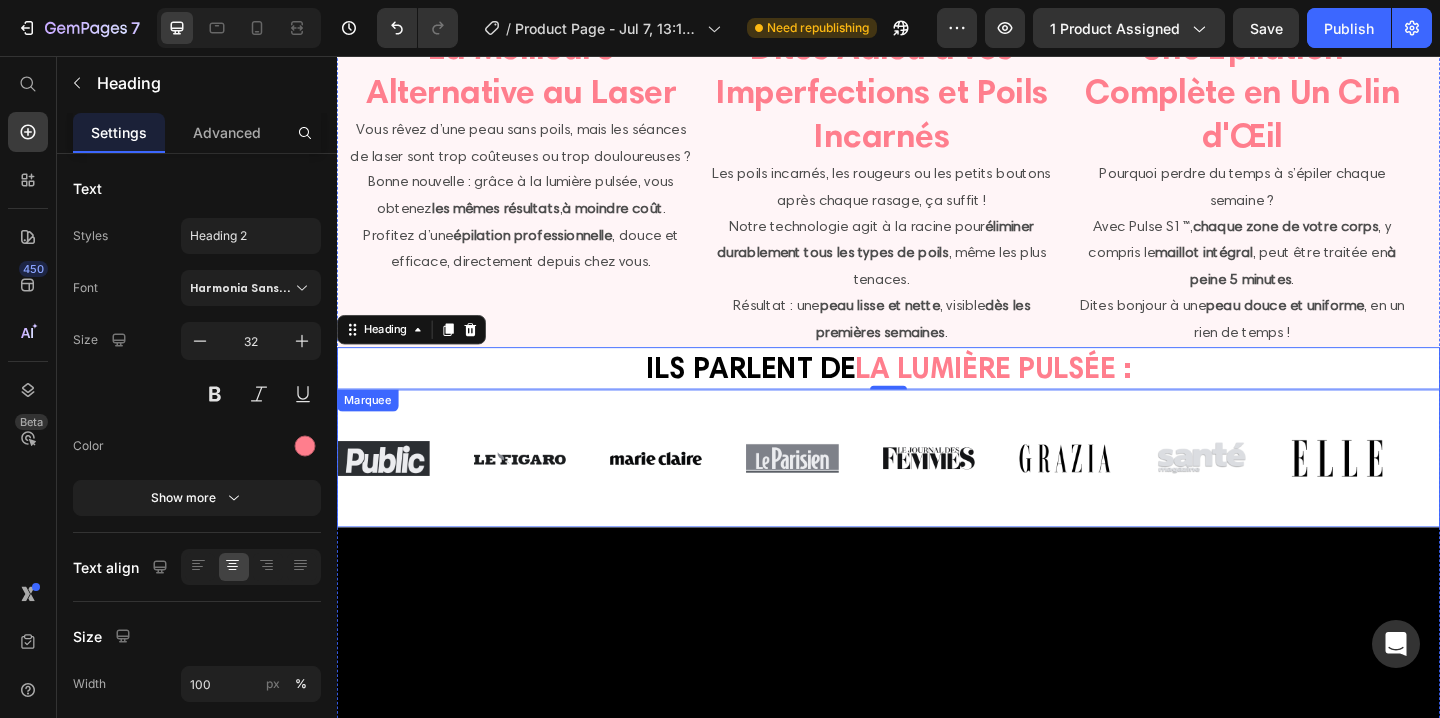 click on "Image Image Image Image Image Image Image Image Image Image Image Image Image Image Image Image Marquee" at bounding box center [937, 494] 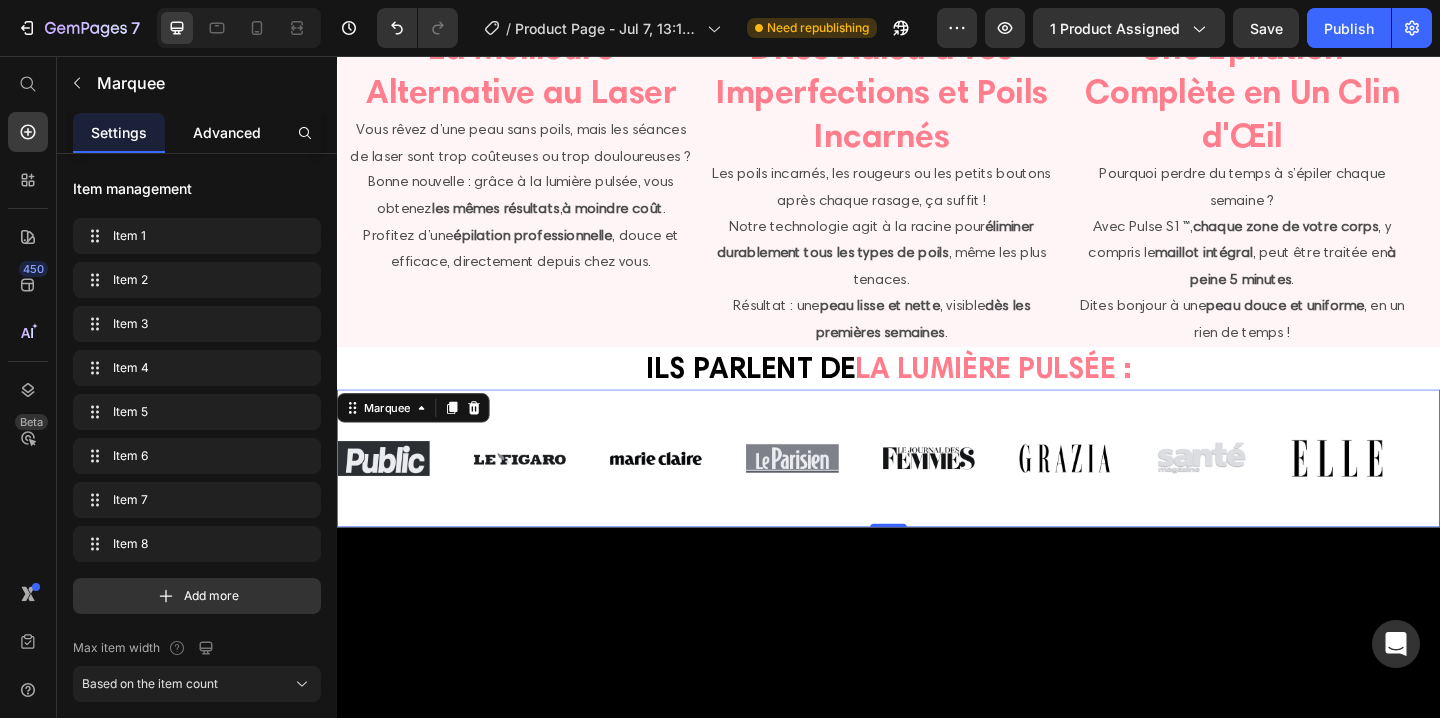 click on "Advanced" 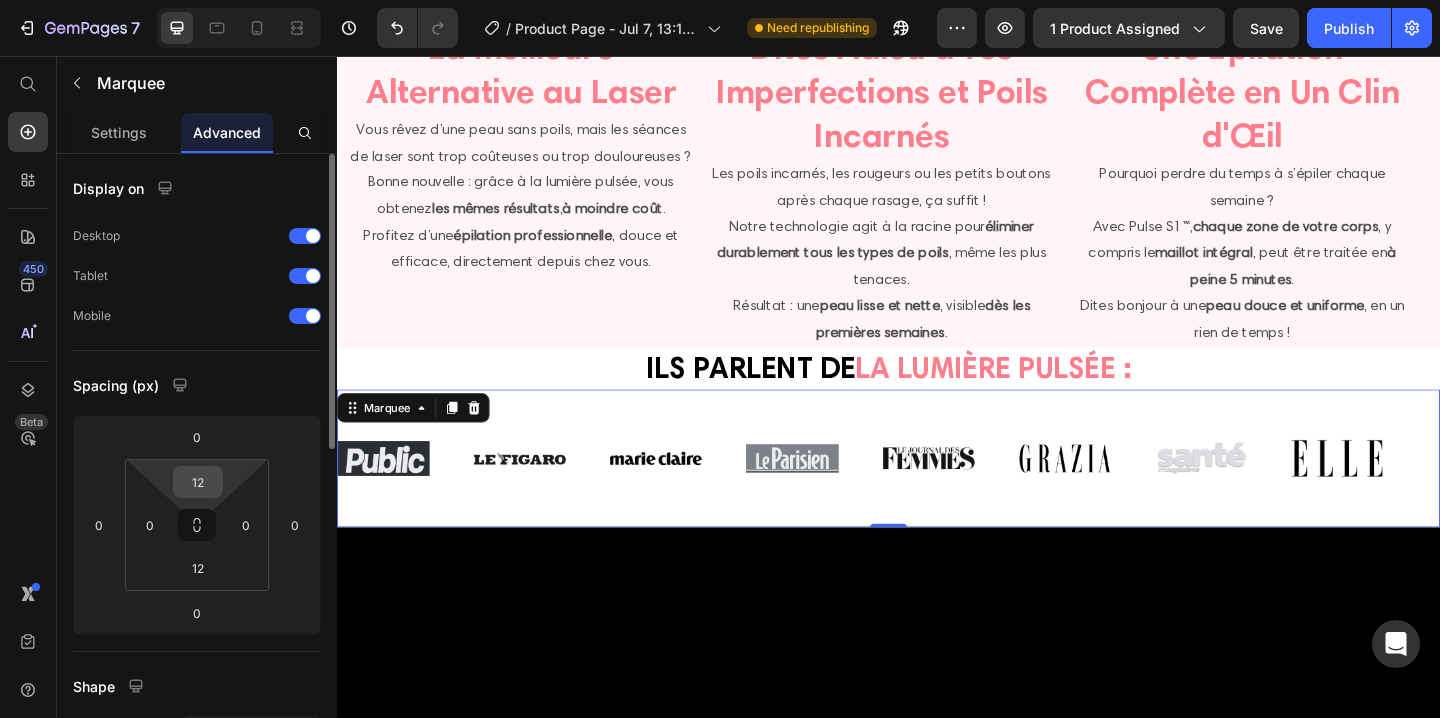 click on "12" at bounding box center (198, 482) 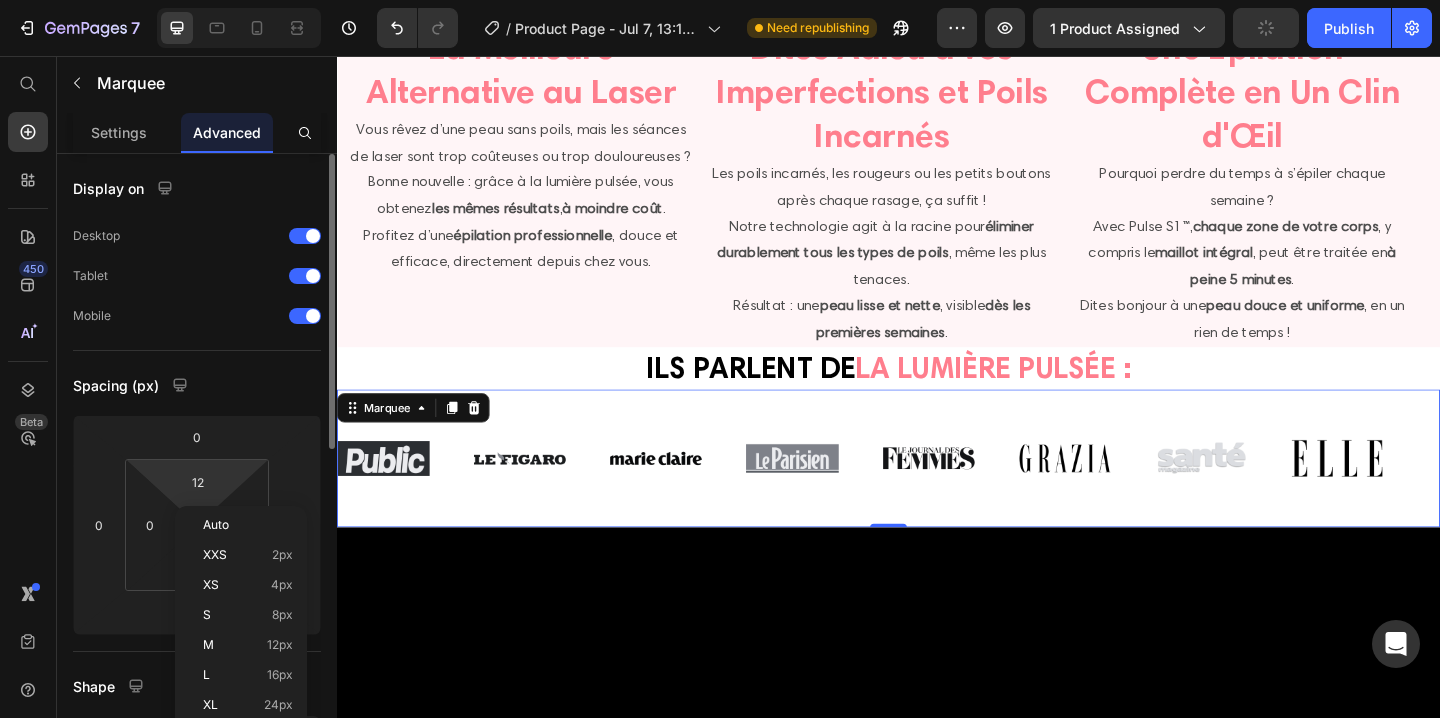 click on "7   /  Product Page - Jul 7, 13:10:20 Need republishing Preview 1 product assigned  Publish  450 Beta Start with Sections Elements Hero Section Product Detail Brands Trusted Badges Guarantee Product Breakdown How to use Testimonials Compare Bundle FAQs Social Proof Brand Story Product List Collection Blog List Contact Sticky Add to Cart Custom Footer Browse Library 450 Layout
Row
Row
Row
Row Text
Heading
Text Block Button
Button
Button
Sticky Back to top Media" at bounding box center [720, 0] 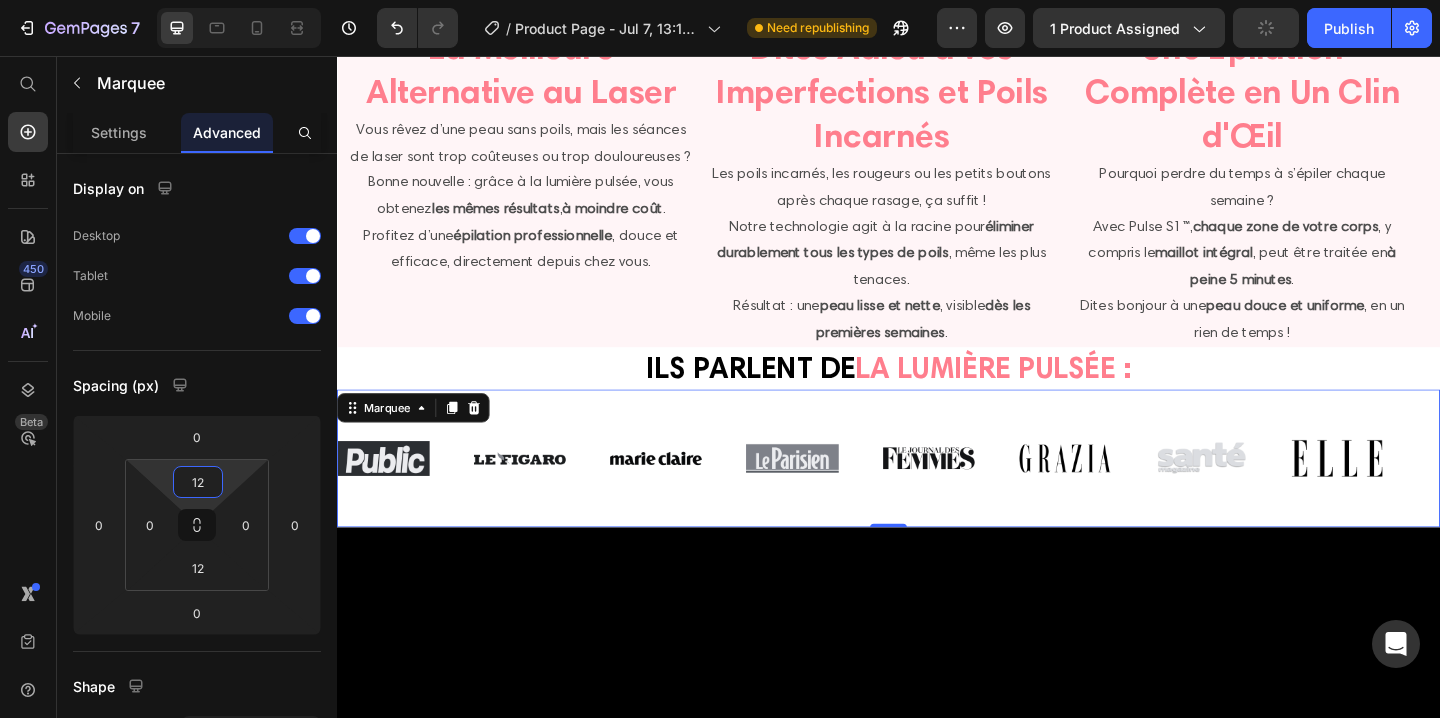 type on "0" 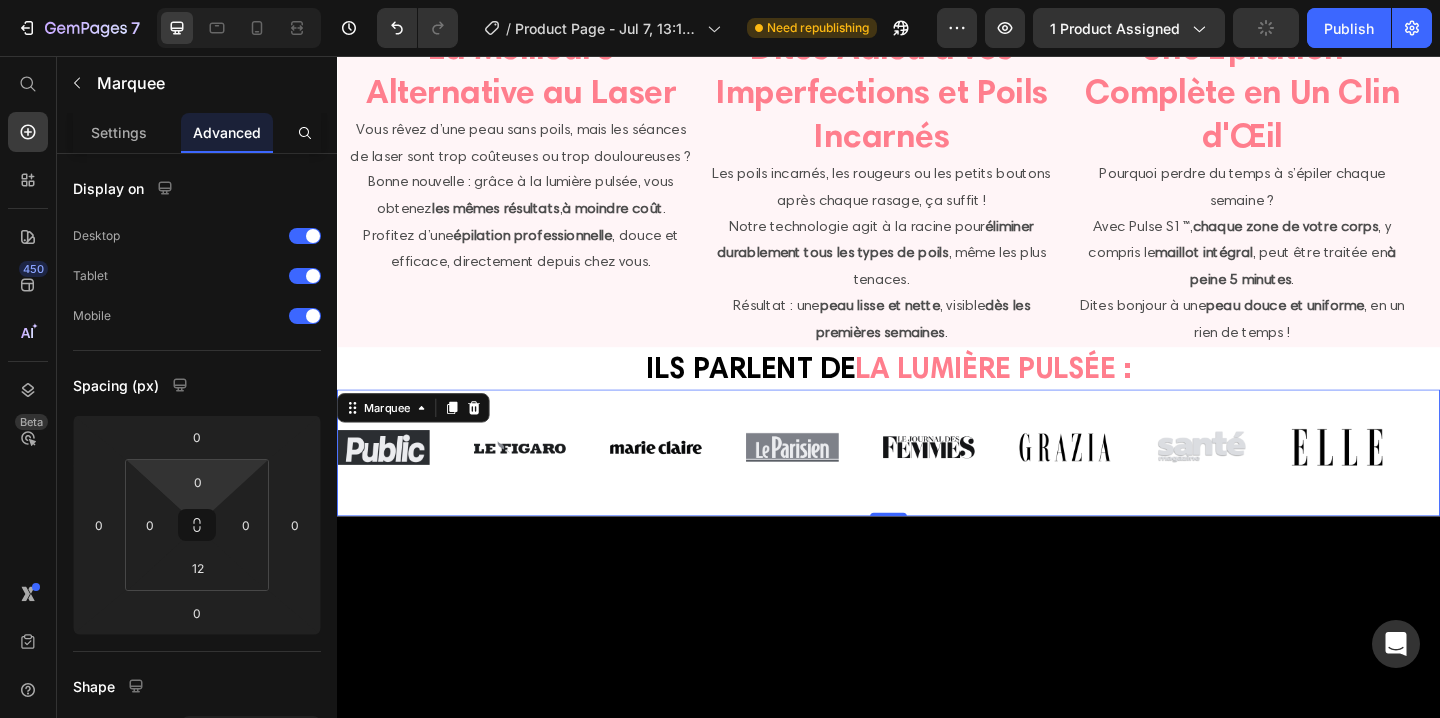 drag, startPoint x: 234, startPoint y: 492, endPoint x: 205, endPoint y: 477, distance: 32.649654 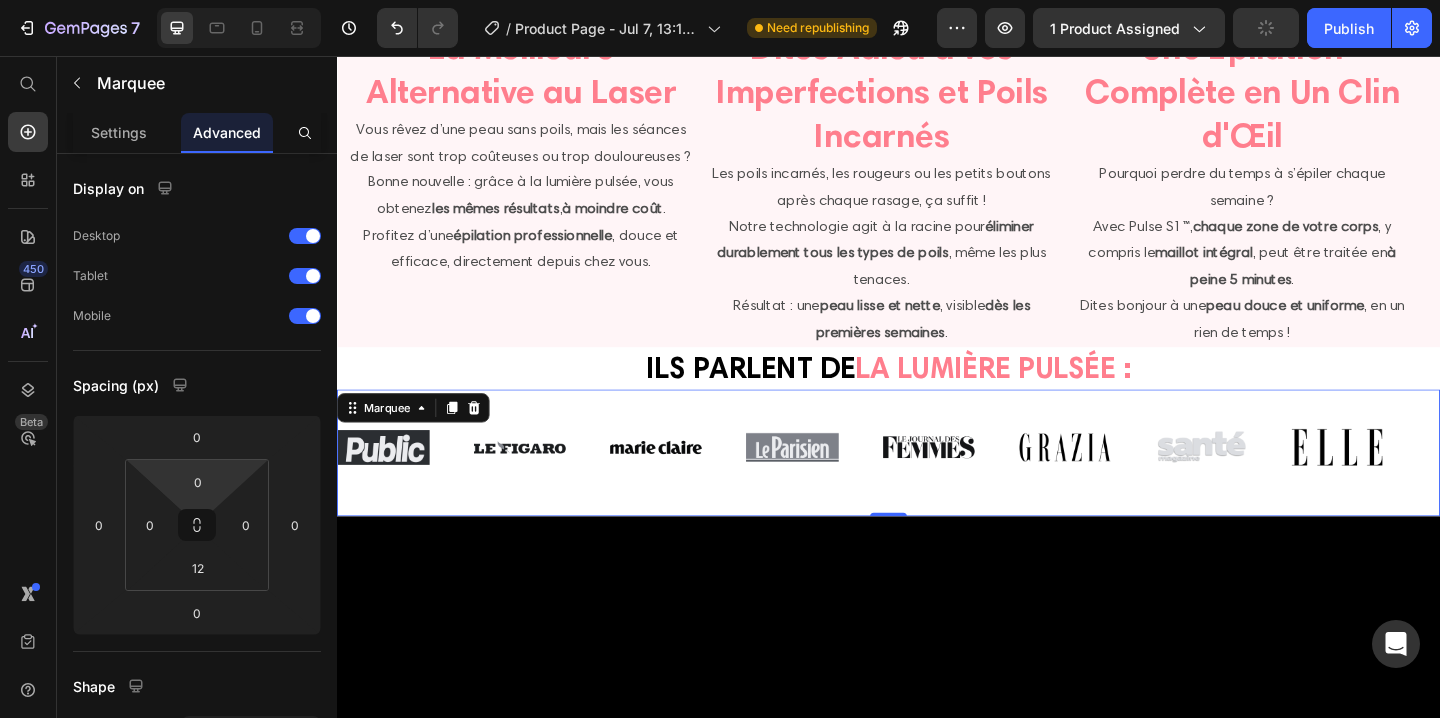 click on "7   /  Product Page - Jul 7, 13:10:20 Need republishing Preview 1 product assigned  Publish  450 Beta Start with Sections Elements Hero Section Product Detail Brands Trusted Badges Guarantee Product Breakdown How to use Testimonials Compare Bundle FAQs Social Proof Brand Story Product List Collection Blog List Contact Sticky Add to Cart Custom Footer Browse Library 450 Layout
Row
Row
Row
Row Text
Heading
Text Block Button
Button
Button
Sticky Back to top Media" at bounding box center [720, 0] 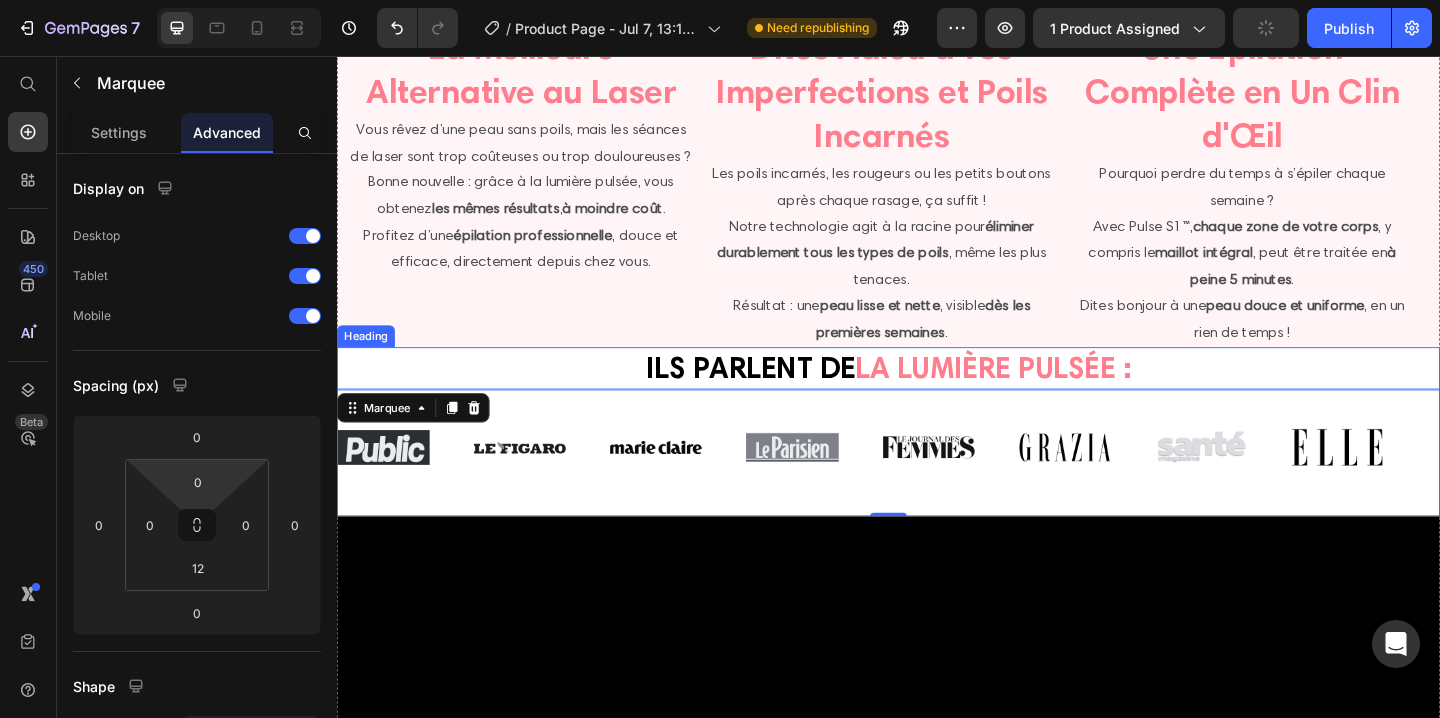 click on "ILS PARLENT DE  LA LUMIÈRE PULSÉE :" at bounding box center (937, 396) 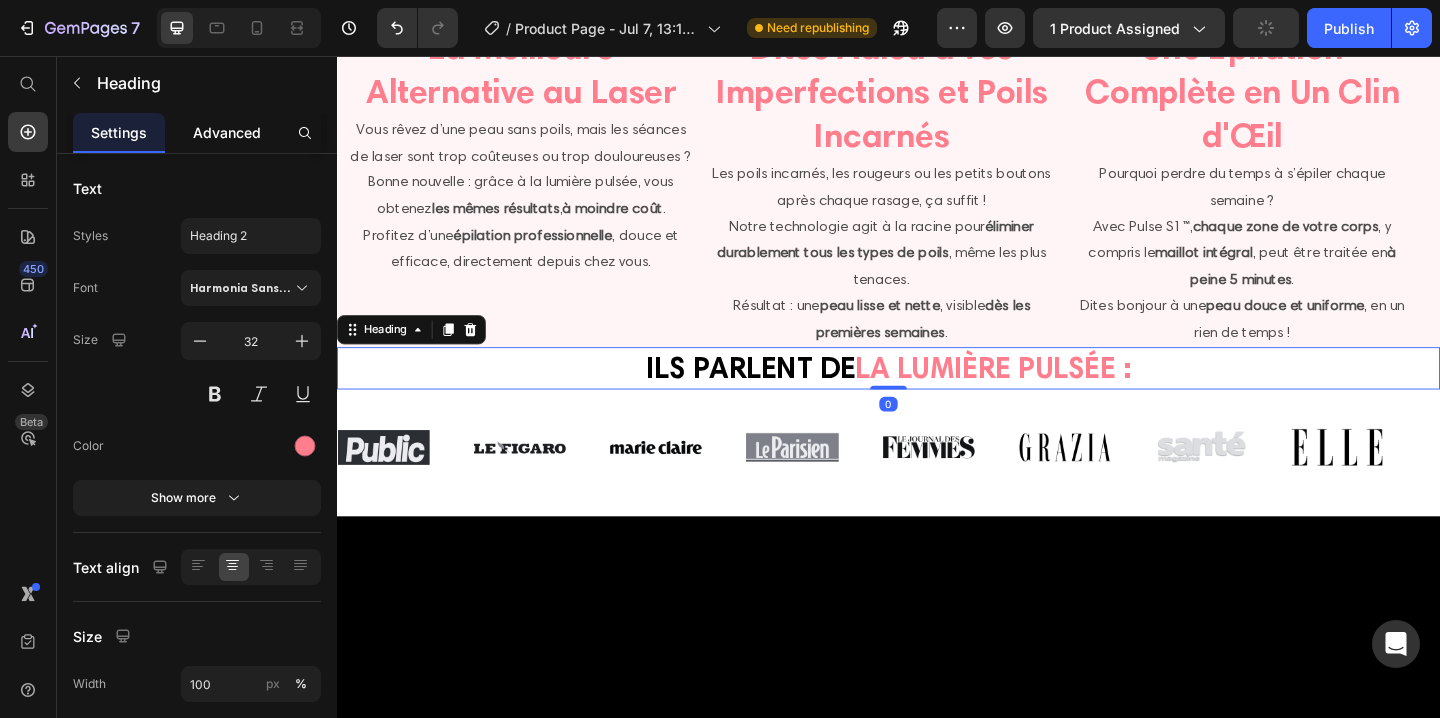 click on "Advanced" 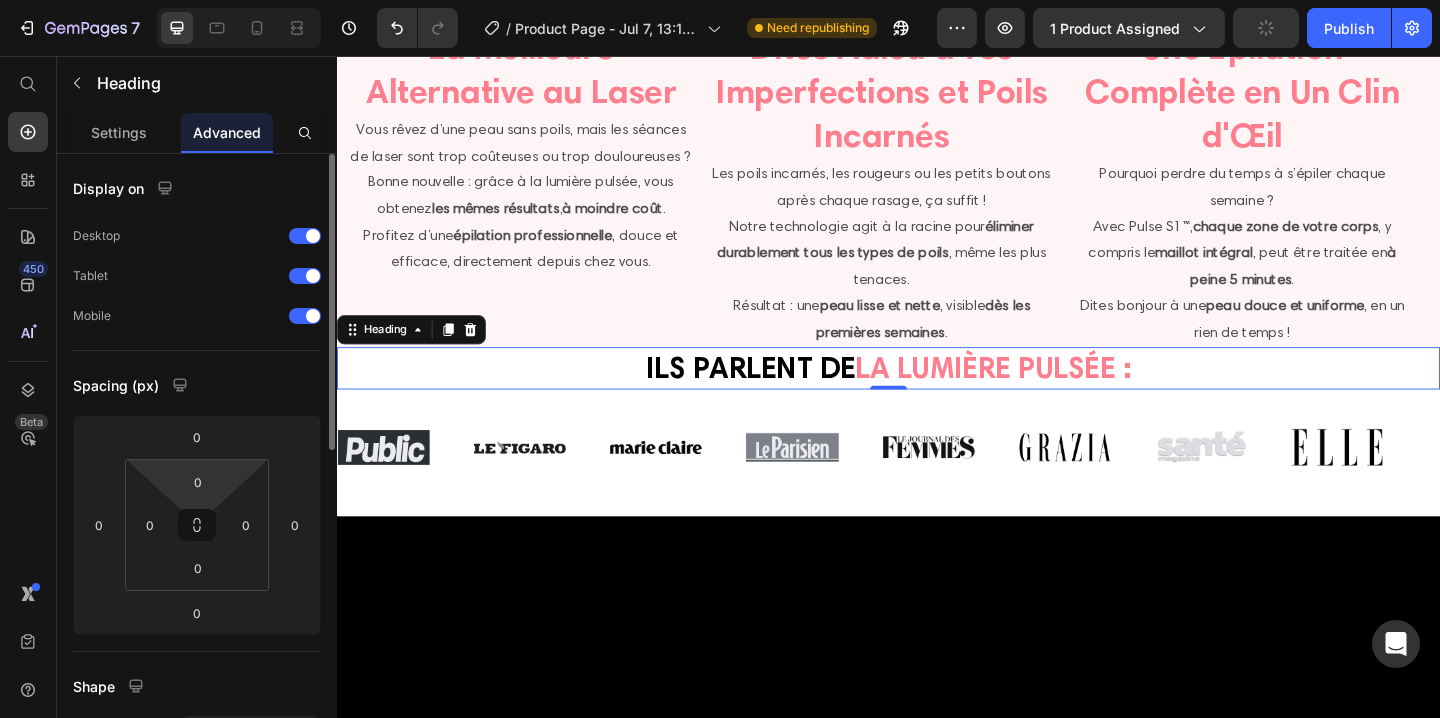 click on "0" at bounding box center [198, 482] 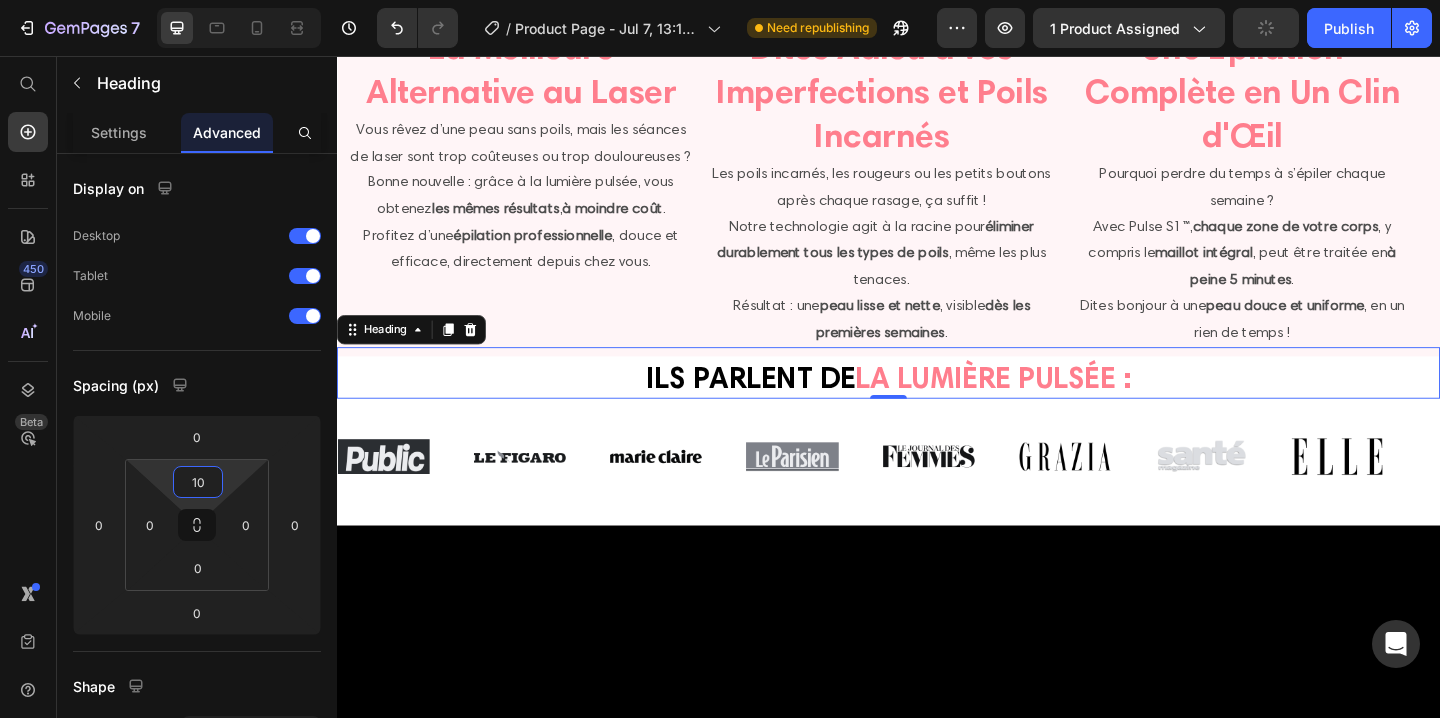 click on "7   /  Product Page - Jul 7, 13:10:20 Need republishing Preview 1 product assigned  Publish  450 Beta Start with Sections Elements Hero Section Product Detail Brands Trusted Badges Guarantee Product Breakdown How to use Testimonials Compare Bundle FAQs Social Proof Brand Story Product List Collection Blog List Contact Sticky Add to Cart Custom Footer Browse Library 450 Layout
Row
Row
Row
Row Text
Heading
Text Block Button
Button
Button
Sticky Back to top Media" at bounding box center (720, 0) 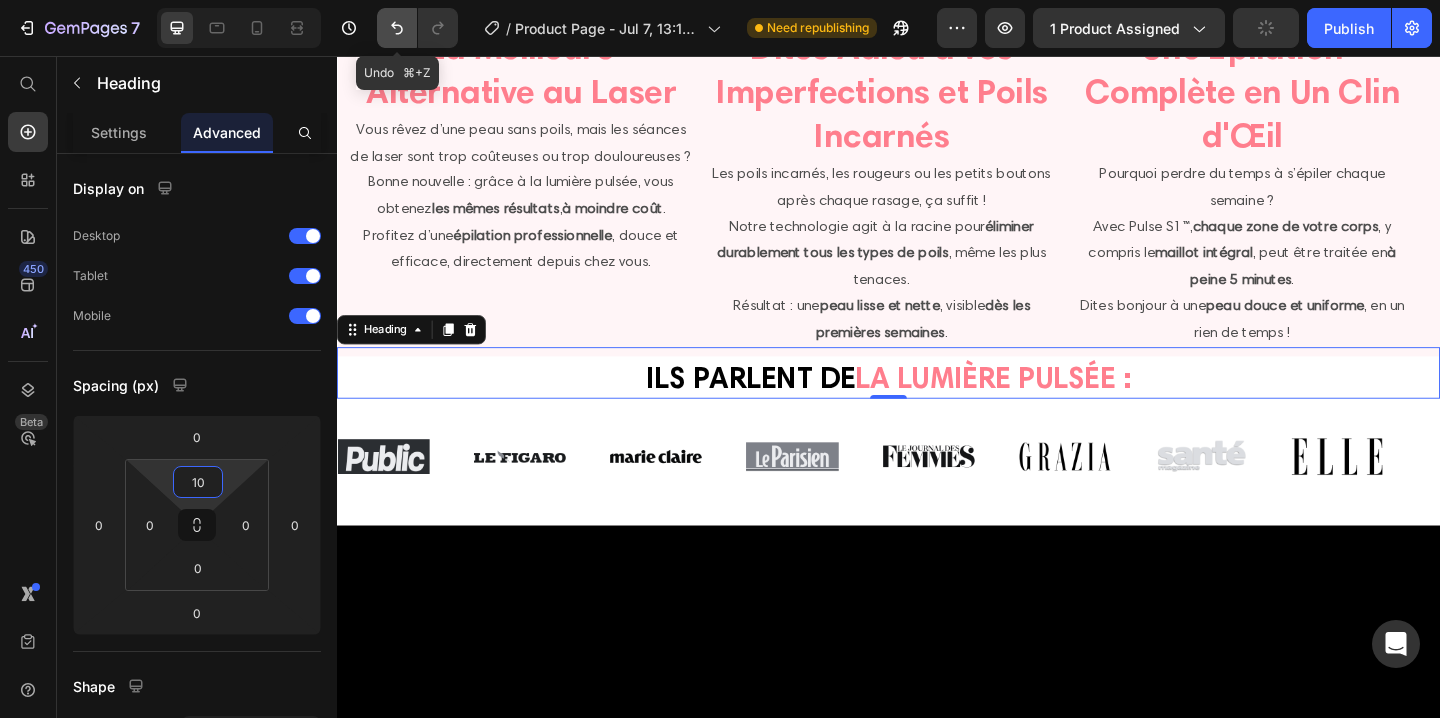 click 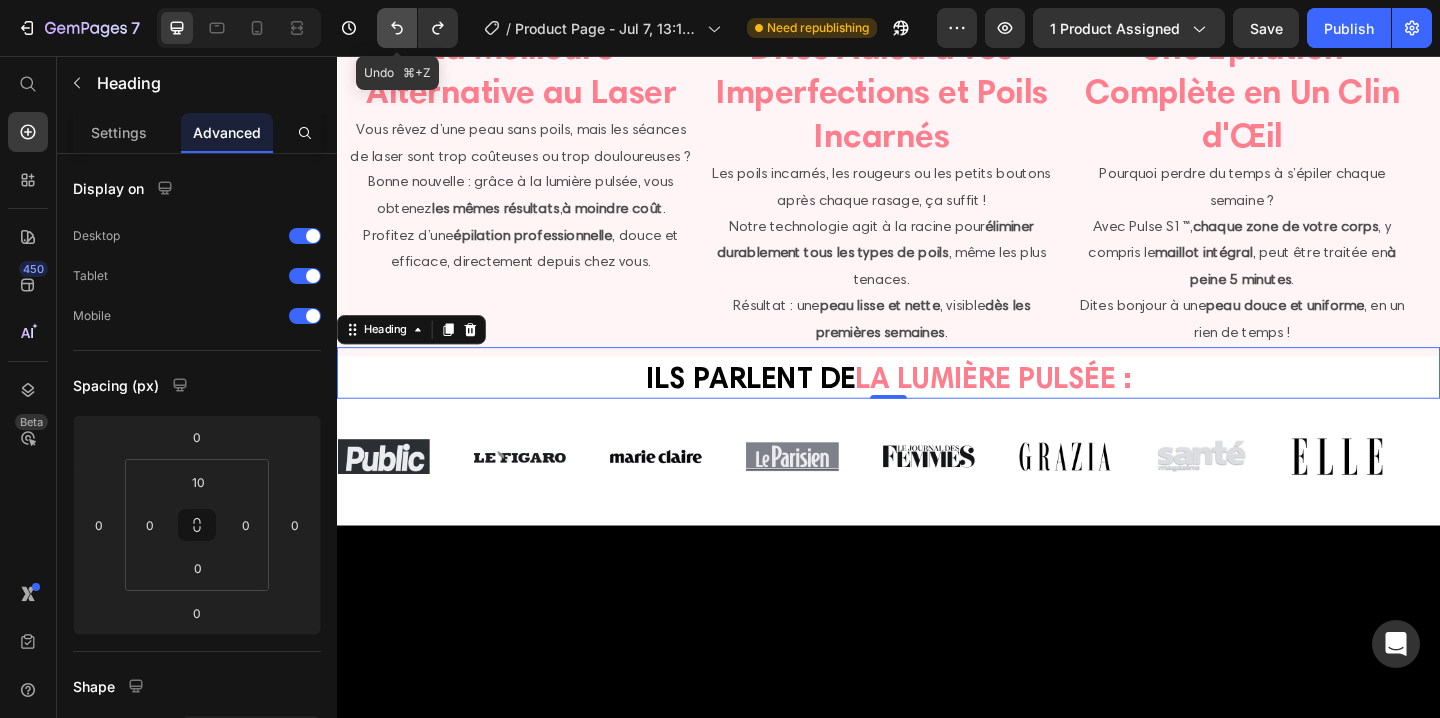 click 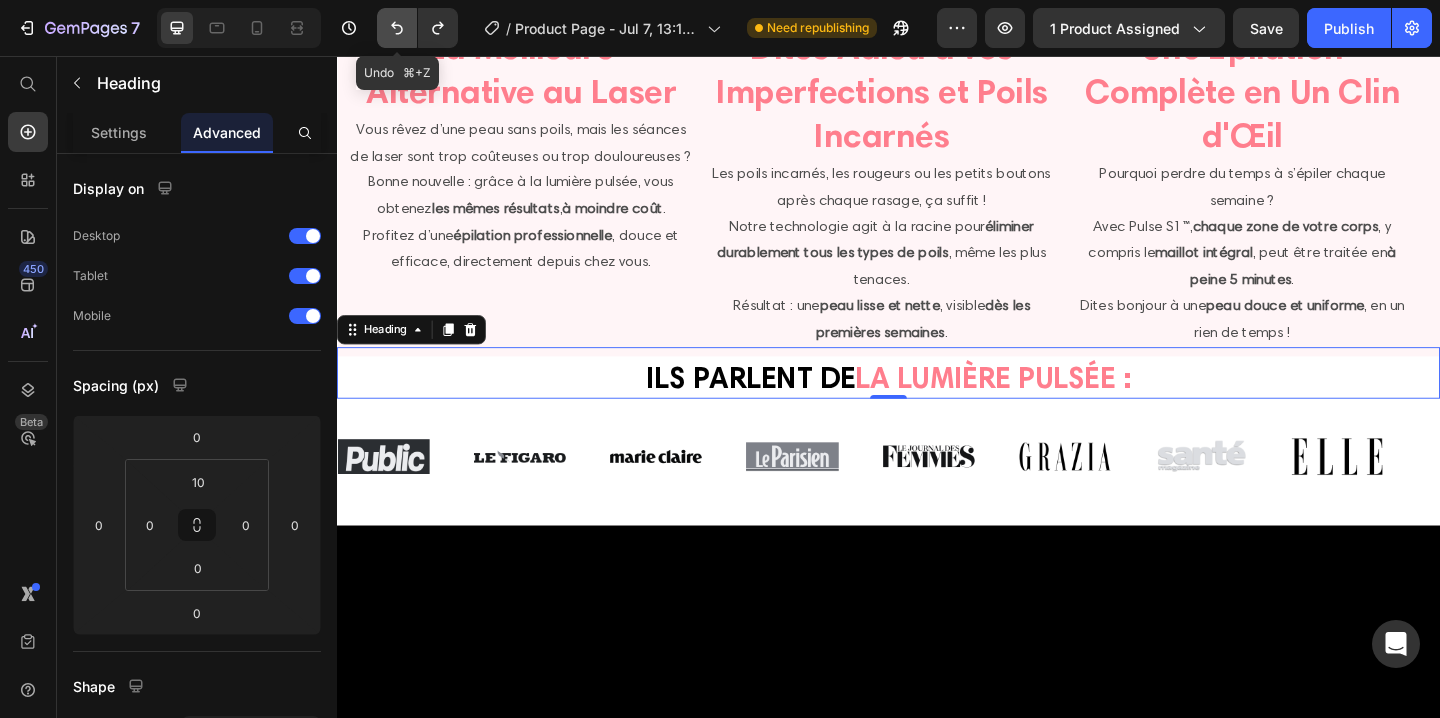 type on "0" 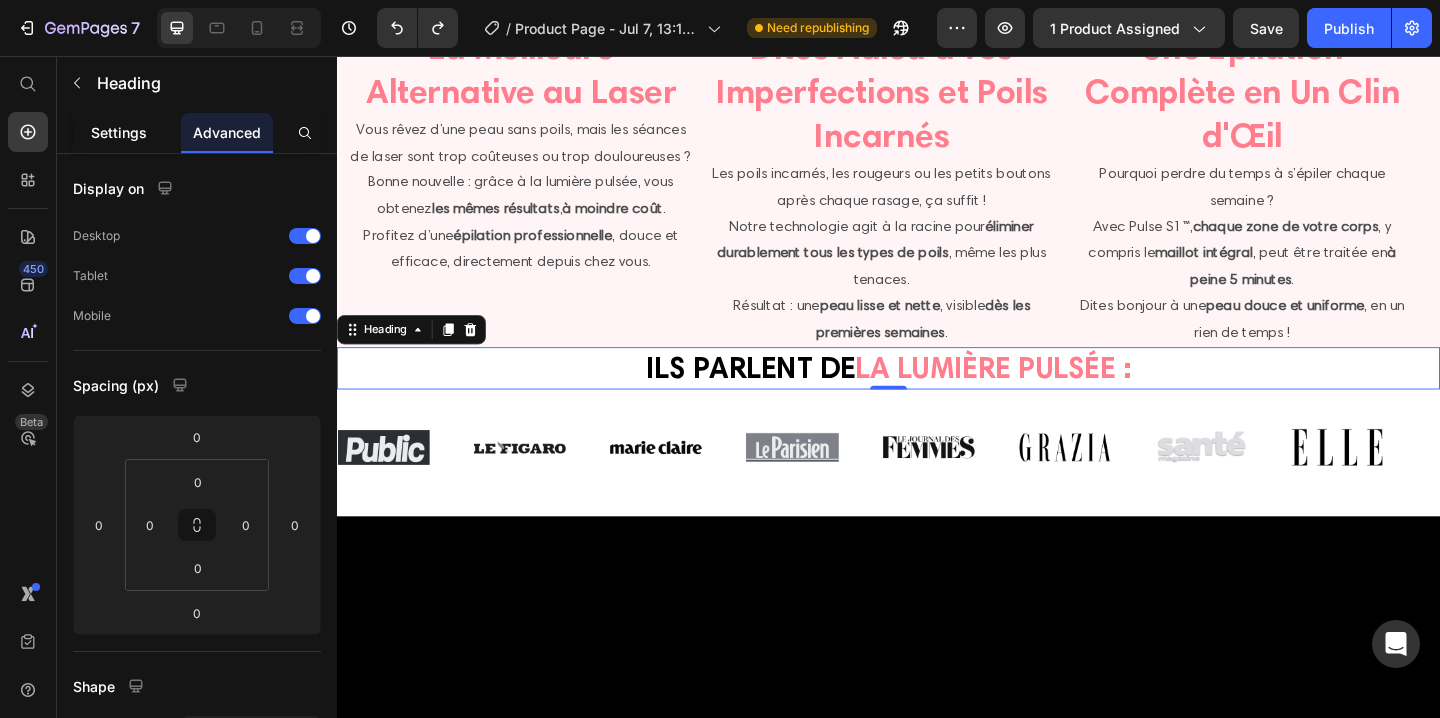 click on "Settings" at bounding box center [119, 132] 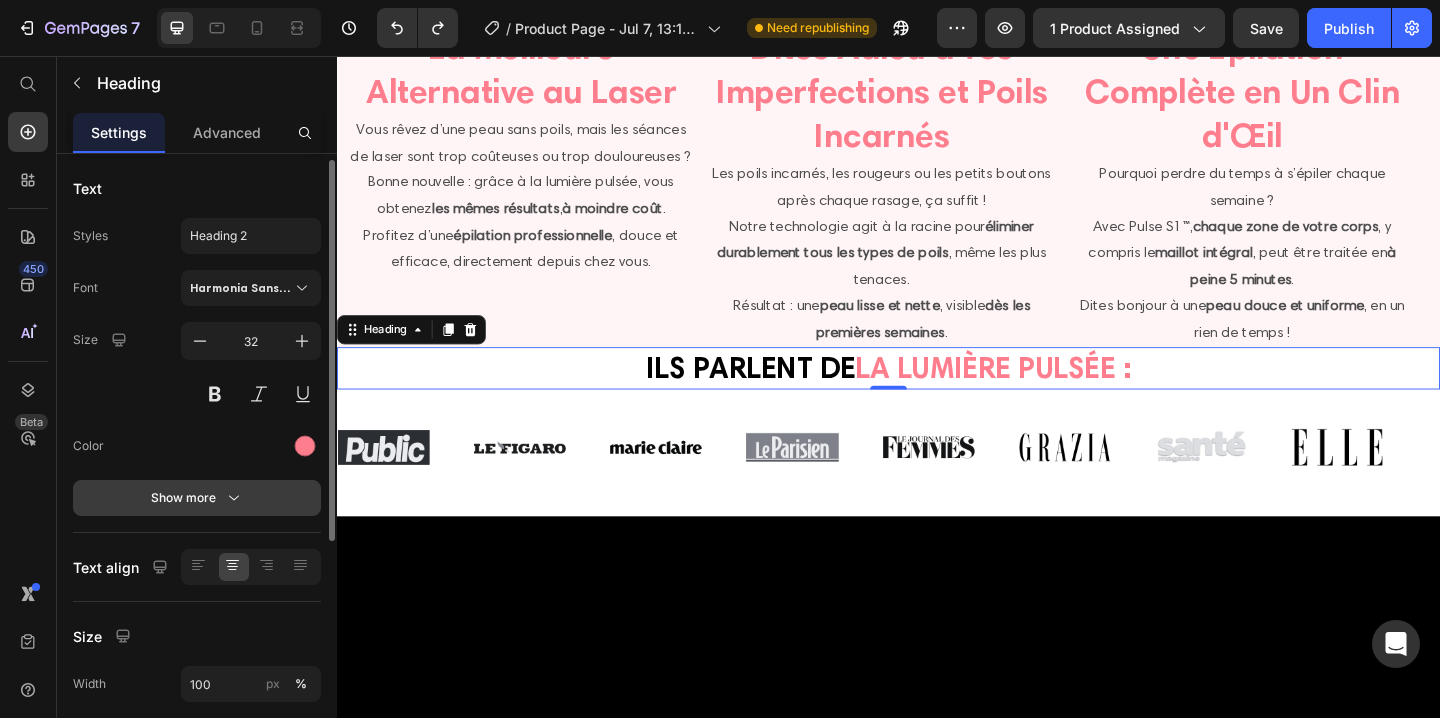 scroll, scrollTop: 4, scrollLeft: 0, axis: vertical 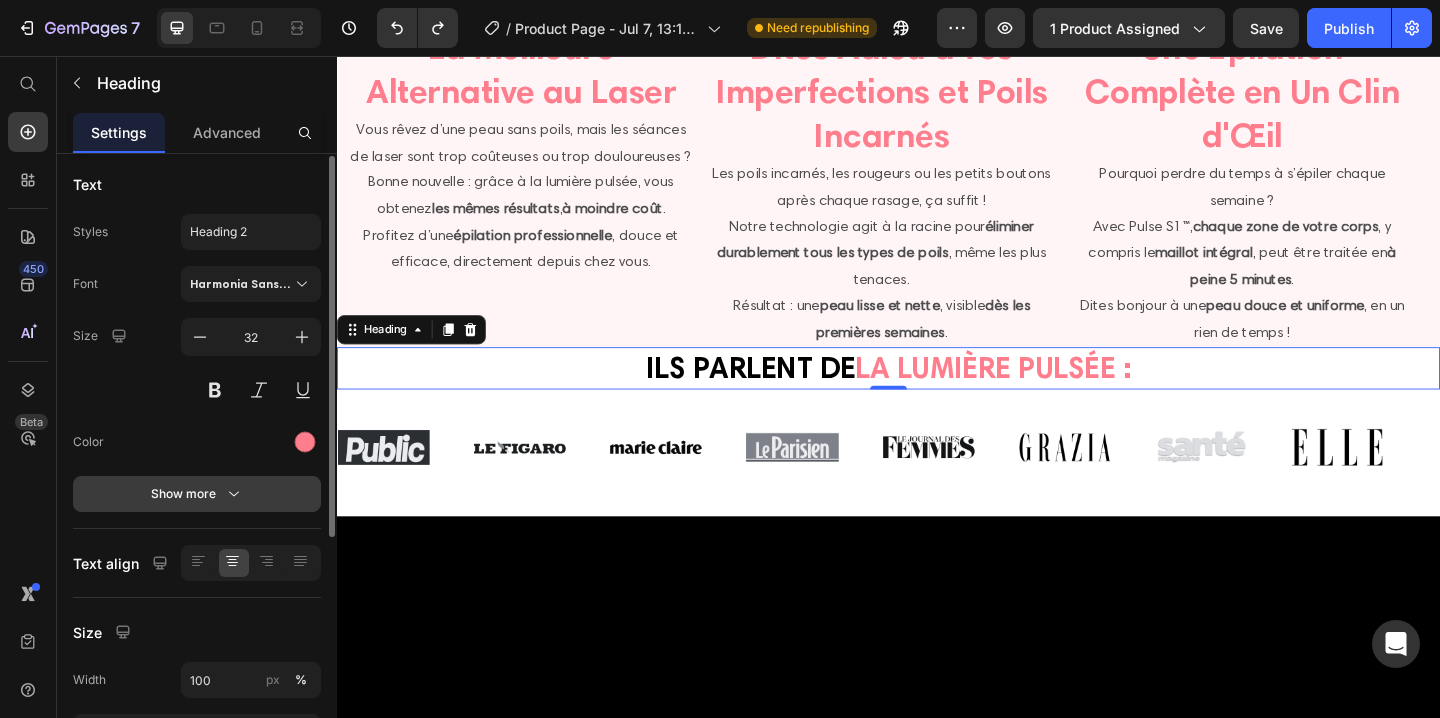 click on "Show more" at bounding box center [197, 494] 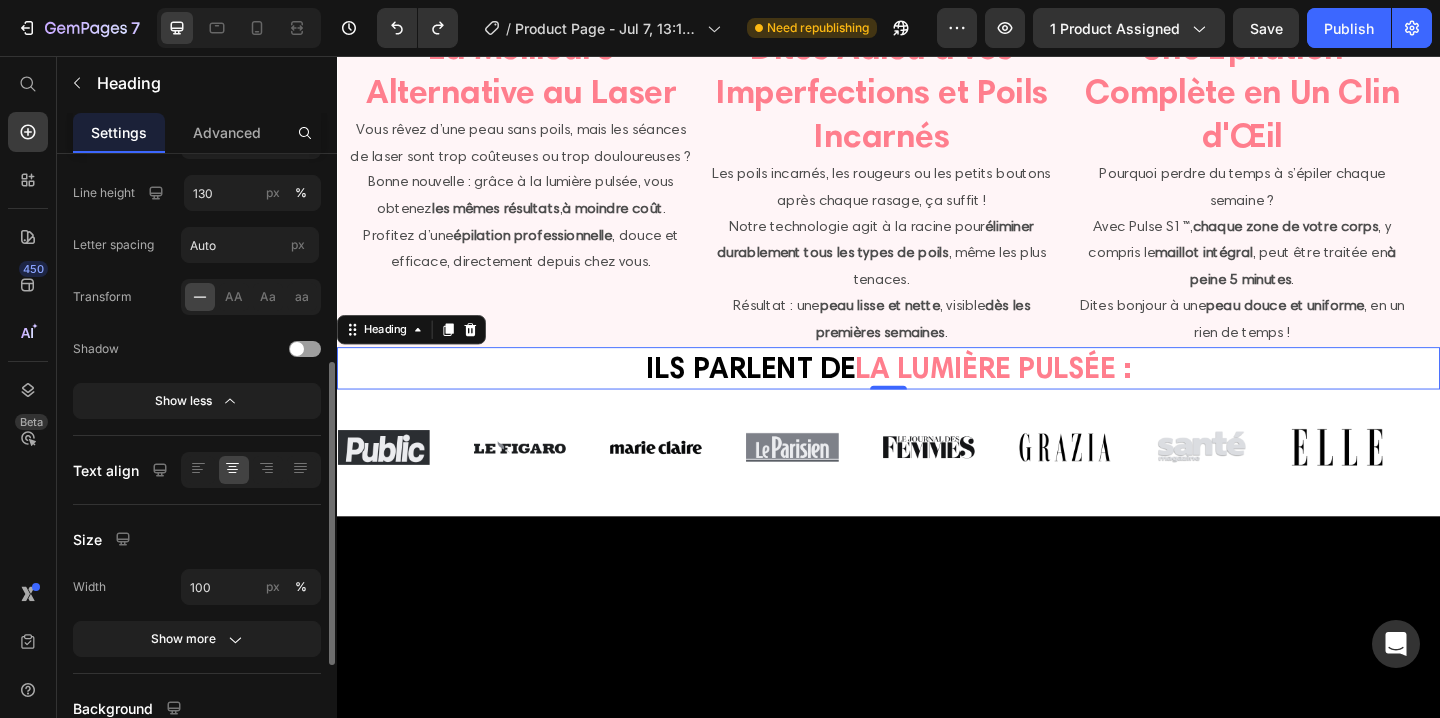 scroll, scrollTop: 380, scrollLeft: 0, axis: vertical 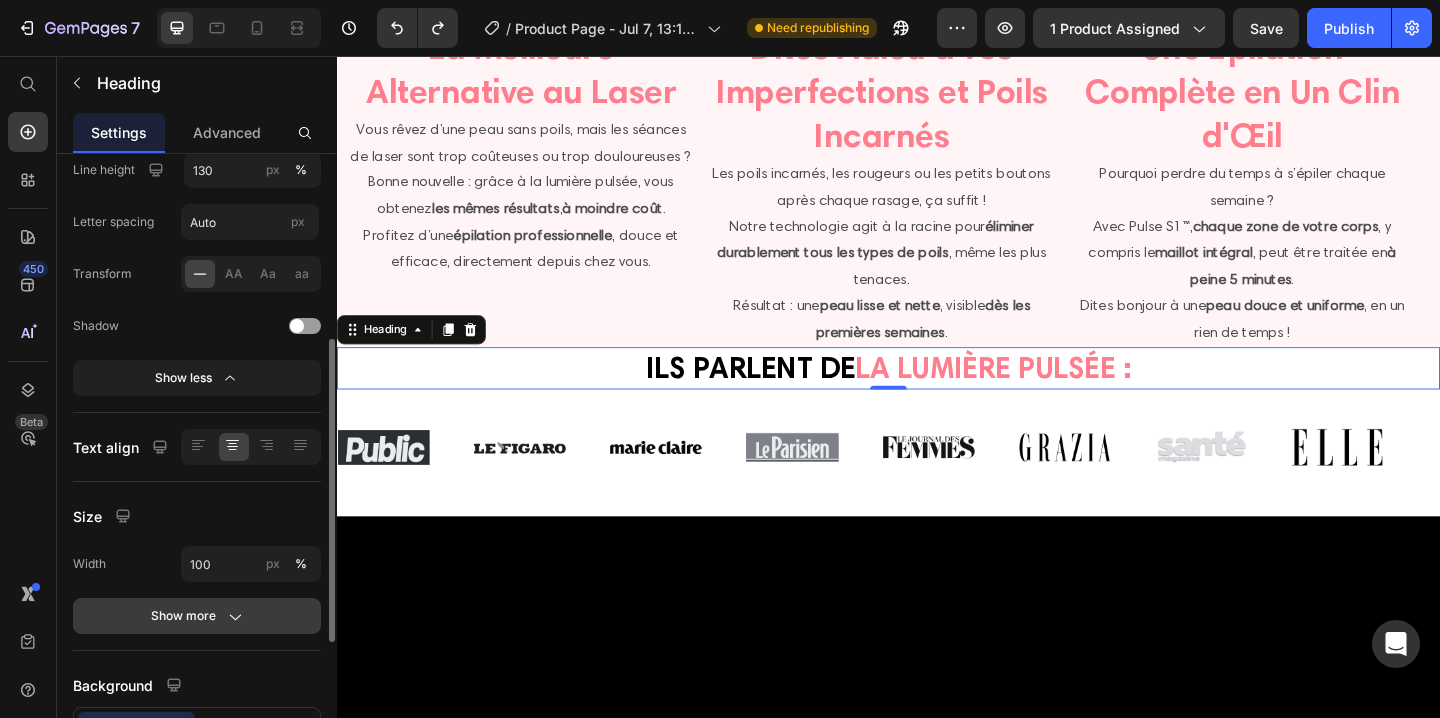 click on "Show more" at bounding box center (197, 616) 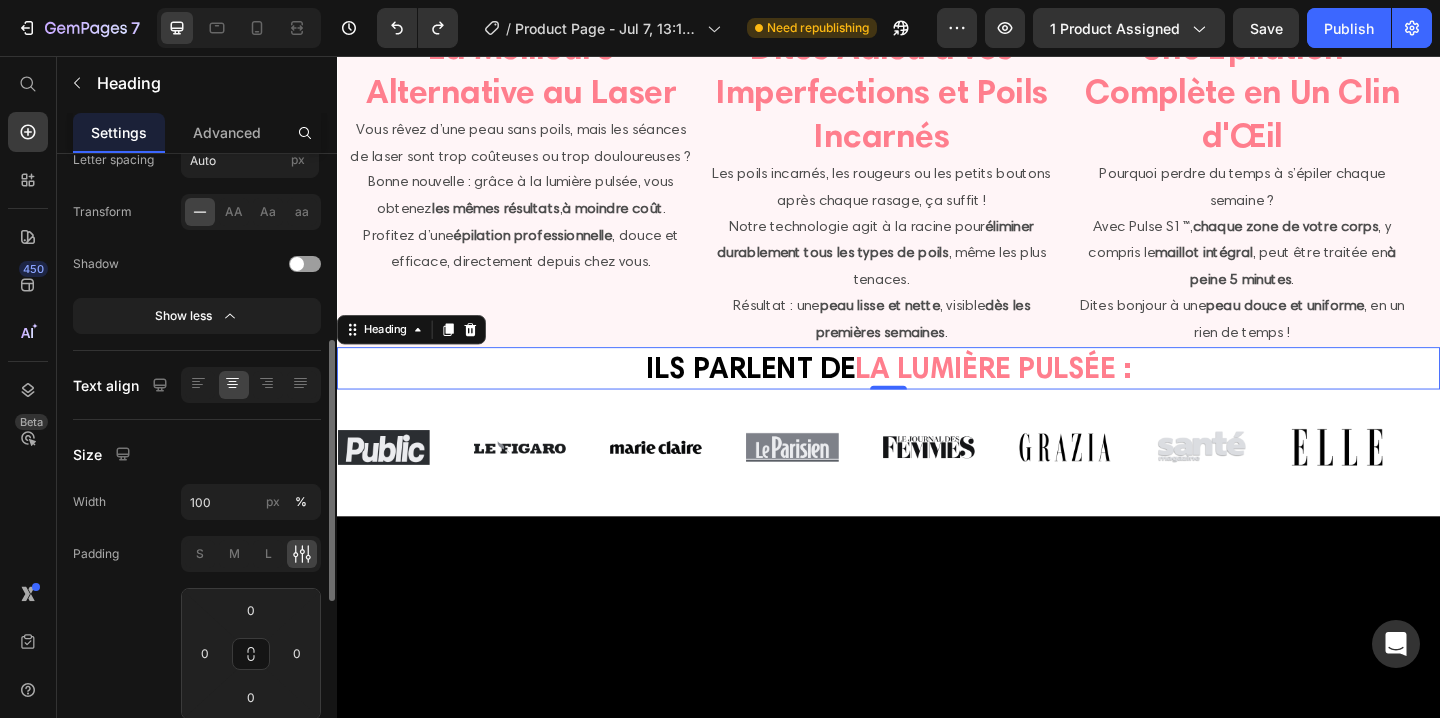 scroll, scrollTop: 547, scrollLeft: 0, axis: vertical 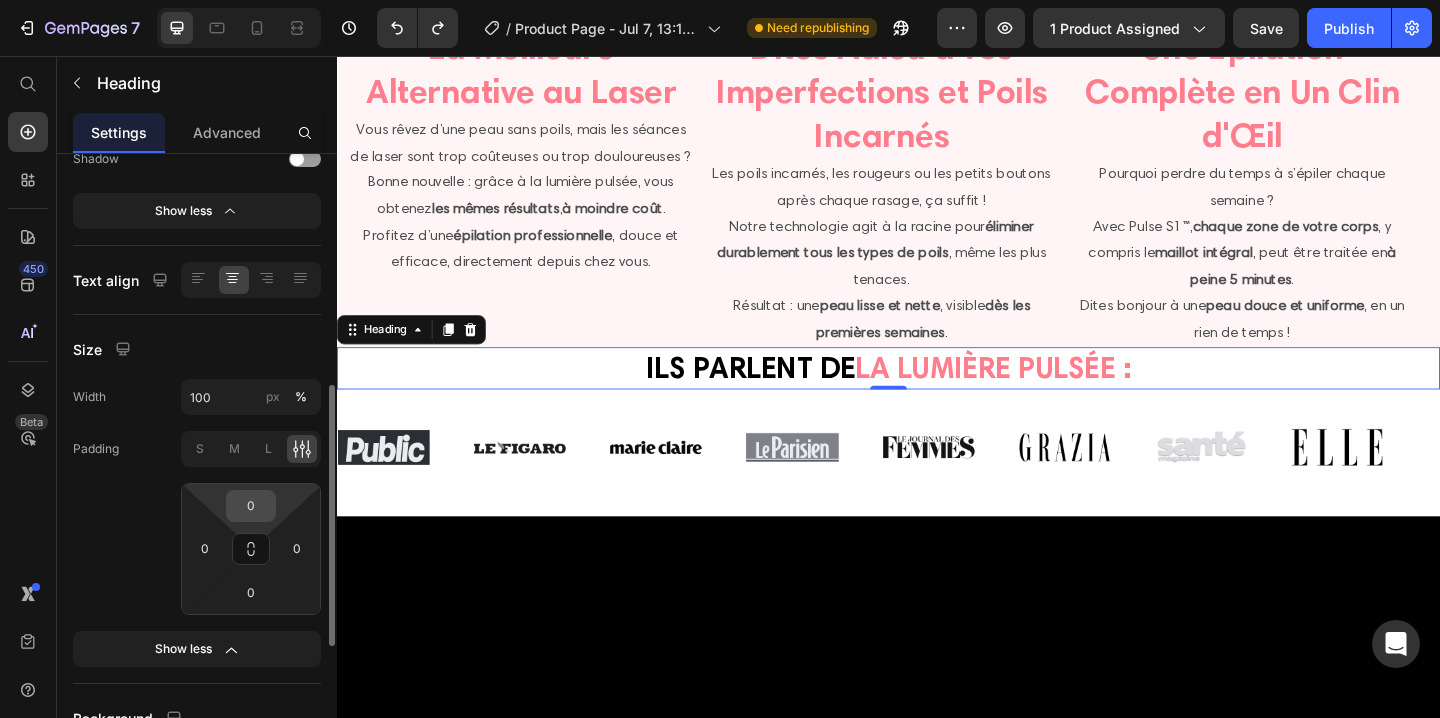 click on "0" at bounding box center [251, 506] 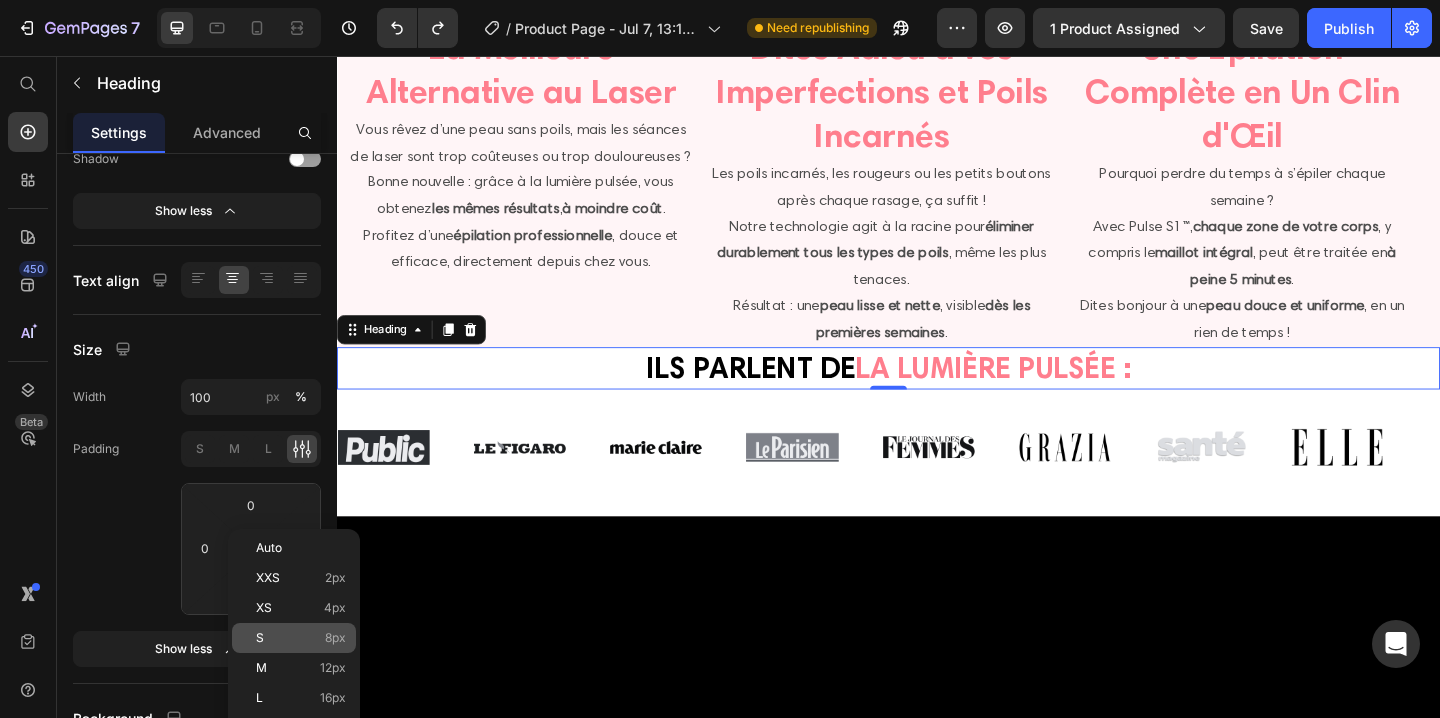 click on "S 8px" 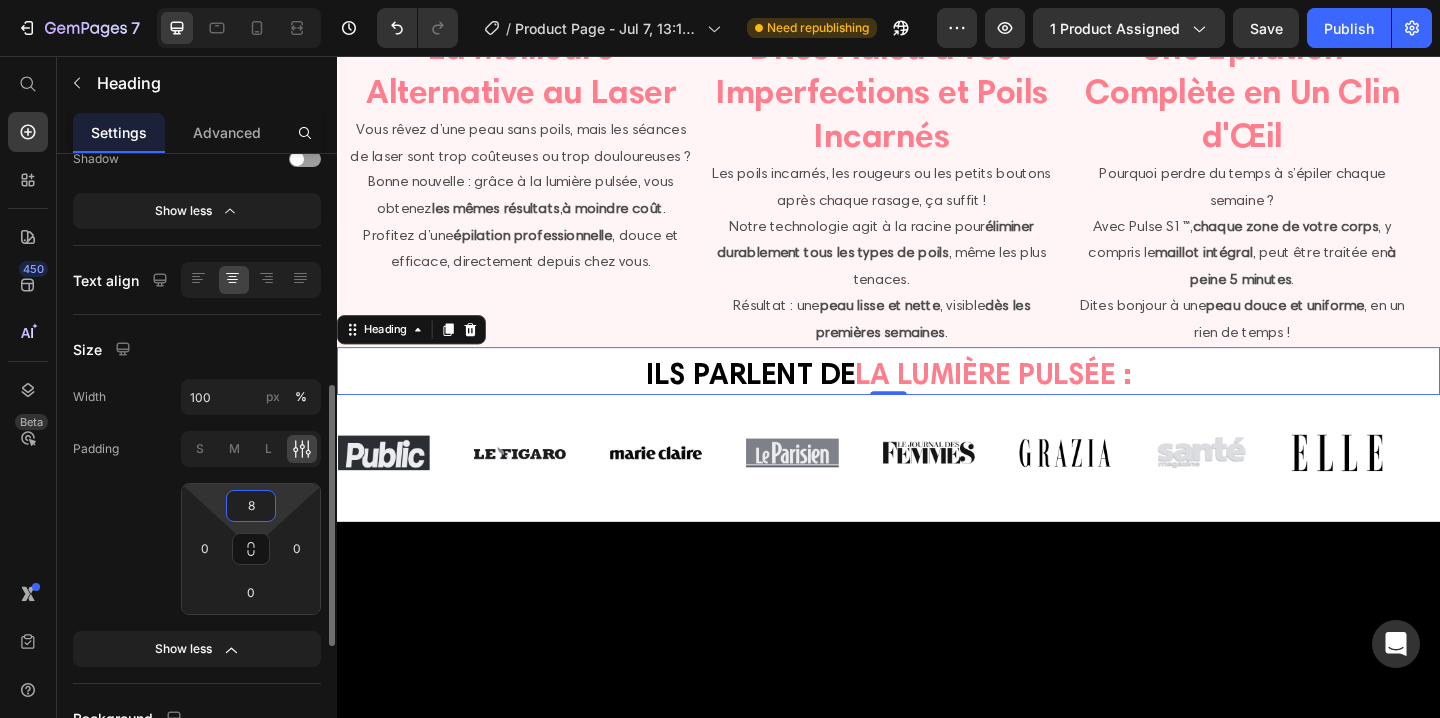 click on "8" at bounding box center (251, 506) 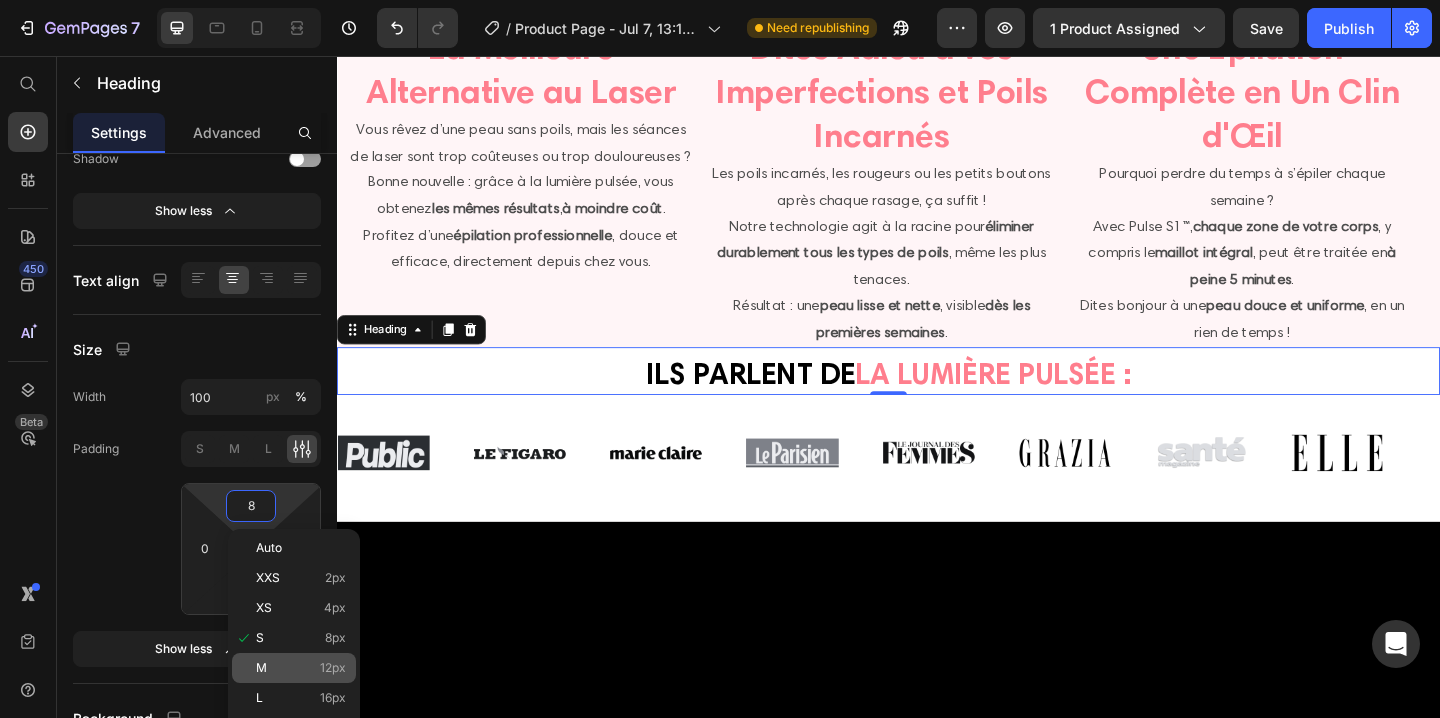 click on "M 12px" 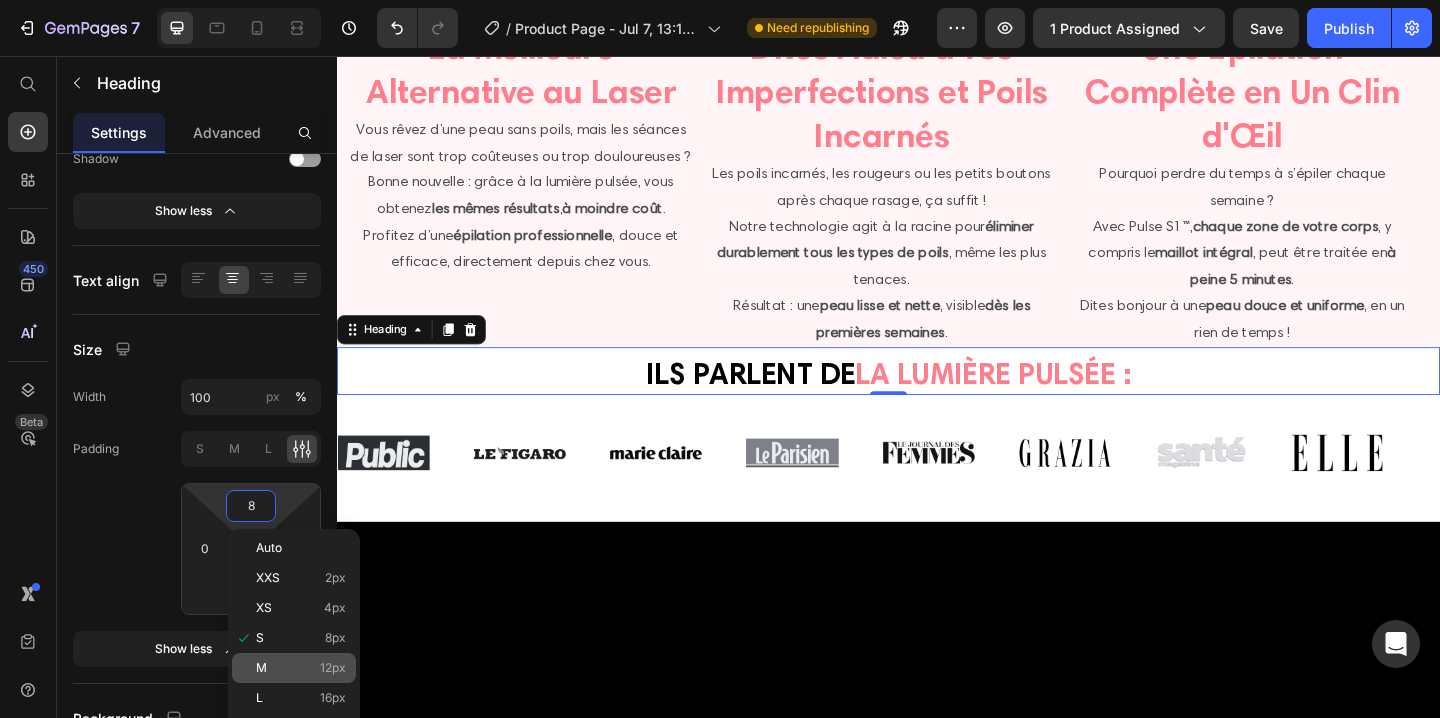 type on "12" 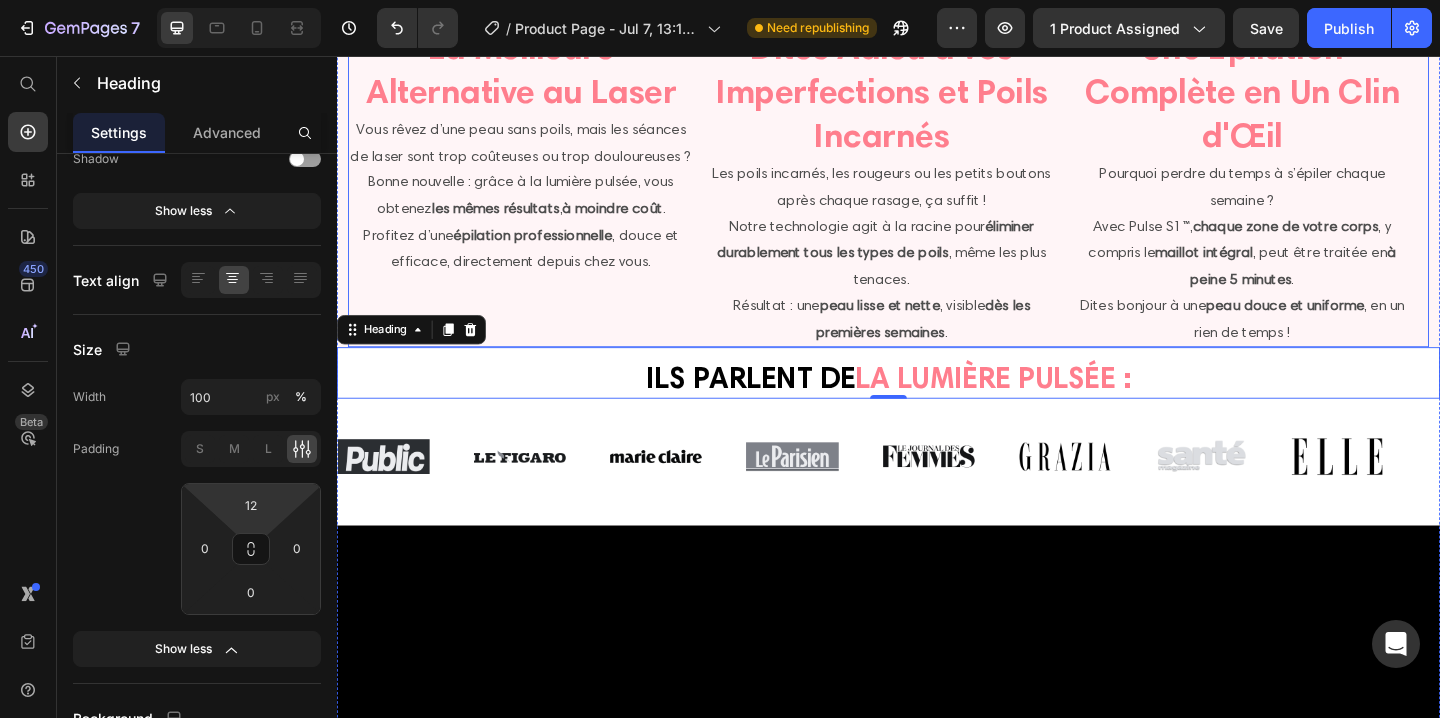 click on "Image La Meilleure Alternative au Laser Heading Vous rêvez d’une peau sans poils, mais les séances de laser sont trop coûteuses ou trop douloureuses ? Bonne nouvelle : grâce à la lumière pulsée, vous obtenez  les mêmes résultats ,  à moindre coût . Profitez d’une  épilation professionnelle , douce et efficace, directement depuis chez vous. Text Block" at bounding box center [537, 0] 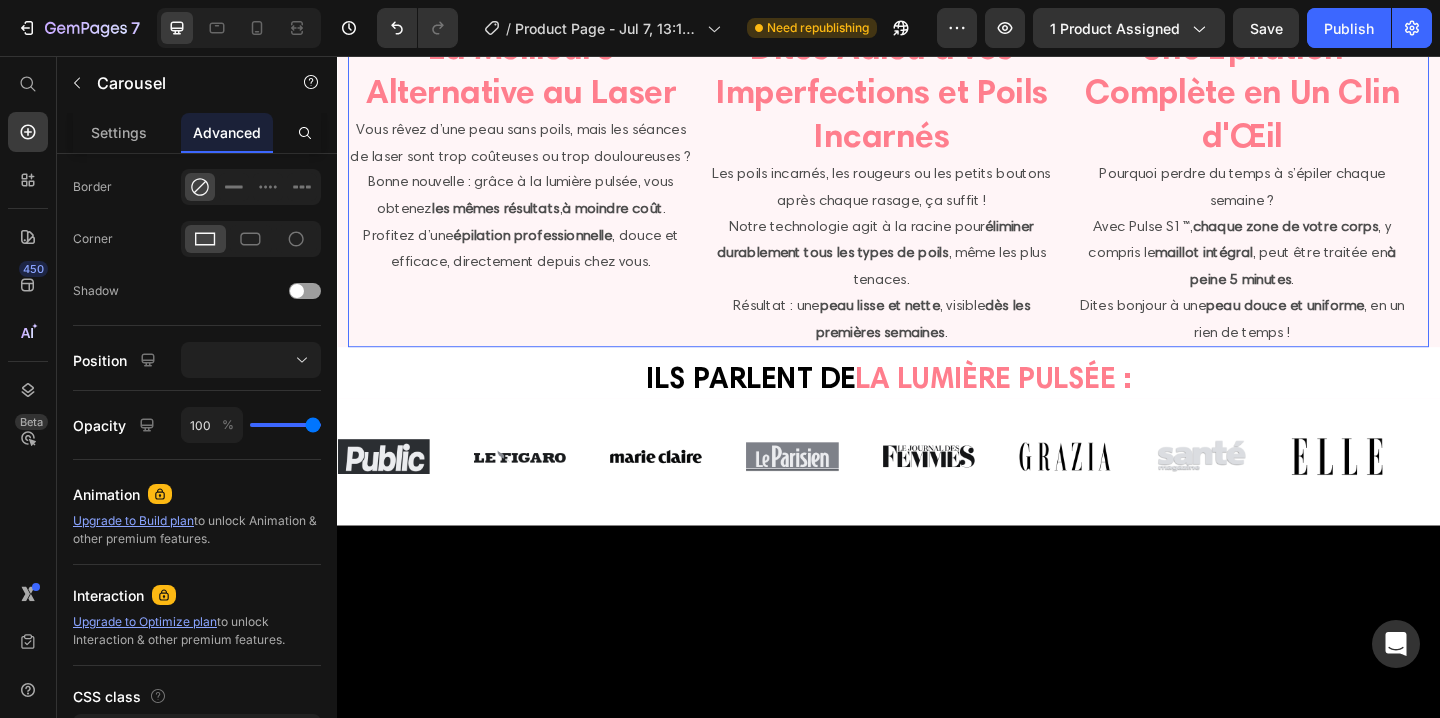 scroll, scrollTop: 0, scrollLeft: 0, axis: both 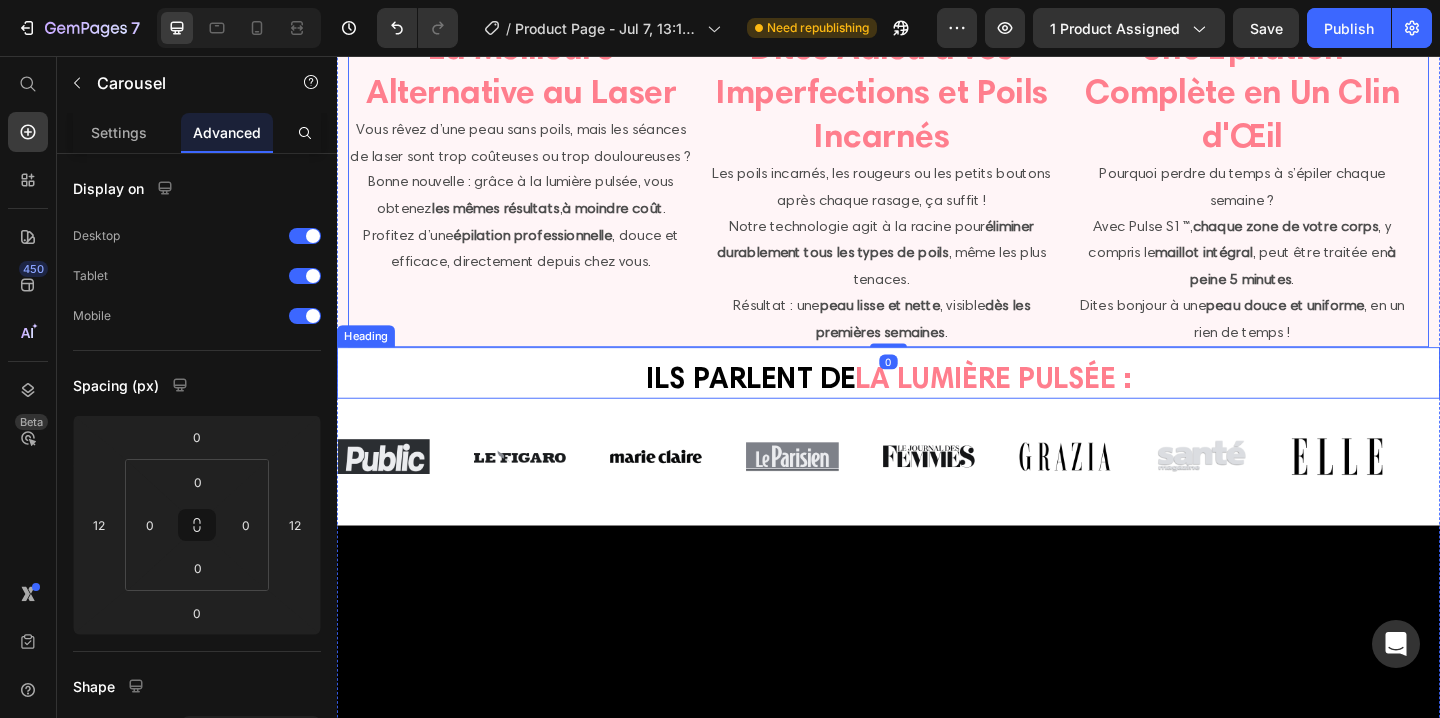 click on "ILS PARLENT DE" at bounding box center [787, 405] 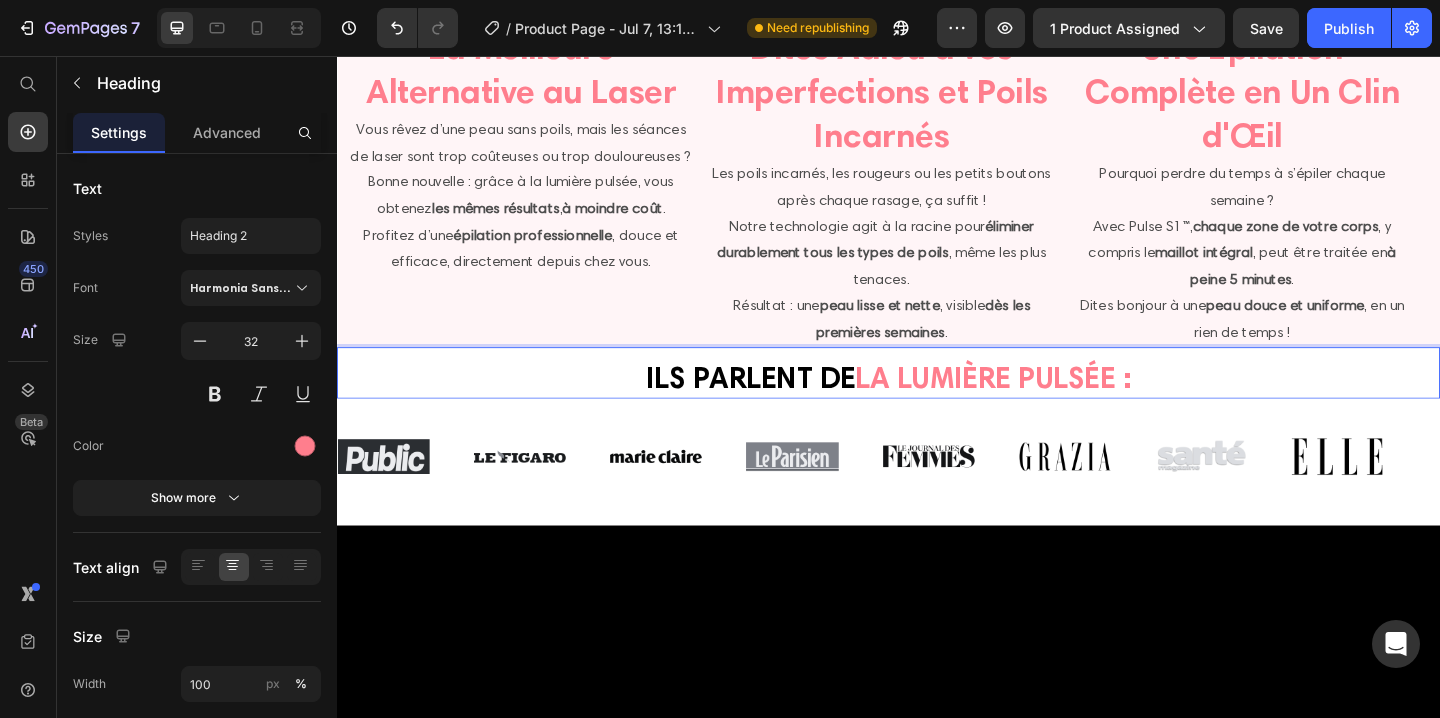 click on "Image La Meilleure Alternative au Laser Heading Vous rêvez d’une peau sans poils, mais les séances de laser sont trop coûteuses ou trop douloureuses ? Bonne nouvelle : grâce à la lumière pulsée, vous obtenez  les mêmes résultats ,  à moindre coût . Profitez d’une  épilation professionnelle , douce et efficace, directement depuis chez vous. Text Block" at bounding box center [537, 0] 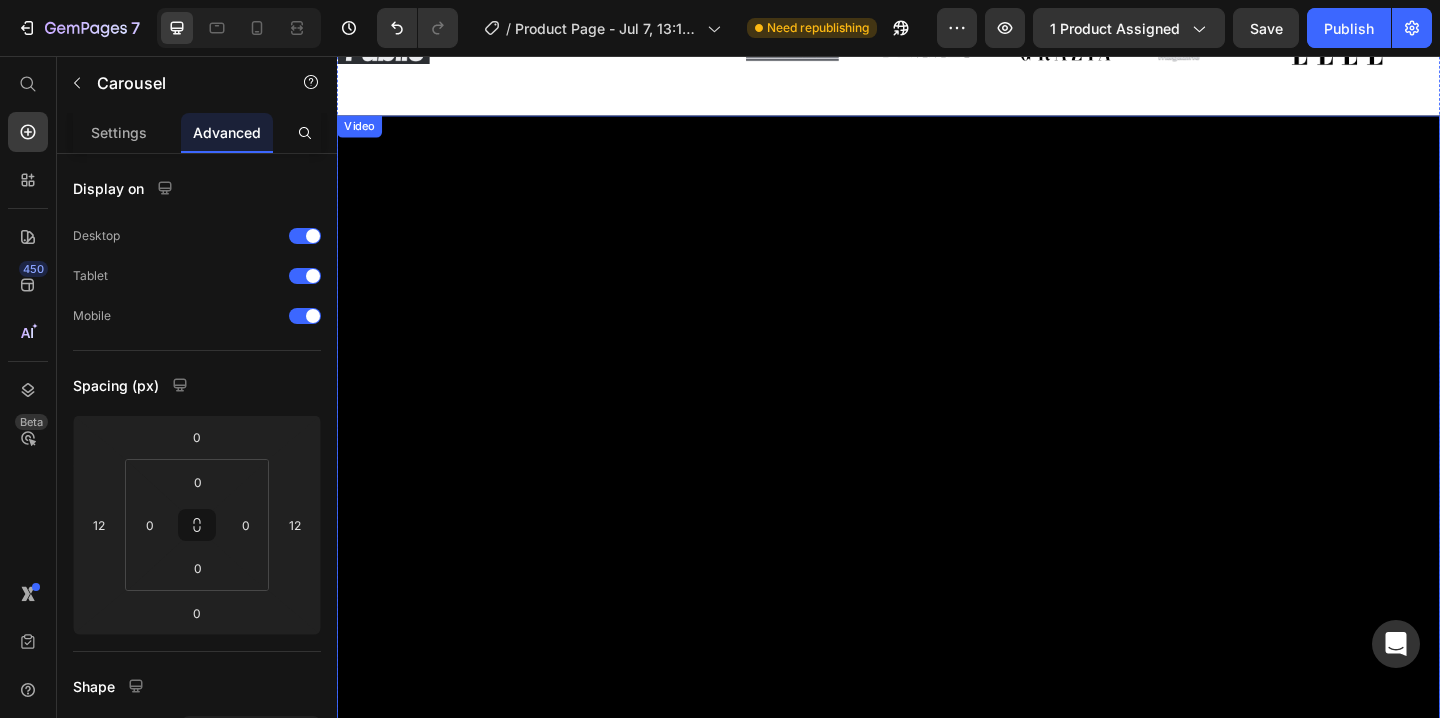 scroll, scrollTop: 2711, scrollLeft: 0, axis: vertical 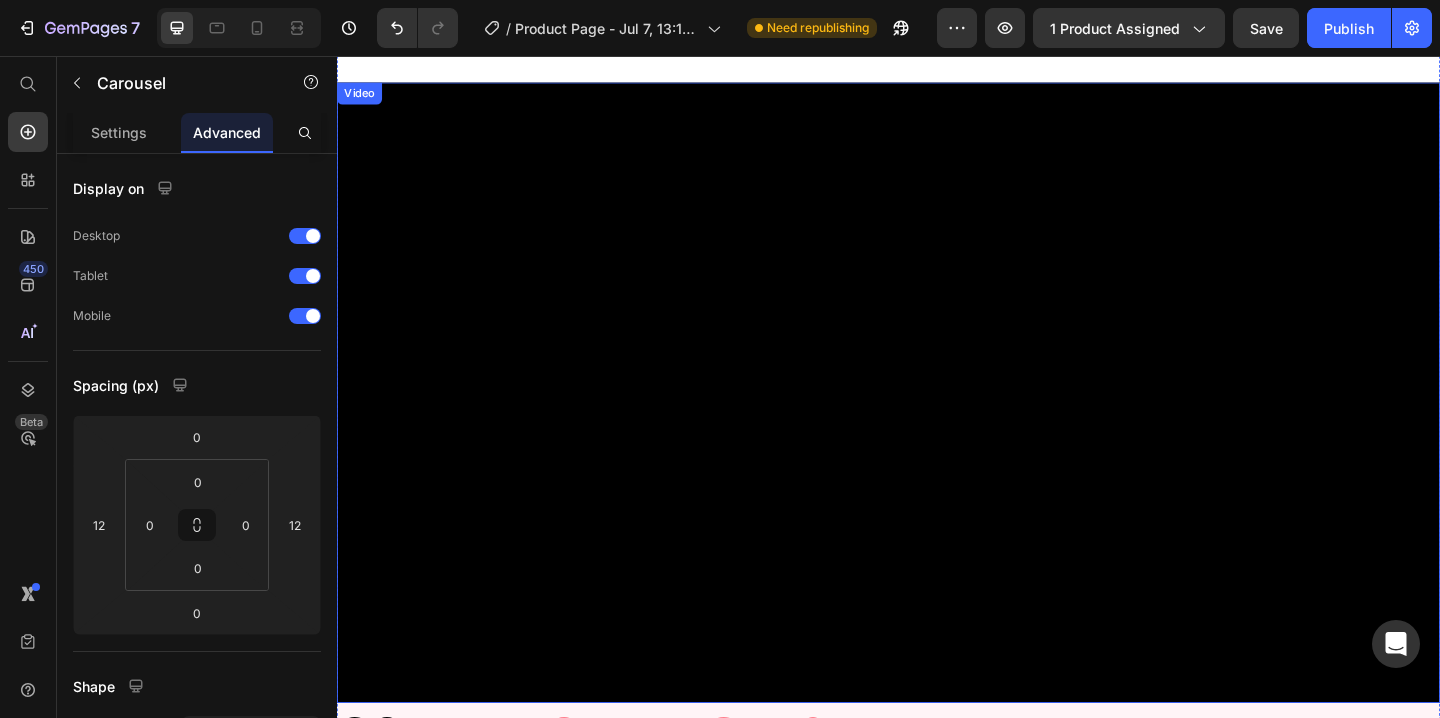 click at bounding box center [937, 422] 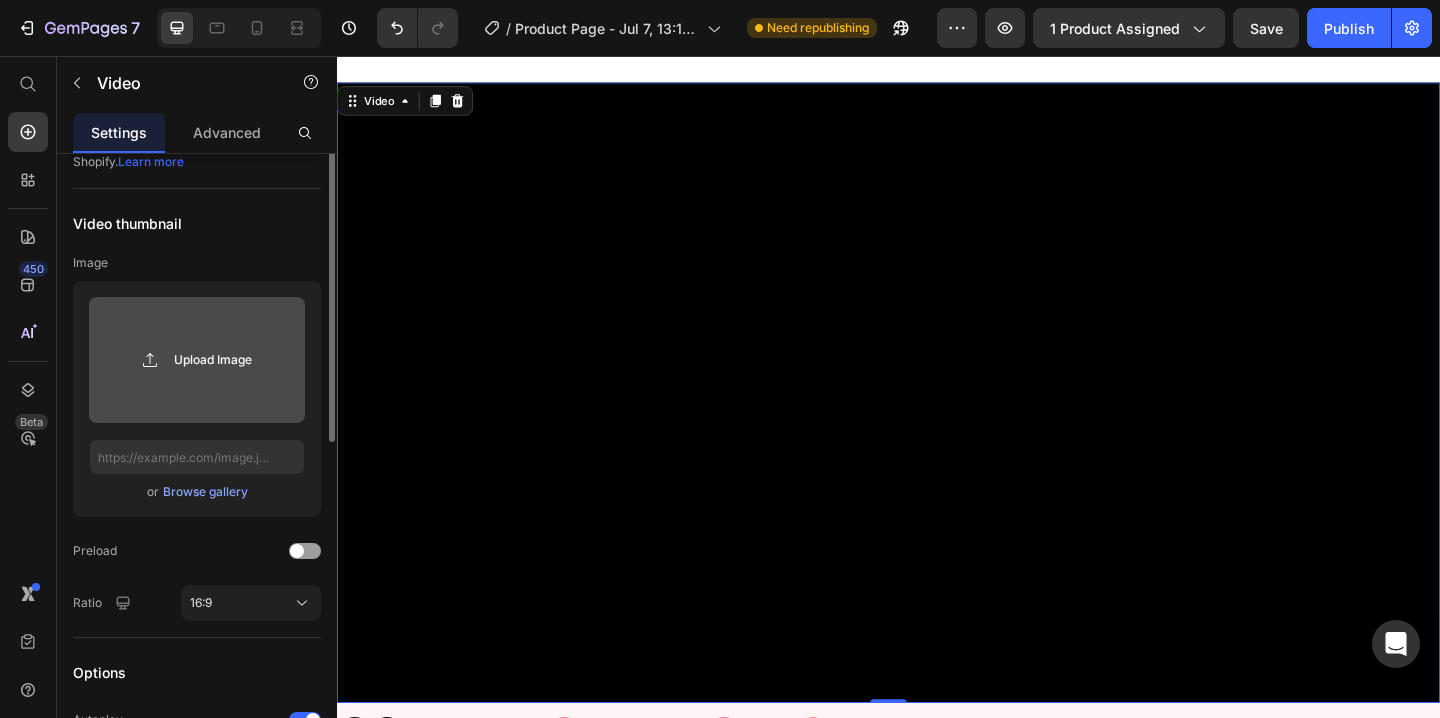 scroll, scrollTop: 303, scrollLeft: 0, axis: vertical 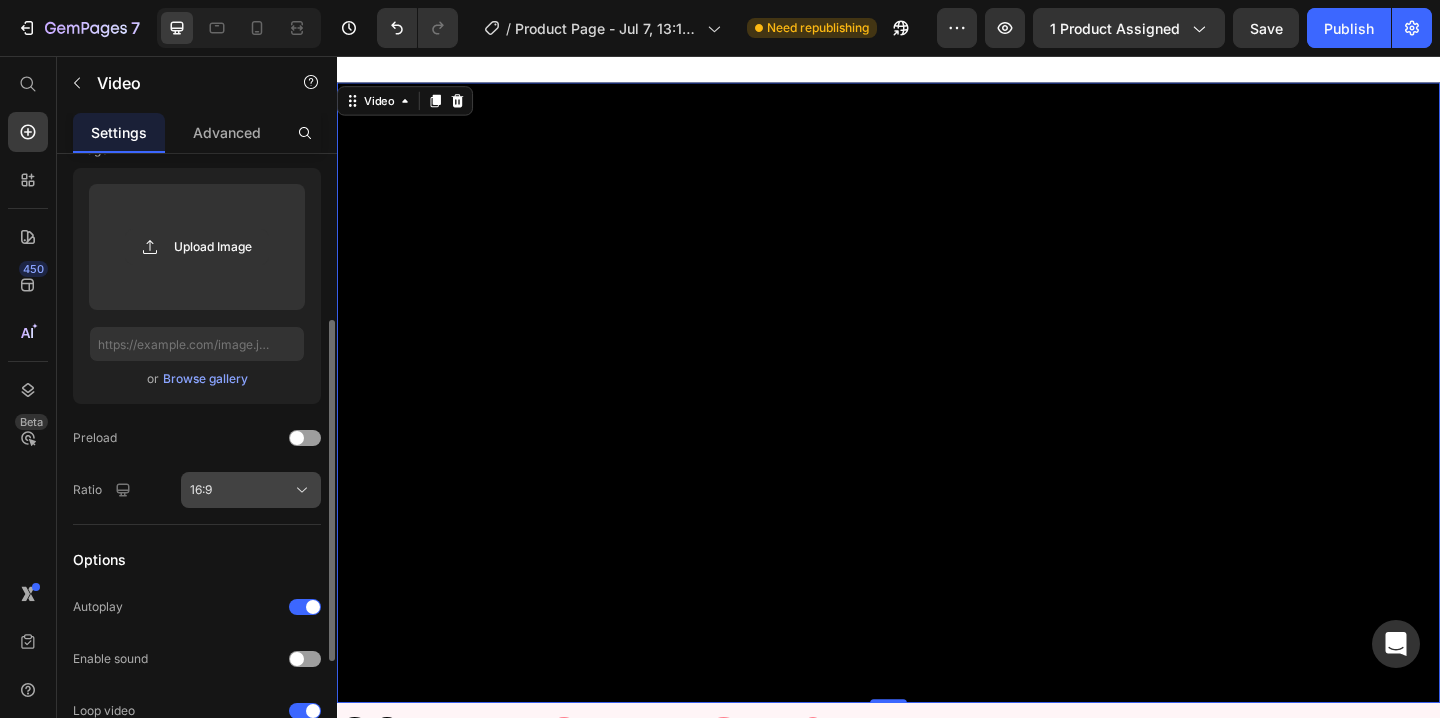 click on "16:9" 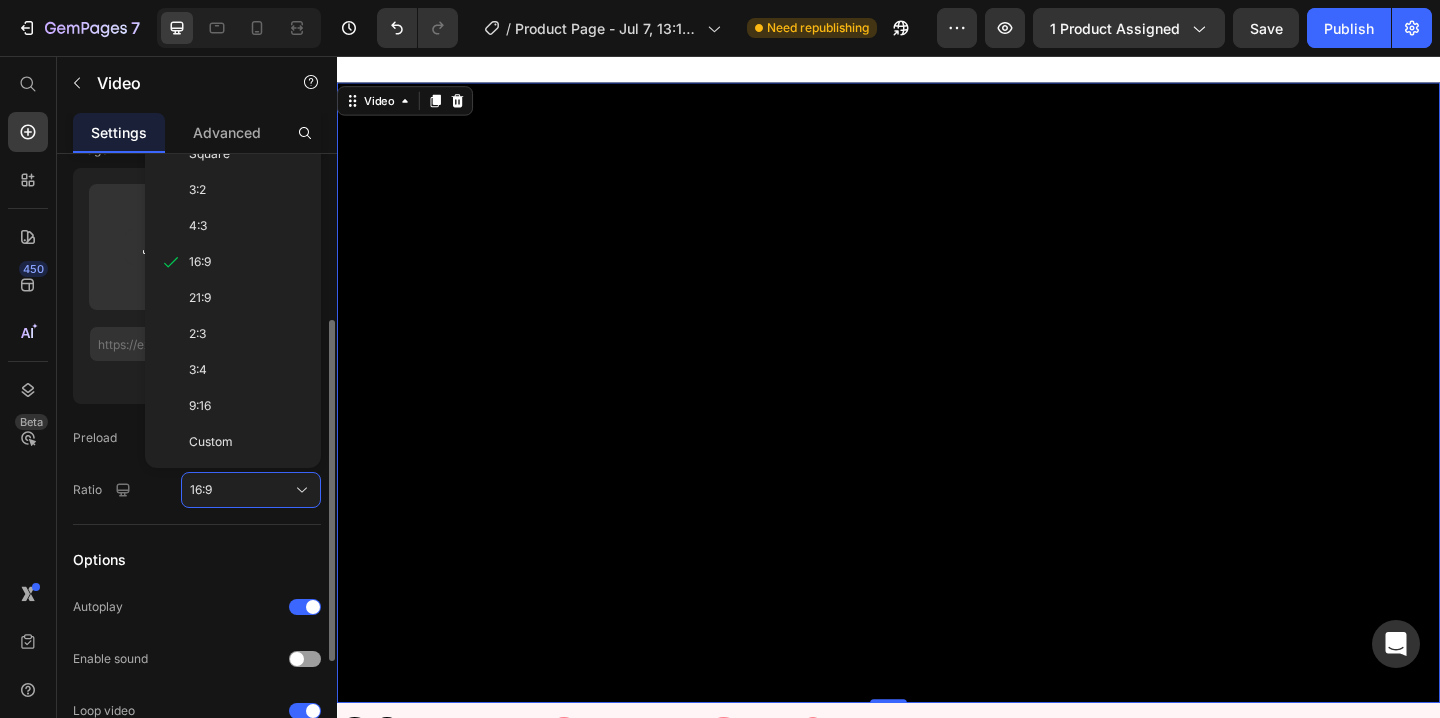 scroll, scrollTop: 0, scrollLeft: 0, axis: both 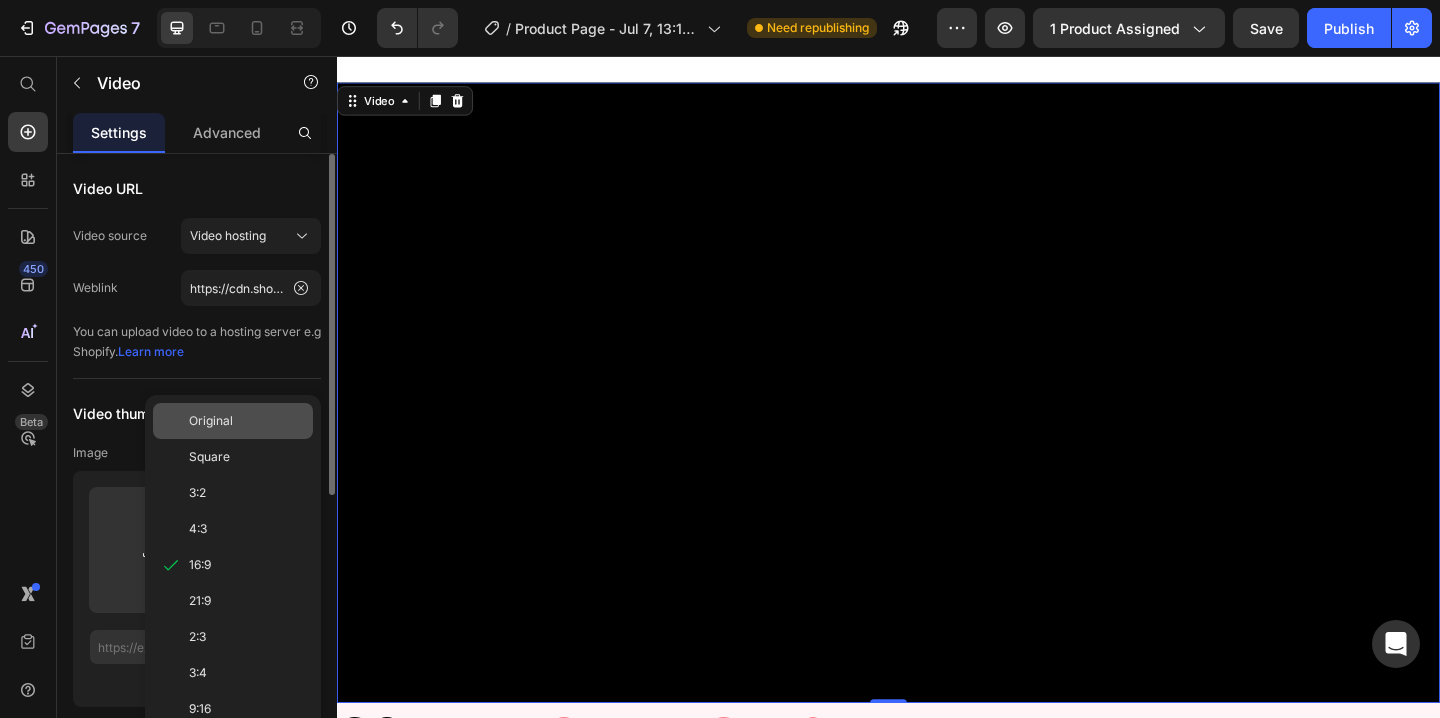 click on "Original" at bounding box center (211, 421) 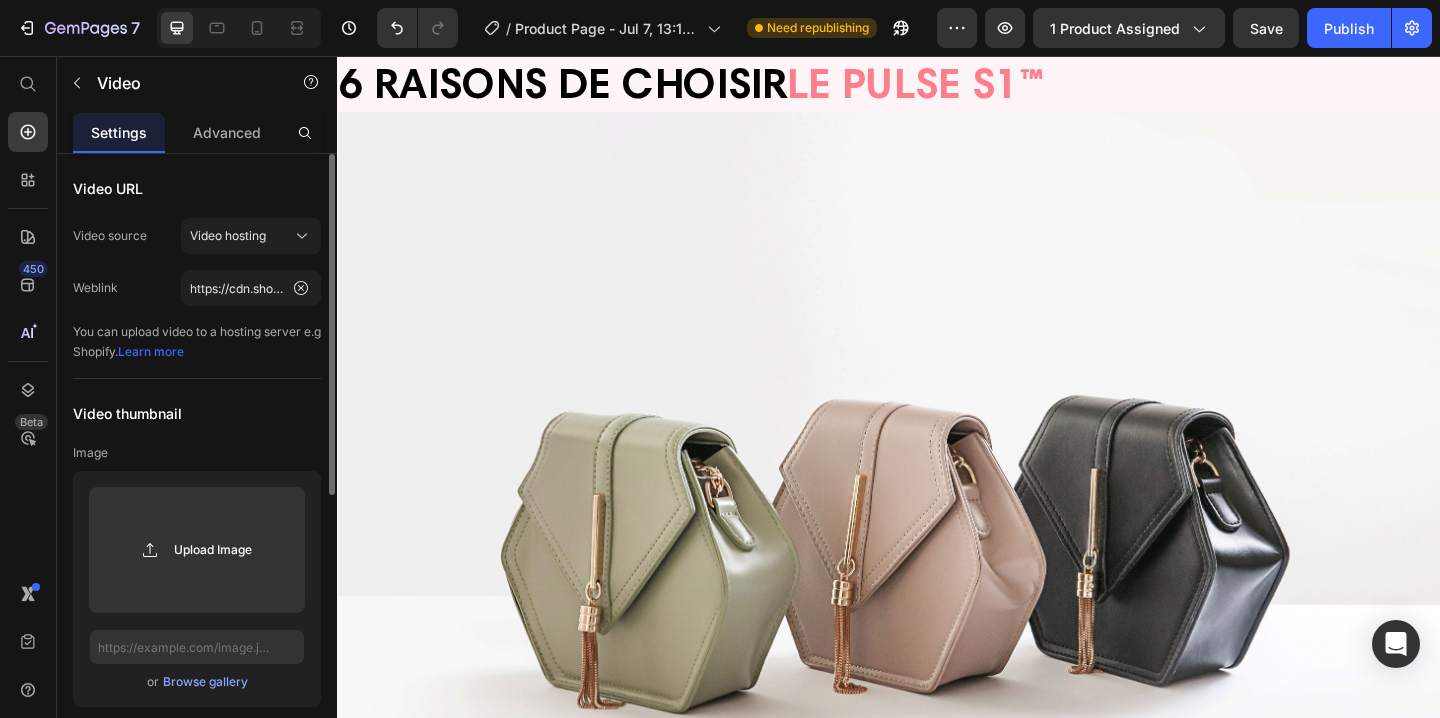 scroll, scrollTop: 3599, scrollLeft: 0, axis: vertical 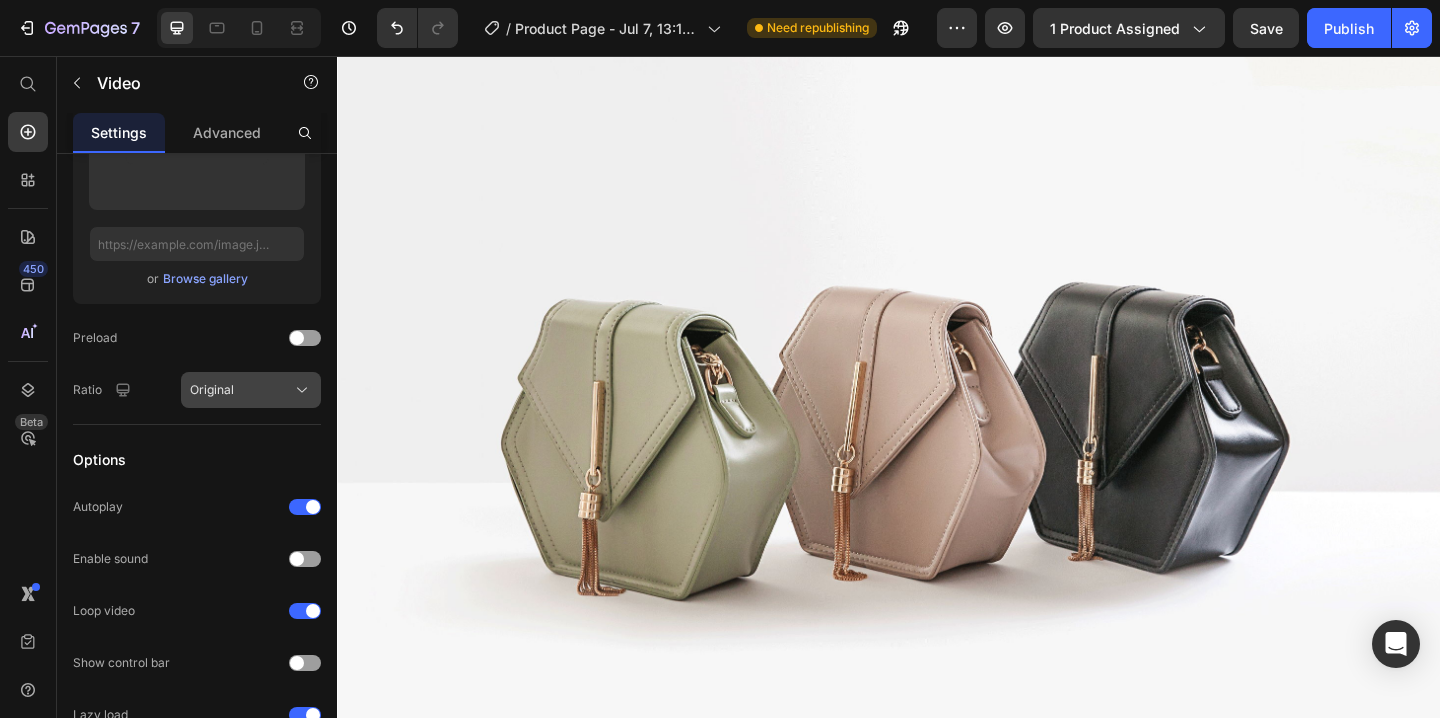 click on "Original" at bounding box center (251, 390) 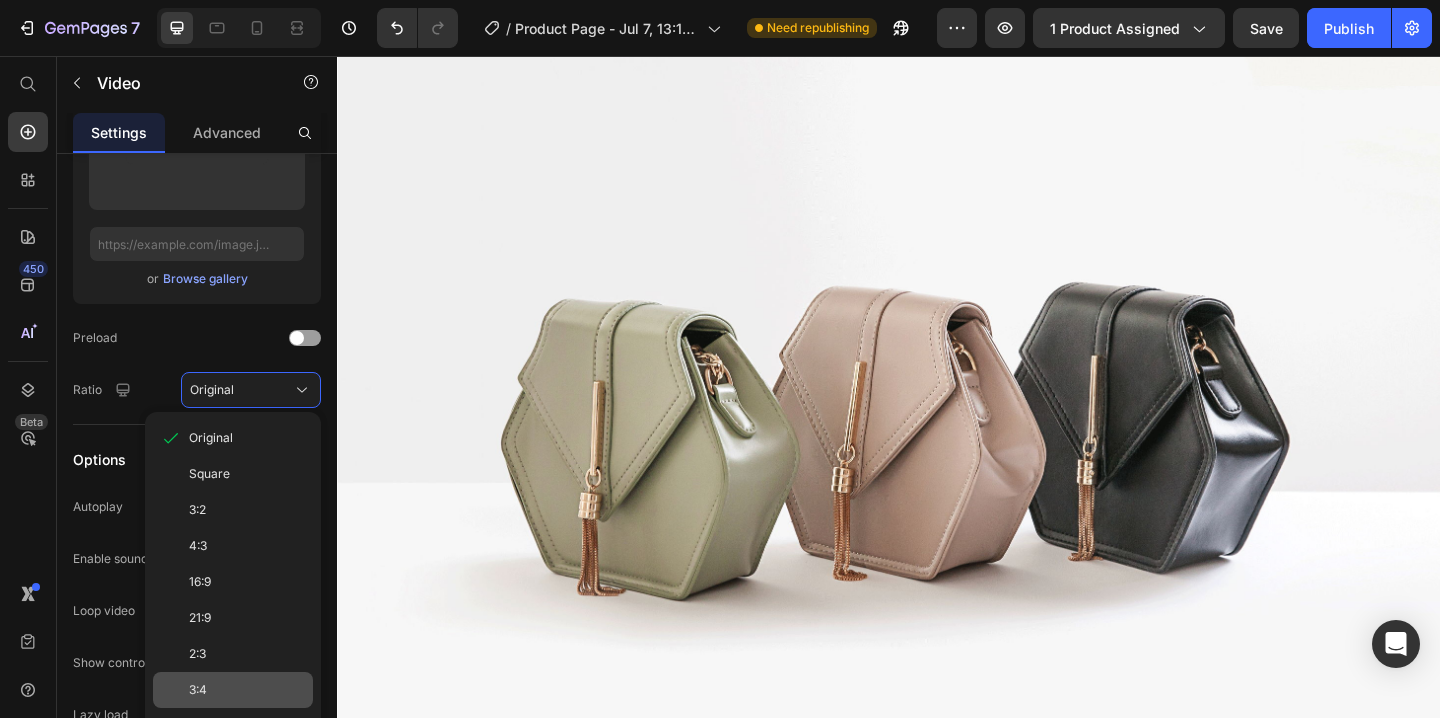scroll, scrollTop: 509, scrollLeft: 0, axis: vertical 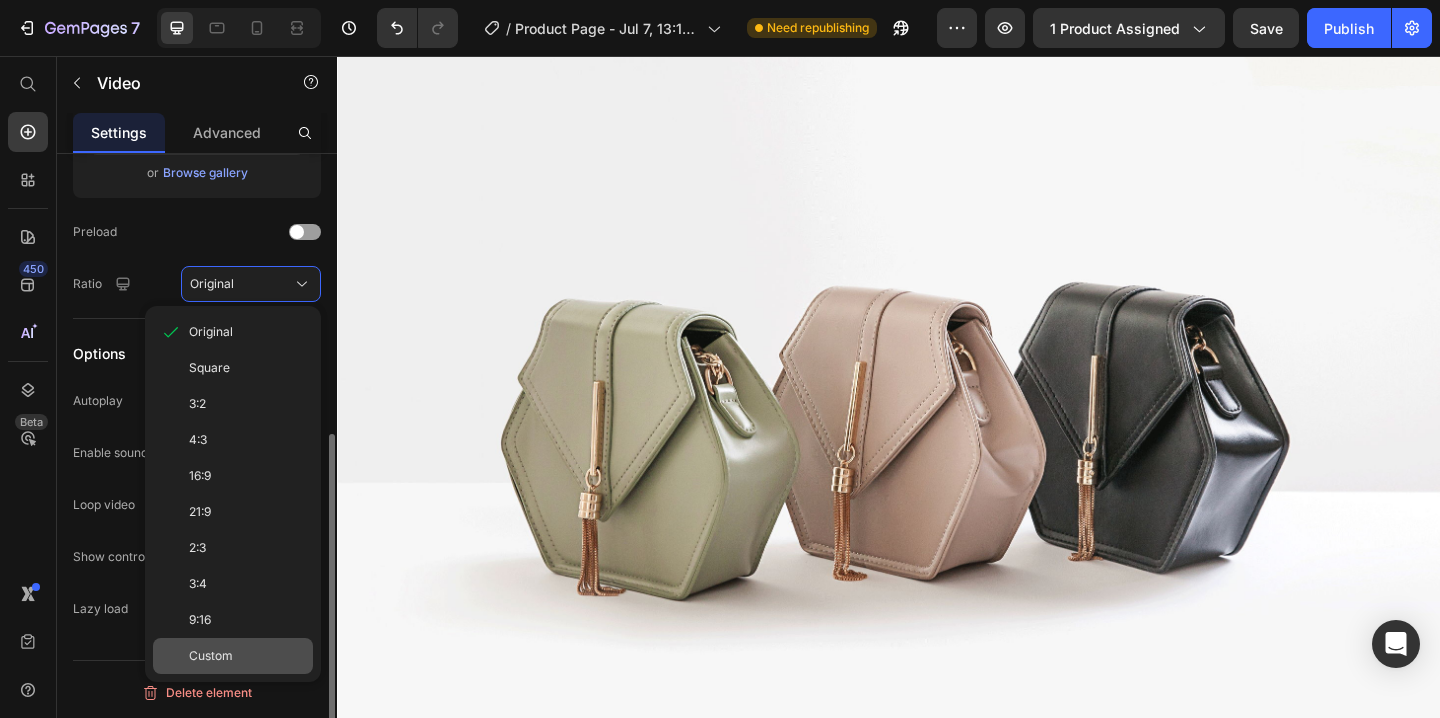 click on "Custom" 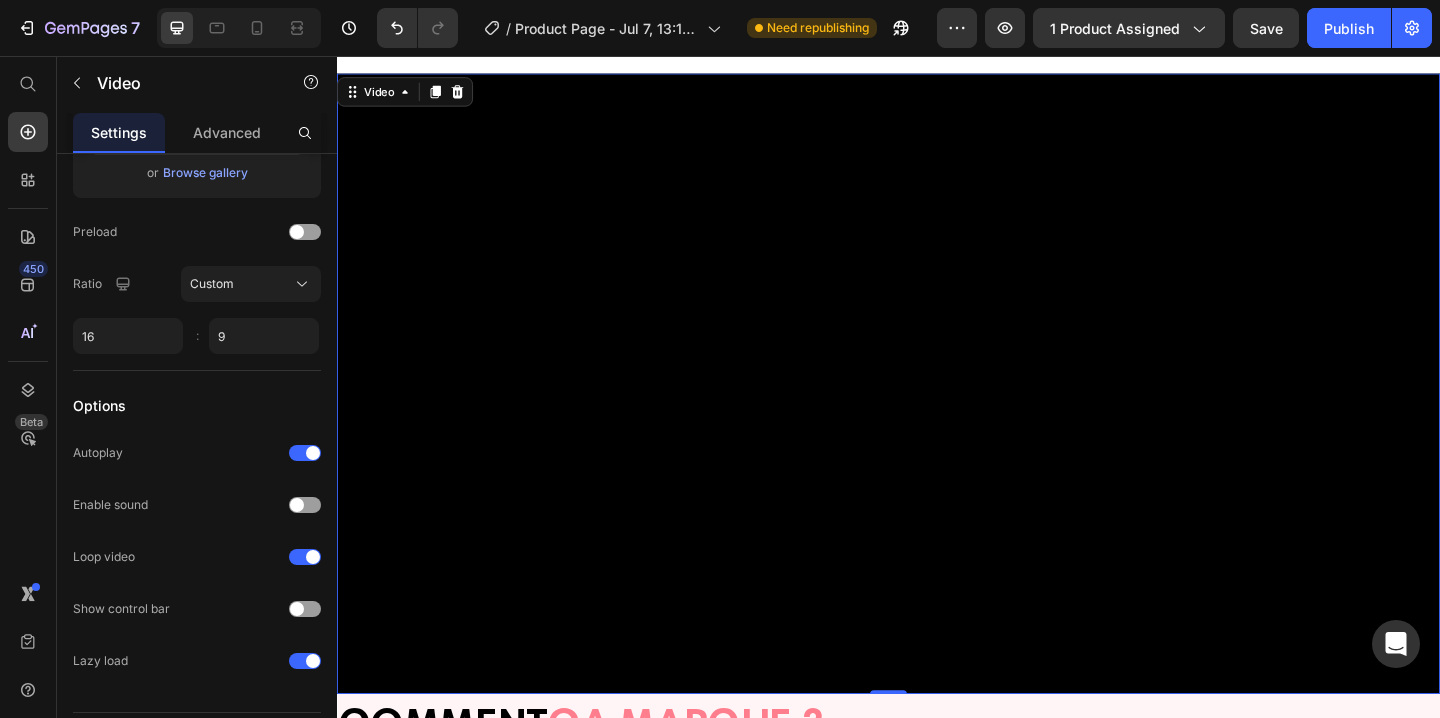 scroll, scrollTop: 2676, scrollLeft: 0, axis: vertical 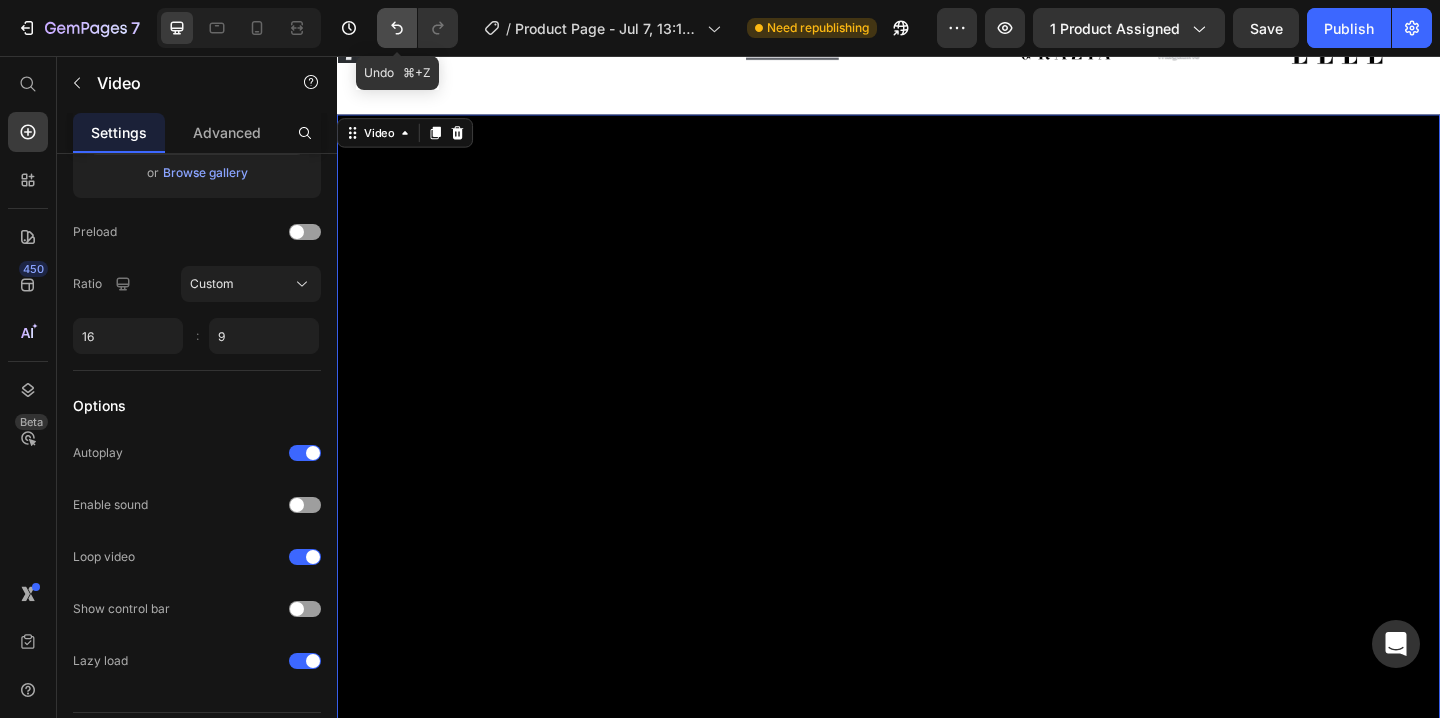 click 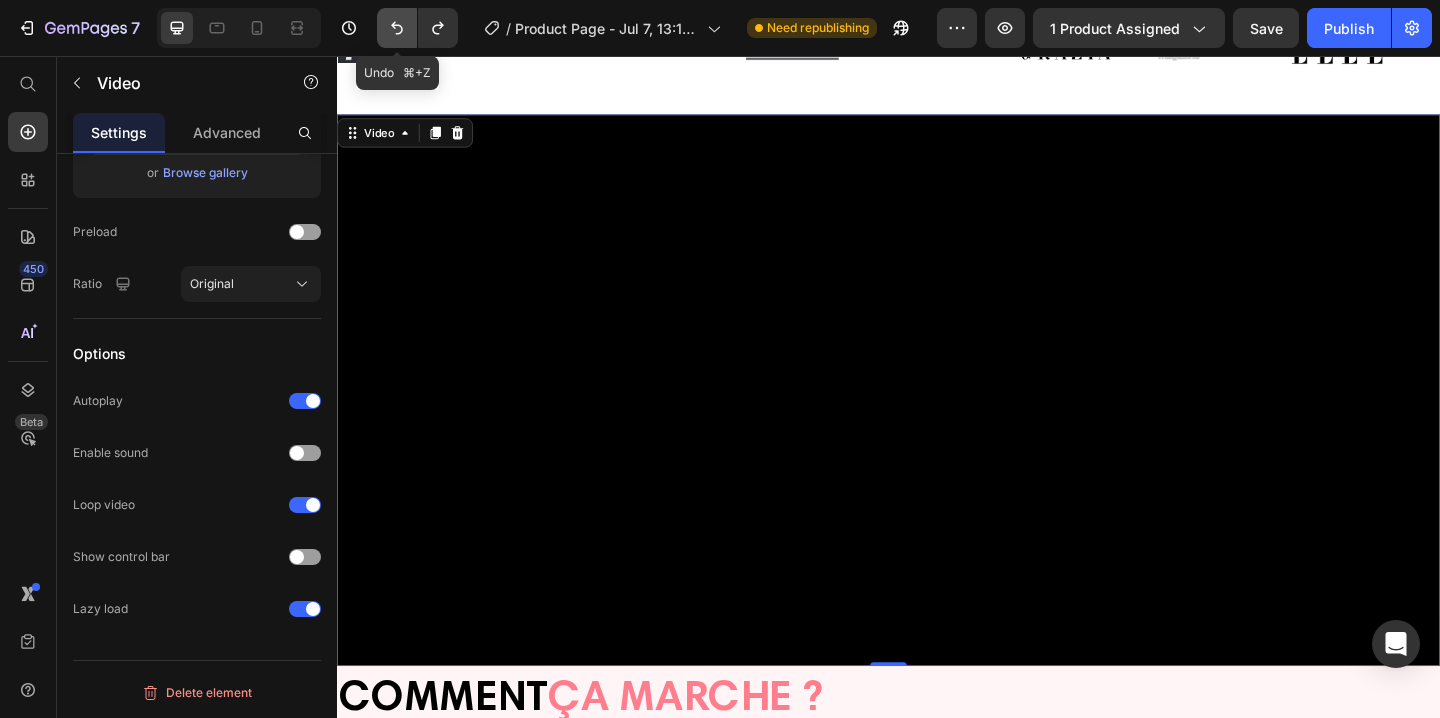 click 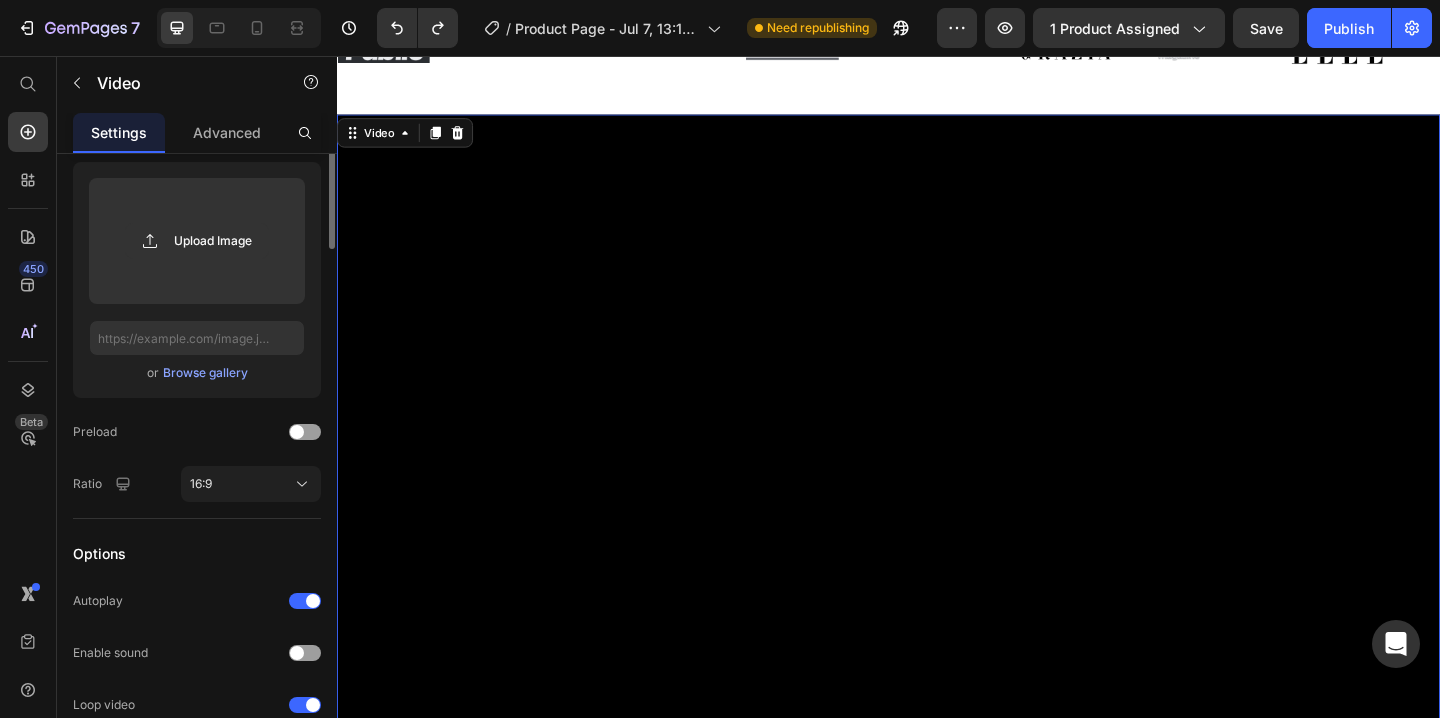 scroll, scrollTop: 0, scrollLeft: 0, axis: both 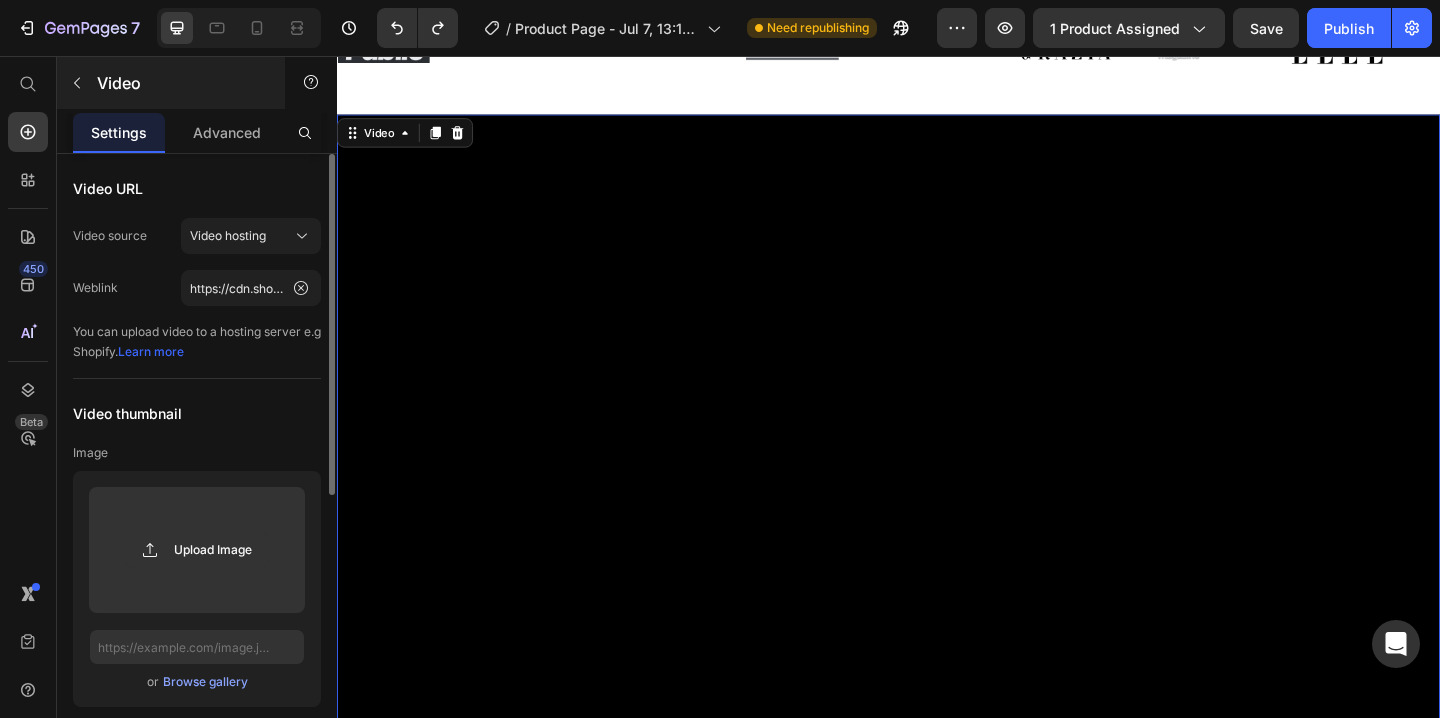 click on "Video" at bounding box center (171, 83) 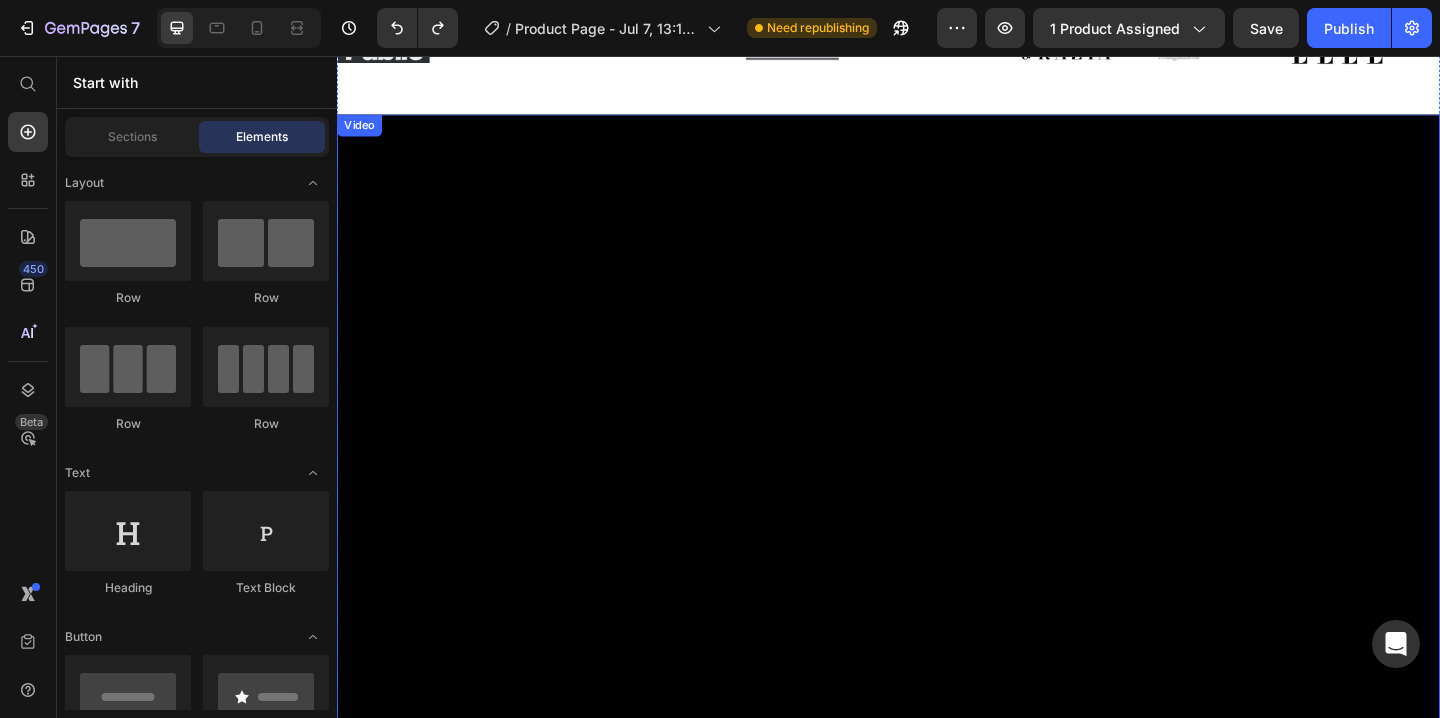 click at bounding box center (937, 457) 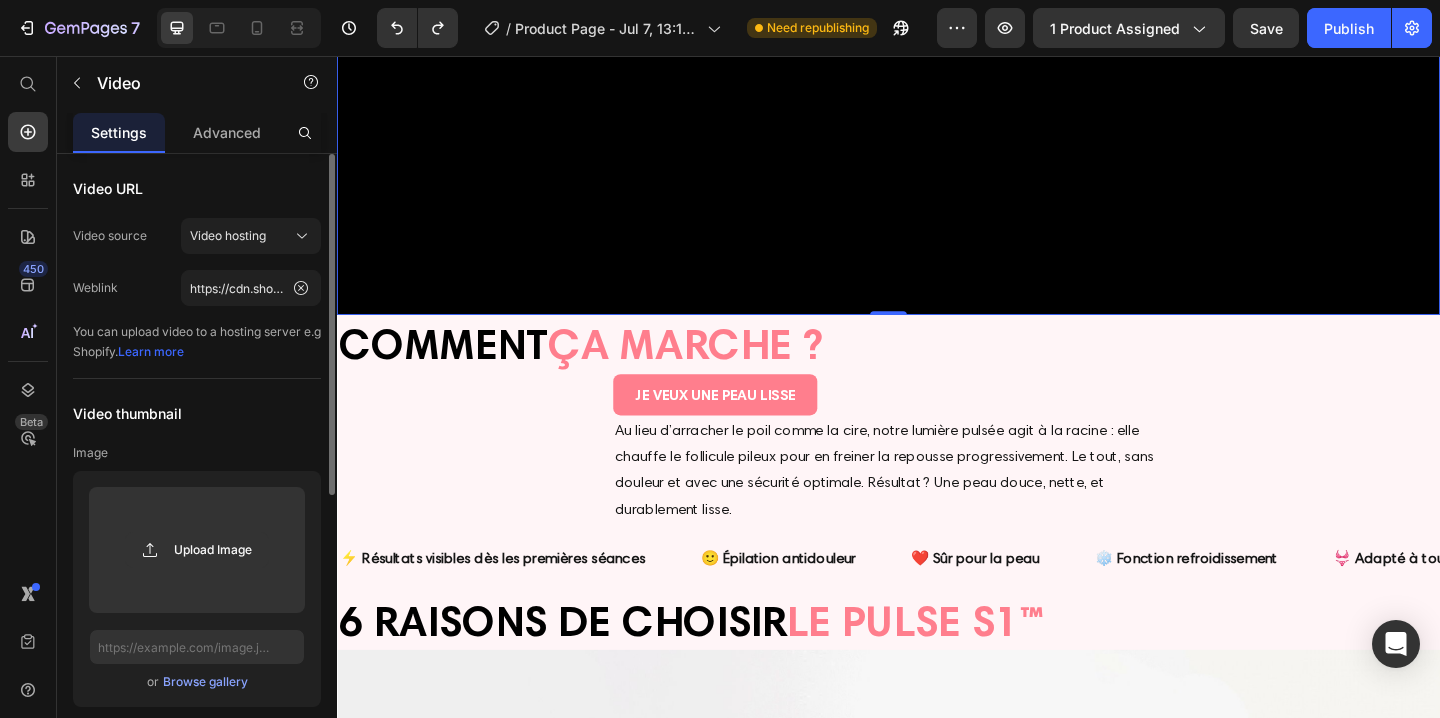 scroll, scrollTop: 3183, scrollLeft: 0, axis: vertical 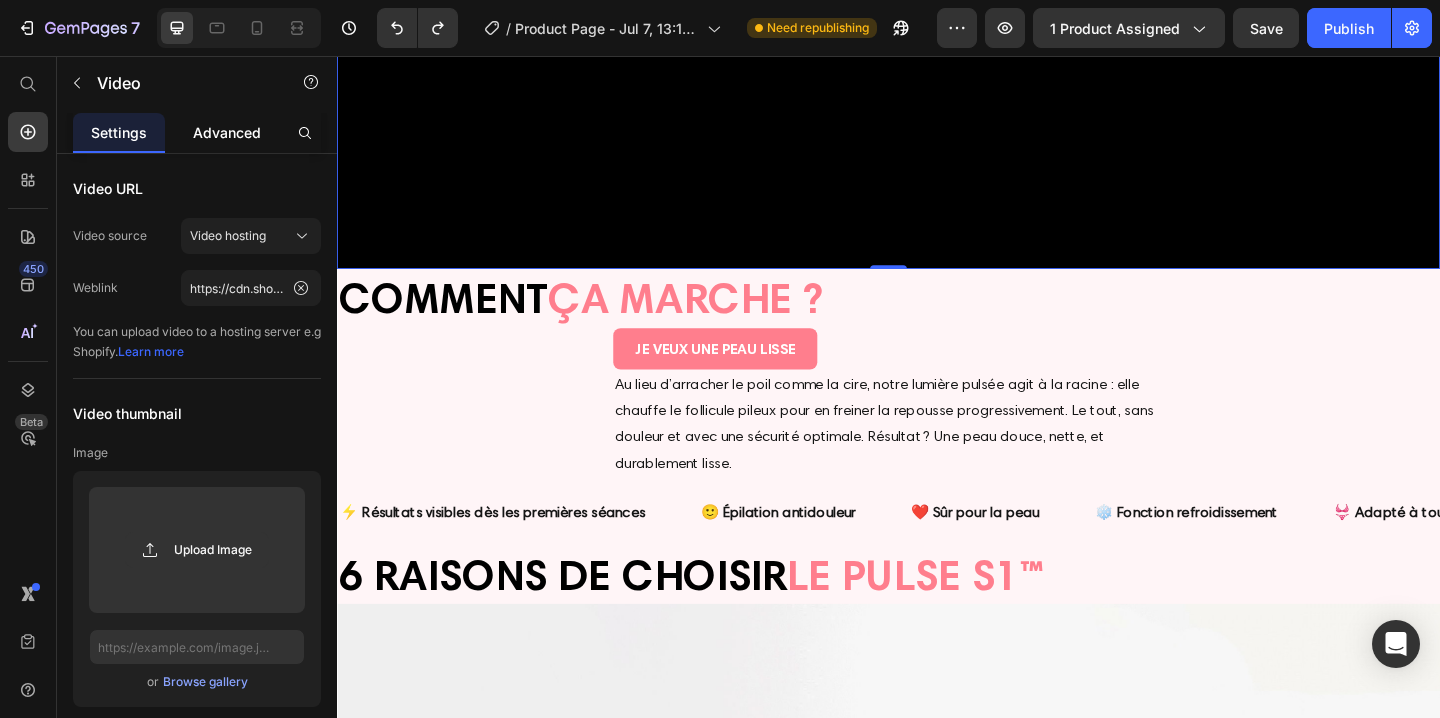click on "Advanced" at bounding box center (227, 132) 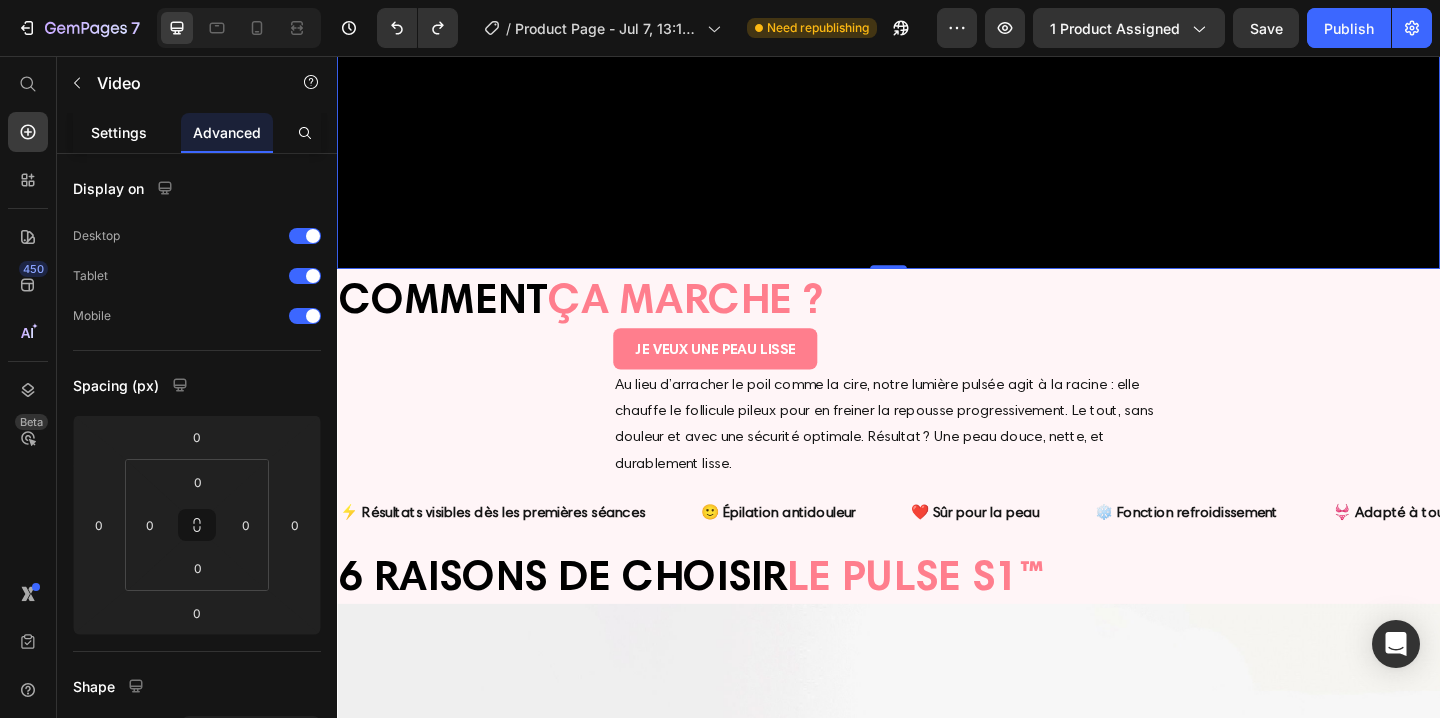 click on "Settings" at bounding box center (119, 132) 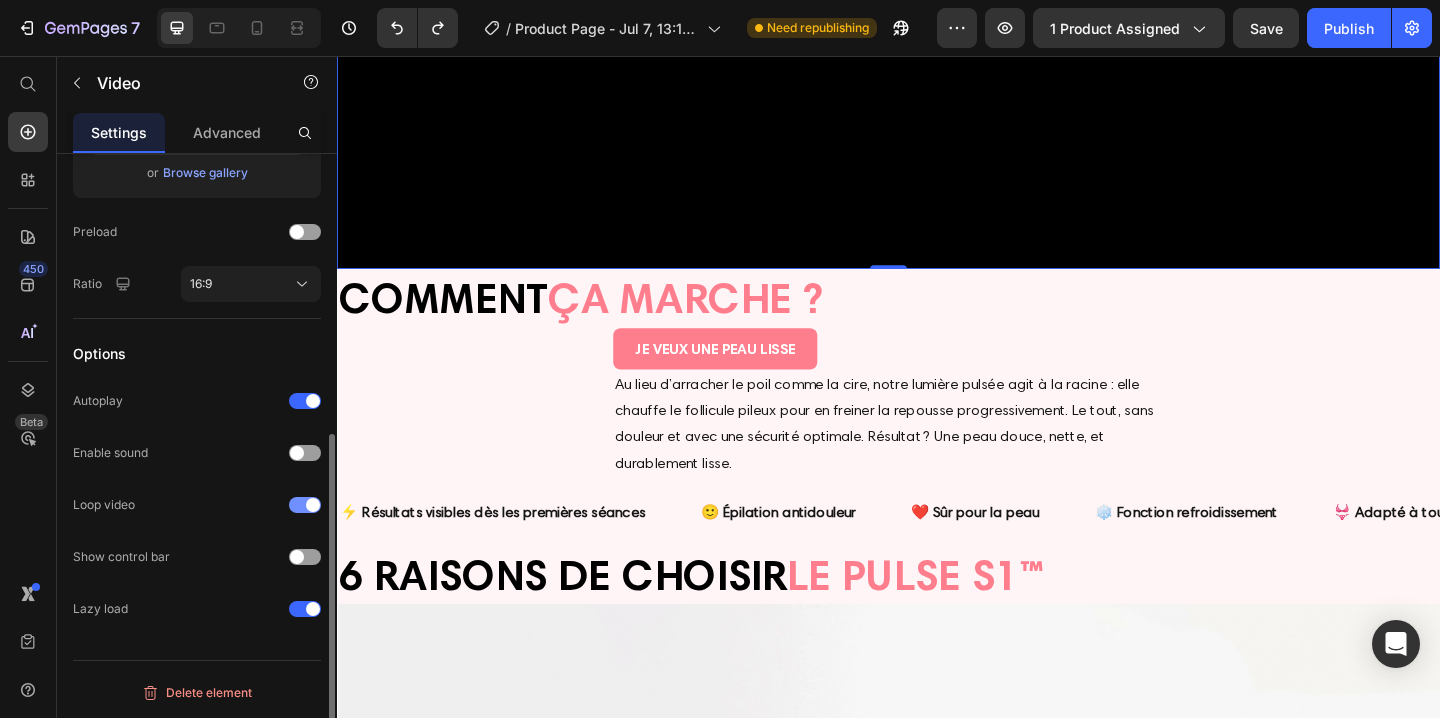 scroll, scrollTop: 509, scrollLeft: 0, axis: vertical 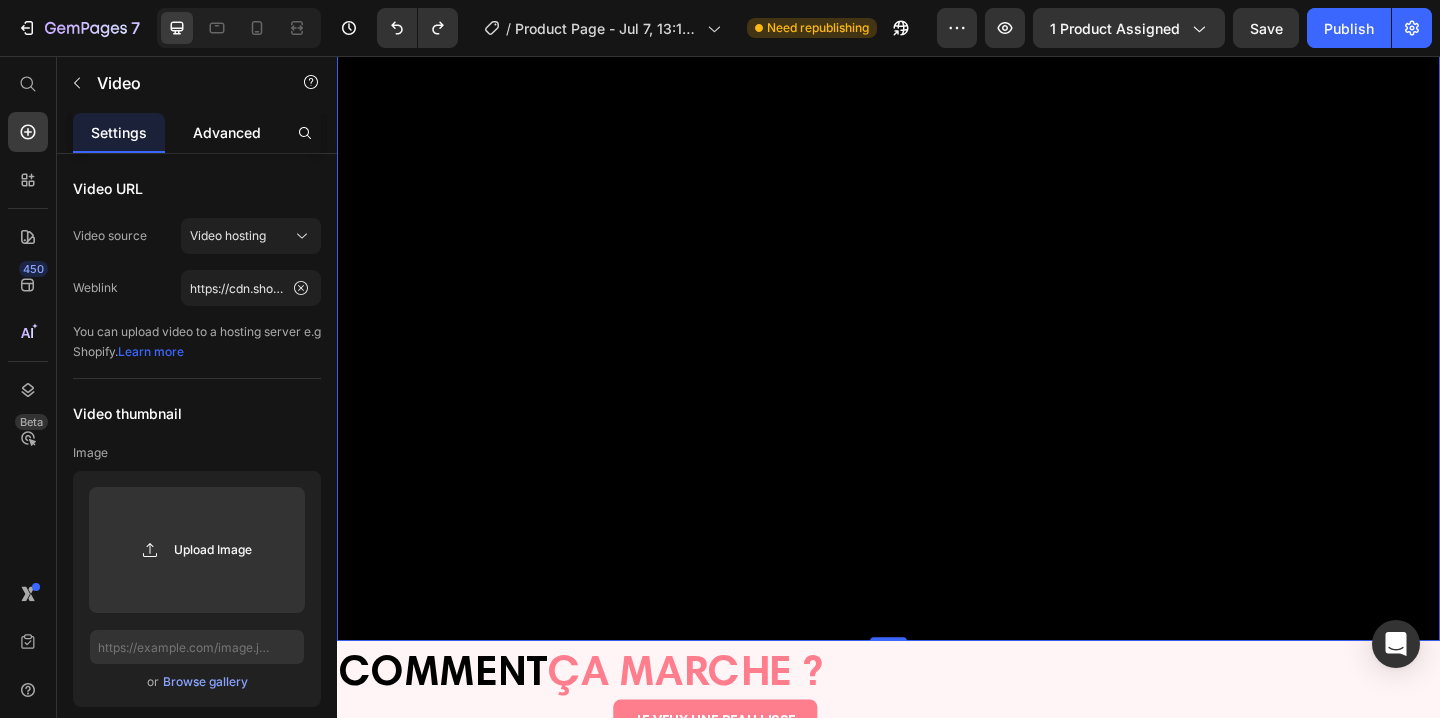 click on "Advanced" 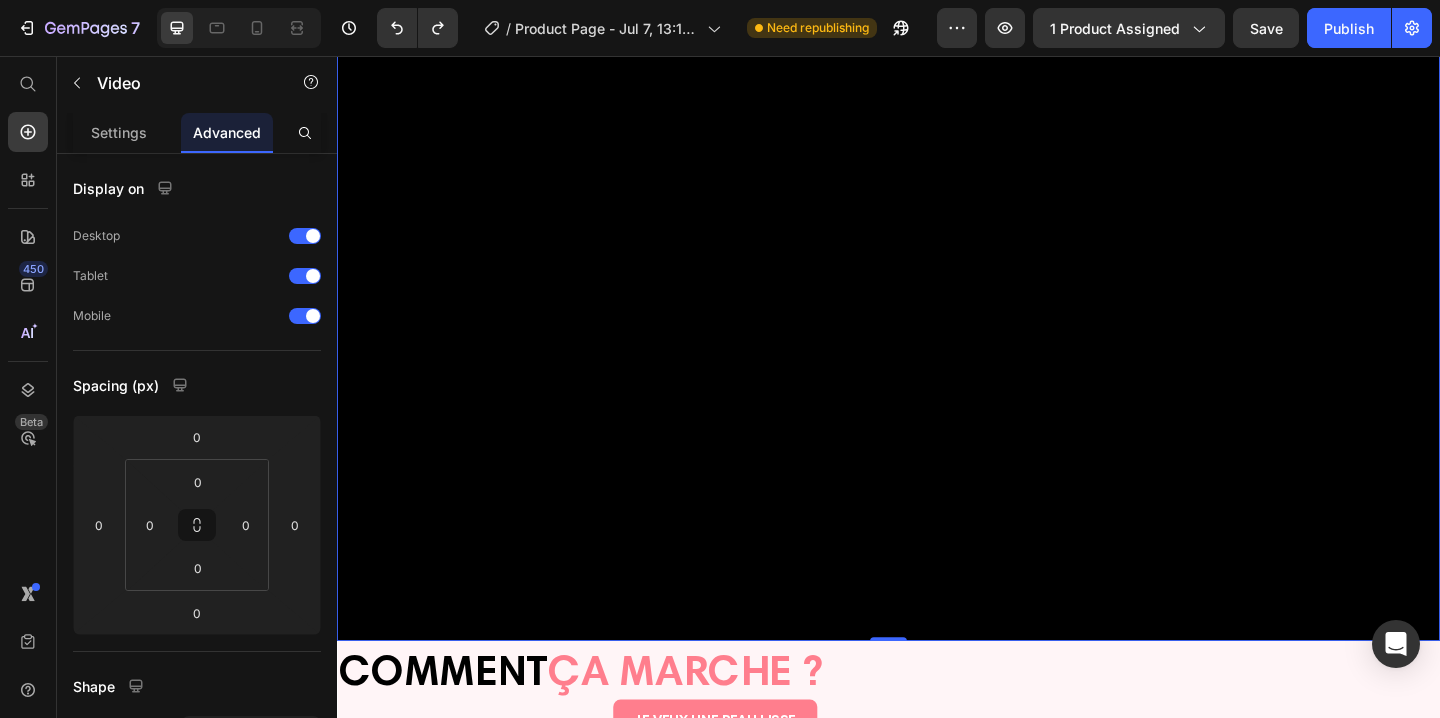 click at bounding box center [937, 354] 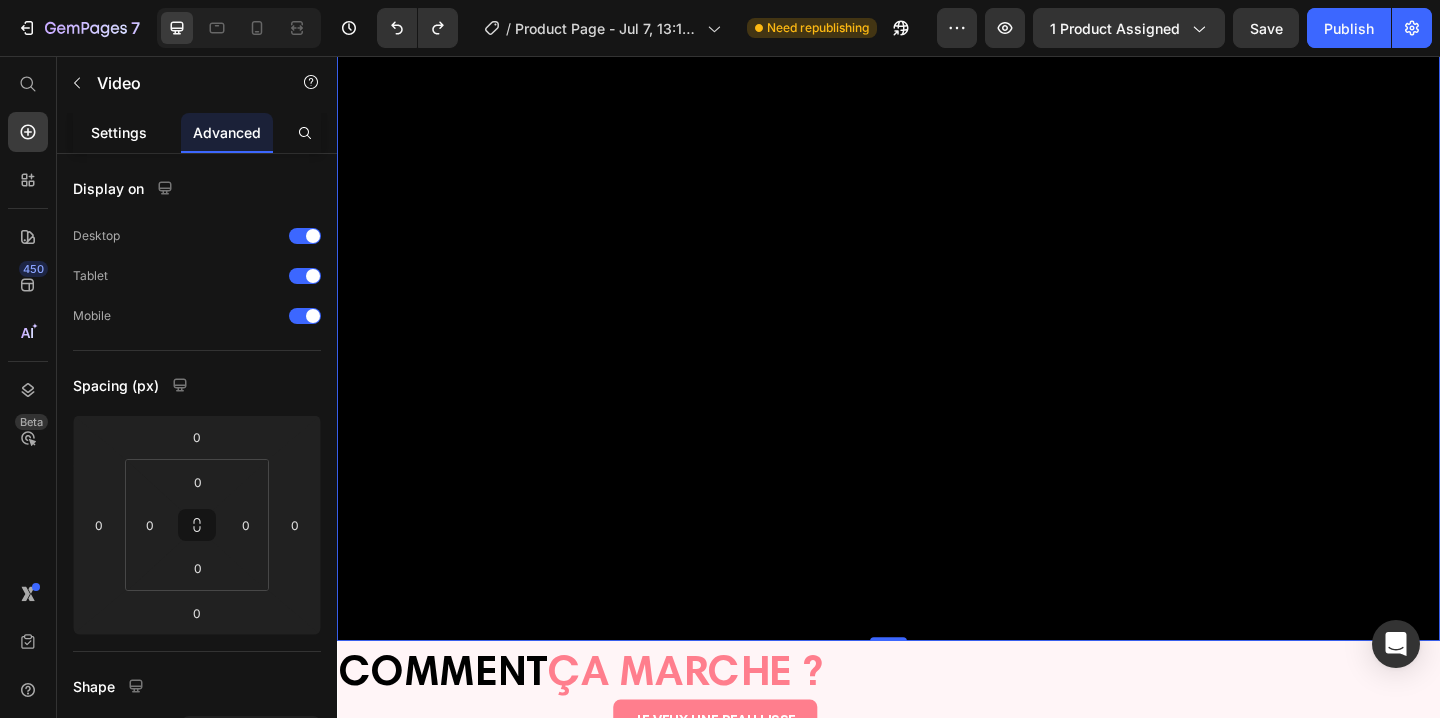 click on "Settings" at bounding box center (119, 132) 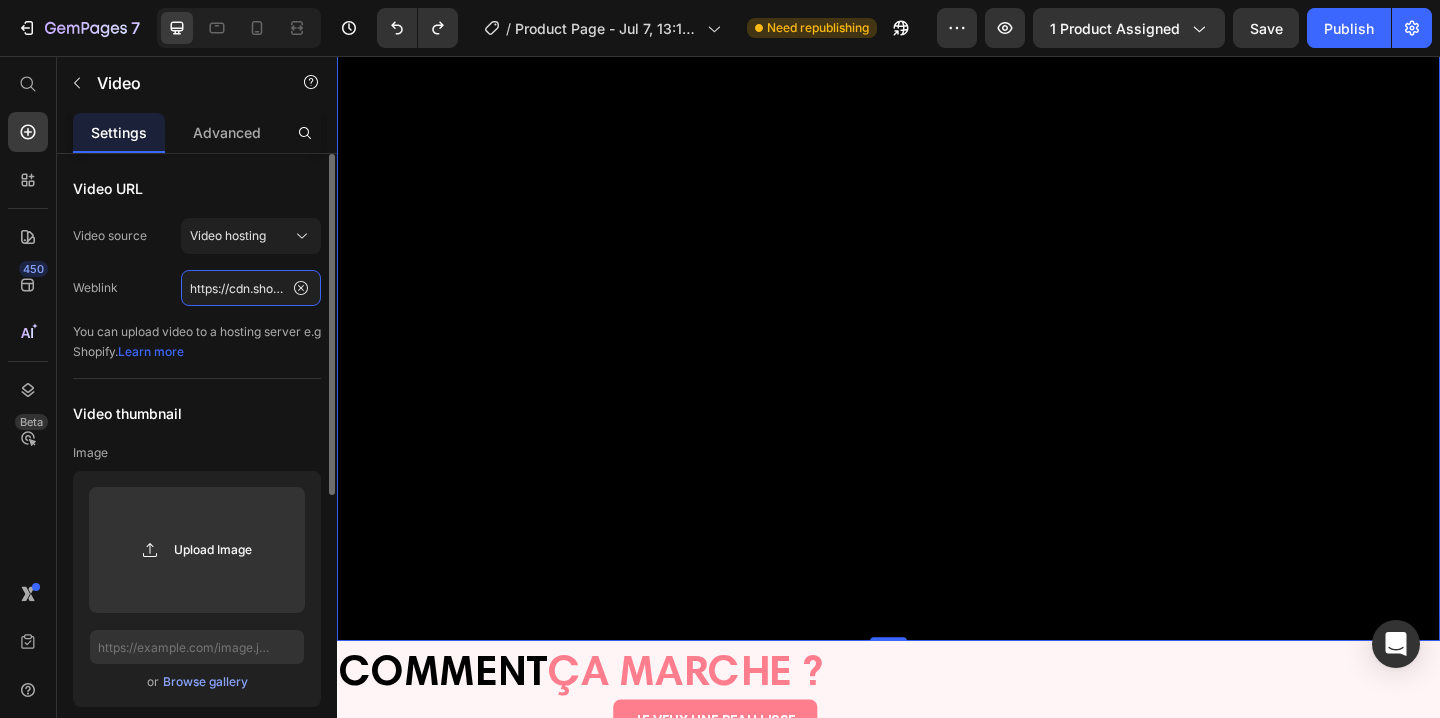 click on "https://cdn.shopify.com/videos/c/o/v/d226a2285e104e218b52c9cfa6d9c2a9.mp4" 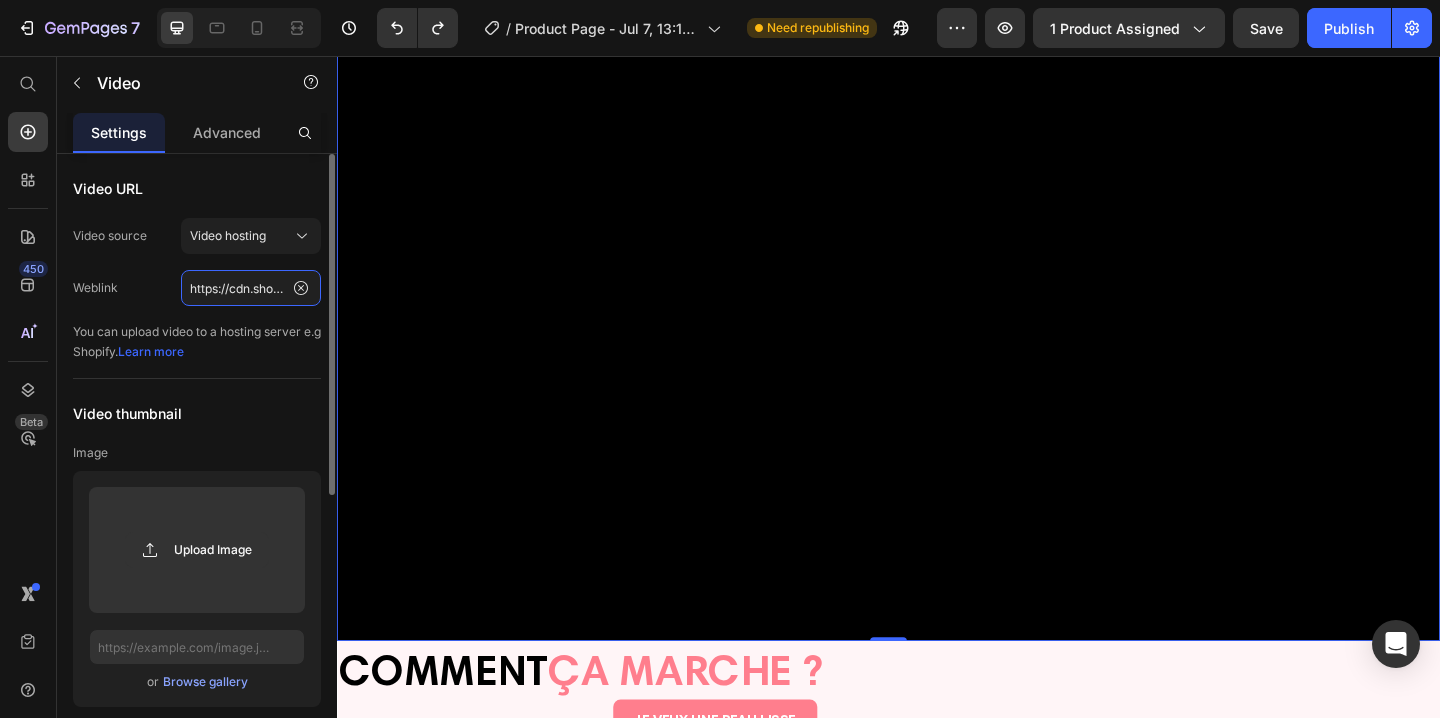 click on "https://cdn.shopify.com/videos/c/o/v/d226a2285e104e218b52c9cfa6d9c2a9.mp4" 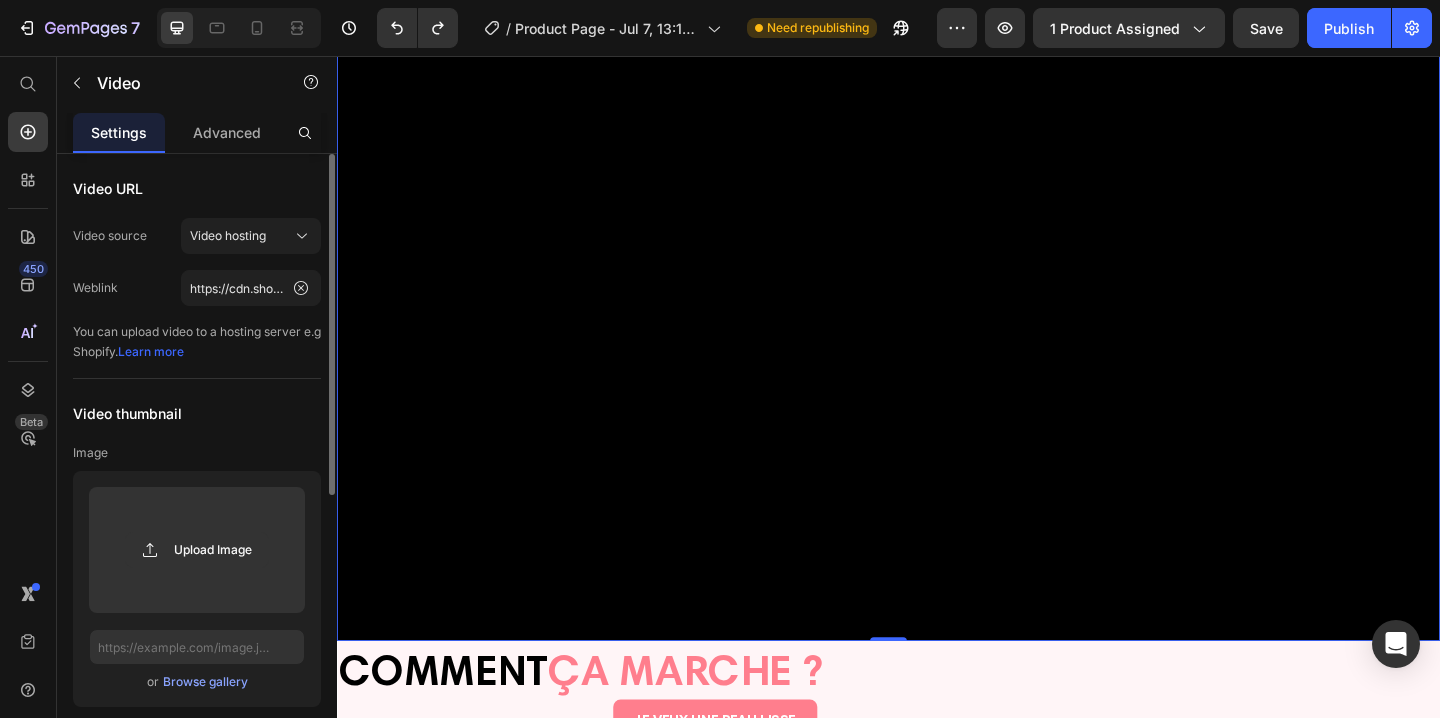 click on "Video URL Video source Video hosting Weblink https://cdn.shopify.com/videos/c/o/v/d226a2285e104e218b52c9cfa6d9c2a9.mp4 You can upload video to a hosting server e.g Shopify.   Learn more Video thumbnail Image Upload Image  or   Browse gallery  Preload Ratio 16:9 Options Autoplay Enable sound Loop video Show control bar Lazy load  Delete element" at bounding box center (197, 719) 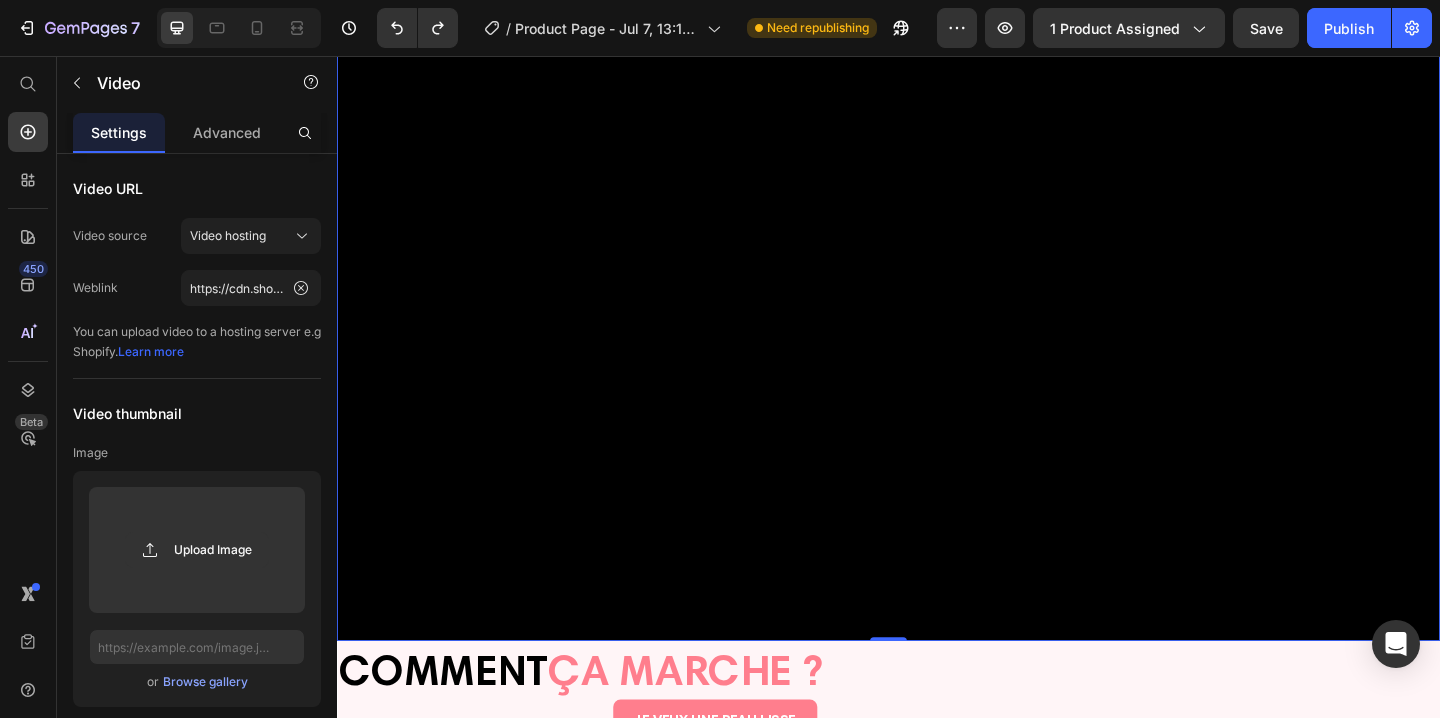 click 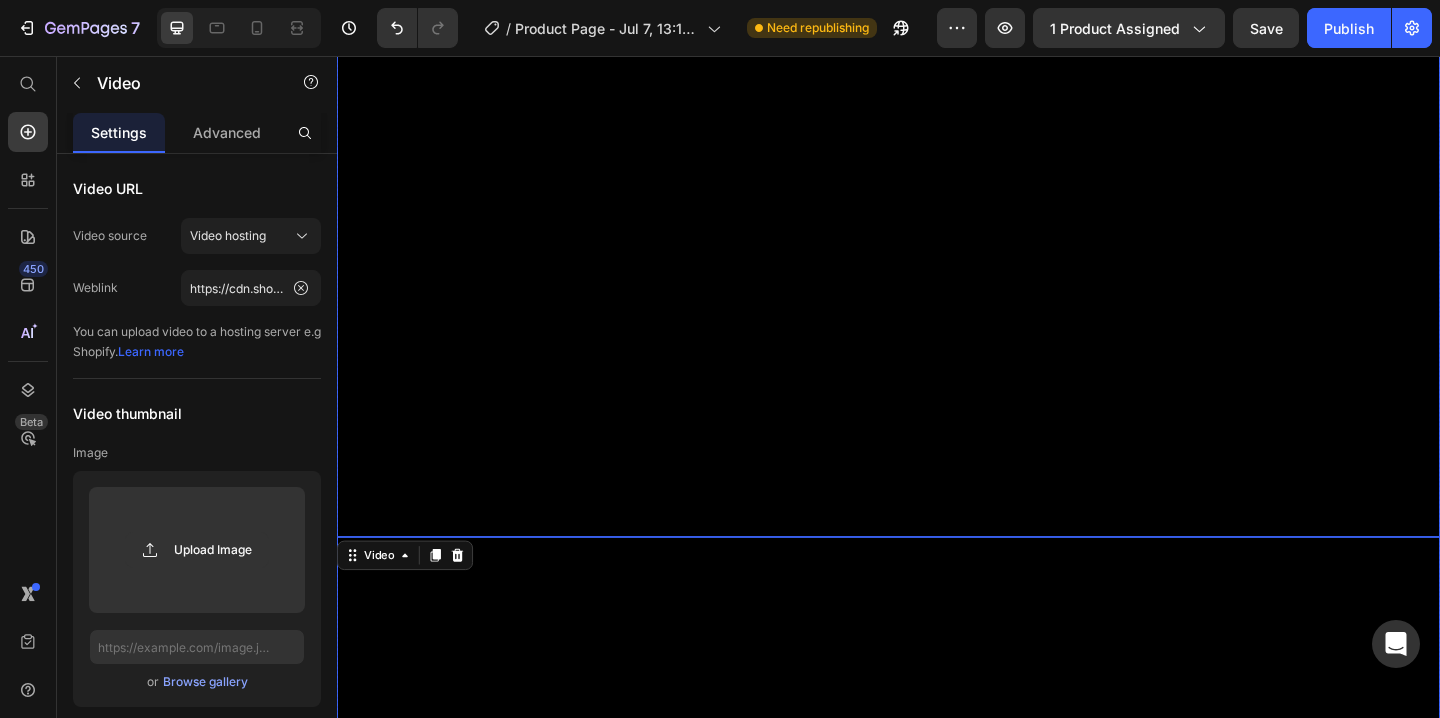 scroll, scrollTop: 2881, scrollLeft: 0, axis: vertical 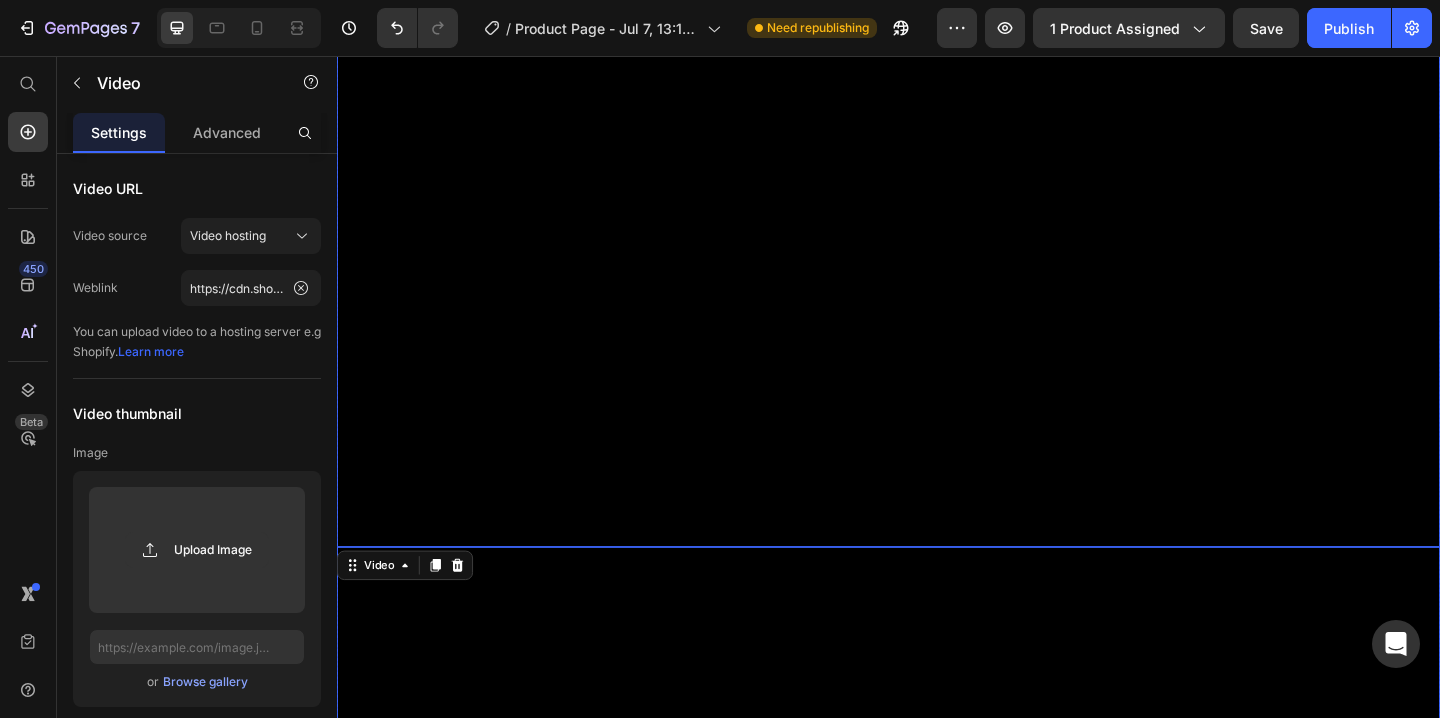 click at bounding box center (937, 252) 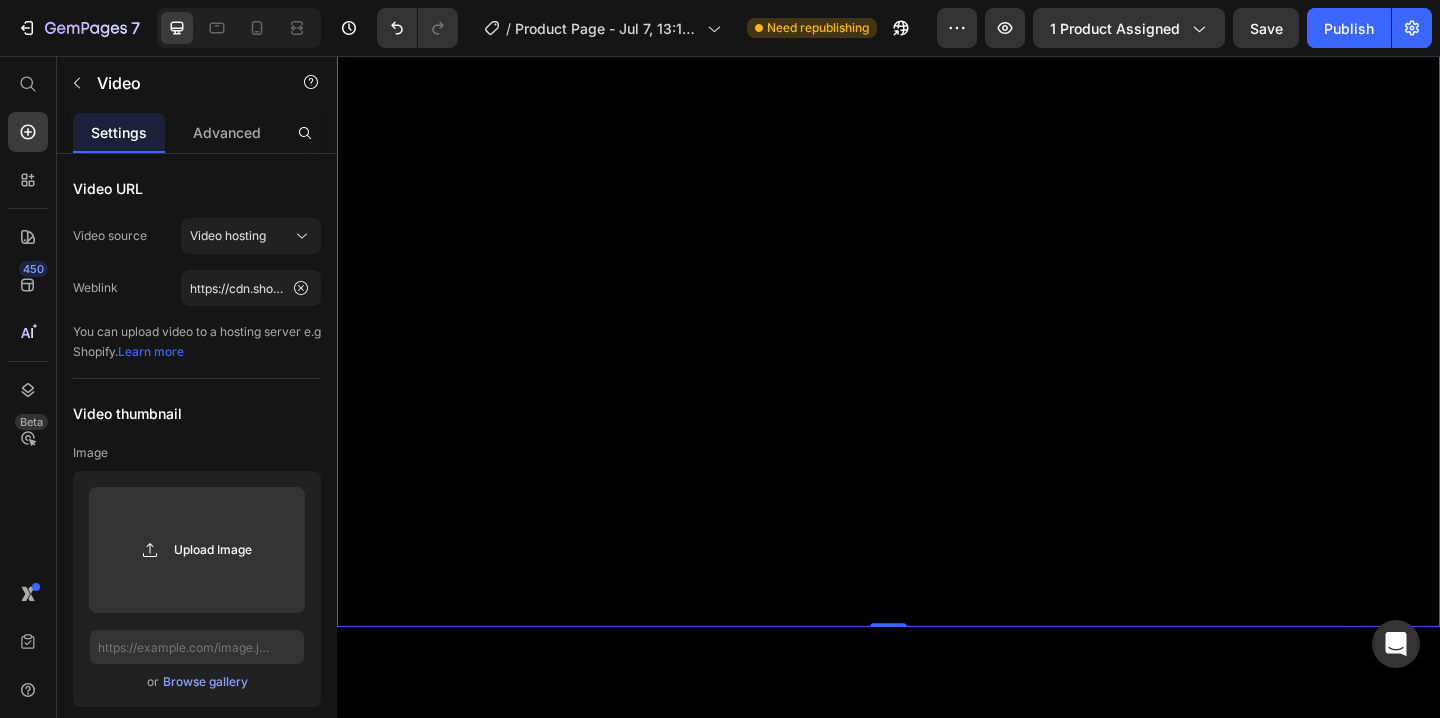 scroll, scrollTop: 2772, scrollLeft: 0, axis: vertical 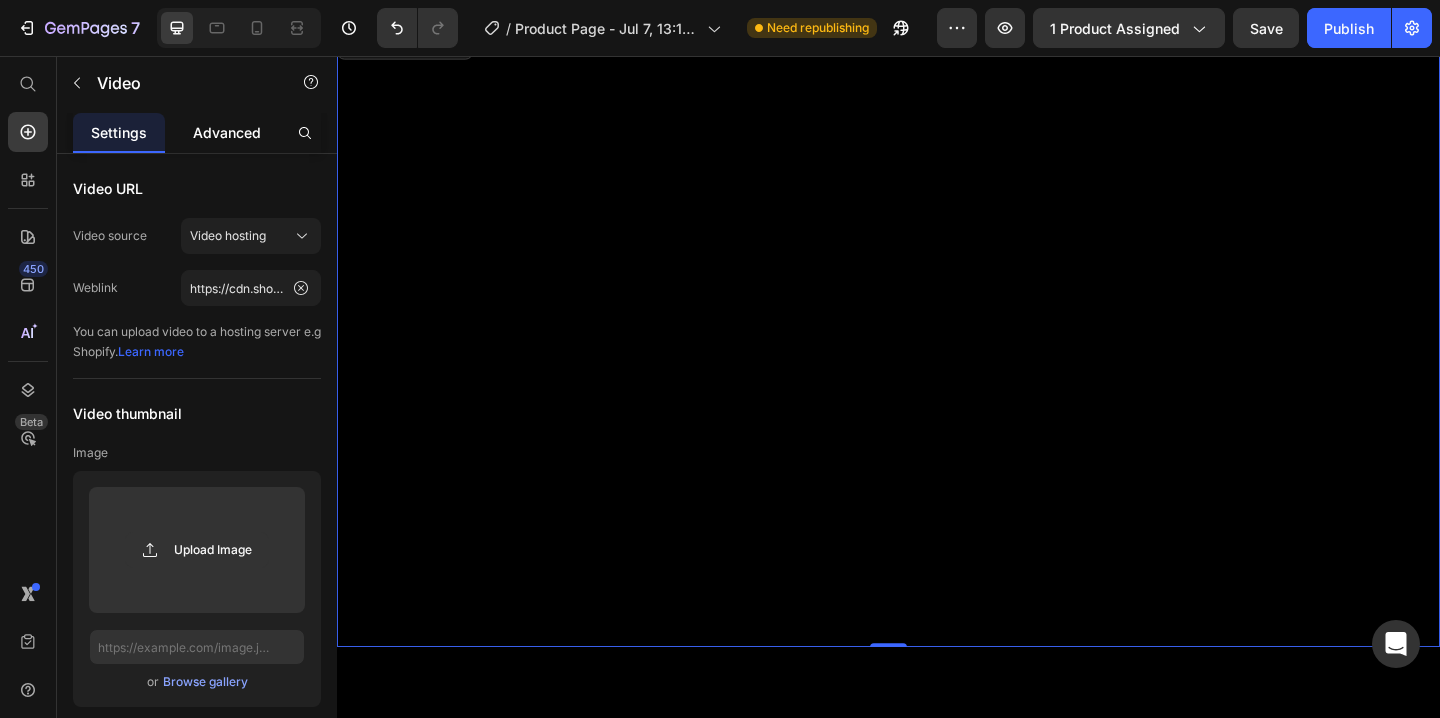 click on "Advanced" at bounding box center [227, 132] 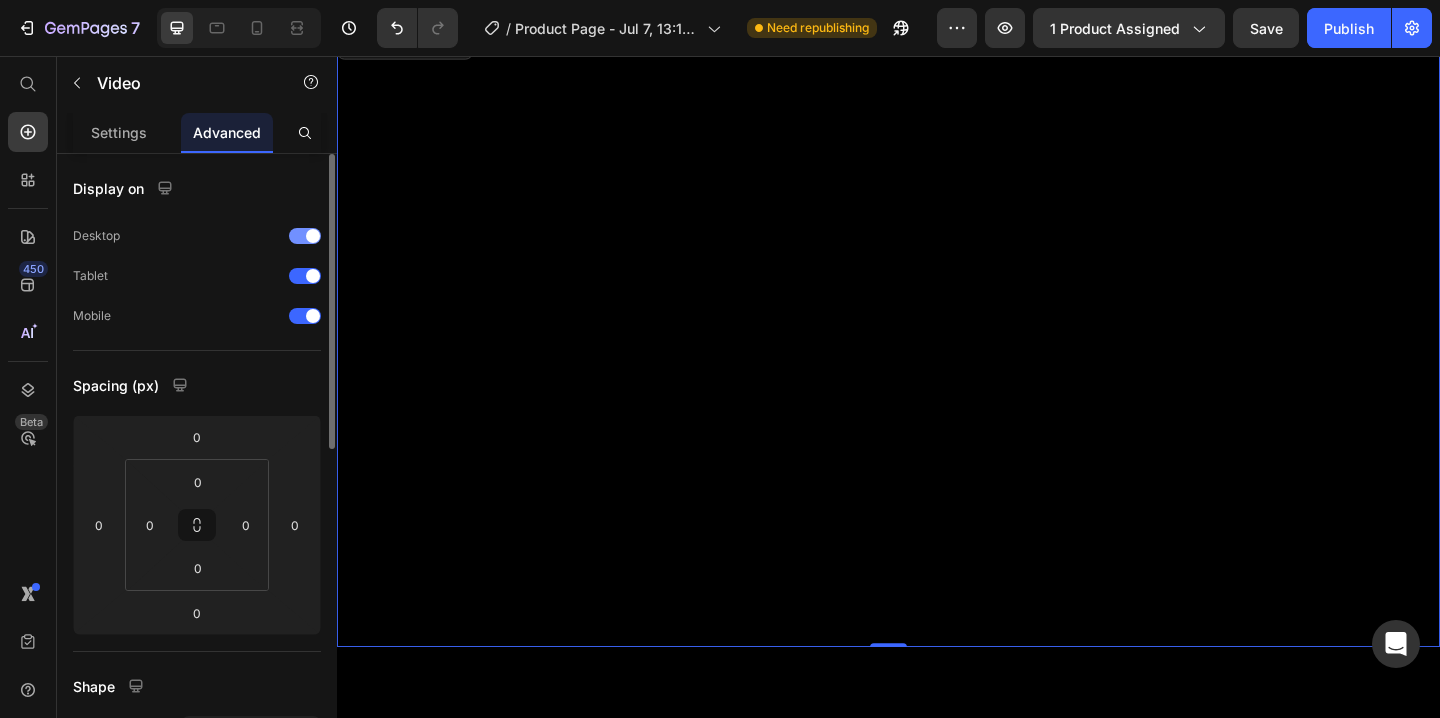 click at bounding box center (305, 236) 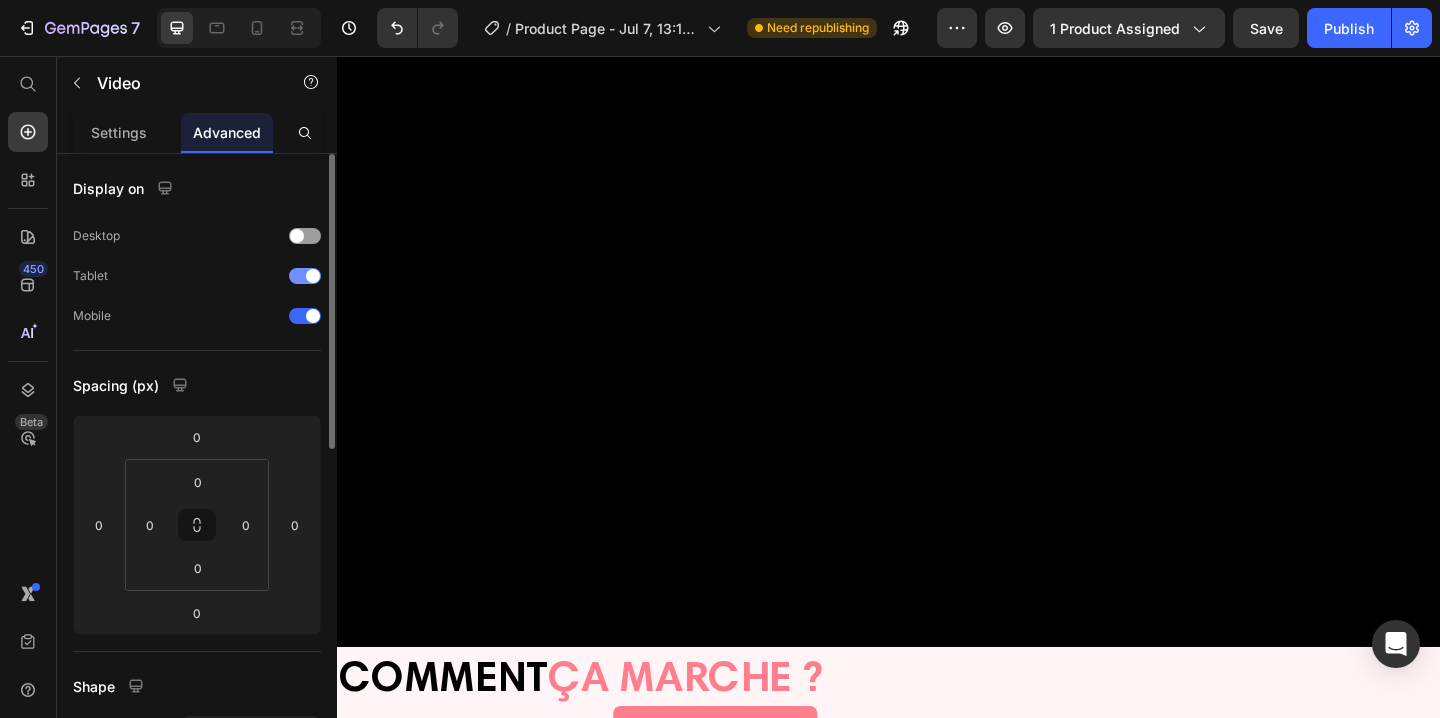 click at bounding box center [313, 276] 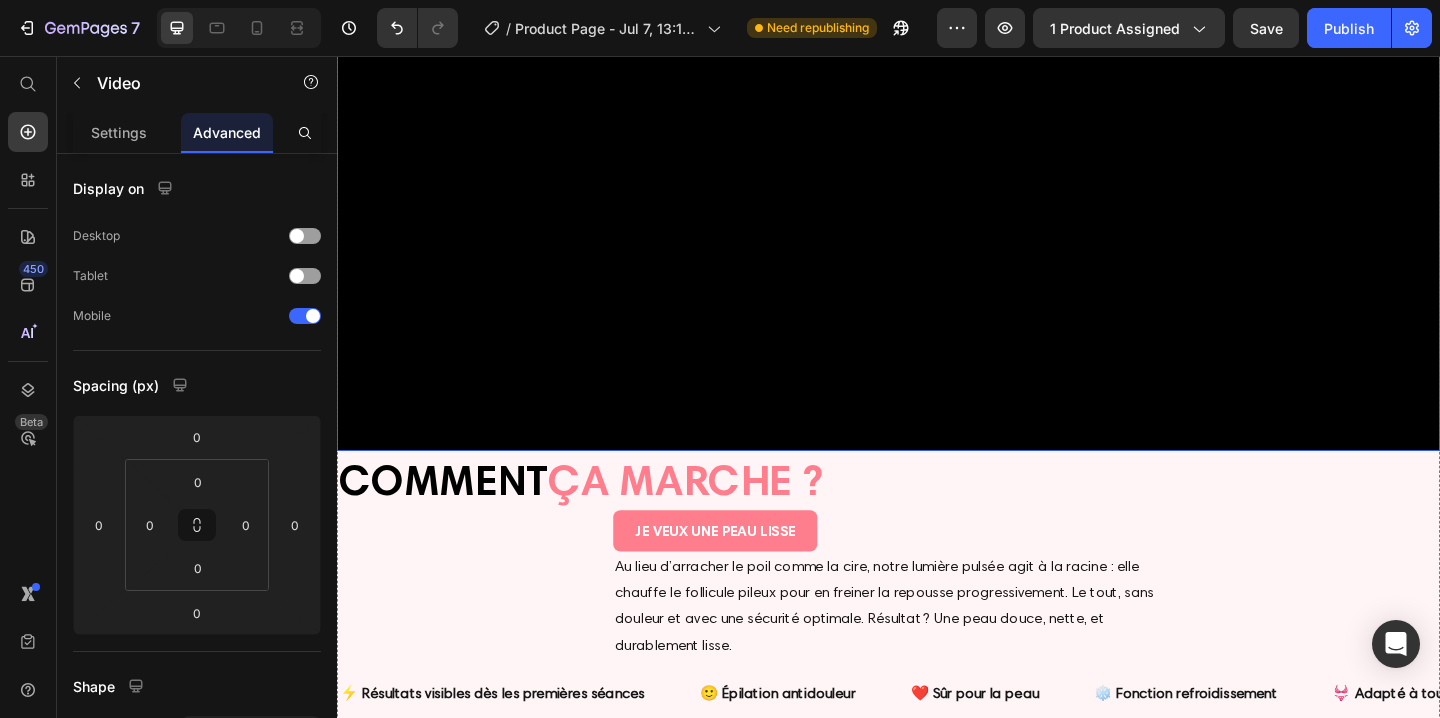 scroll, scrollTop: 3103, scrollLeft: 0, axis: vertical 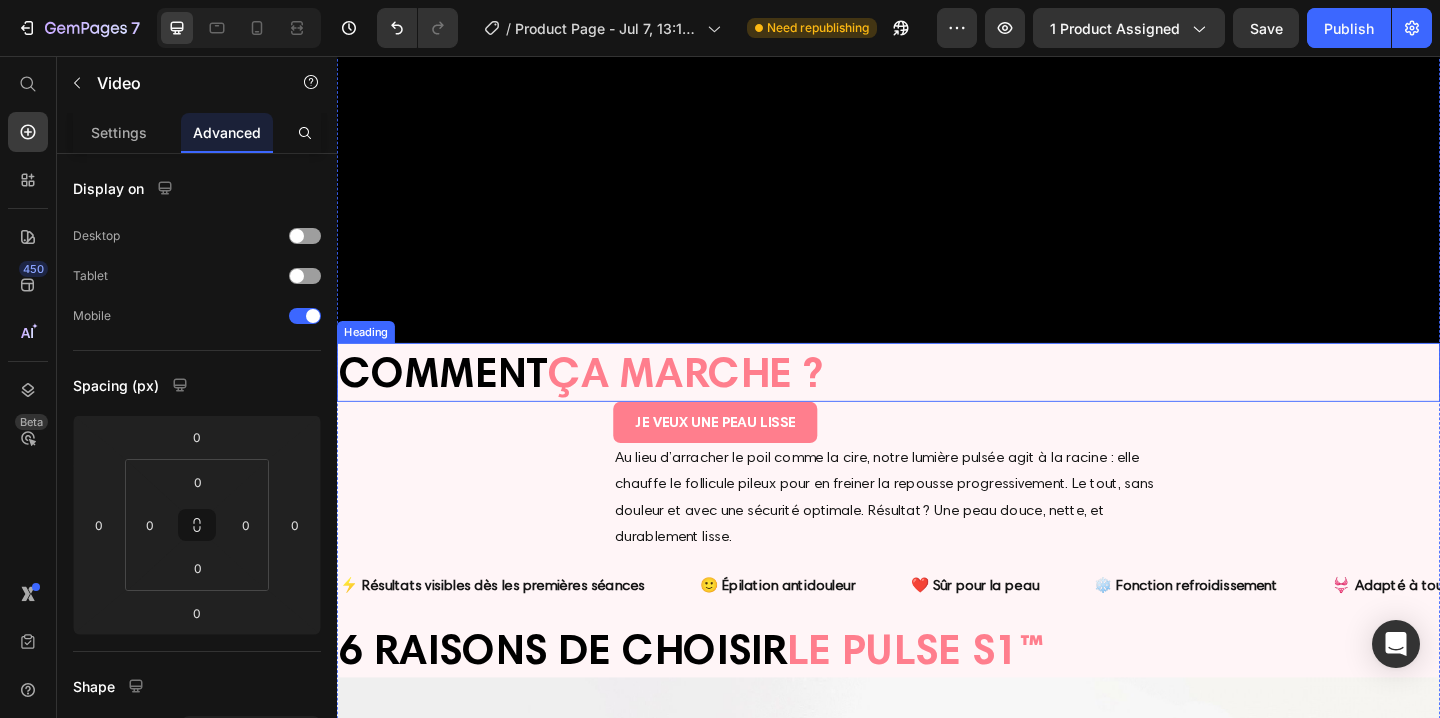 click on "COMMENT  ÇA MARCHE ?" at bounding box center [937, 400] 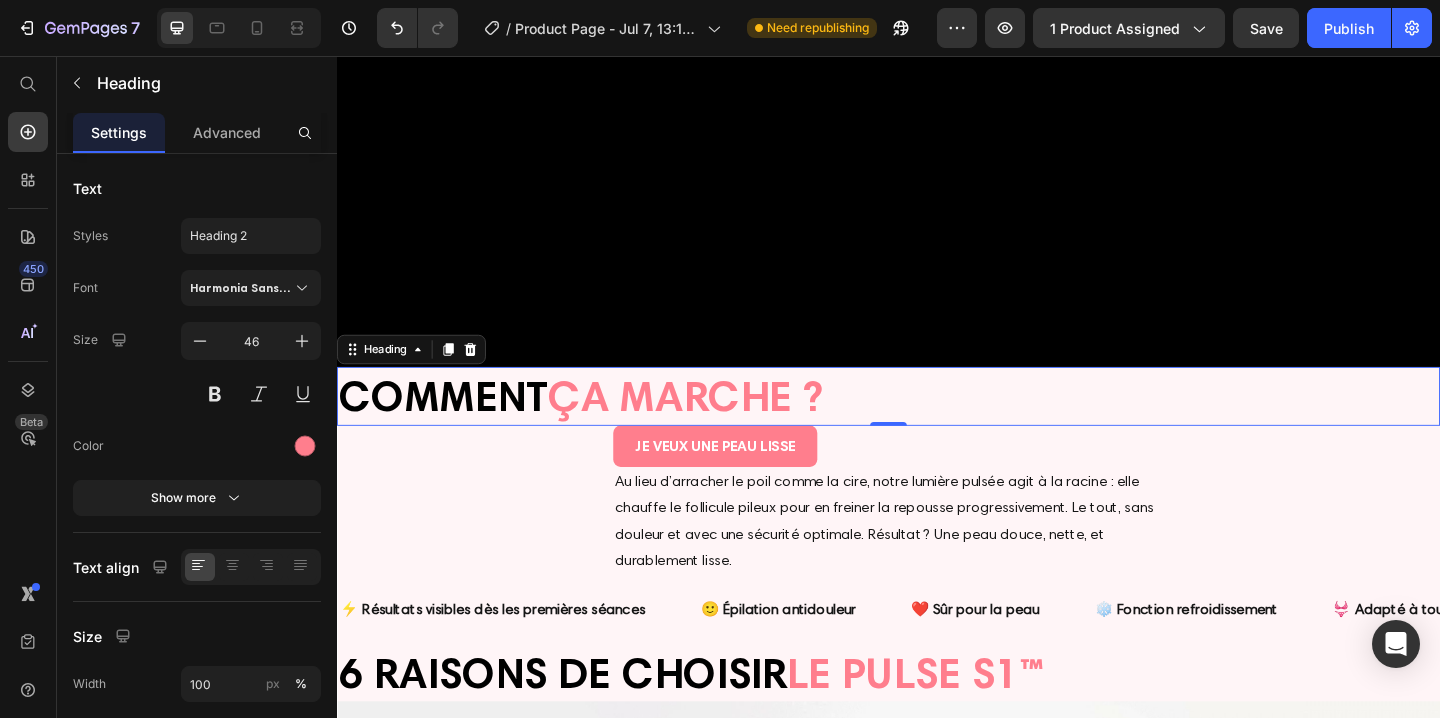scroll, scrollTop: 3146, scrollLeft: 0, axis: vertical 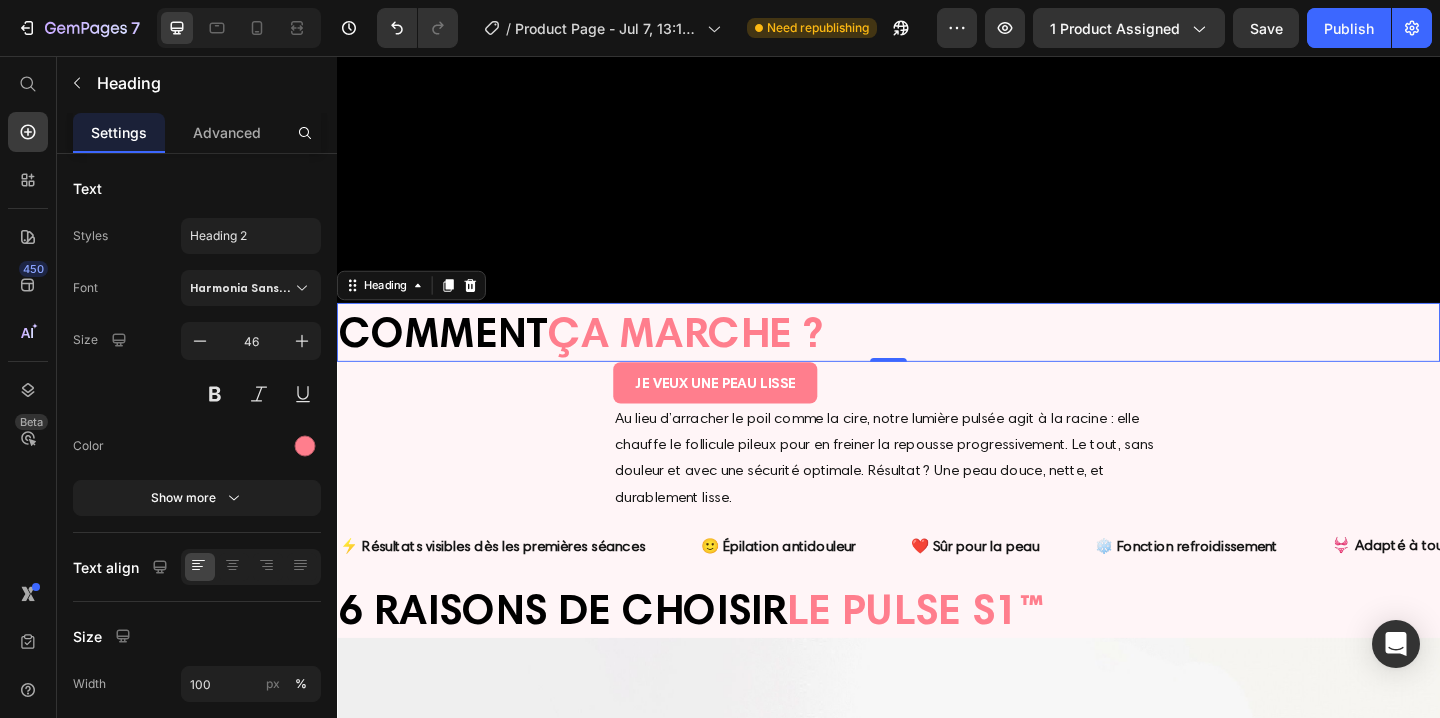 click on "COMMENT  ÇA MARCHE ?" at bounding box center [937, 357] 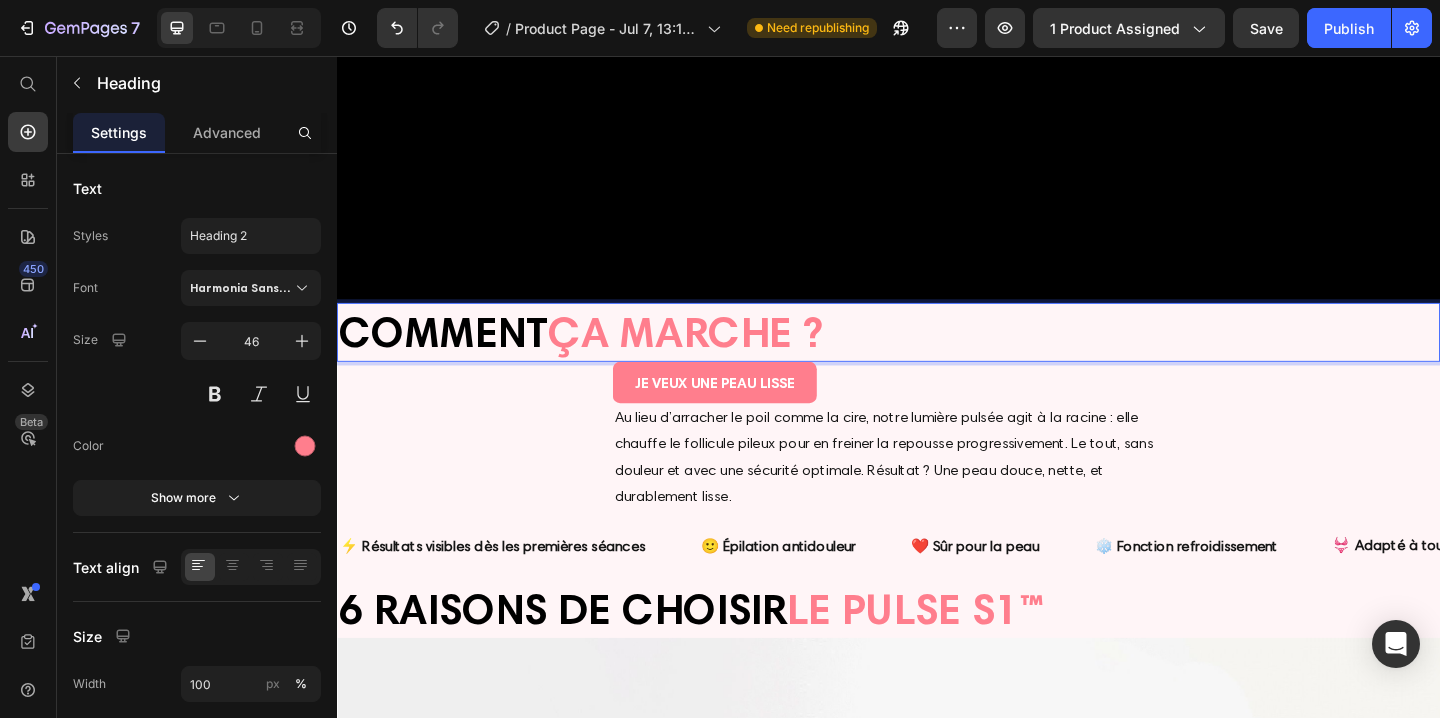 click on "COMMENT  ÇA MARCHE ?" at bounding box center [937, 357] 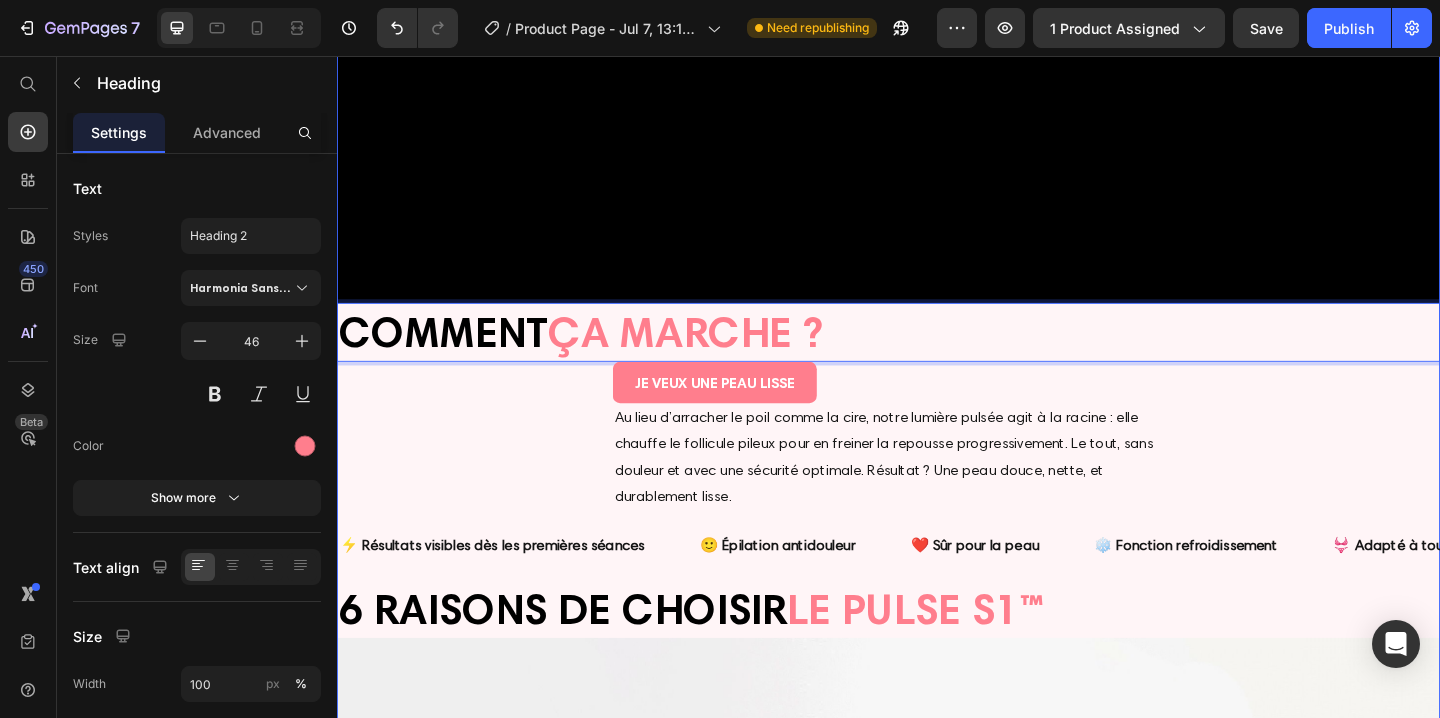click on "Product Images ★★★★★ 5.0 | Clientes Satisfaites Heading Pulse S1™ Product Title Épilateur à Lumière Pulsée 3-en-1 Heading
Icon LA MEILLEURE ALTERNATIVE À L'ÉPILATION LASER Heading Row €79,99€ Product Price €99,99€ Product Price Row Image Row Vos poils vous complexent et l'épilation laser coûte trop cher ? À vous la peau  lisse  et  sans poils  avec le Pulse S1™. Pour une épilation durable, rapide et à domicile. Heading Row
Icon Épilation antidouleur avec la fonction refroidissement Heading Row
Icon Résultats dès les premières séances  Heading Row
Icon Élimine les poils incarnés et les imperfections Heading Row
Icon Adapté à tout le corps (même le maillot !) Heading Row ----------- KIT COMPLET OFFERT ----------- Heading Image LUNETTES FILTRANTES Text Block 11,90€   OFFERT Text Block Image RASOIR DE PRÉPARATION Text Block 1,90€   OFFERT Text Block Image   Row" at bounding box center (937, 490) 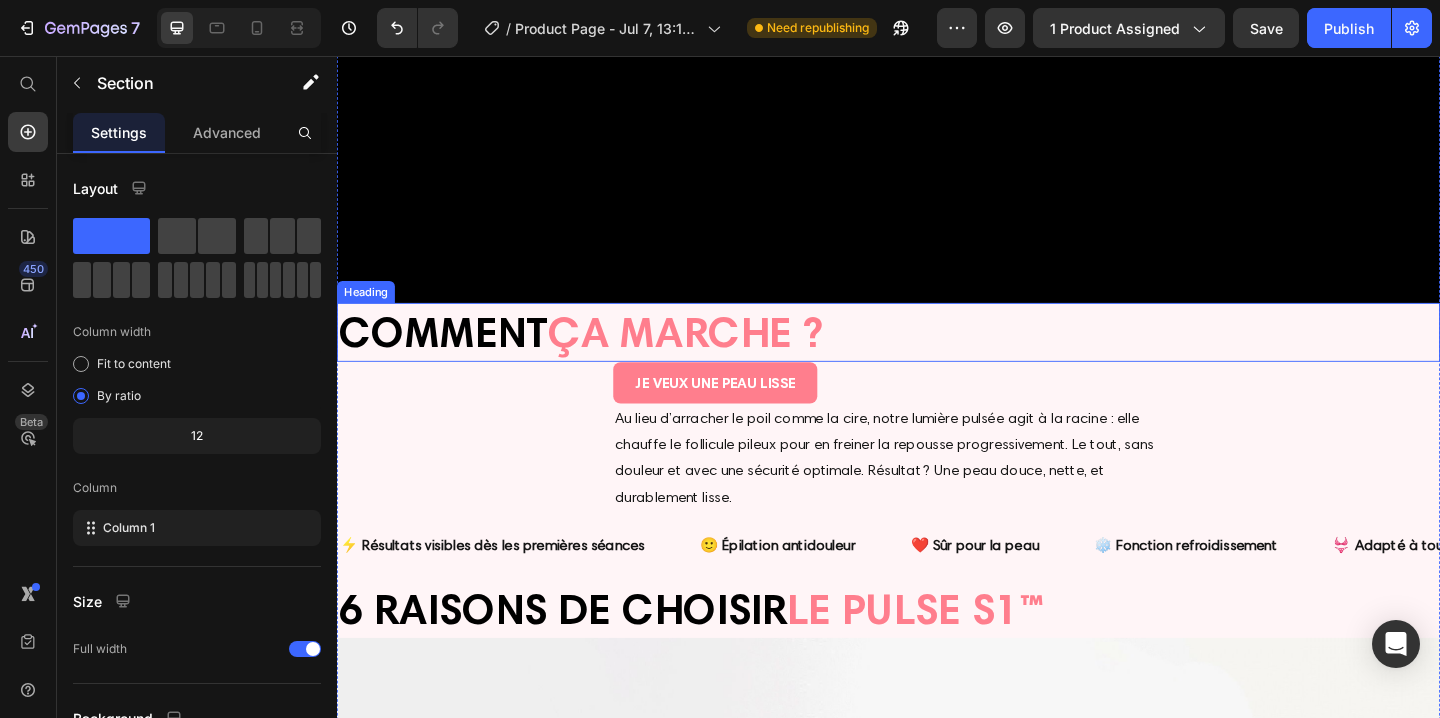 click on "⁠⁠⁠⁠⁠⁠⁠ COMMENT  ÇA MARCHE ?" at bounding box center (937, 357) 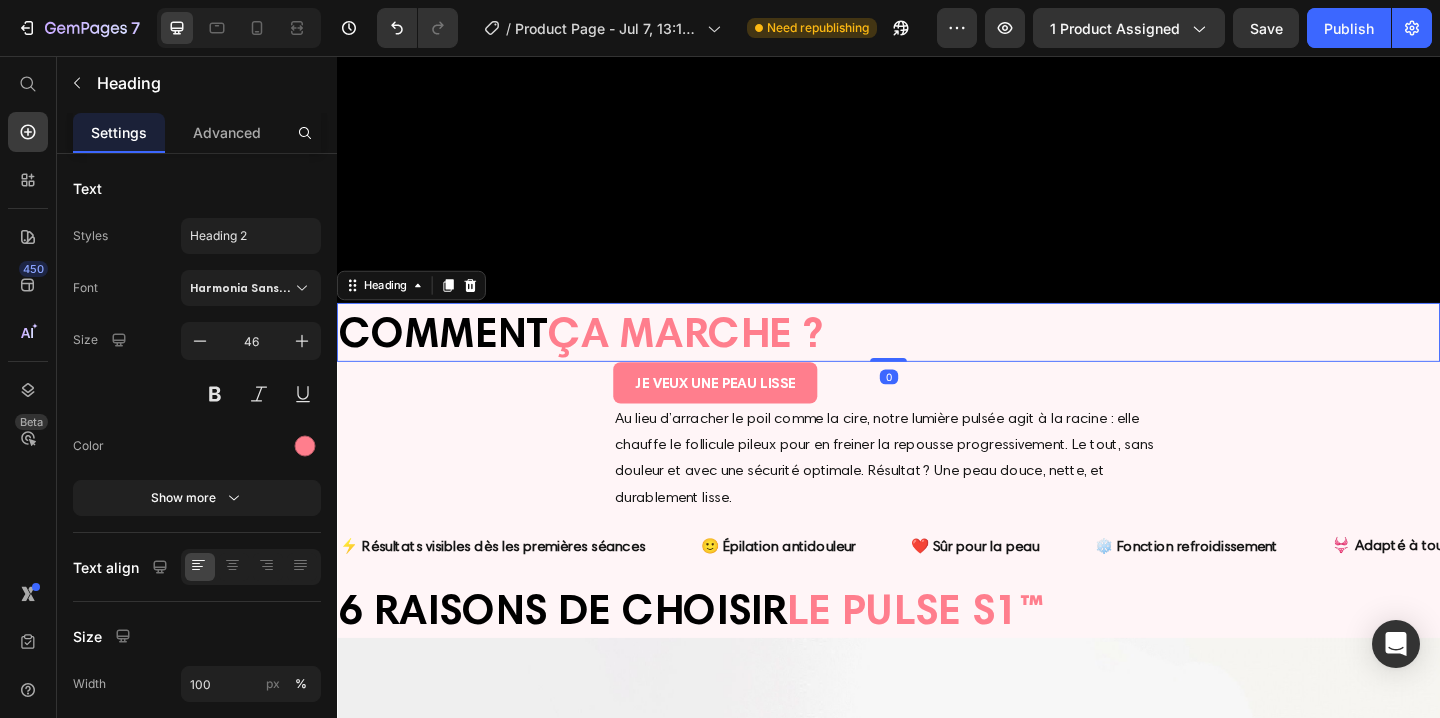 click 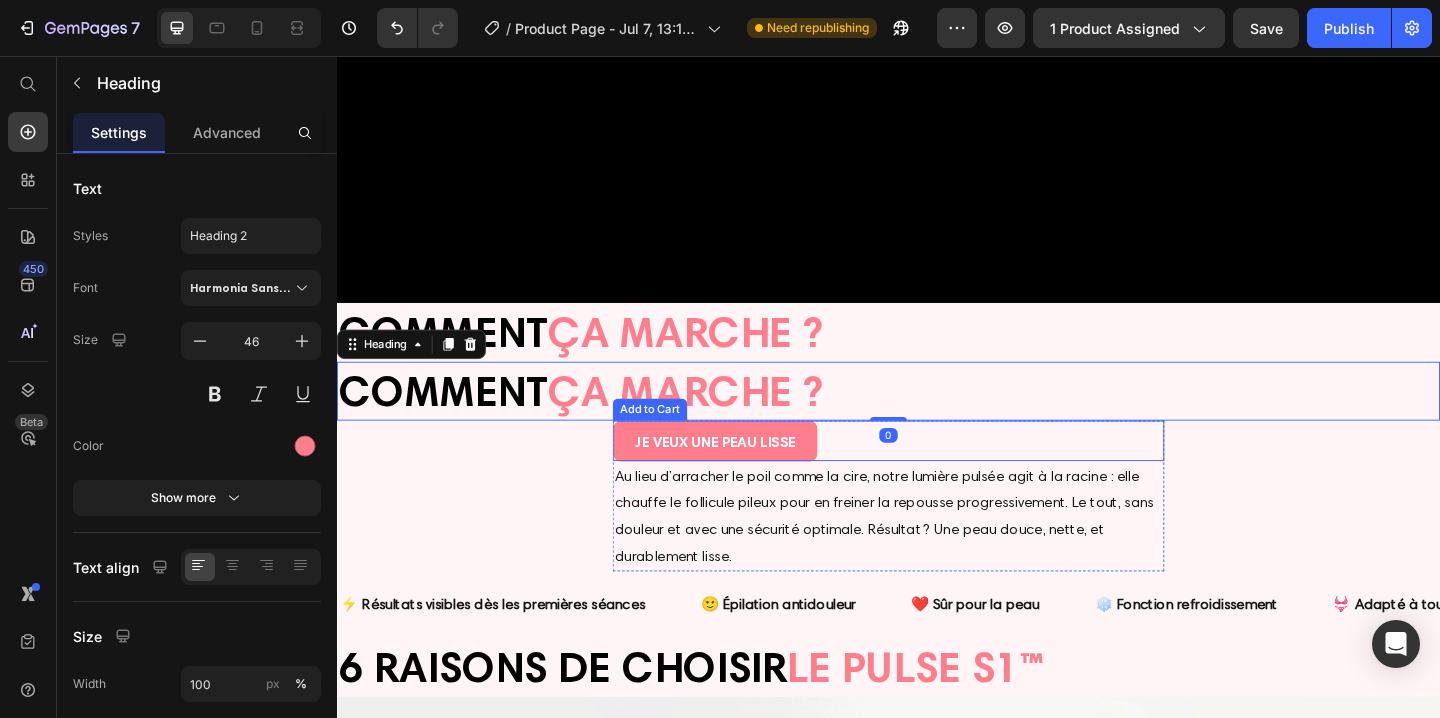 click on "JE VEUX UNE PEAU LISSE Add to Cart" at bounding box center (937, 475) 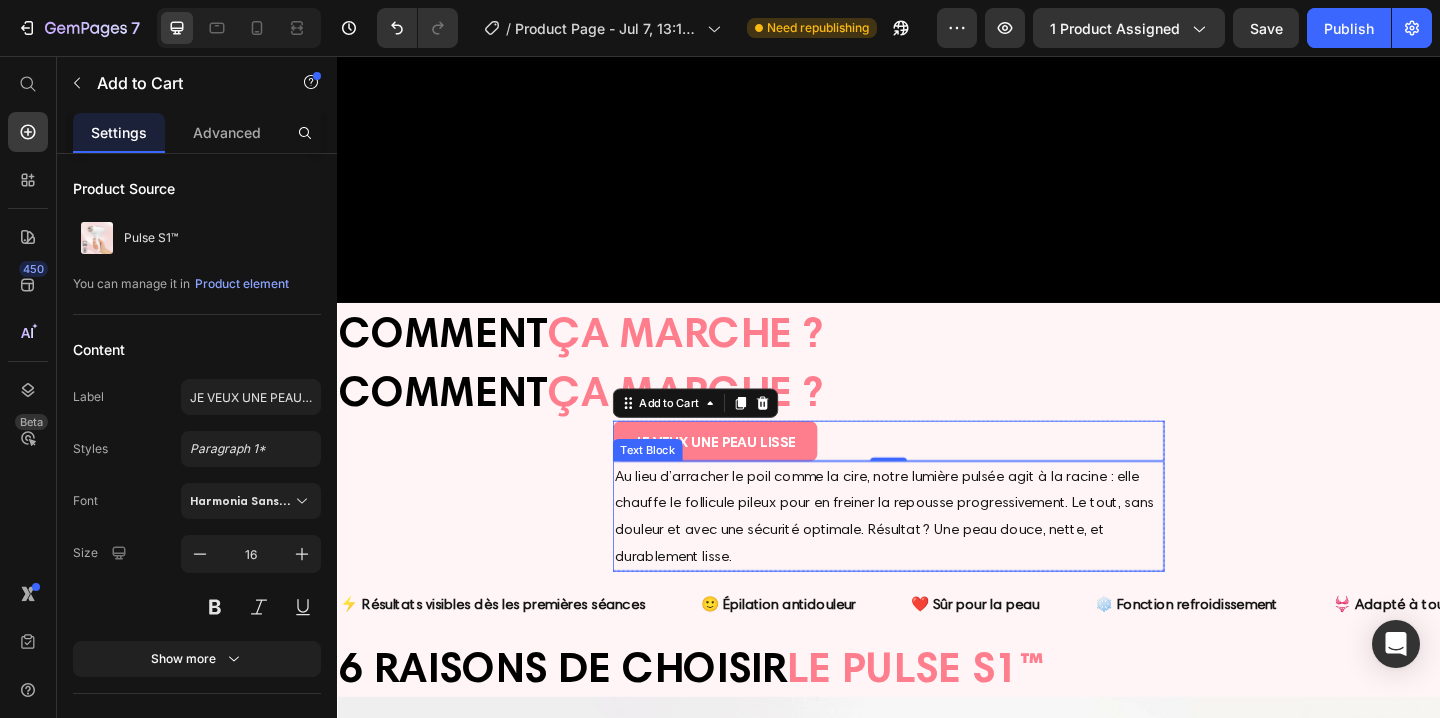 click on "Au lieu d’arracher le poil comme la cire, notre lumière pulsée agit à la racine : elle chauffe le follicule pileux pour en freiner la repousse progressivement. Le tout, sans douleur et avec une sécurité optimale. Résultat ? Une peau douce, nette, et durablement lisse." at bounding box center (937, 556) 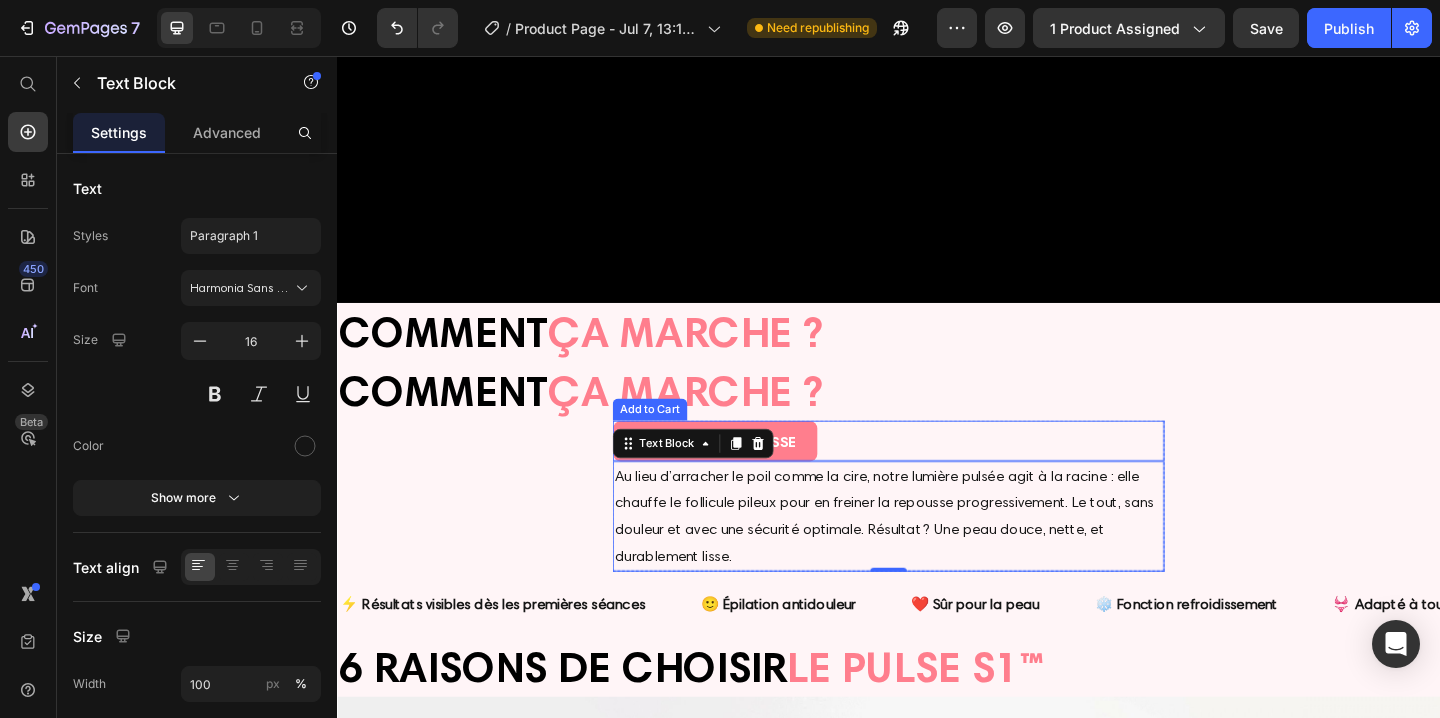 click on "JE VEUX UNE PEAU LISSE Add to Cart" at bounding box center (937, 475) 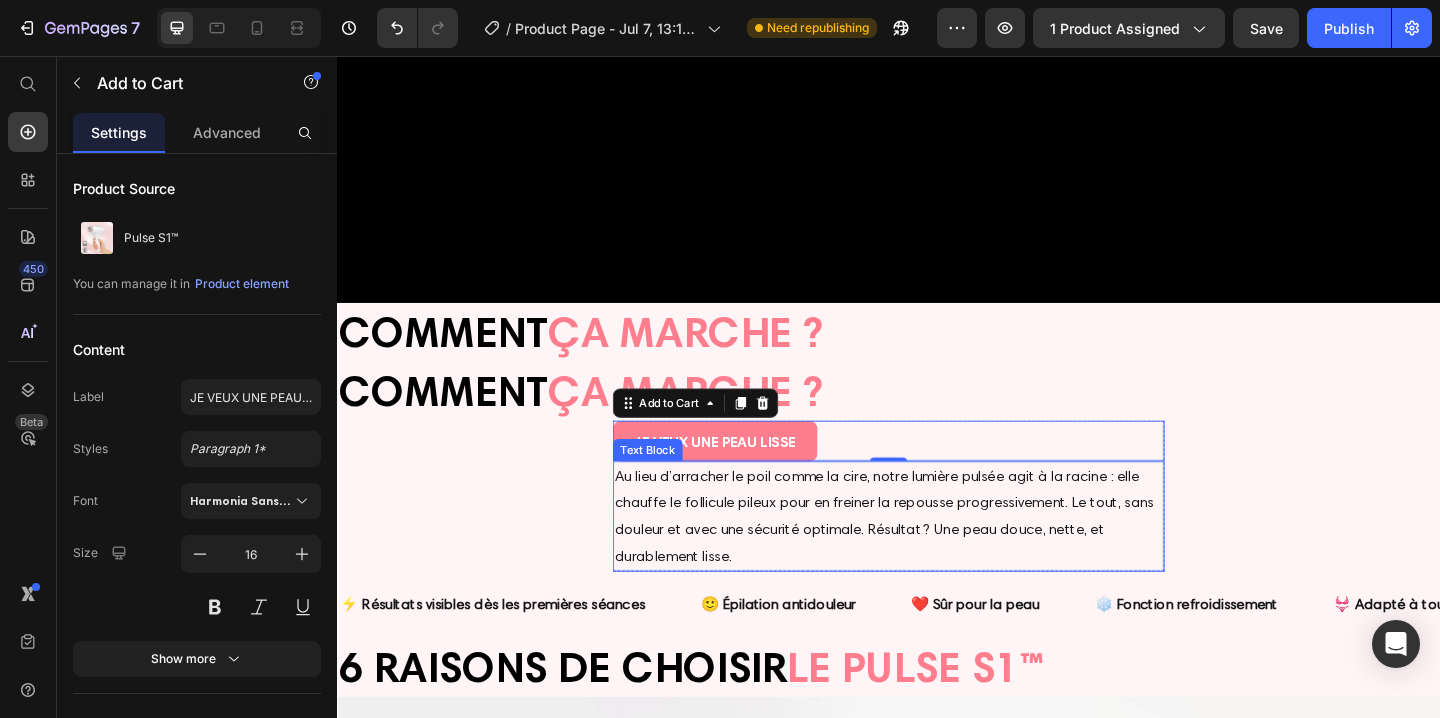 click on "Au lieu d’arracher le poil comme la cire, notre lumière pulsée agit à la racine : elle chauffe le follicule pileux pour en freiner la repousse progressivement. Le tout, sans douleur et avec une sécurité optimale. Résultat ? Une peau douce, nette, et durablement lisse." at bounding box center [937, 556] 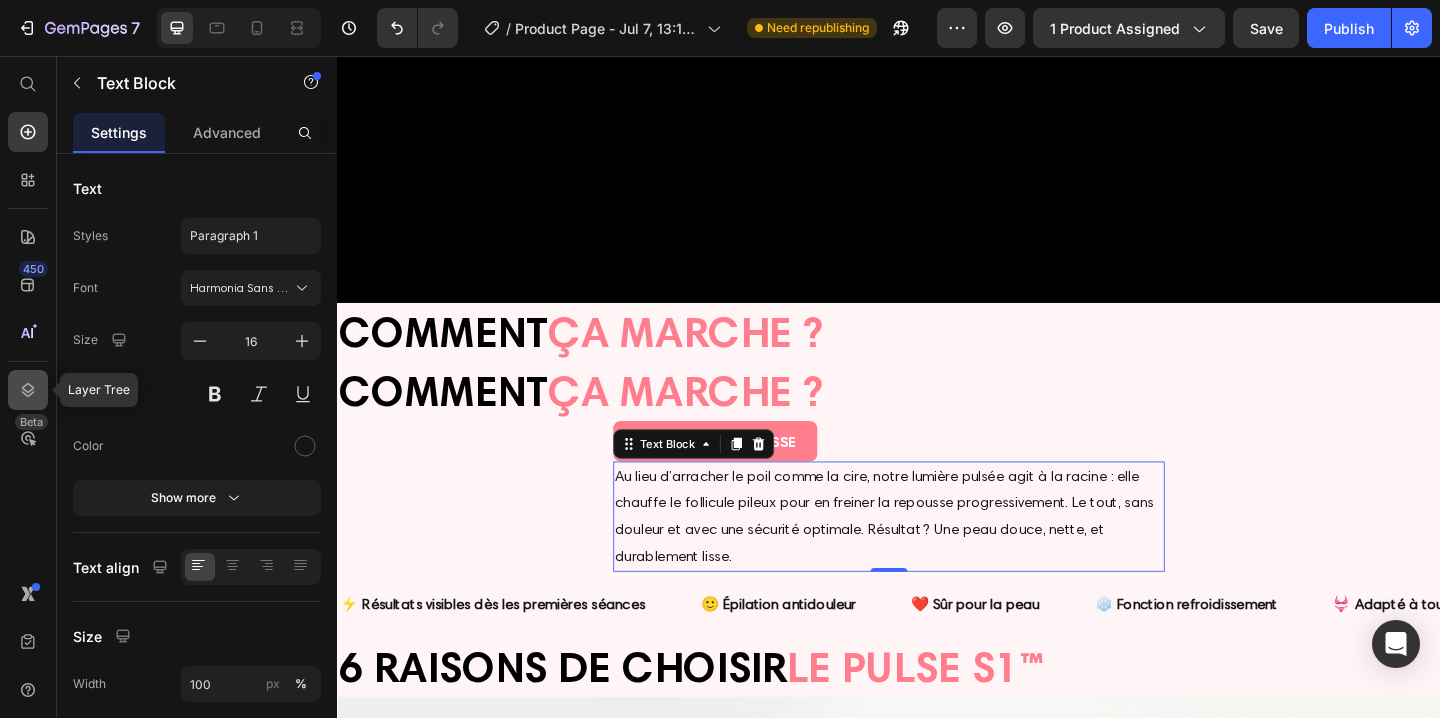 click 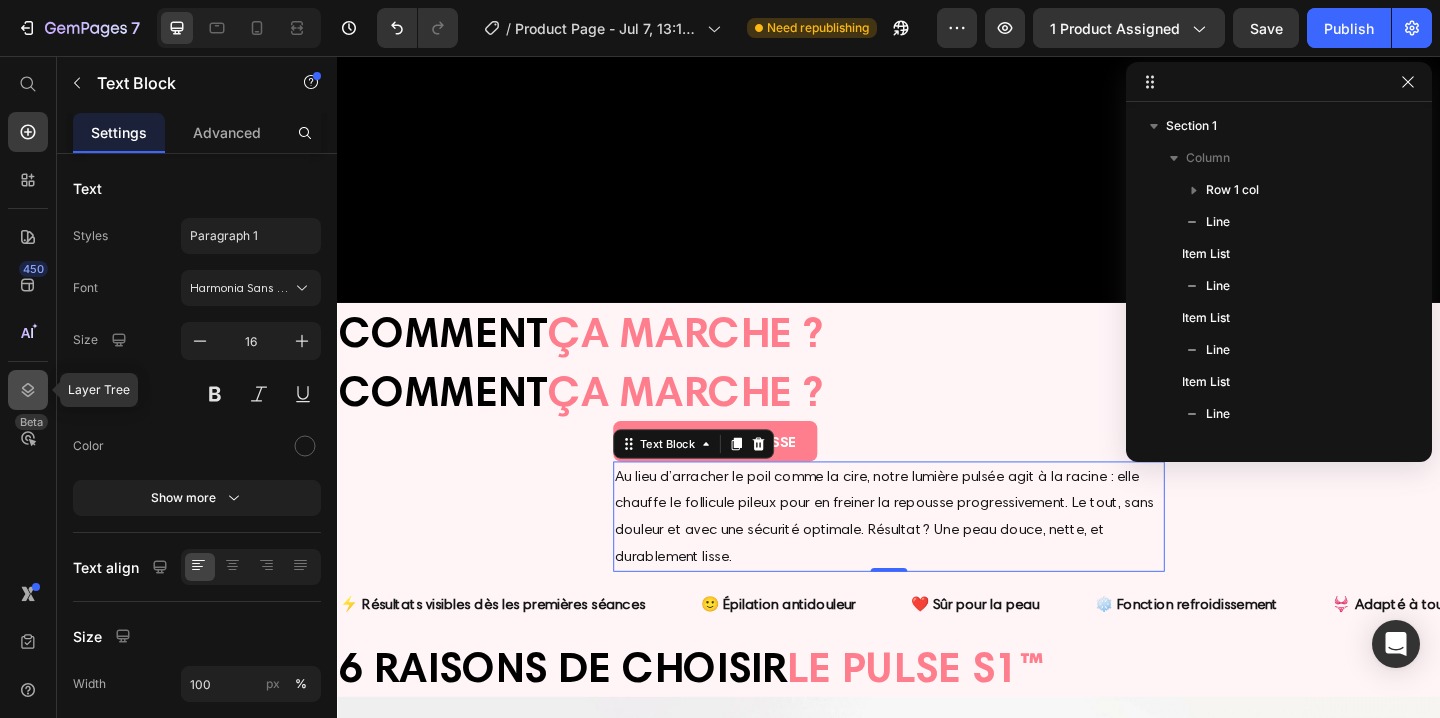 scroll, scrollTop: 666, scrollLeft: 0, axis: vertical 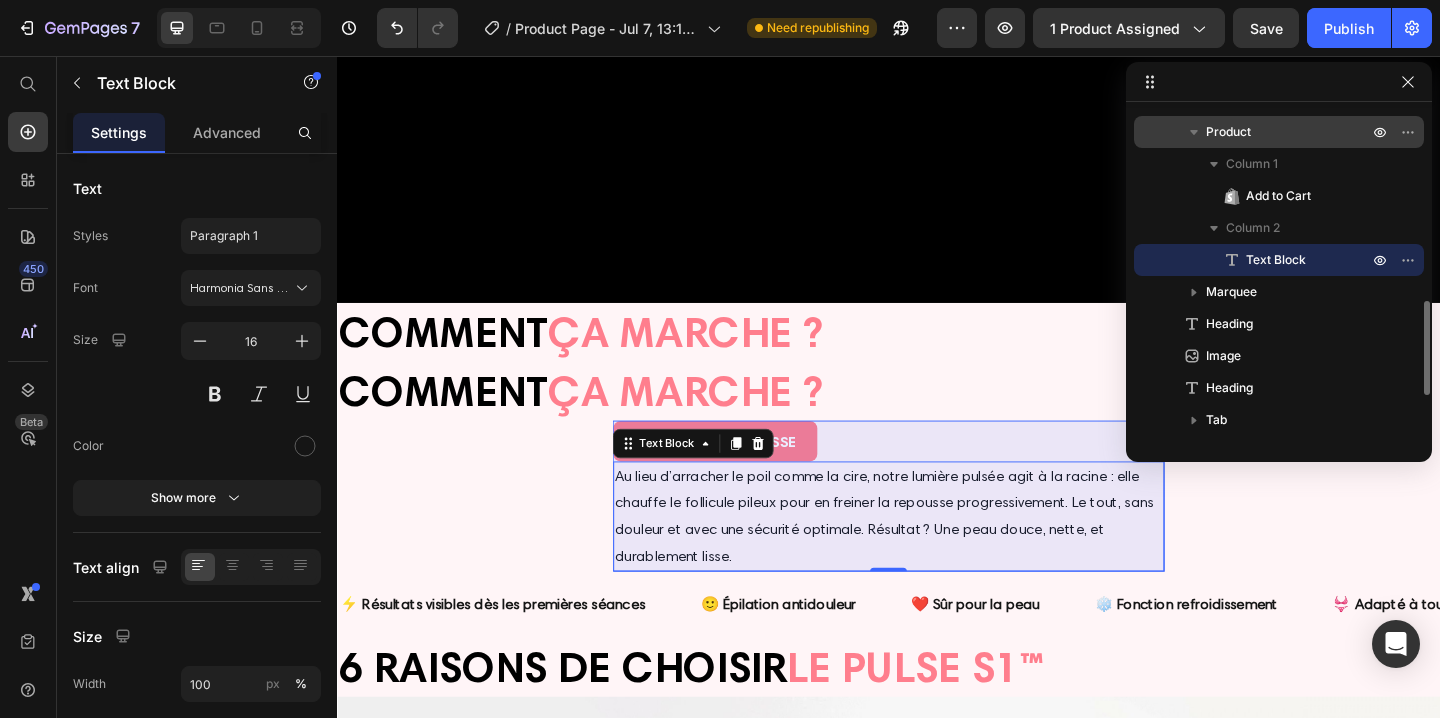 click on "Product" at bounding box center [1289, 132] 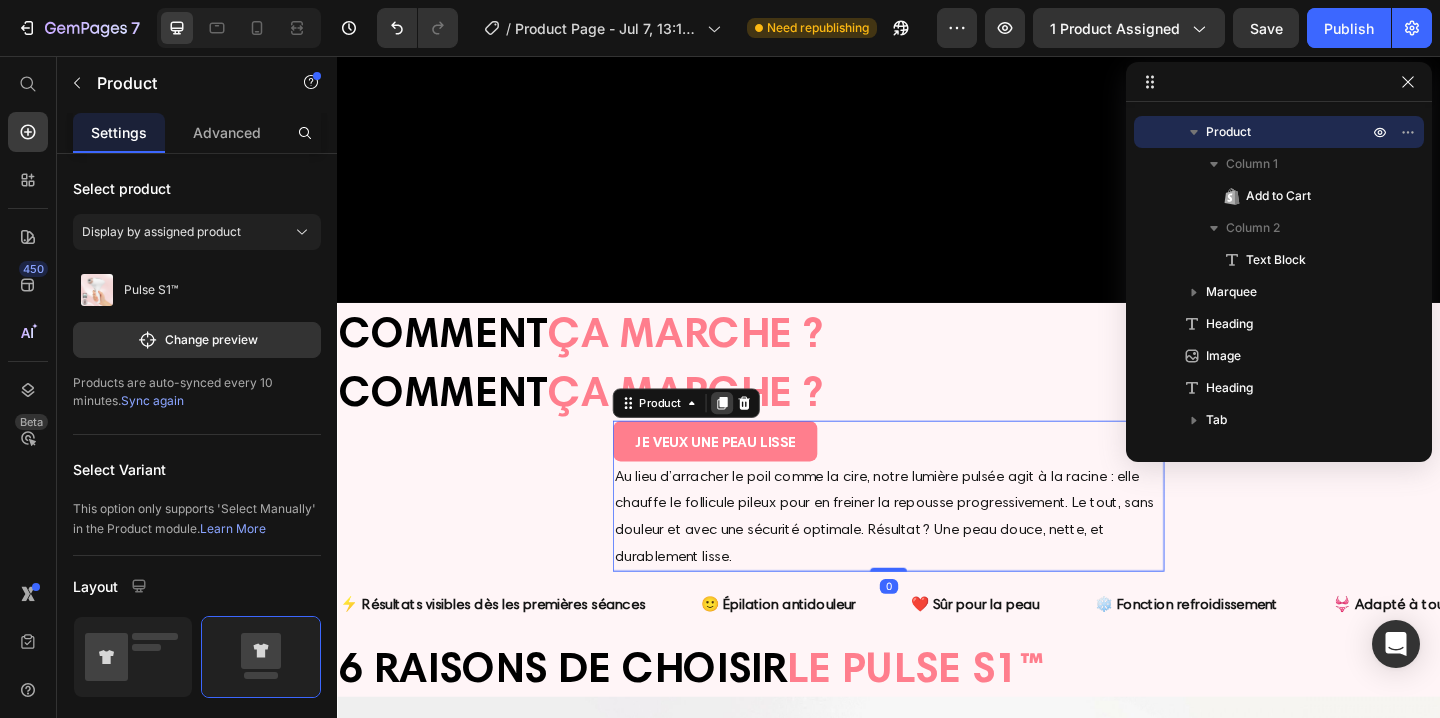 click 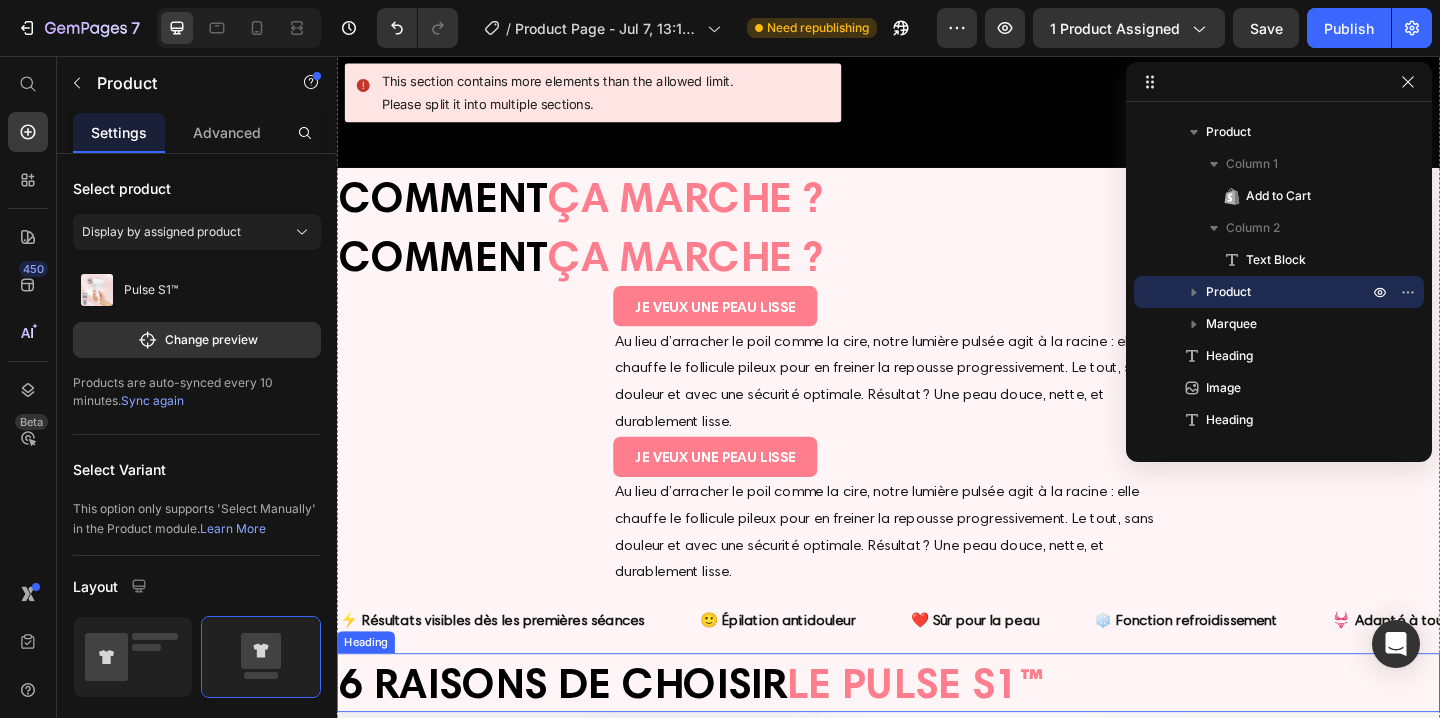 scroll, scrollTop: 3237, scrollLeft: 0, axis: vertical 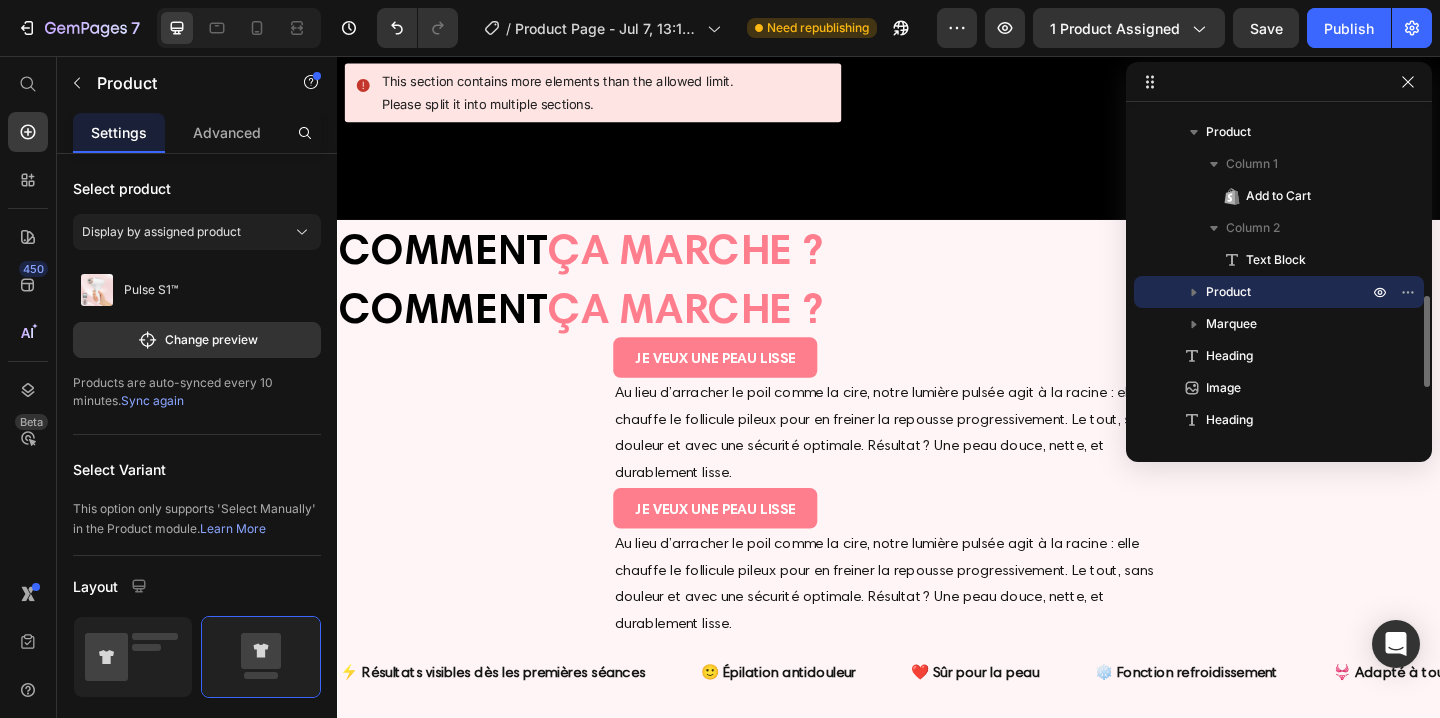 click on "Product" at bounding box center (1289, 292) 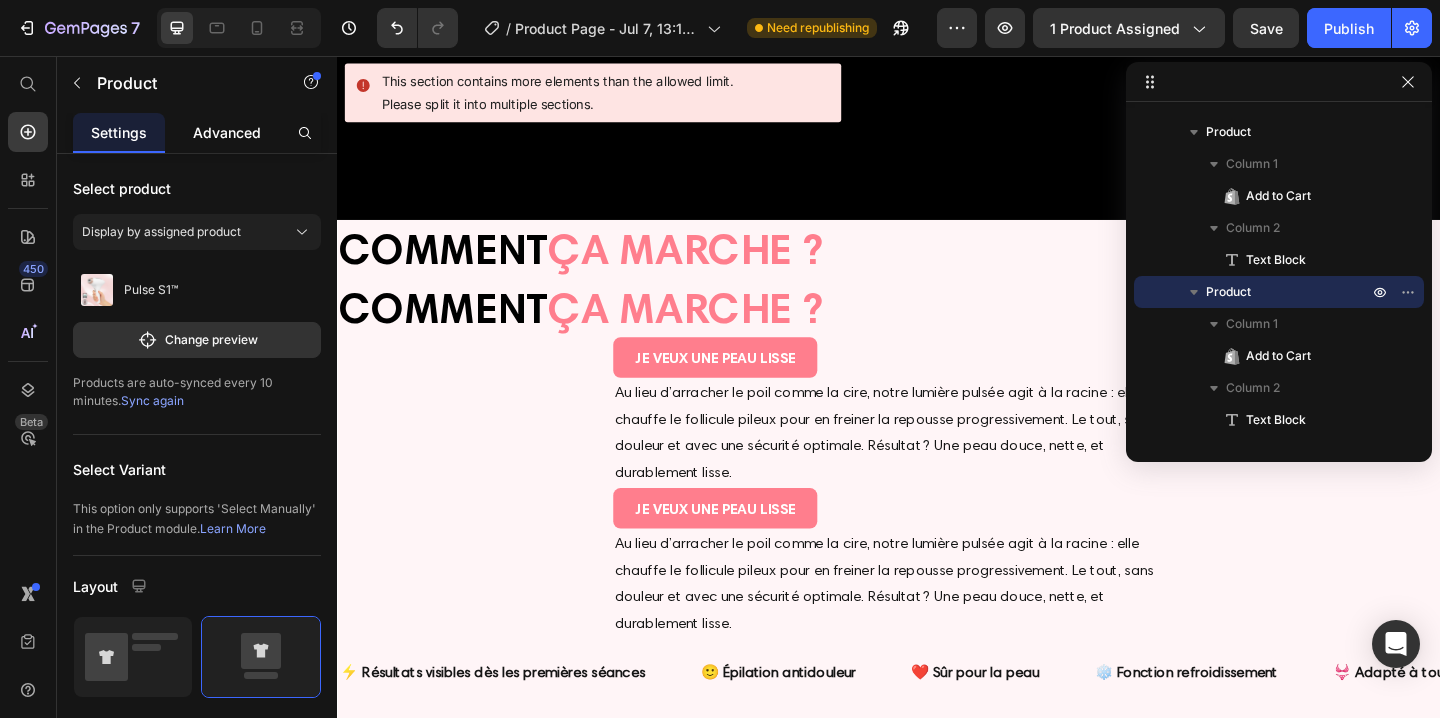 click on "Advanced" at bounding box center (227, 132) 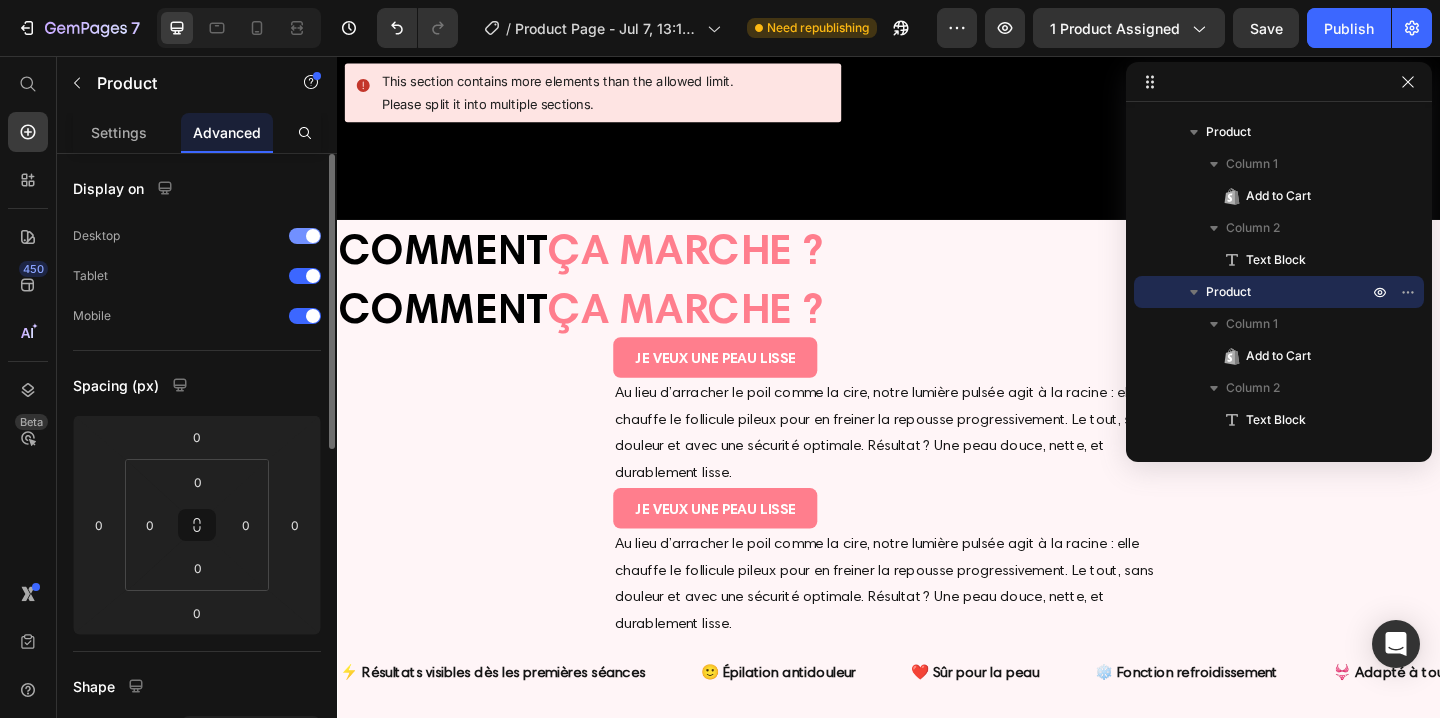 click at bounding box center (305, 236) 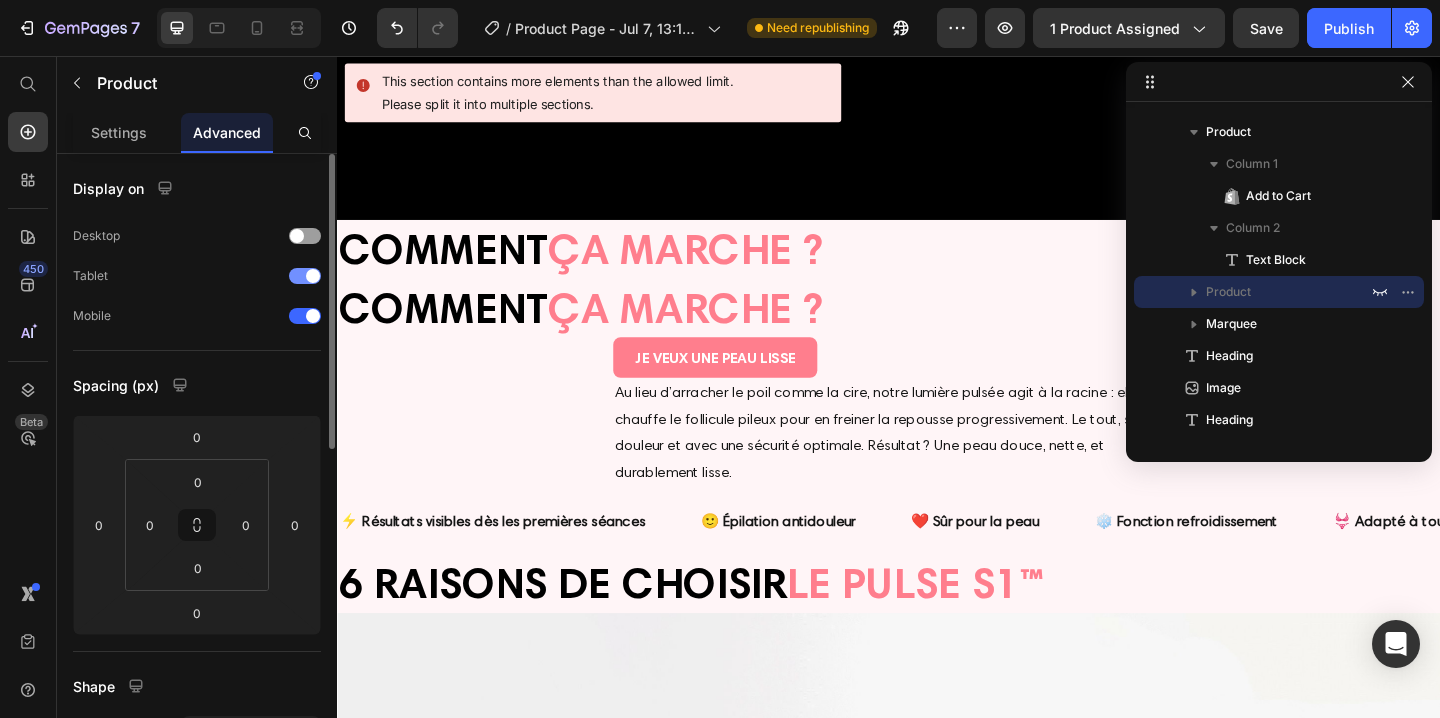 click at bounding box center [305, 276] 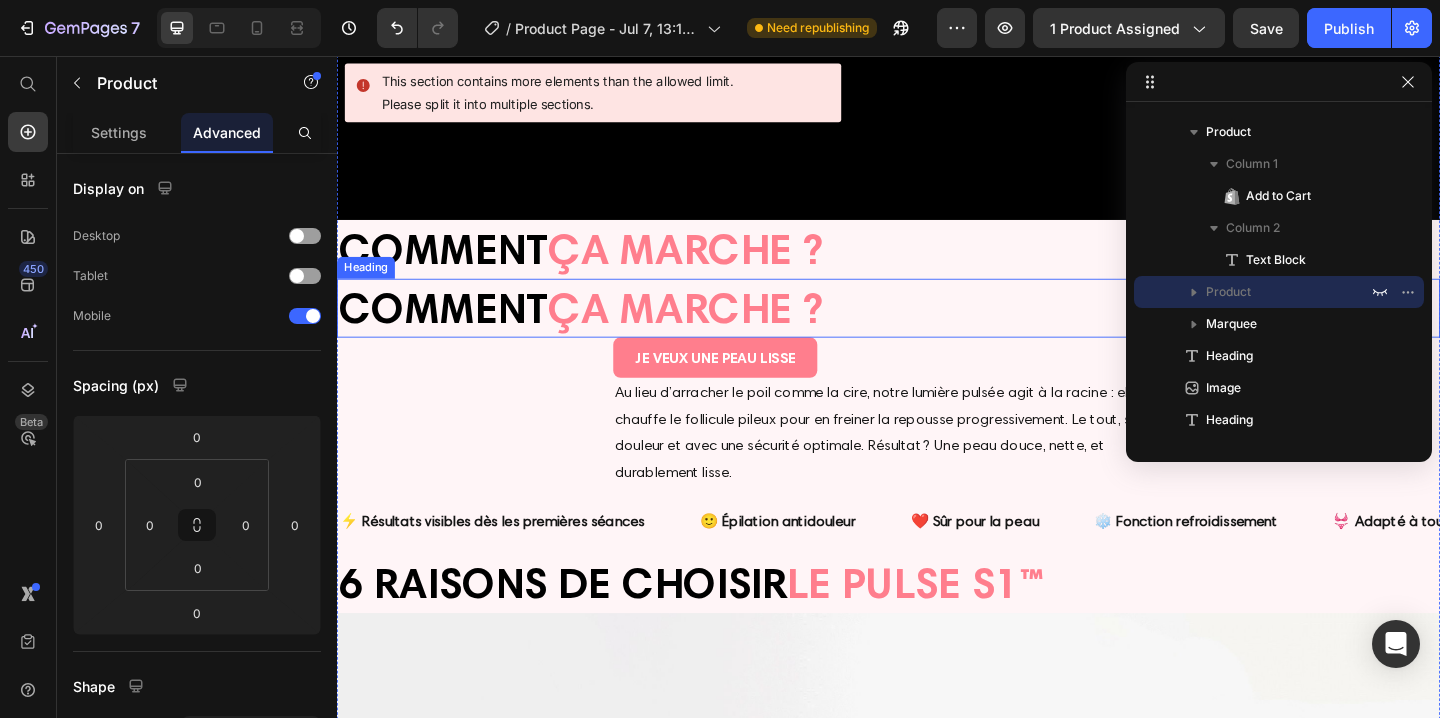 click on "COMMENT  ÇA MARCHE ?" at bounding box center (937, 330) 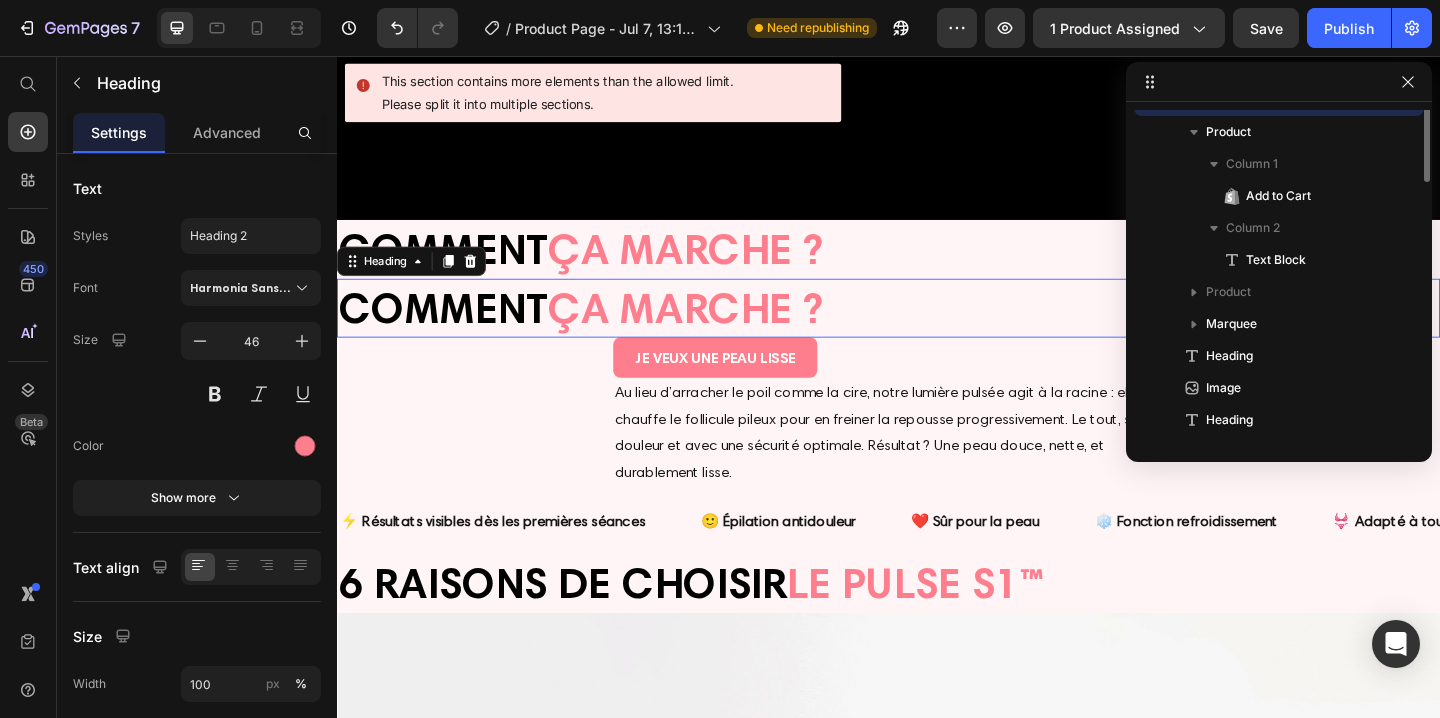 scroll, scrollTop: 506, scrollLeft: 0, axis: vertical 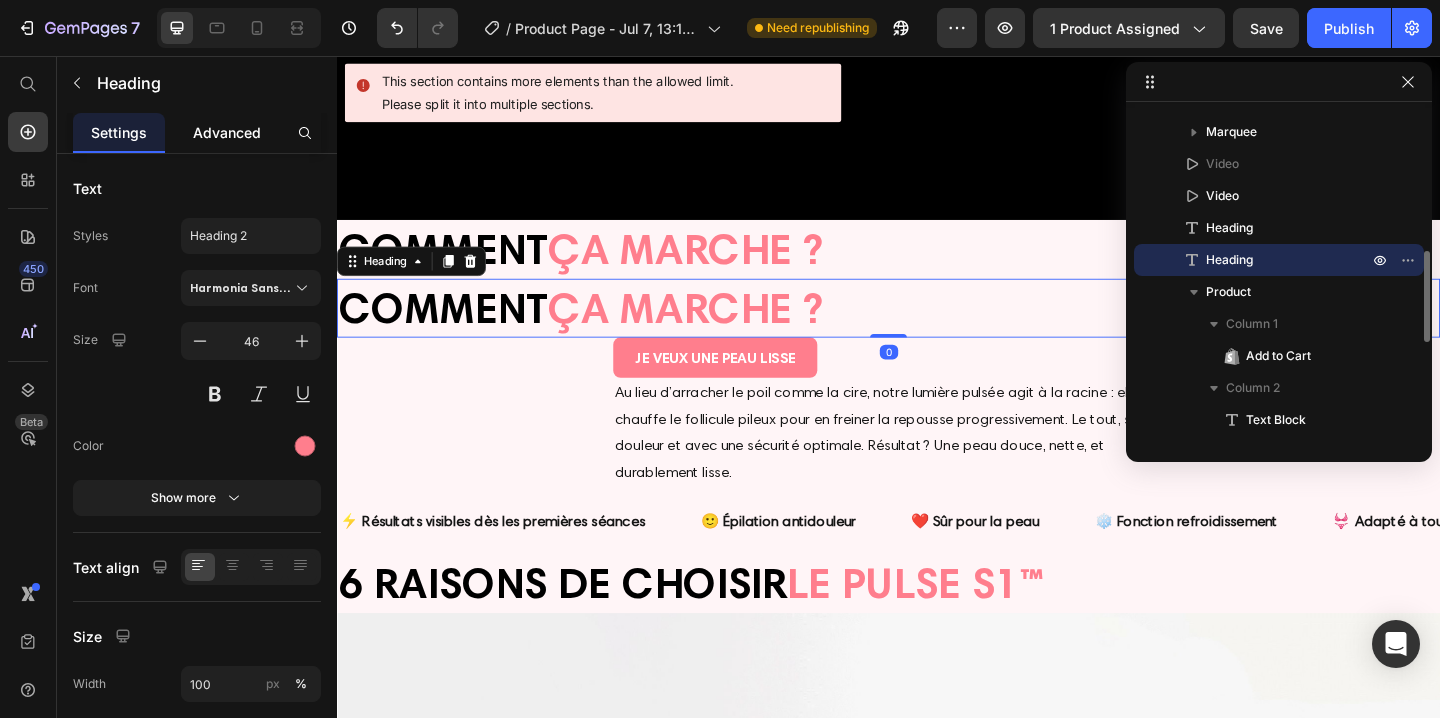 click on "Advanced" 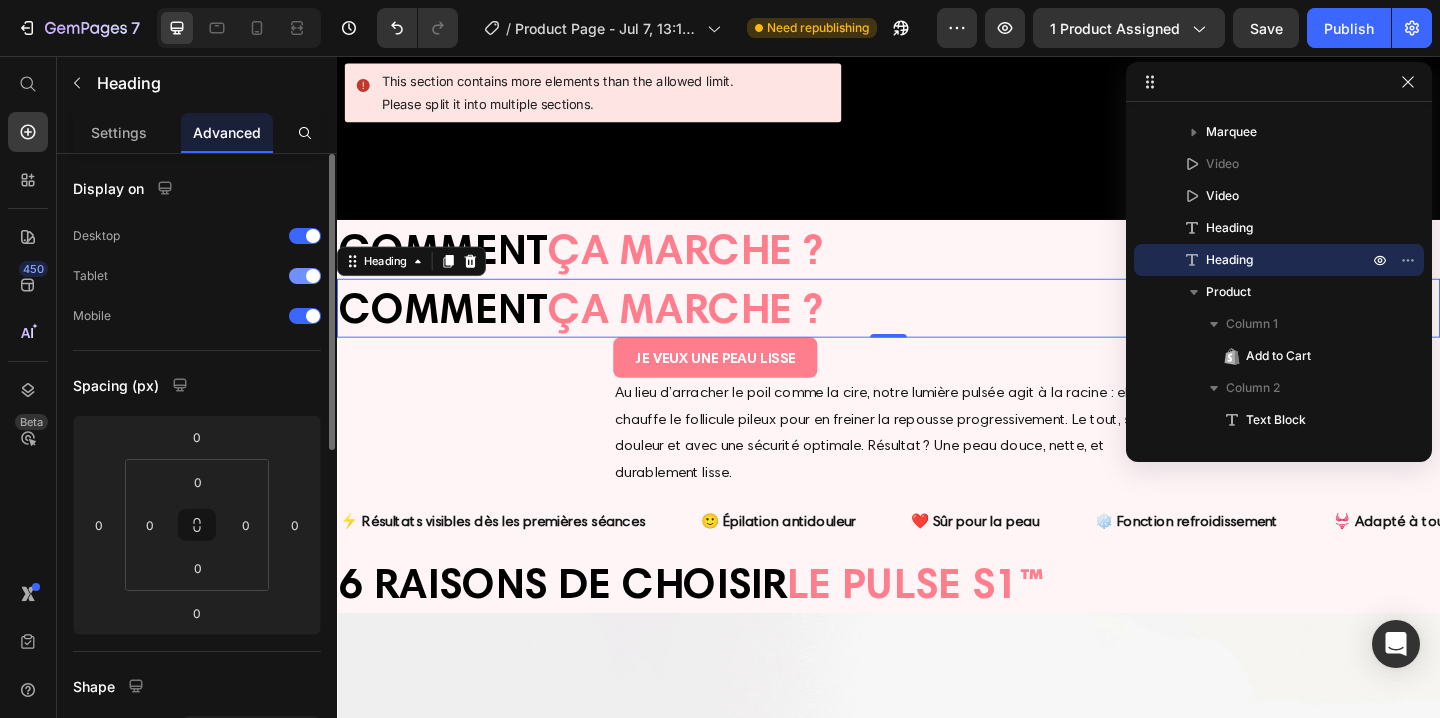 click at bounding box center [305, 276] 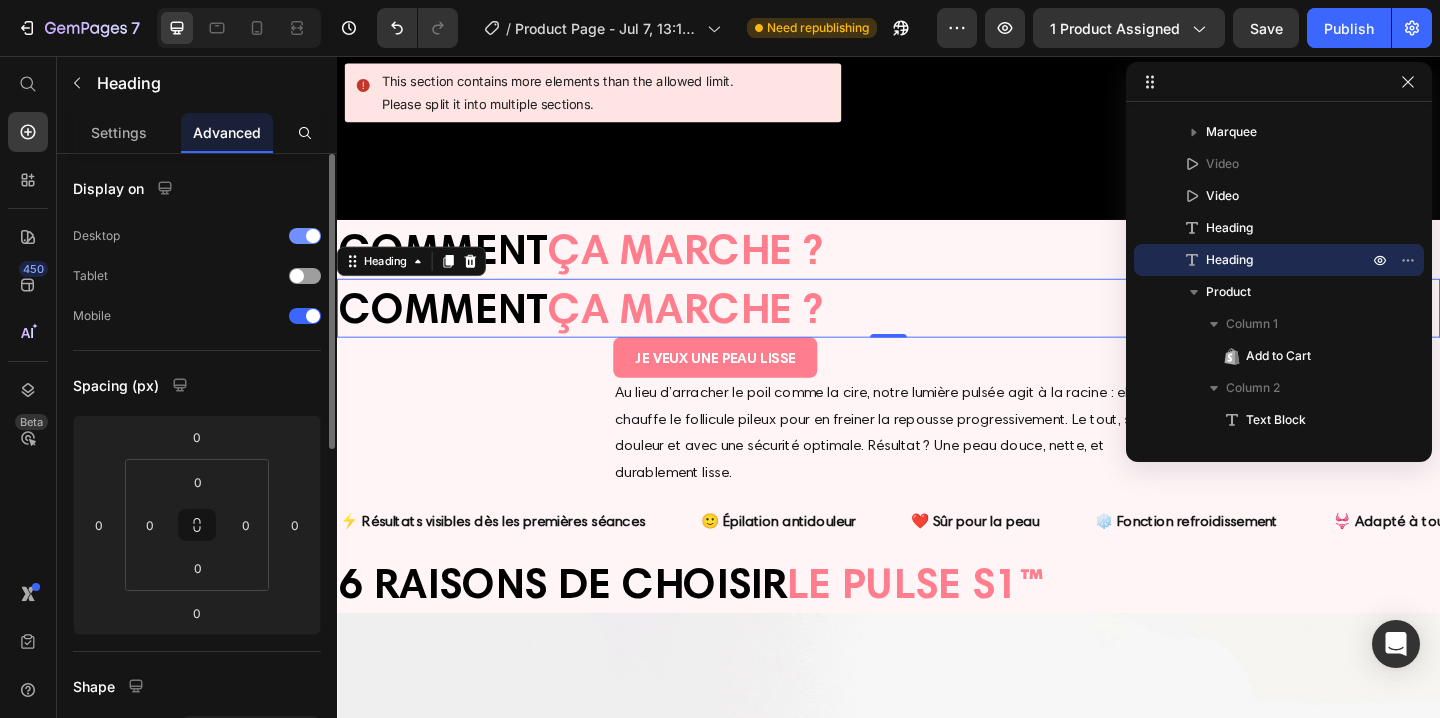 click at bounding box center [305, 236] 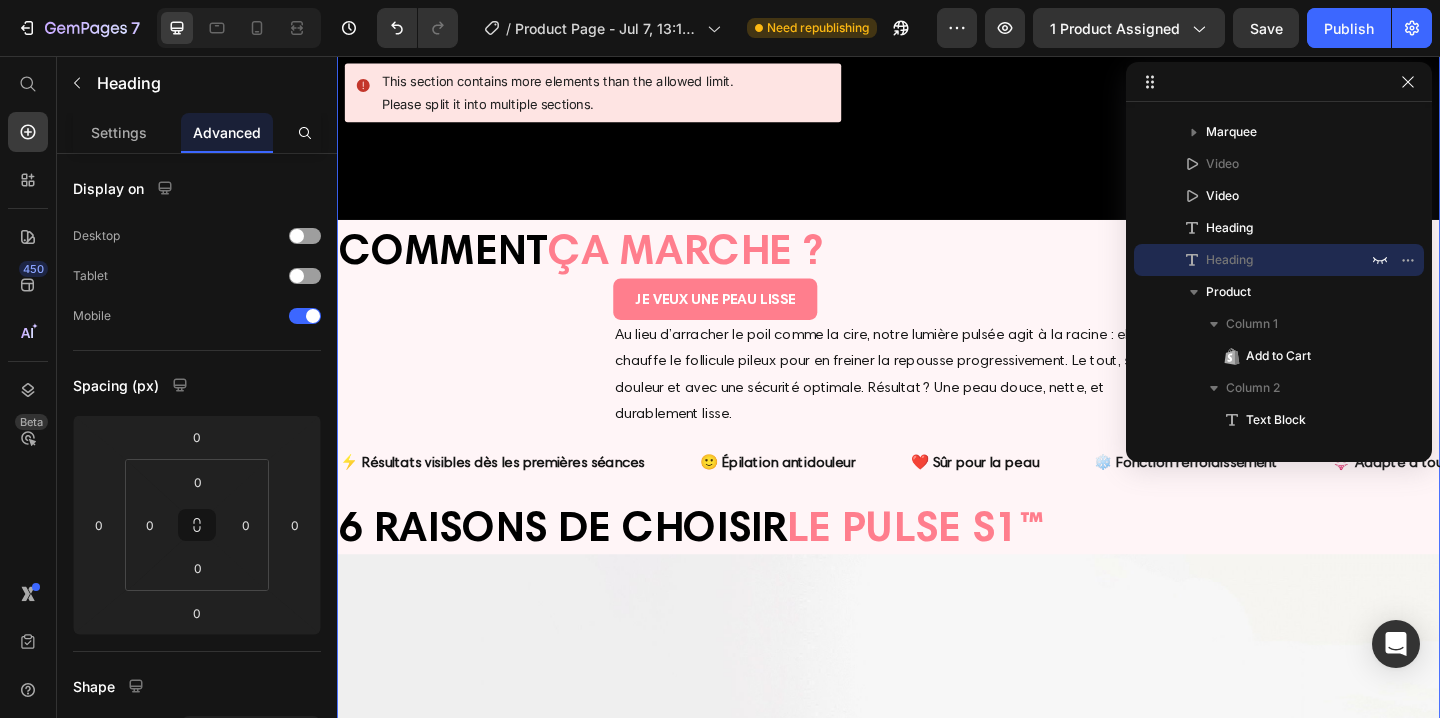 click on "Product Images ★★★★★ 5.0 | Clientes Satisfaites Heading Pulse S1™ Product Title Épilateur à Lumière Pulsée 3-en-1 Heading
Icon LA MEILLEURE ALTERNATIVE À L'ÉPILATION LASER Heading Row €79,99€ Product Price €99,99€ Product Price Row Image Row Vos poils vous complexent et l'épilation laser coûte trop cher ? À vous la peau  lisse  et  sans poils  avec le Pulse S1™. Pour une épilation durable, rapide et à domicile. Heading Row
Icon Épilation antidouleur avec la fonction refroidissement Heading Row
Icon Résultats dès les premières séances  Heading Row
Icon Élimine les poils incarnés et les imperfections Heading Row
Icon Adapté à tout le corps (même le maillot !) Heading Row ----------- KIT COMPLET OFFERT ----------- Heading Image LUNETTES FILTRANTES Text Block 11,90€   OFFERT Text Block Image RASOIR DE PRÉPARATION Text Block 1,90€   OFFERT Text Block Image   Row" at bounding box center [937, 399] 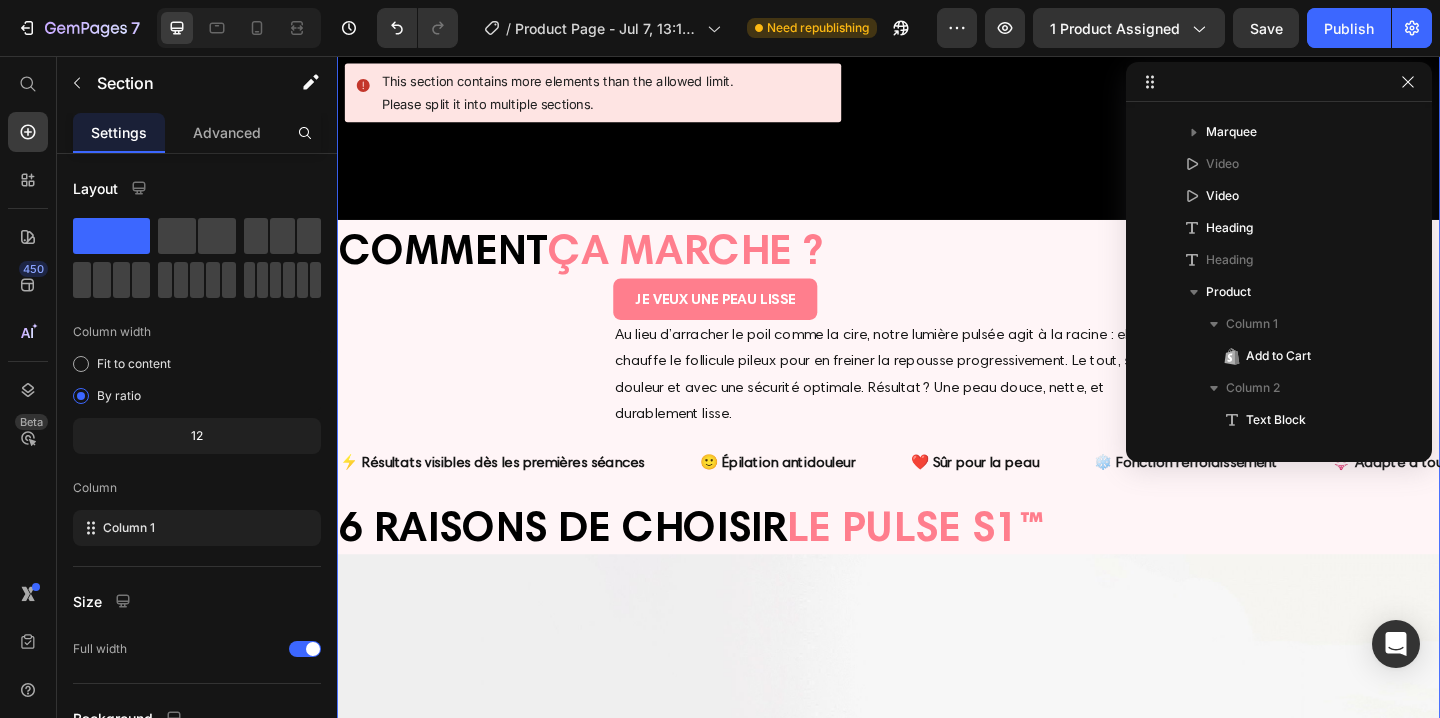 scroll, scrollTop: 0, scrollLeft: 0, axis: both 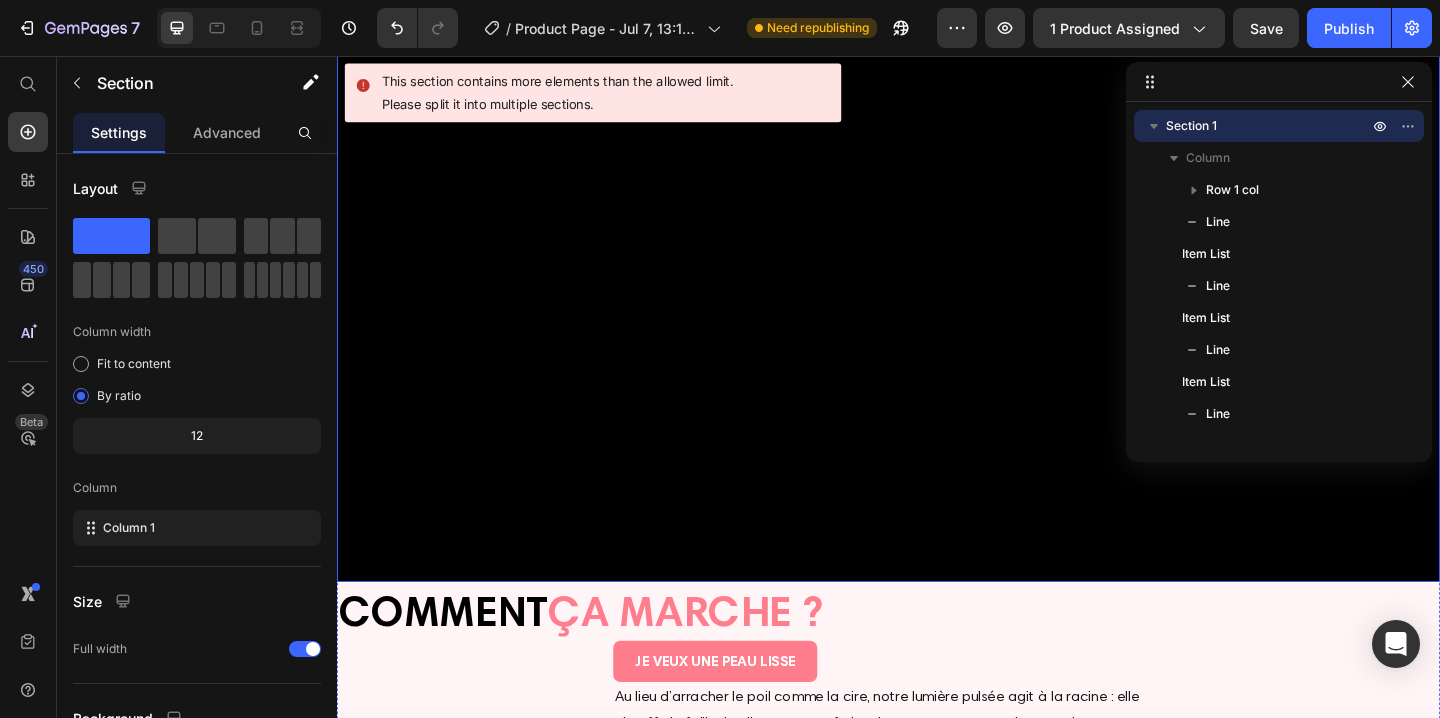 click at bounding box center [937, 290] 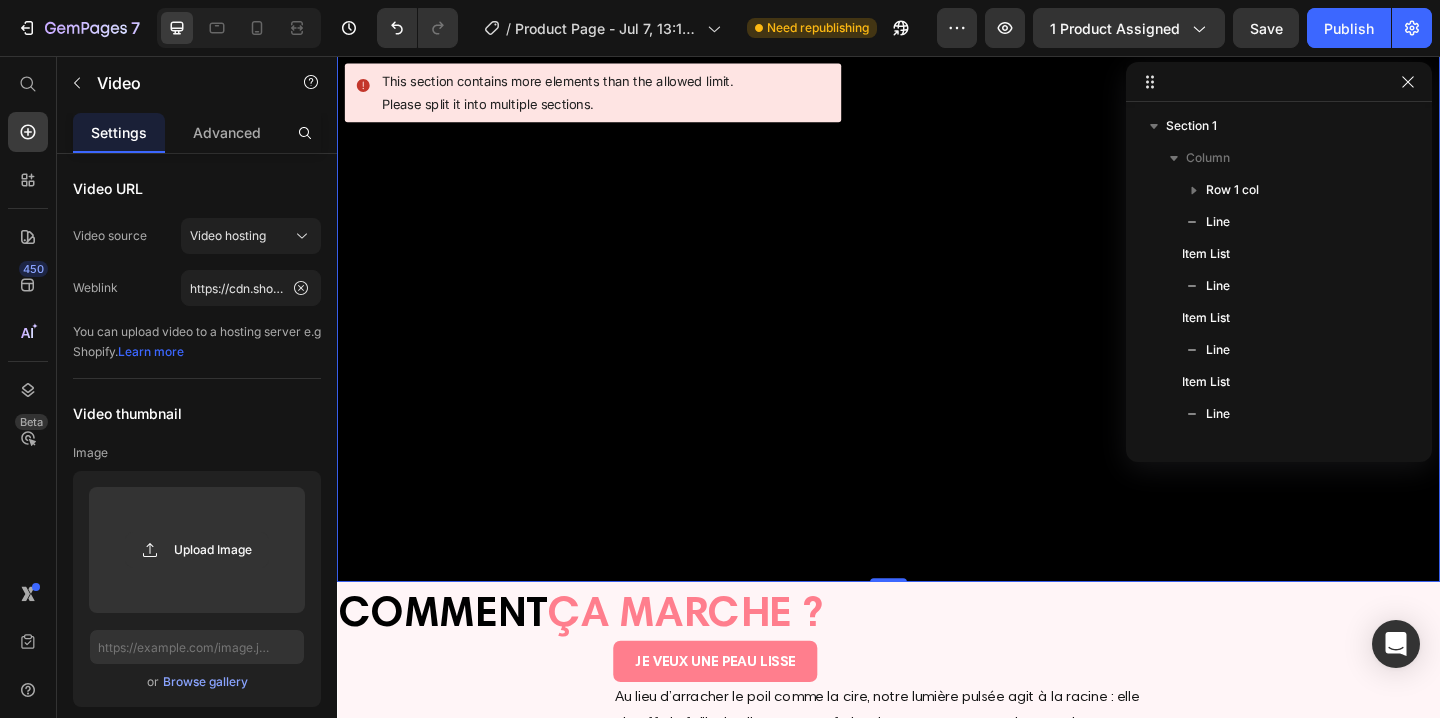 scroll, scrollTop: 442, scrollLeft: 0, axis: vertical 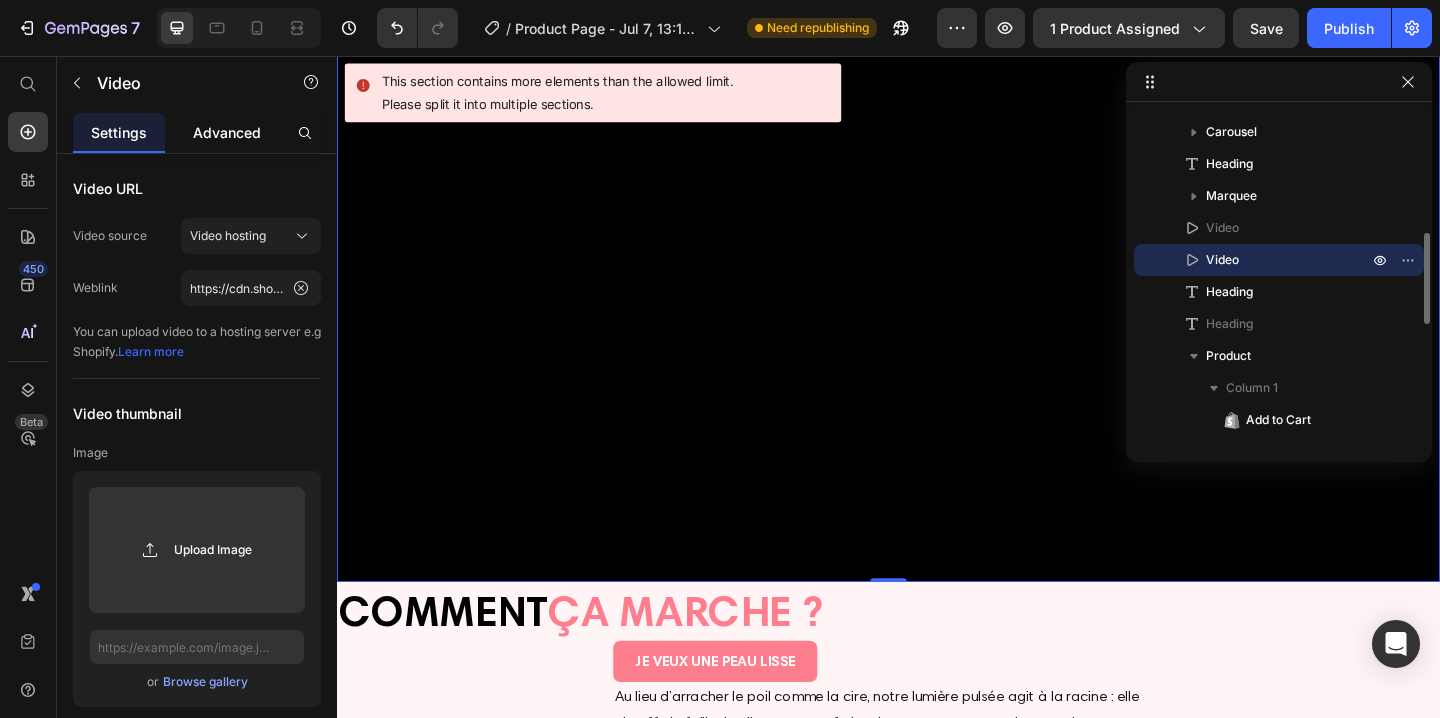 click on "Advanced" 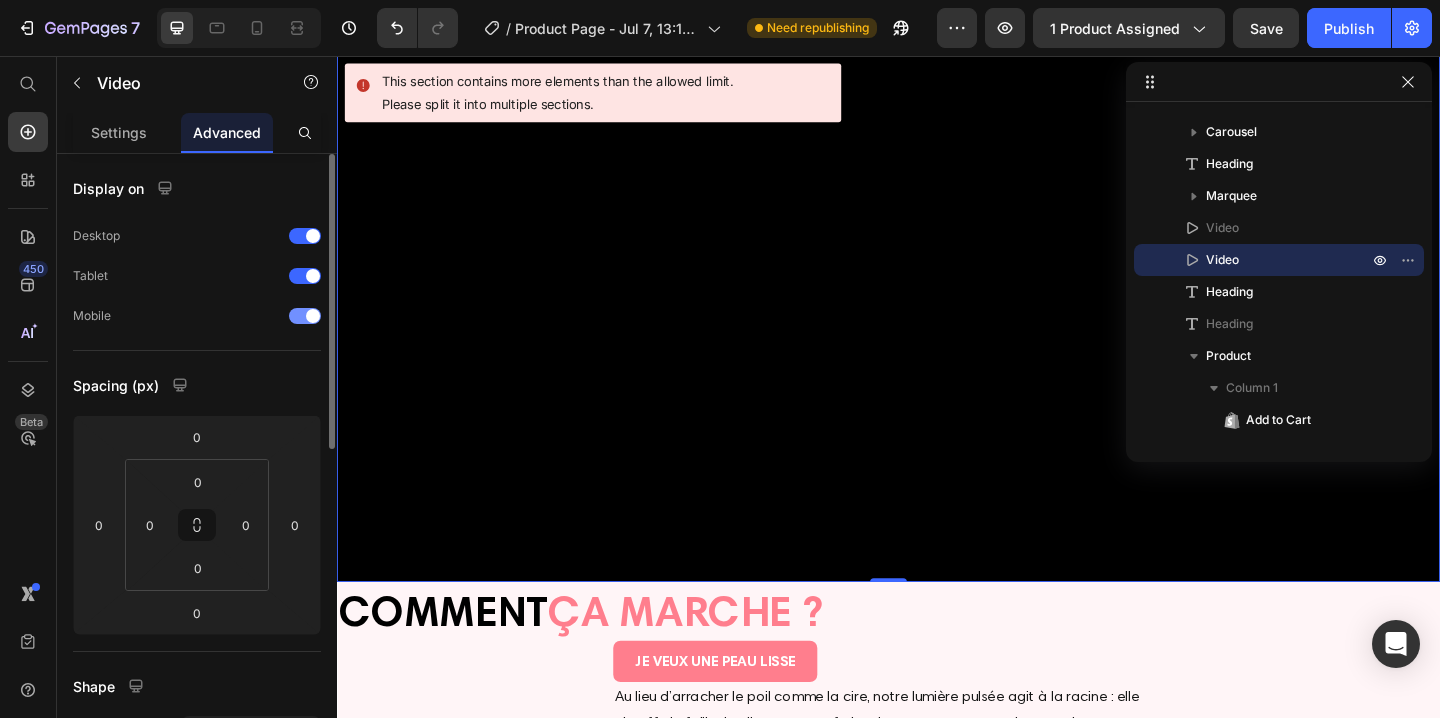 click at bounding box center (313, 316) 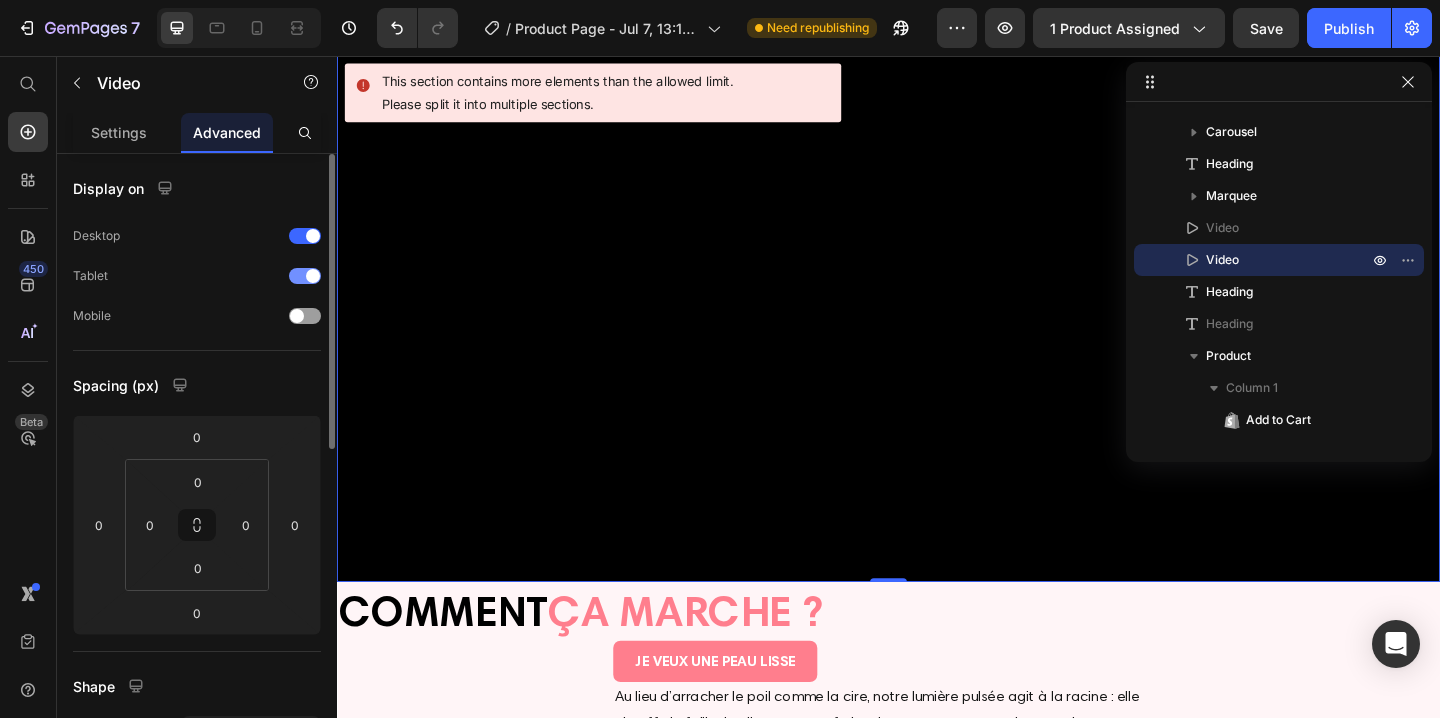 click at bounding box center (313, 276) 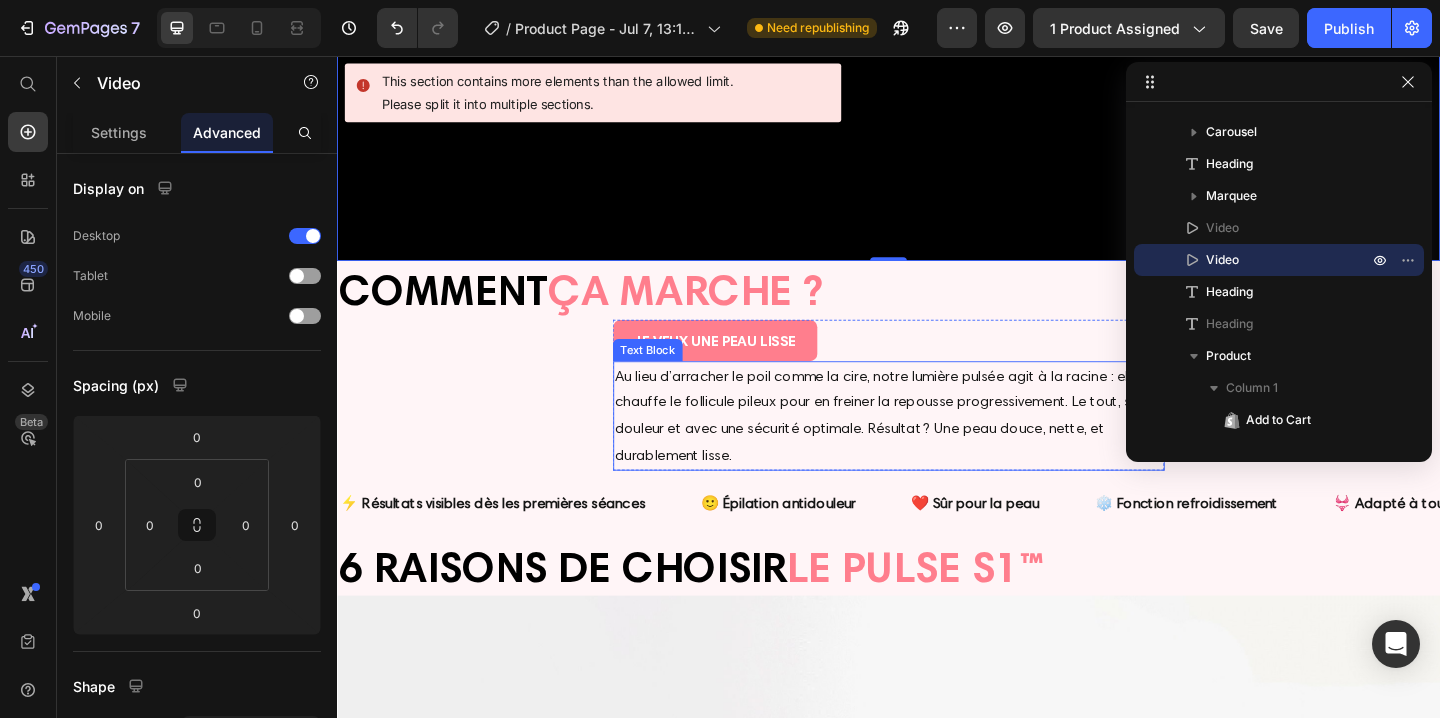 scroll, scrollTop: 3191, scrollLeft: 0, axis: vertical 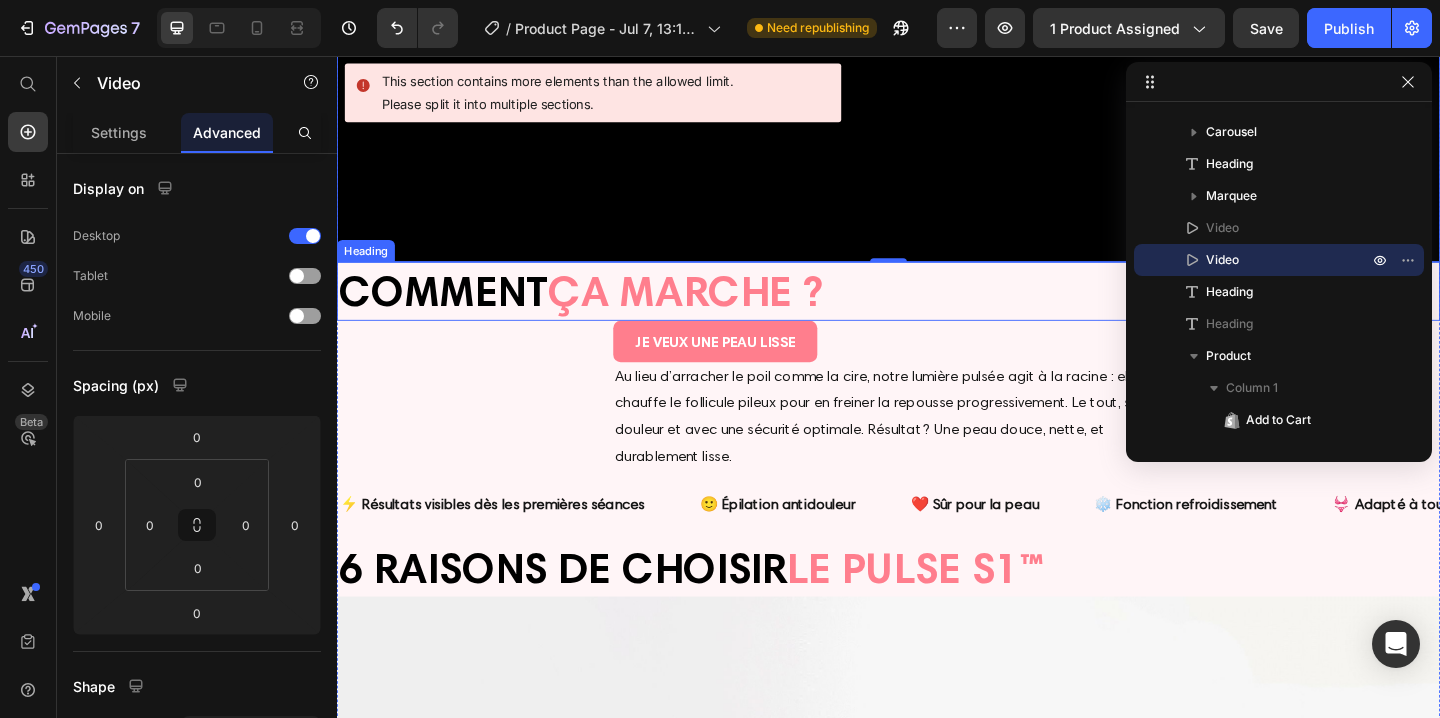 click on "⁠⁠⁠⁠⁠⁠⁠ COMMENT  ÇA MARCHE ?" at bounding box center (937, 312) 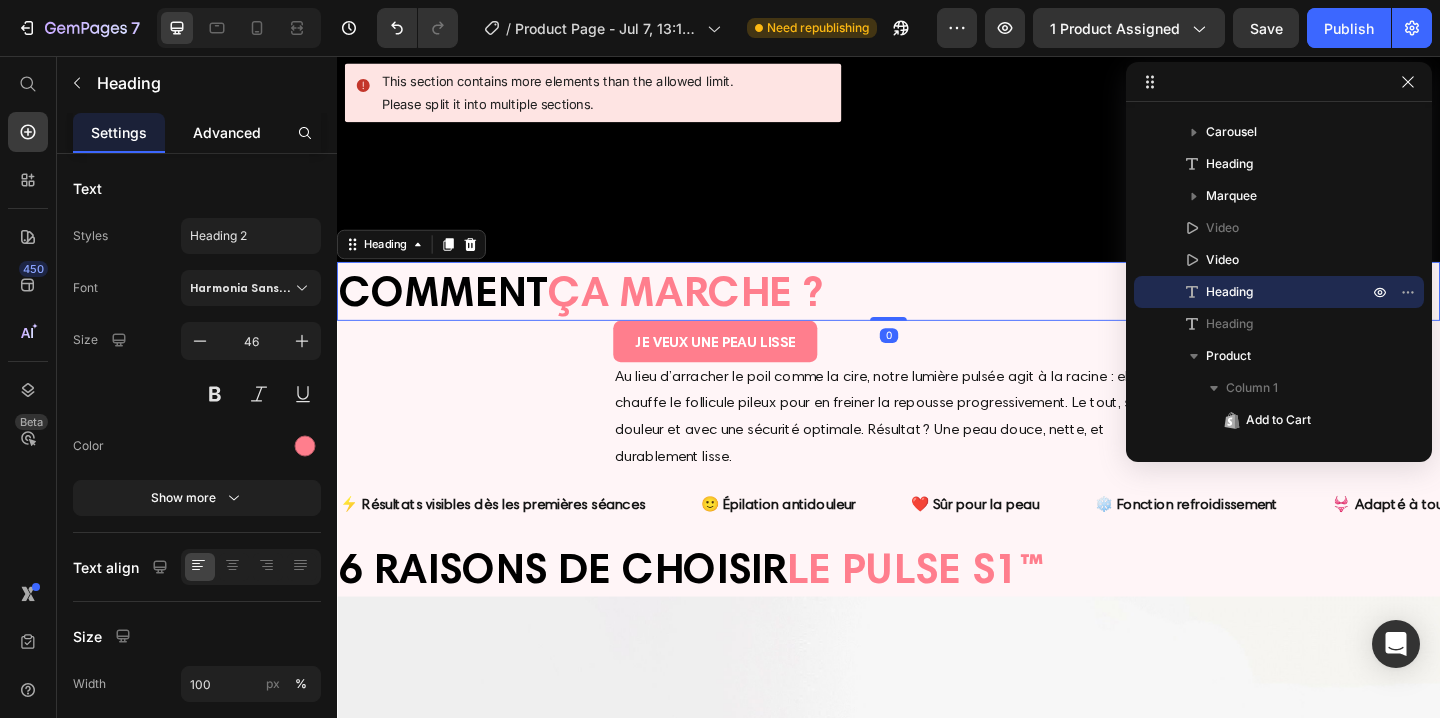 click on "Advanced" 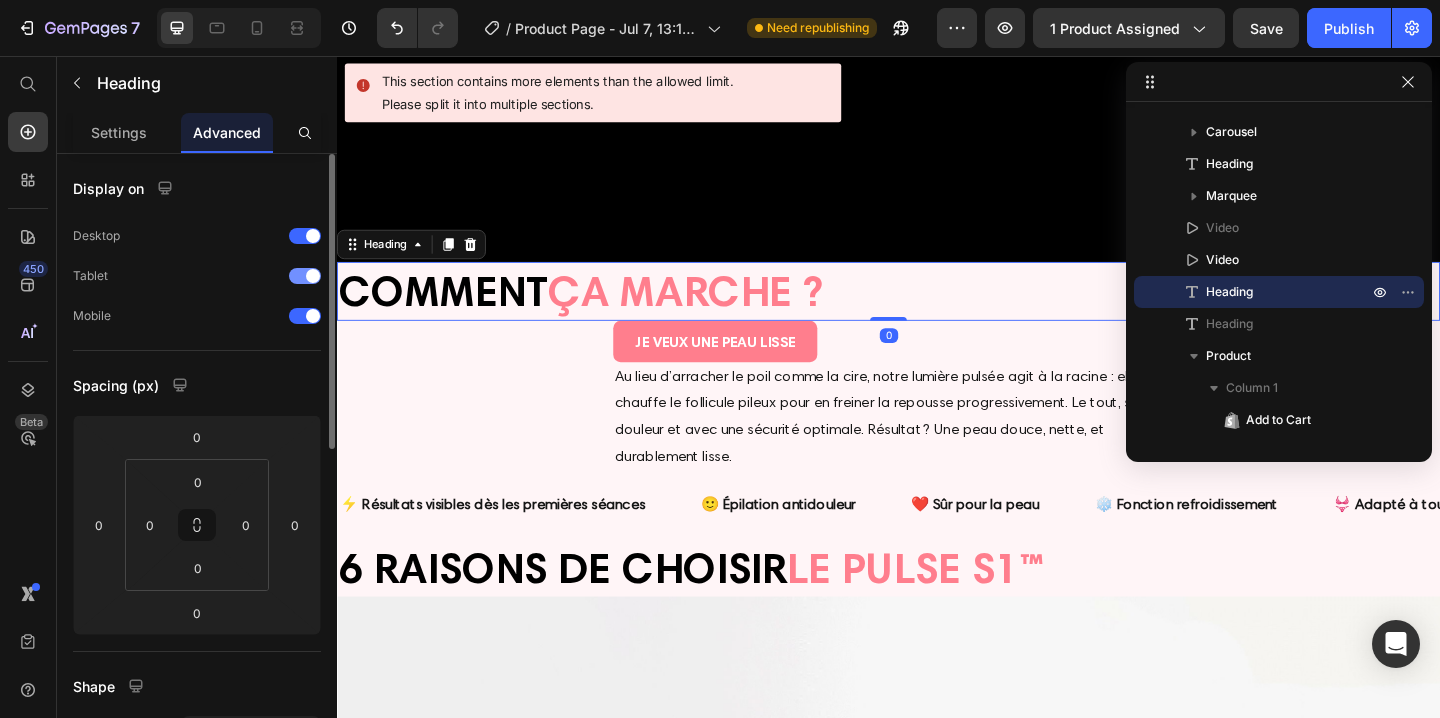 click at bounding box center (305, 316) 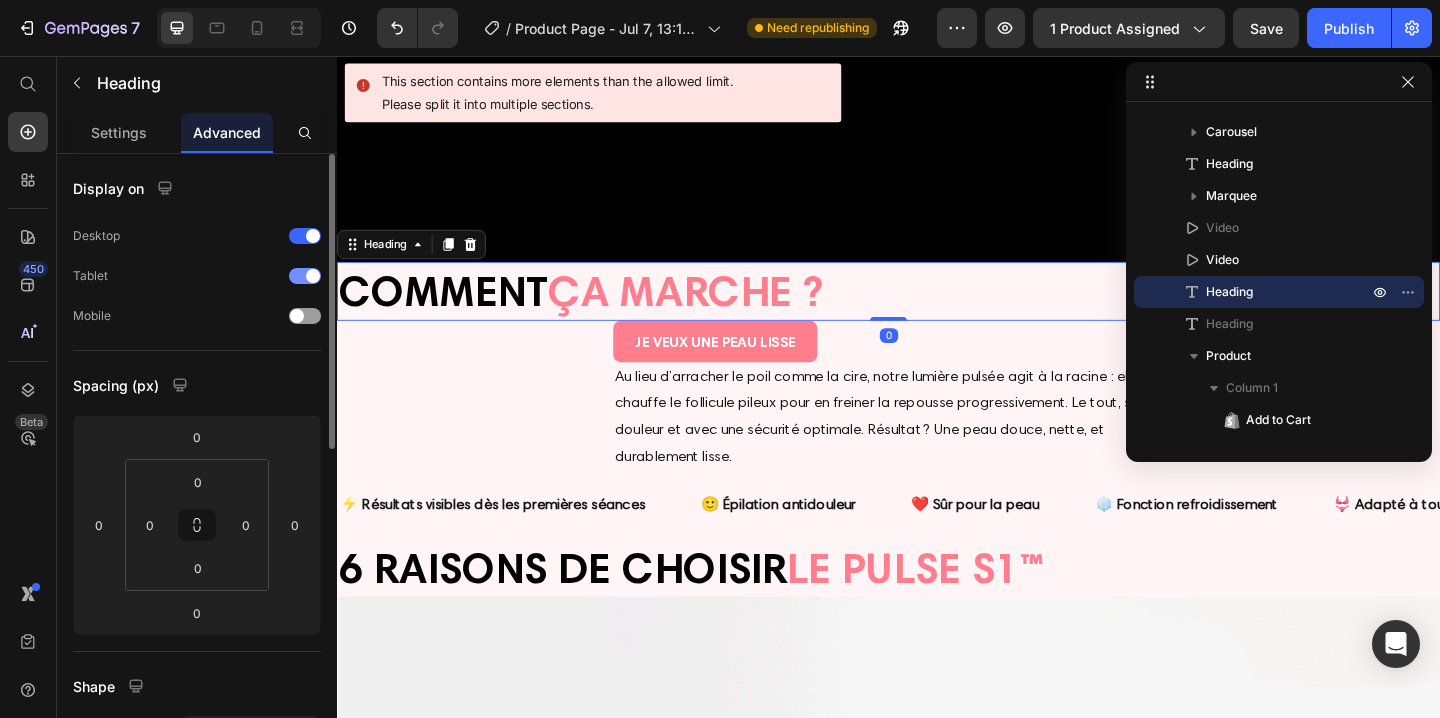 click at bounding box center (313, 276) 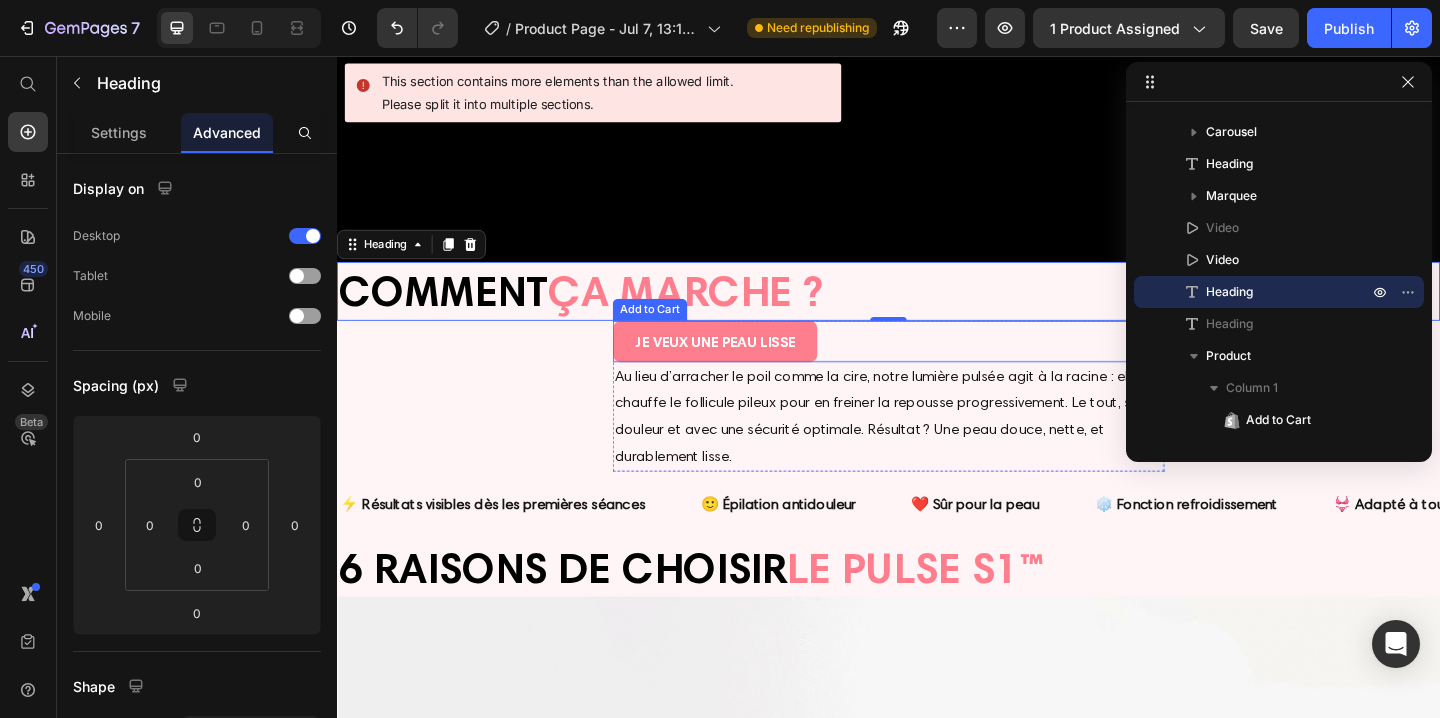click on "JE VEUX UNE PEAU LISSE Add to Cart" at bounding box center (937, 366) 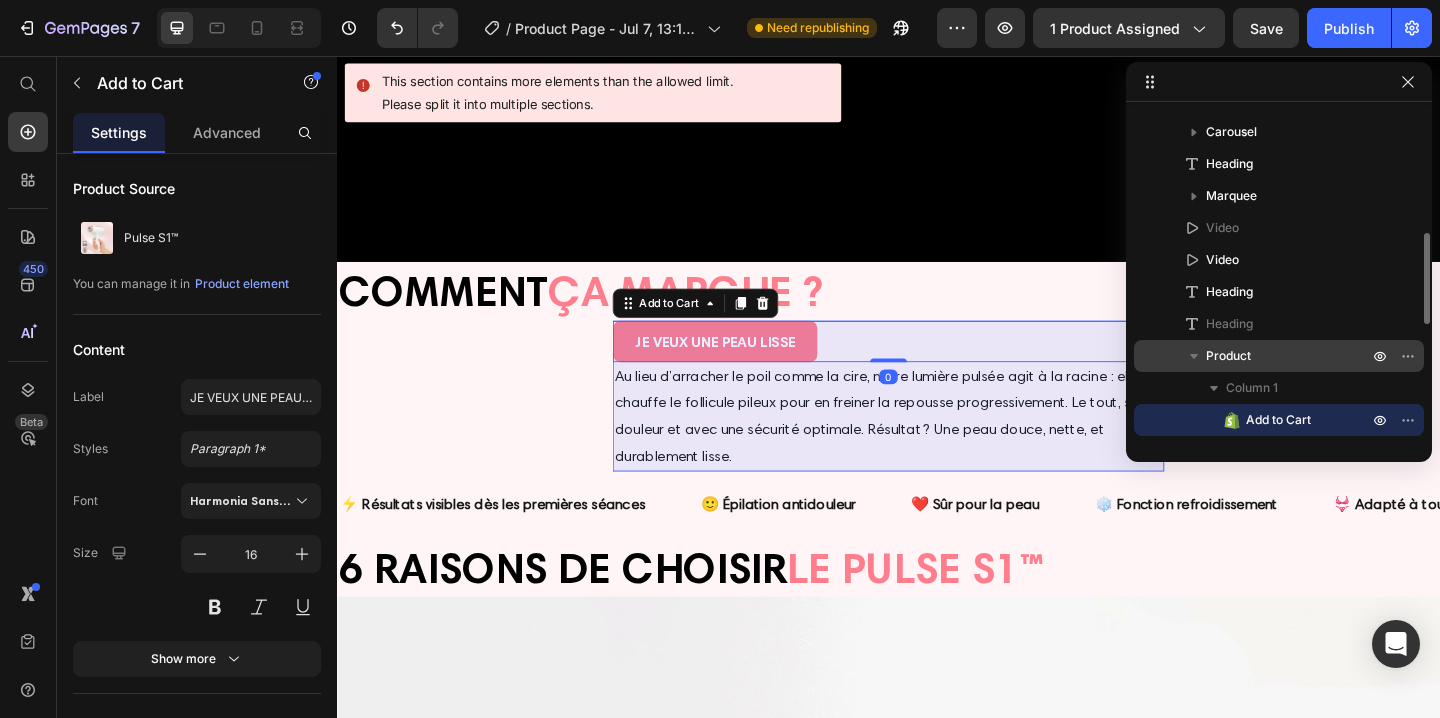 drag, startPoint x: 1255, startPoint y: 361, endPoint x: 845, endPoint y: 324, distance: 411.66614 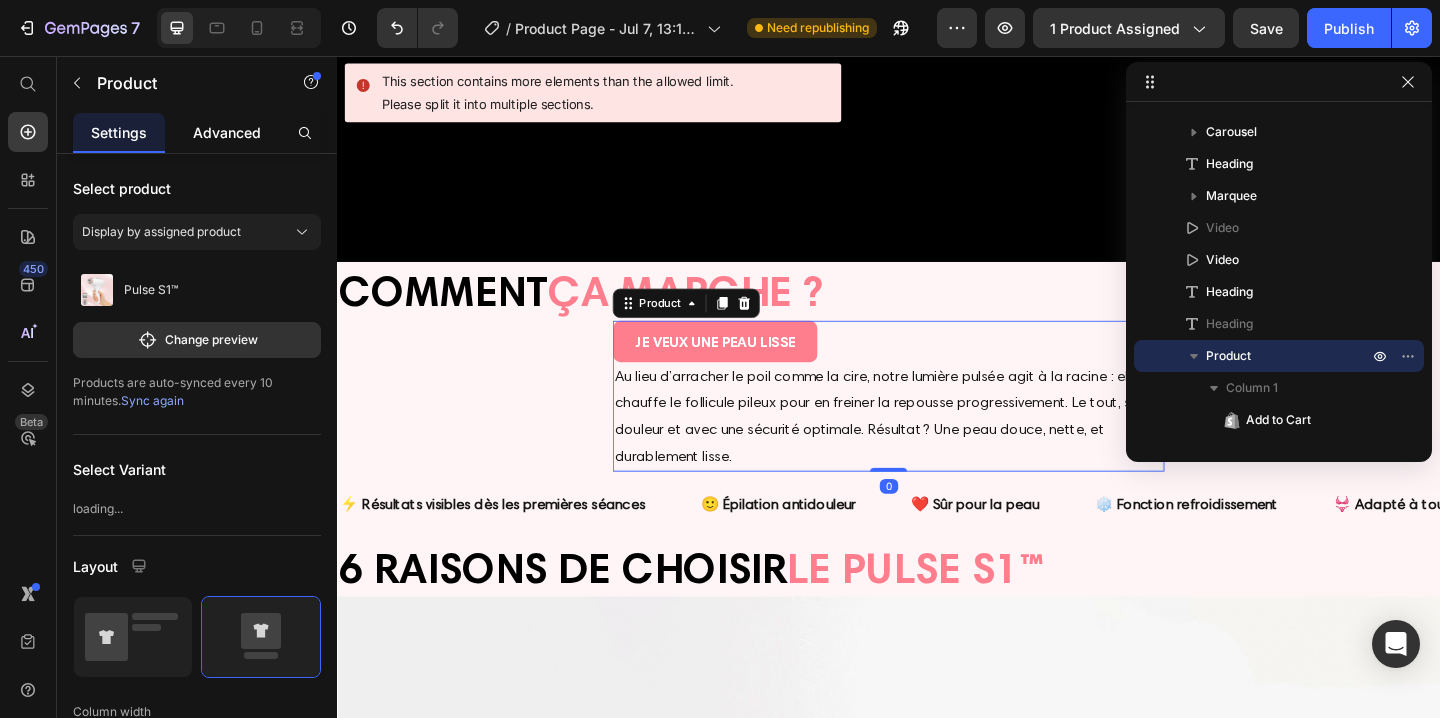 click on "Advanced" at bounding box center (227, 132) 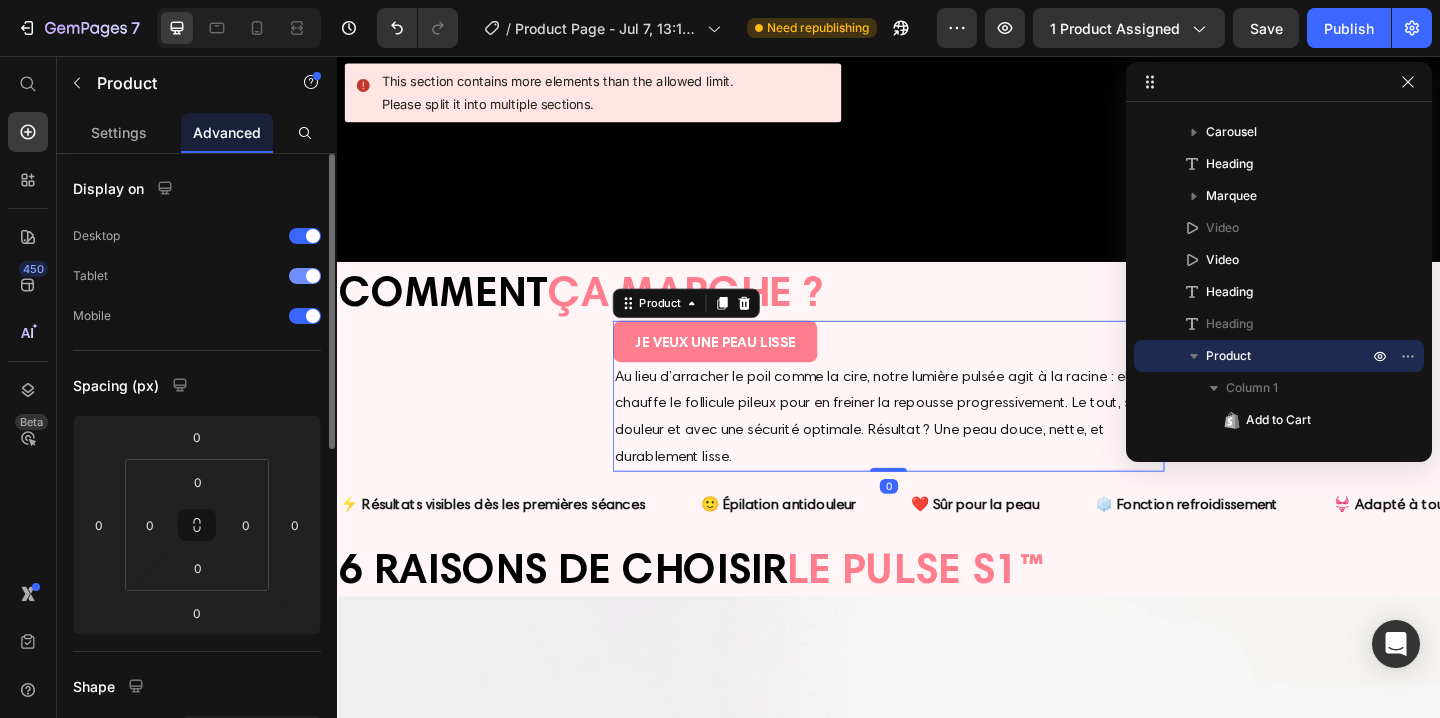 click on "Mobile" at bounding box center (197, 316) 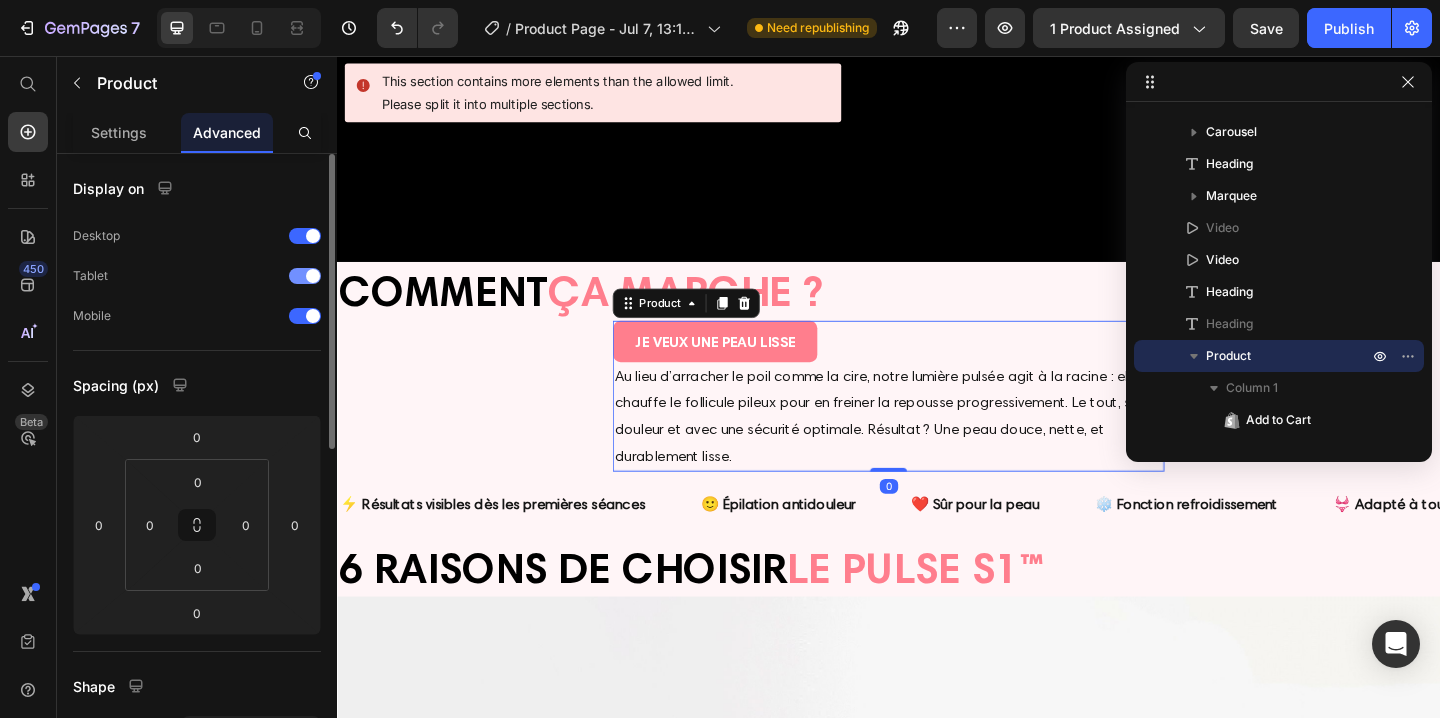 click at bounding box center [313, 276] 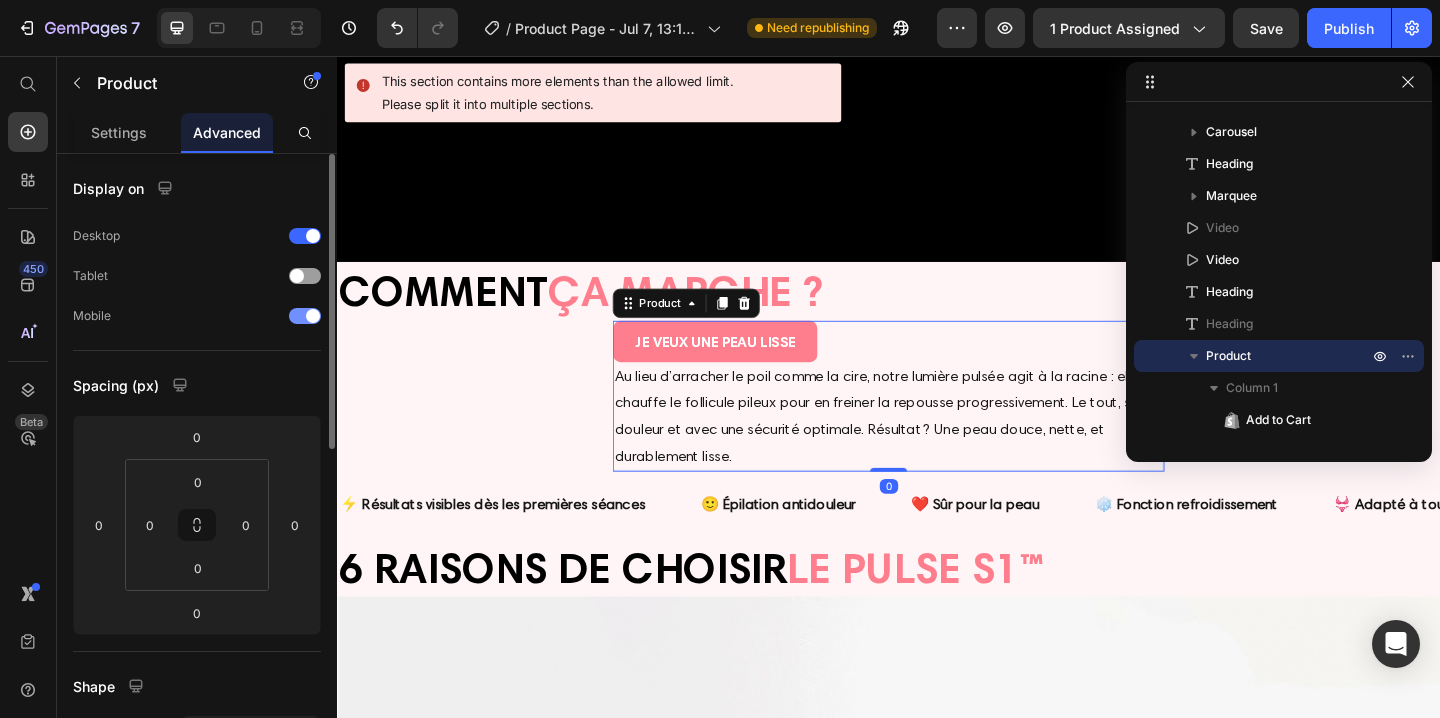 click on "Mobile" at bounding box center [197, 316] 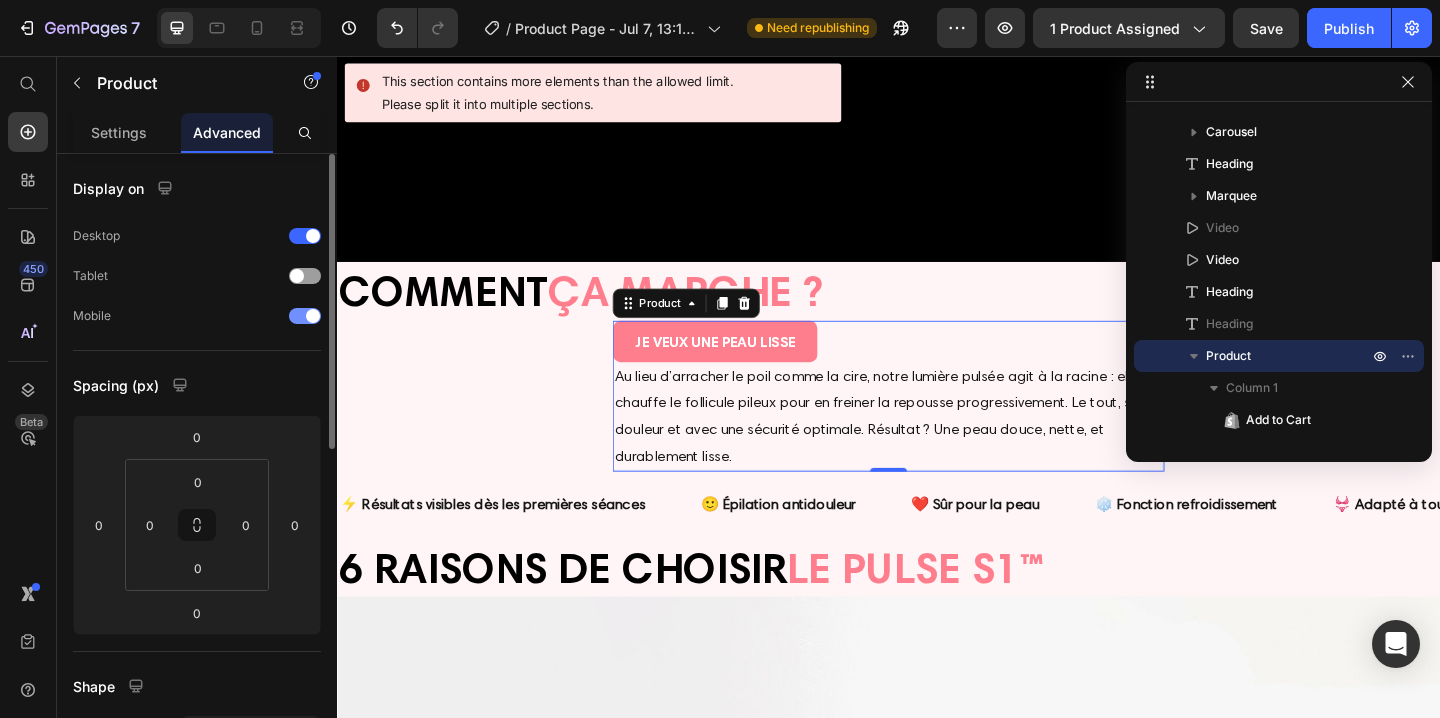 click at bounding box center (305, 316) 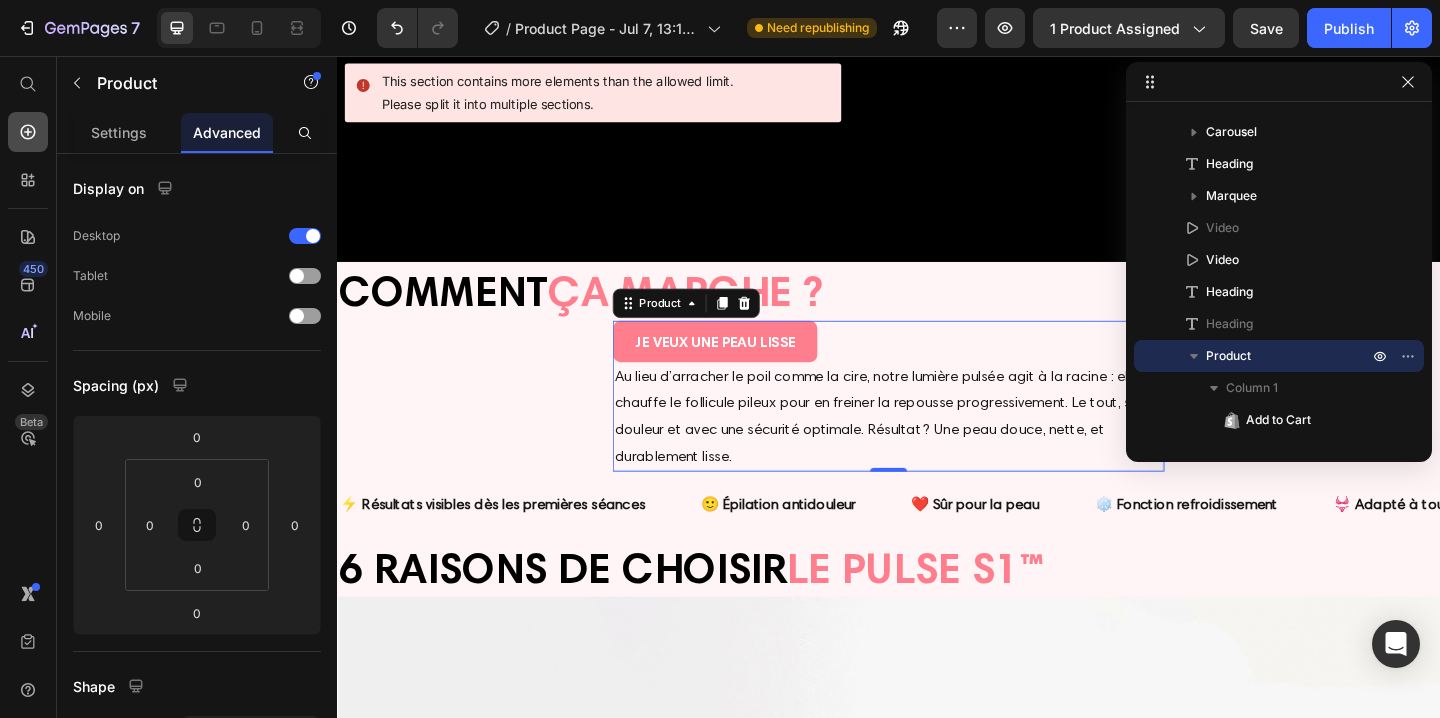 click 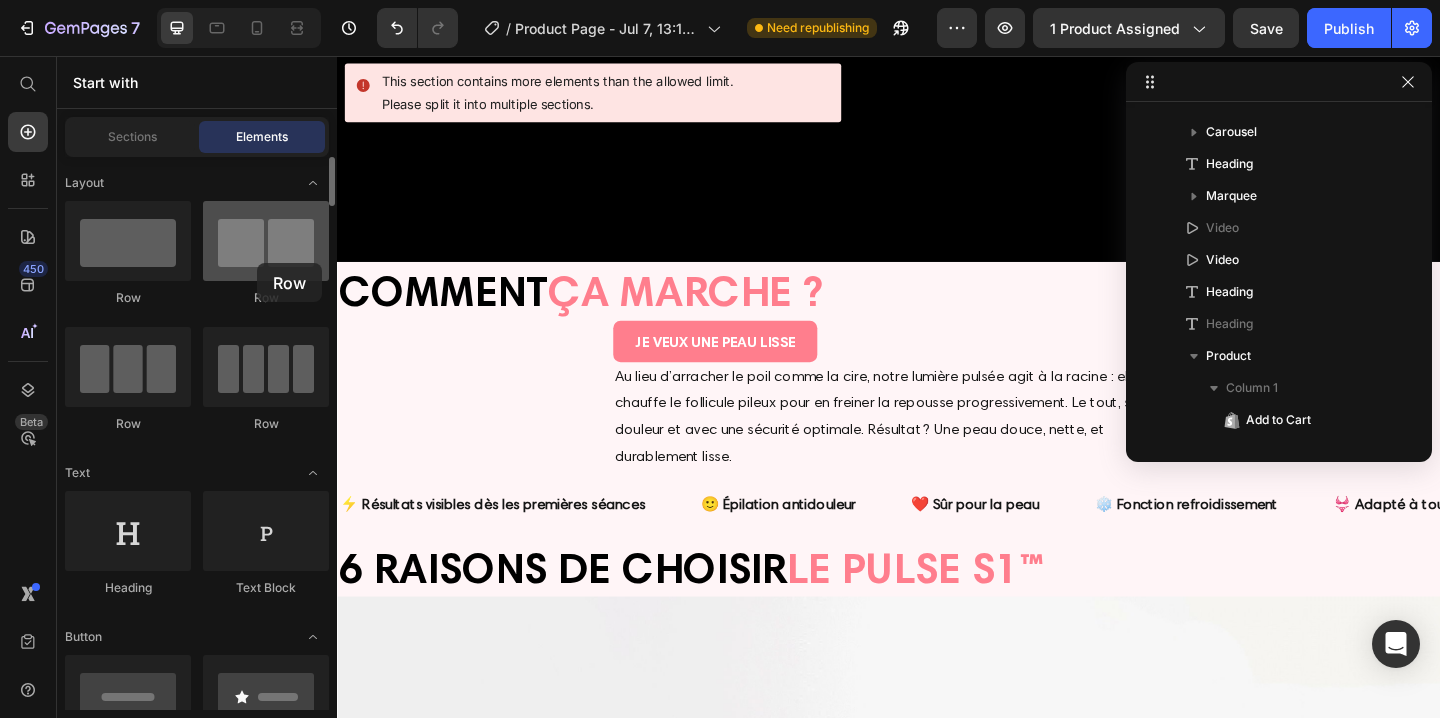 drag, startPoint x: 252, startPoint y: 241, endPoint x: 256, endPoint y: 259, distance: 18.439089 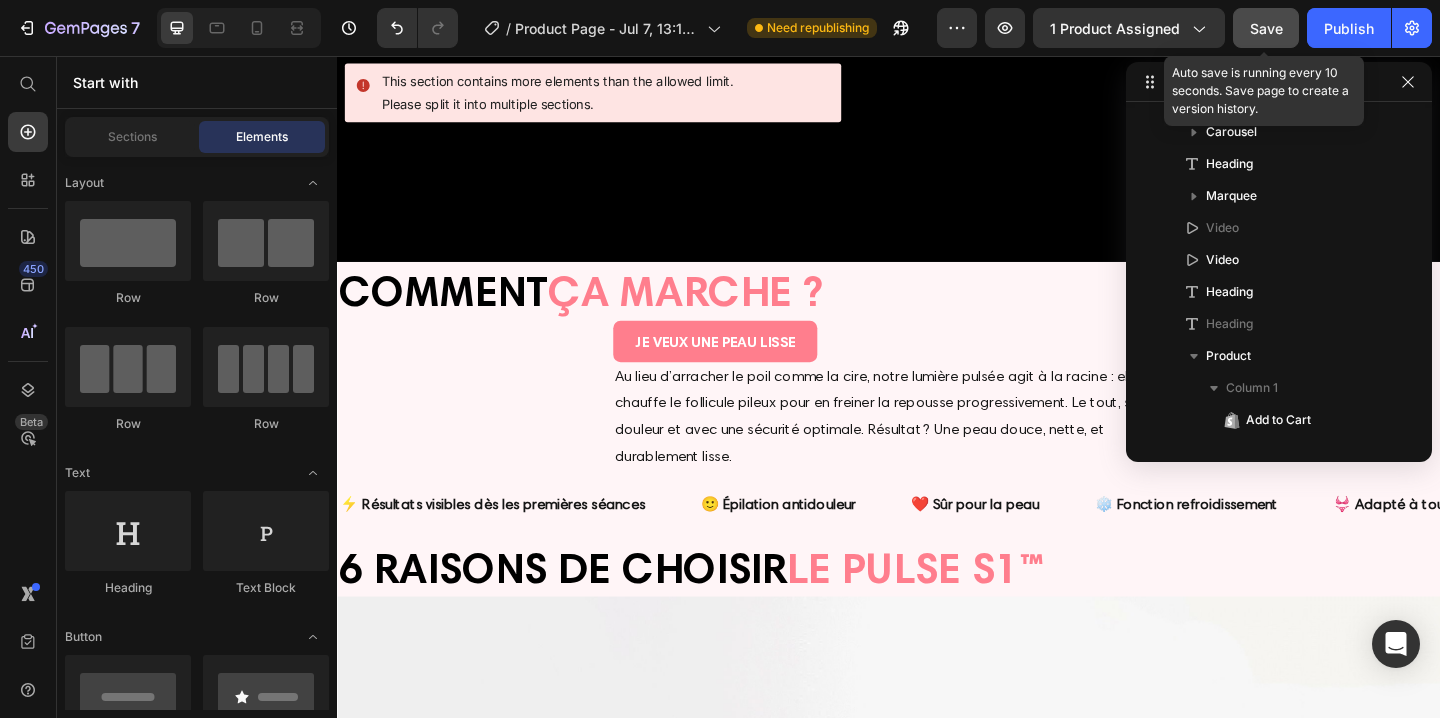 click on "Save" 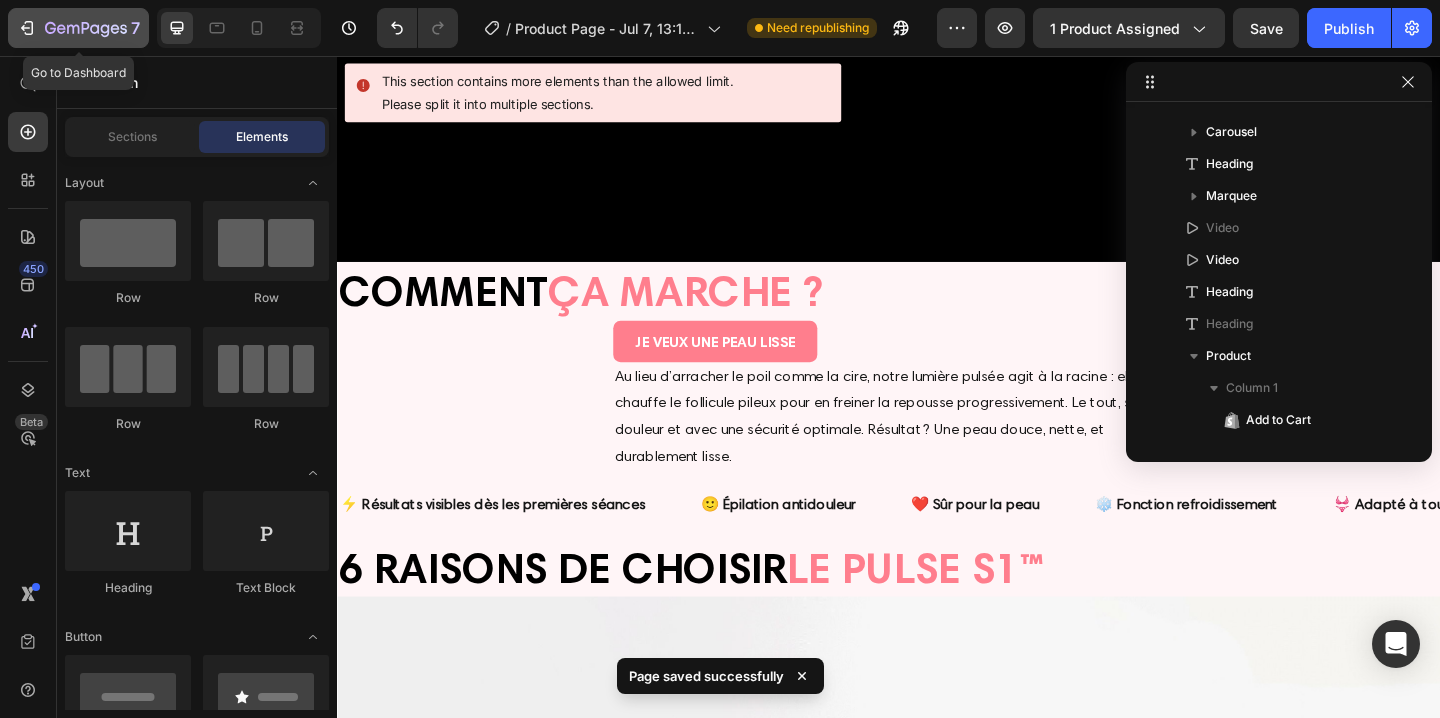 click 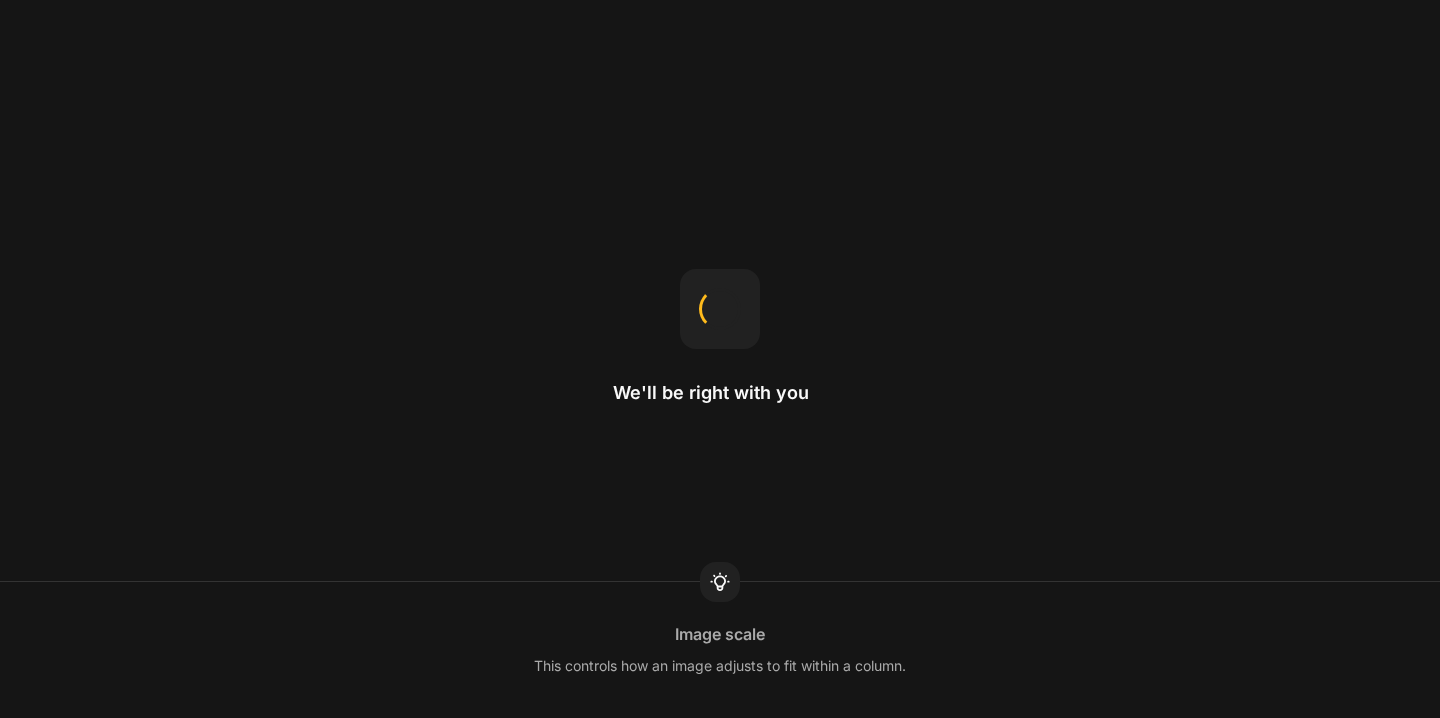 scroll, scrollTop: 0, scrollLeft: 0, axis: both 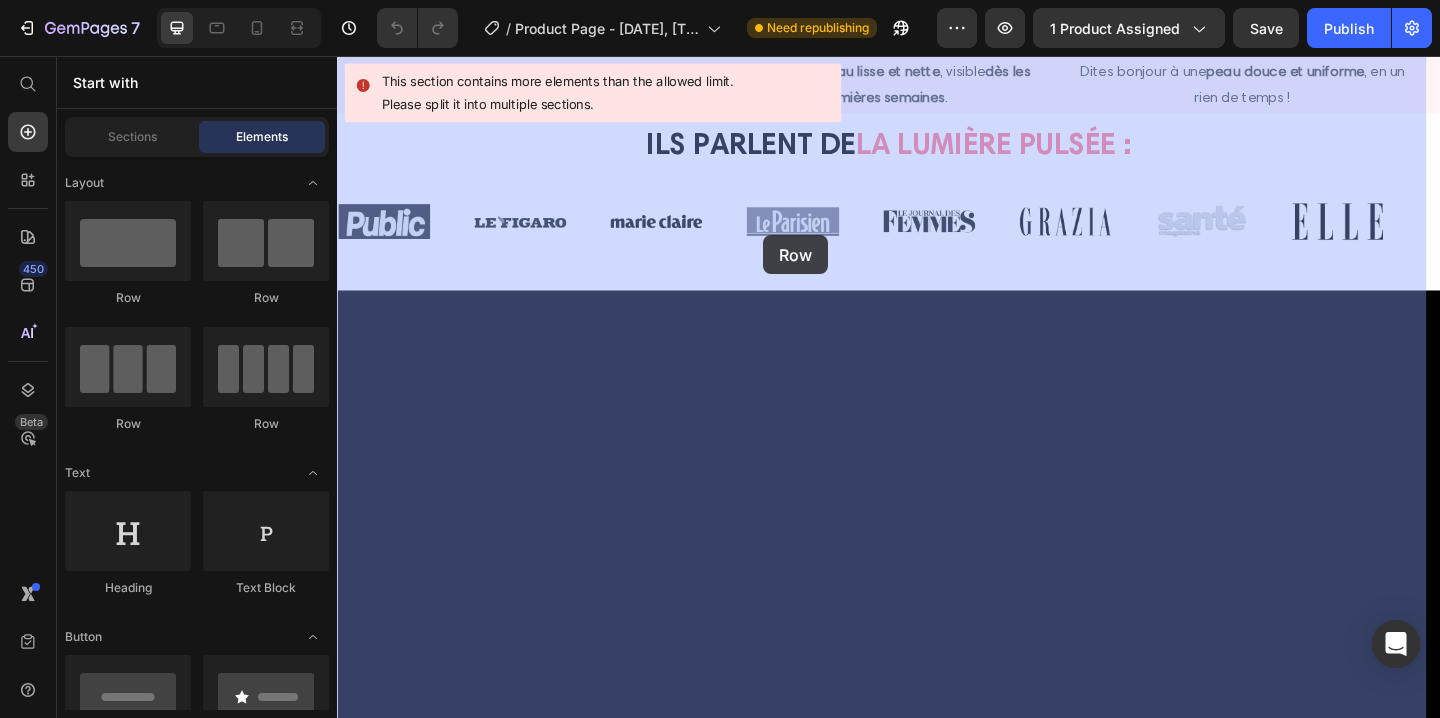 drag, startPoint x: 603, startPoint y: 304, endPoint x: 800, endPoint y: 251, distance: 204.0049 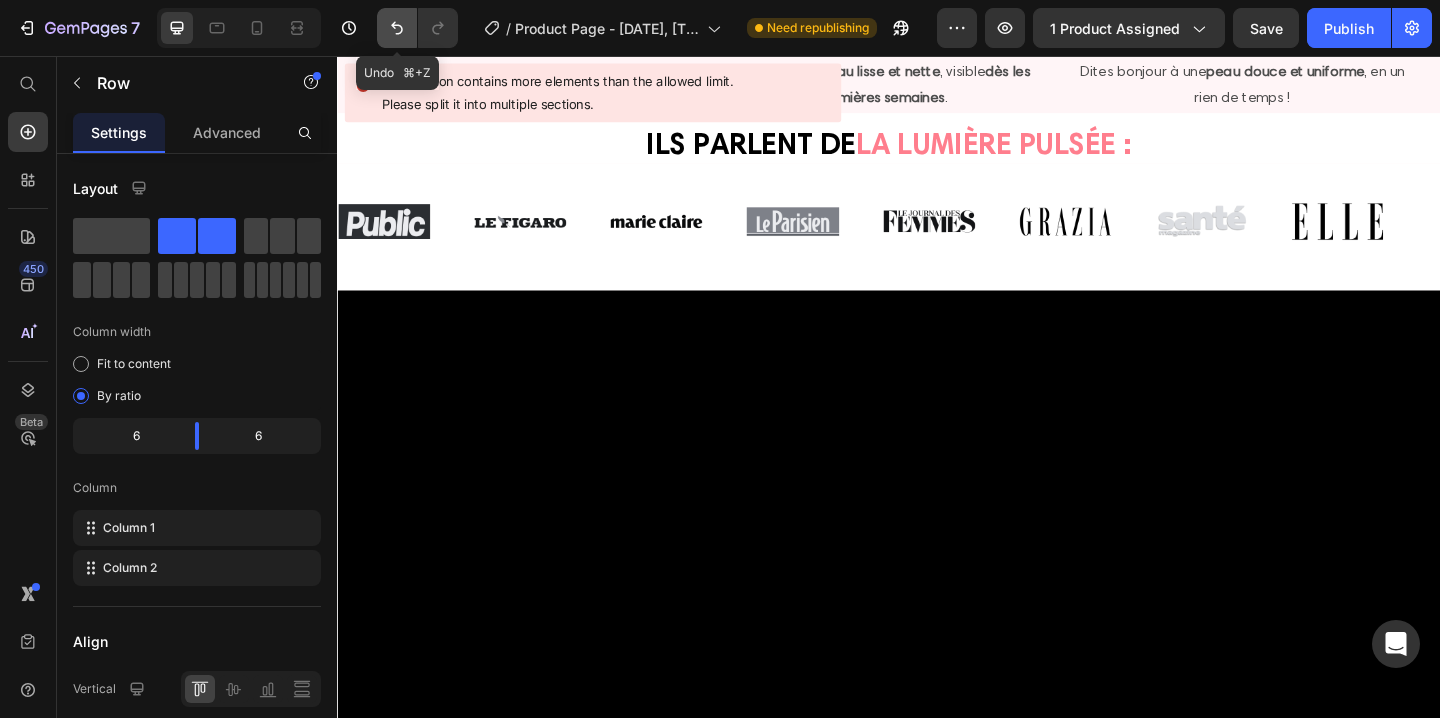 click 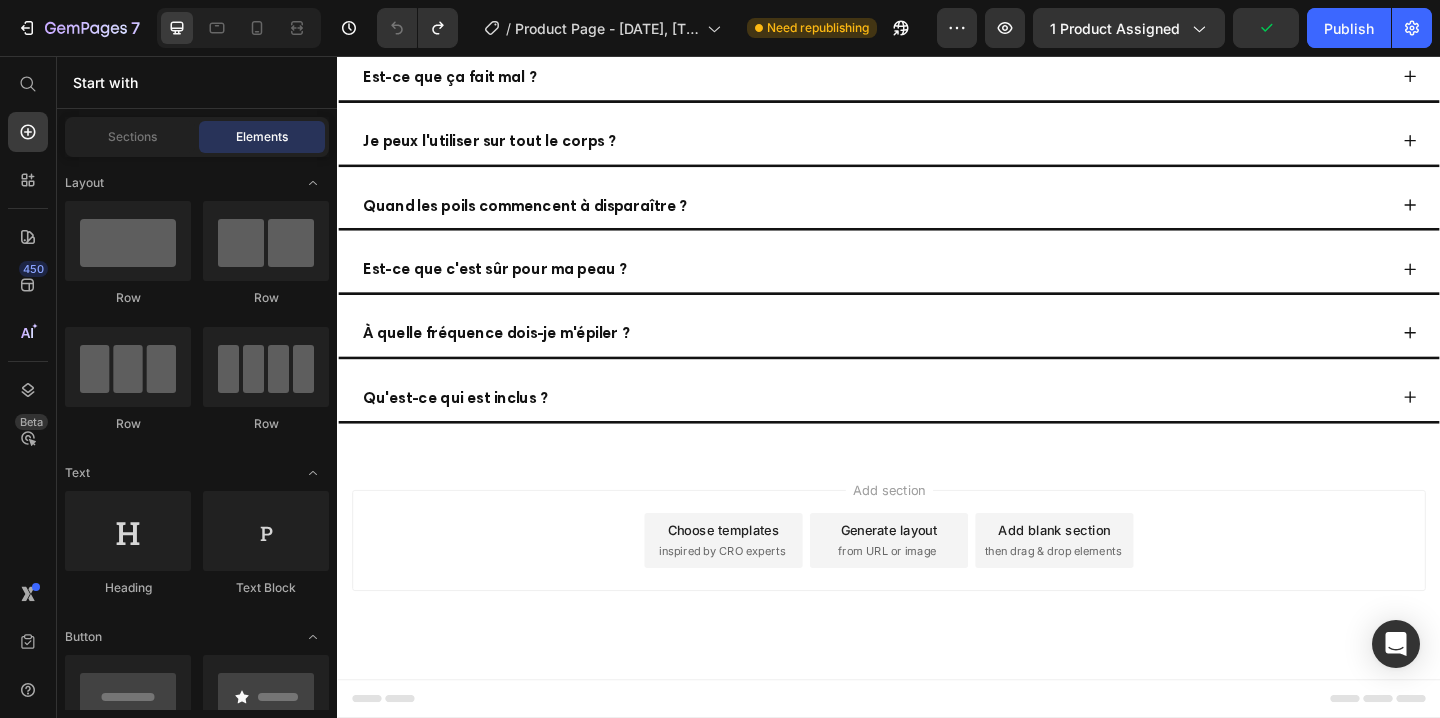 scroll, scrollTop: 7902, scrollLeft: 0, axis: vertical 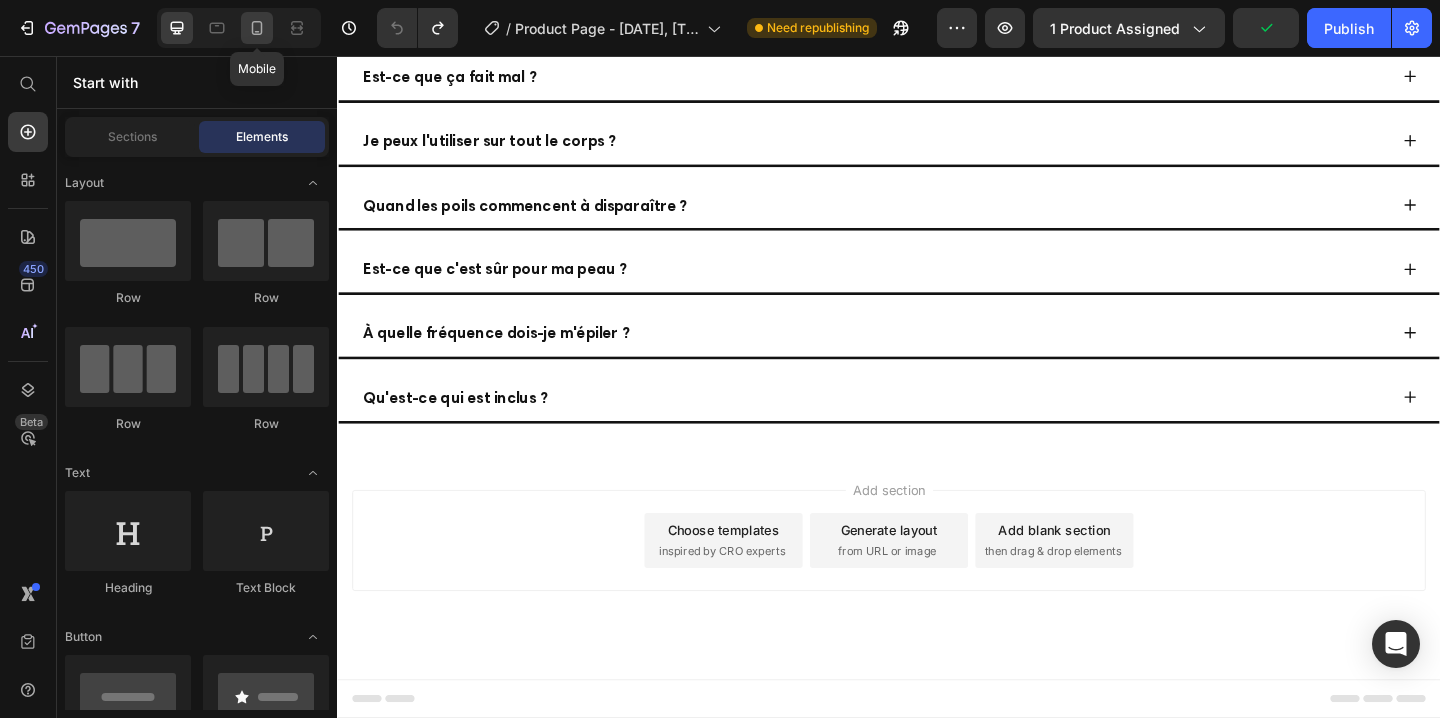 click 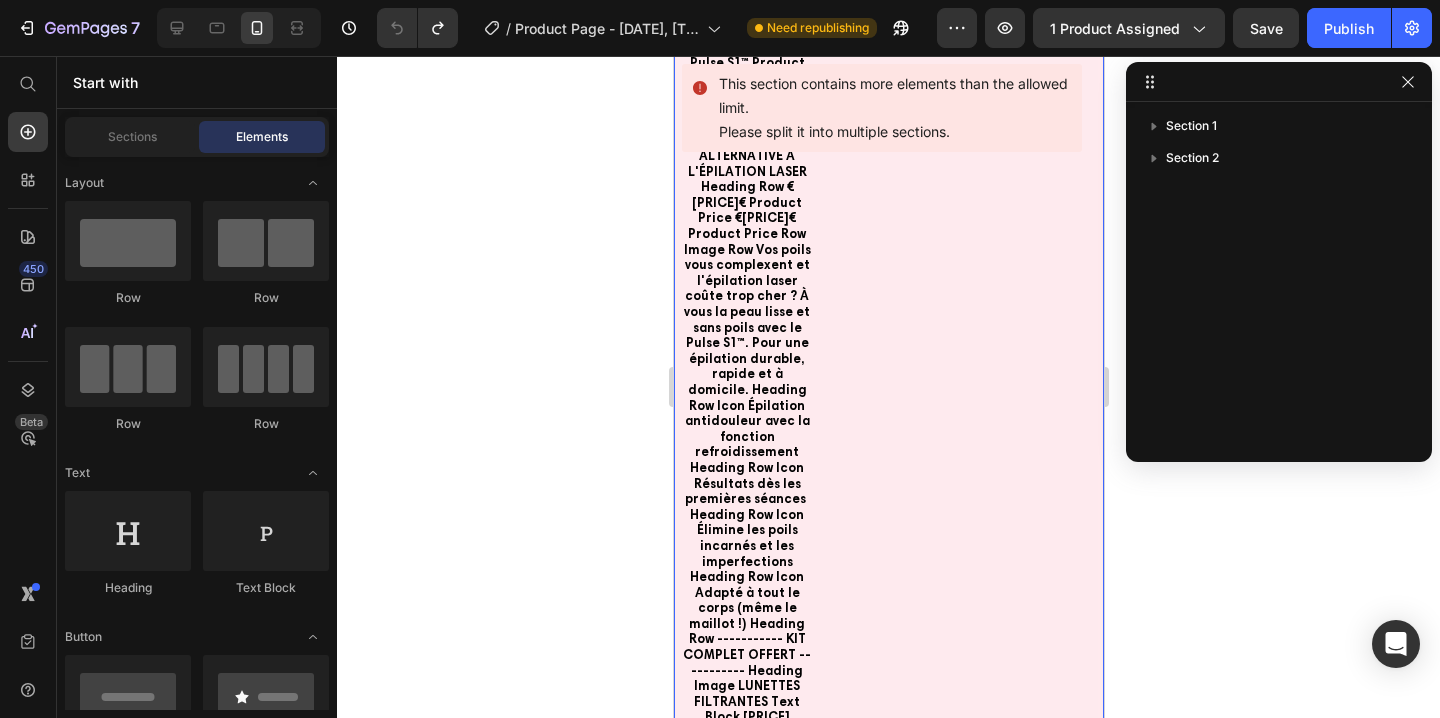 scroll, scrollTop: 1093, scrollLeft: 0, axis: vertical 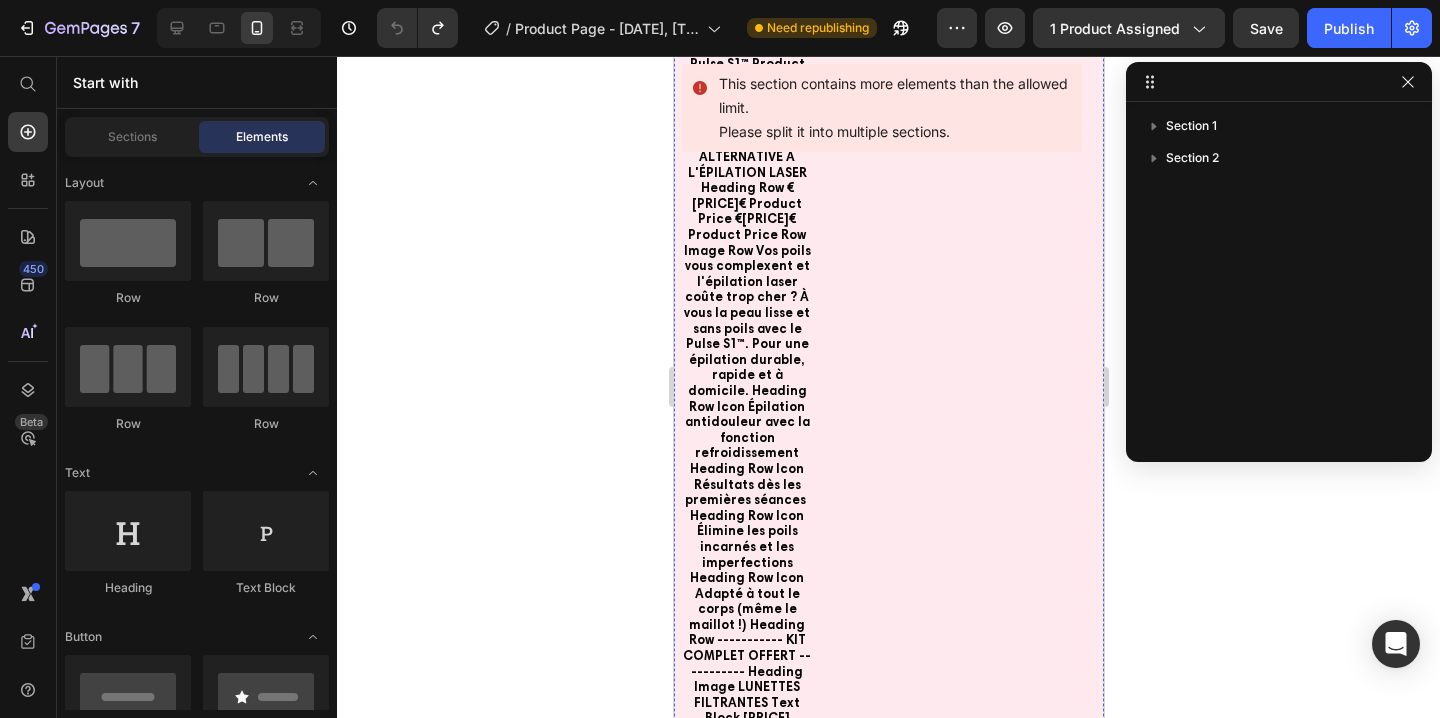click on "Title Line" at bounding box center [888, 1101] 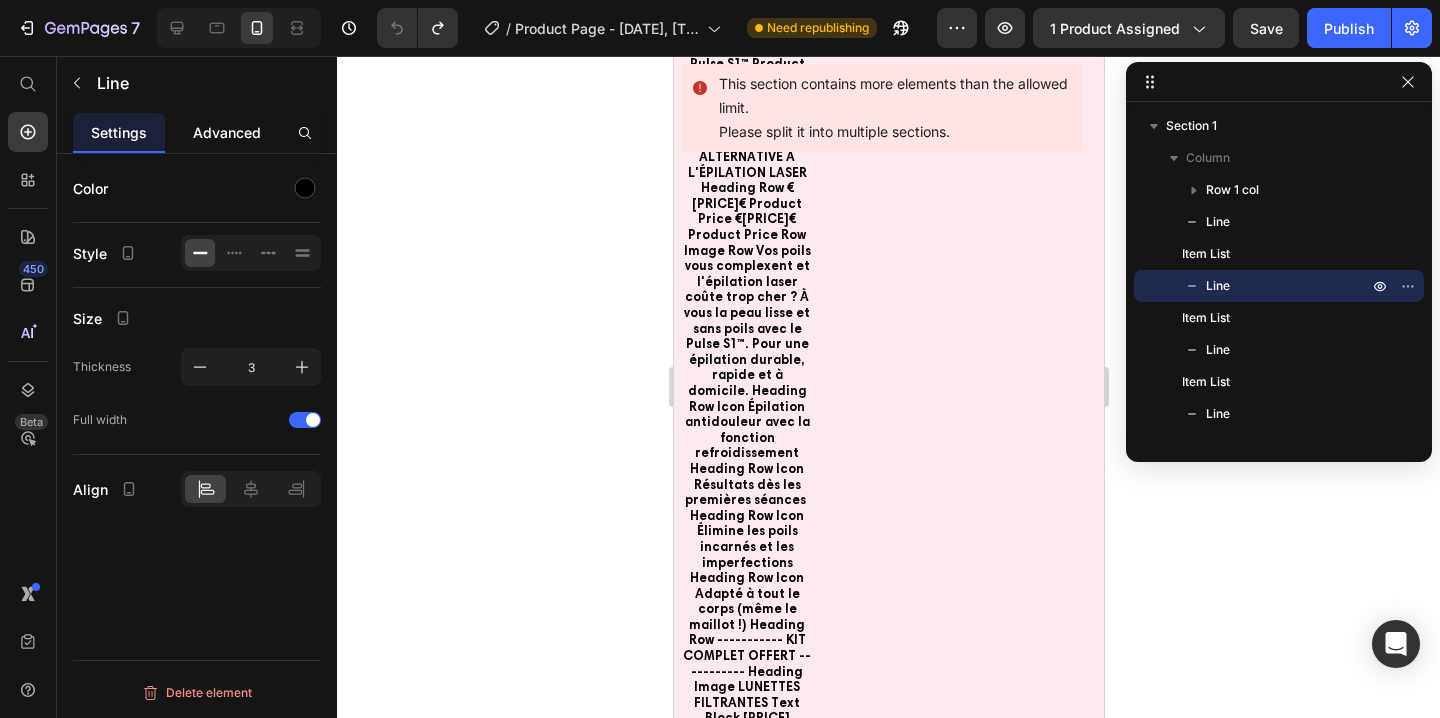 click on "Advanced" 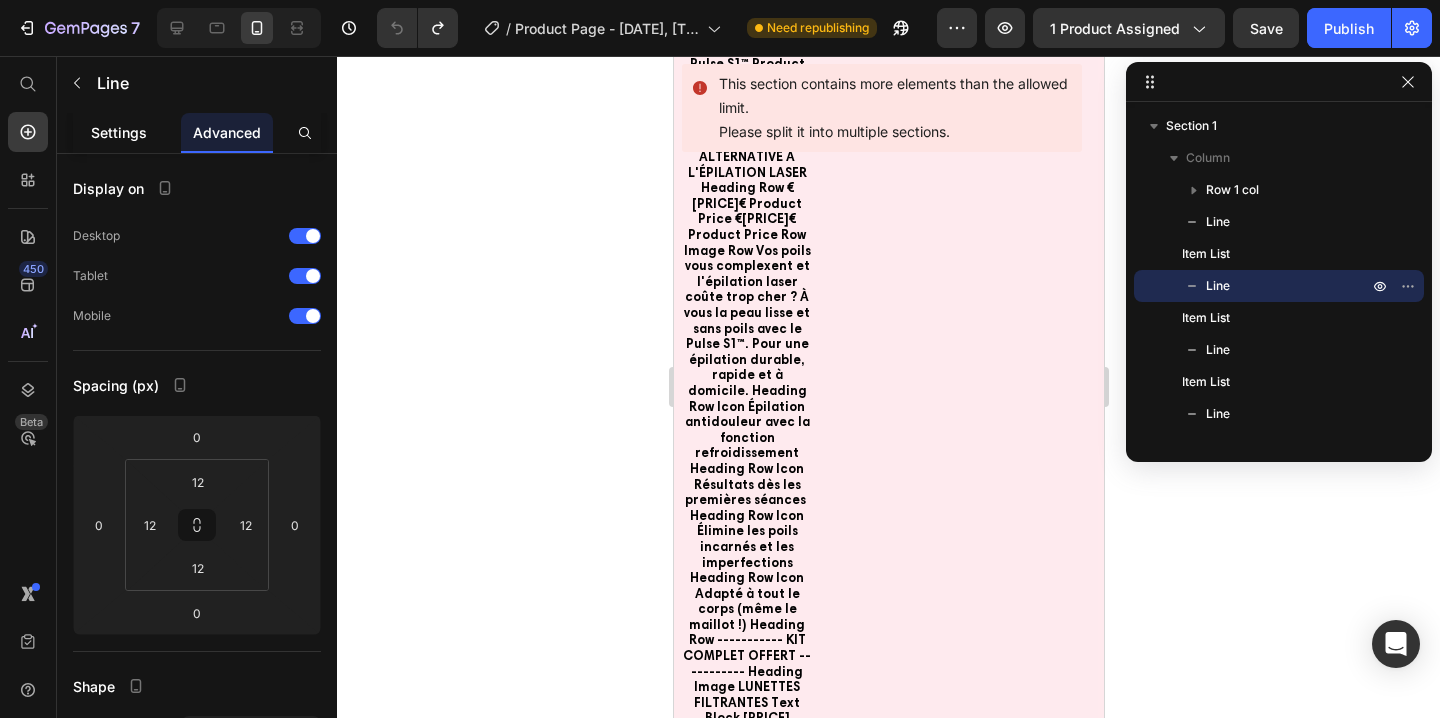click on "Settings" at bounding box center (119, 132) 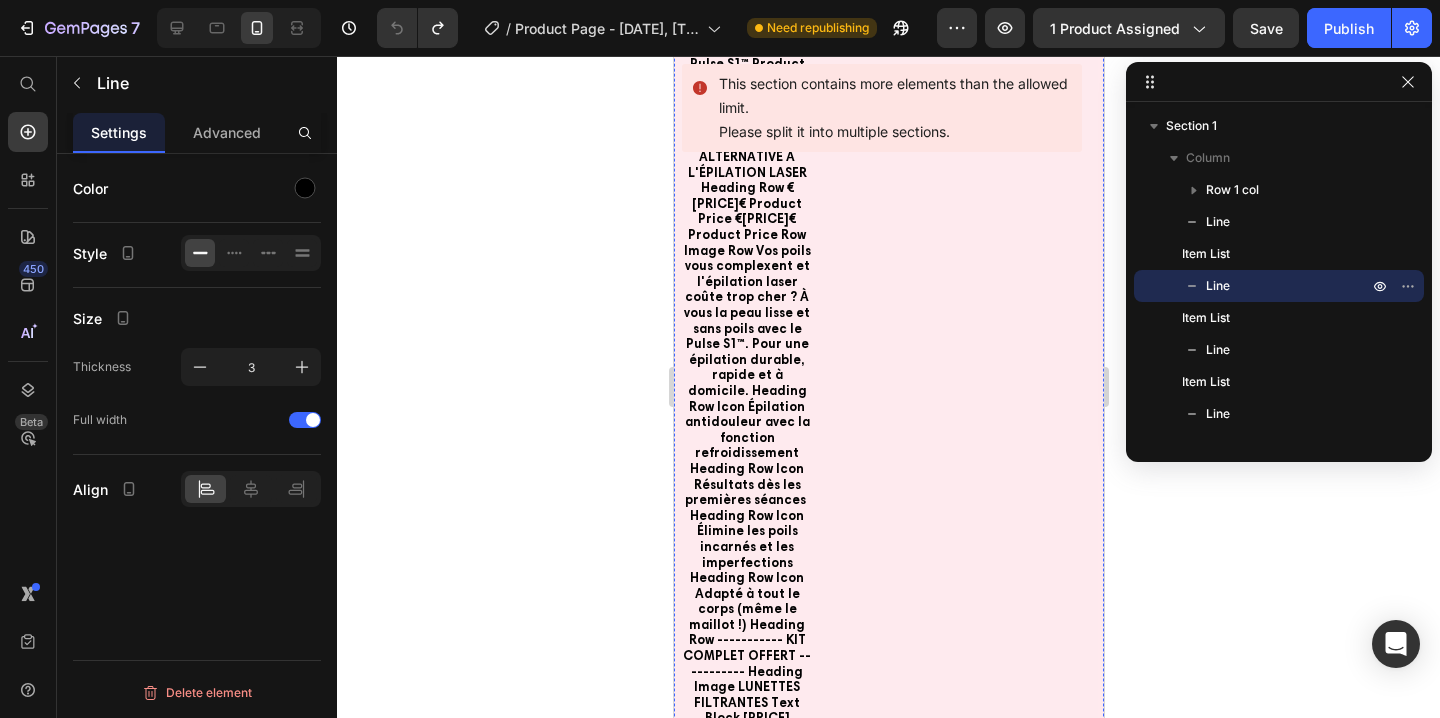 click on "LIVRAISON GRATUITE" at bounding box center [888, 1063] 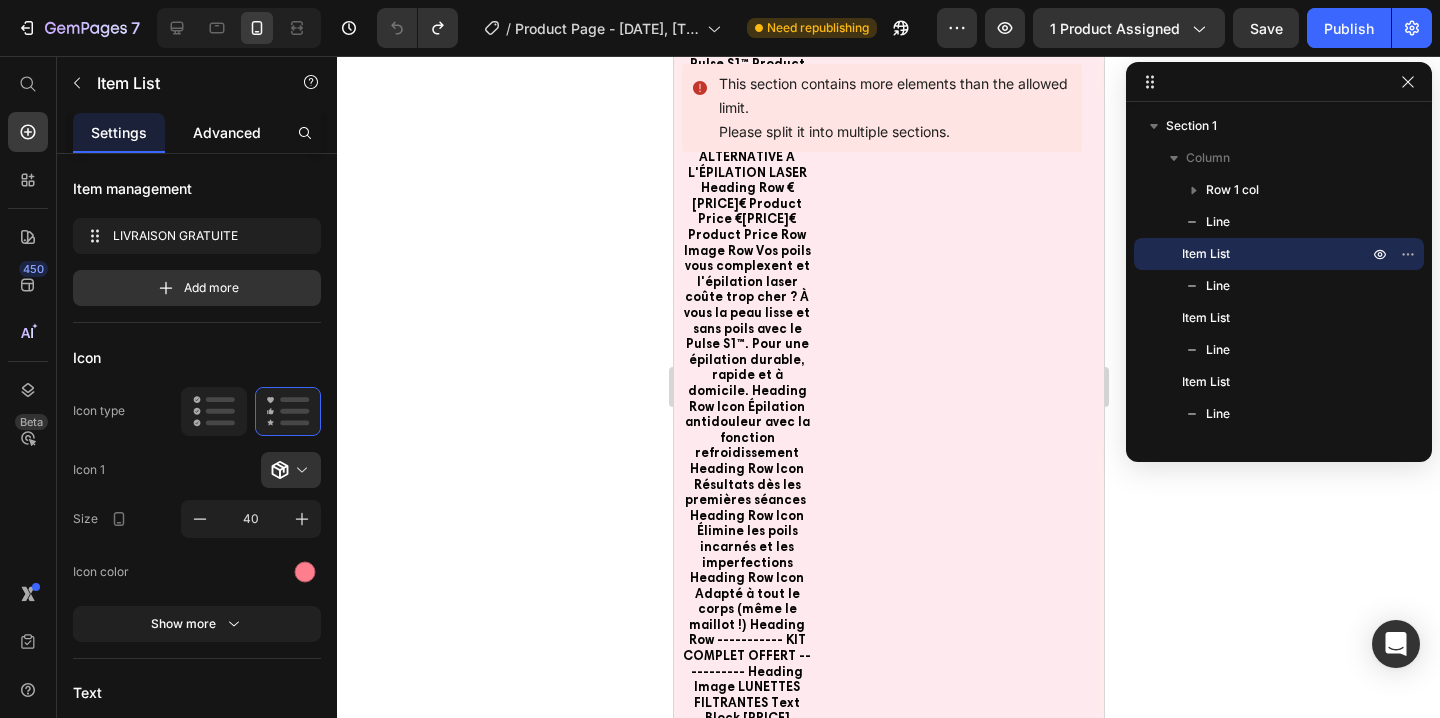 click on "Advanced" at bounding box center [227, 132] 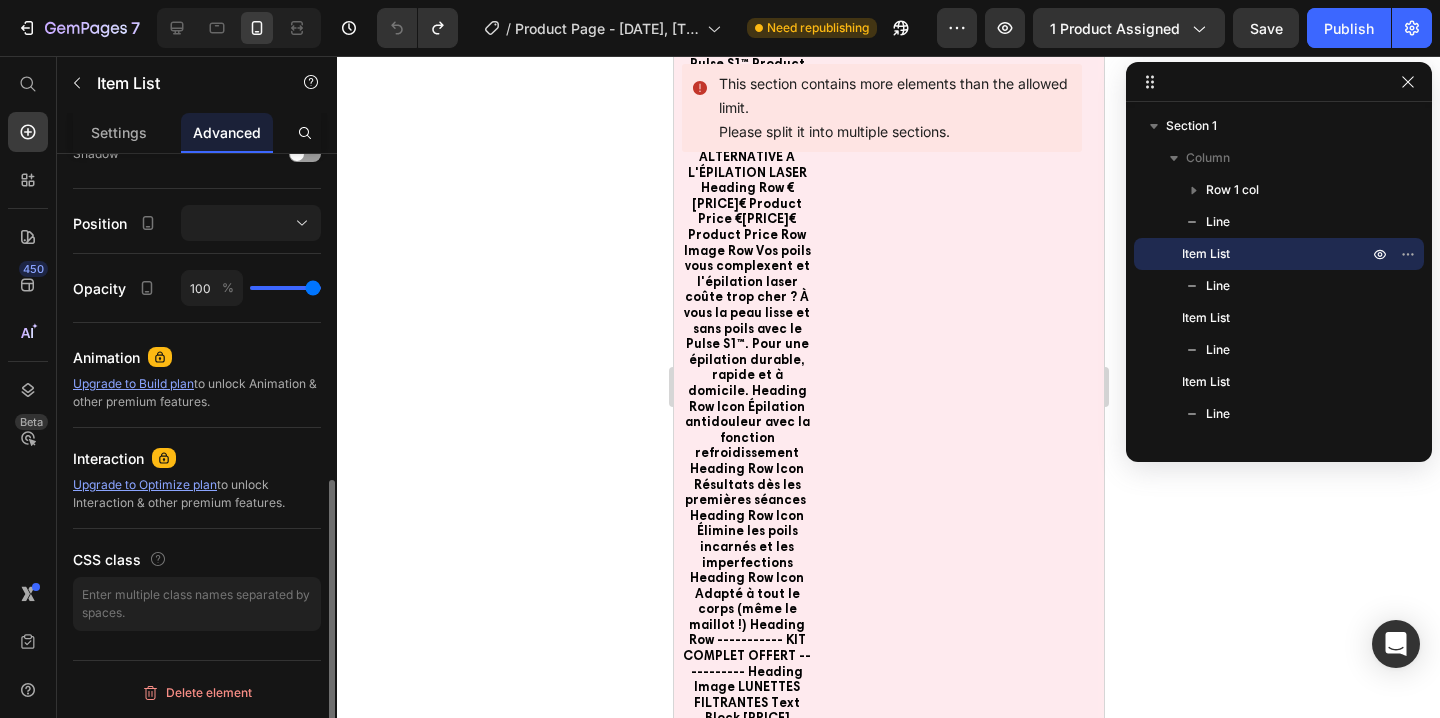 scroll, scrollTop: 423, scrollLeft: 0, axis: vertical 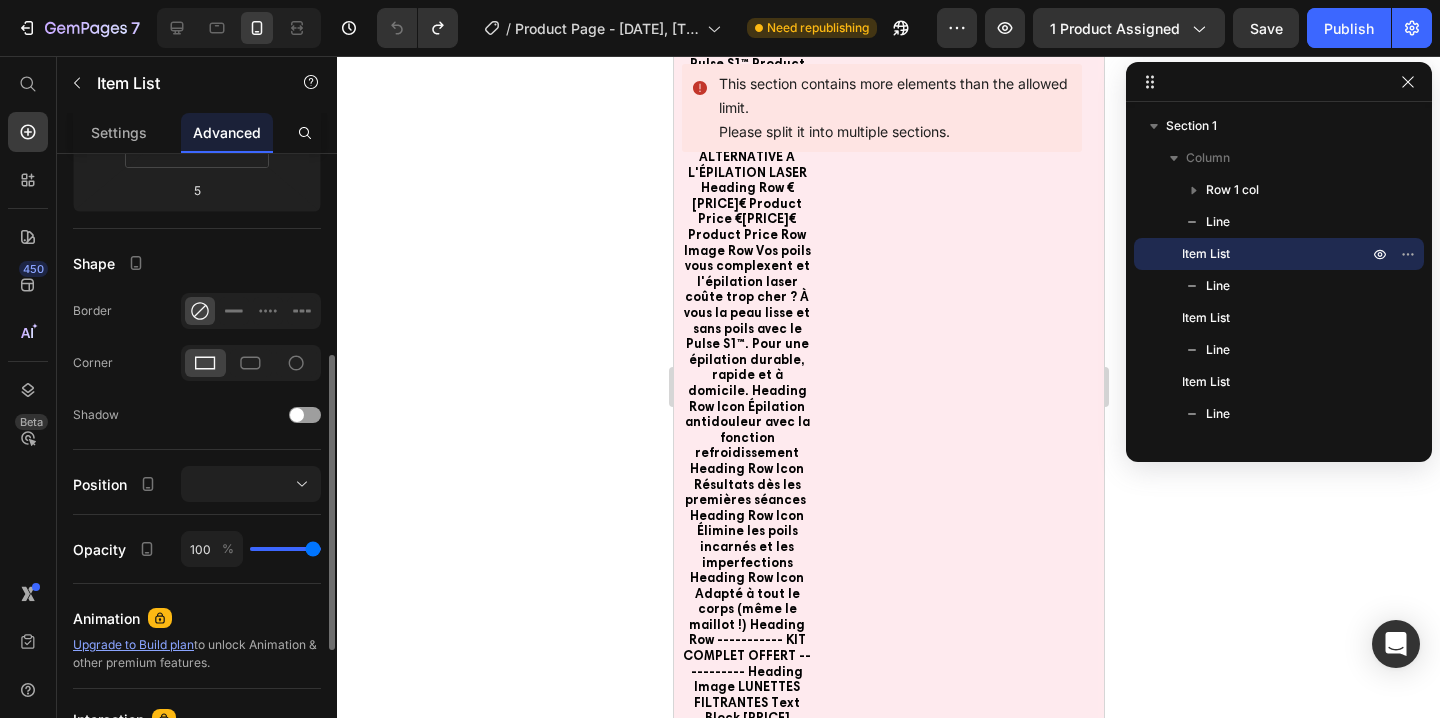 click on "Settings Advanced" at bounding box center [197, 133] 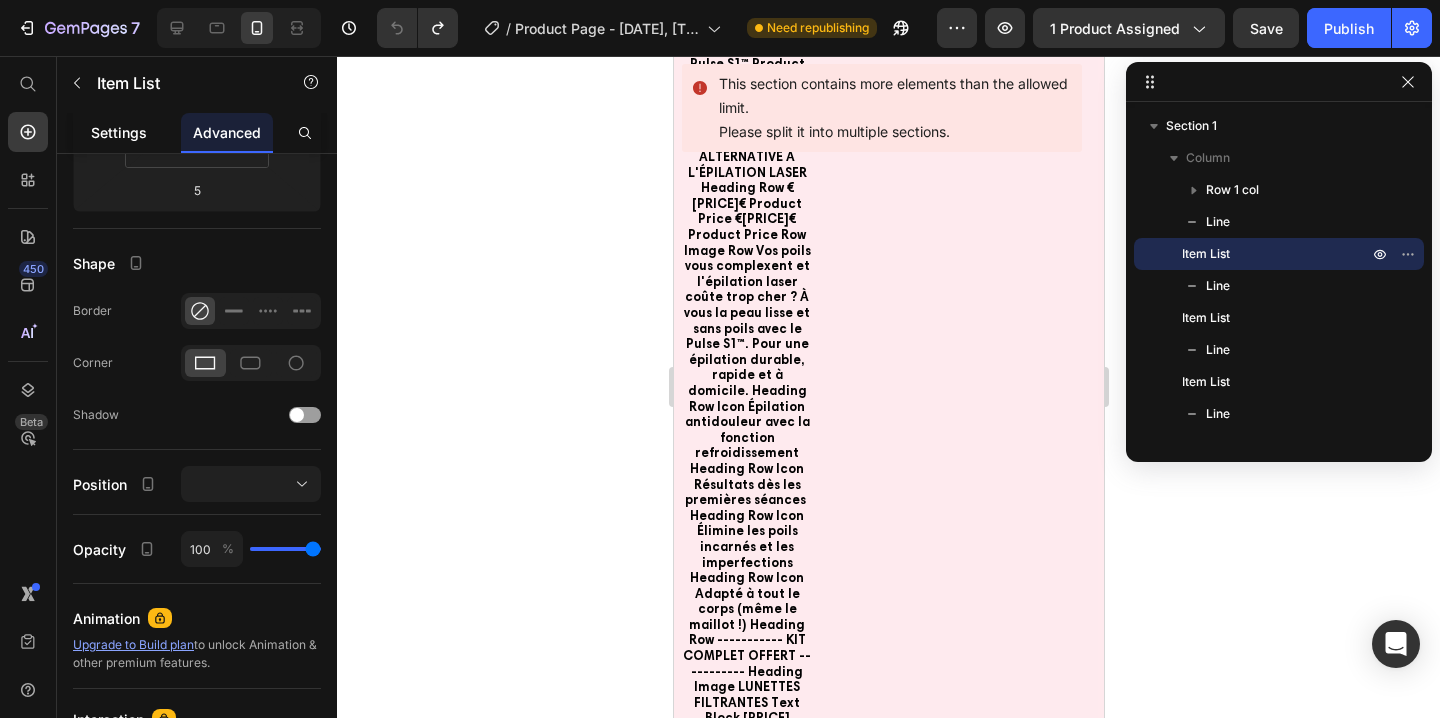 click on "Settings" at bounding box center (119, 132) 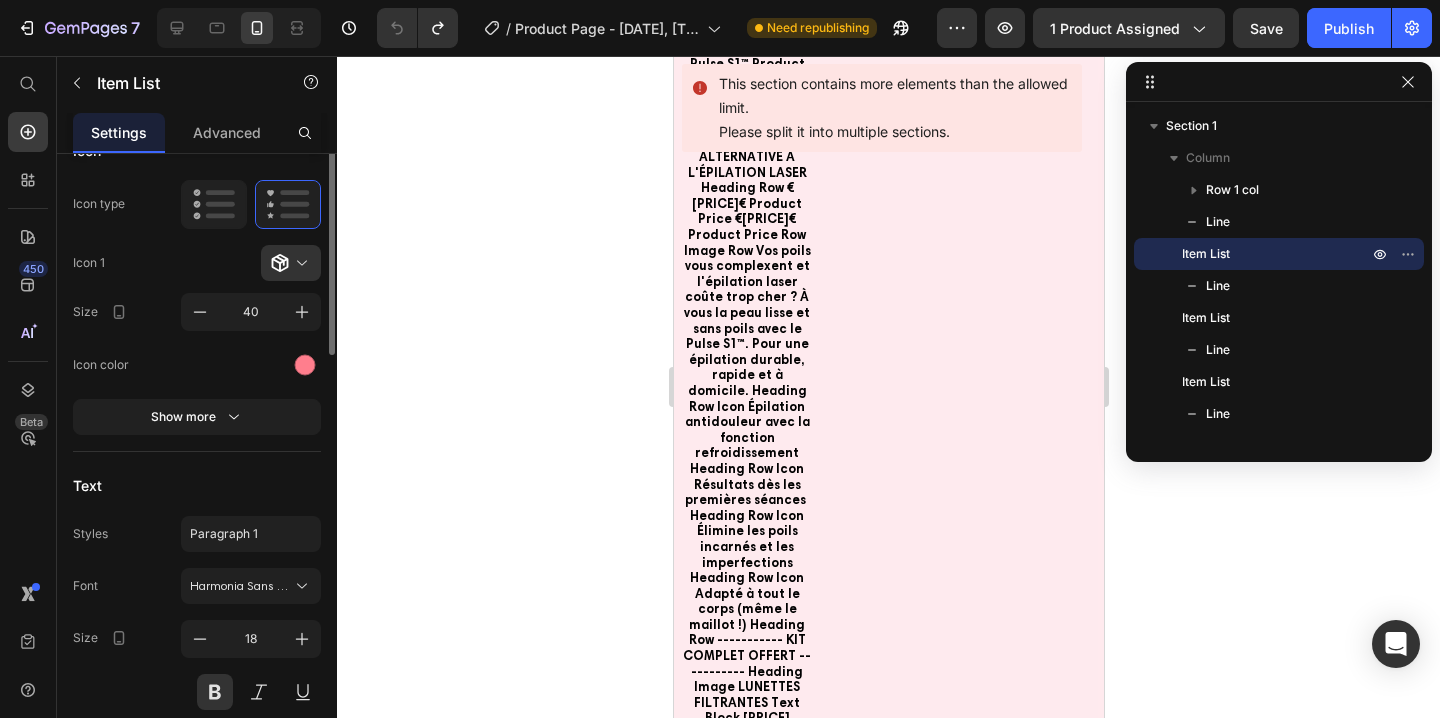 scroll, scrollTop: 325, scrollLeft: 0, axis: vertical 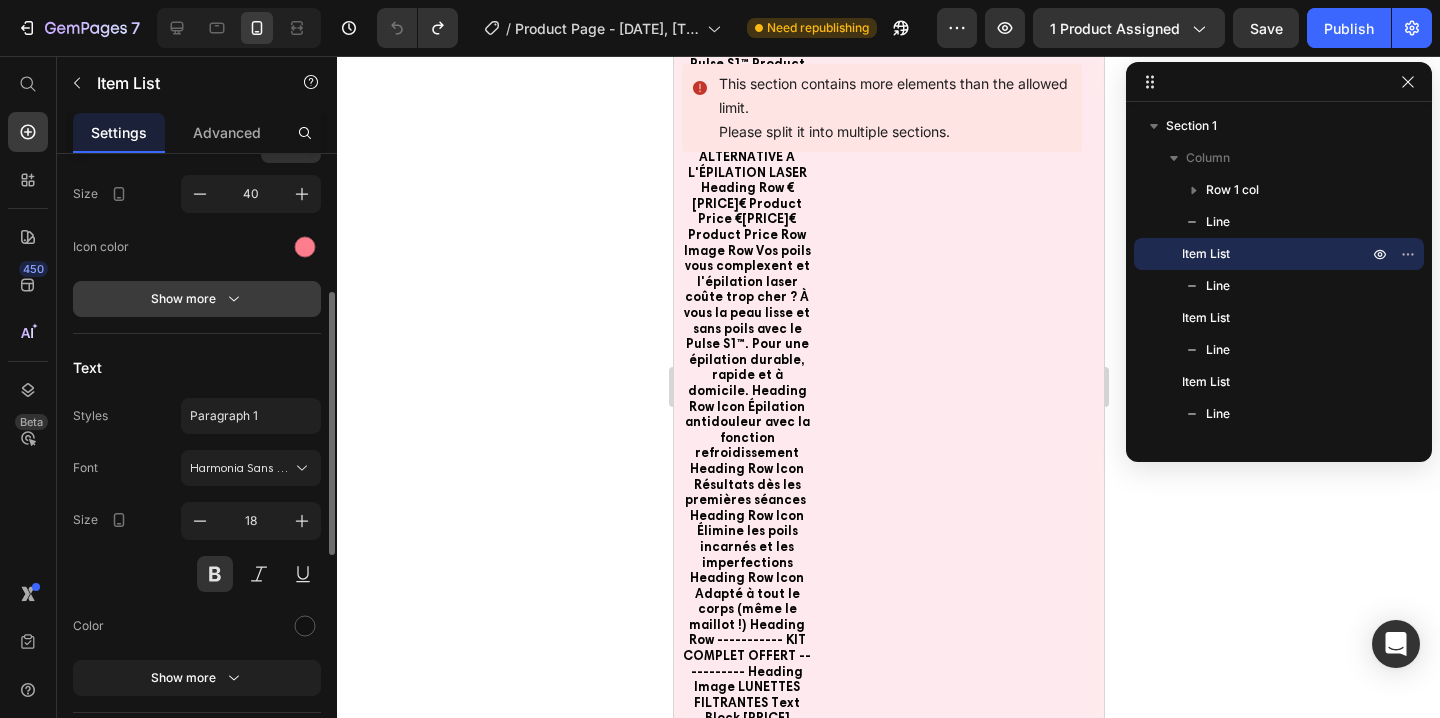 click 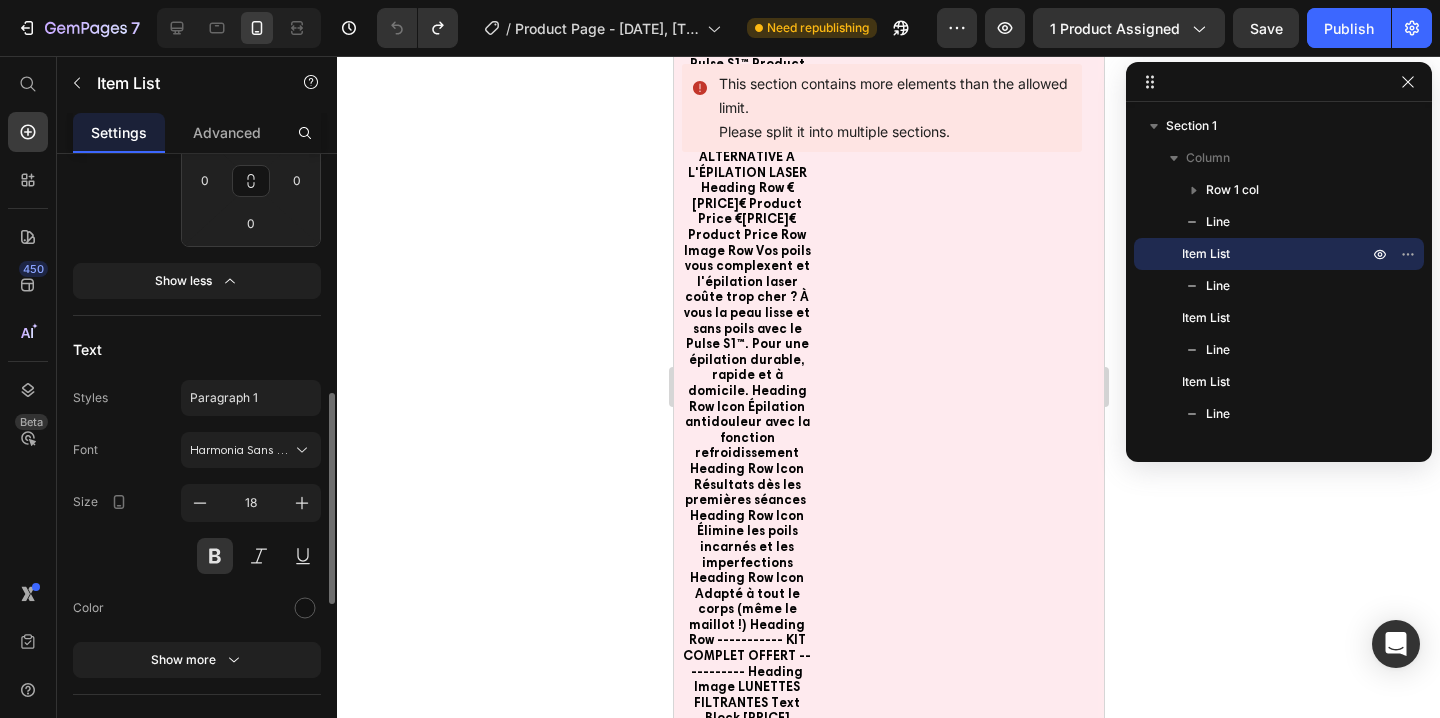 scroll, scrollTop: 908, scrollLeft: 0, axis: vertical 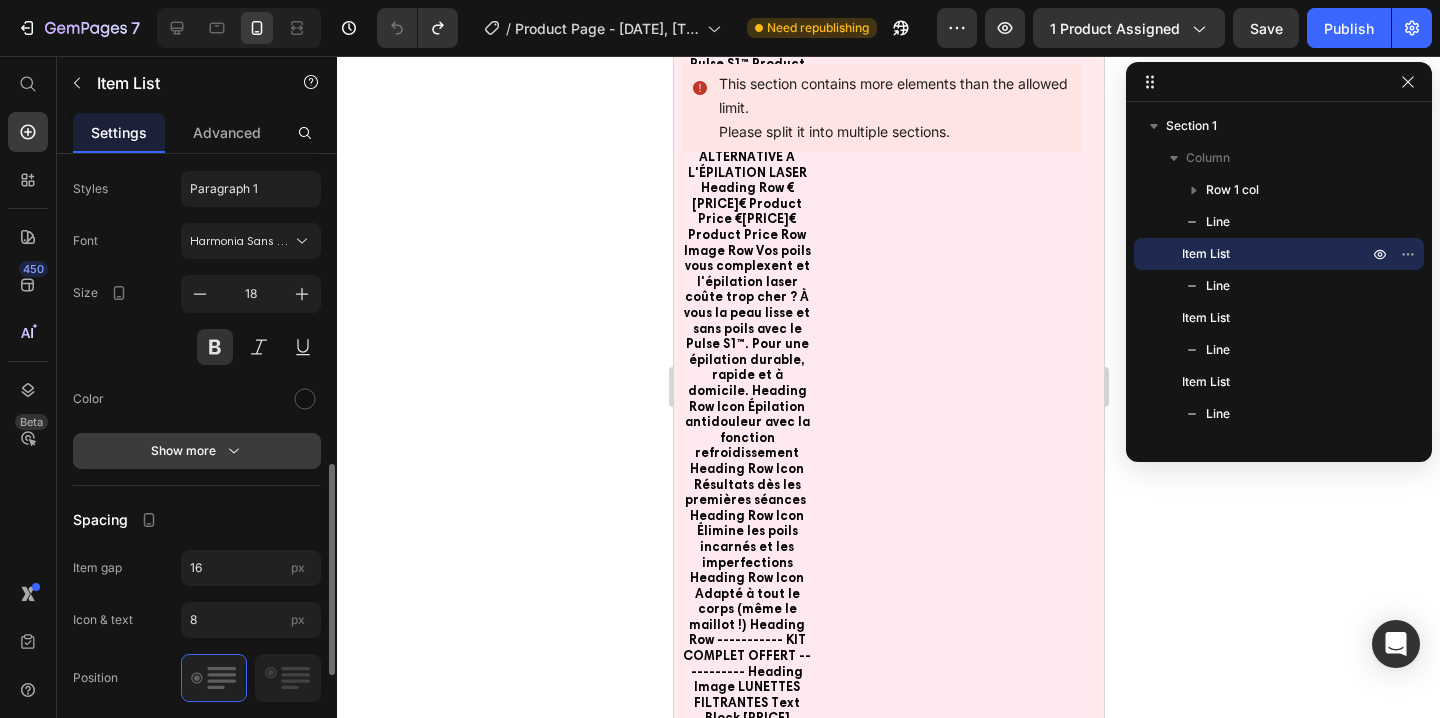 click on "Show more" at bounding box center (197, 451) 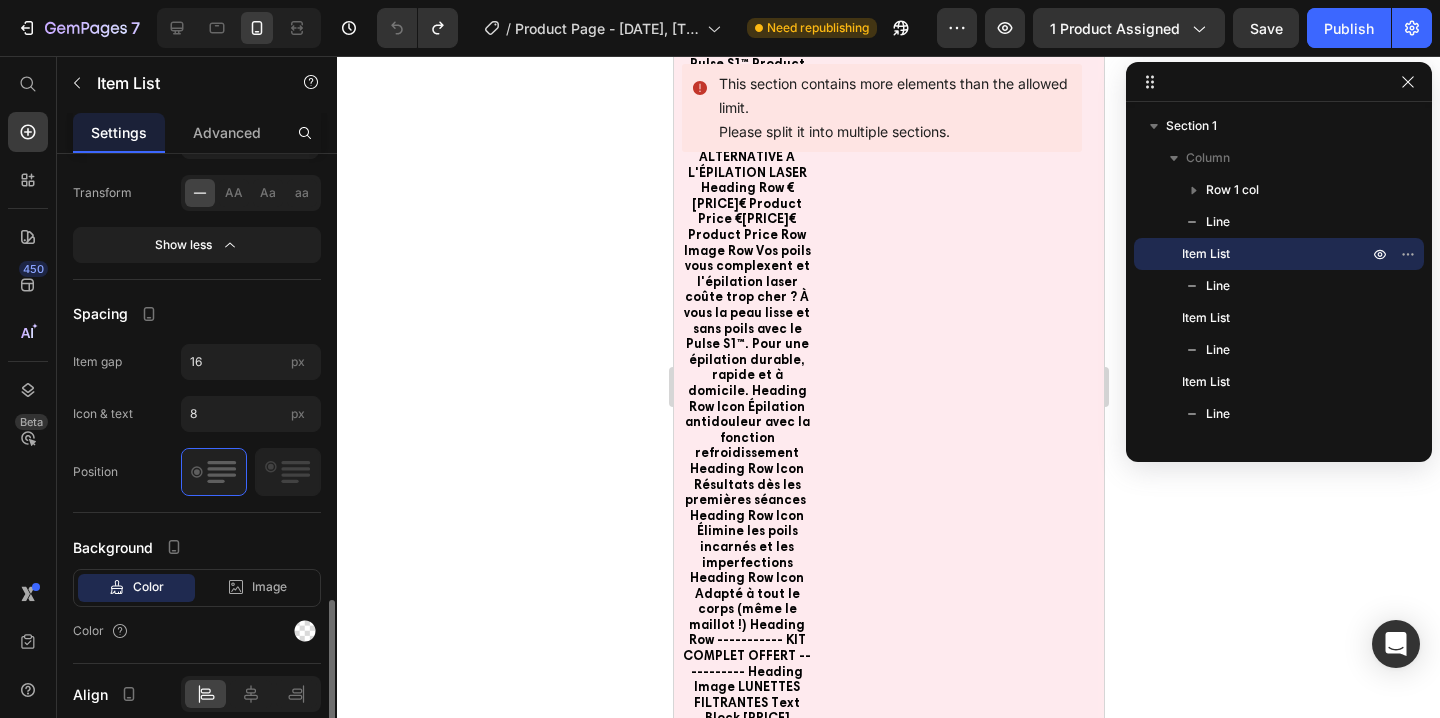 scroll, scrollTop: 1407, scrollLeft: 0, axis: vertical 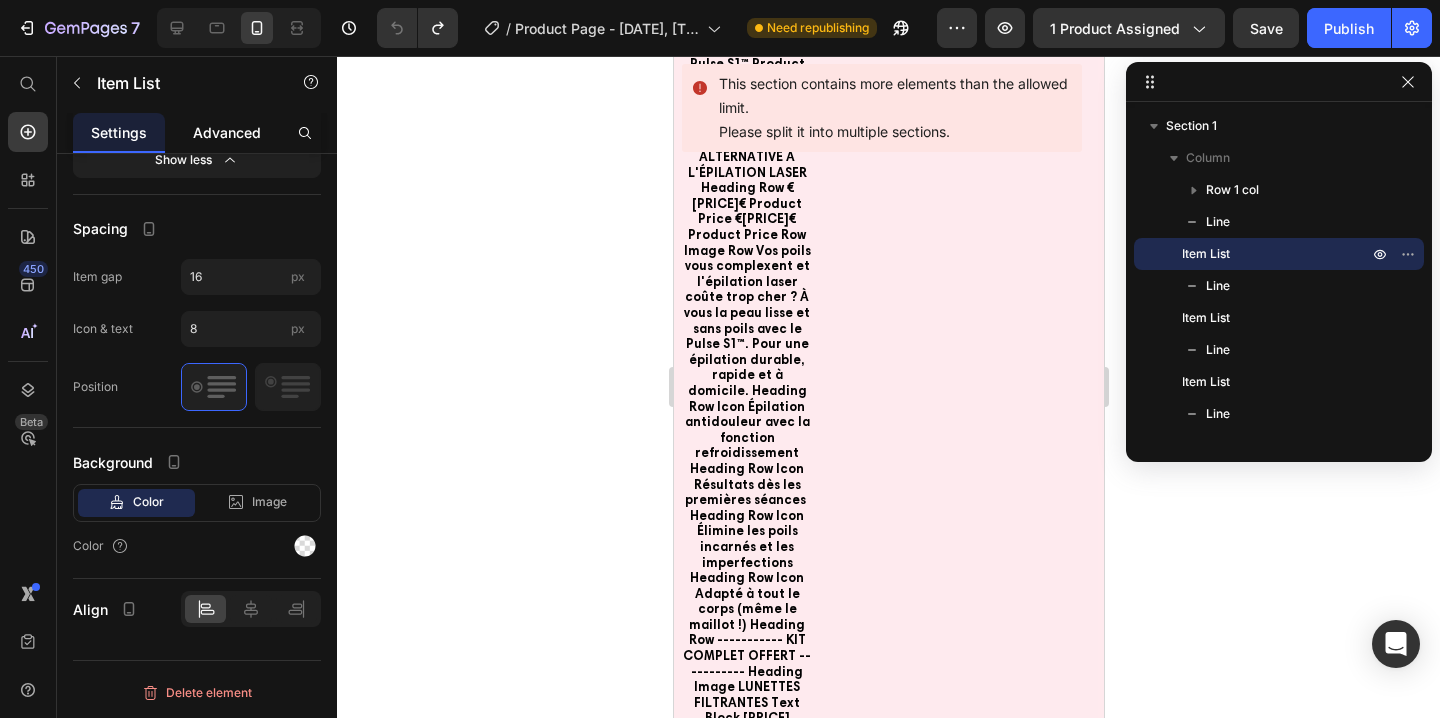 click on "Advanced" at bounding box center (227, 132) 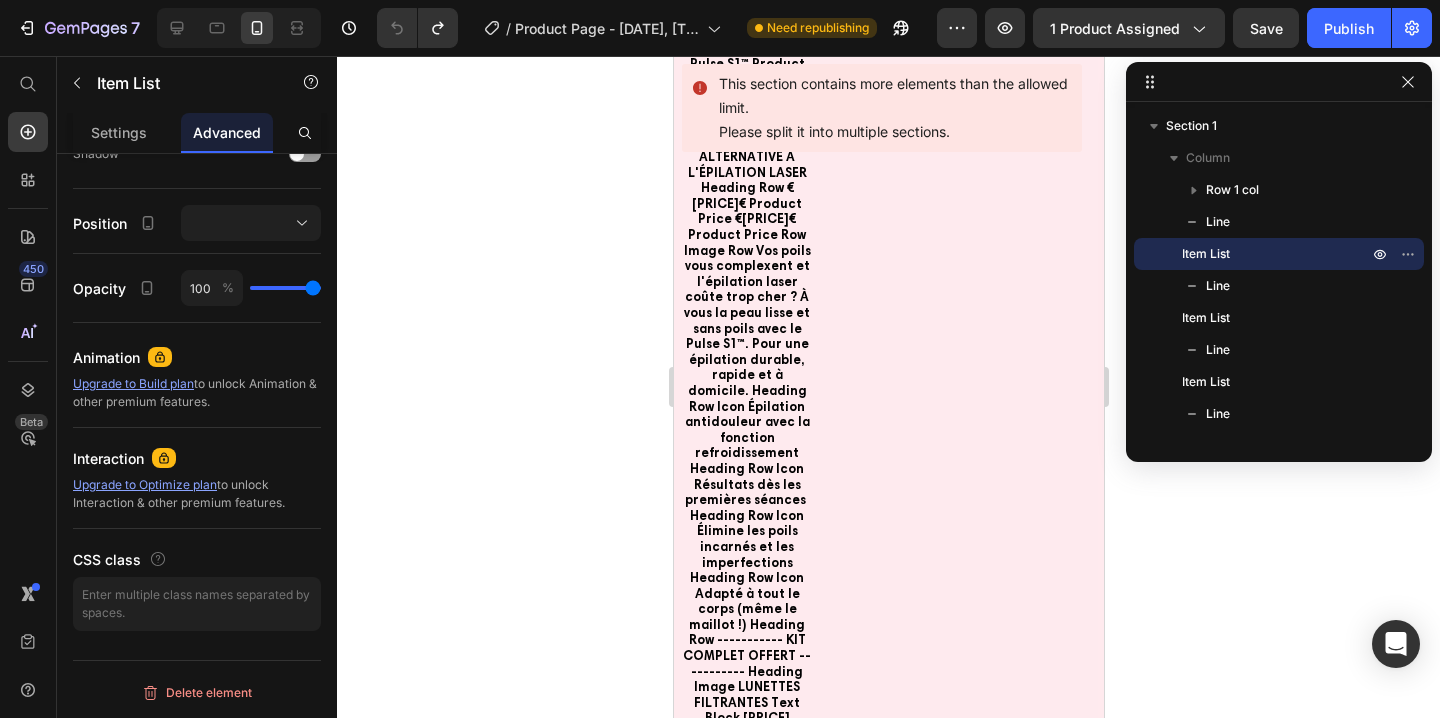 scroll, scrollTop: 0, scrollLeft: 0, axis: both 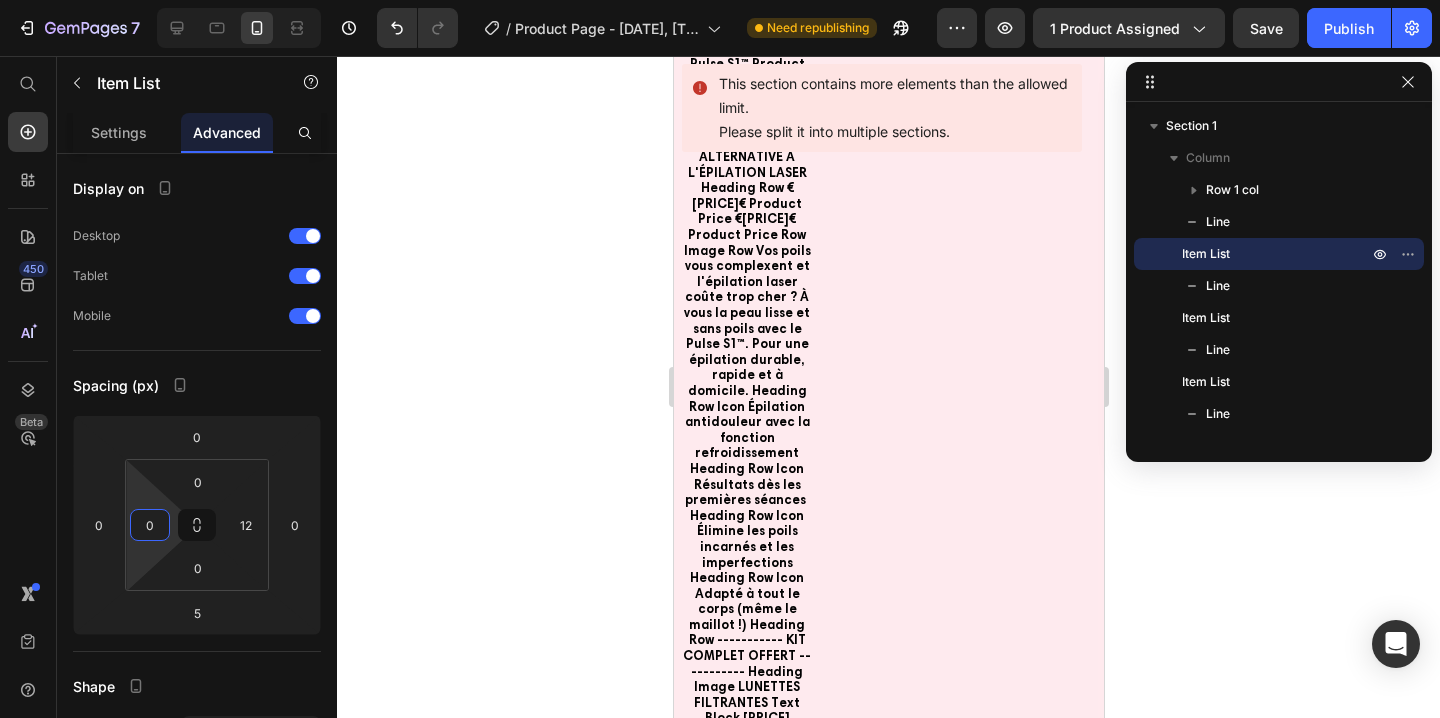 drag, startPoint x: 158, startPoint y: 548, endPoint x: 155, endPoint y: 564, distance: 16.27882 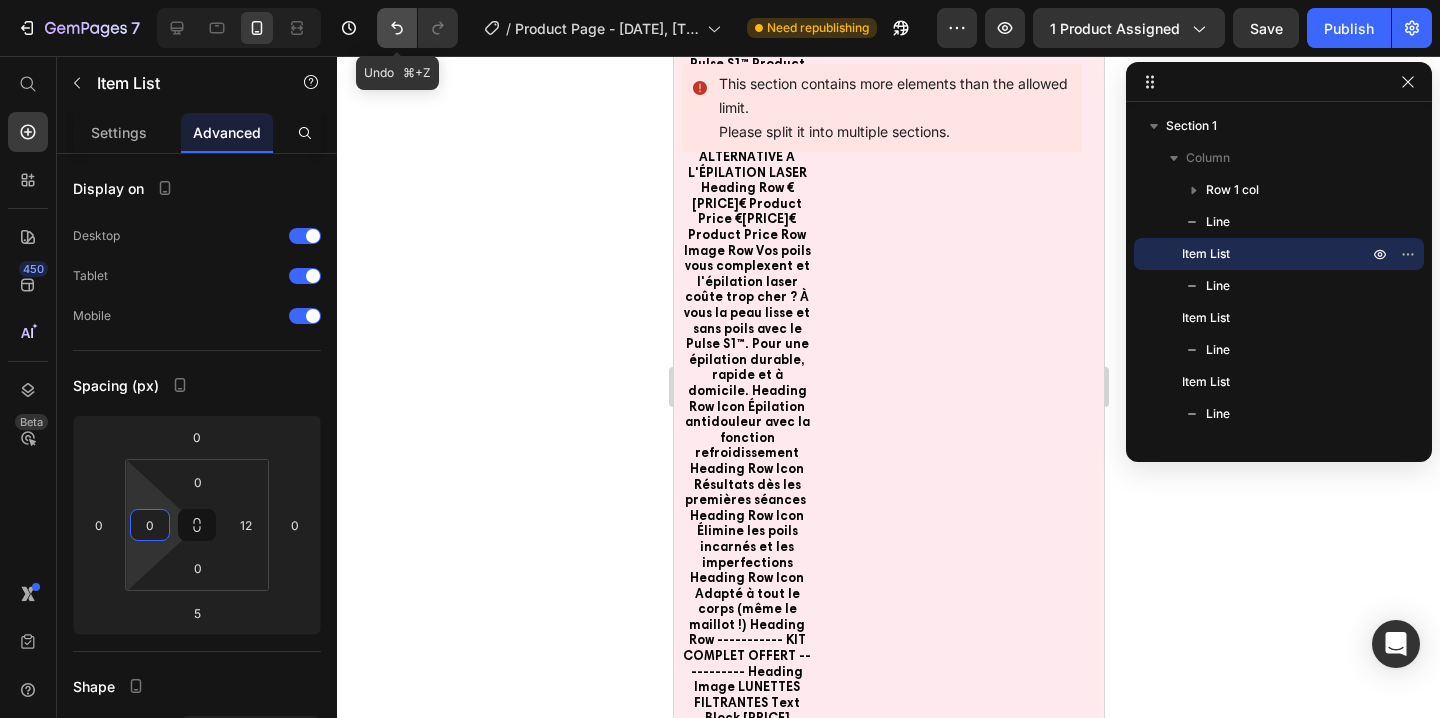 click 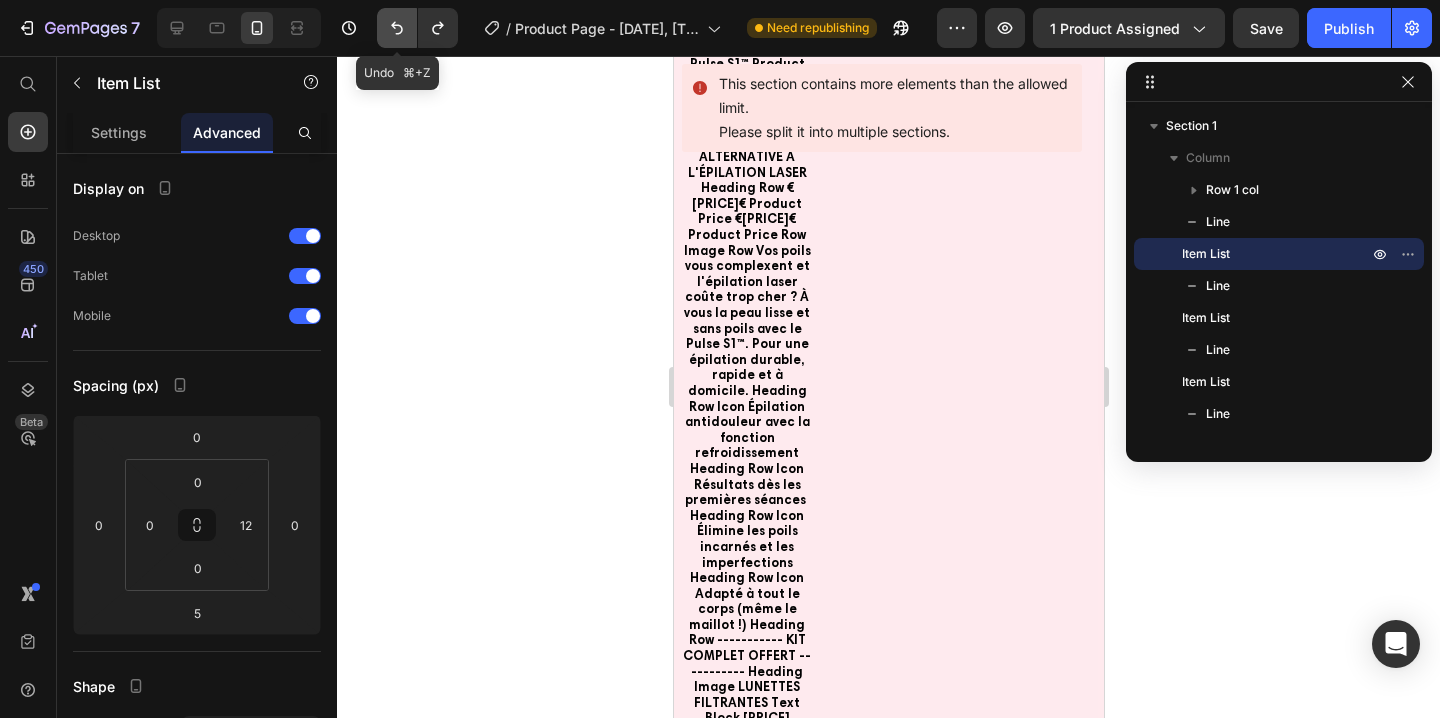 click 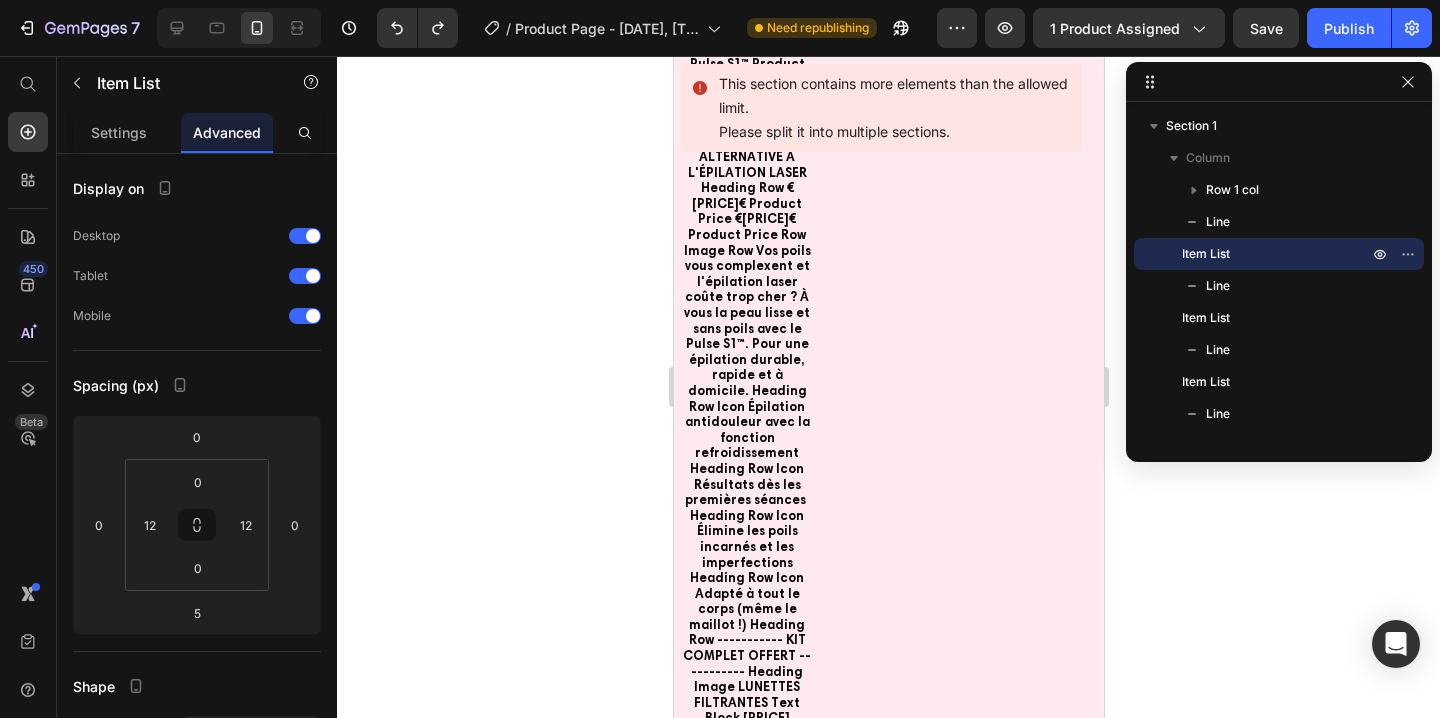 click 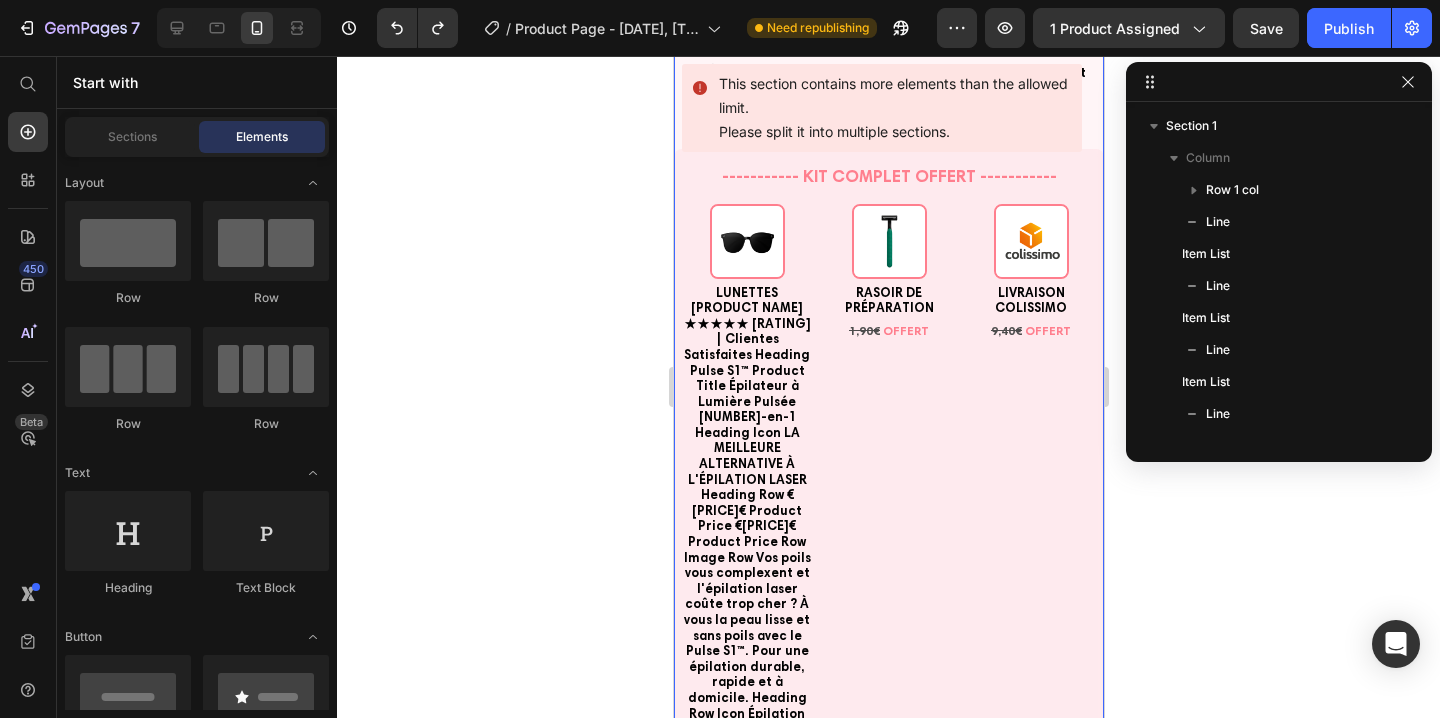 scroll, scrollTop: 1045, scrollLeft: 0, axis: vertical 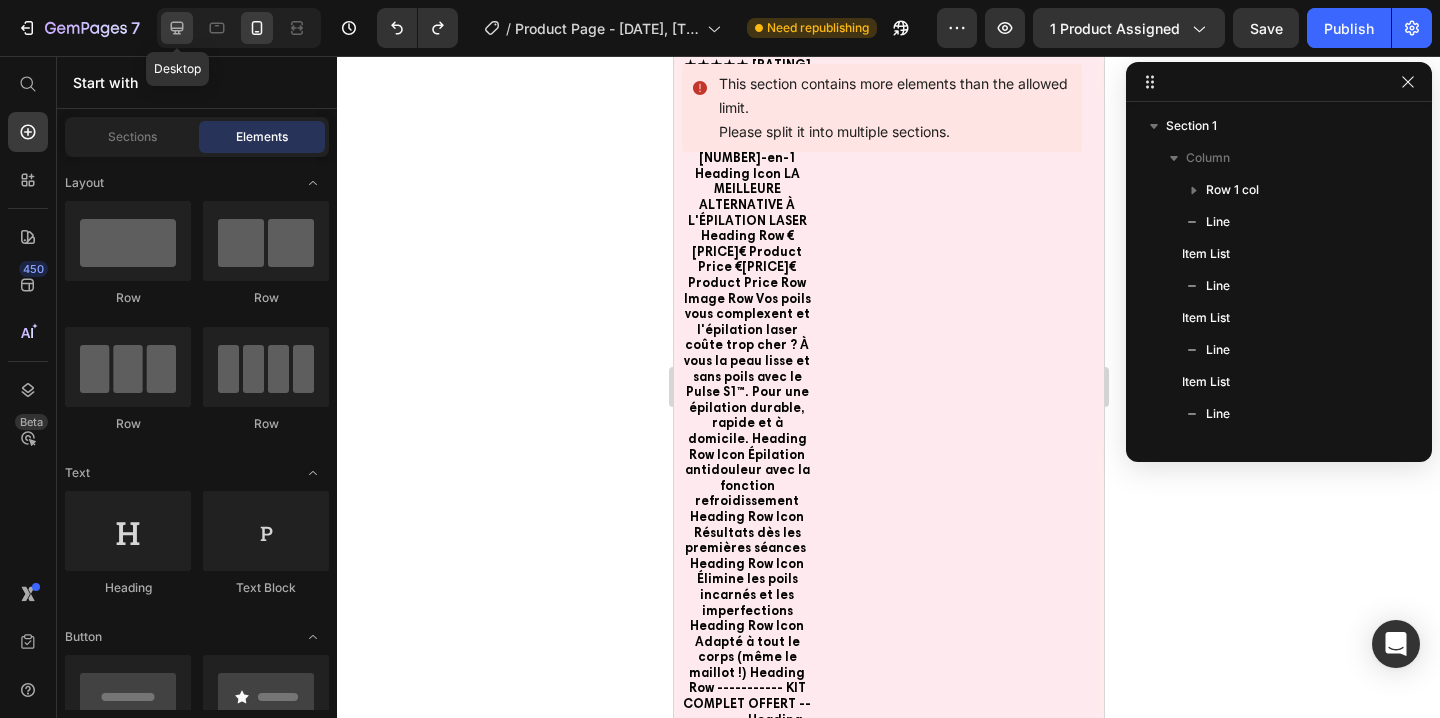 click 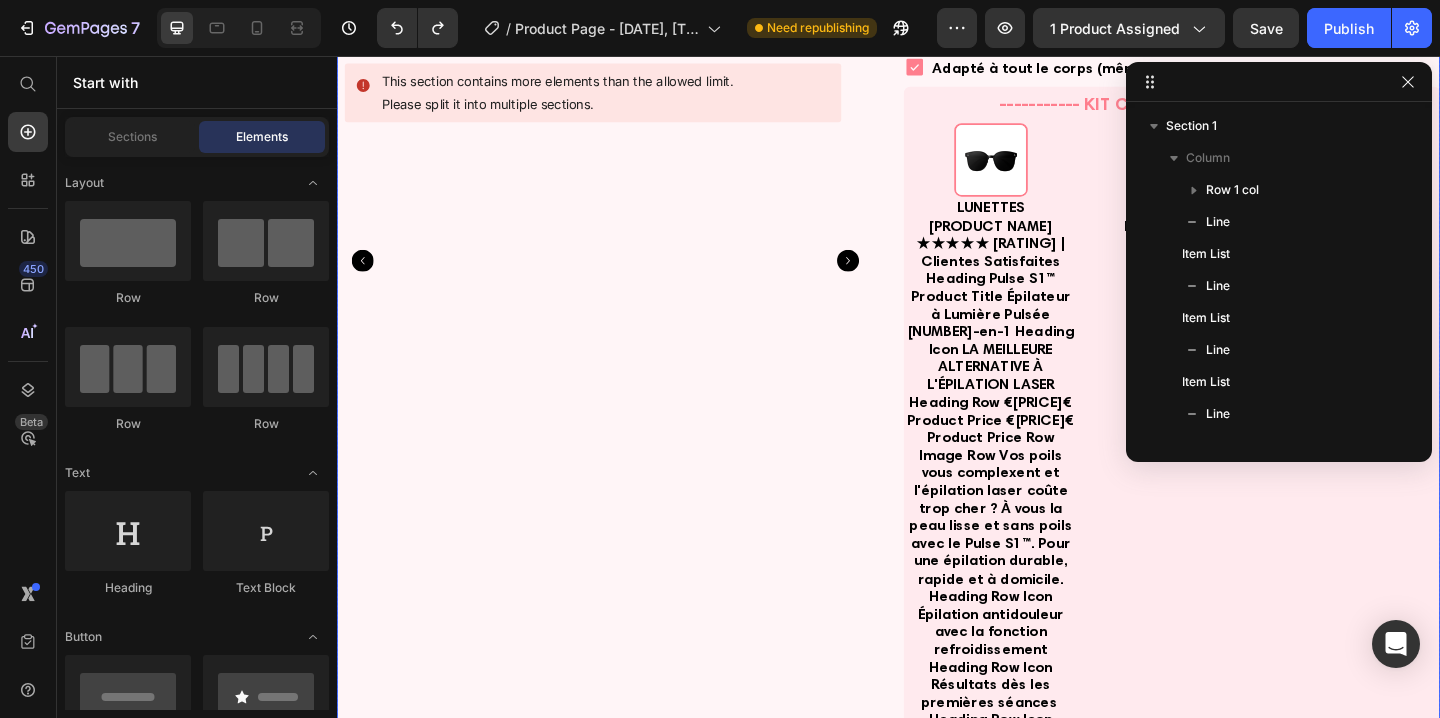 scroll, scrollTop: 493, scrollLeft: 0, axis: vertical 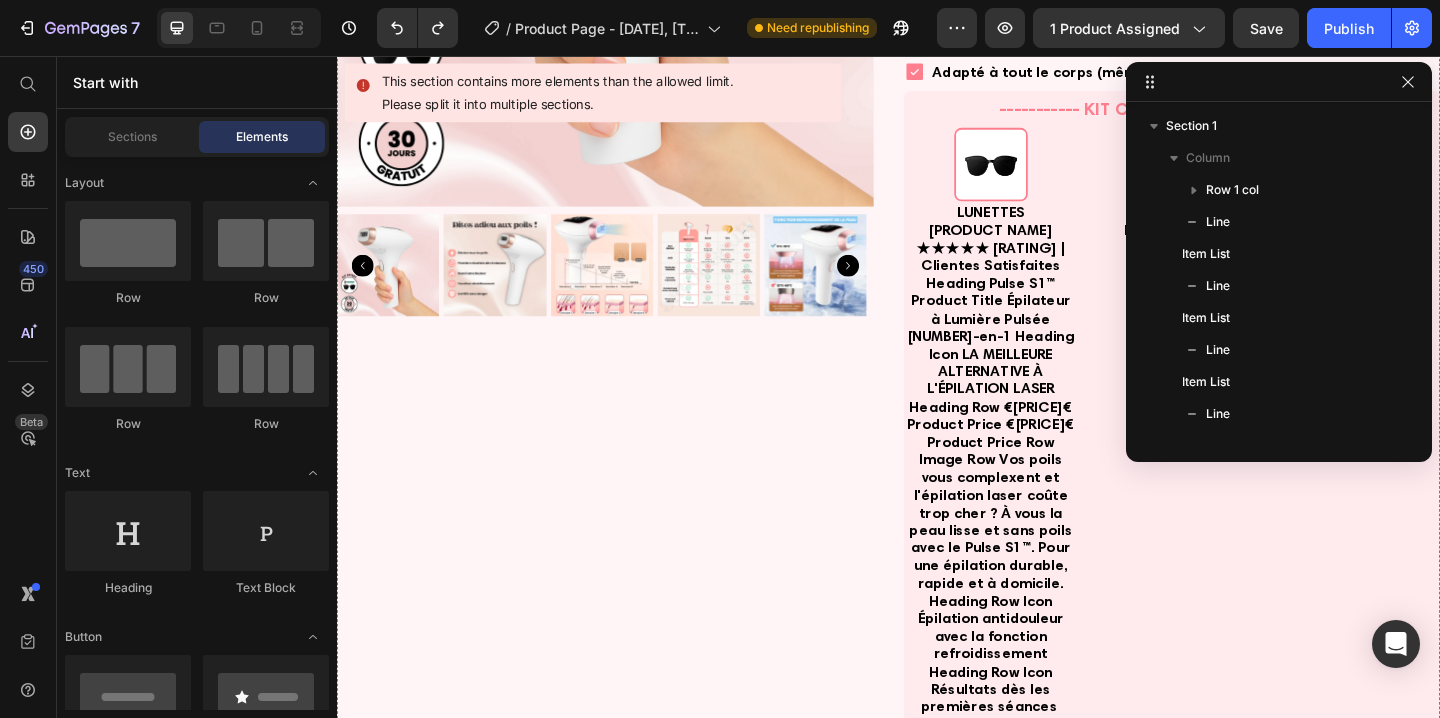 click on "LIVRAISON GRATUITE" at bounding box center [937, 1364] 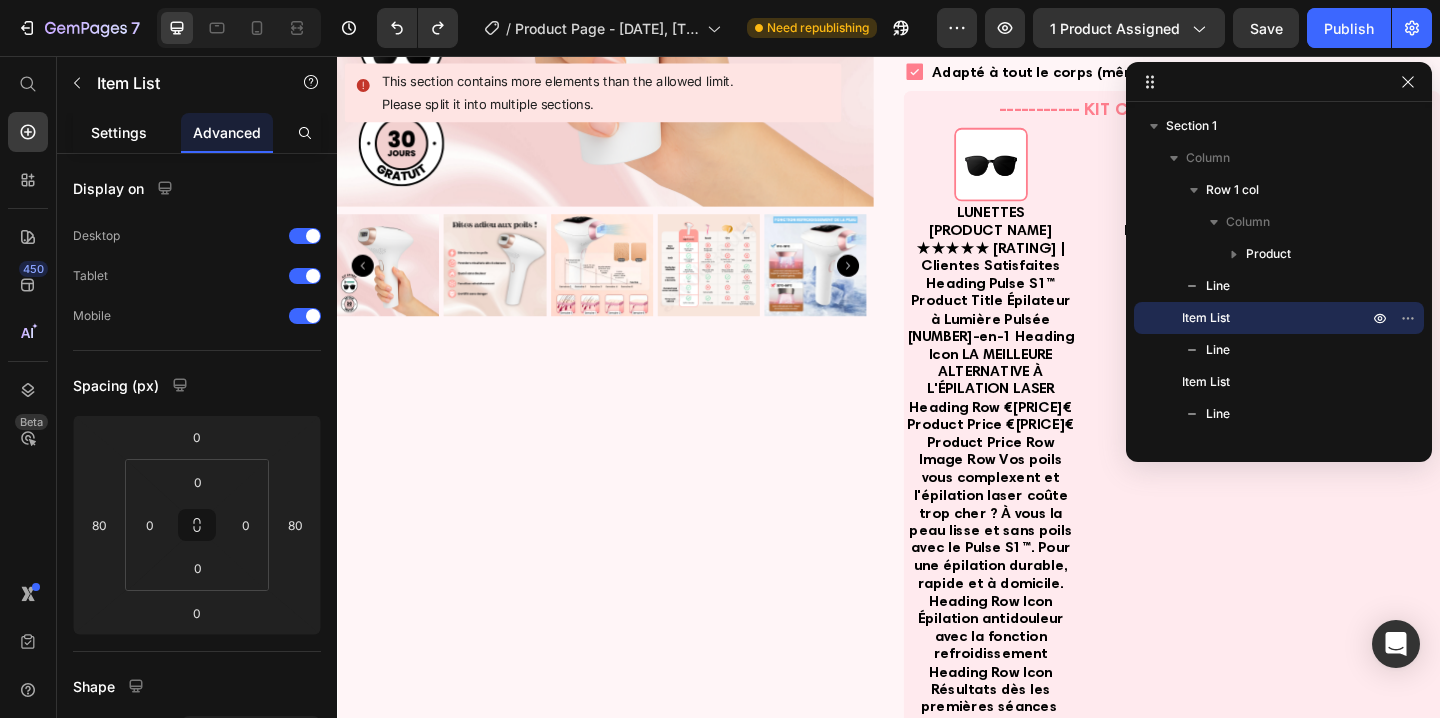 click on "Settings" 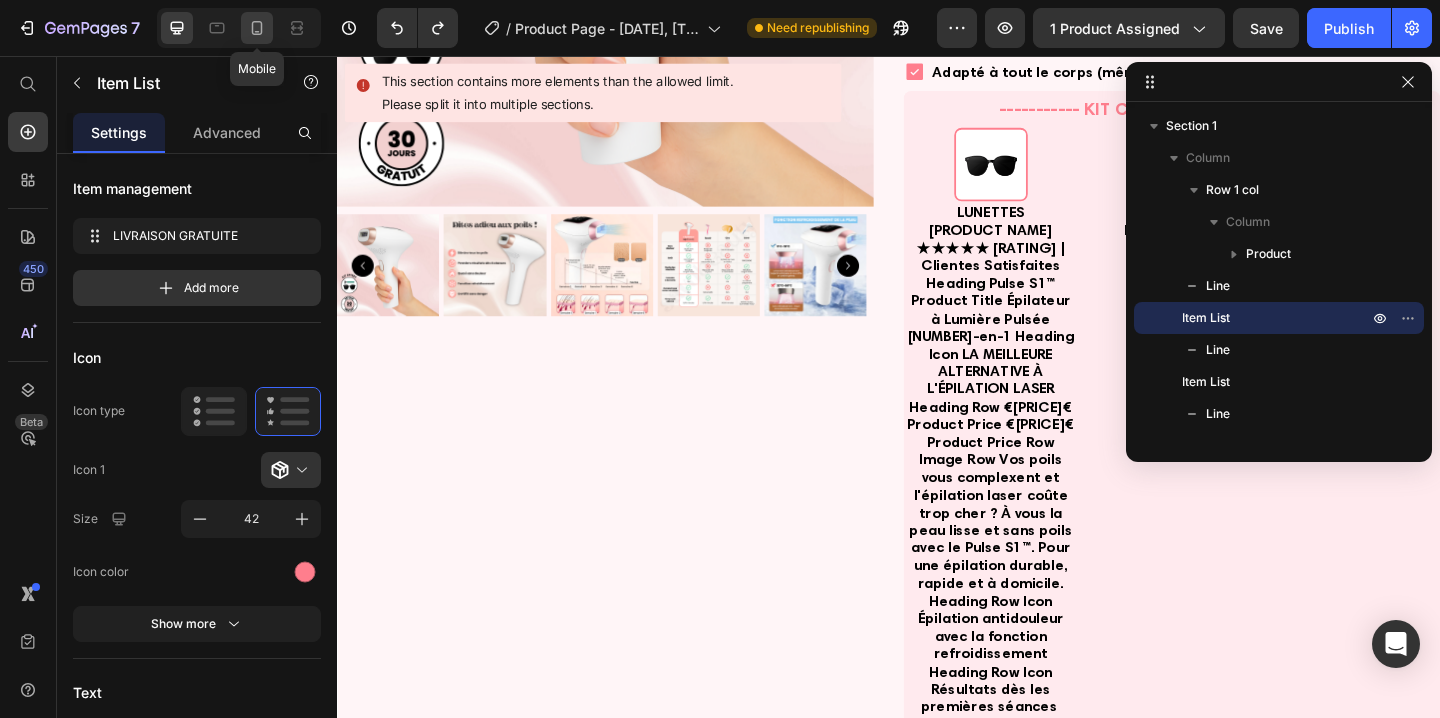 click 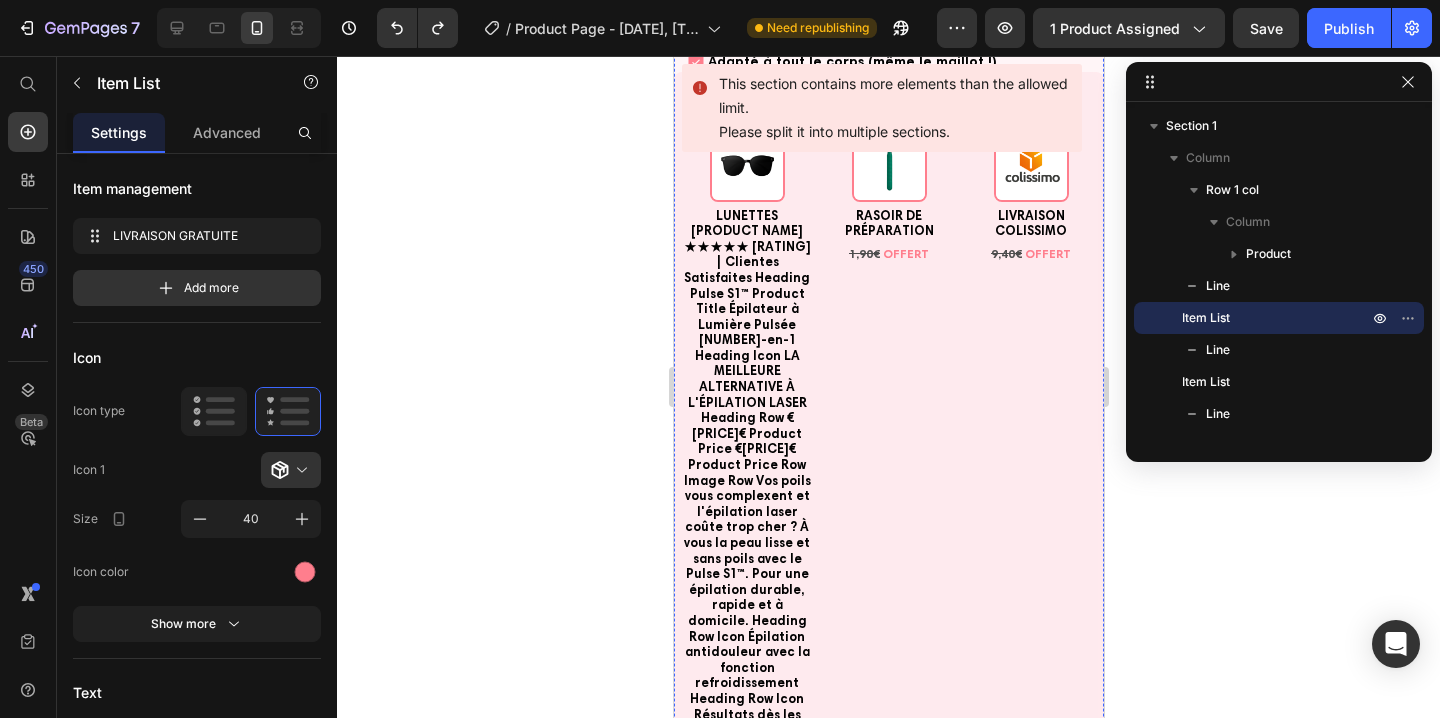 scroll, scrollTop: 988, scrollLeft: 0, axis: vertical 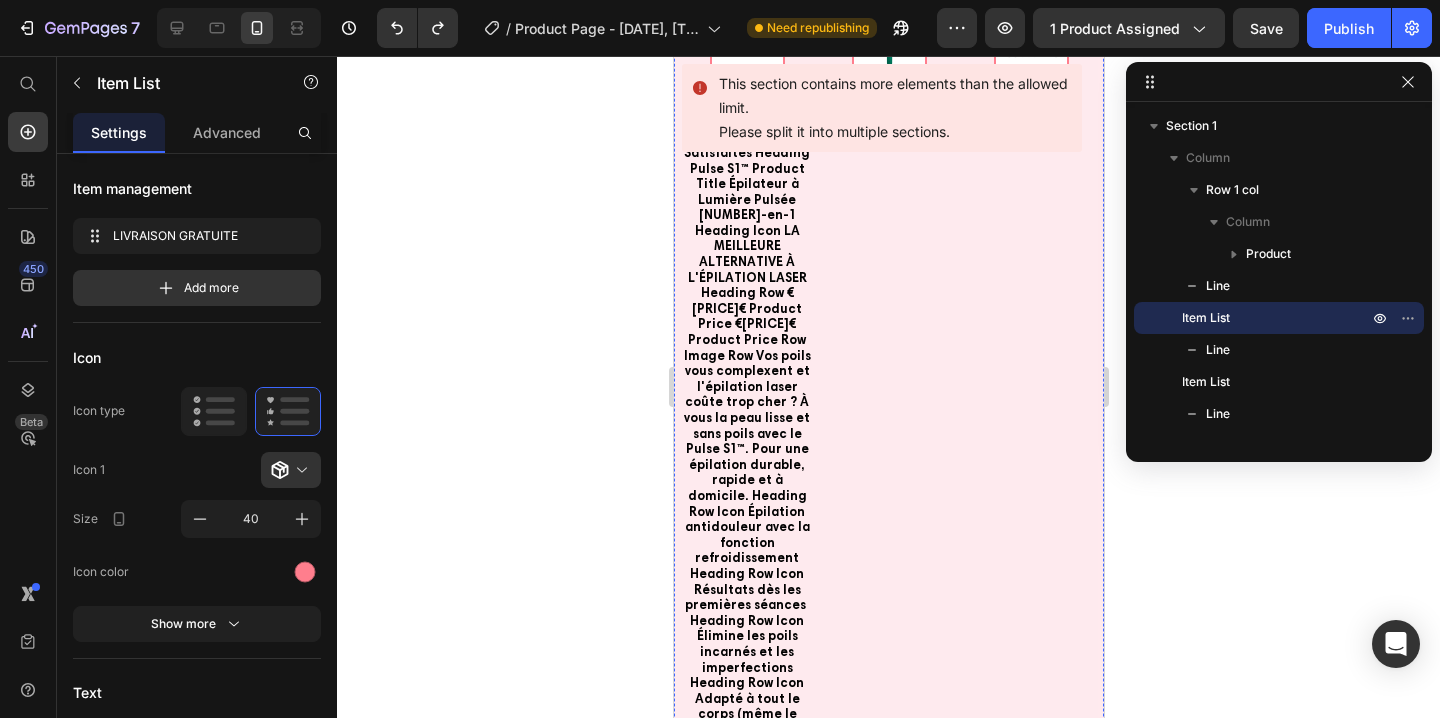 click on "Title Line" at bounding box center [888, 1309] 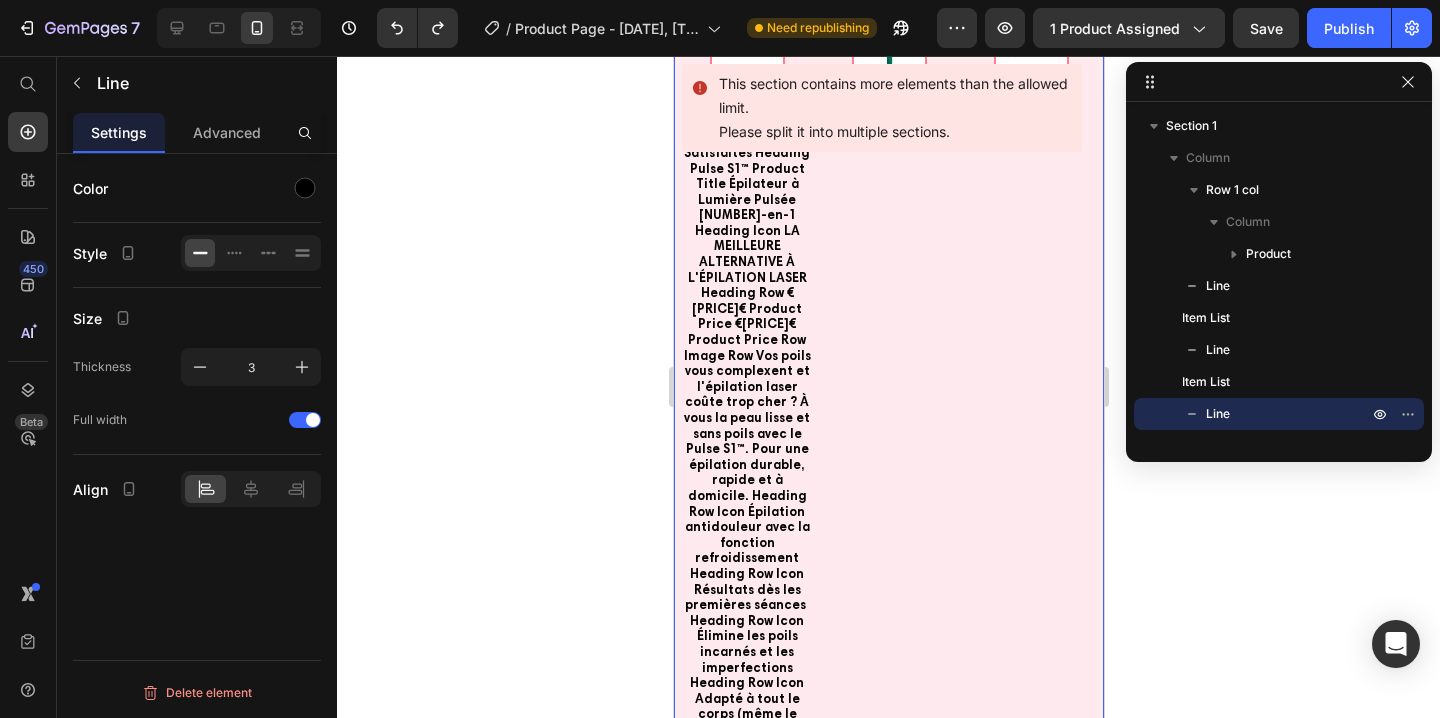 click on "Product Images ★★★★★ 5.0 |  Clientes Satisfaites Heading Pulse S1™ Product Title Épilateur à Lumière Pulsée 3-en-1 Heading
Icon LA MEILLEURE ALTERNATIVE À L'ÉPILATION LASER Heading Row €79,99€ Product Price €99,99€ Product Price Row Image Row Vos poils vous complexent et l'épilation laser coûte trop cher ? À vous la peau  lisse  et  sans poils  avec le Pulse S1™. Pour une épilation durable, rapide et à domicile. Heading Row
Icon Épilation antidouleur avec la fonction refroidissement Heading Row
Icon Résultats dès les premières séances  Heading Row
Icon Élimine les poils incarnés et les imperfections Heading Row
Icon Adapté à tout le corps (même le maillot !) Heading Row ----------- KIT COMPLET OFFERT ----------- Heading Image LUNETTES FILTRANTES Text Block 11,90€   OFFERT Text Block Image RASOIR DE PRÉPARATION Text Block 1,90€   OFFERT Text Block Image LIVRAISON COLISSIMO Text Block" at bounding box center (888, 2322) 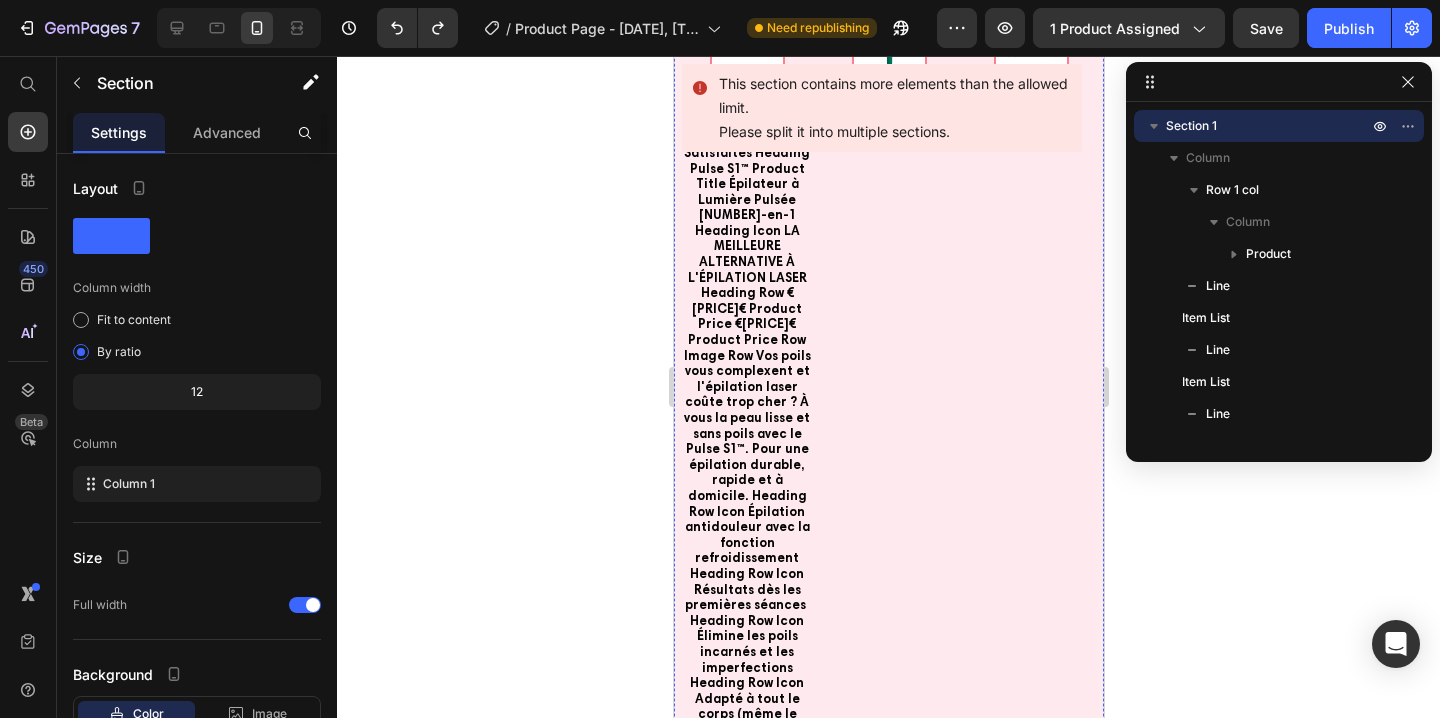 click on "Title Line" at bounding box center [888, 1134] 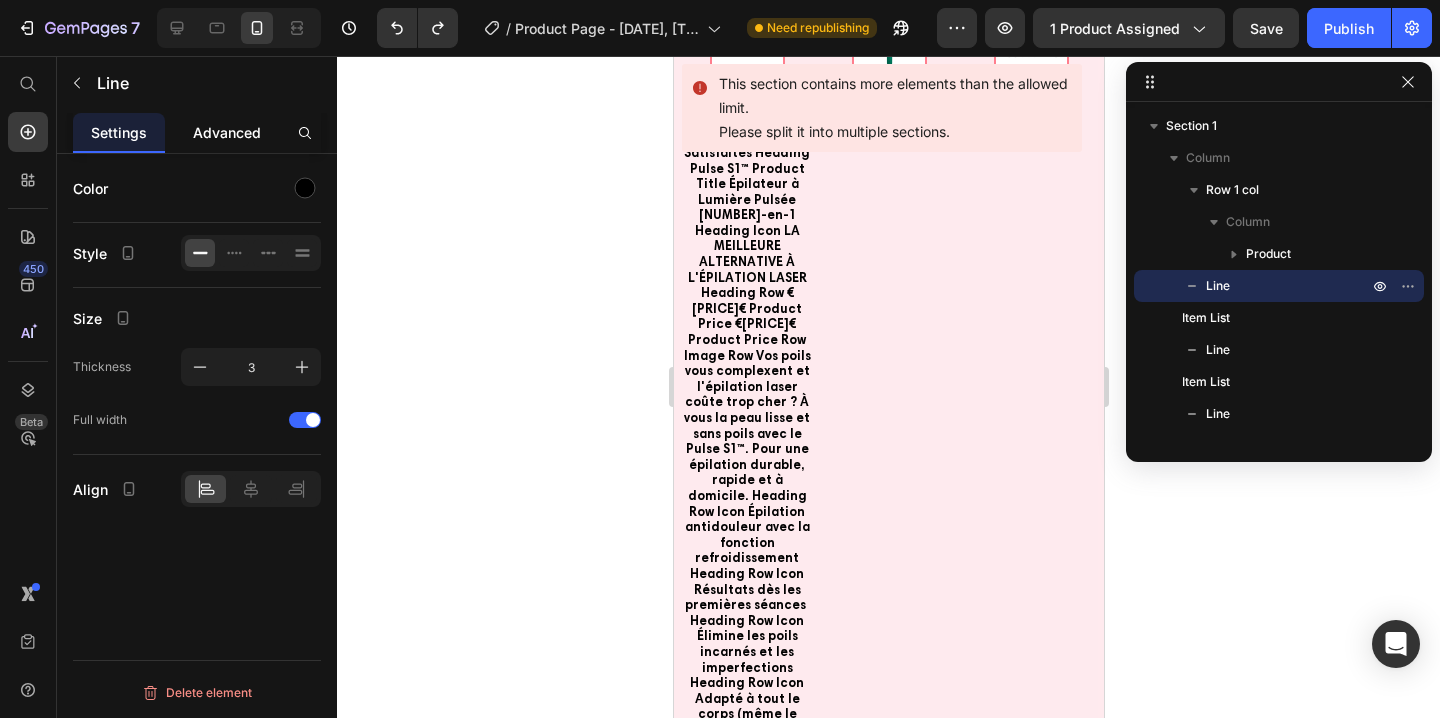 click on "Advanced" at bounding box center [227, 132] 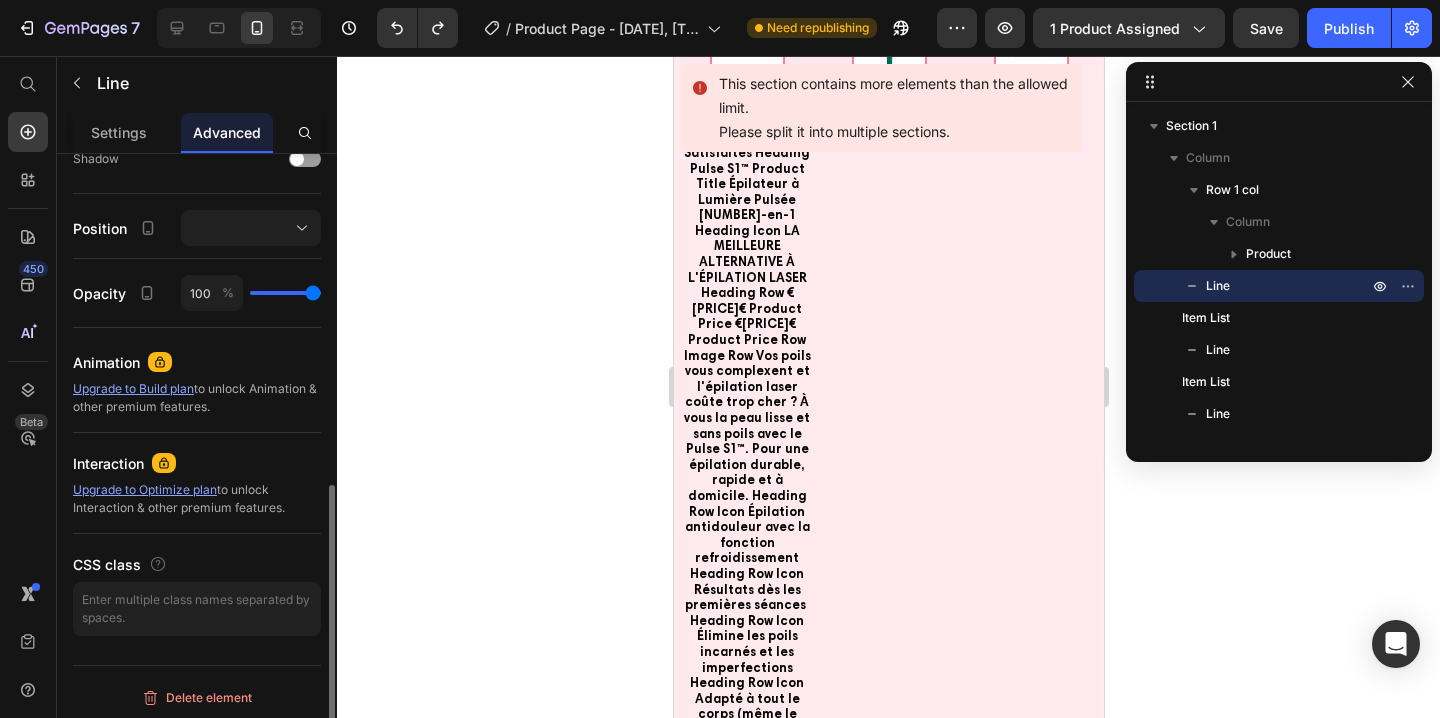 scroll, scrollTop: 684, scrollLeft: 0, axis: vertical 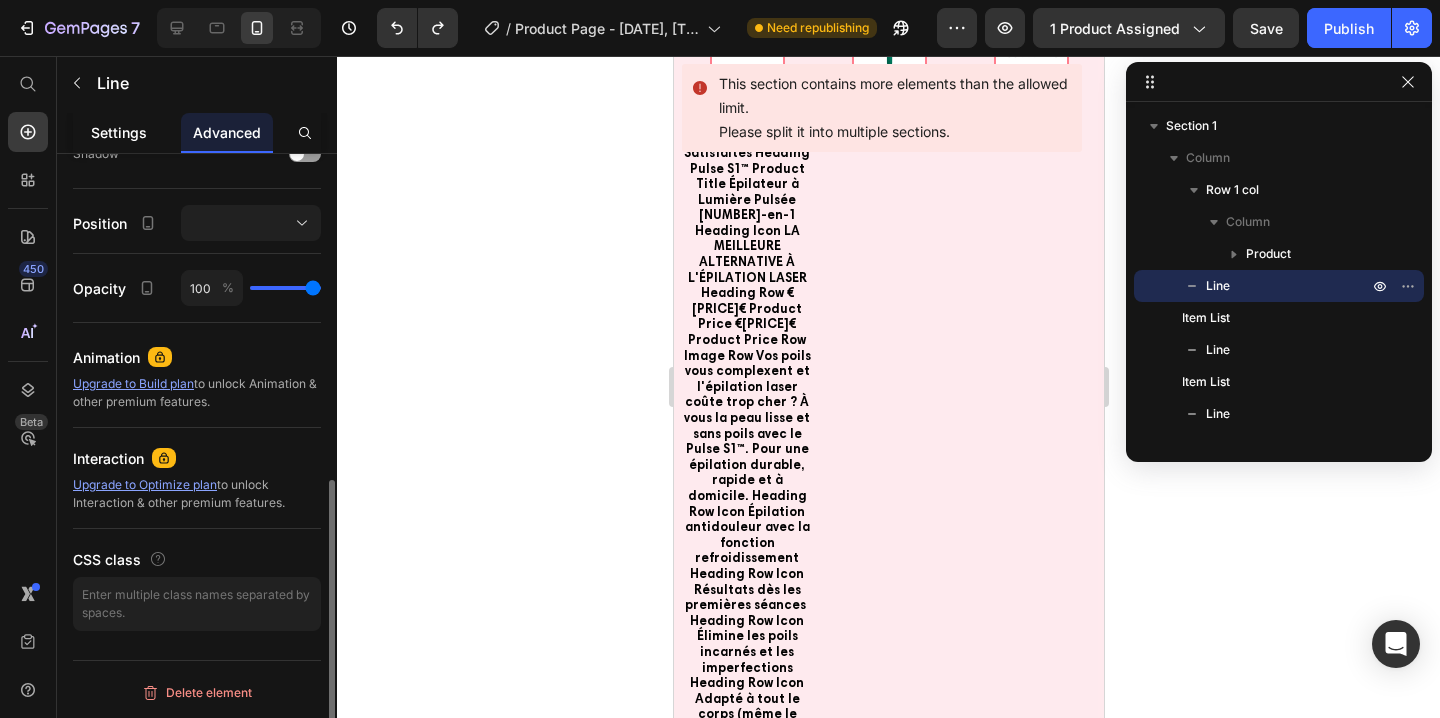 click on "Settings" at bounding box center (119, 132) 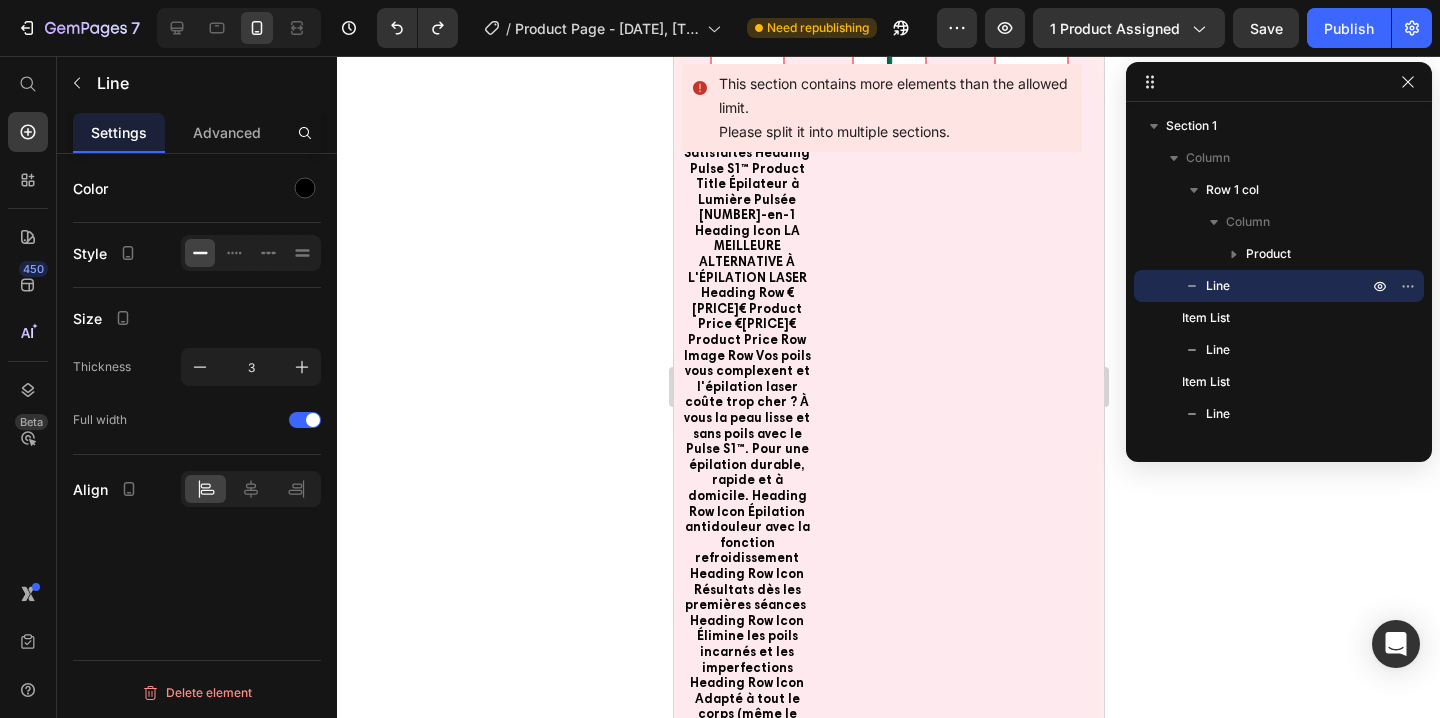 scroll, scrollTop: 0, scrollLeft: 0, axis: both 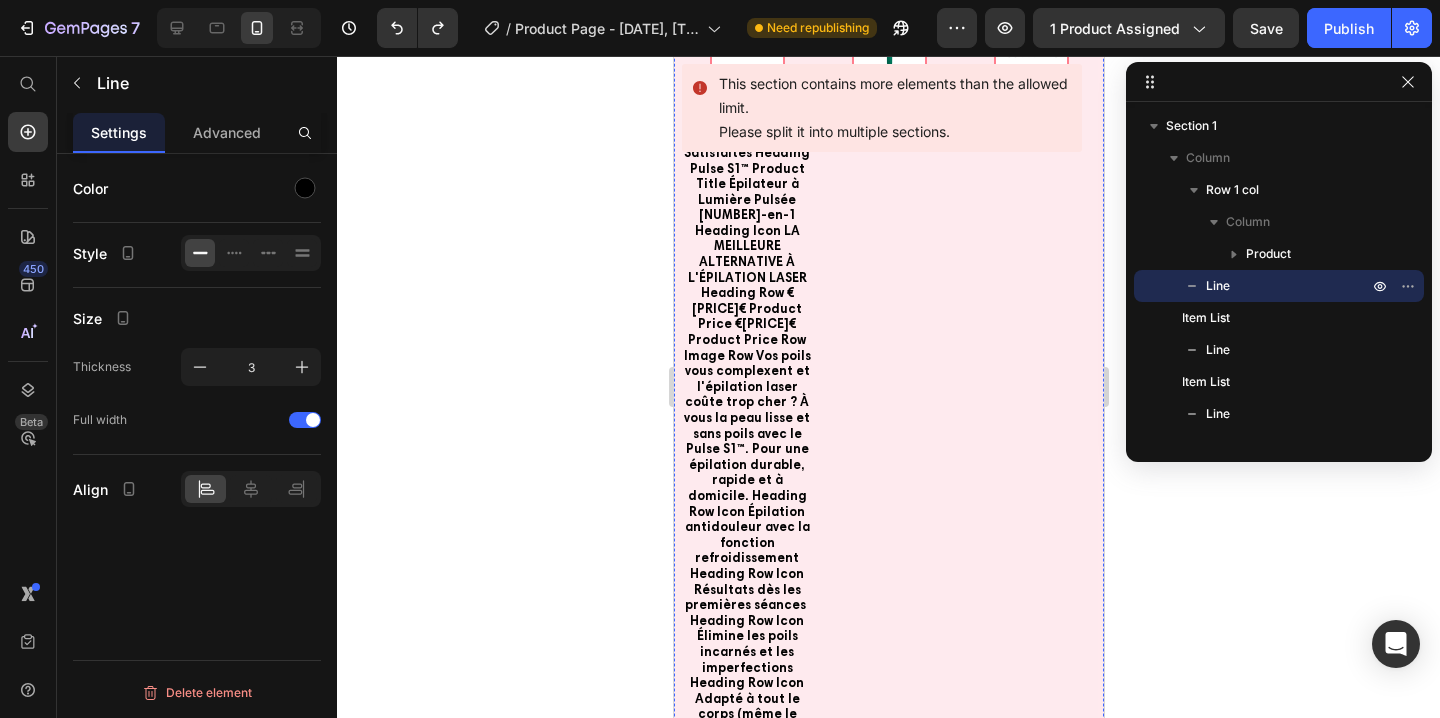 click at bounding box center (888, 1309) 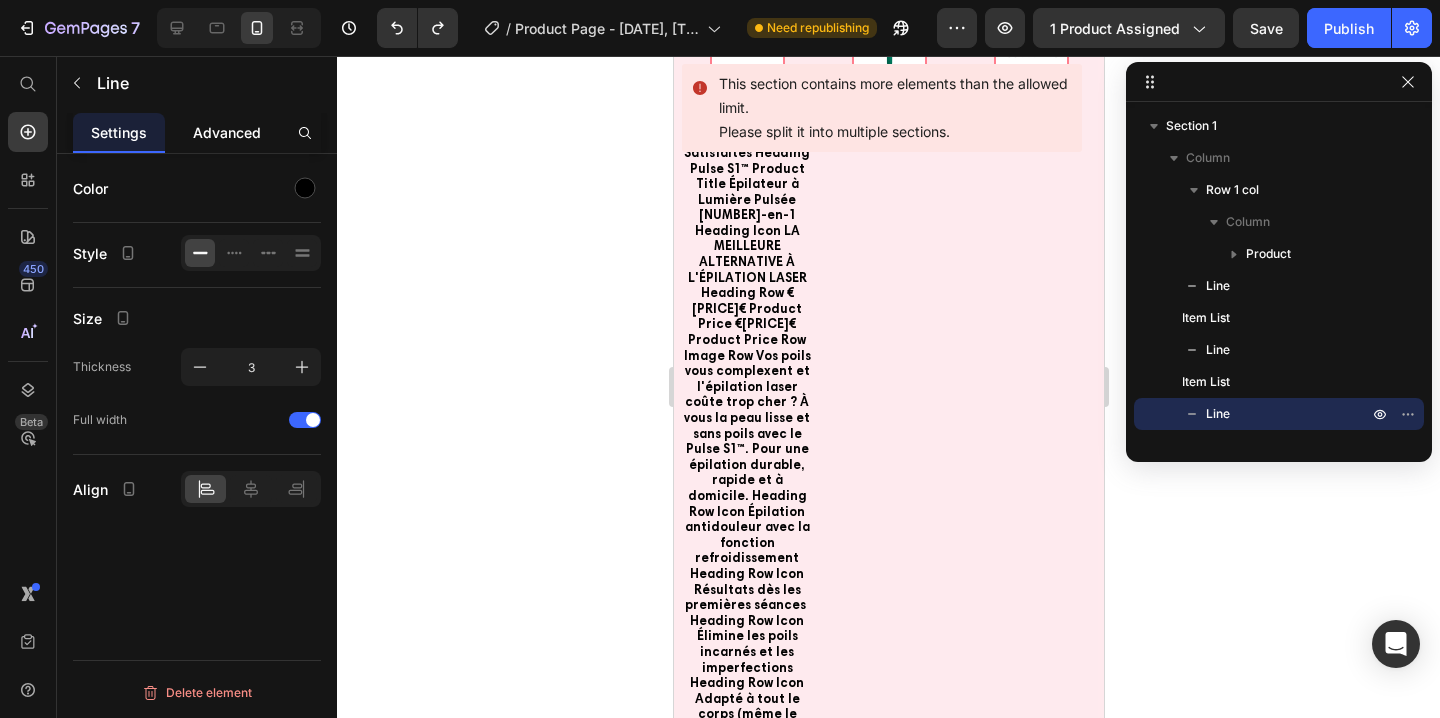 click on "Advanced" 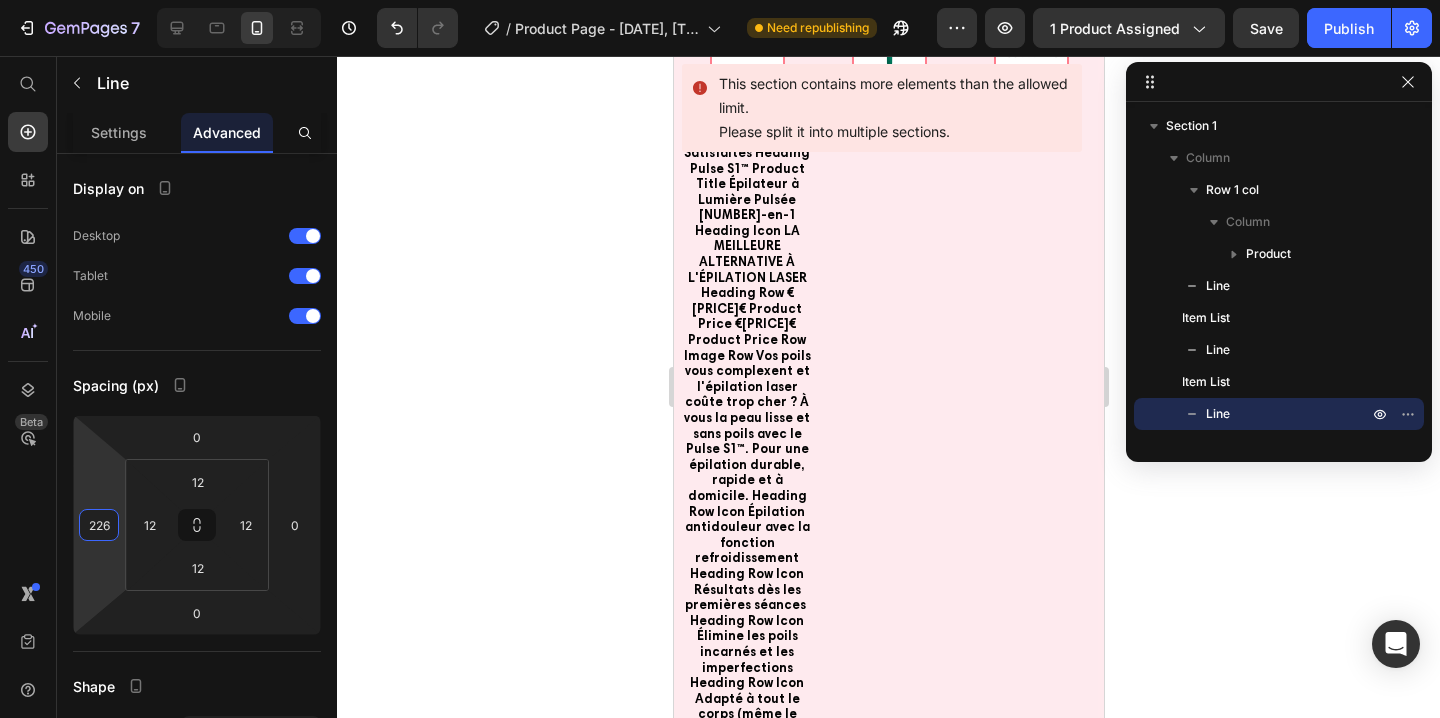 drag, startPoint x: 112, startPoint y: 547, endPoint x: 126, endPoint y: 434, distance: 113.86395 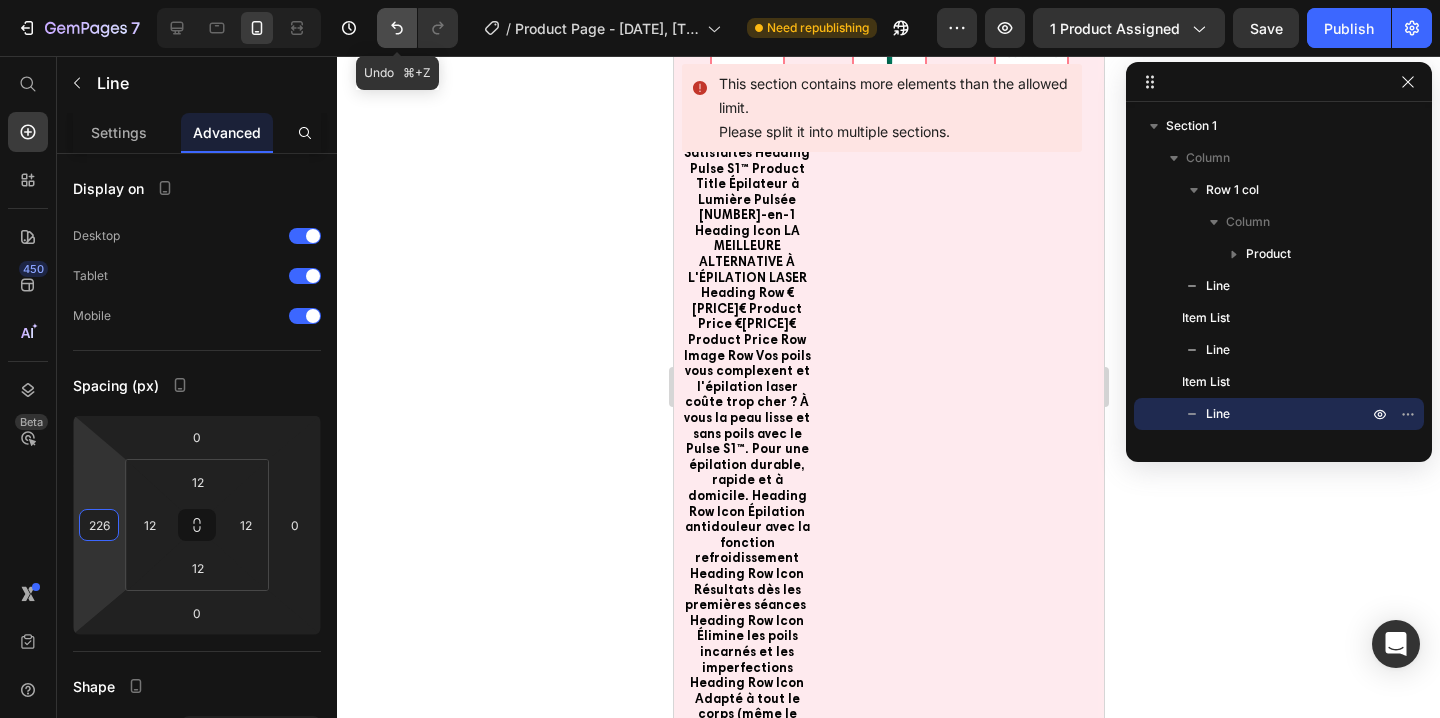click 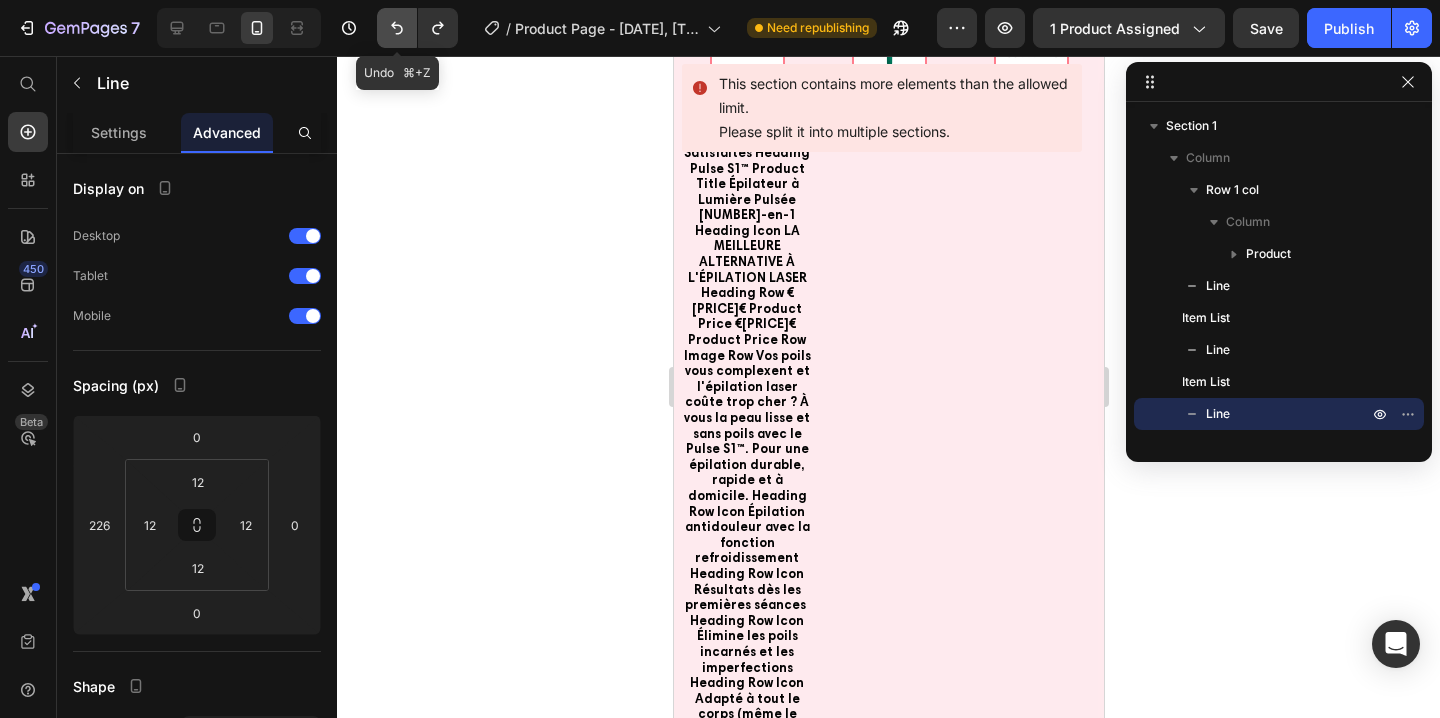 click 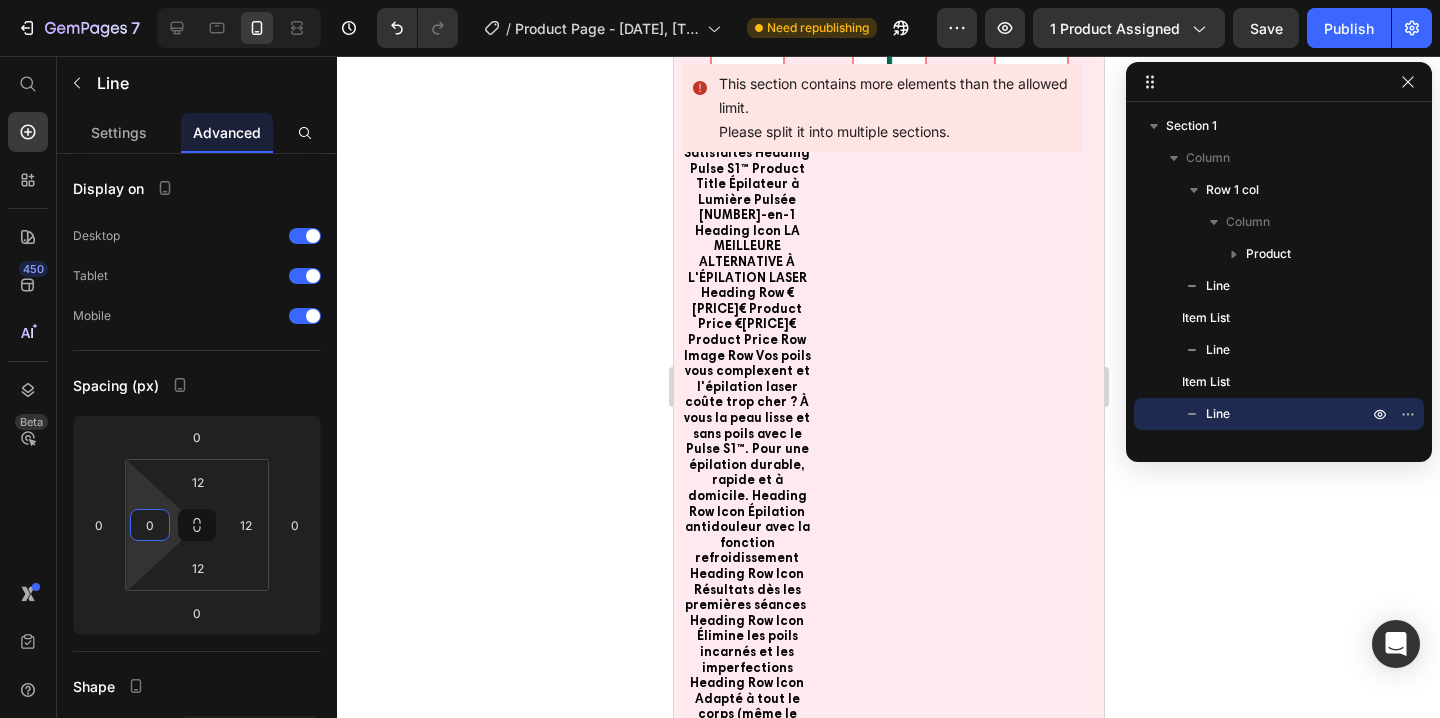 drag, startPoint x: 148, startPoint y: 546, endPoint x: 147, endPoint y: 556, distance: 10.049875 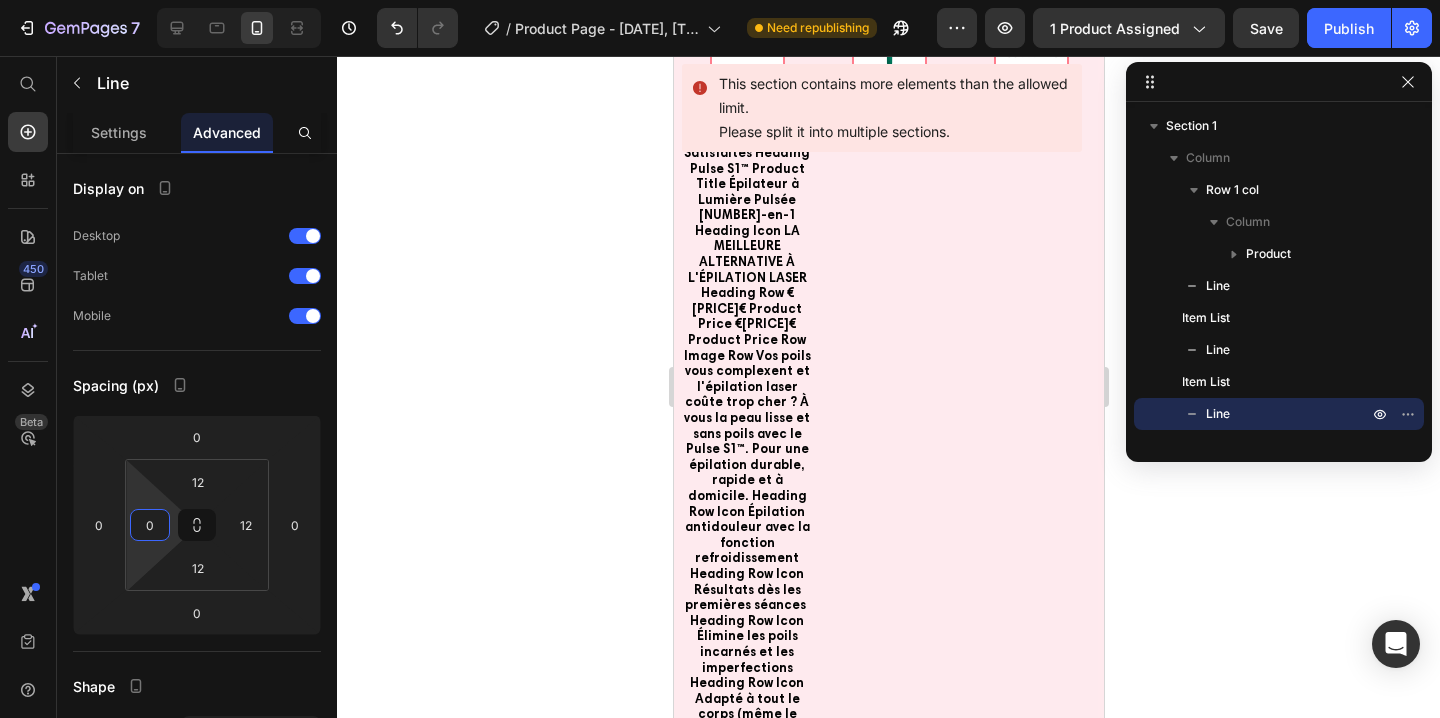 click on "7   /  Product Page - Jul 7, 13:10:20 Need republishing Preview 1 product assigned  Save   Publish  450 Beta Start with Sections Elements Hero Section Product Detail Brands Trusted Badges Guarantee Product Breakdown How to use Testimonials Compare Bundle FAQs Social Proof Brand Story Product List Collection Blog List Contact Sticky Add to Cart Custom Footer Browse Library 450 Layout
Row
Row
Row
Row Text
Heading
Text Block Button
Button
Button
Sticky Back to top Media
Image" at bounding box center (720, 0) 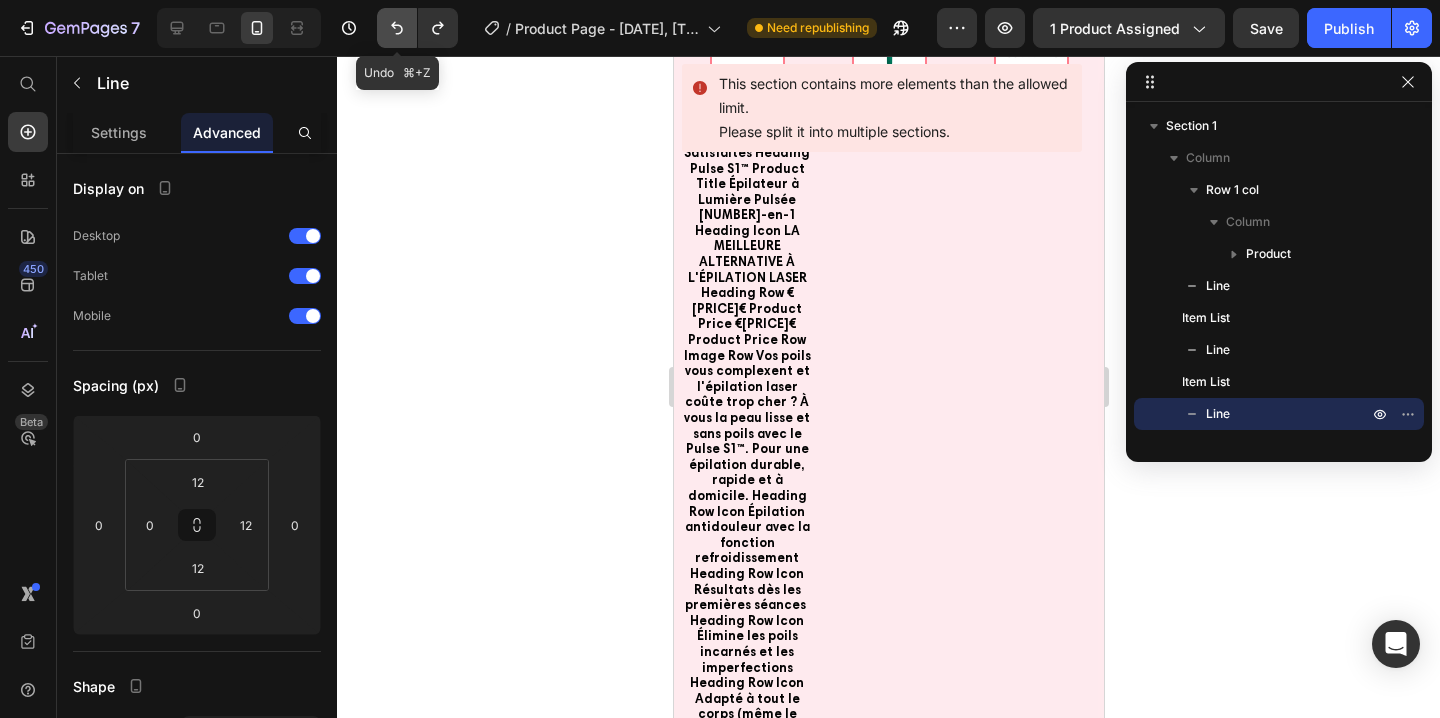 click 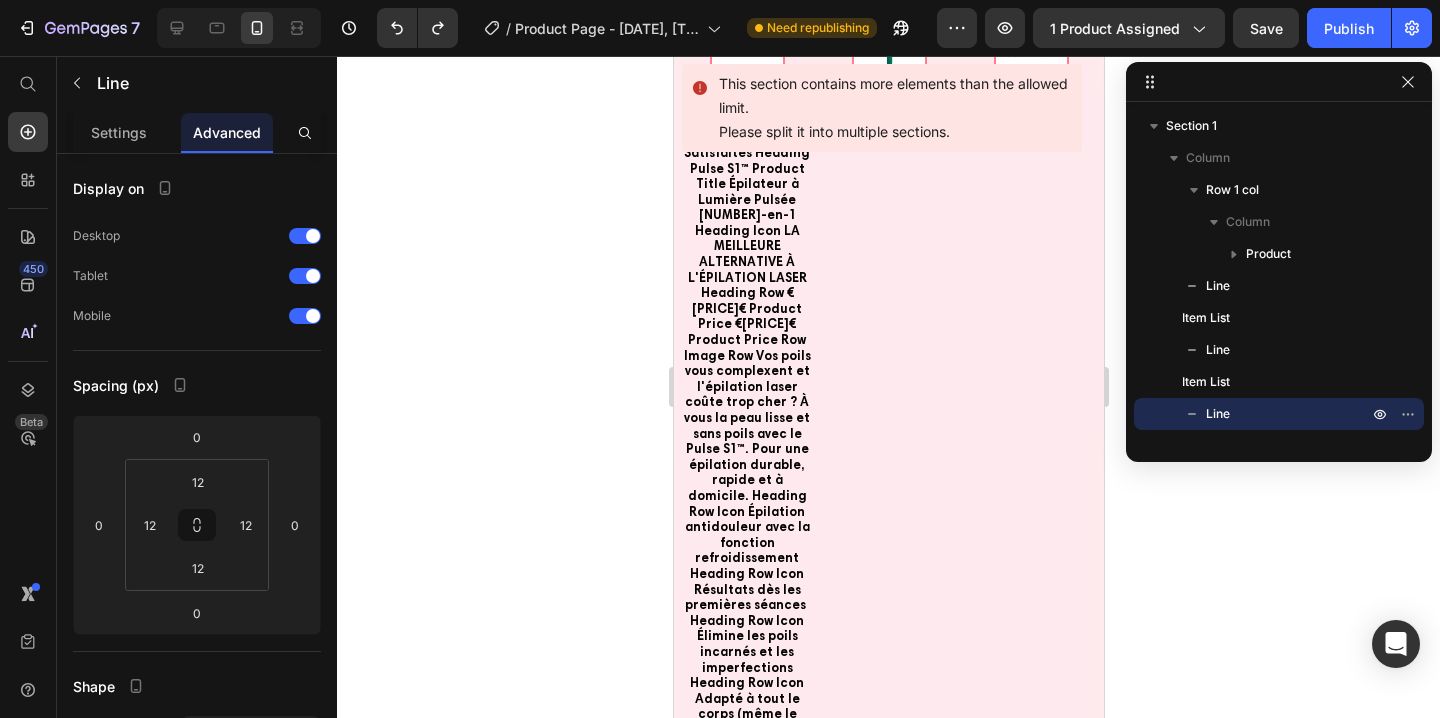 click 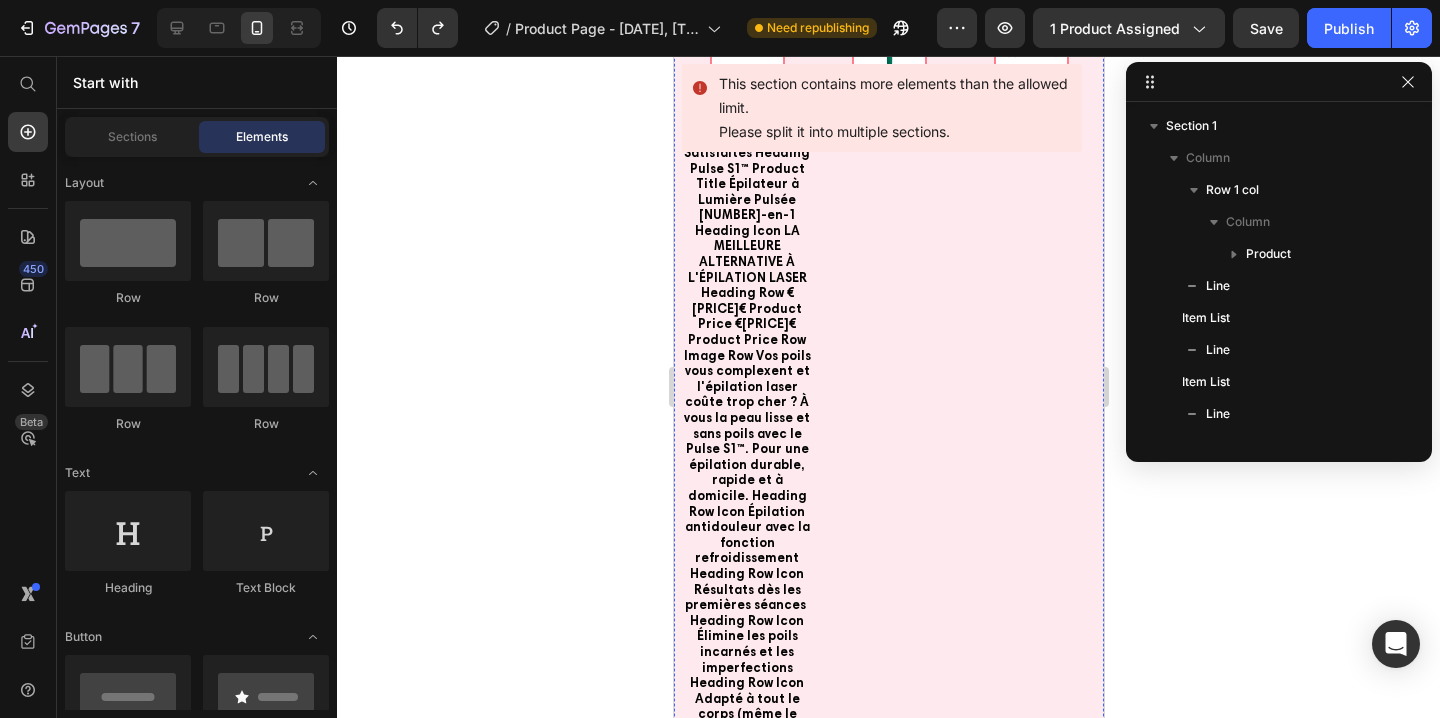 click on "Title Line" at bounding box center (848, 1309) 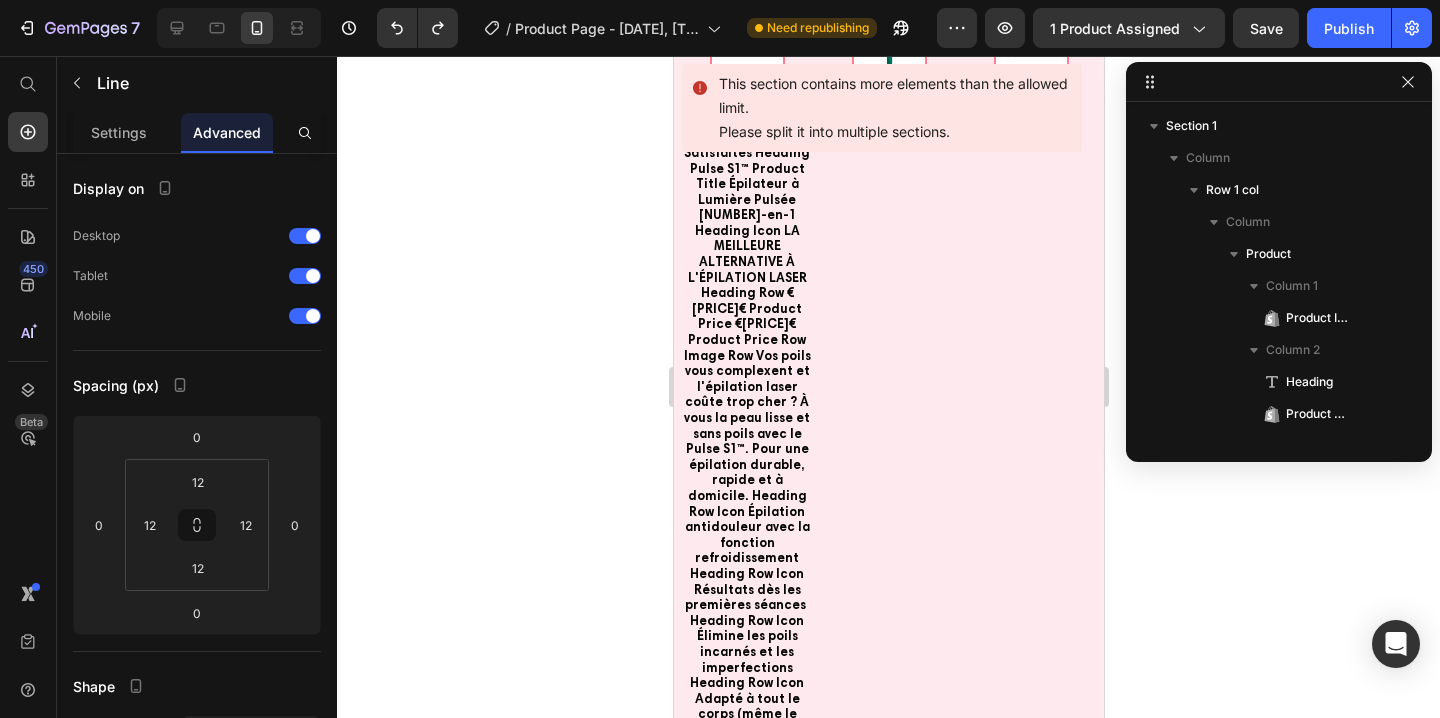 scroll, scrollTop: 698, scrollLeft: 0, axis: vertical 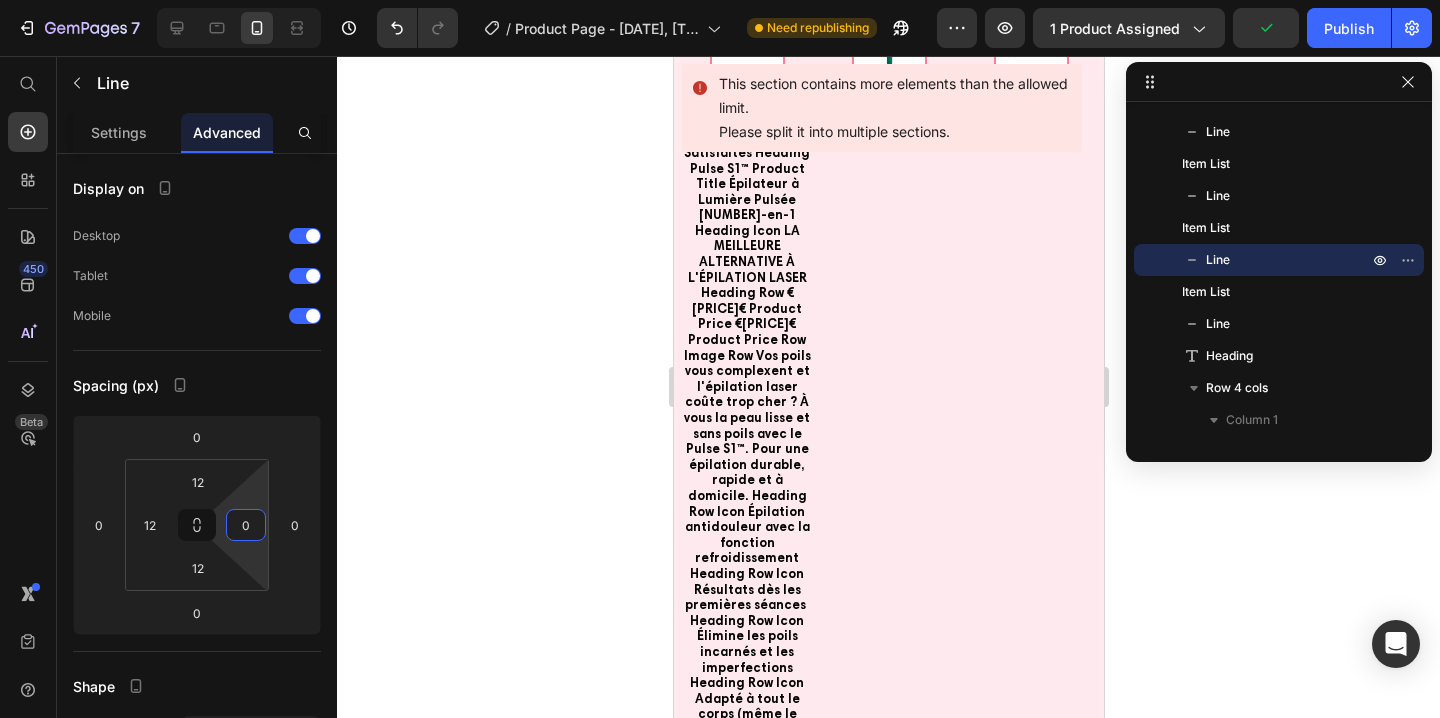 drag, startPoint x: 247, startPoint y: 551, endPoint x: 255, endPoint y: 649, distance: 98.32599 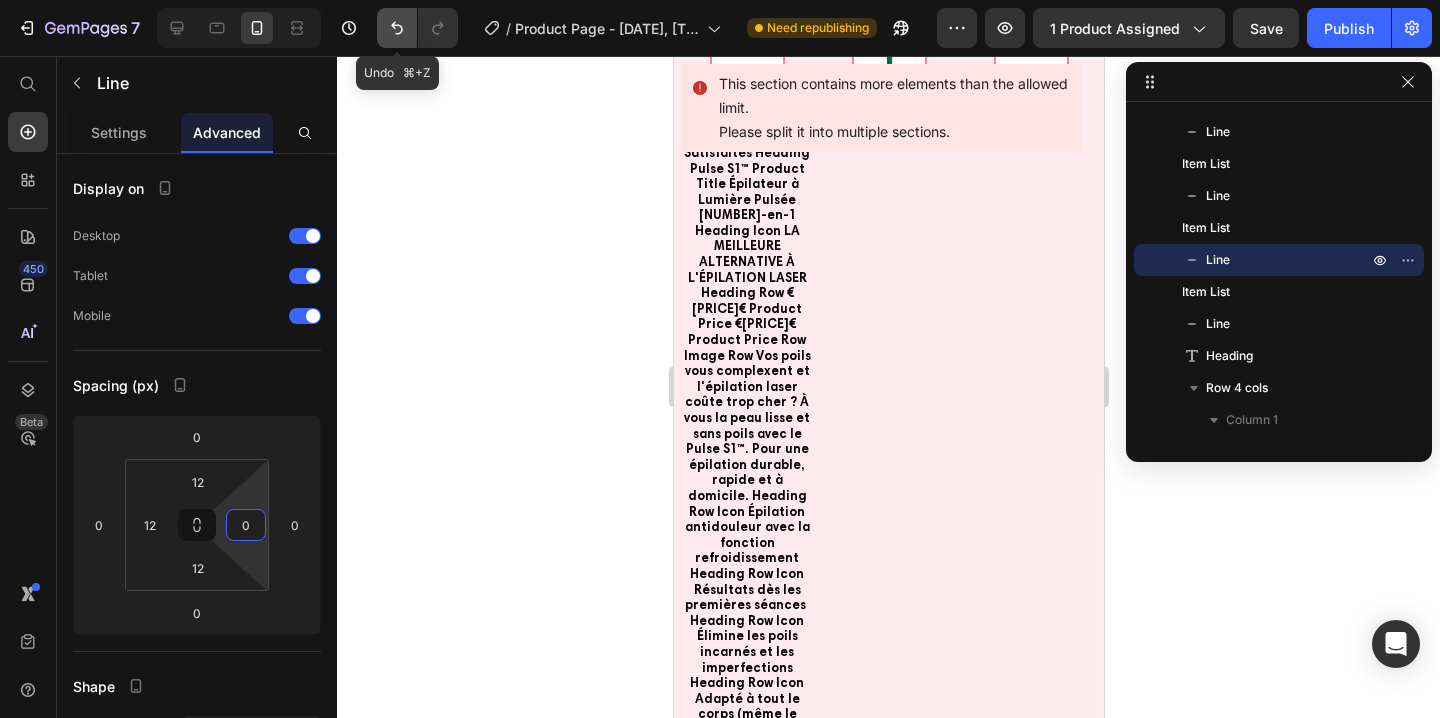 click 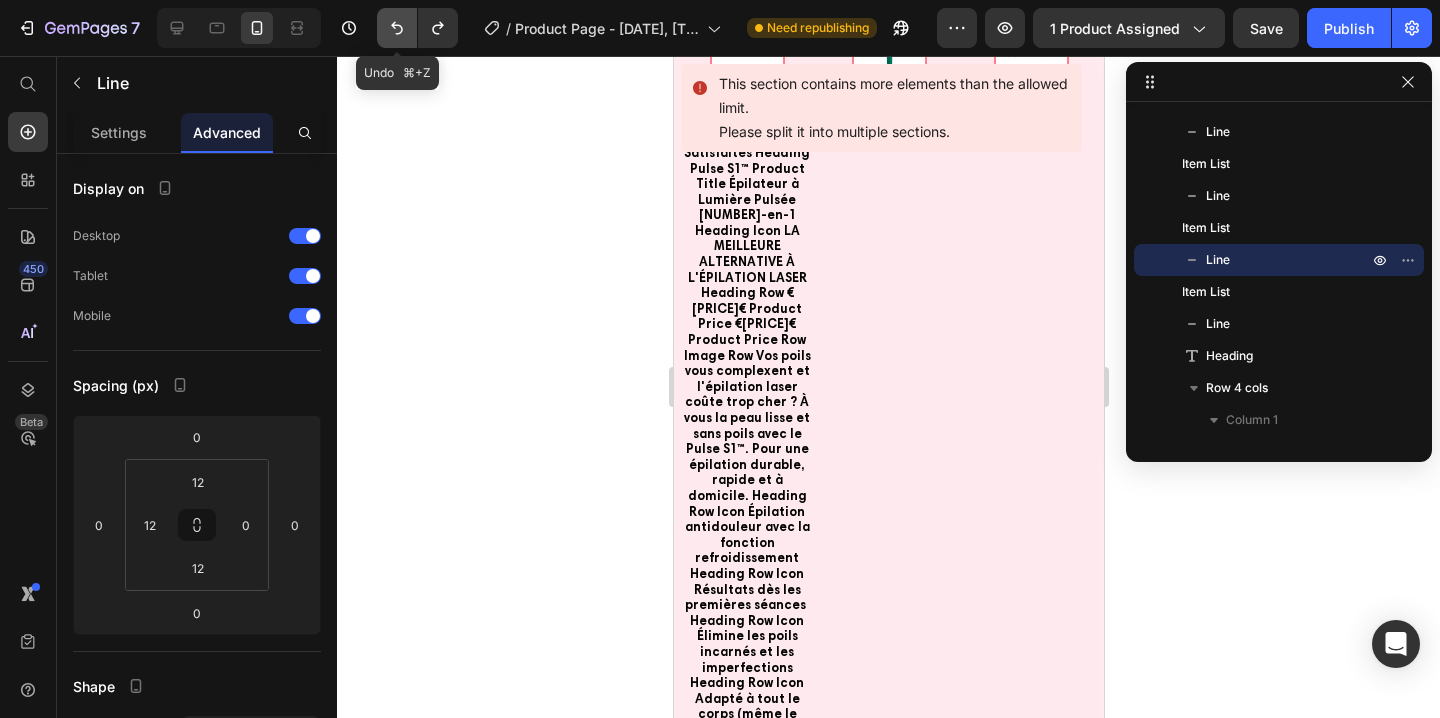 click 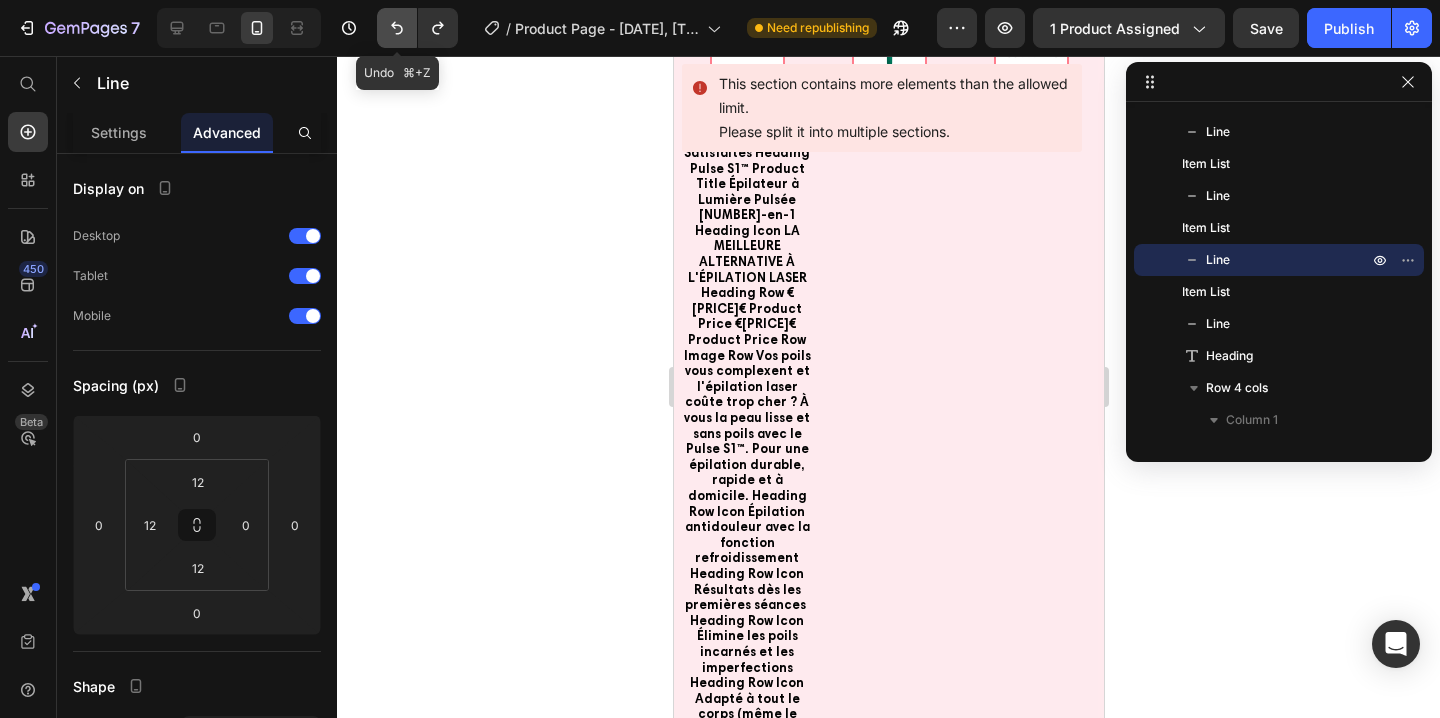 type on "12" 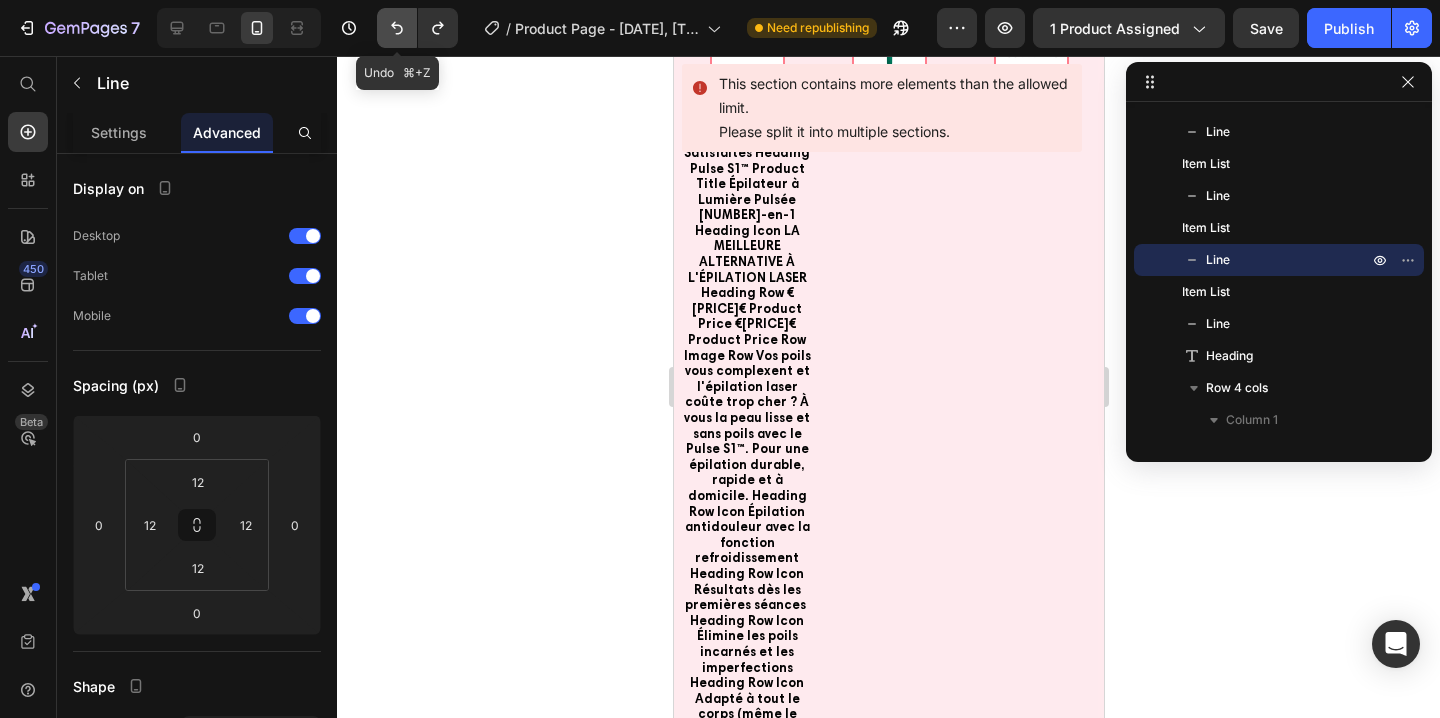 click 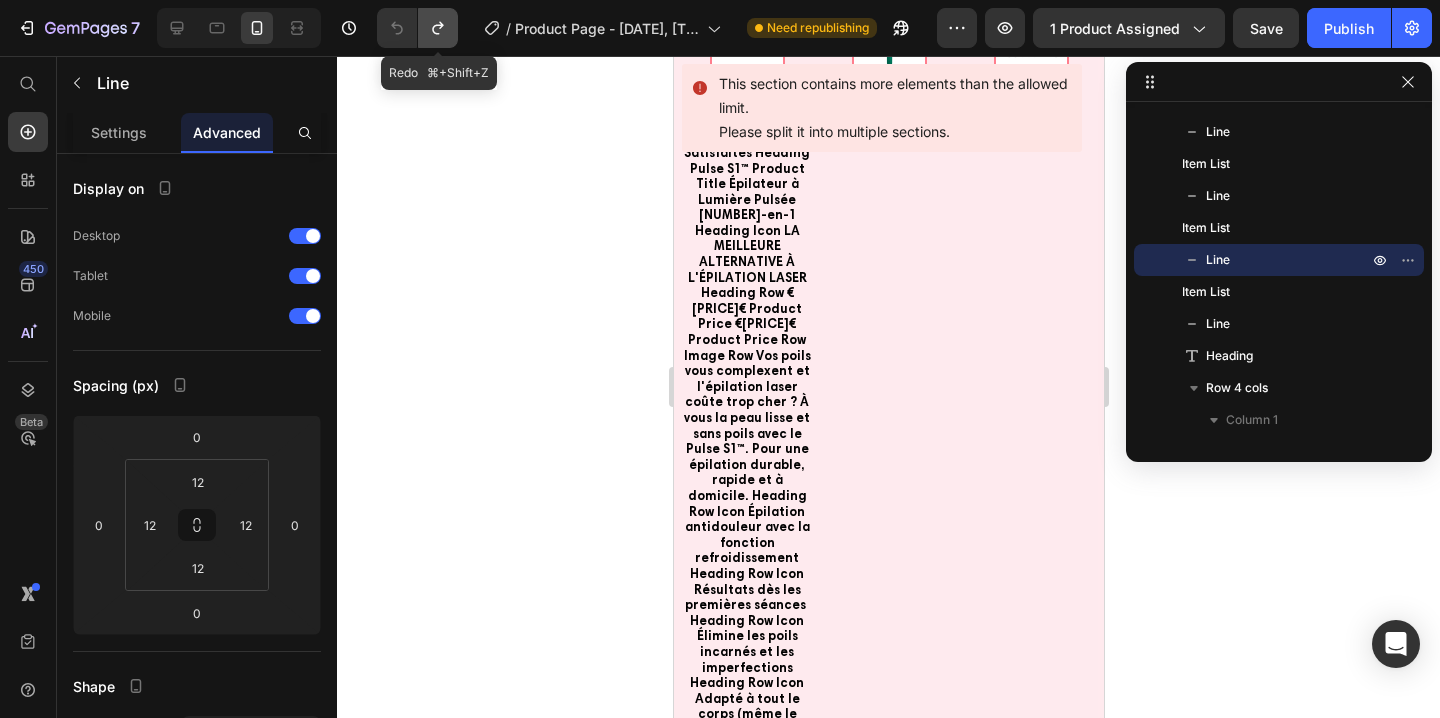 click 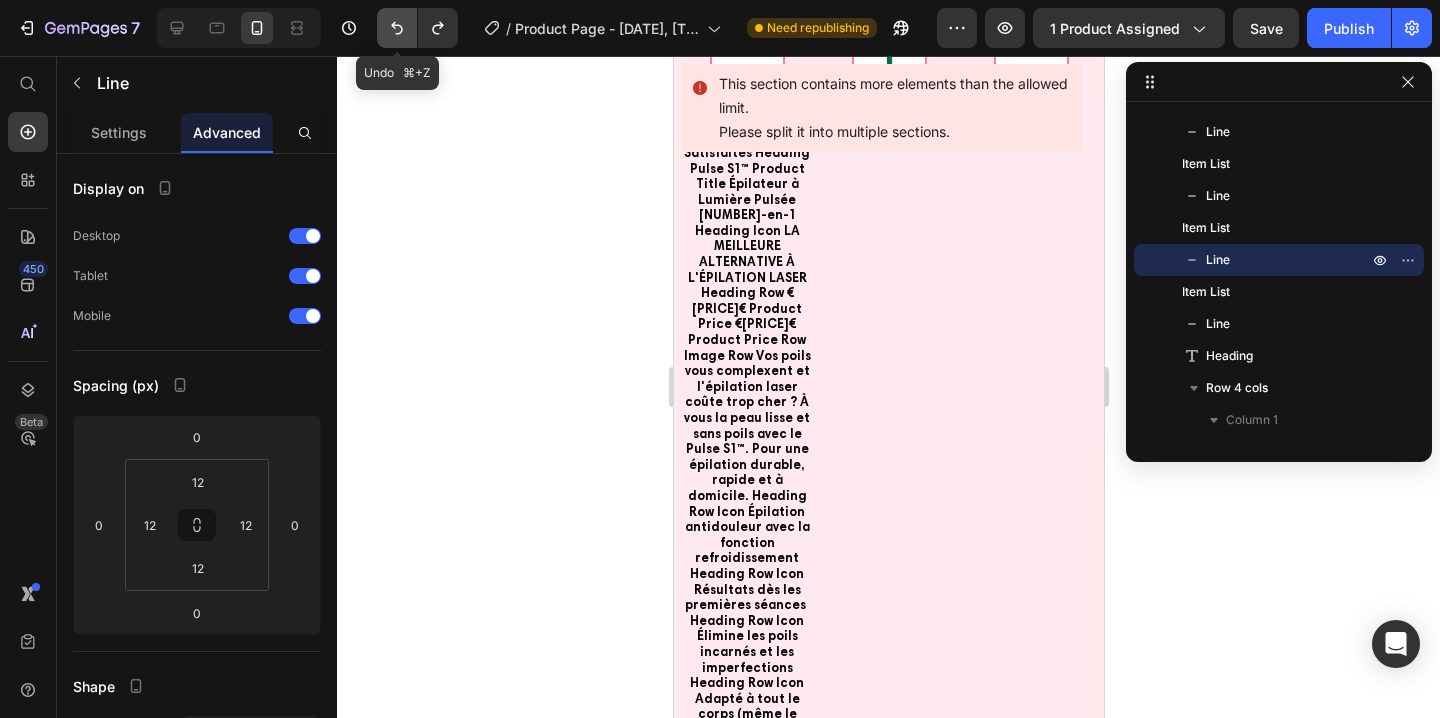click 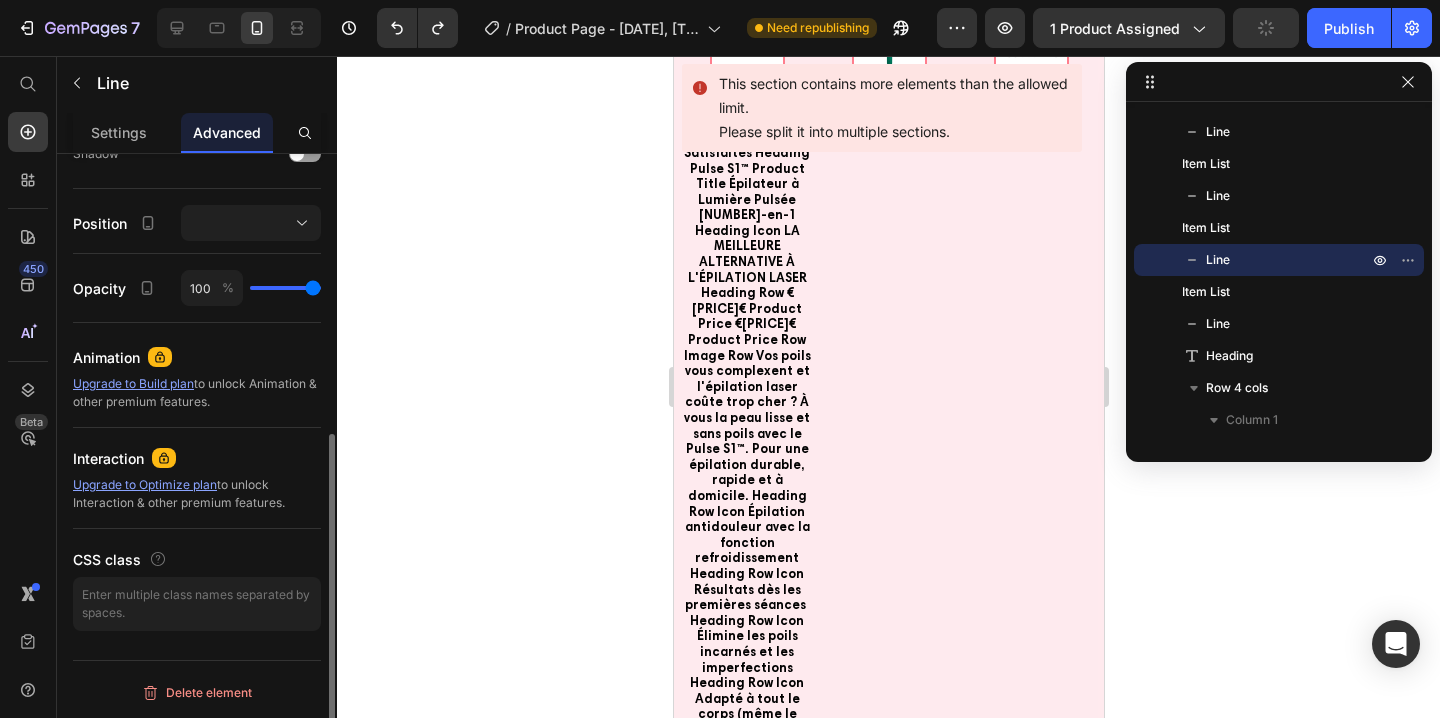 scroll, scrollTop: 653, scrollLeft: 0, axis: vertical 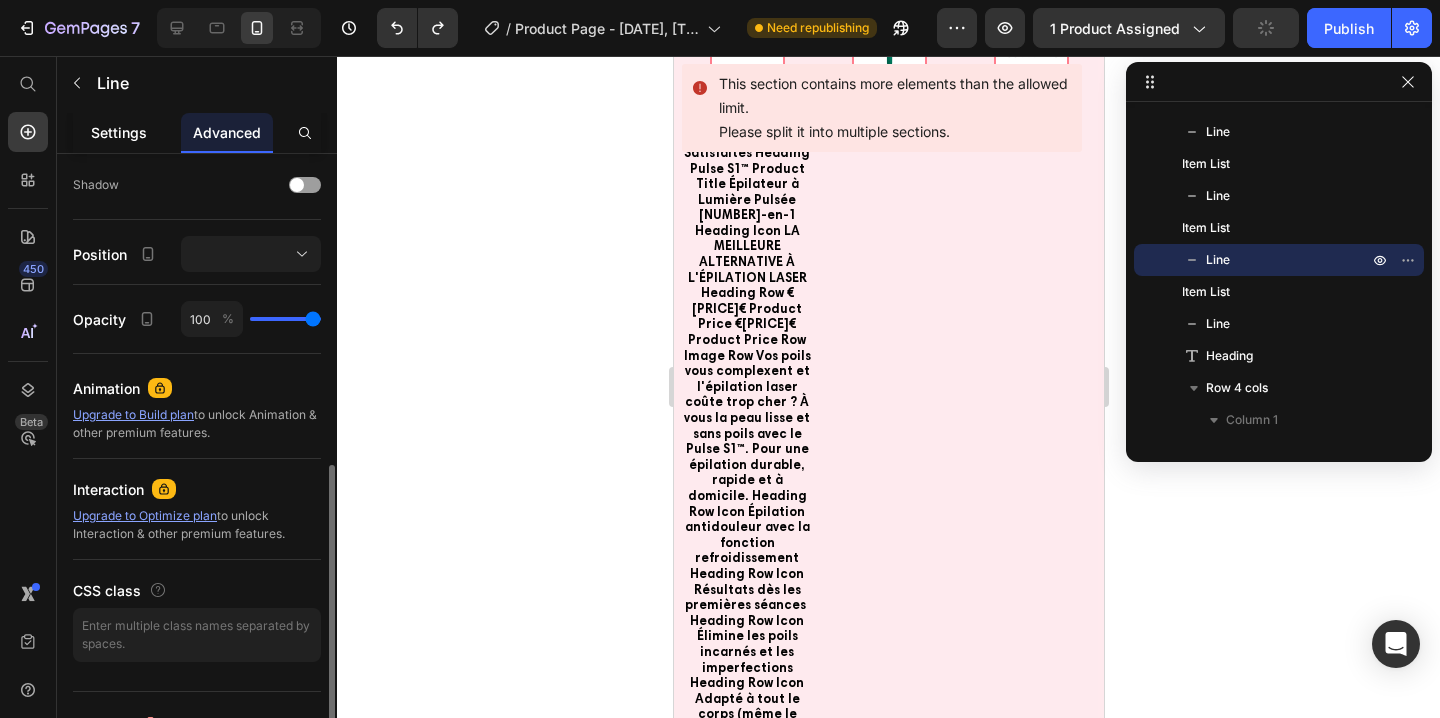 click on "Settings" at bounding box center [119, 132] 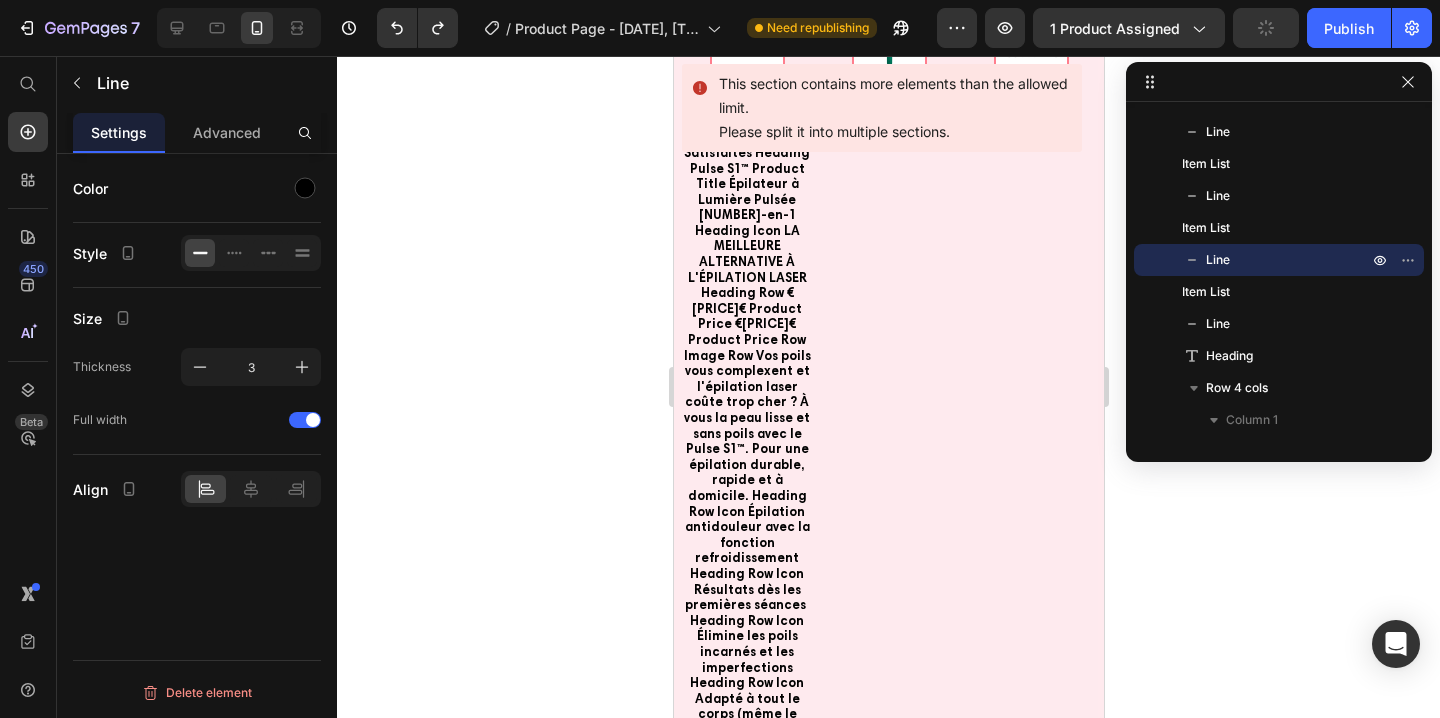 scroll, scrollTop: 0, scrollLeft: 0, axis: both 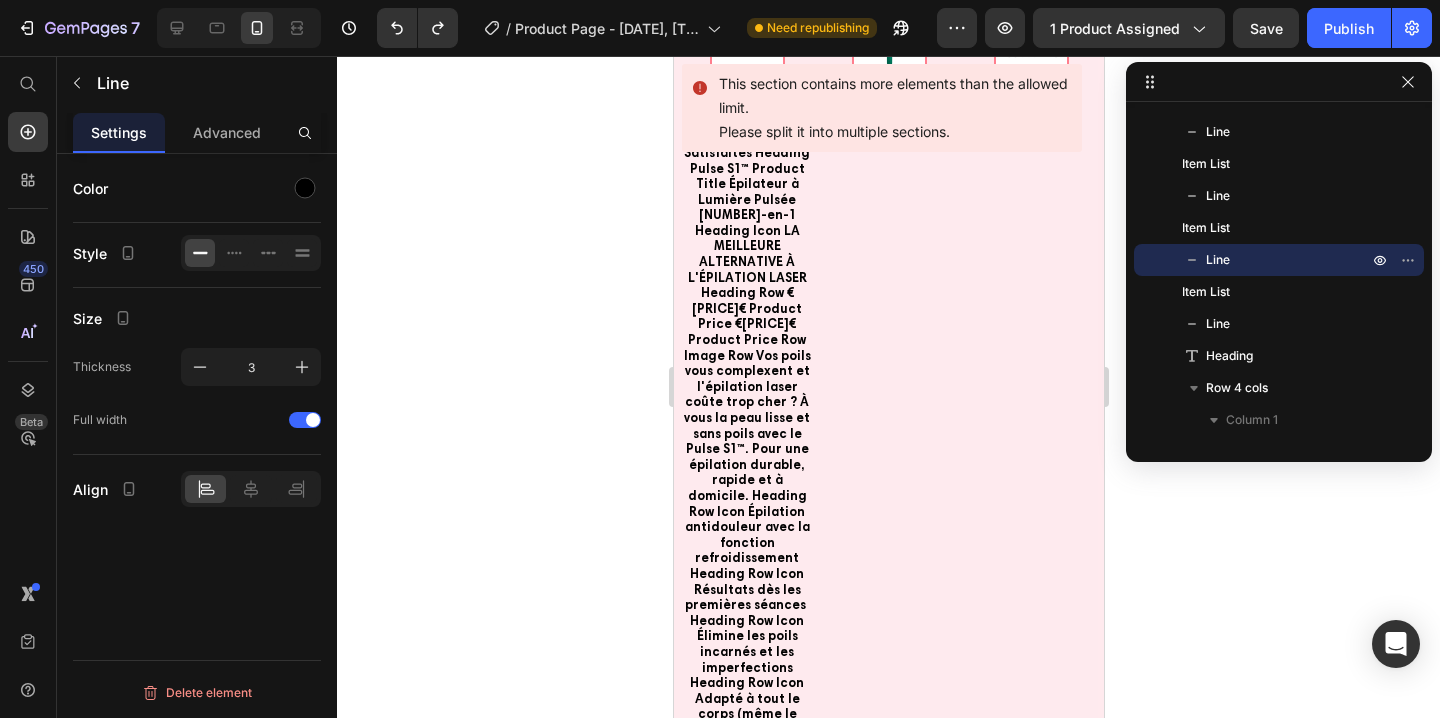 click 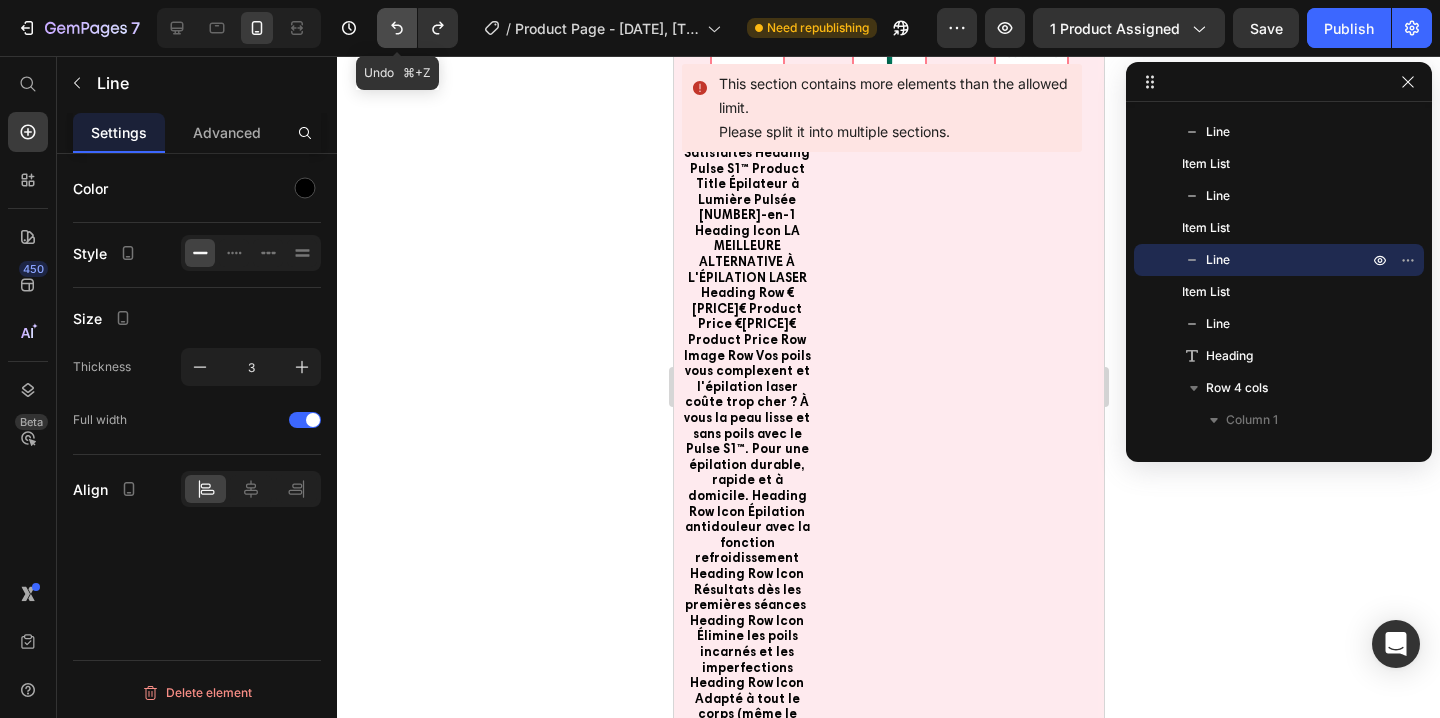 click 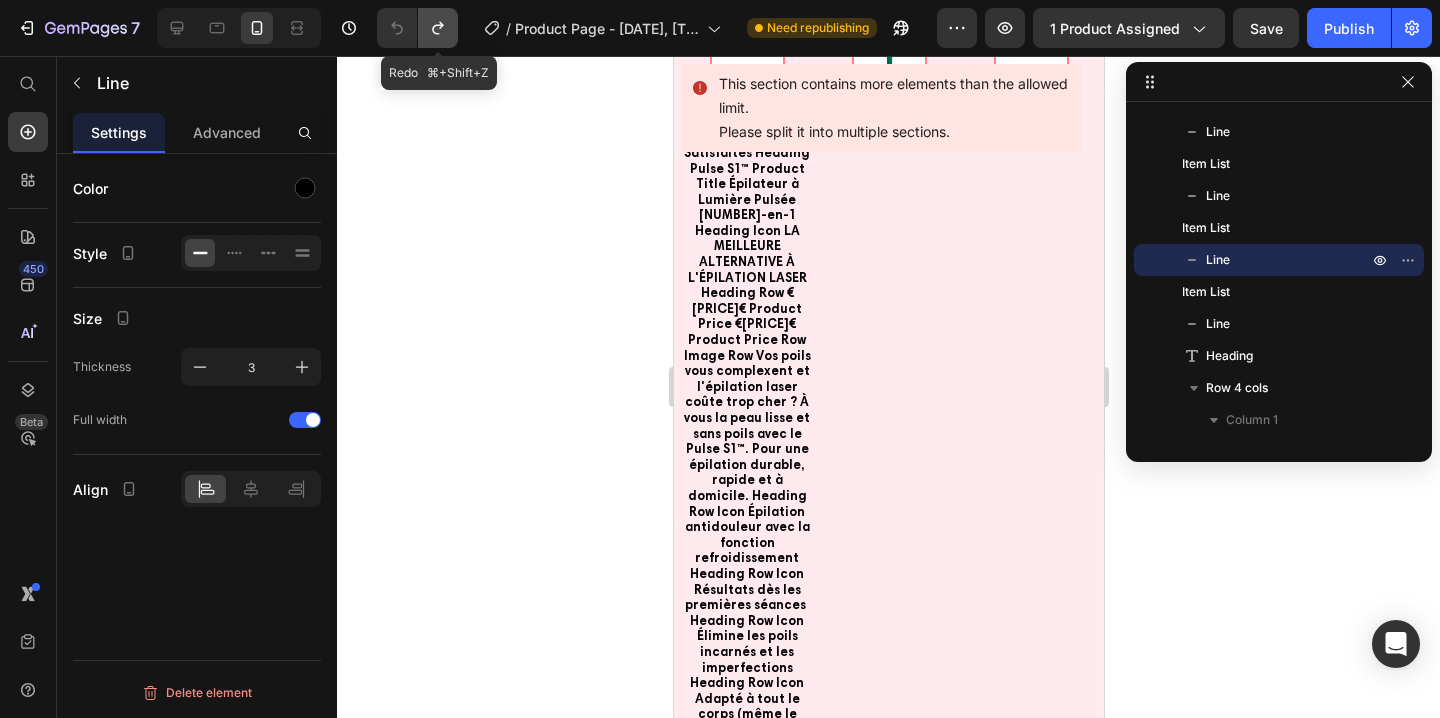 click 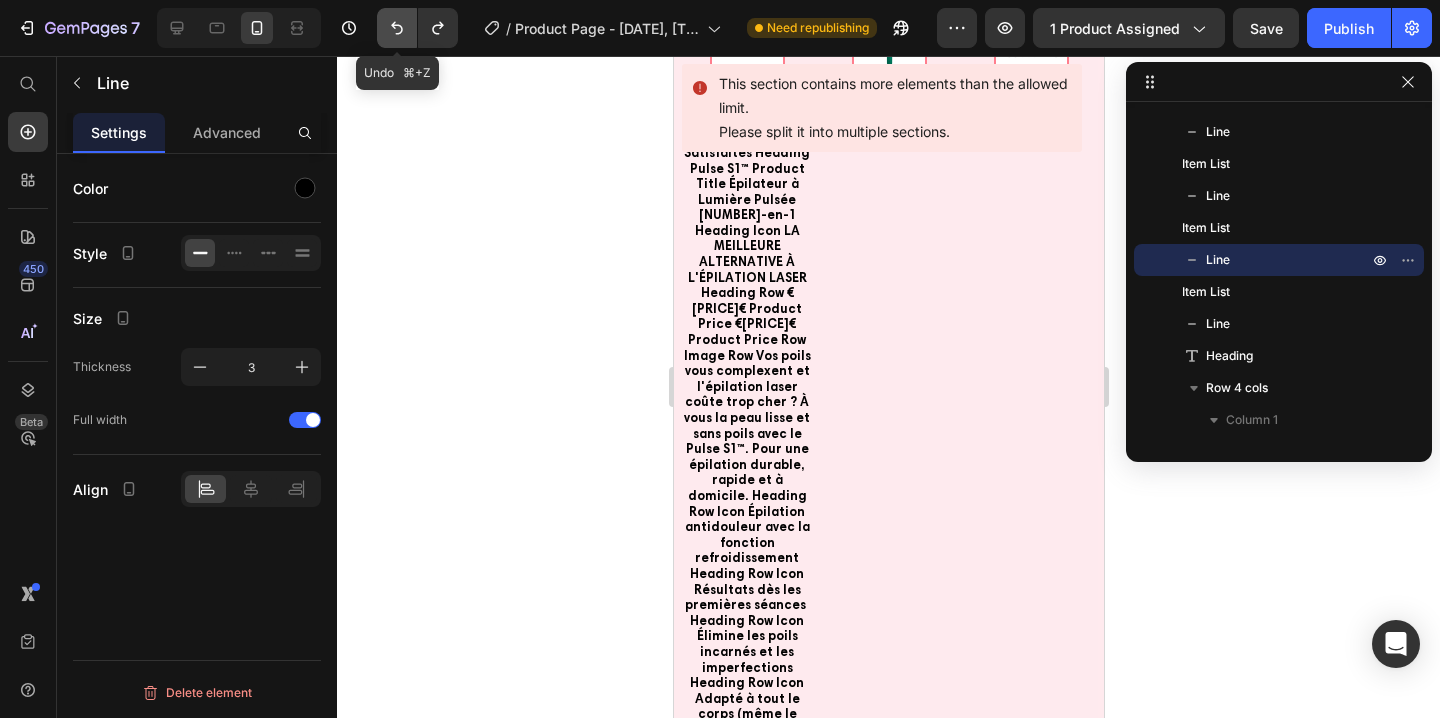 click 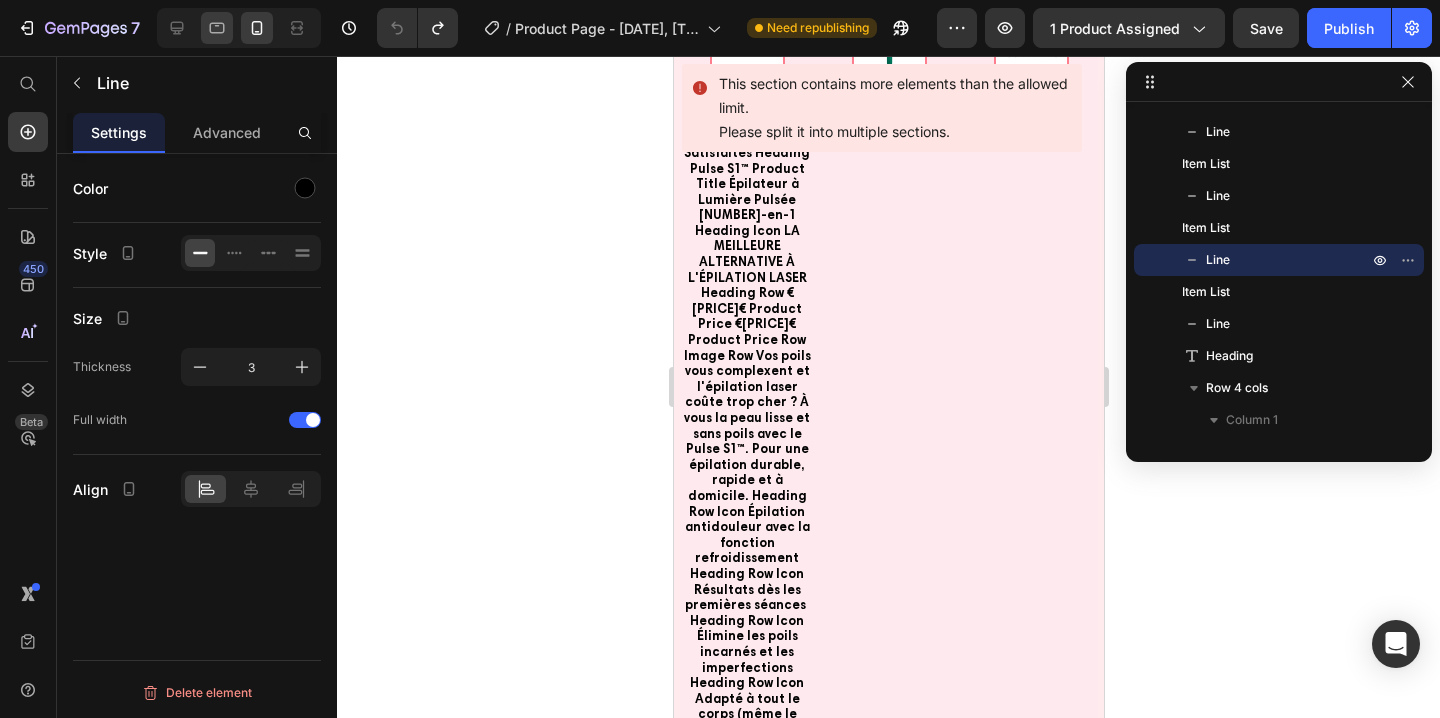 click 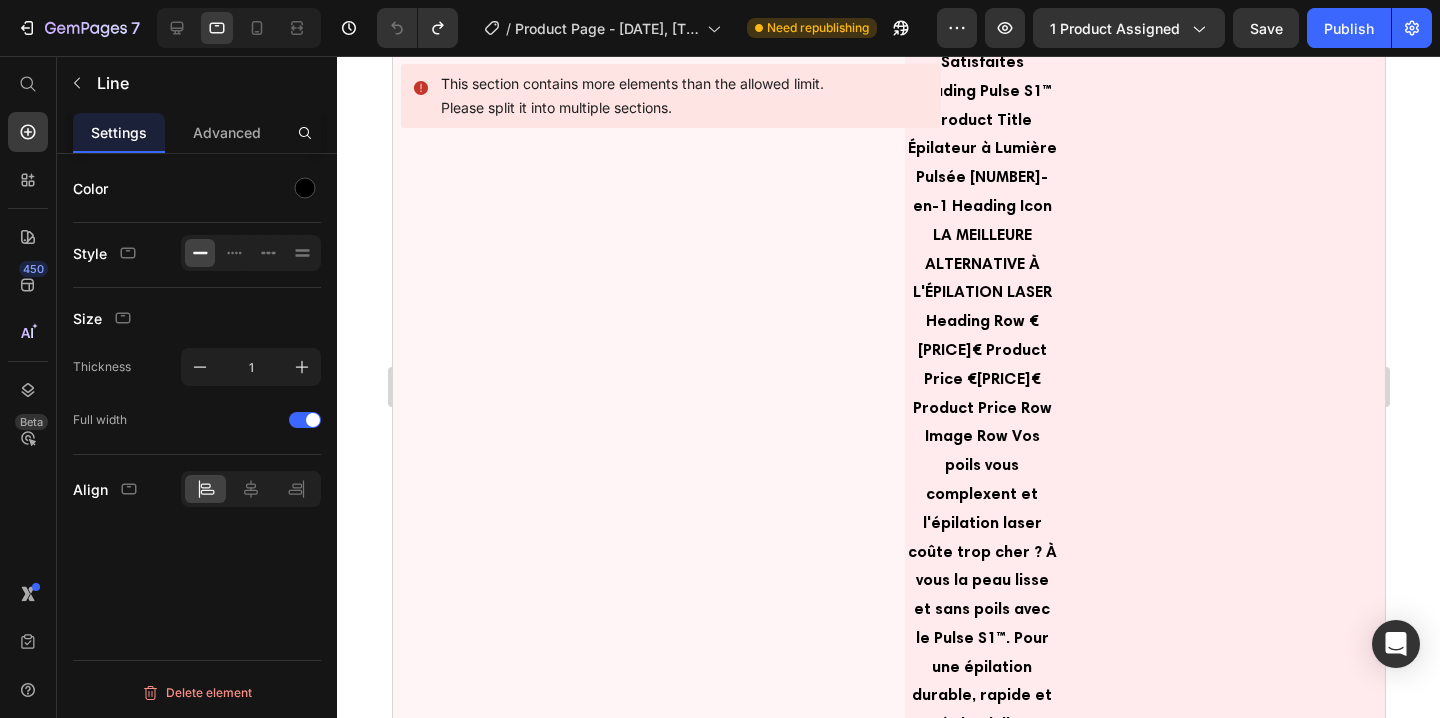 scroll, scrollTop: 2228, scrollLeft: 0, axis: vertical 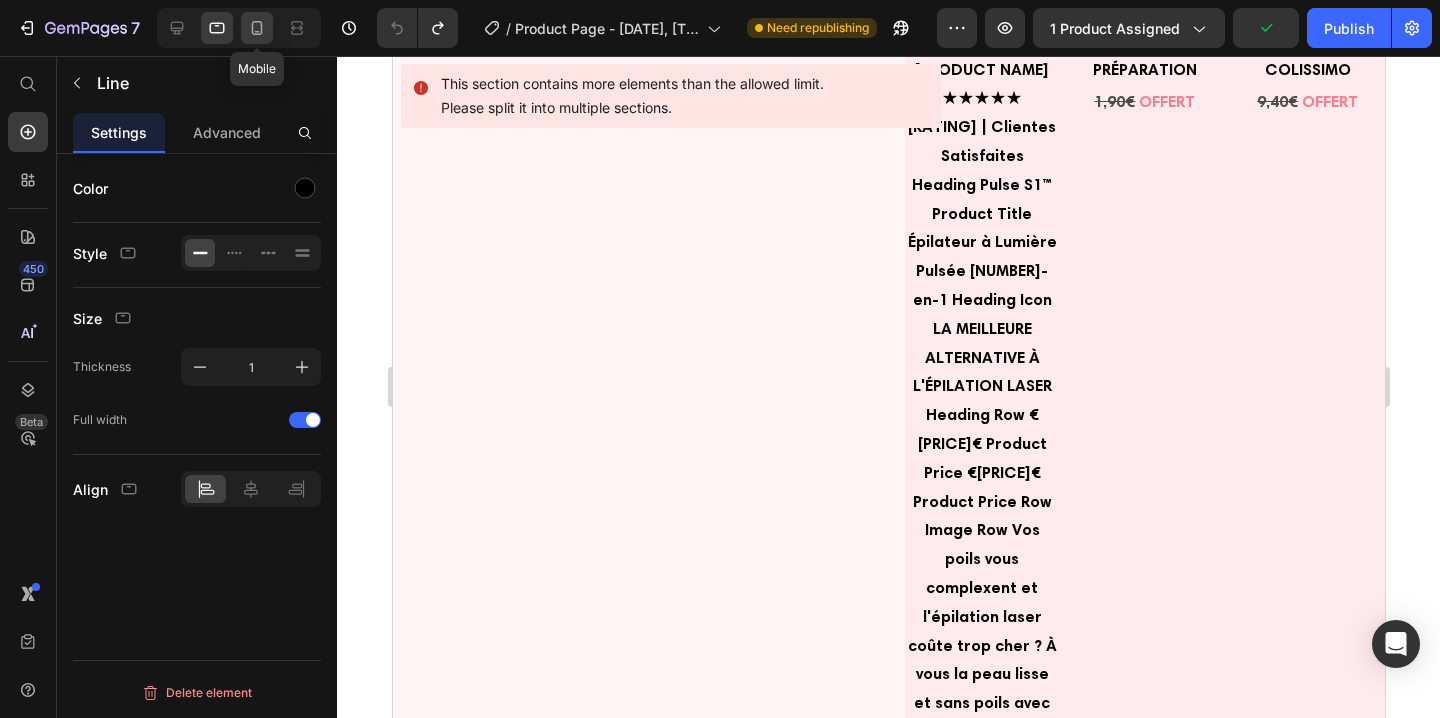 click 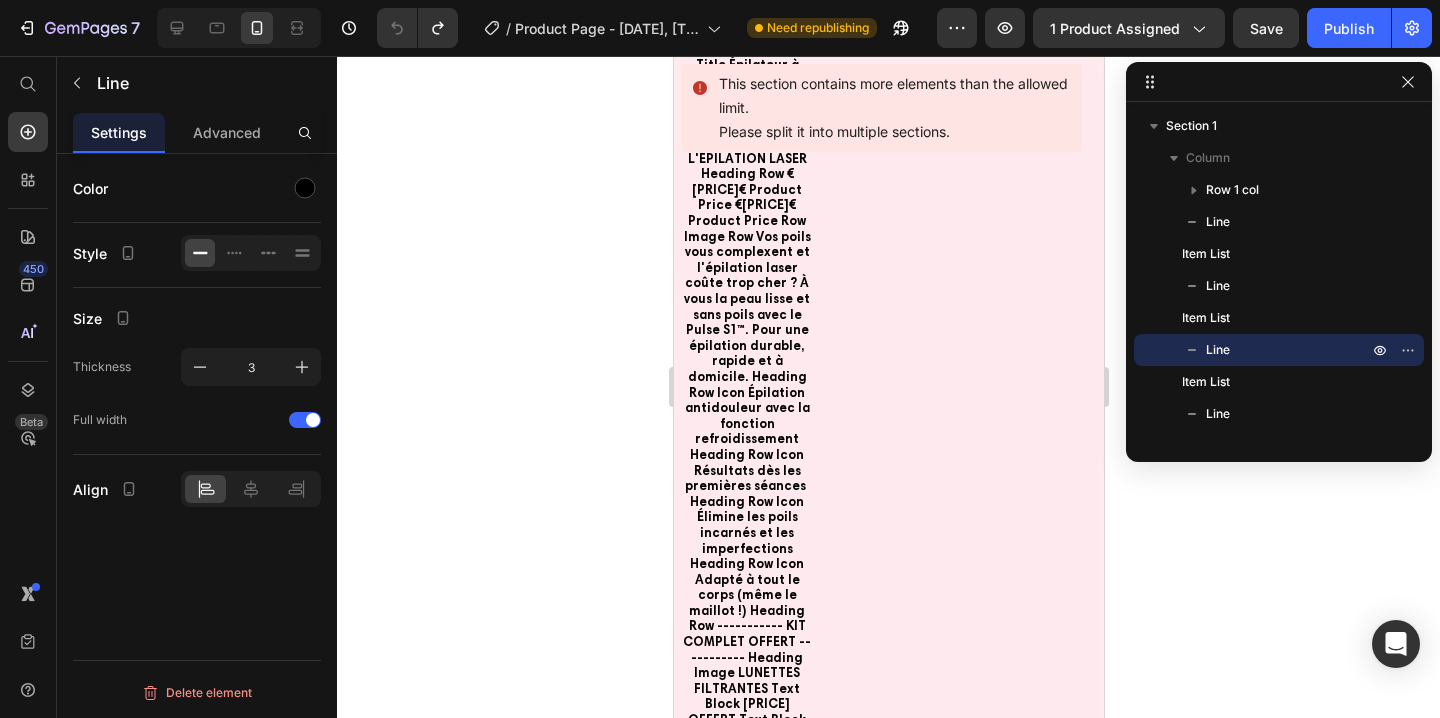 scroll, scrollTop: 1040, scrollLeft: 0, axis: vertical 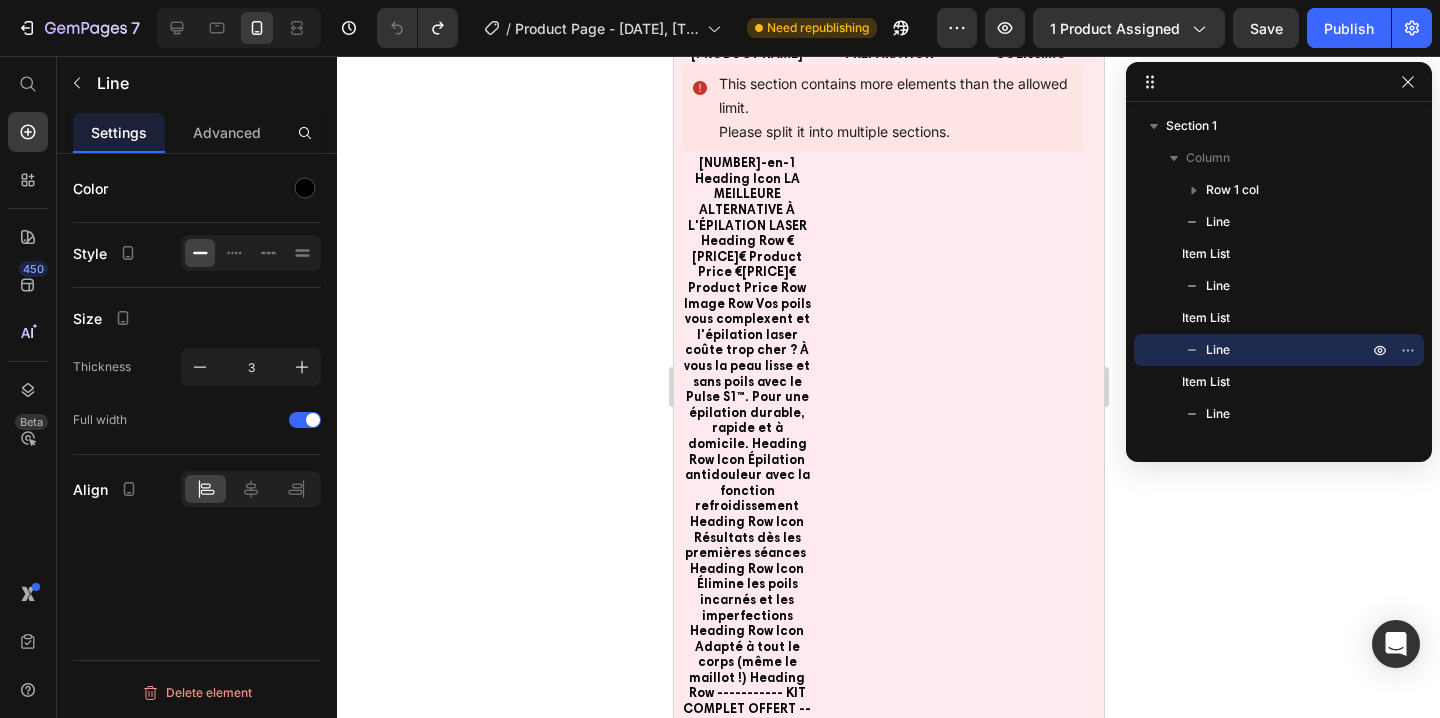 click 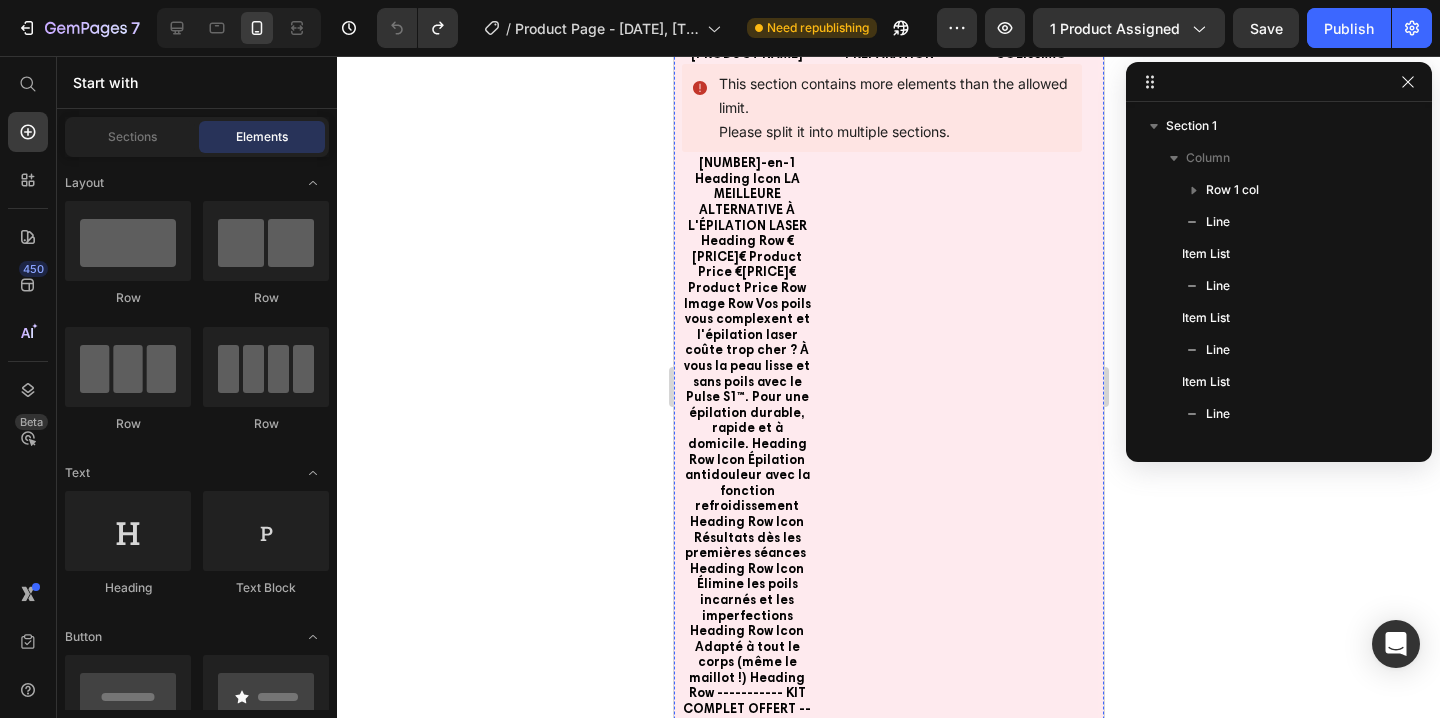 click on "Title Line" at bounding box center (888, 1082) 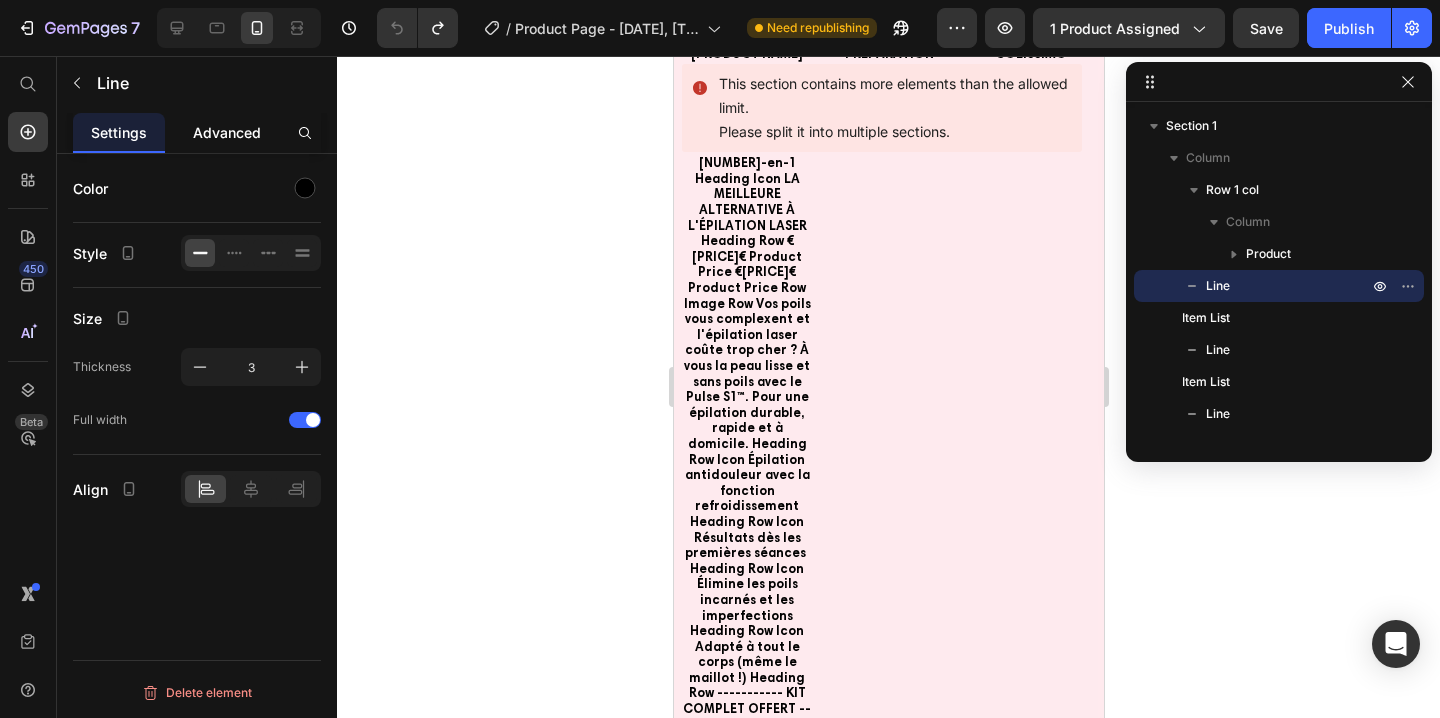 click on "Advanced" at bounding box center [227, 132] 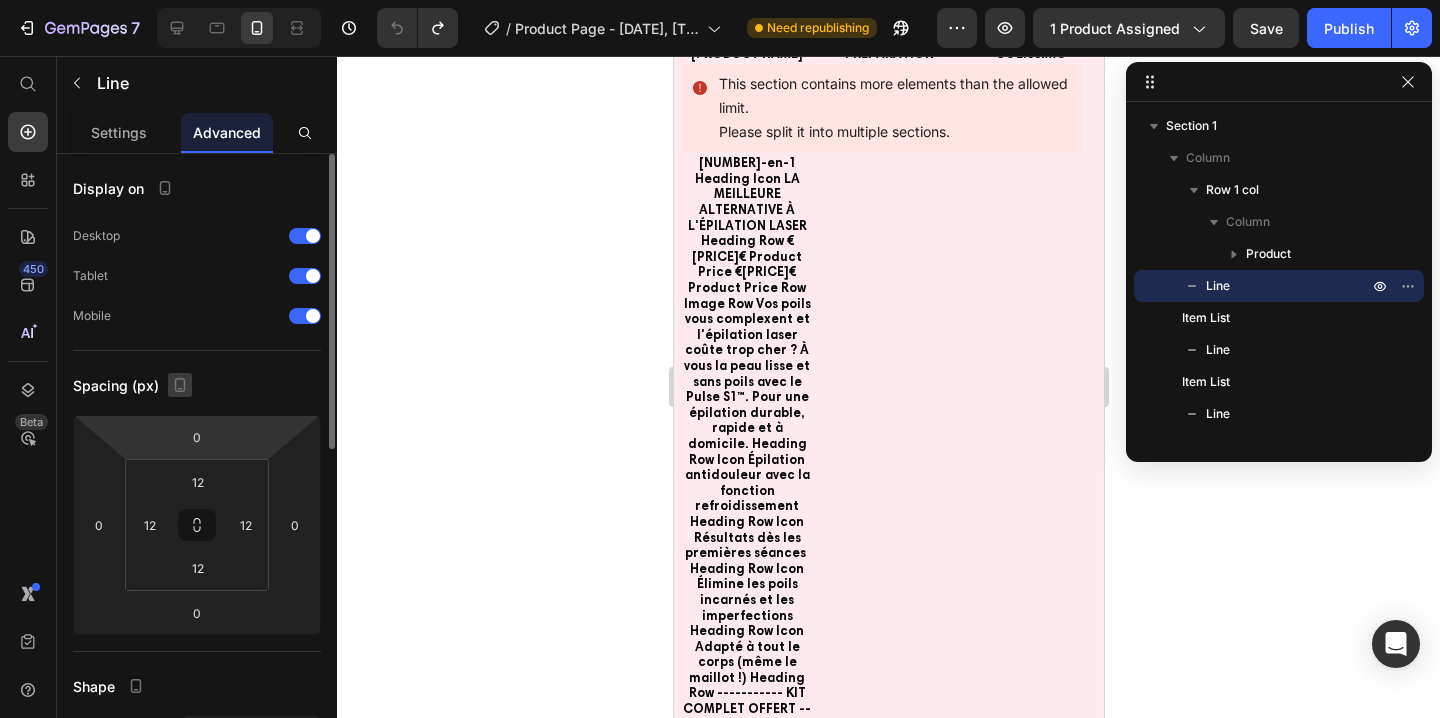 click 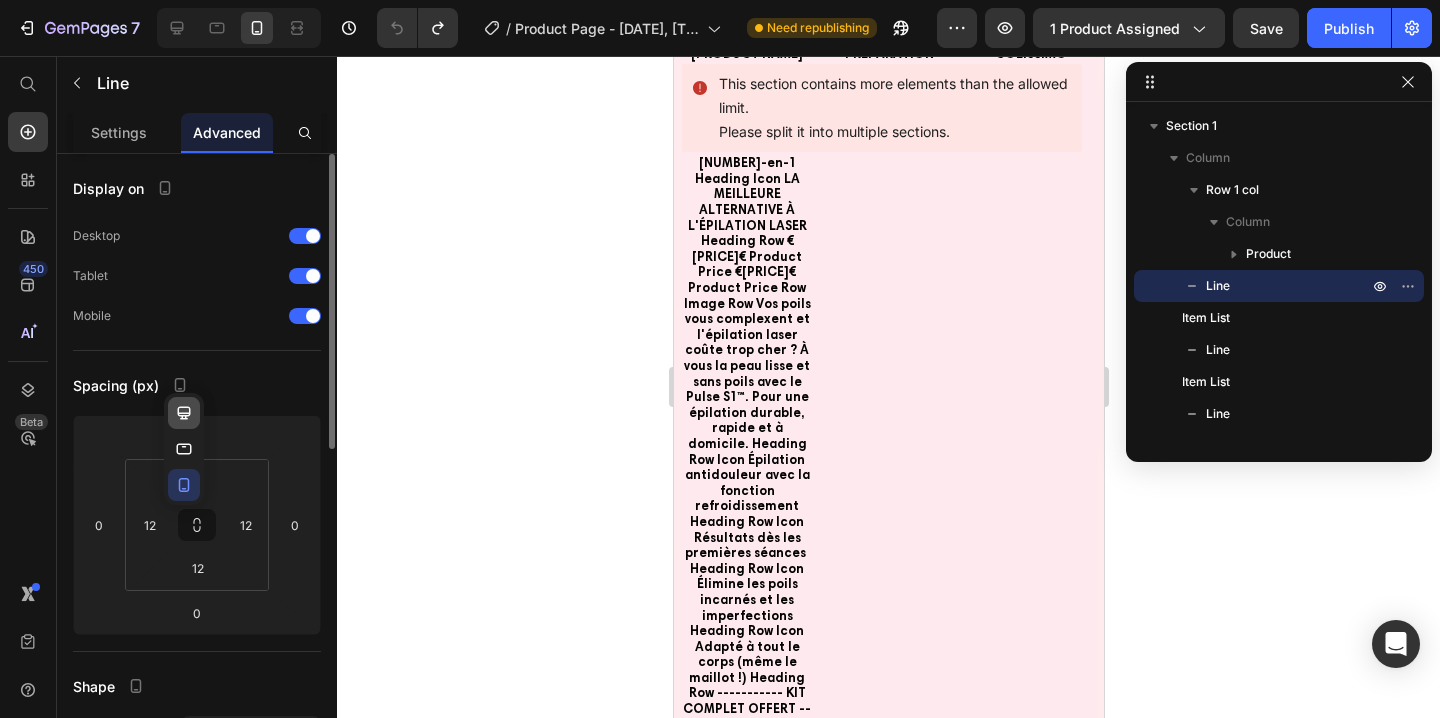 click 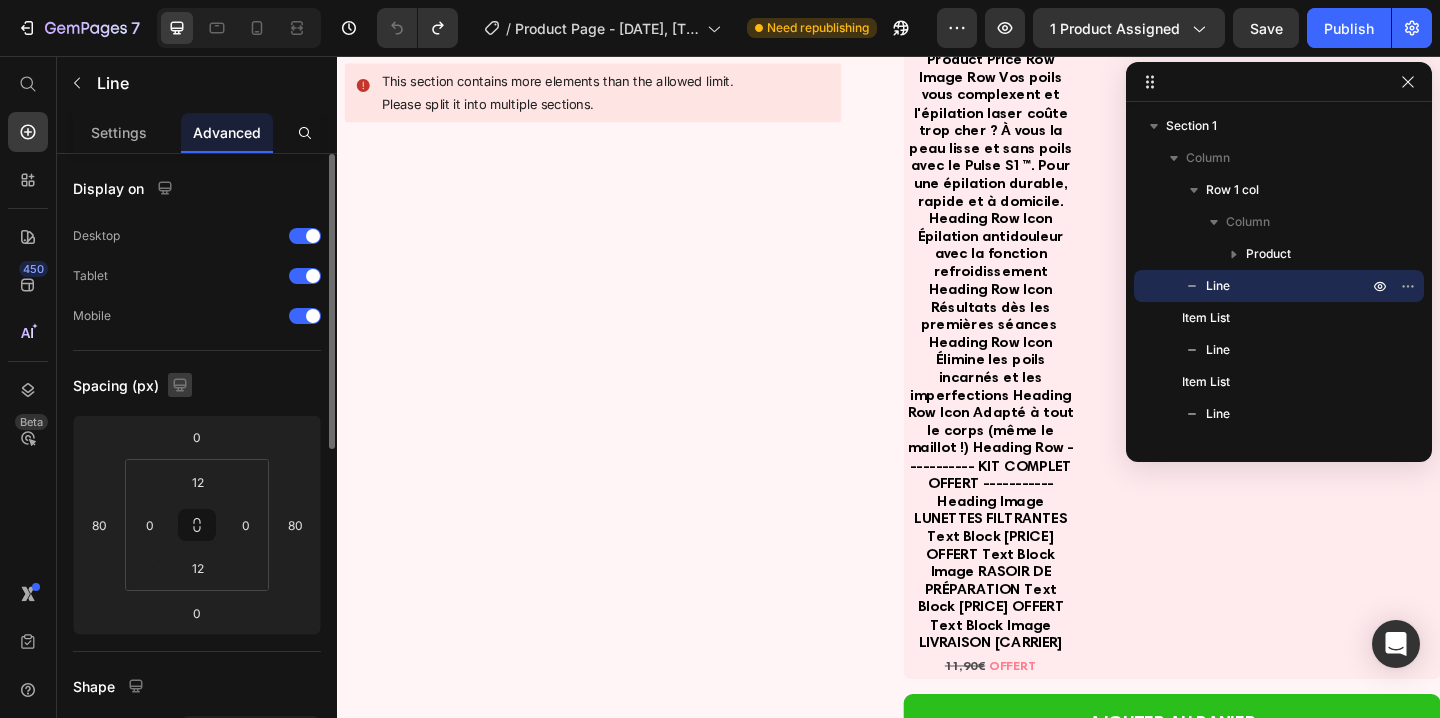 scroll, scrollTop: 817, scrollLeft: 0, axis: vertical 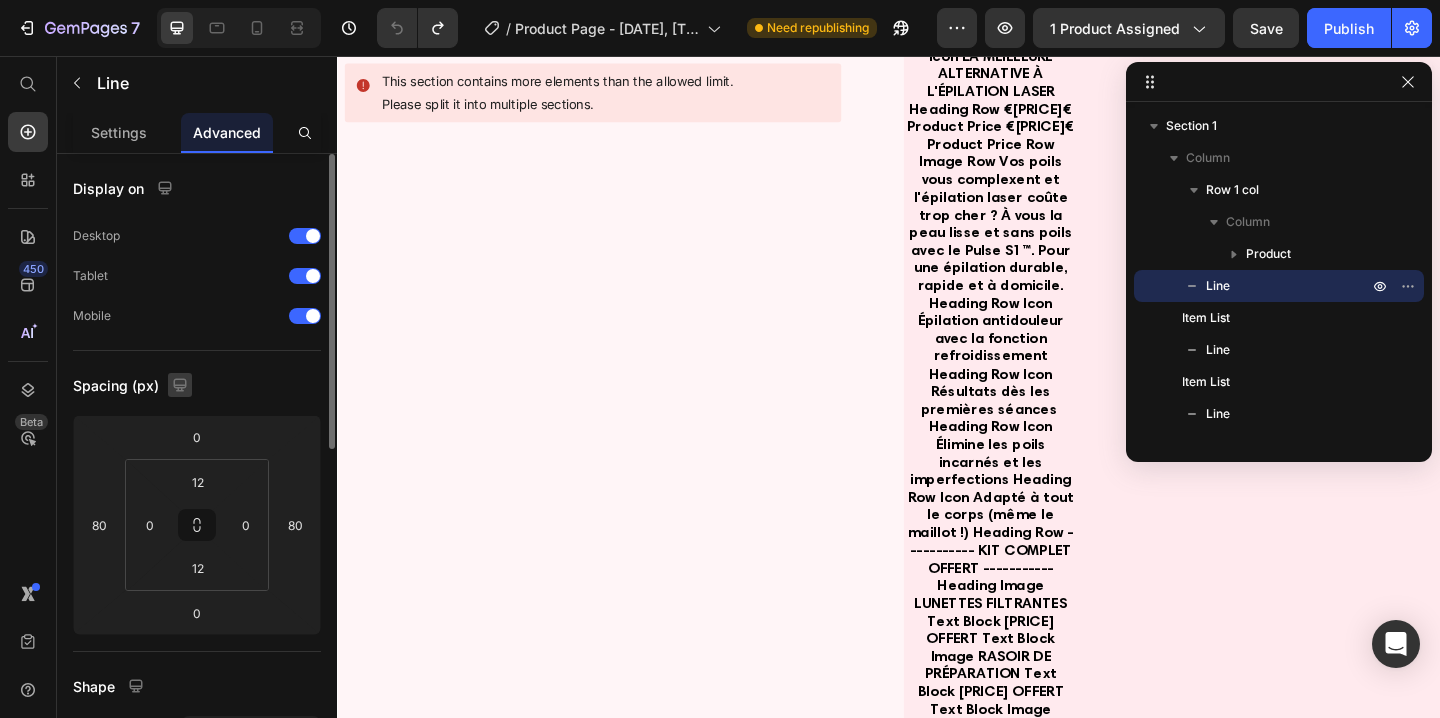 click 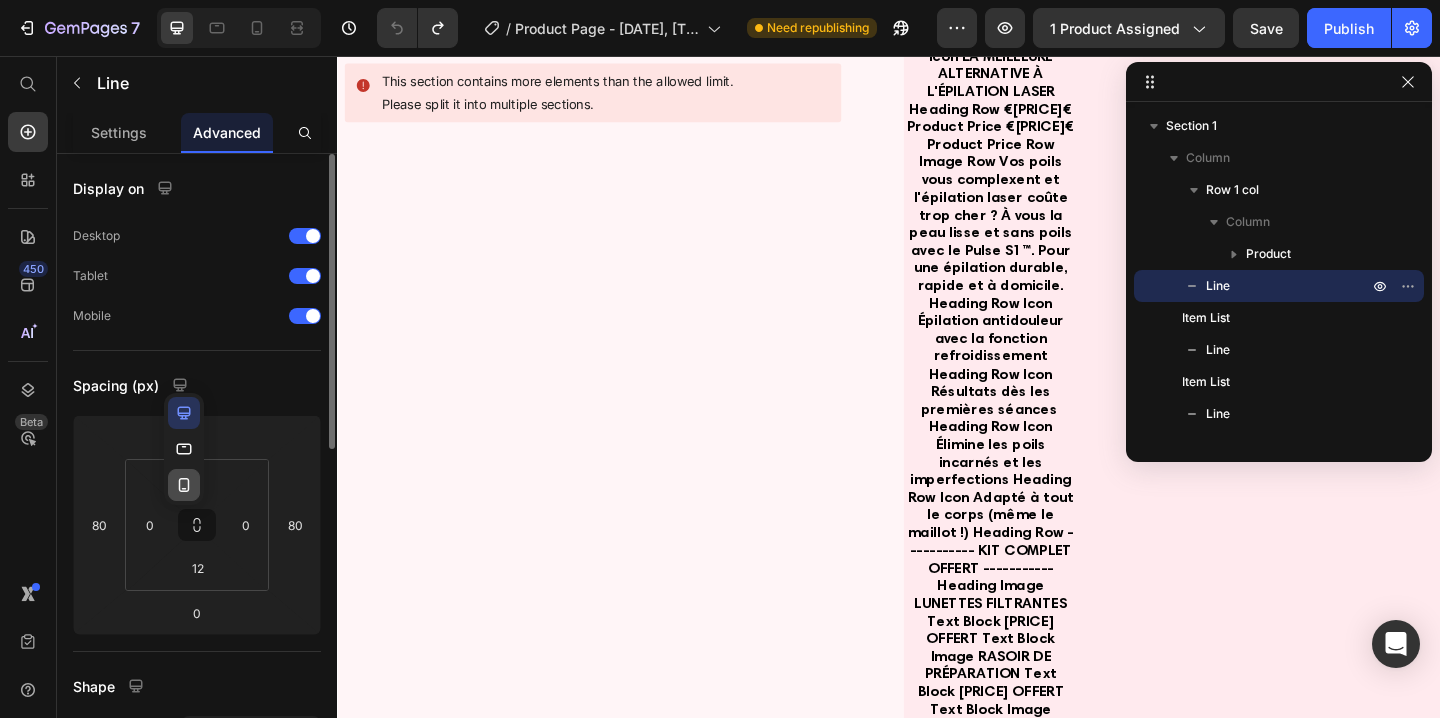 click 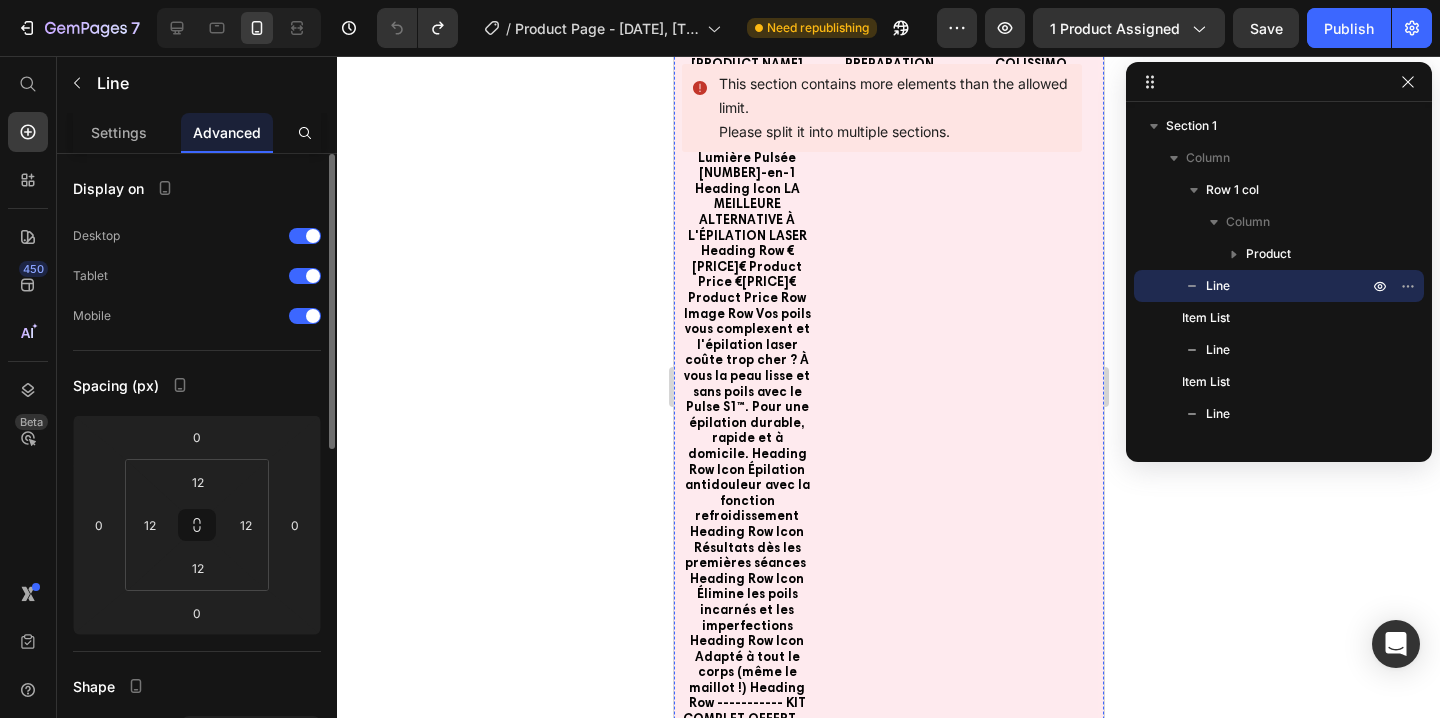 scroll, scrollTop: 1028, scrollLeft: 0, axis: vertical 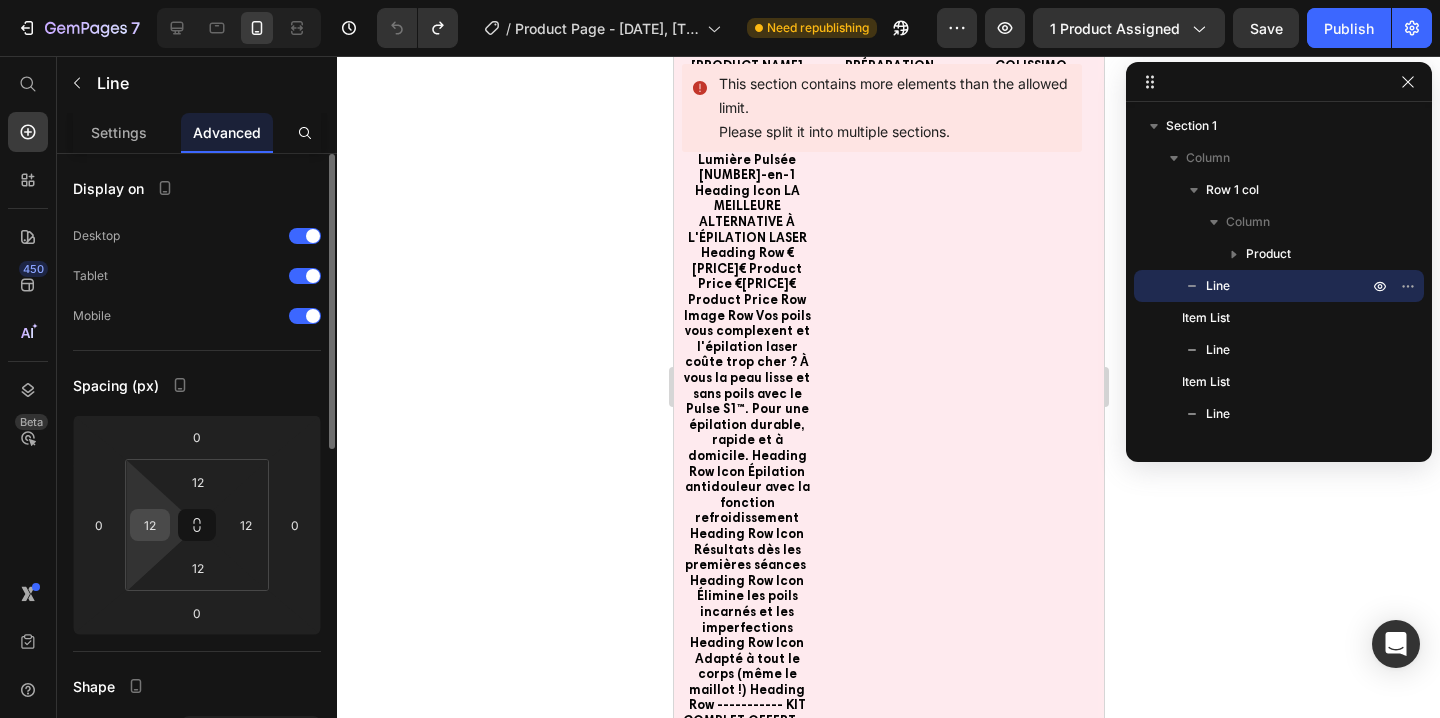 click on "12" at bounding box center [150, 525] 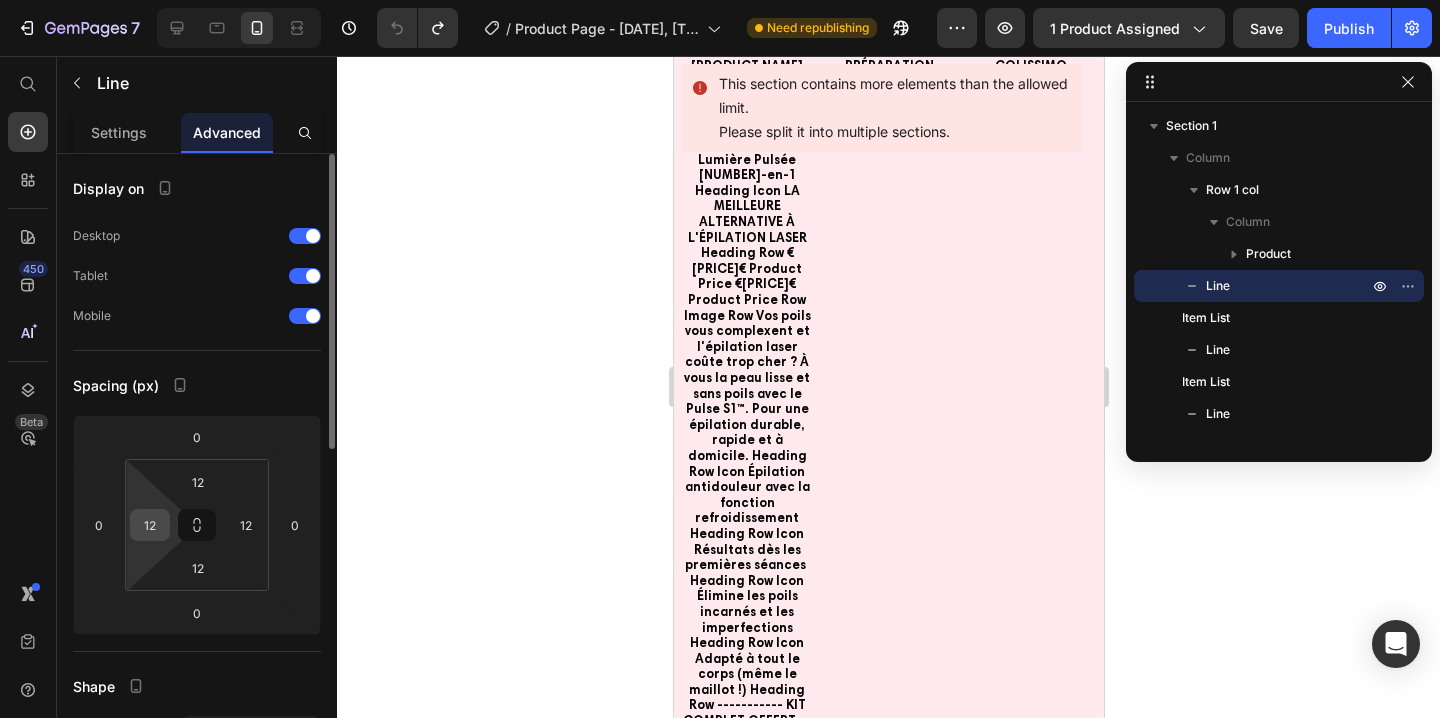 click on "12" at bounding box center (150, 525) 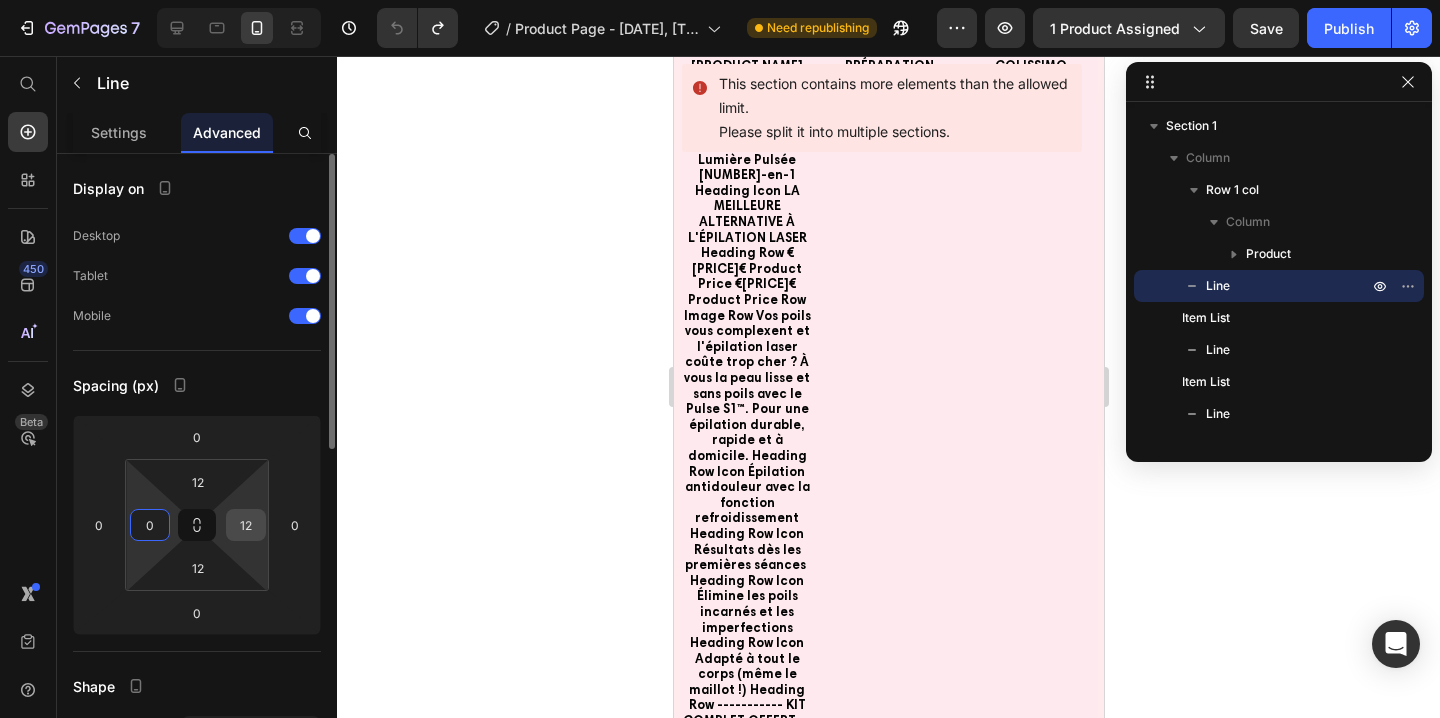 type on "0" 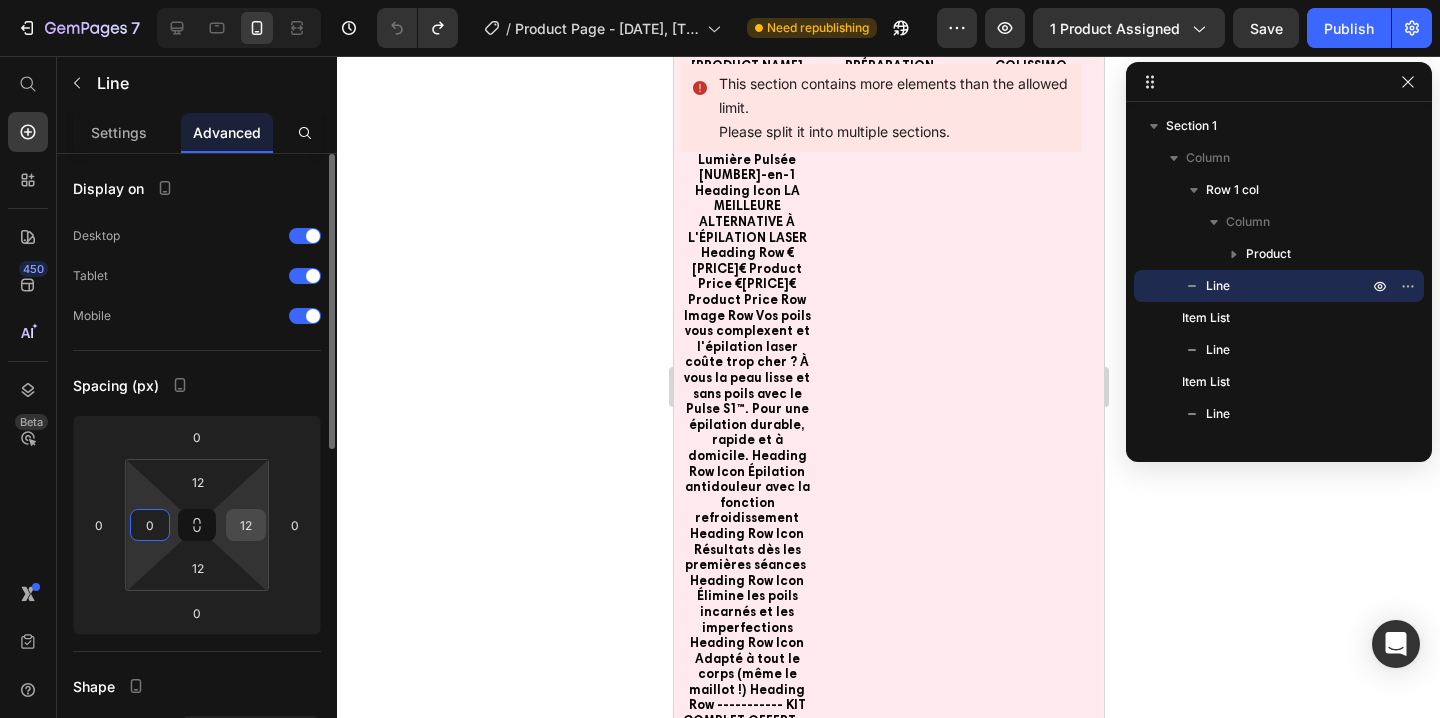 click on "12" at bounding box center (246, 525) 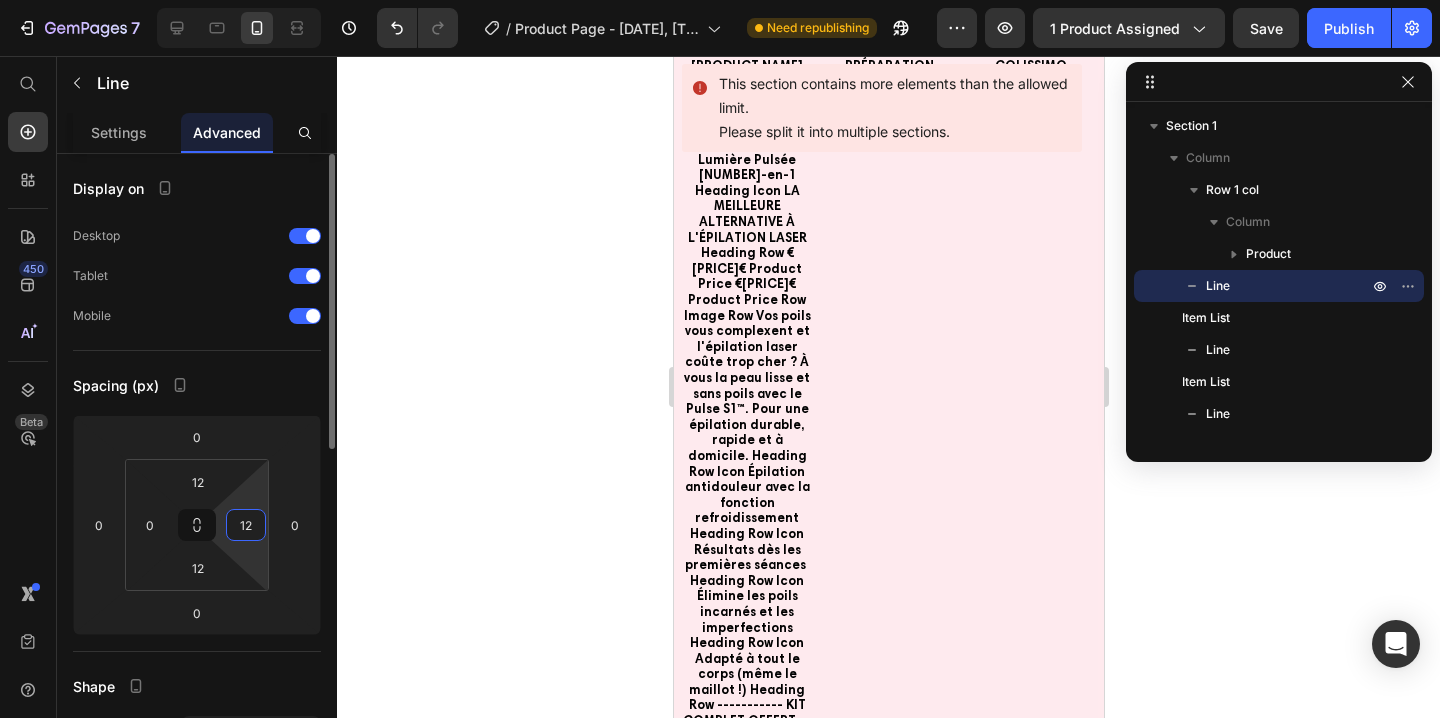 click on "12" at bounding box center [246, 525] 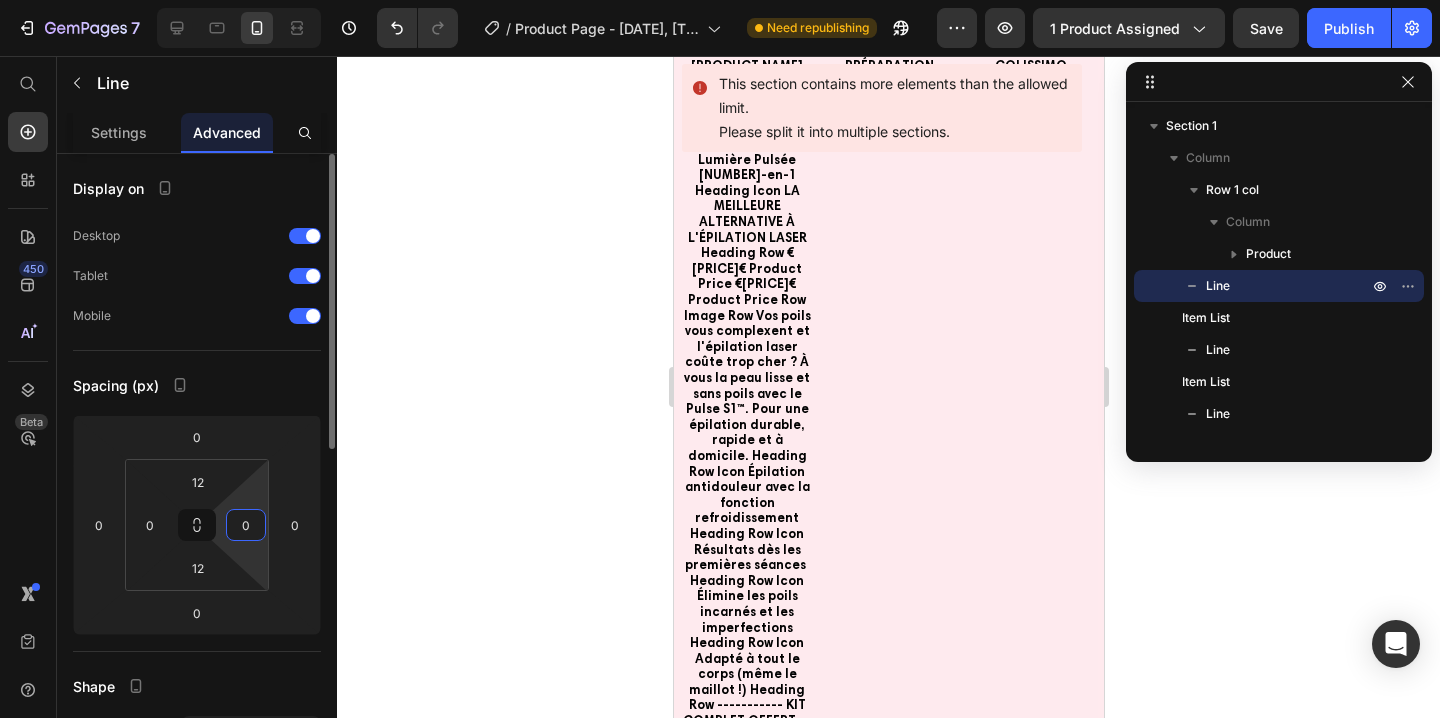 type on "0" 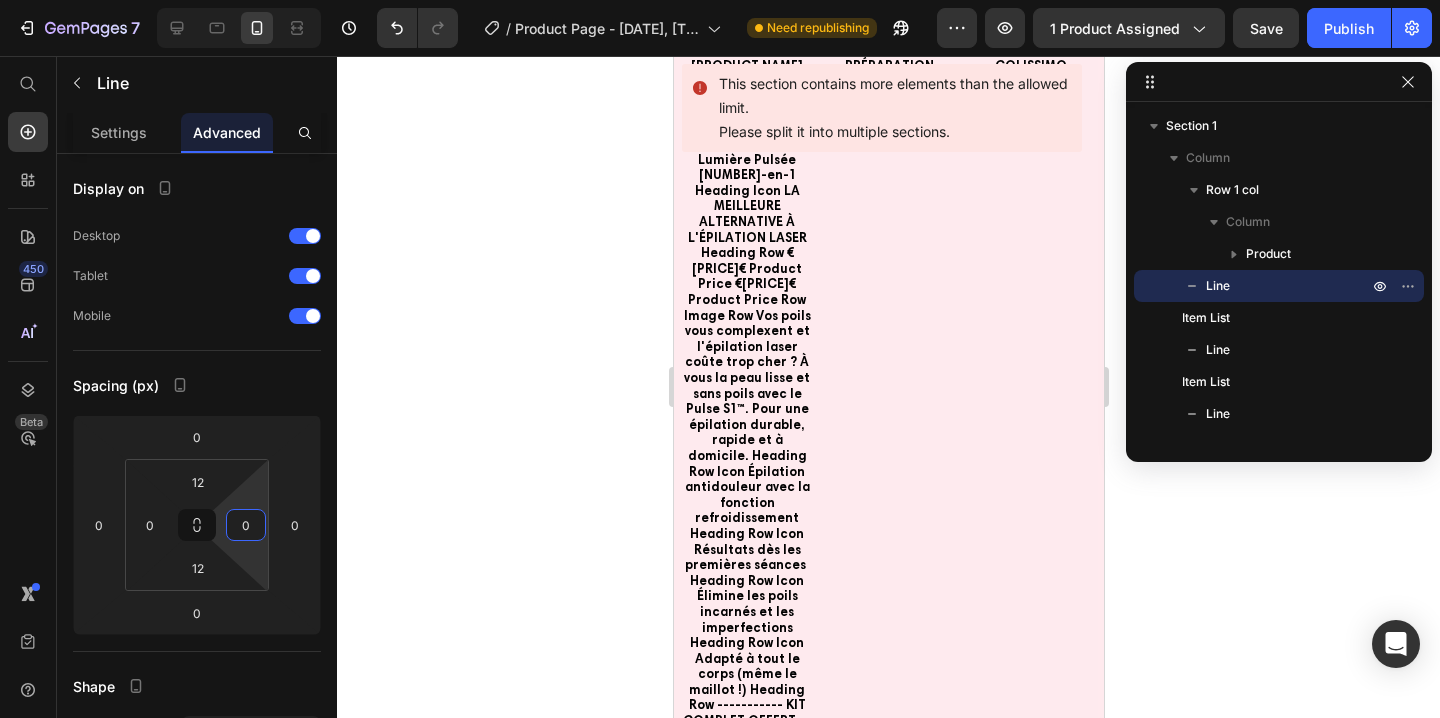 click on "Spacing (px)" at bounding box center (197, 385) 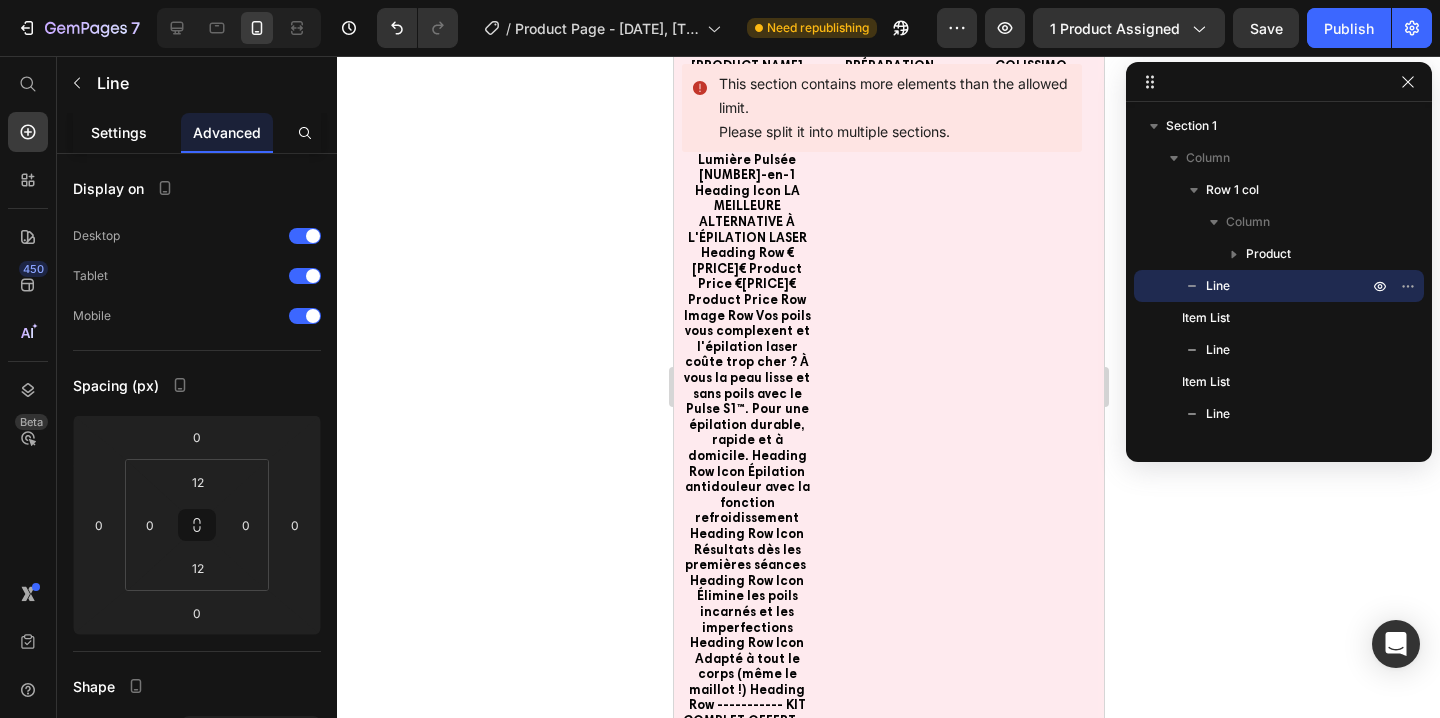 click on "Settings" at bounding box center [119, 132] 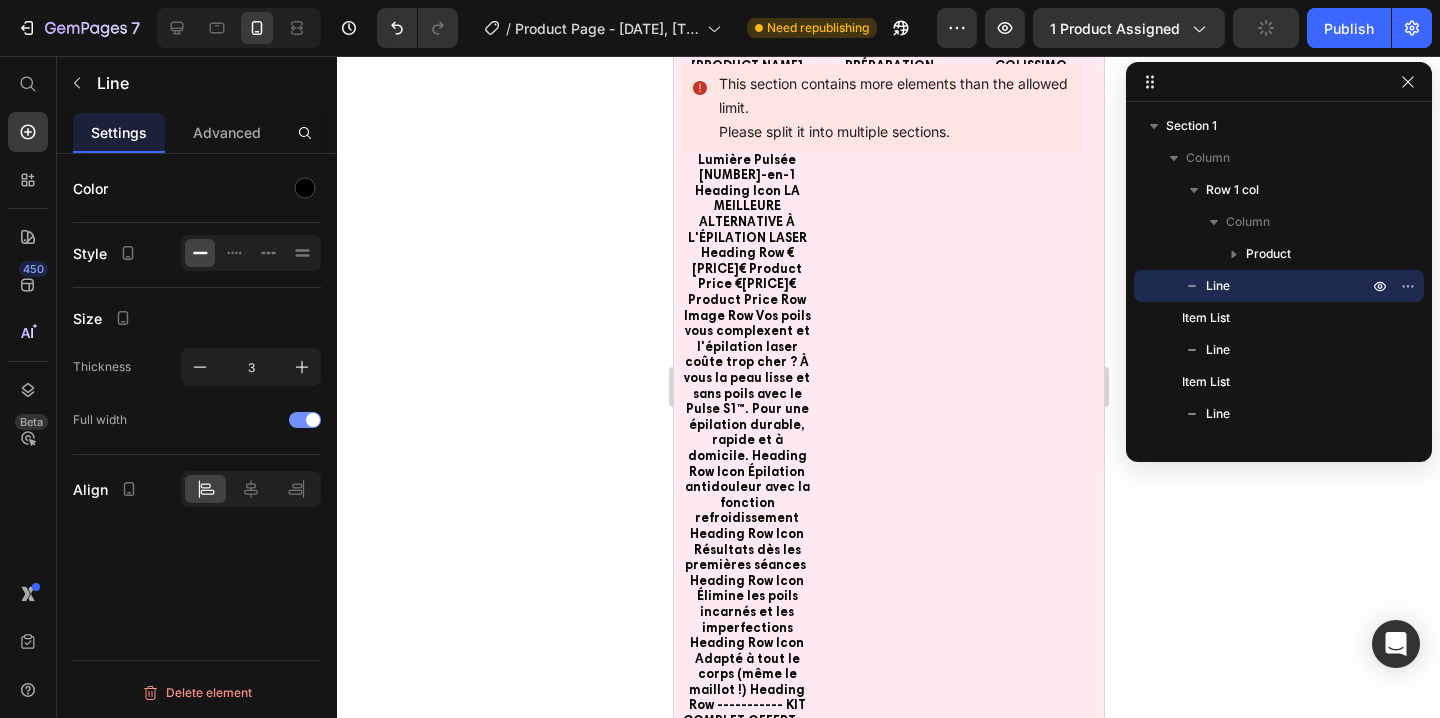 click at bounding box center [305, 420] 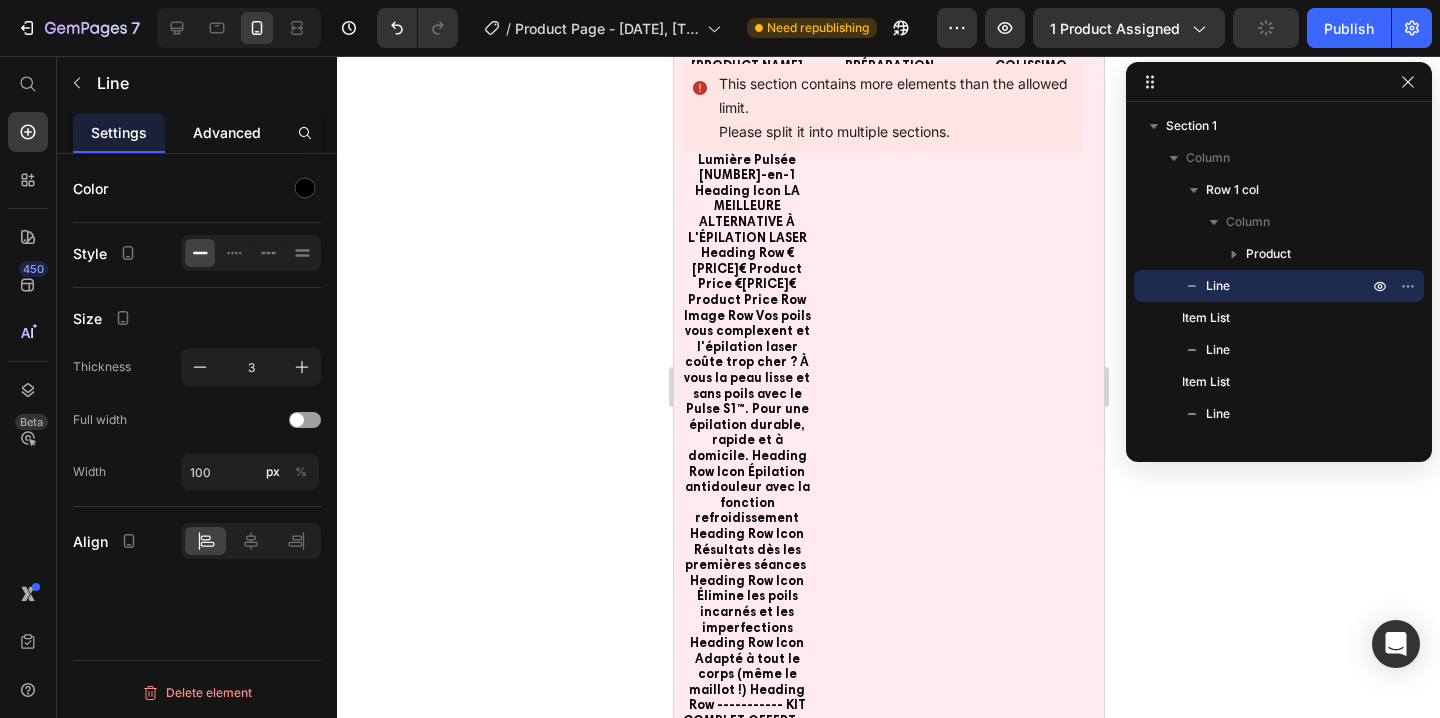 click on "Advanced" at bounding box center (227, 132) 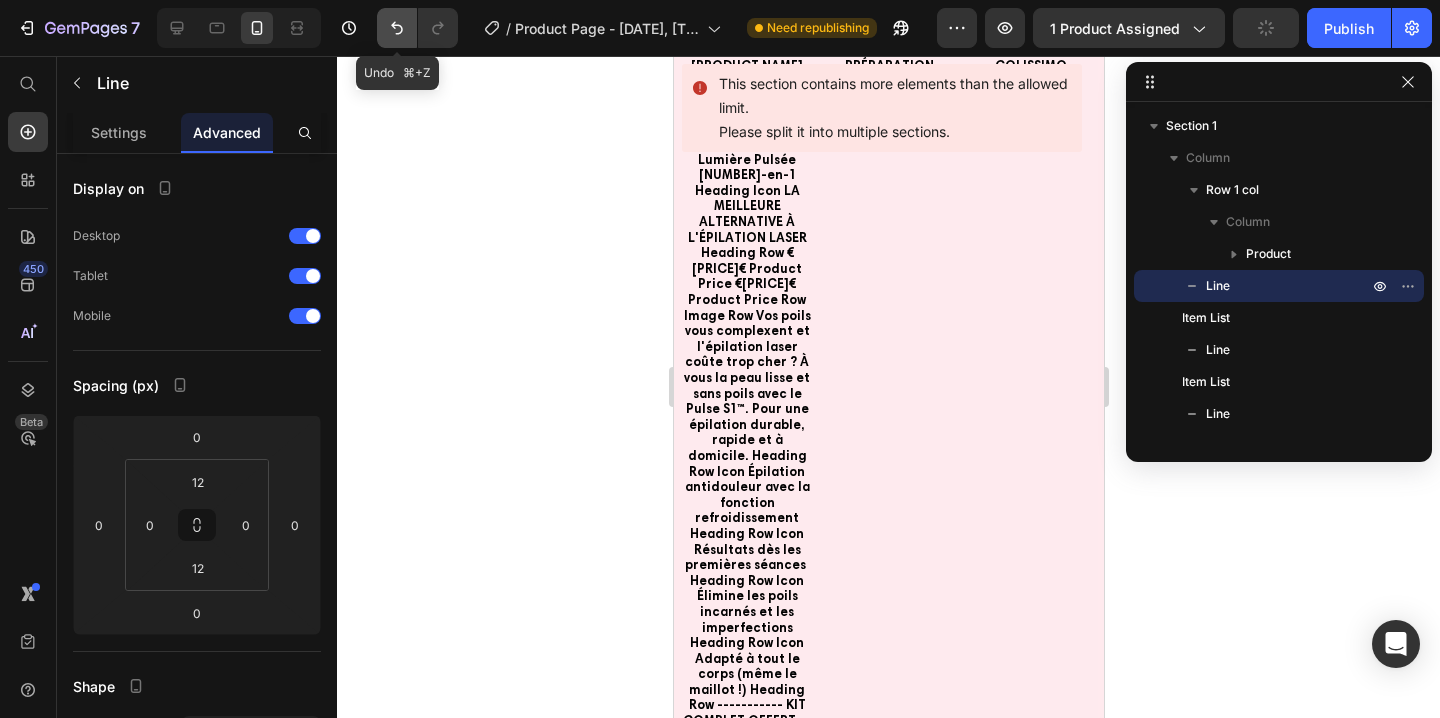click 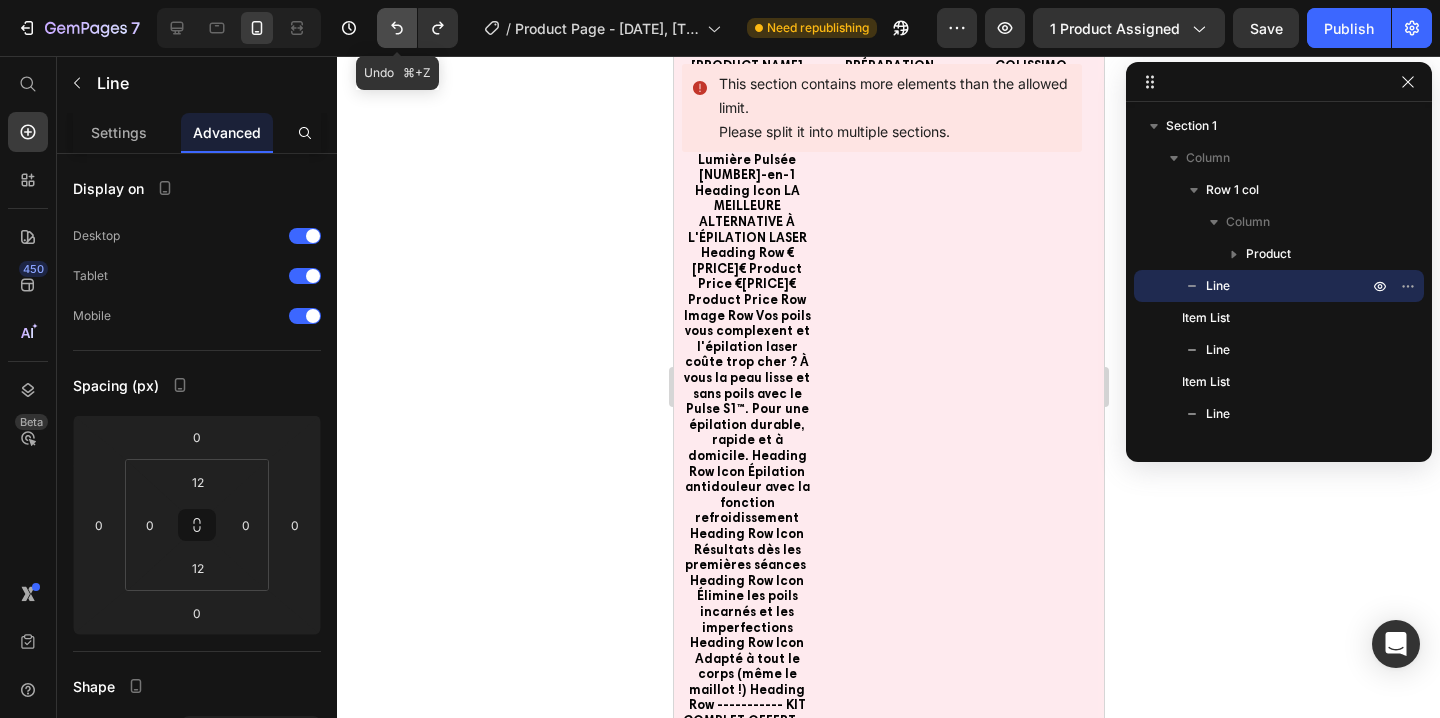 click 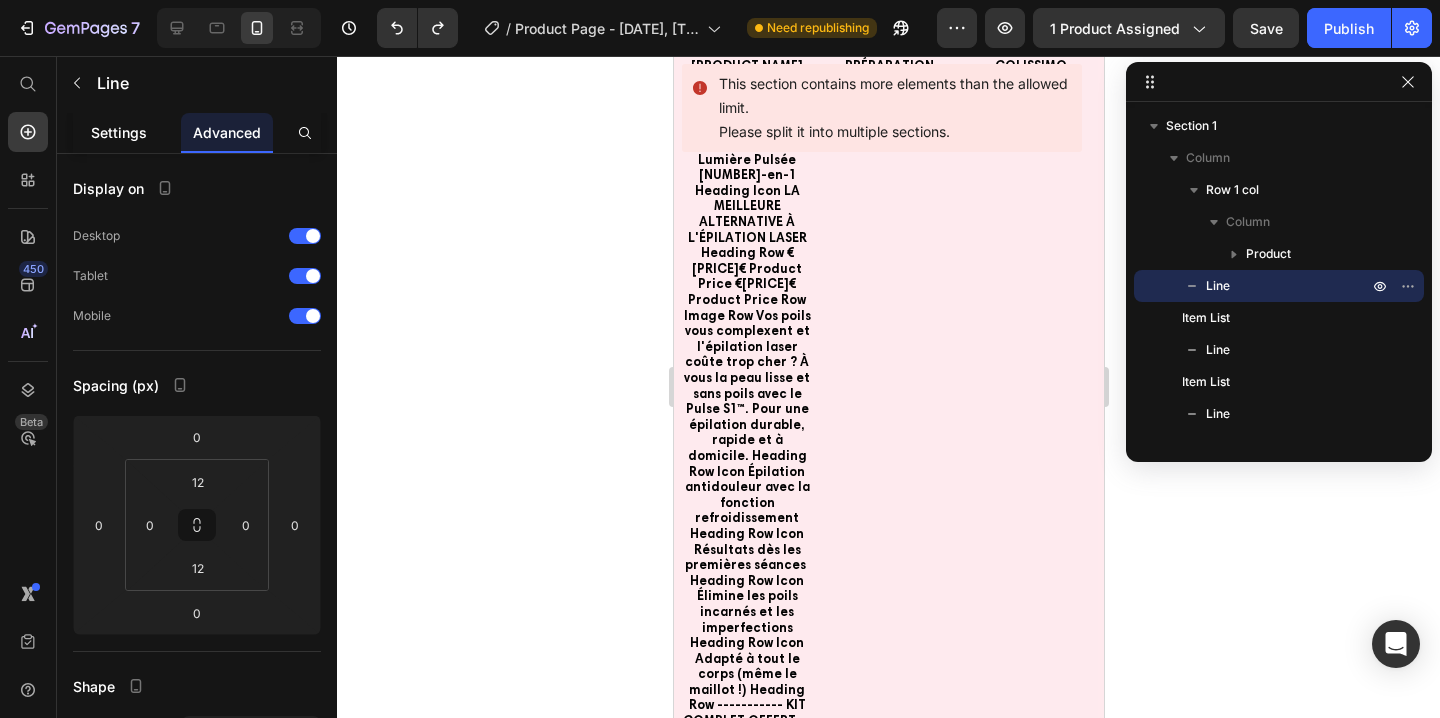 click on "Settings" at bounding box center (119, 132) 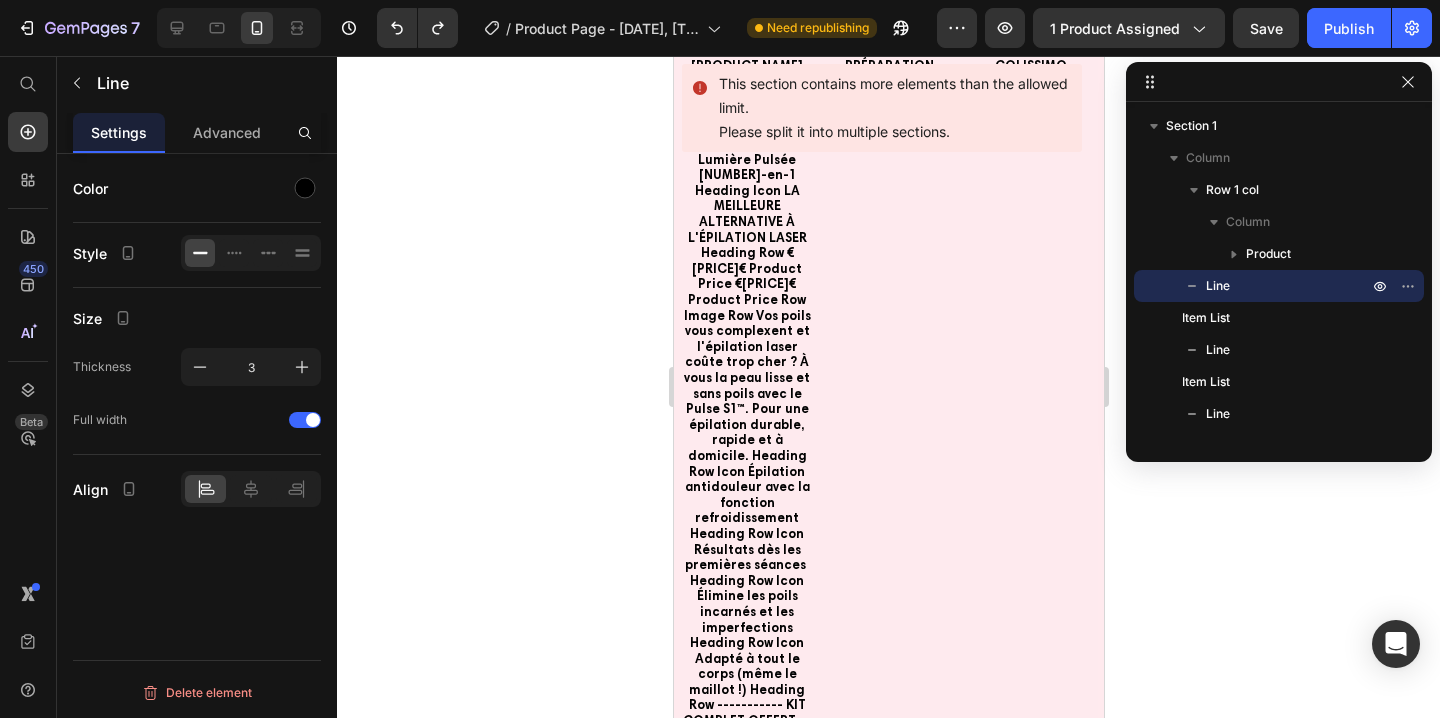 click 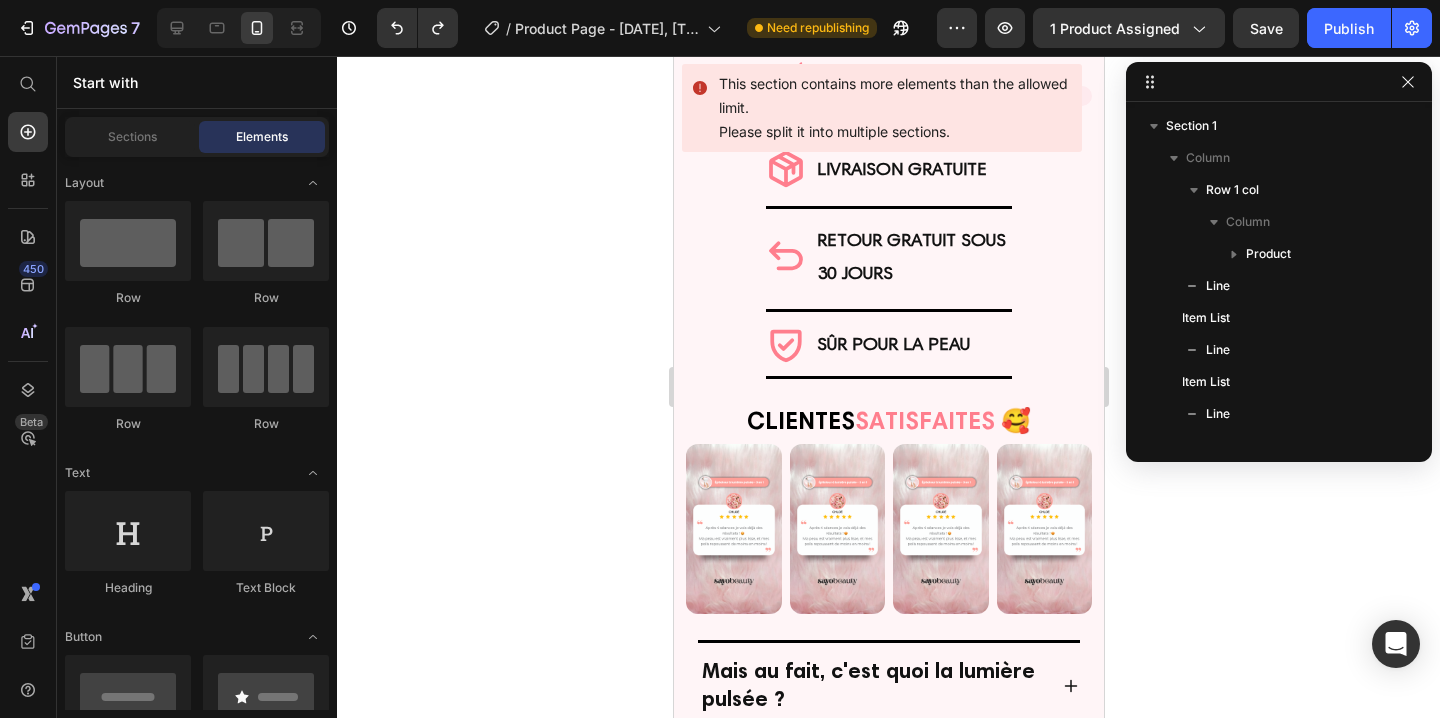 scroll, scrollTop: 2049, scrollLeft: 0, axis: vertical 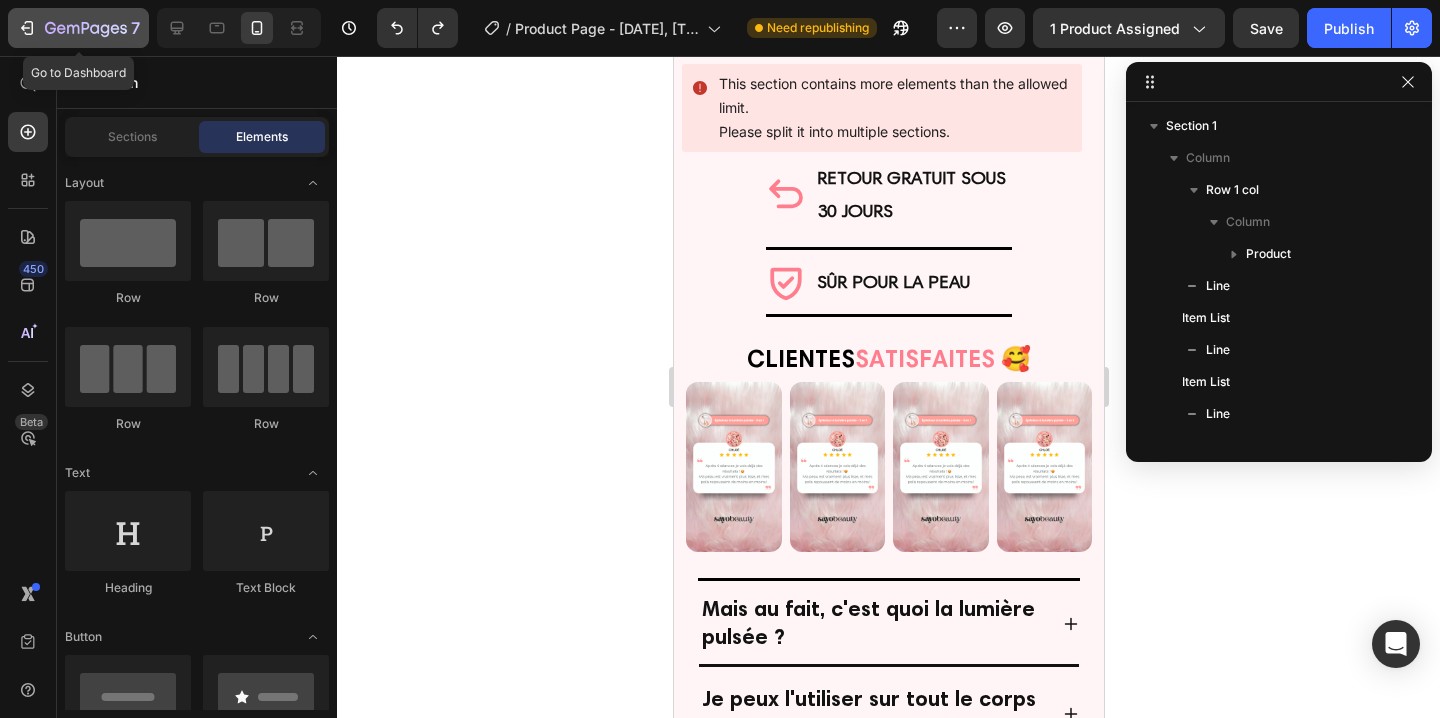 click on "7" 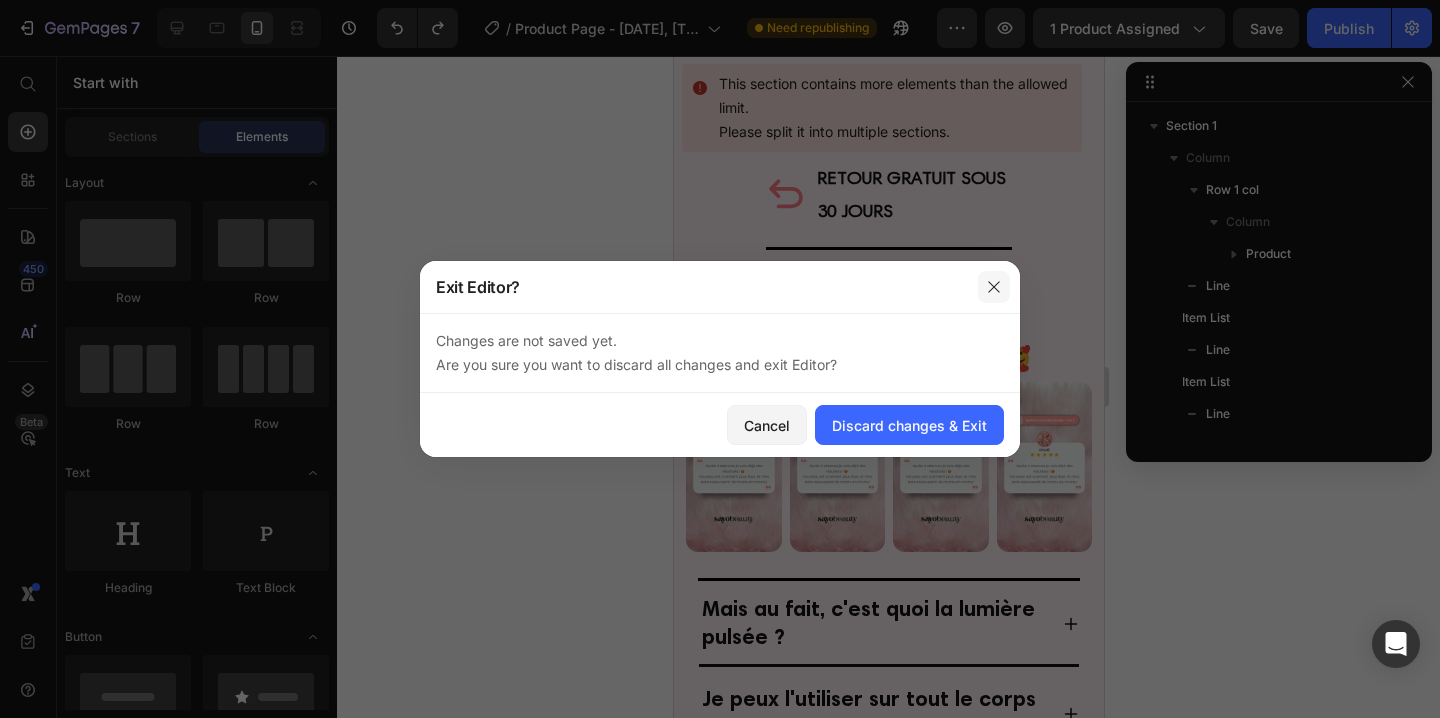 click 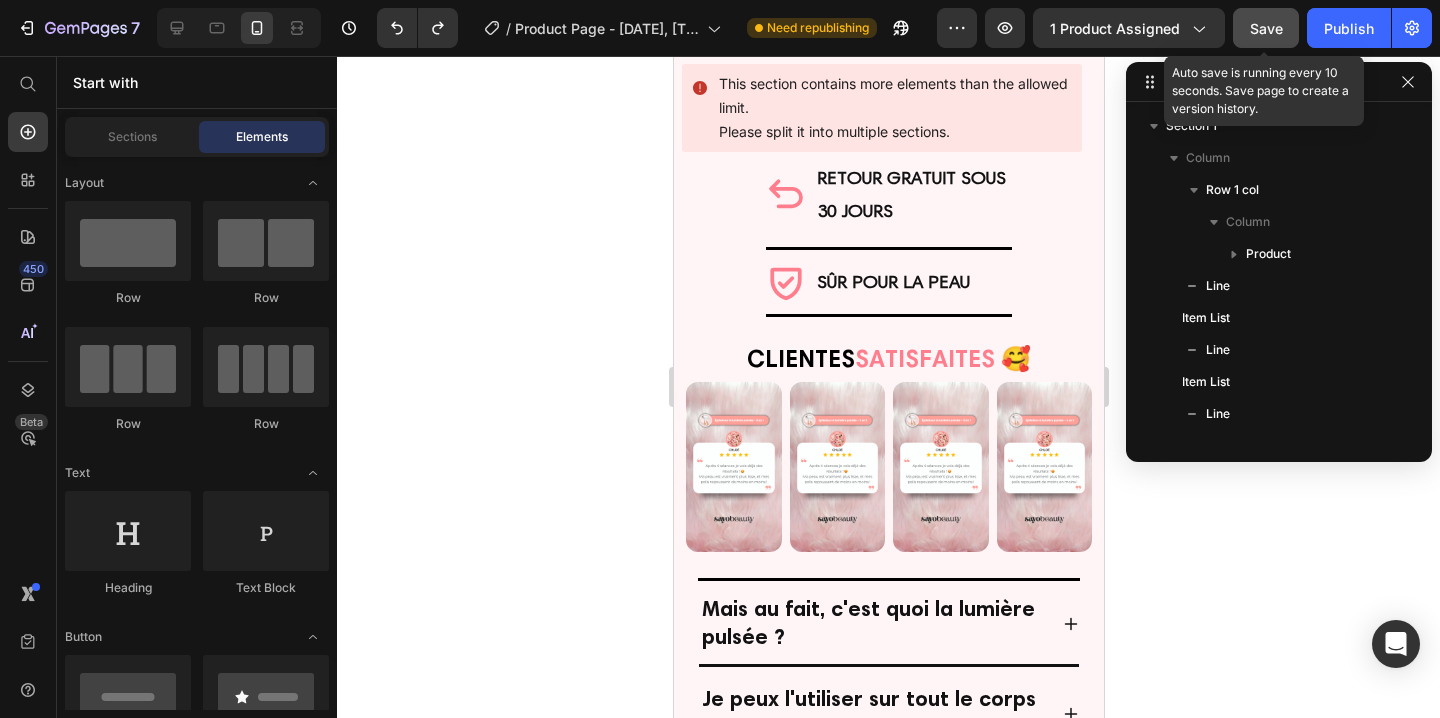 click on "Save" at bounding box center (1266, 28) 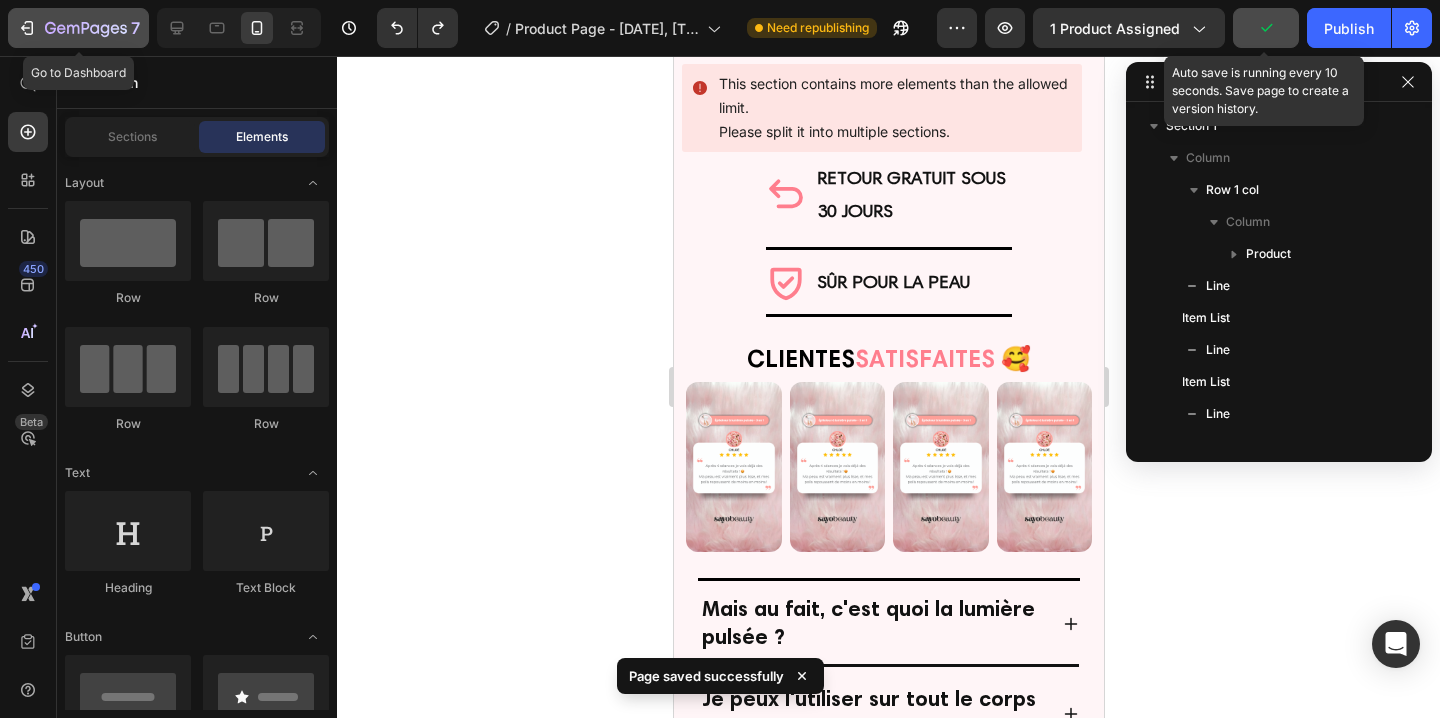 click 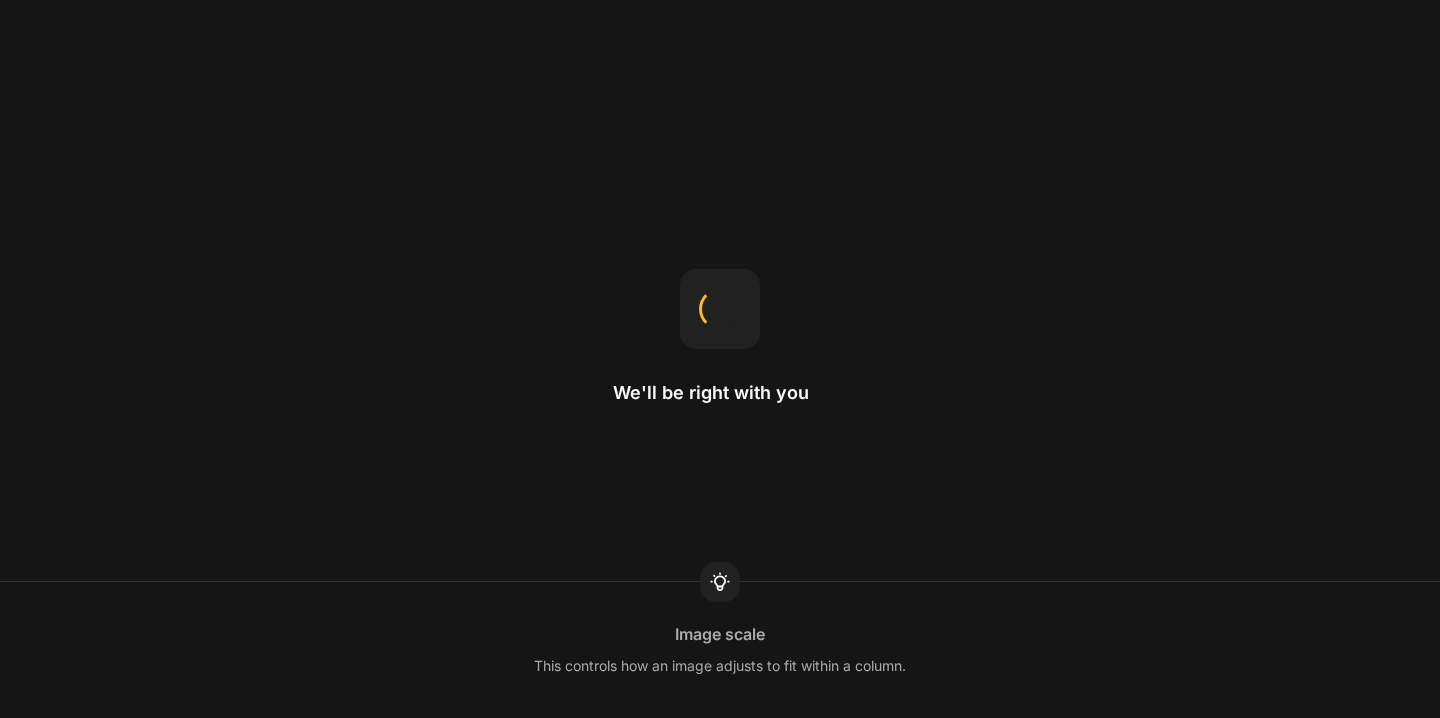 scroll, scrollTop: 0, scrollLeft: 0, axis: both 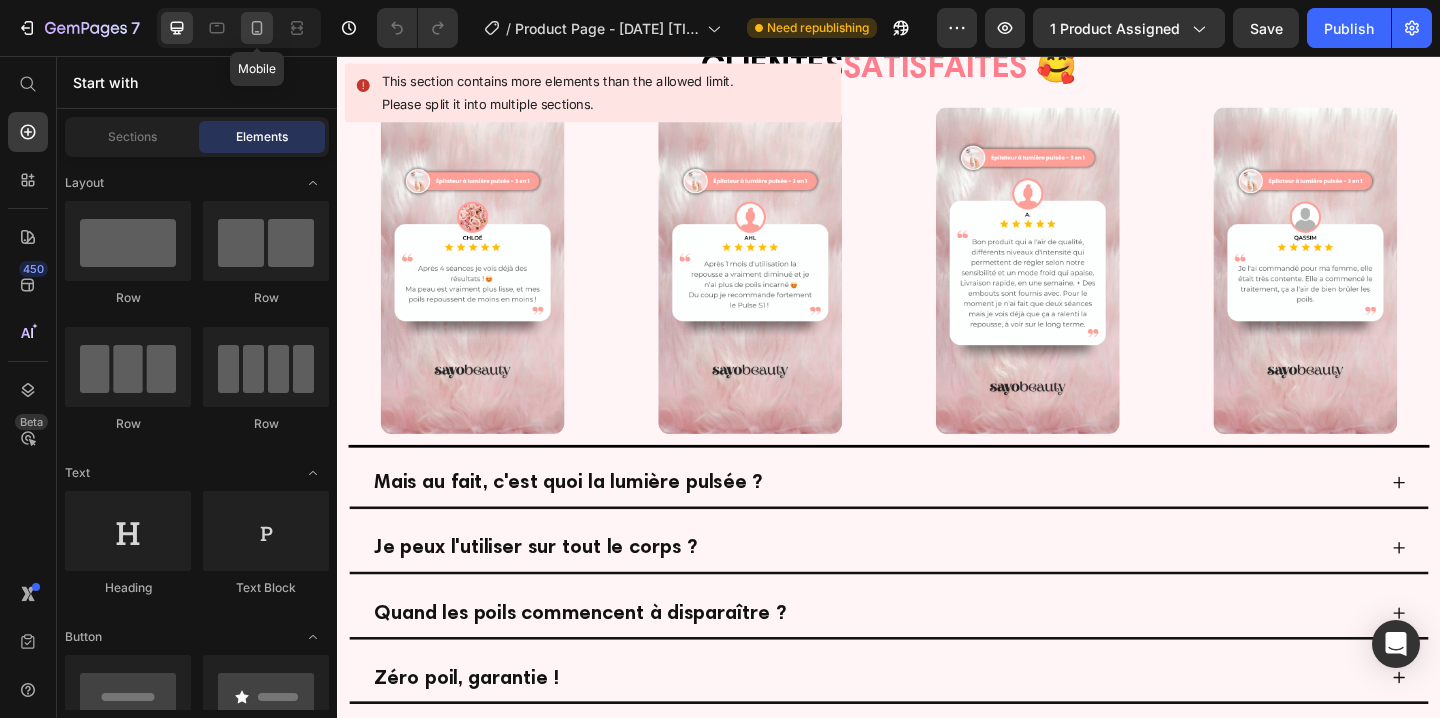 click 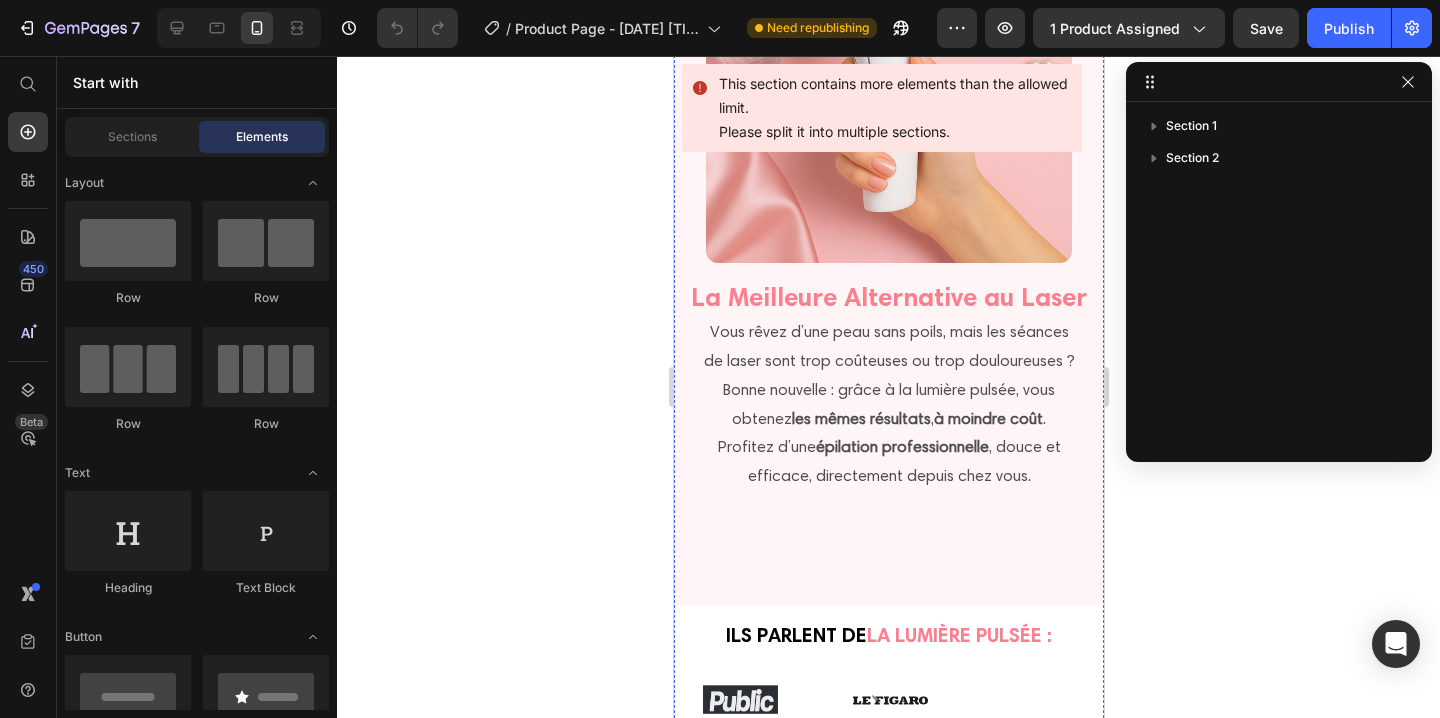 scroll, scrollTop: 2264, scrollLeft: 0, axis: vertical 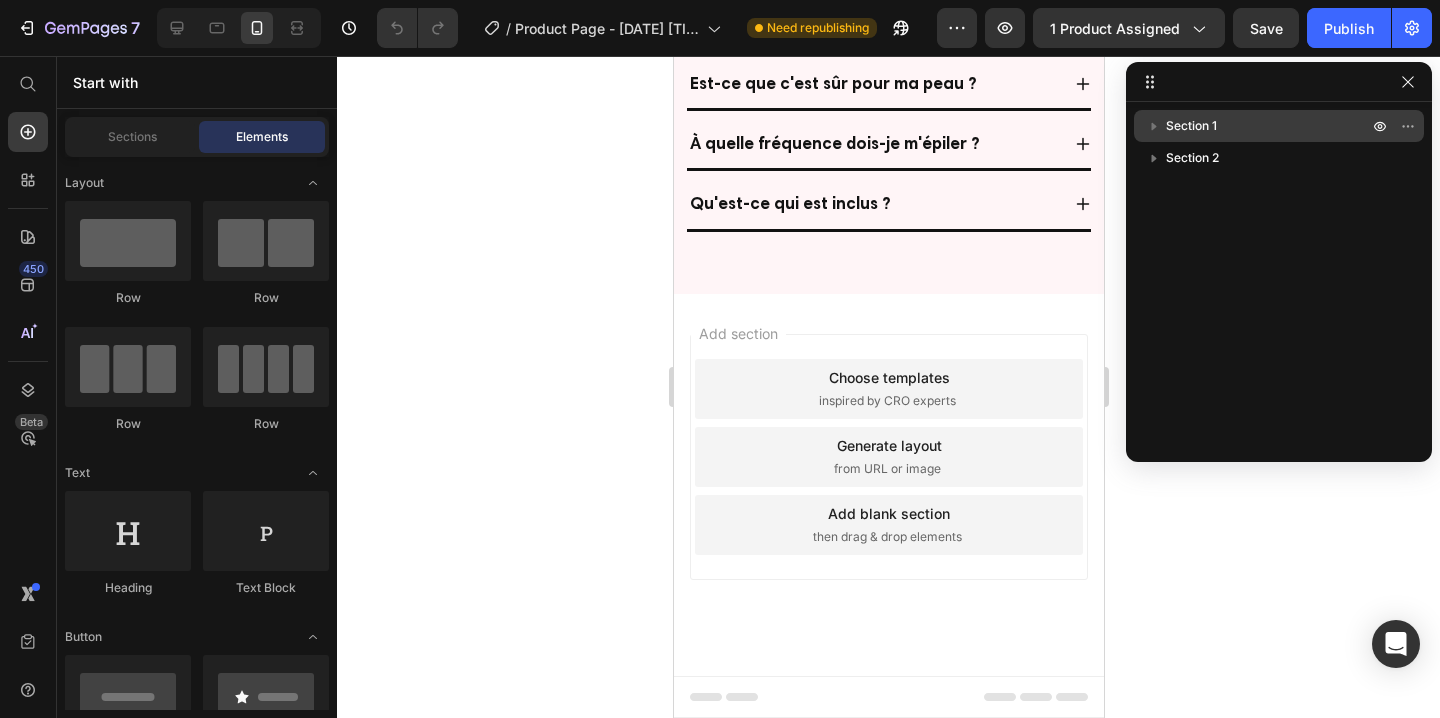 click on "Section 1" at bounding box center (1279, 126) 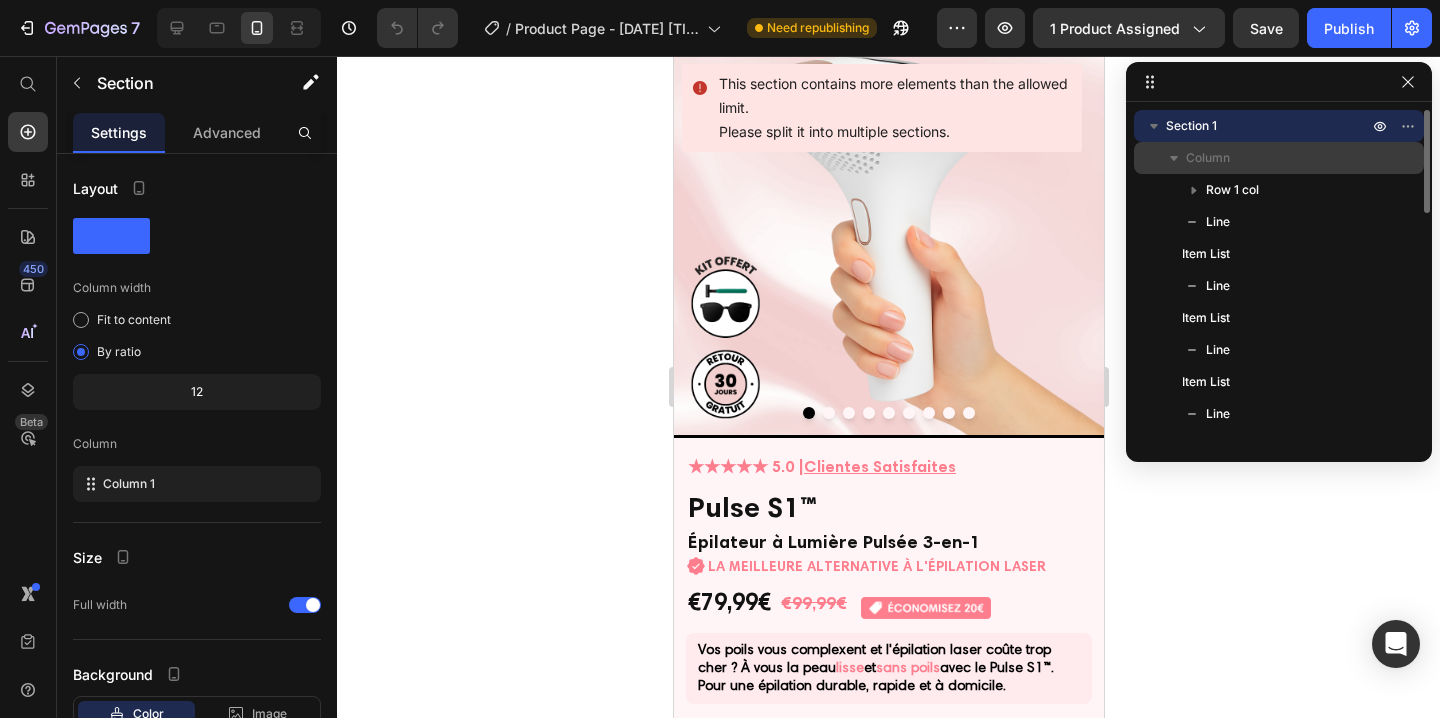 scroll, scrollTop: 0, scrollLeft: 0, axis: both 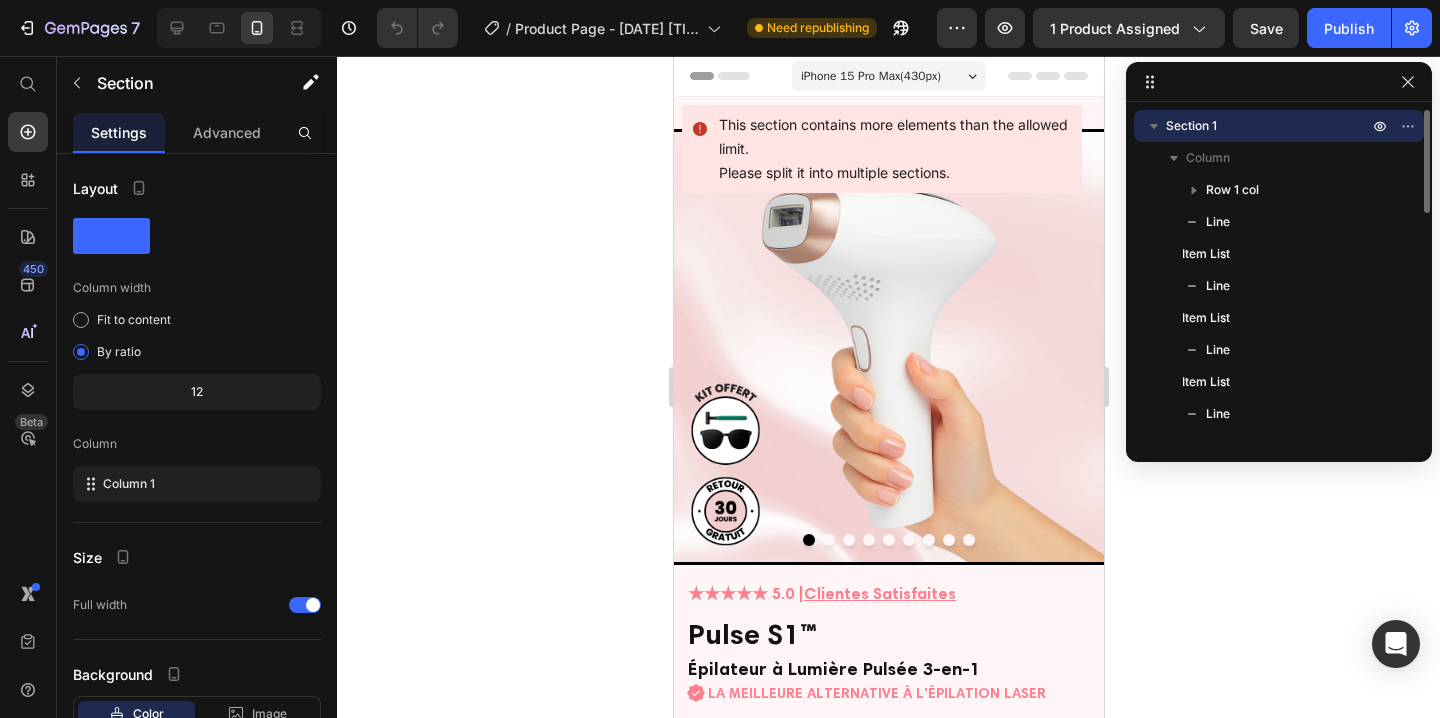 click on "Section 1" at bounding box center (1279, 126) 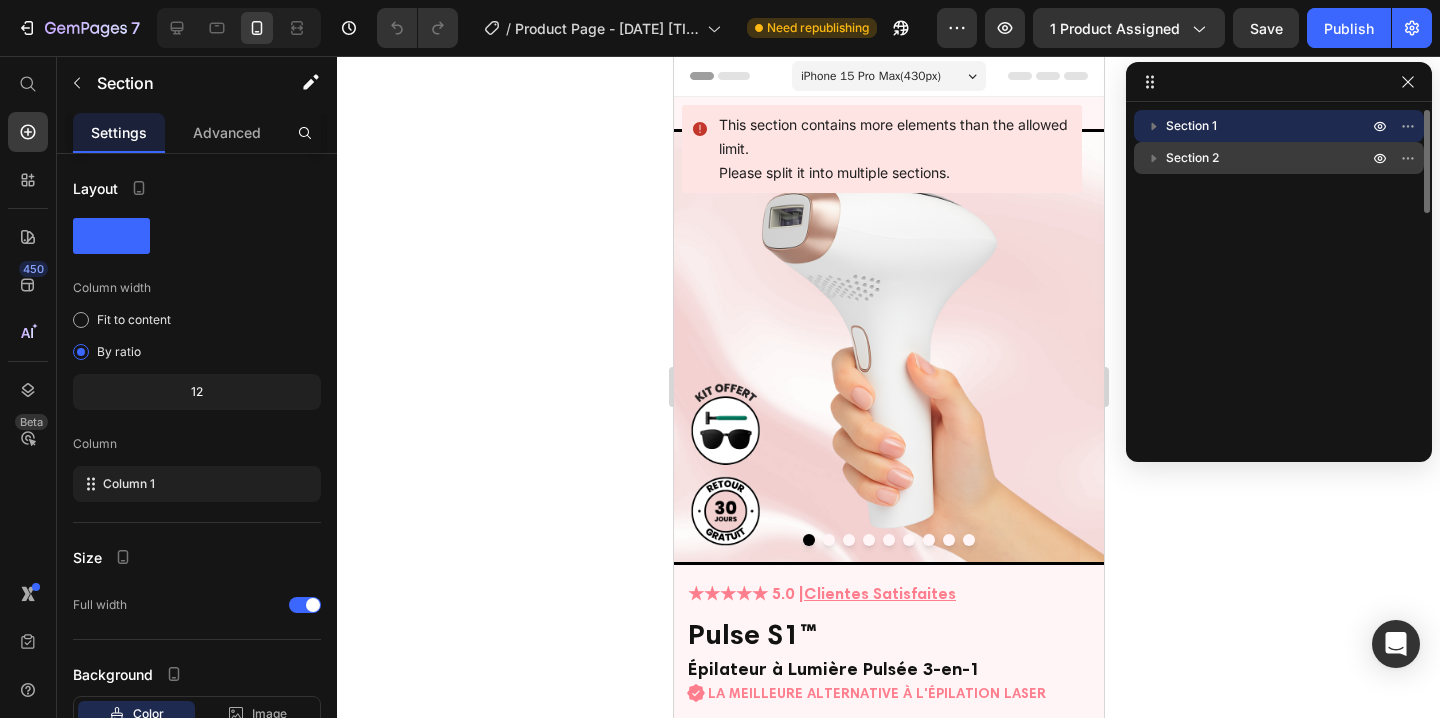 click on "Section 2" at bounding box center [1192, 158] 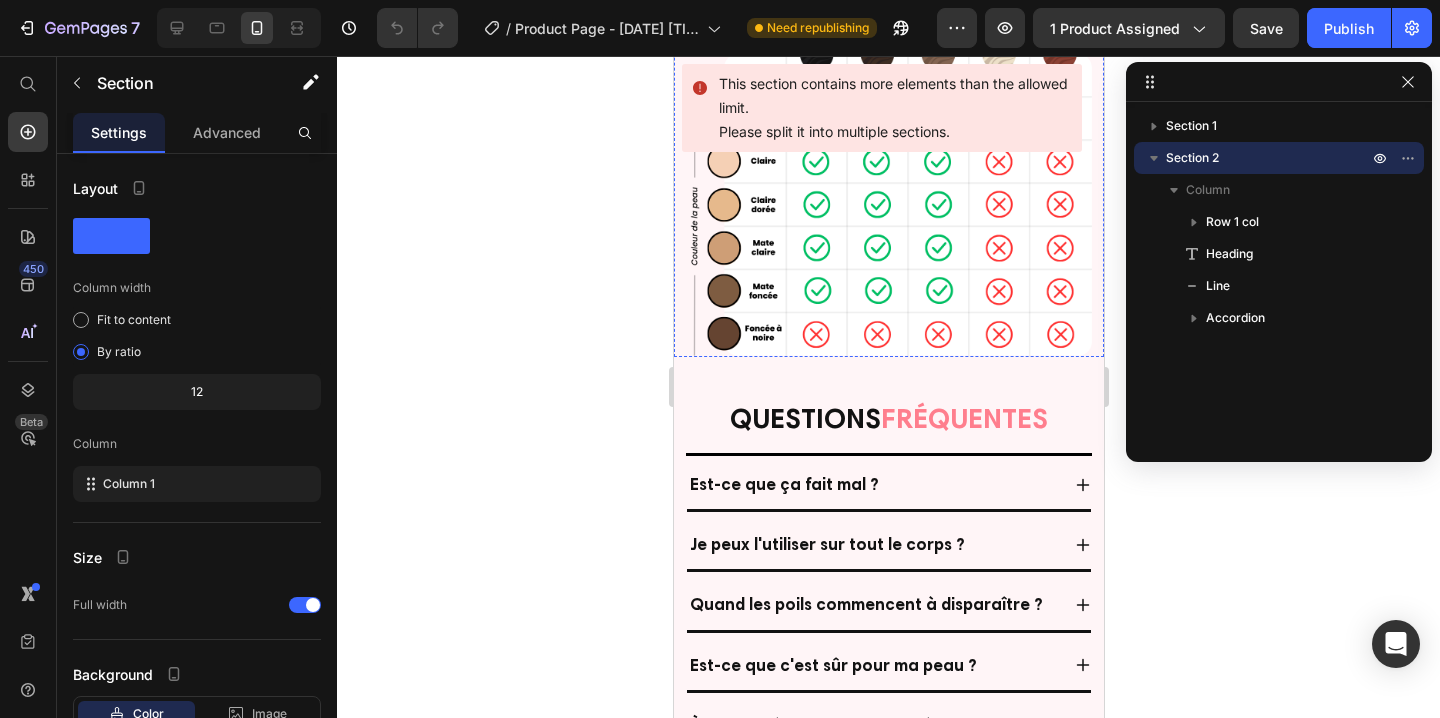 scroll, scrollTop: 6406, scrollLeft: 0, axis: vertical 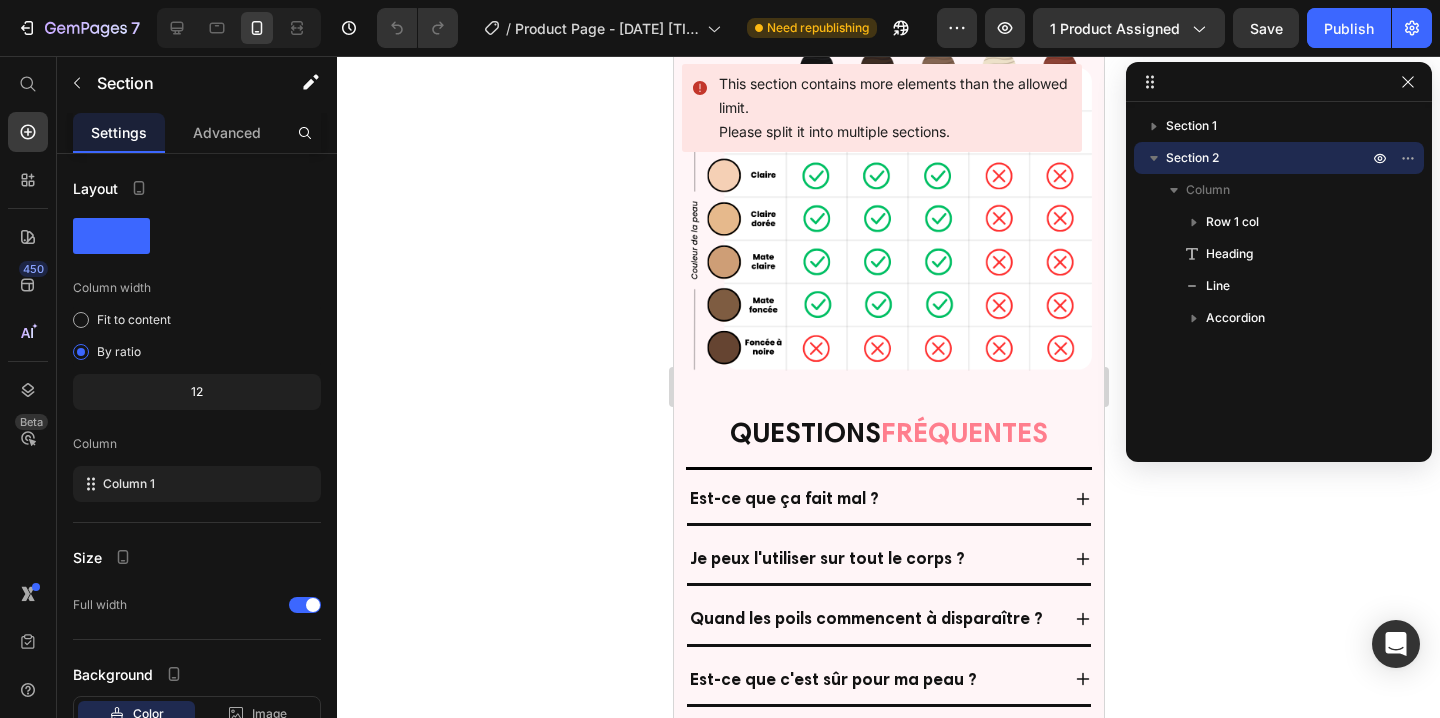 click 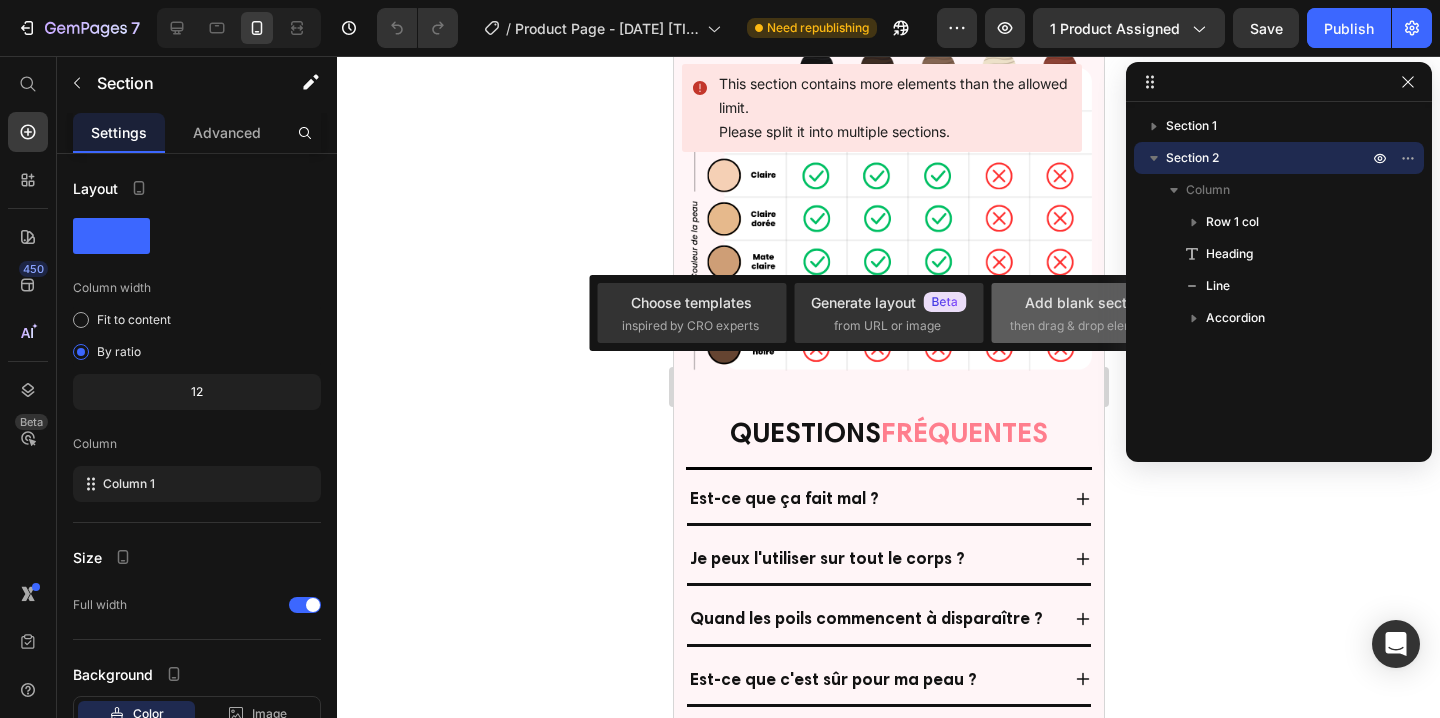 click on "Add blank section" at bounding box center [1086, 302] 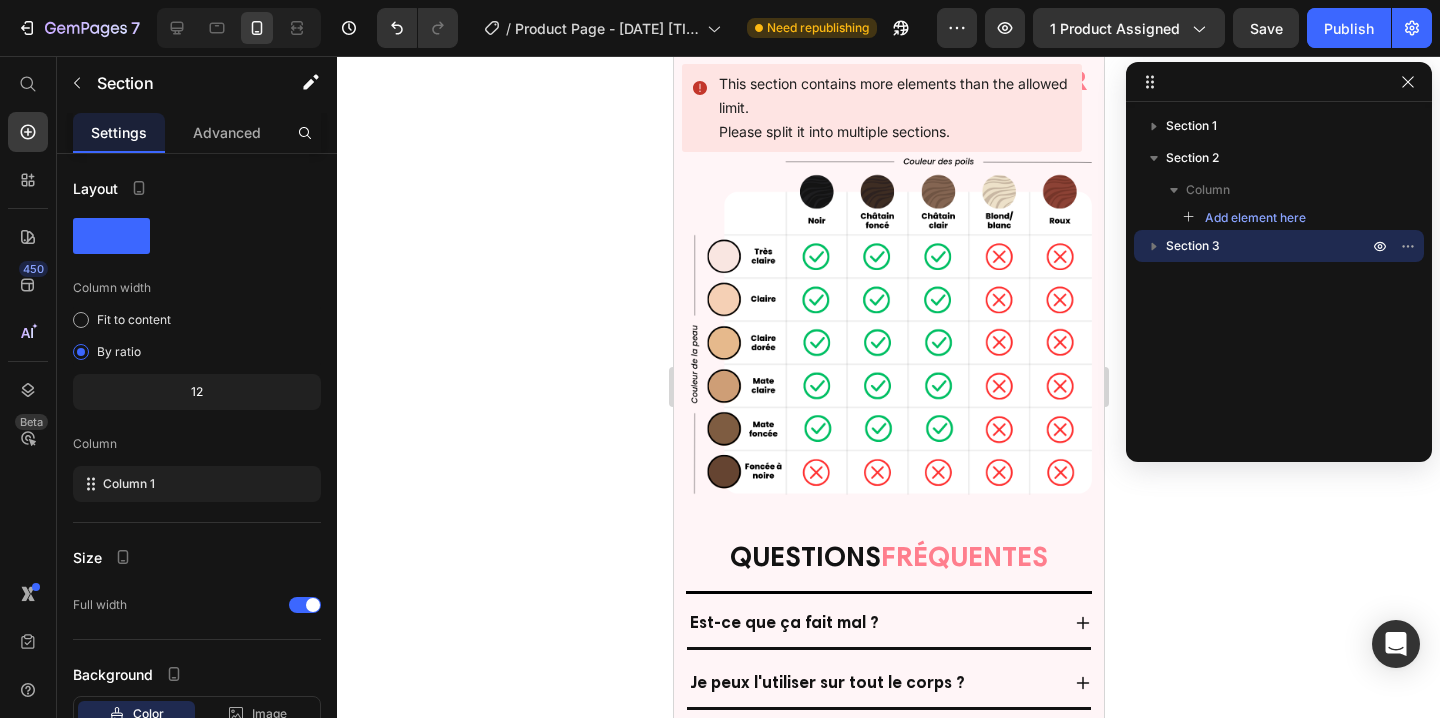 click on "Drop element here Section 2" at bounding box center [888, -34] 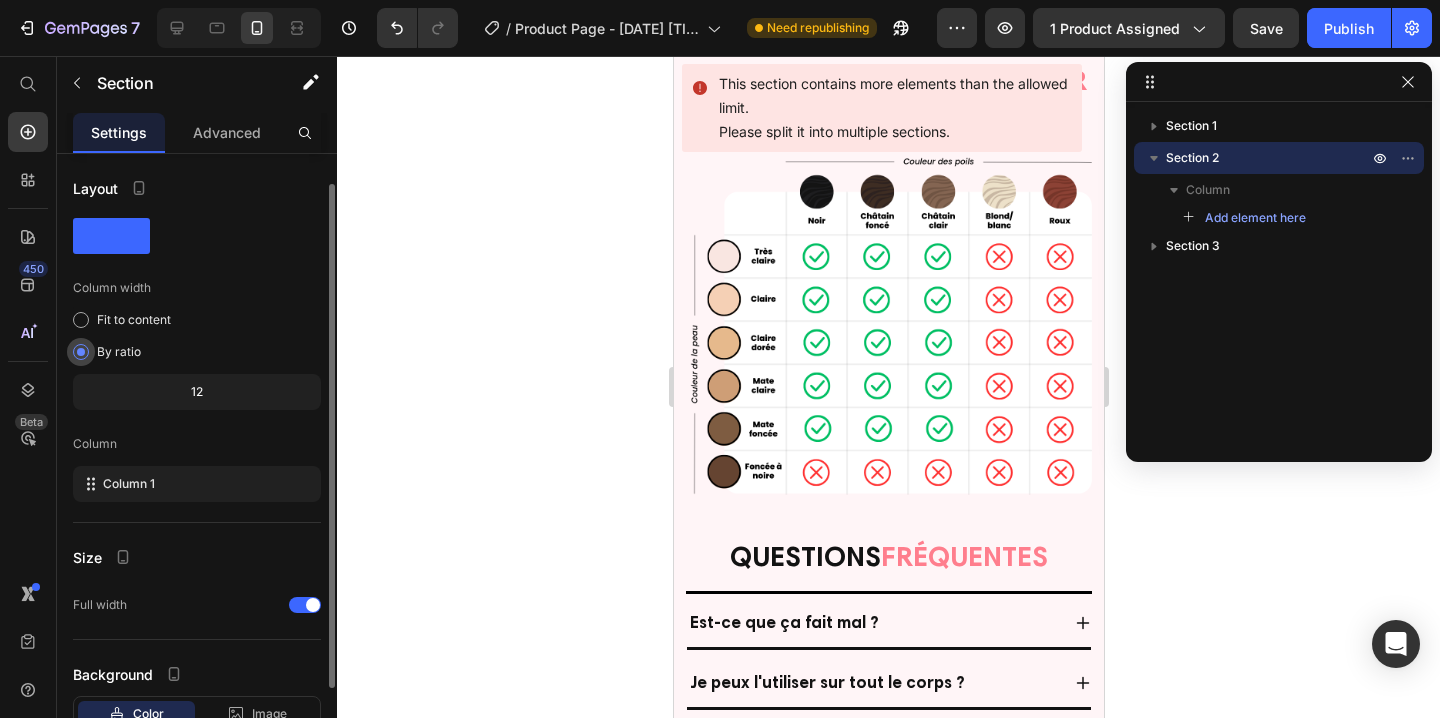 scroll, scrollTop: 143, scrollLeft: 0, axis: vertical 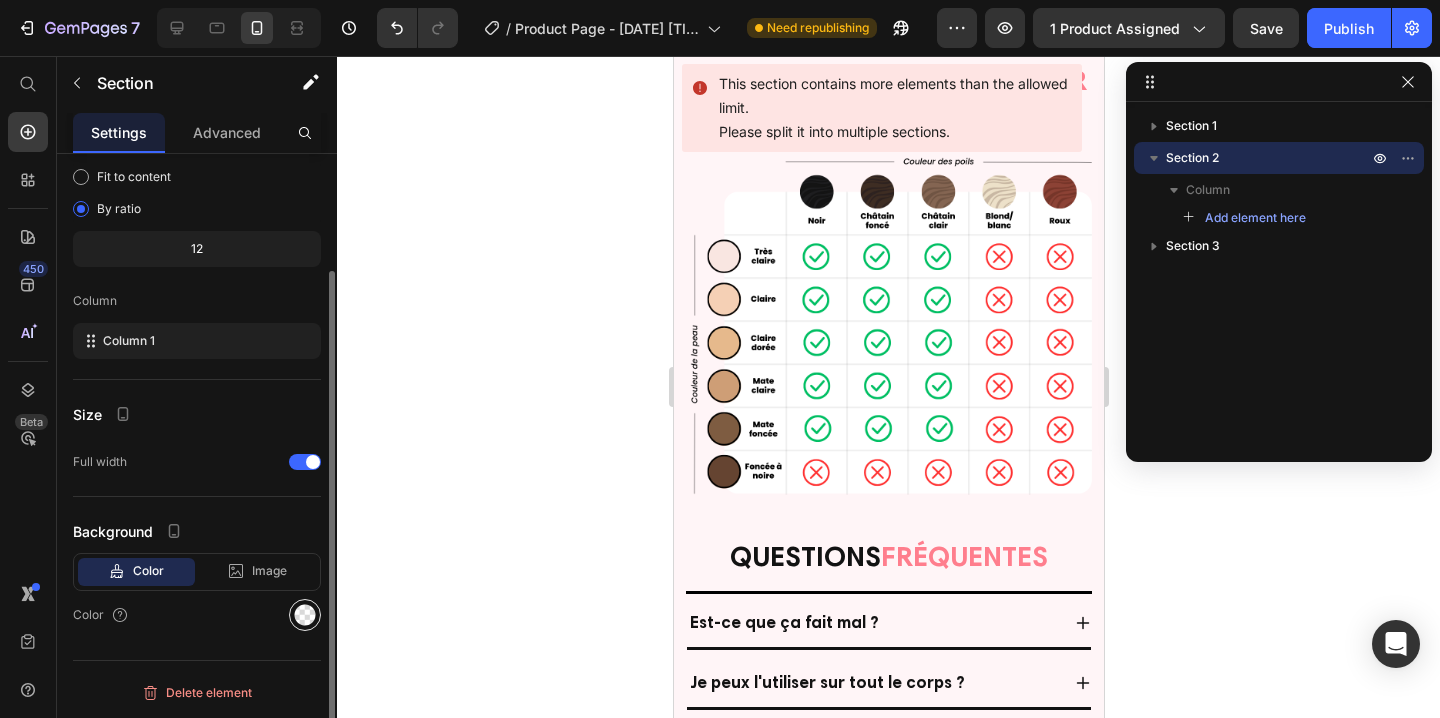 click 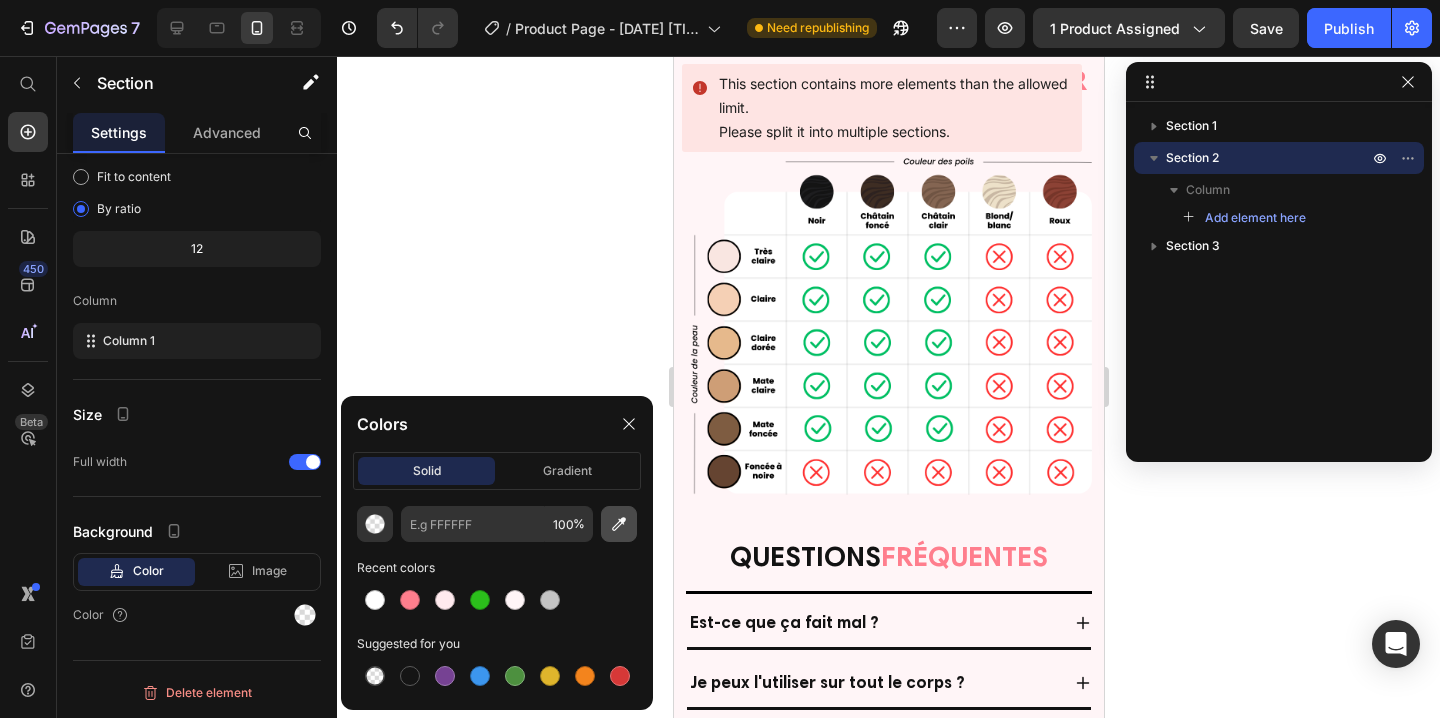 click at bounding box center (619, 524) 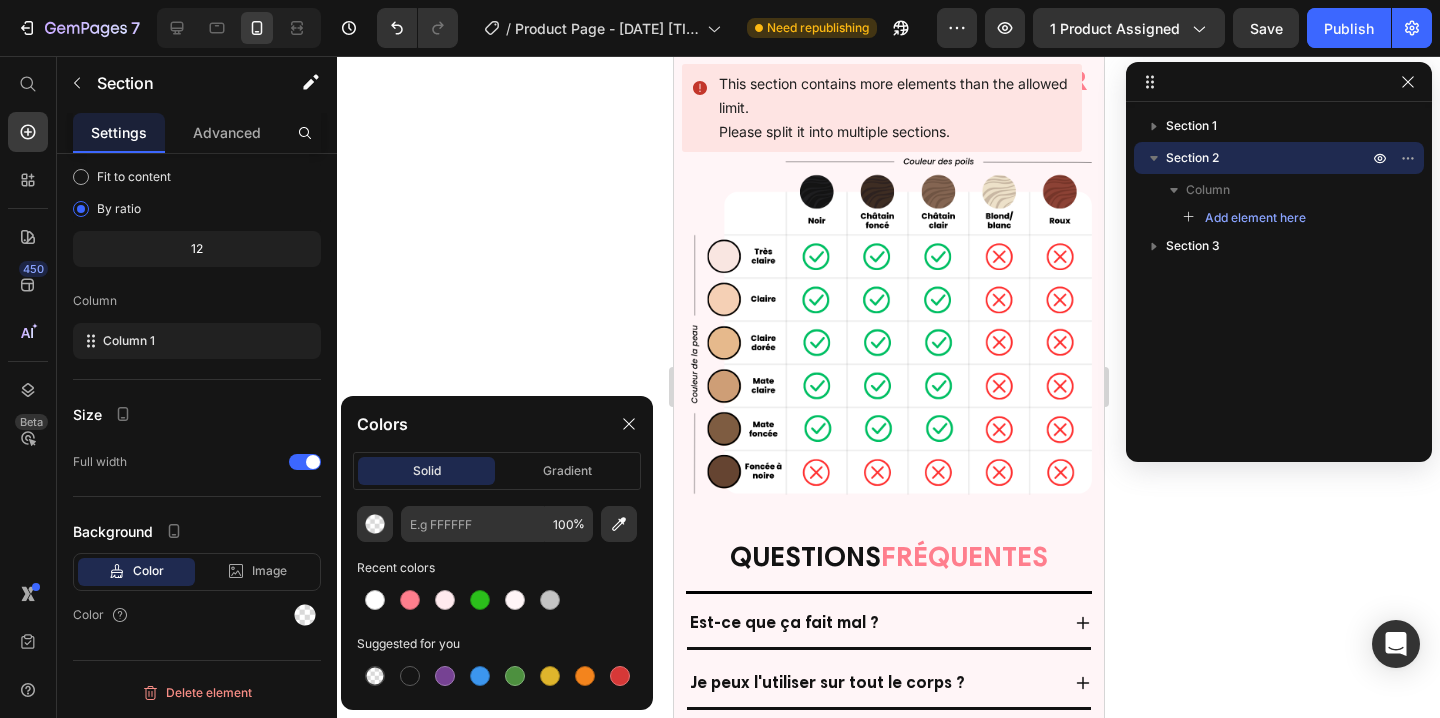type on "FFF5F7" 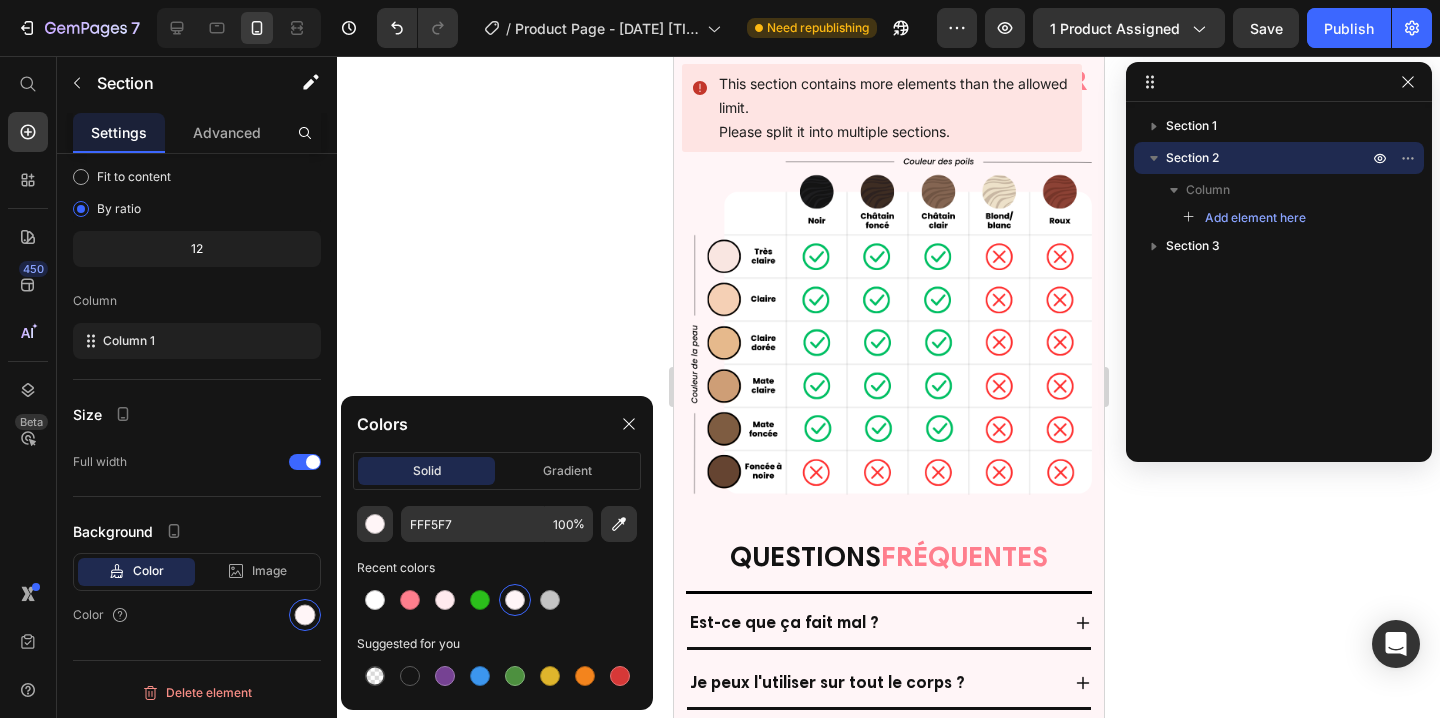 click 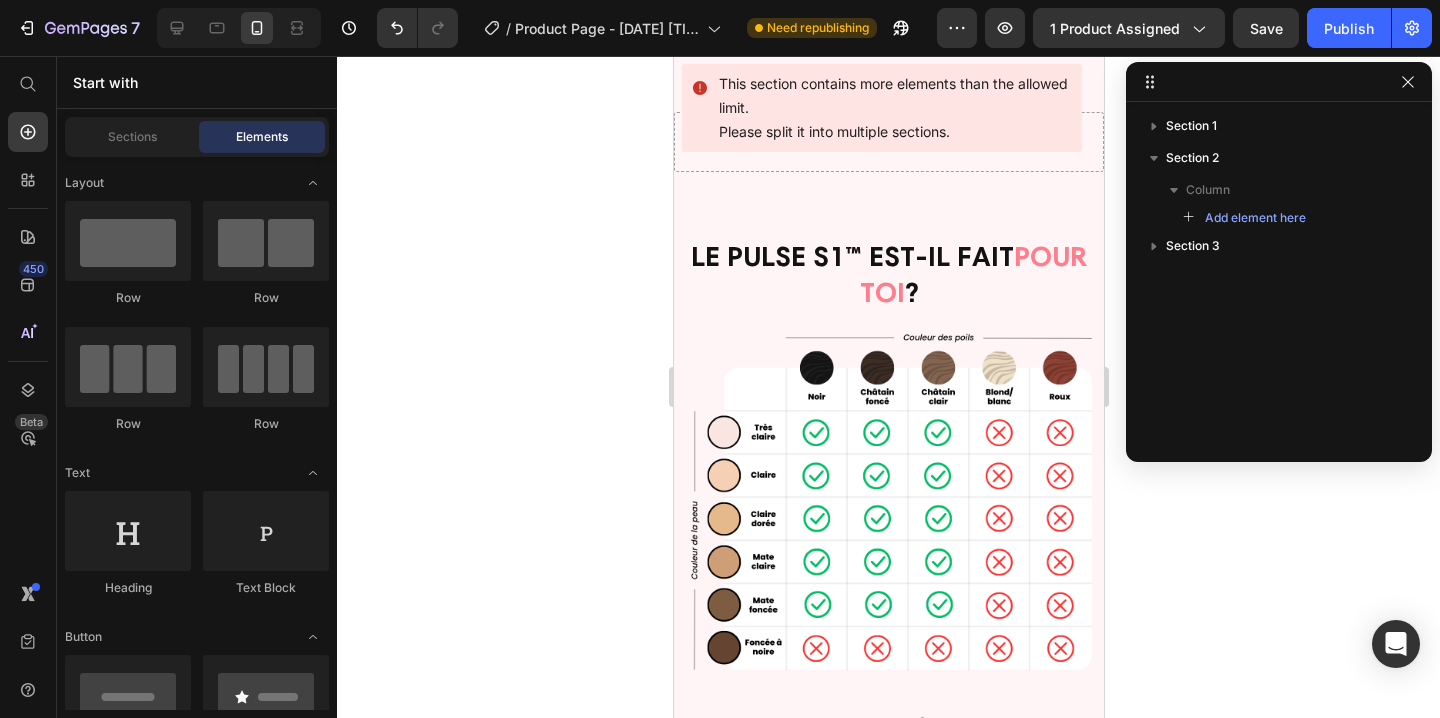 scroll, scrollTop: 6236, scrollLeft: 0, axis: vertical 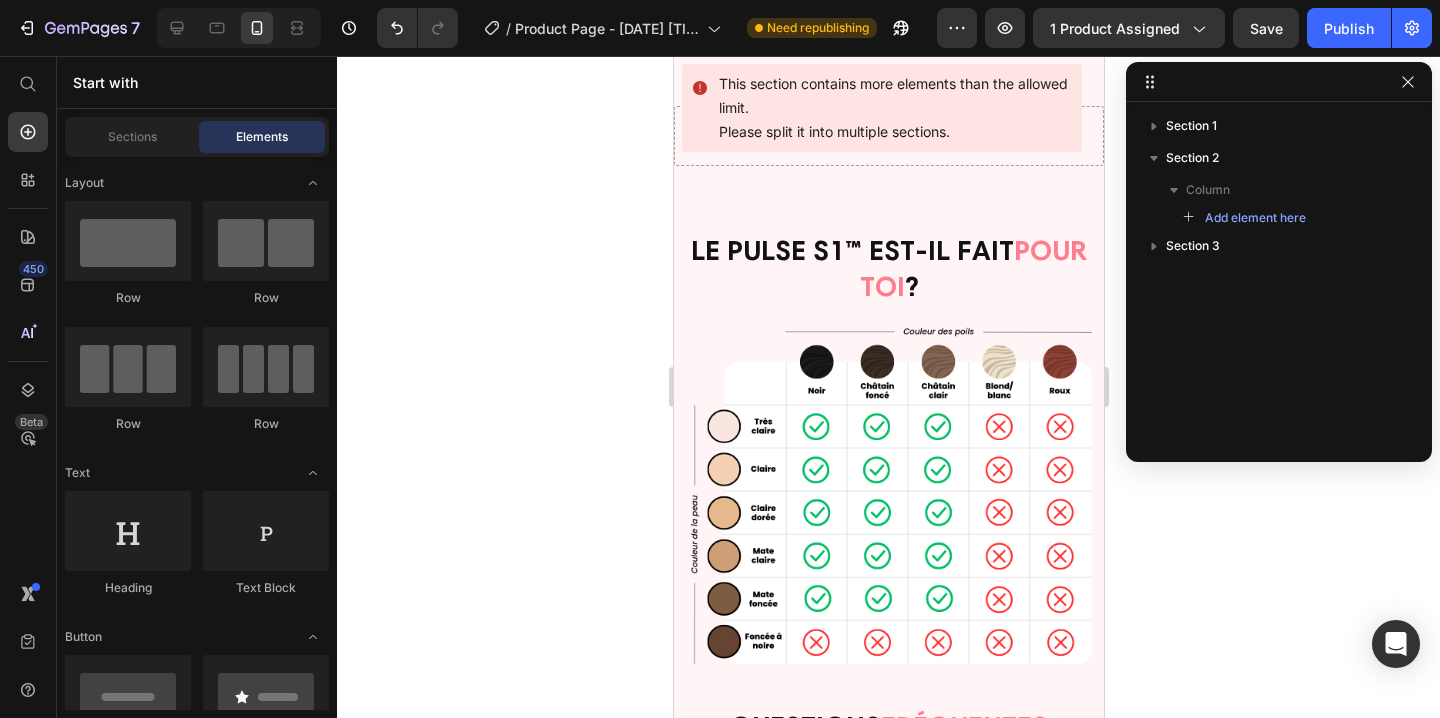 click on "Rase la zone à traiter 24 à 48 heures avant la séance afin que la lumière cible efficacement le bulbe du poil." at bounding box center (888, -3) 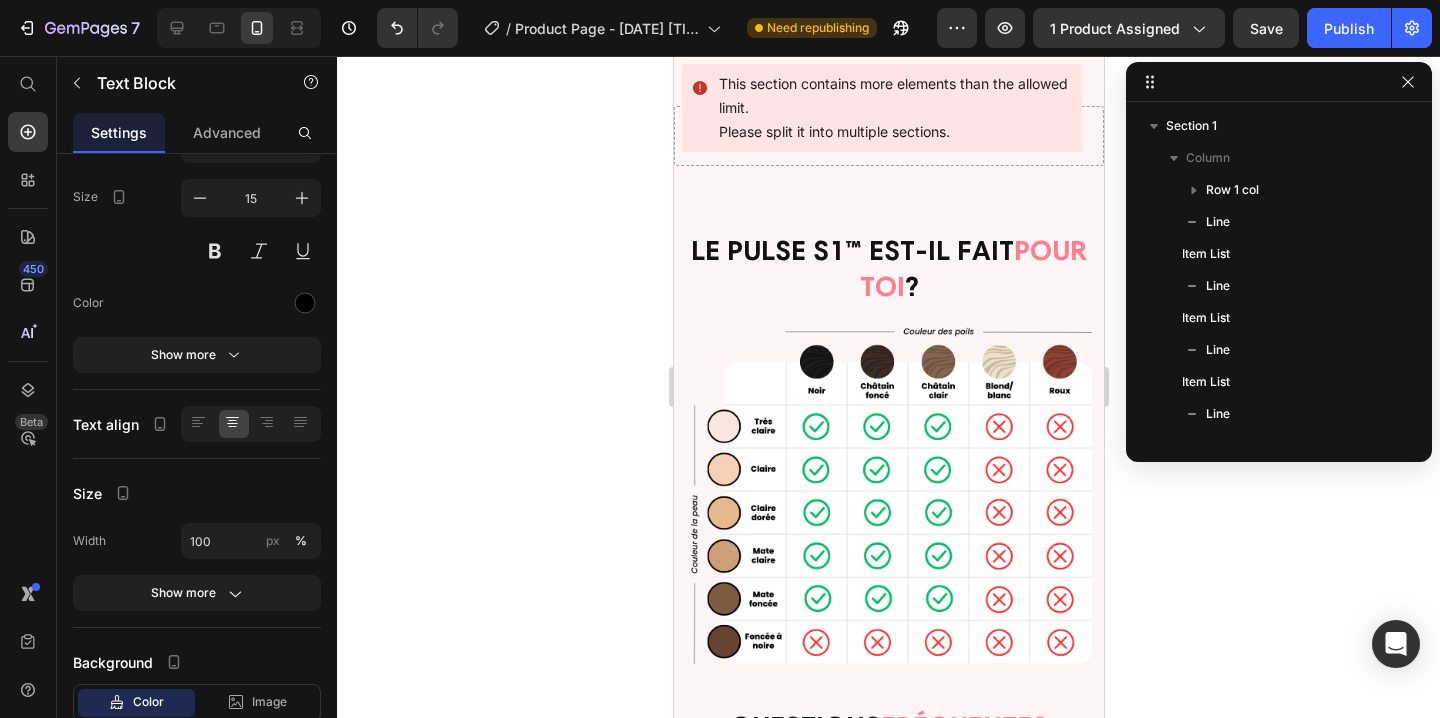 scroll, scrollTop: 1082, scrollLeft: 0, axis: vertical 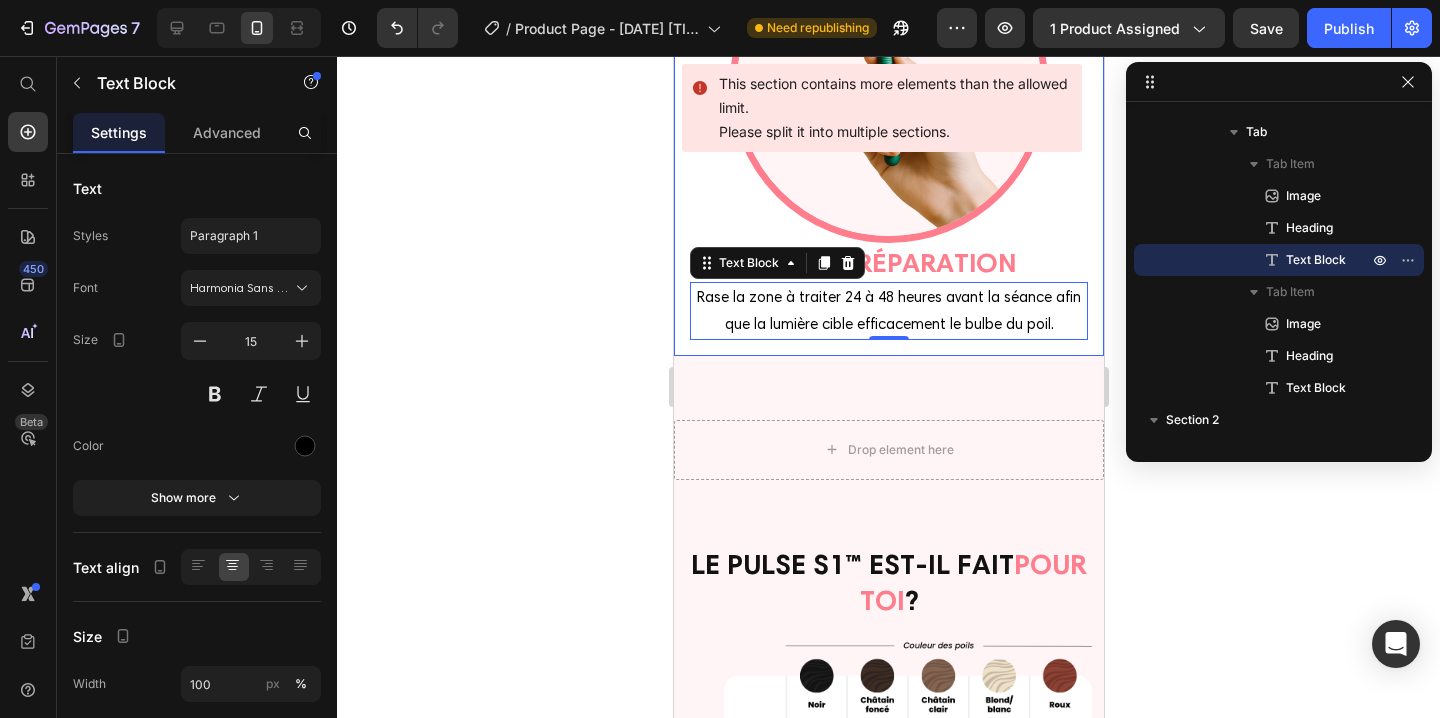 click on "ÉTAPE 1 ÉTAPE 2" at bounding box center (888, -119) 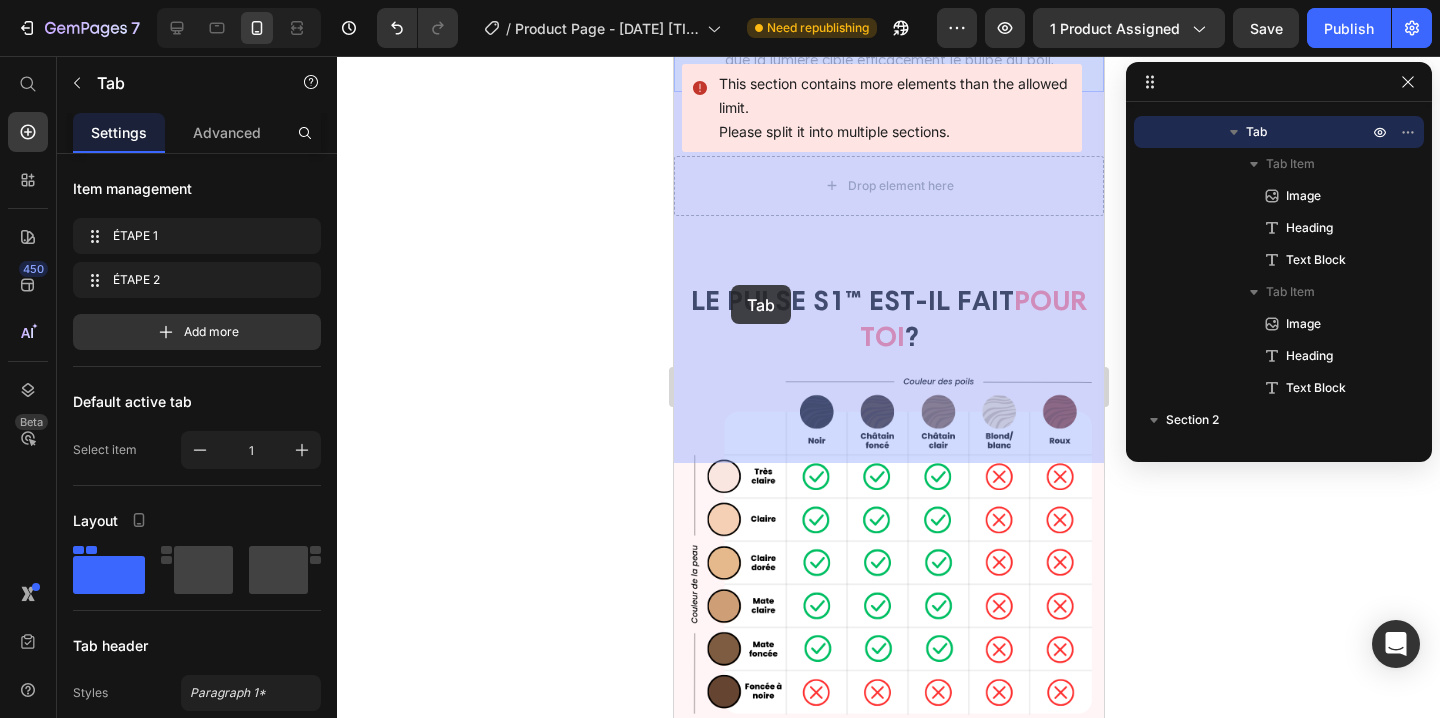 scroll, scrollTop: 6192, scrollLeft: 0, axis: vertical 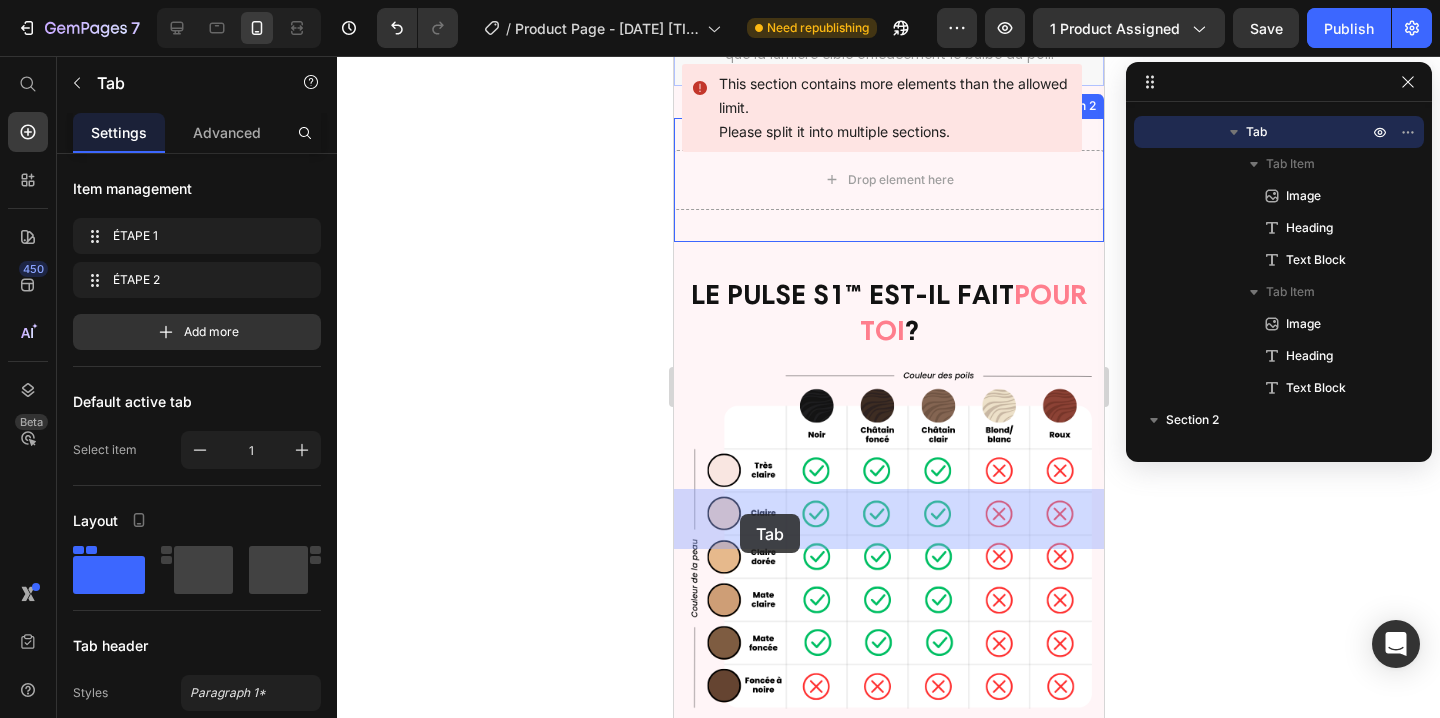 drag, startPoint x: 693, startPoint y: 180, endPoint x: 739, endPoint y: 514, distance: 337.15277 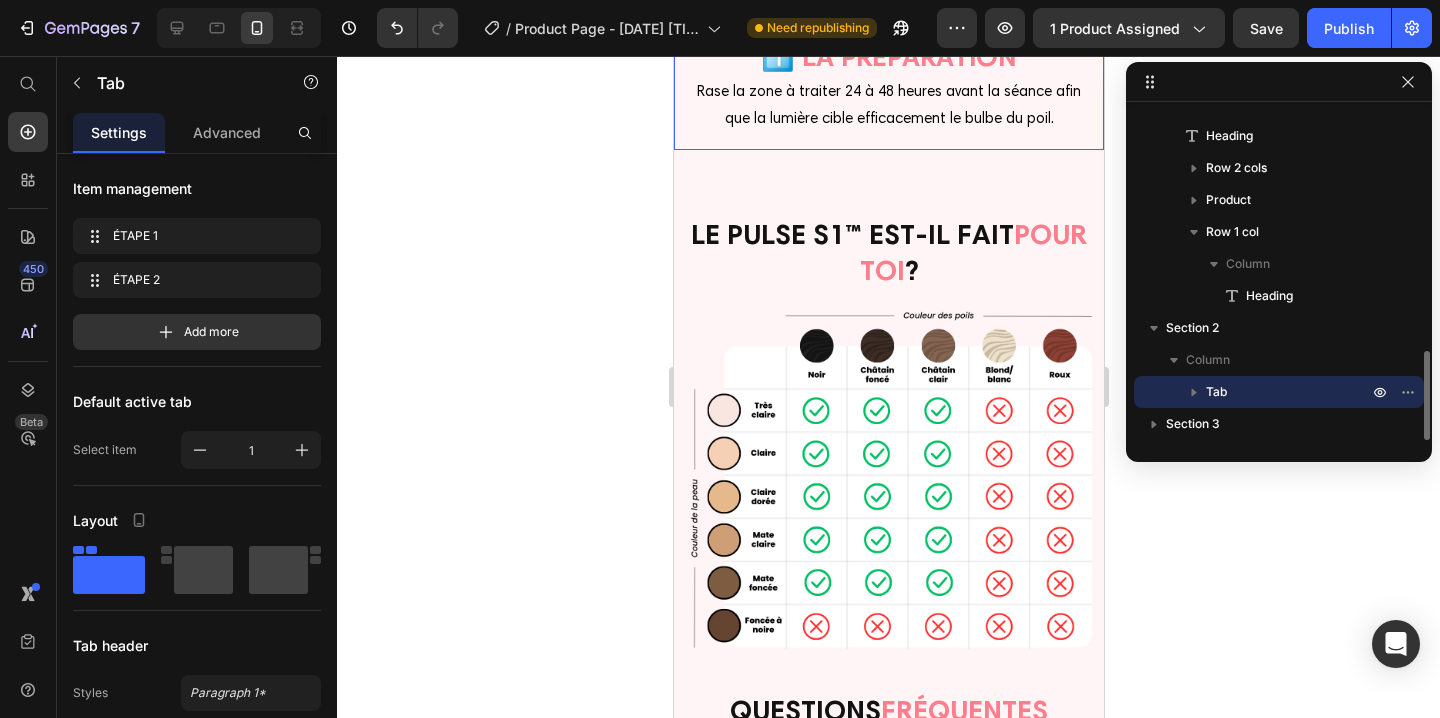 scroll, scrollTop: 886, scrollLeft: 0, axis: vertical 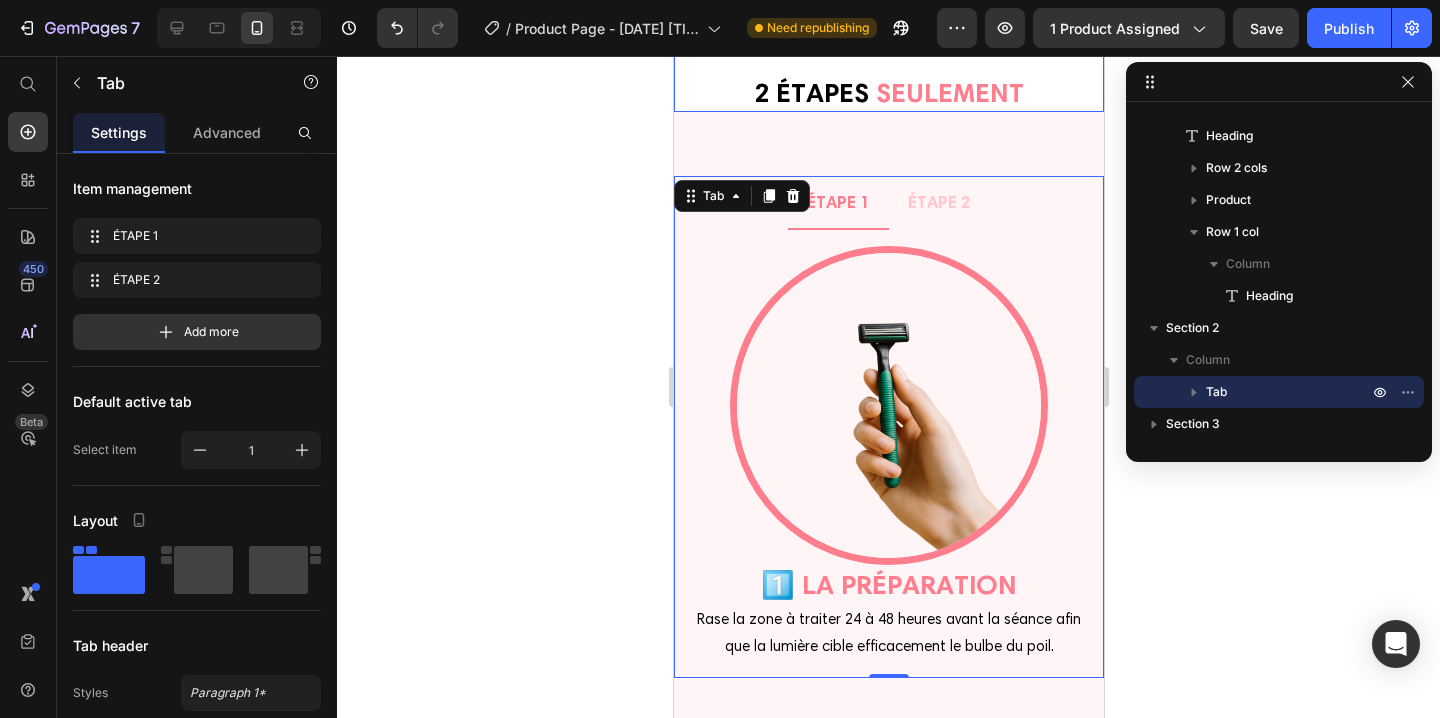 click on "2 ÉTAPES   SEULEMENT" at bounding box center [888, 92] 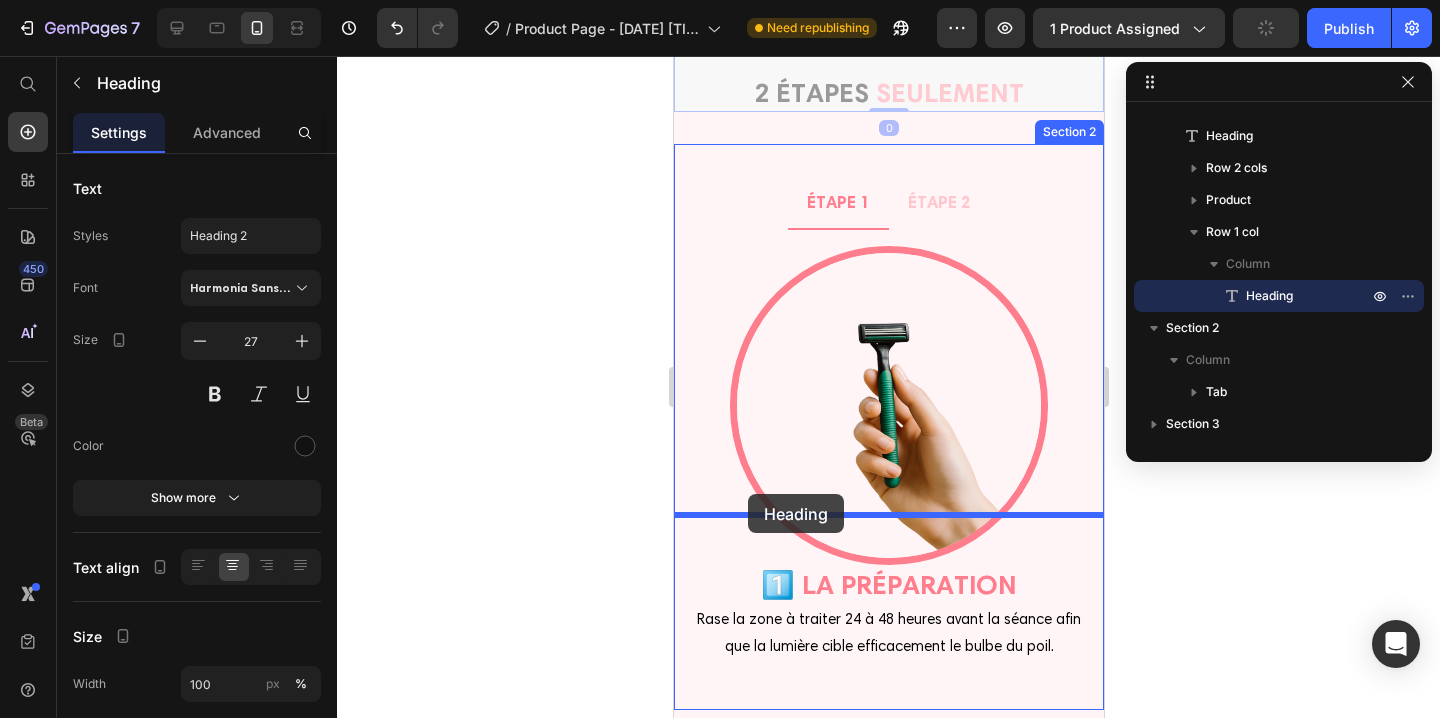 drag, startPoint x: 695, startPoint y: 377, endPoint x: 747, endPoint y: 494, distance: 128.03516 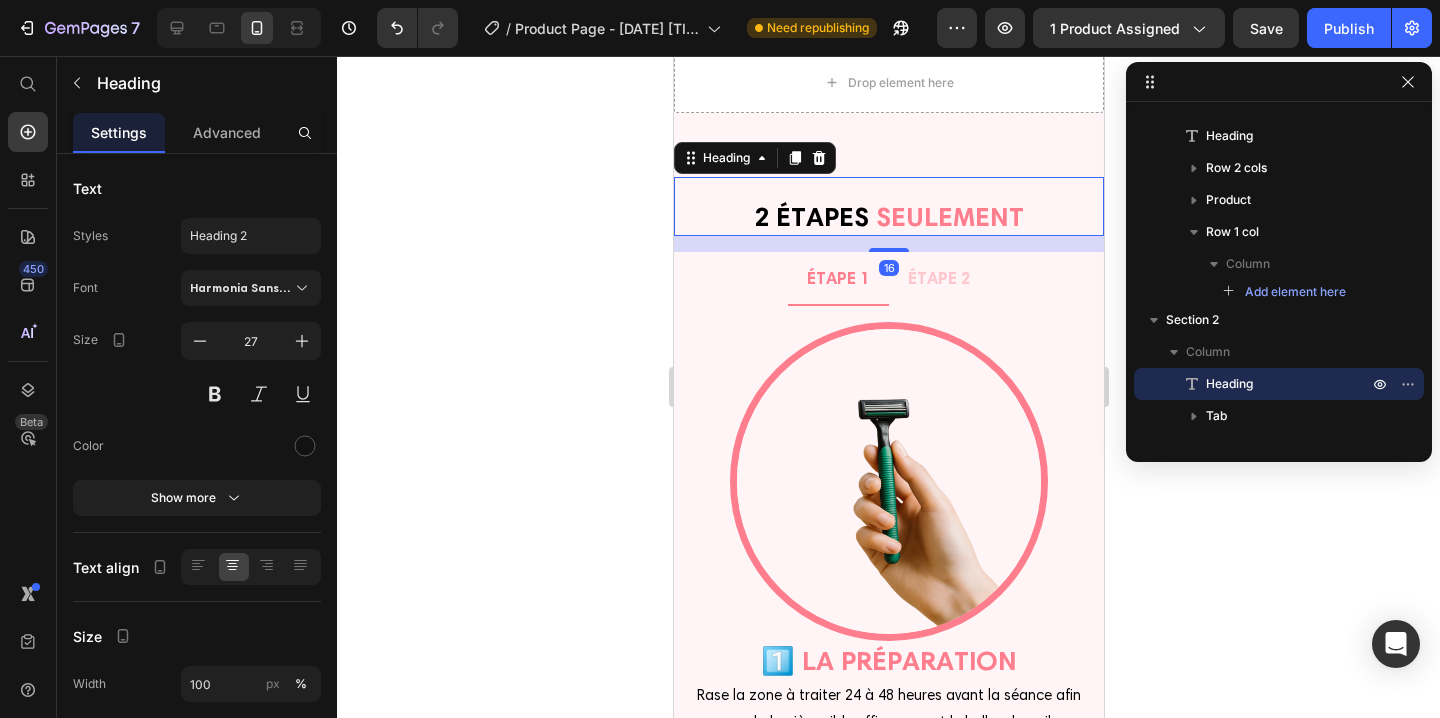 click 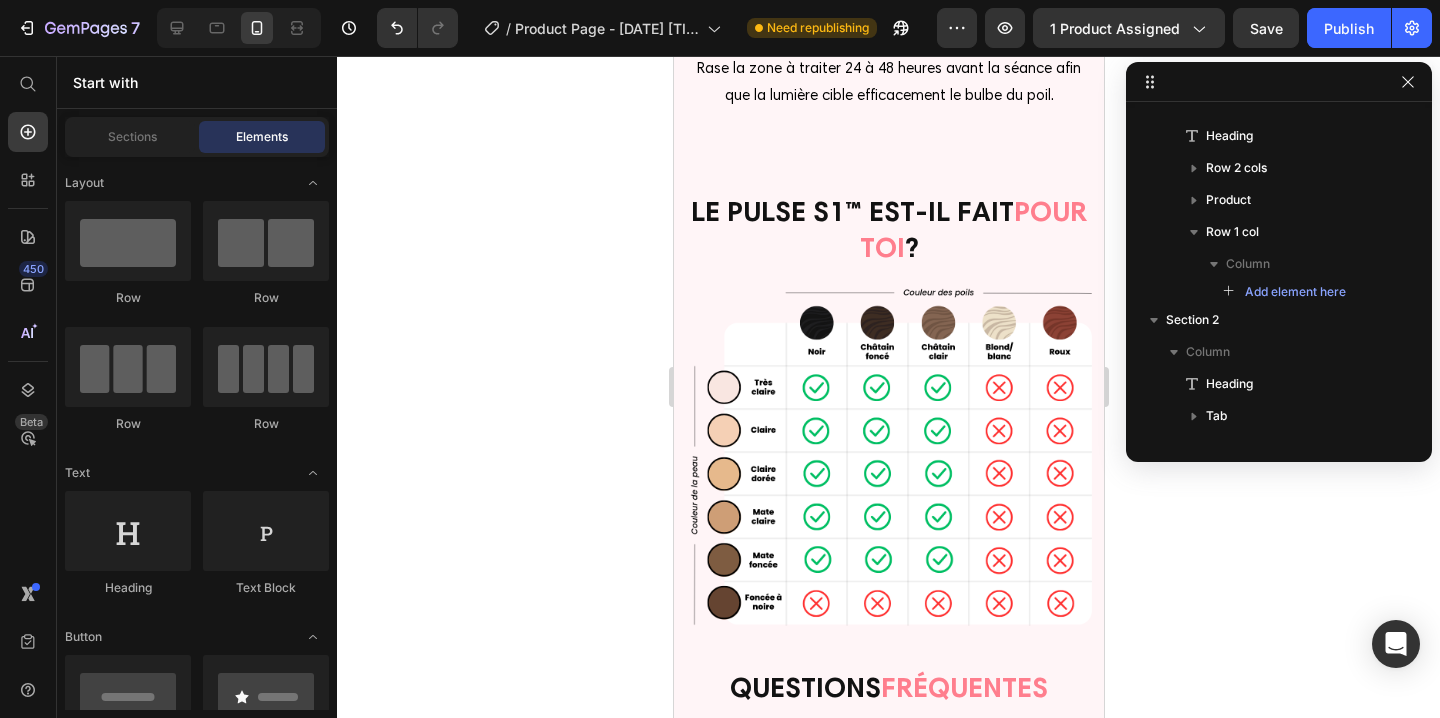 scroll, scrollTop: 6296, scrollLeft: 0, axis: vertical 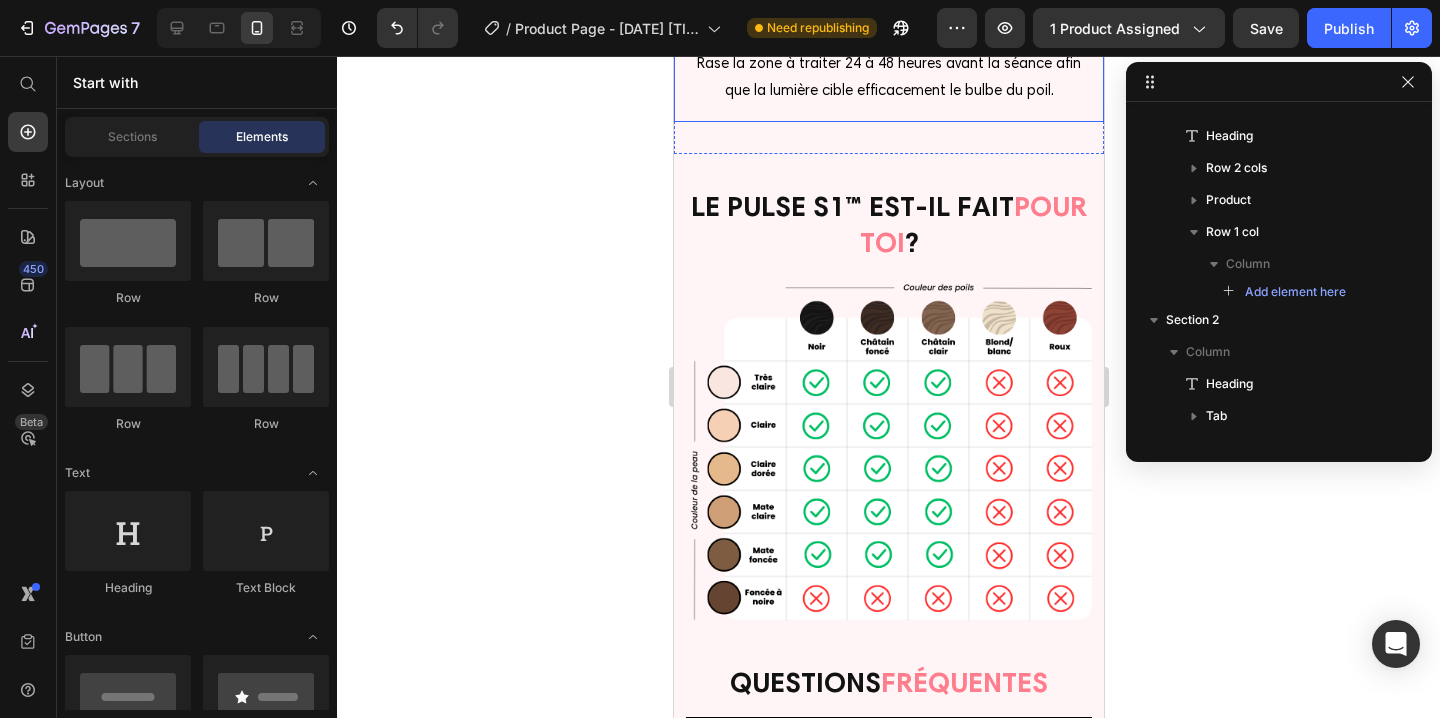click on "ÉTAPE 1 ÉTAPE 2 Image 1️⃣ LA PRÉPARATION Heading Rase la zone à traiter 24 à 48 heures avant la séance afin que la lumière cible efficacement le bulbe du poil. Text Block Image 2️⃣ L'ÉPILATION Heading Pose le Pulse S1™ sur ta peau et commence à flasher, en toute simplicité ! Text Block Tab" at bounding box center (888, -129) 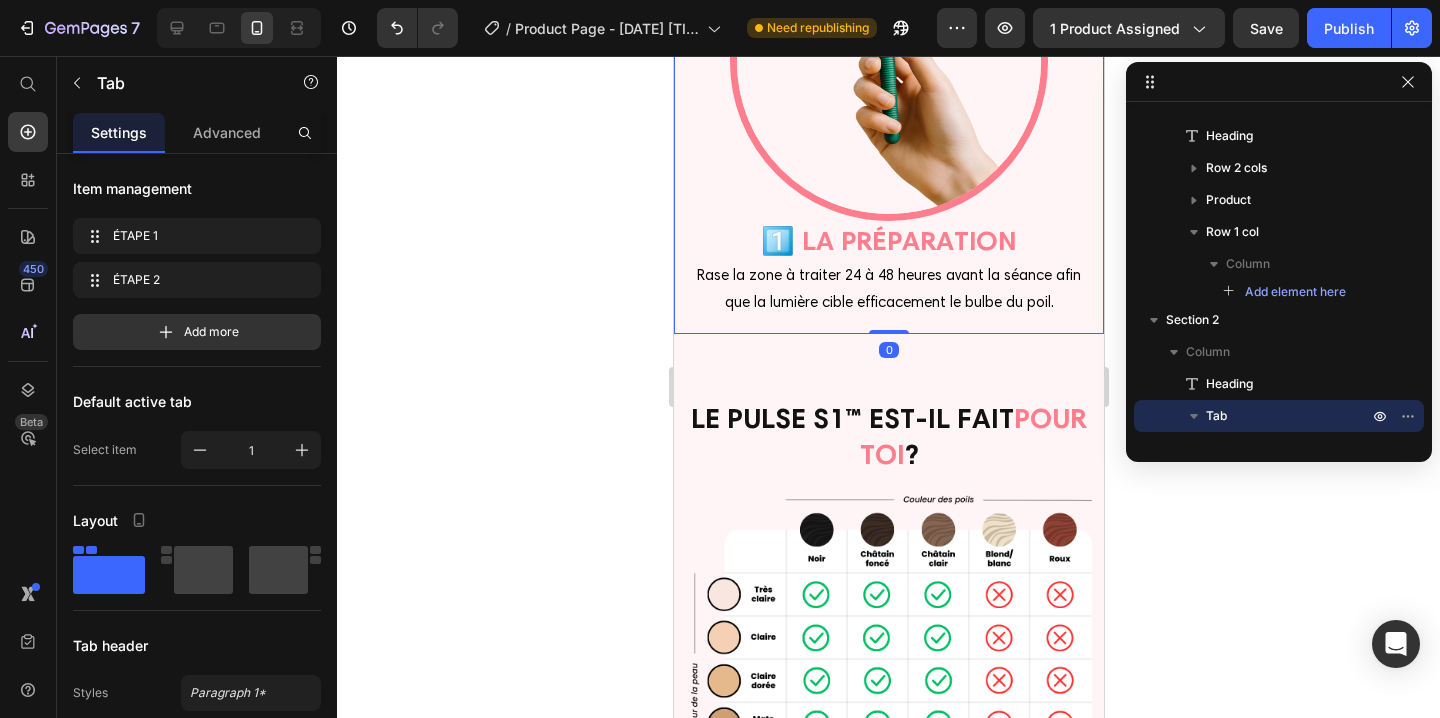 scroll, scrollTop: 6082, scrollLeft: 0, axis: vertical 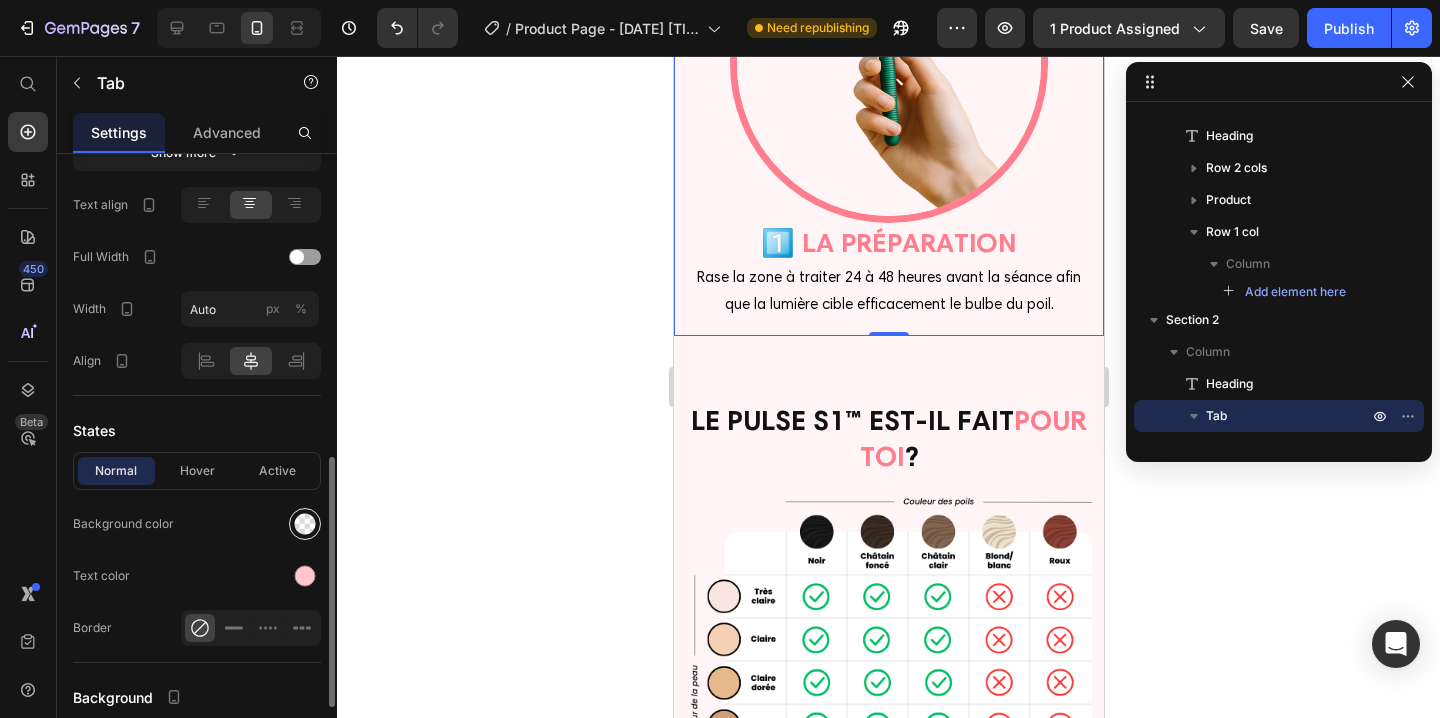 click at bounding box center [305, 524] 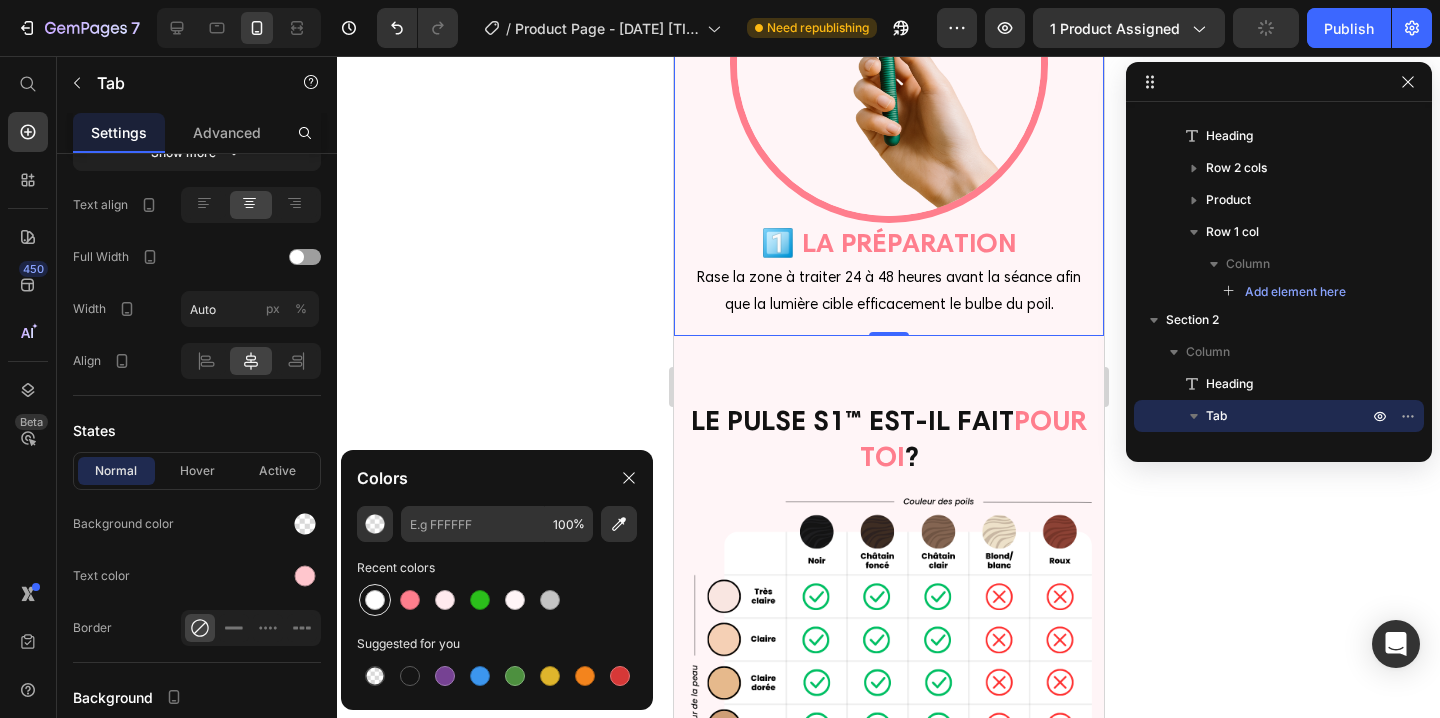 type on "FFFFFF" 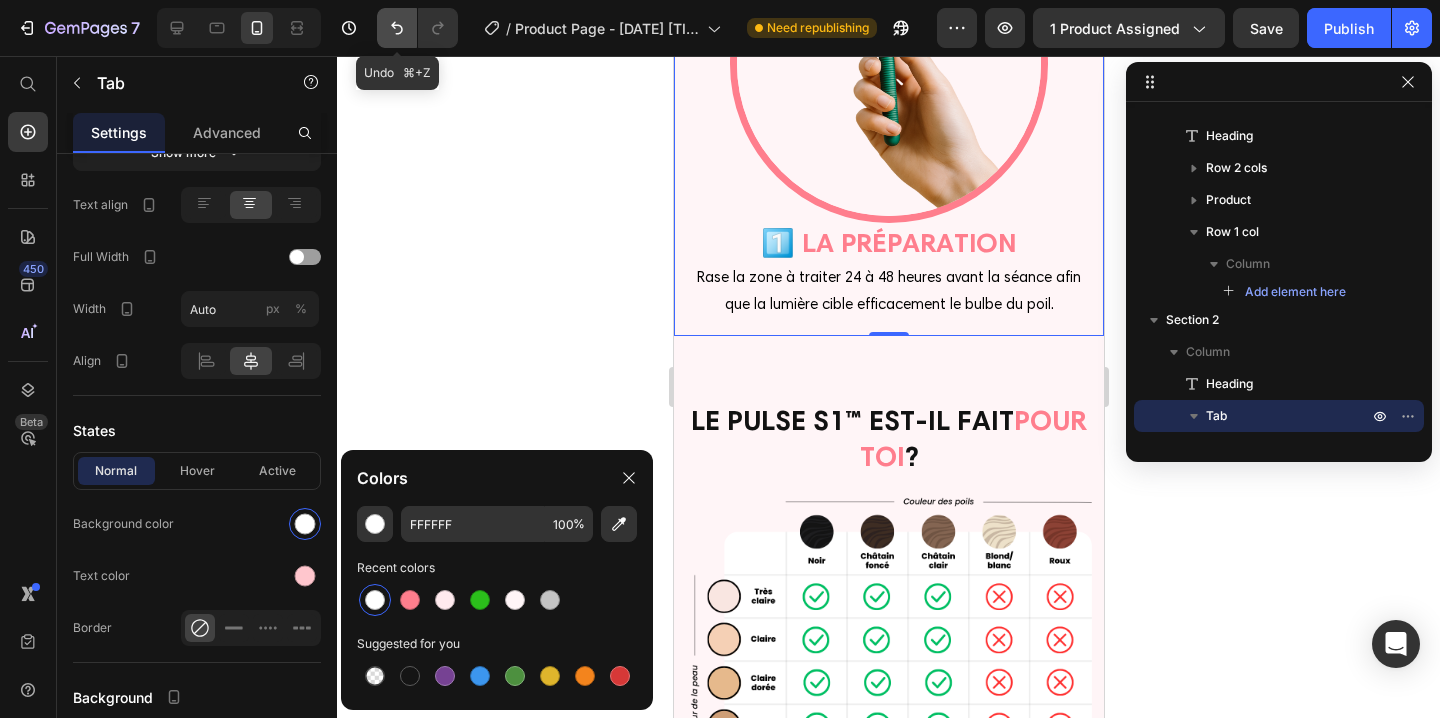 click 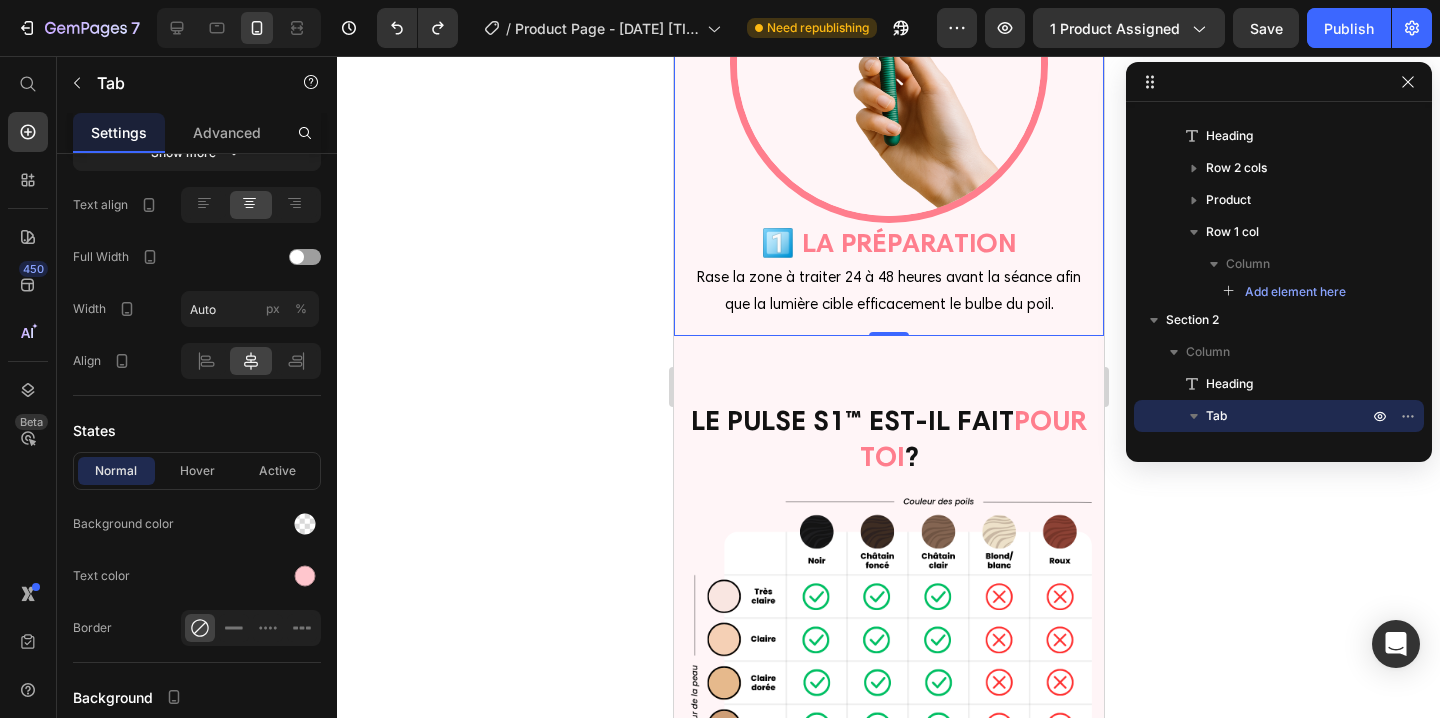 click on "Image 1️⃣ LA PRÉPARATION Heading Rase la zone à traiter 24 à 48 heures avant la séance afin que la lumière cible efficacement le bulbe du poil. Text Block Image 2️⃣ L'ÉPILATION Heading Pose le Pulse S1™ sur ta peau et commence à flasher, en toute simplicité ! Text Block" at bounding box center [888, 103] 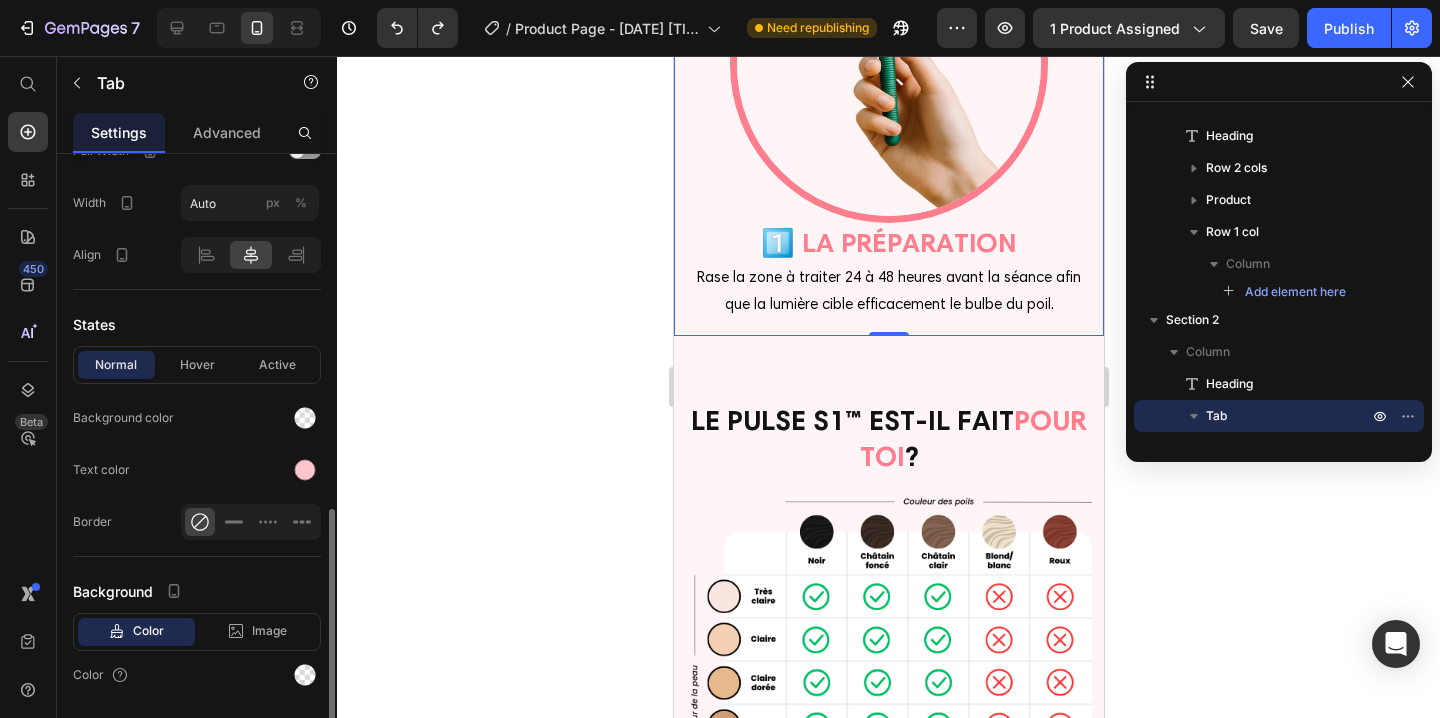 scroll, scrollTop: 862, scrollLeft: 0, axis: vertical 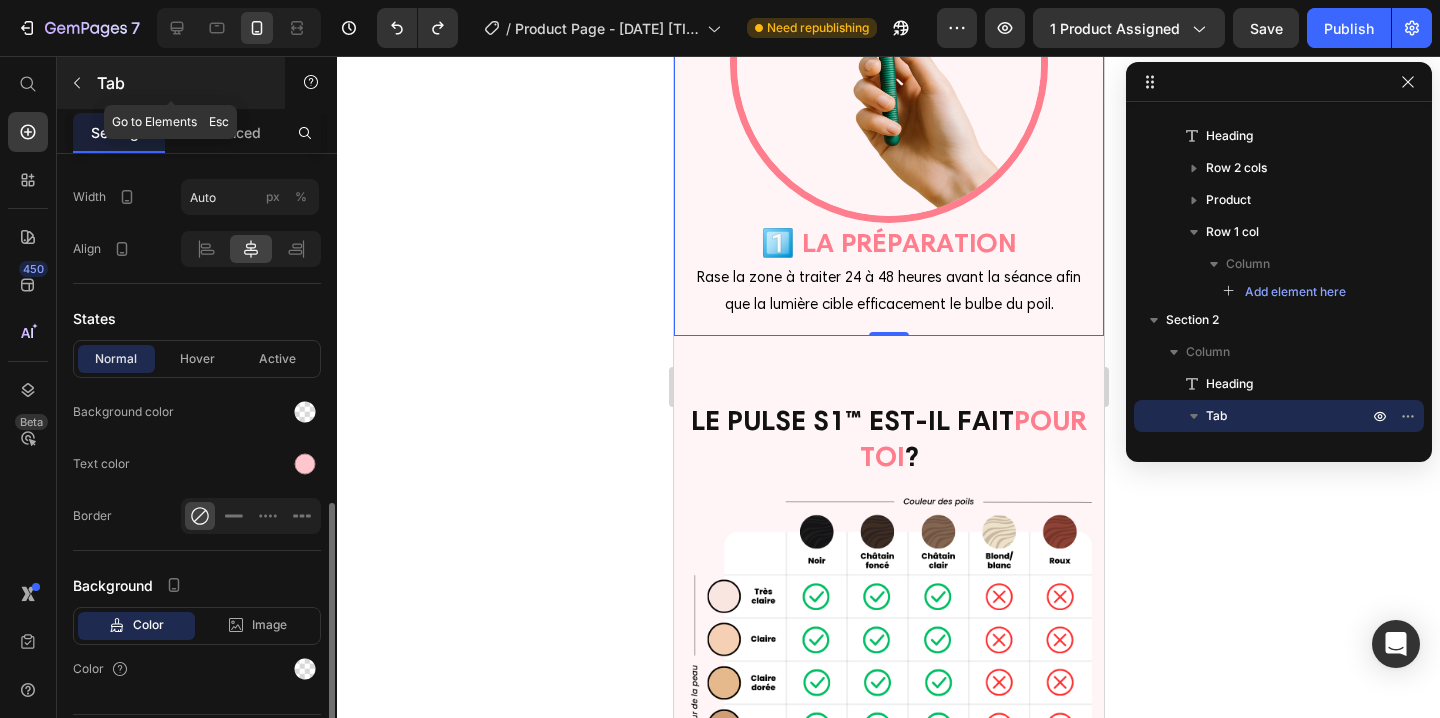 click at bounding box center (77, 83) 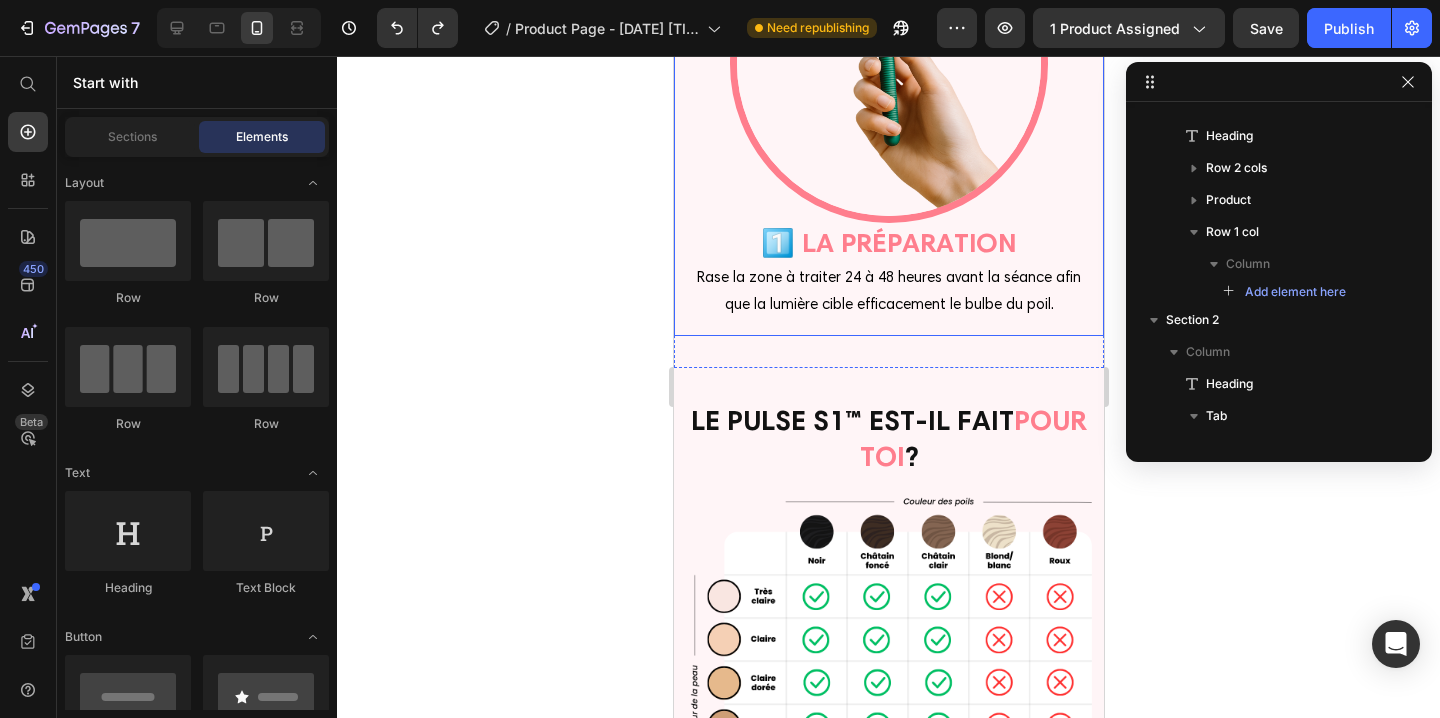 click on "ÉTAPE 1 ÉTAPE 2" at bounding box center [888, -139] 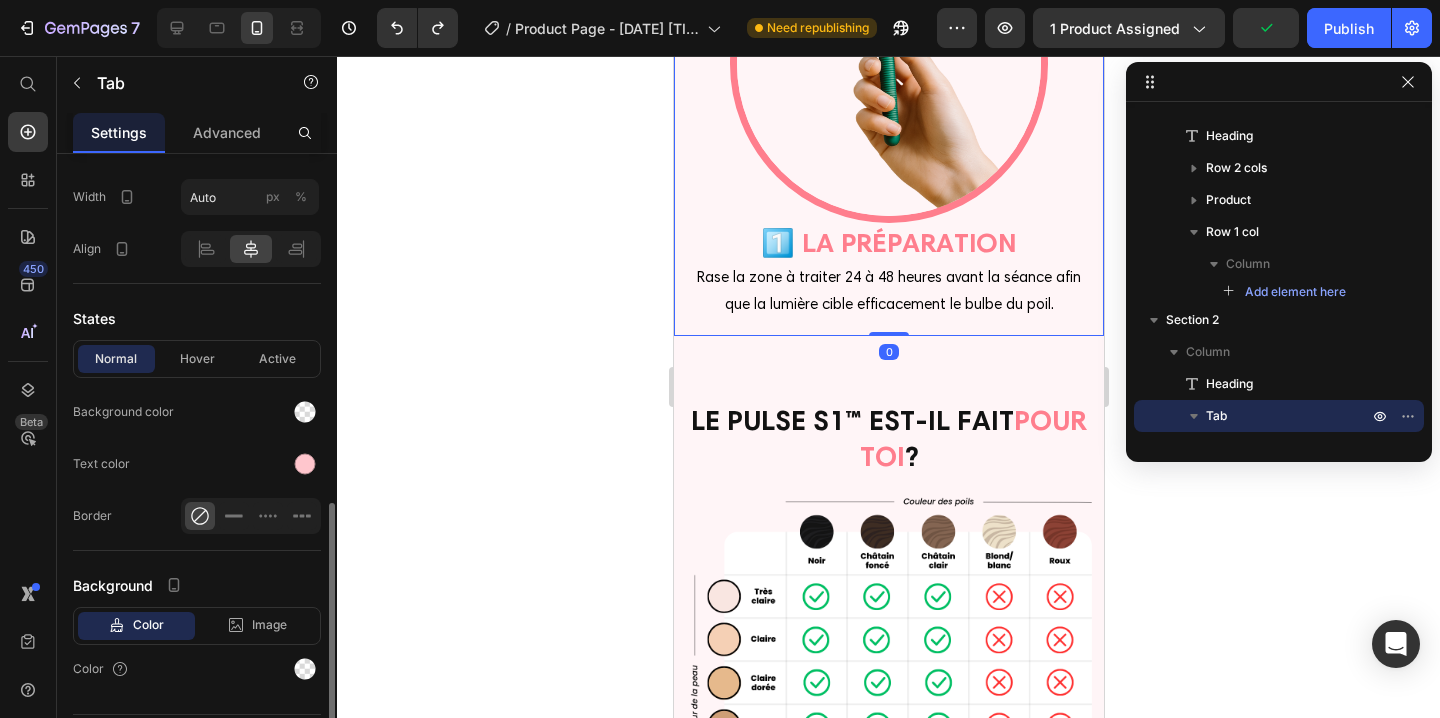 scroll, scrollTop: 916, scrollLeft: 0, axis: vertical 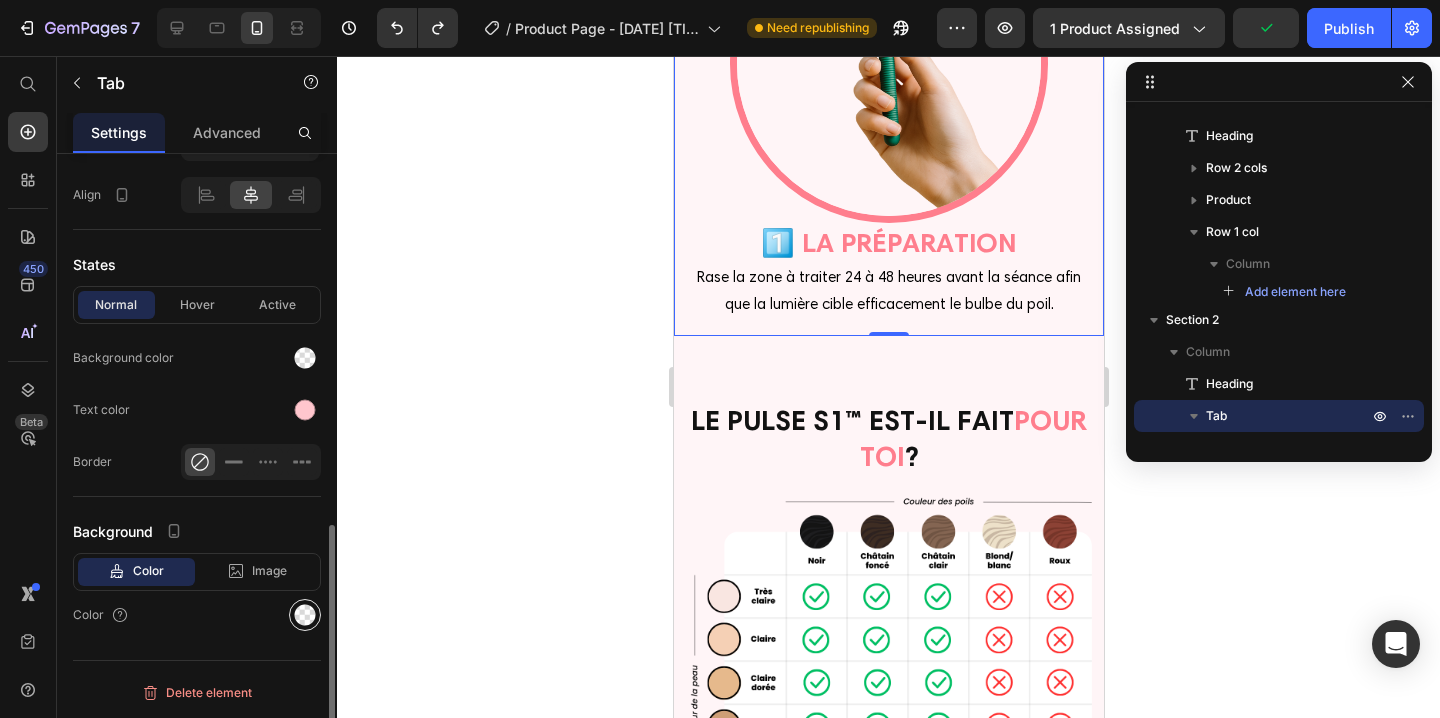 click 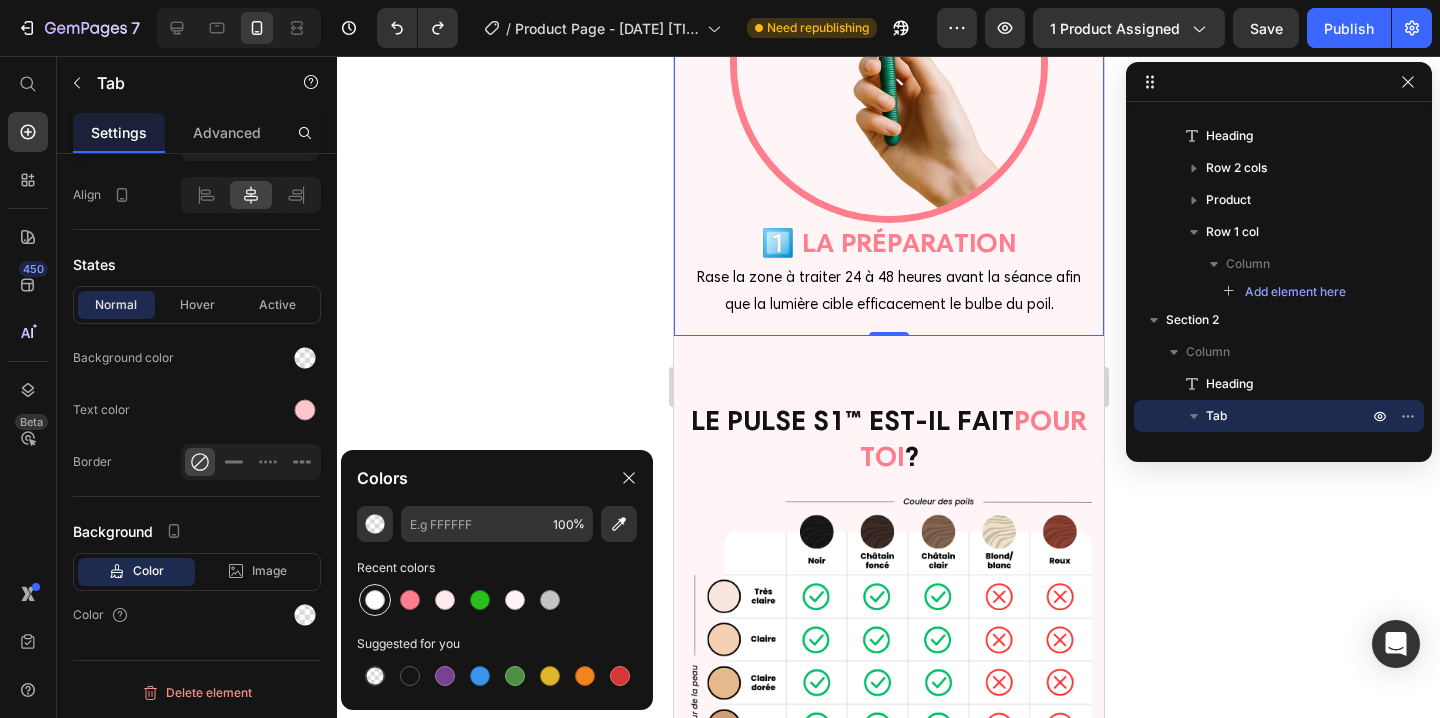 click at bounding box center [375, 600] 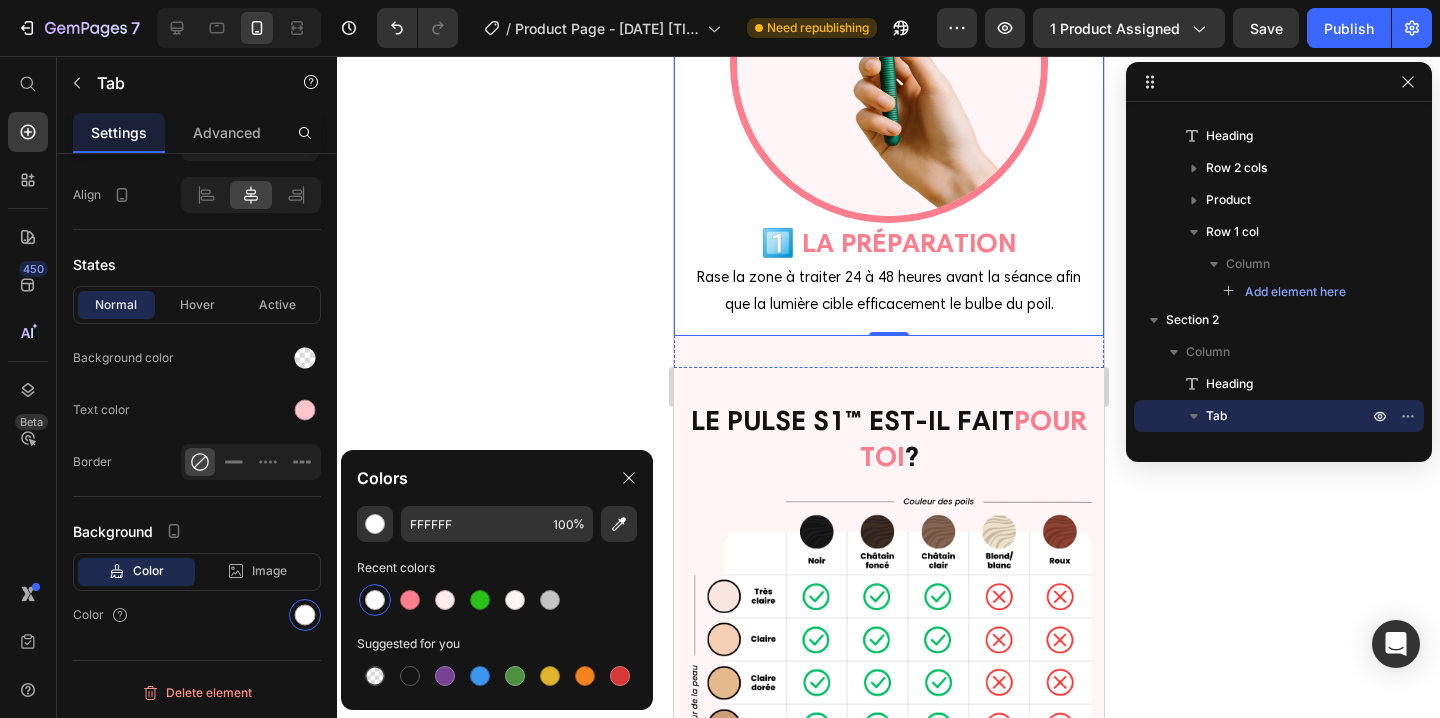 click on "2 ÉTAPES   SEULEMENT" at bounding box center (888, -202) 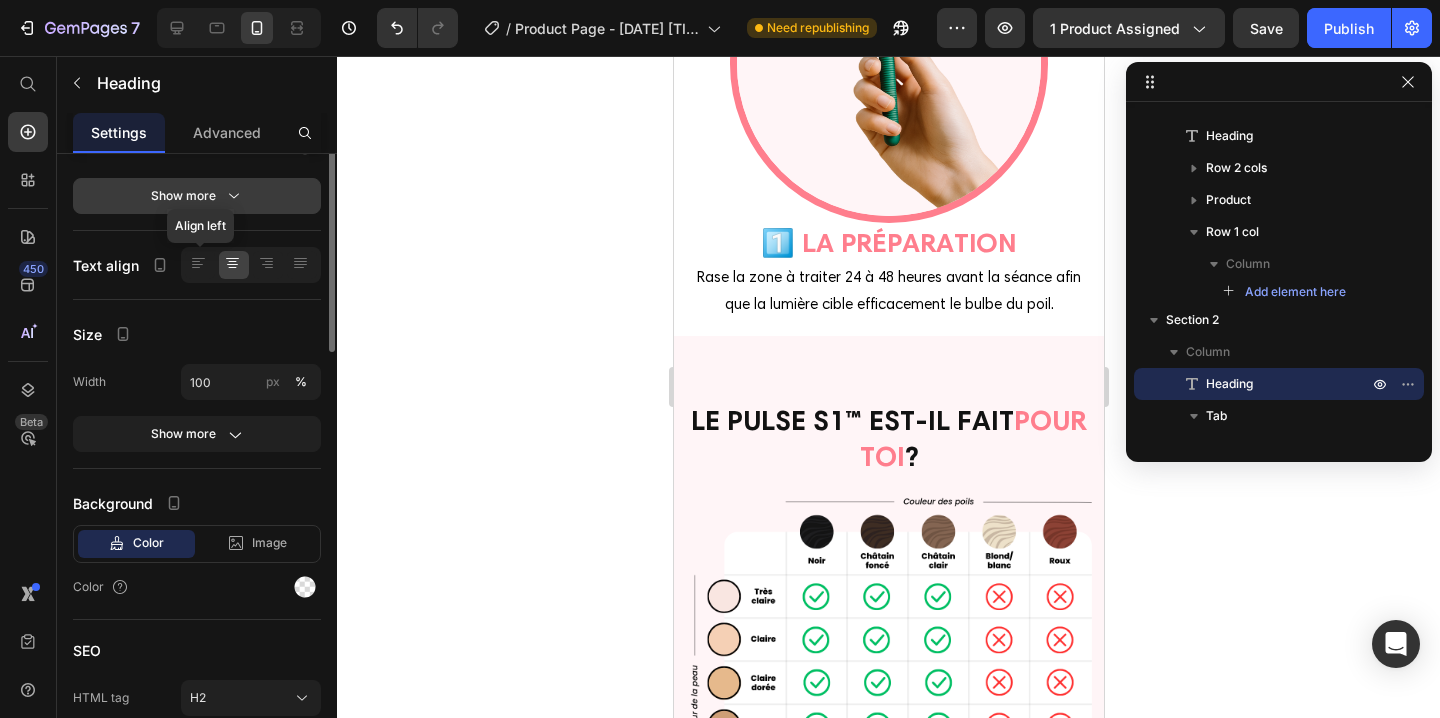 scroll, scrollTop: 391, scrollLeft: 0, axis: vertical 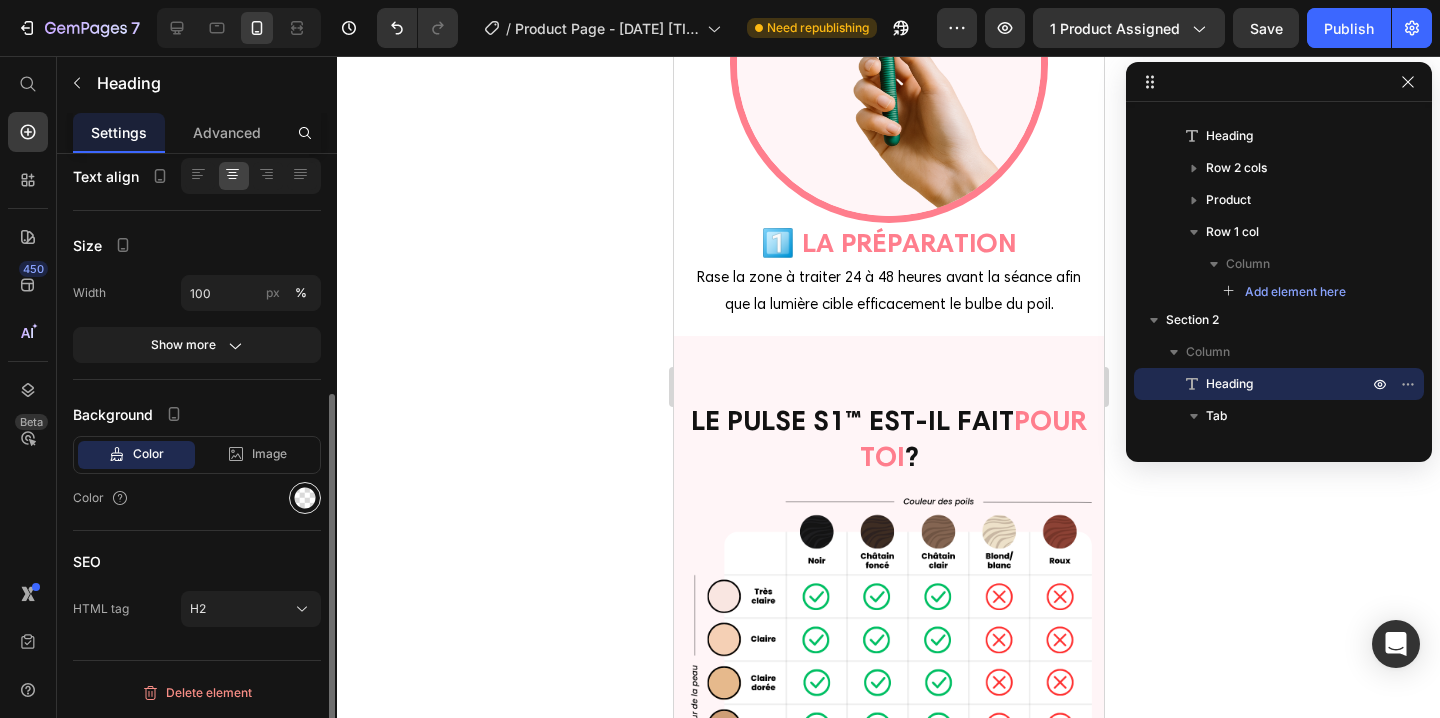 click at bounding box center (305, 498) 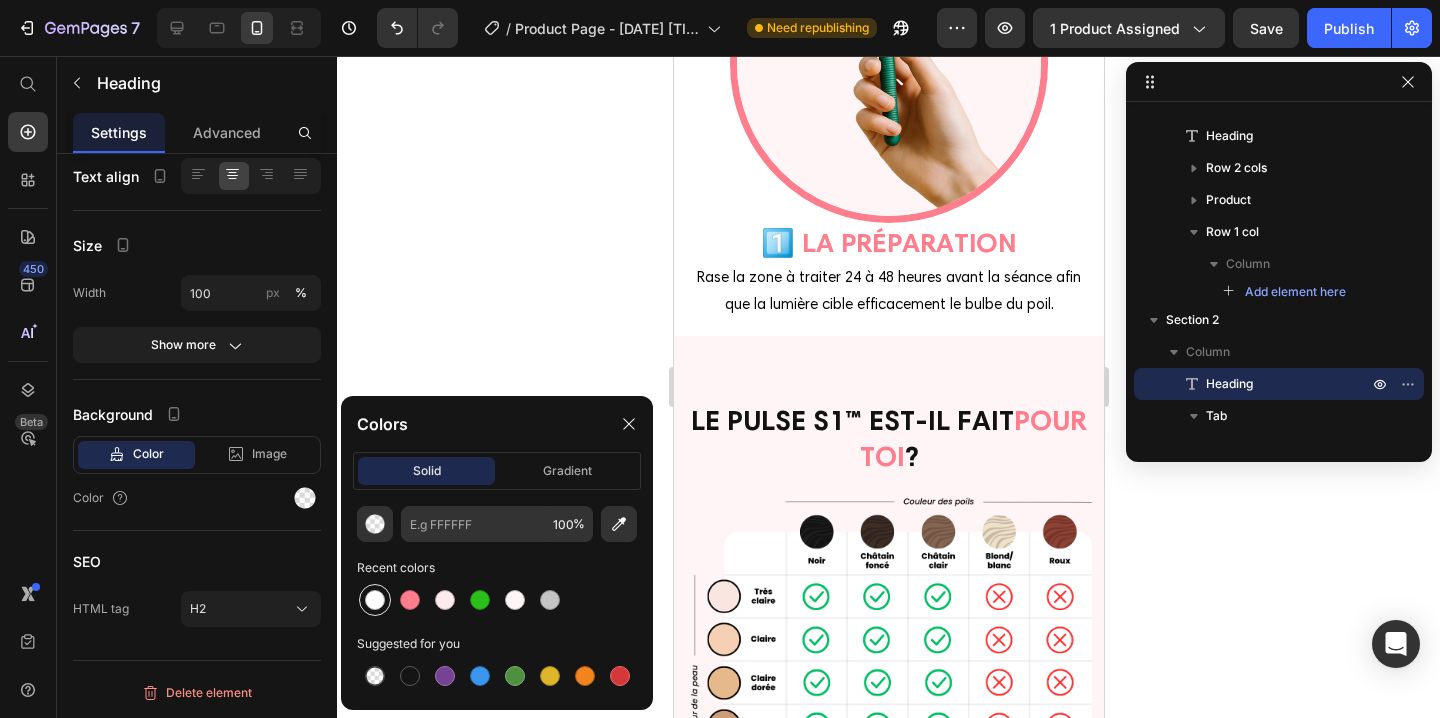 click at bounding box center [375, 600] 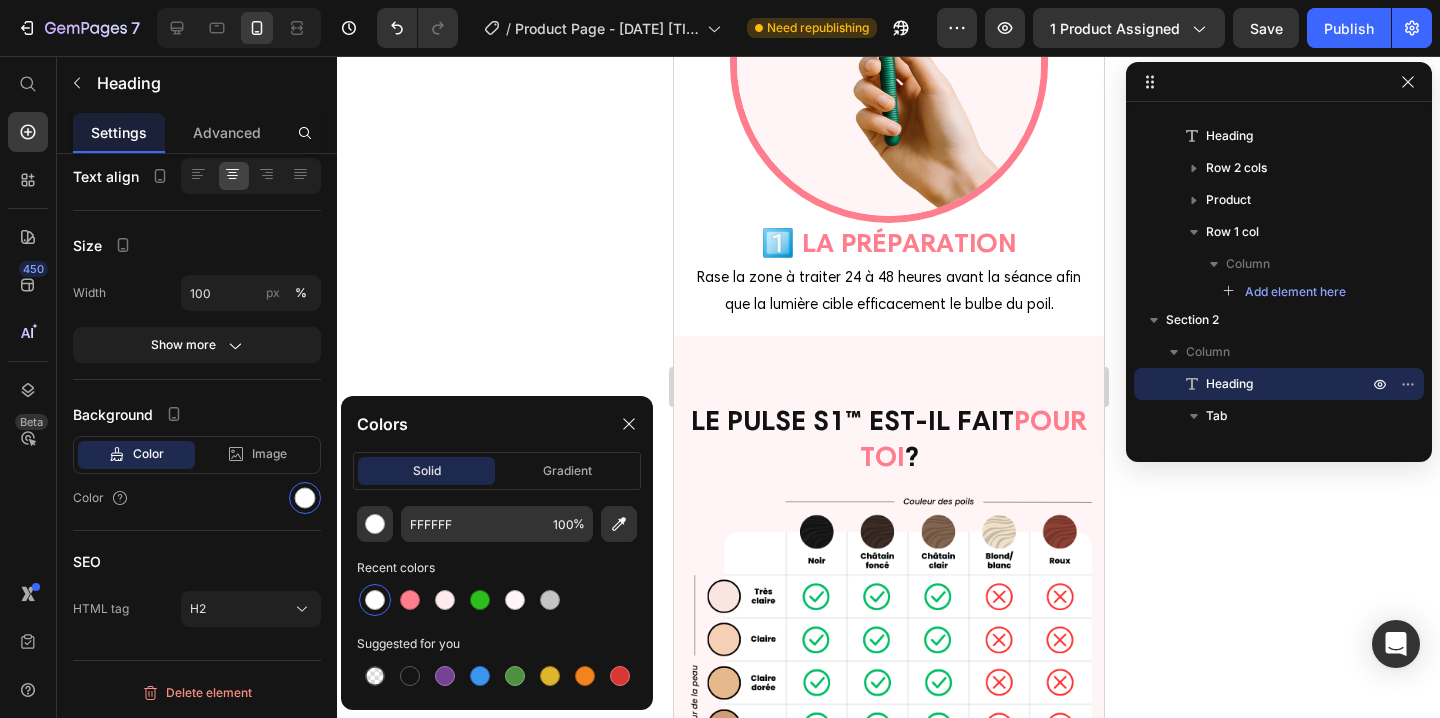 click 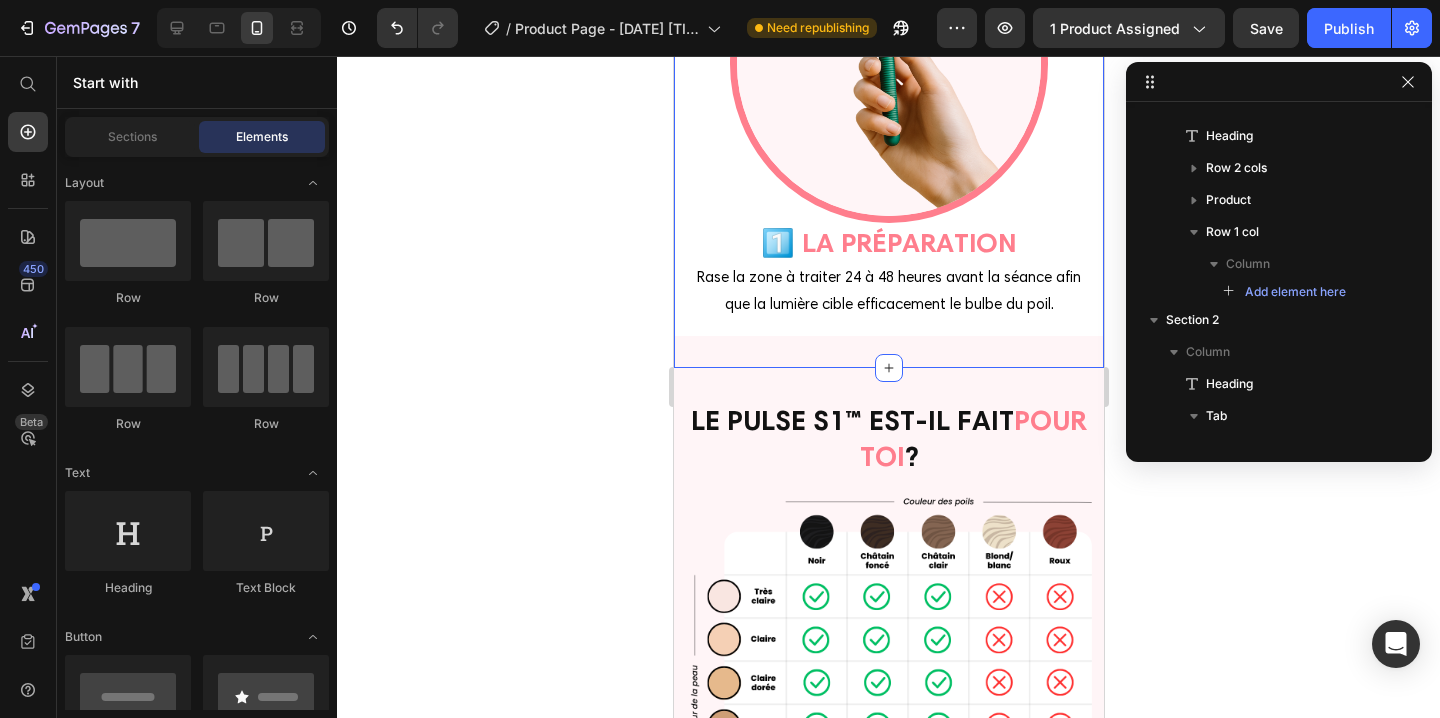 click on "2 ÉTAPES   SEULEMENT Heading ÉTAPE 1 ÉTAPE 2 Image 1️⃣ LA PRÉPARATION Heading Rase la zone à traiter 24 à 48 heures avant la séance afin que la lumière cible efficacement le bulbe du poil. Text Block Image 2️⃣ L'ÉPILATION Heading Pose le Pulse S1™ sur ta peau et commence à flasher, en toute simplicité ! Text Block Tab" at bounding box center (888, 47) 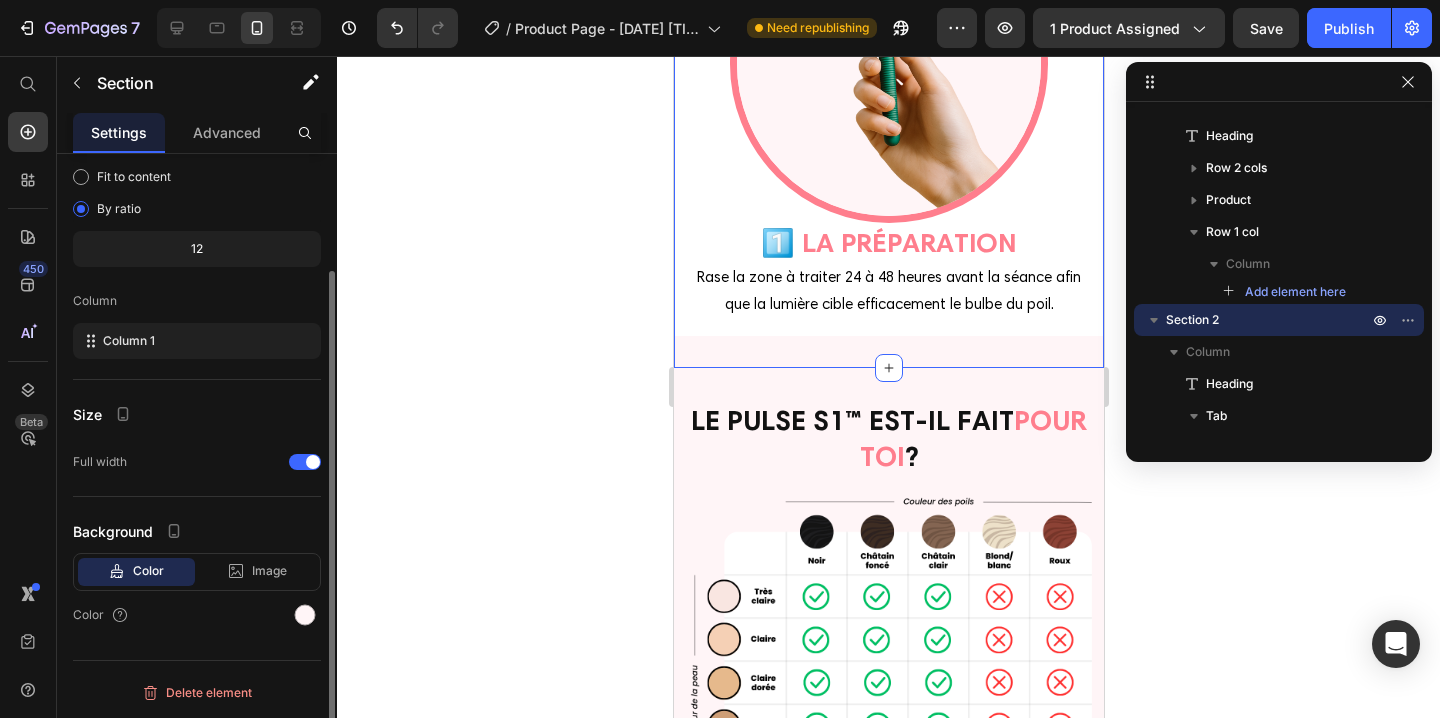 scroll, scrollTop: 0, scrollLeft: 0, axis: both 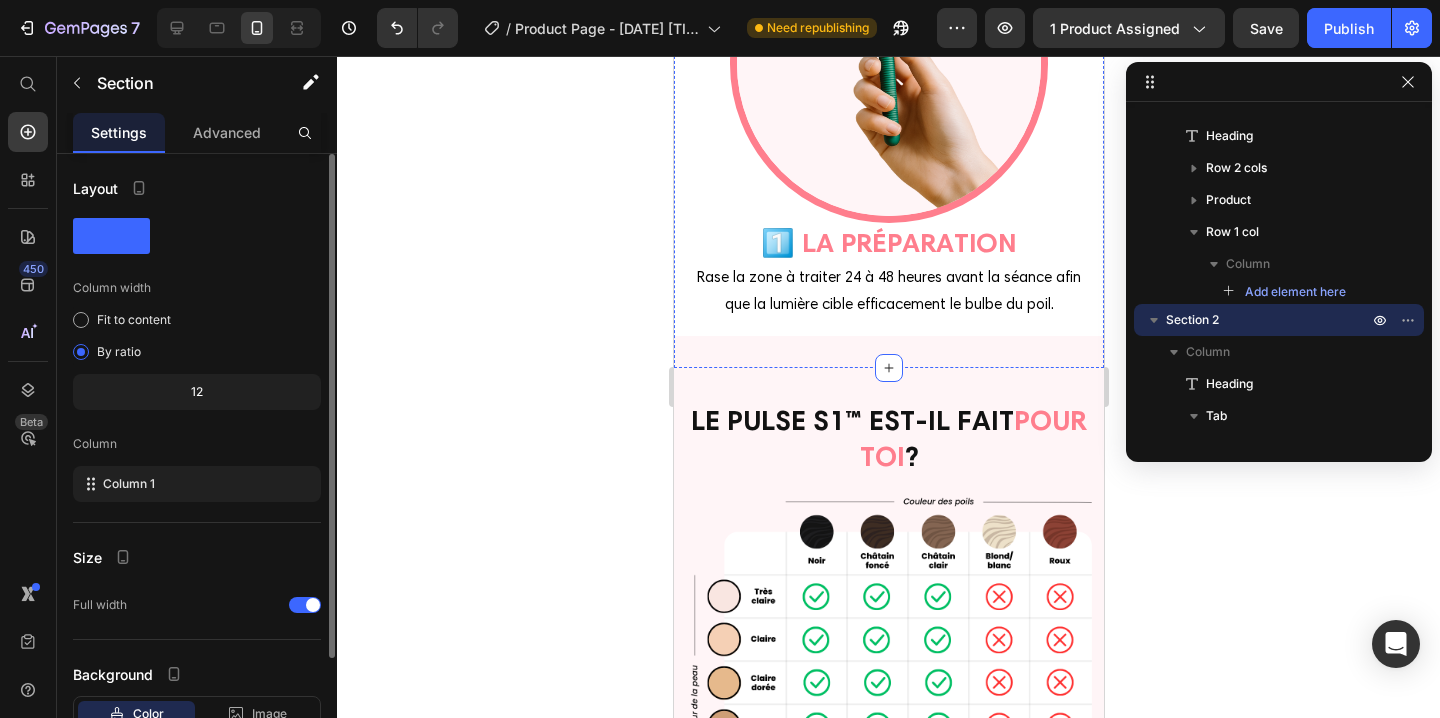 click on "2 ÉTAPES   SEULEMENT" at bounding box center (888, -202) 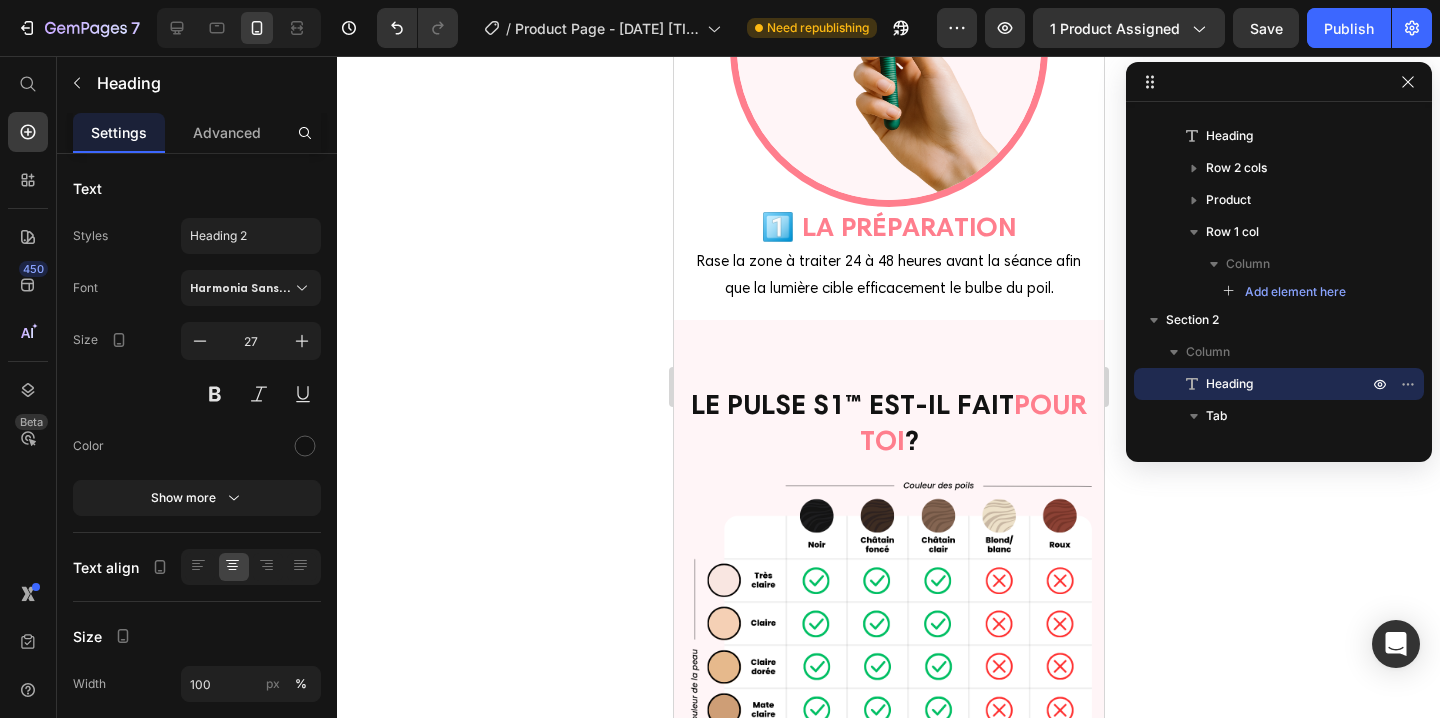 drag, startPoint x: 890, startPoint y: 170, endPoint x: 908, endPoint y: 152, distance: 25.455845 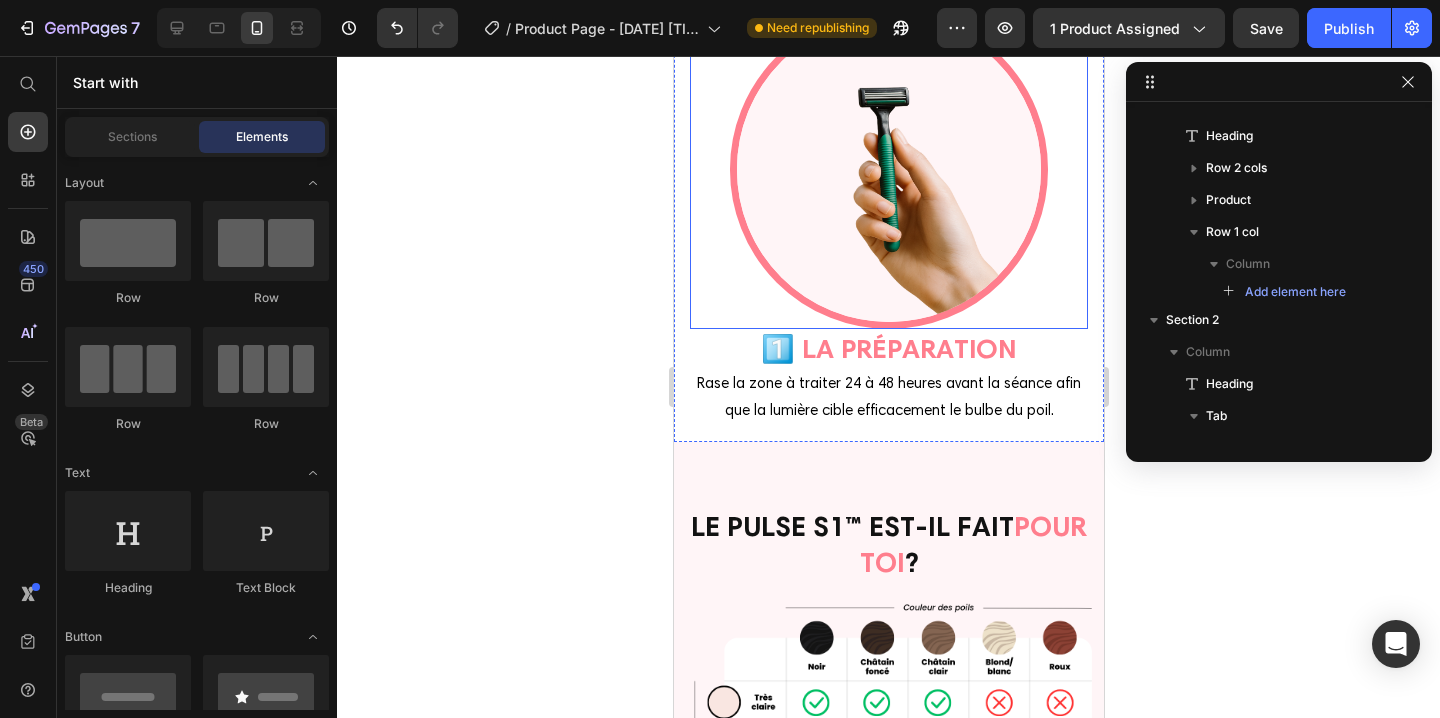 scroll, scrollTop: 5939, scrollLeft: 0, axis: vertical 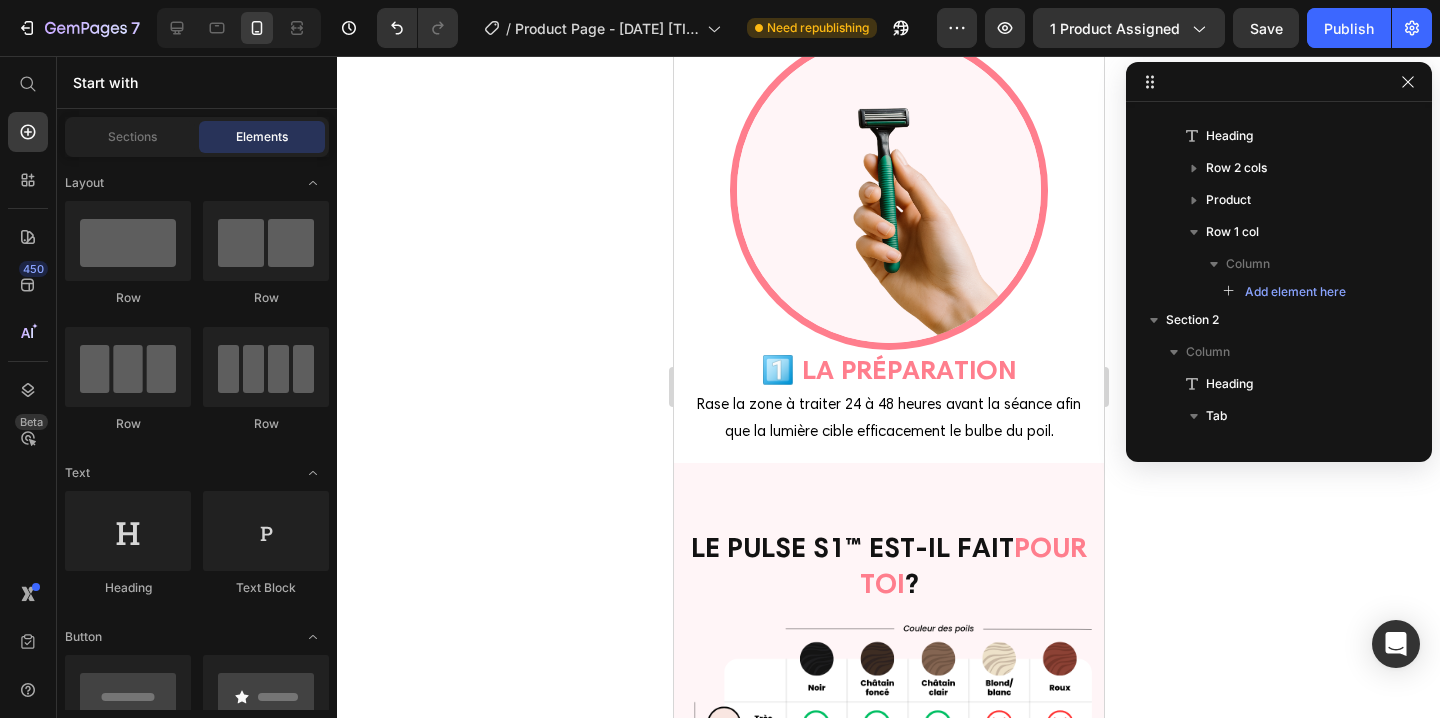 click 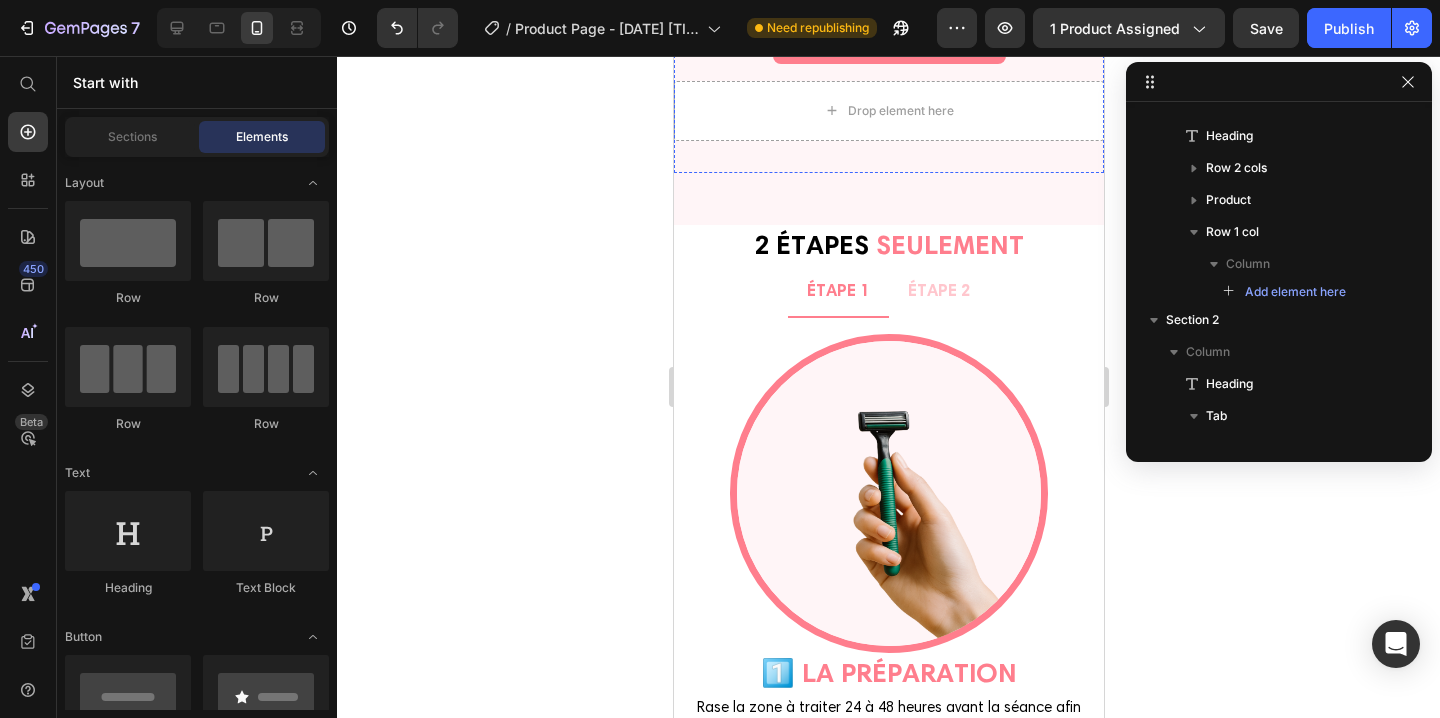 scroll, scrollTop: 5648, scrollLeft: 0, axis: vertical 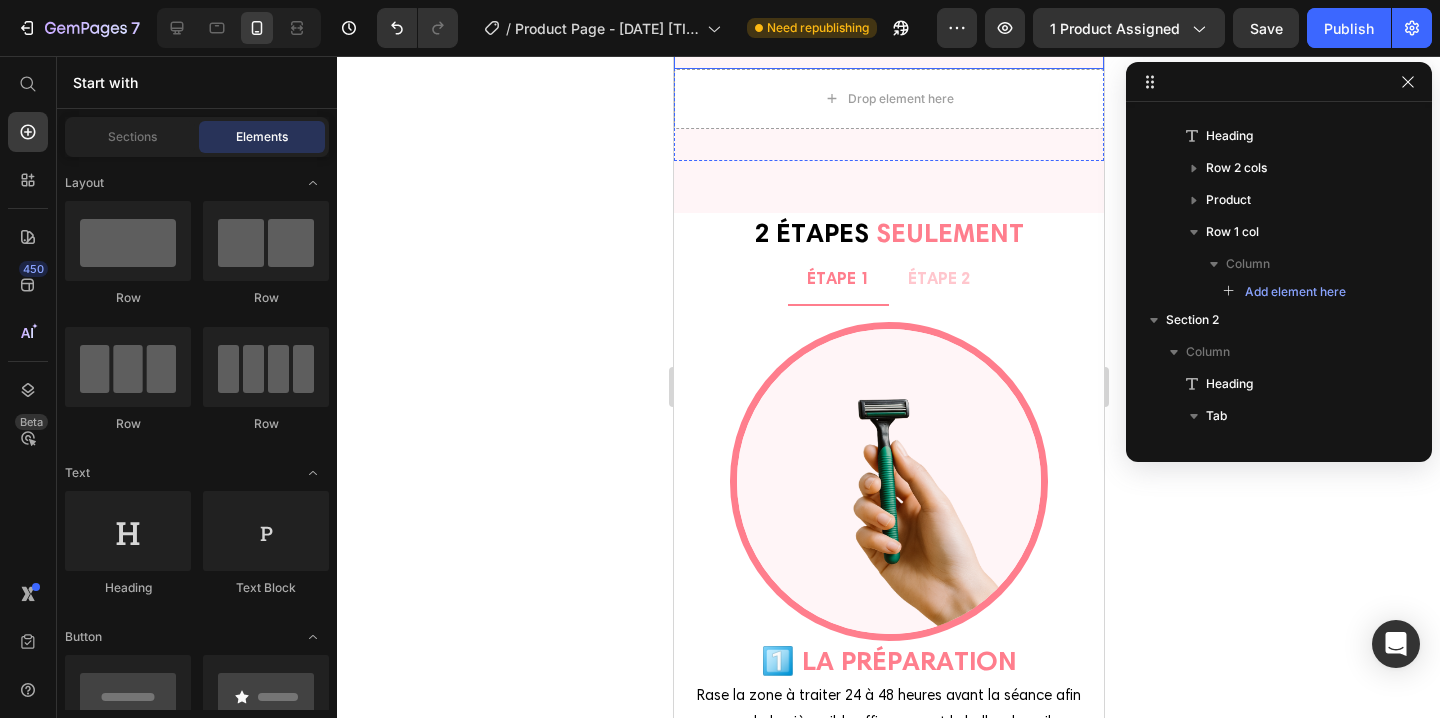 click on "Alors, convaincue ? Text Block" at bounding box center [888, -12] 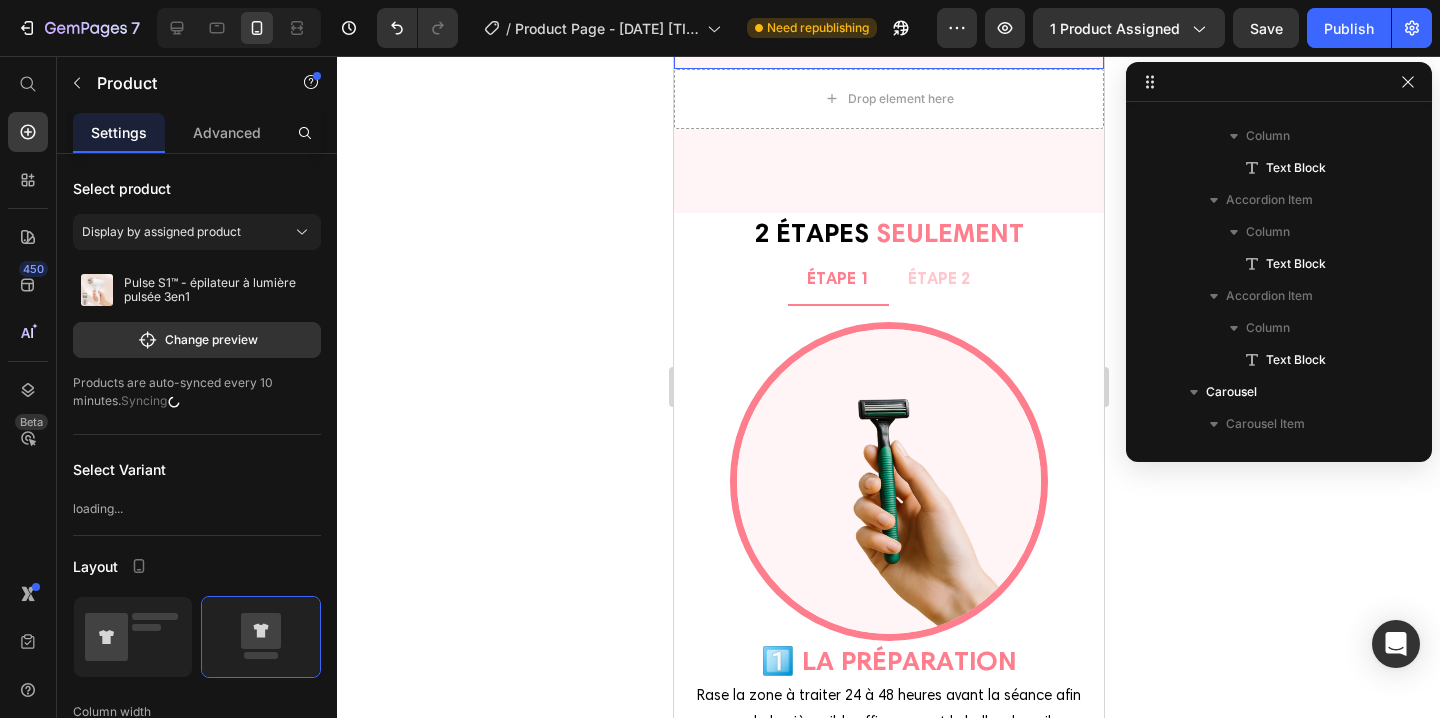 scroll, scrollTop: 3866, scrollLeft: 0, axis: vertical 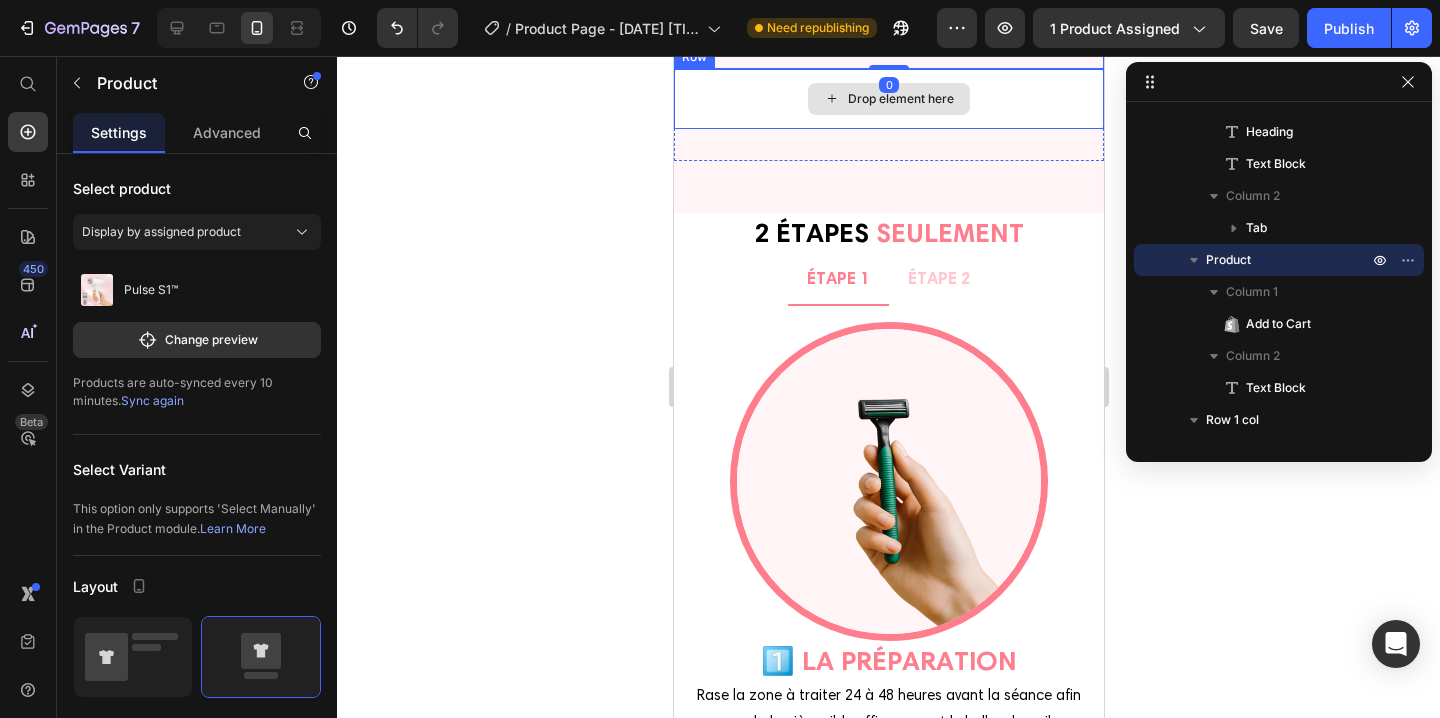 click on "Drop element here" at bounding box center (888, 99) 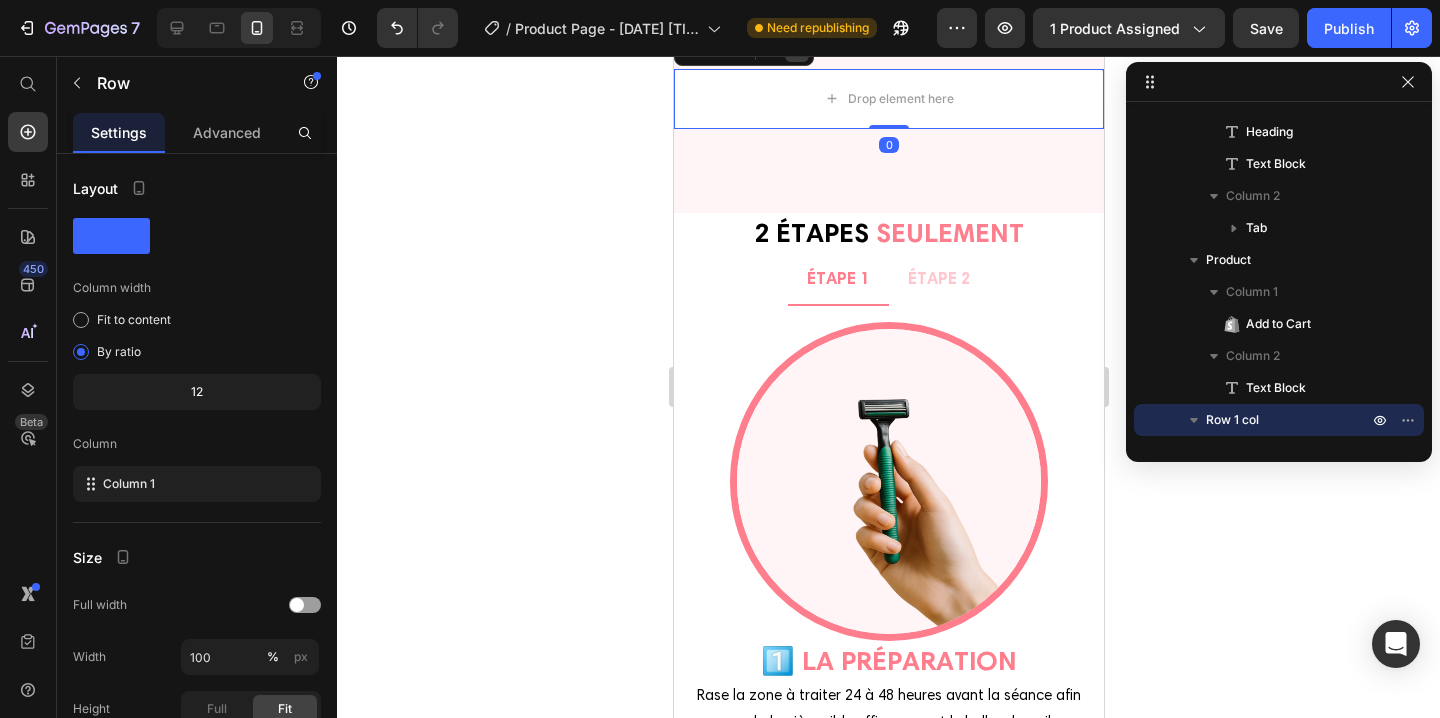click at bounding box center (796, 50) 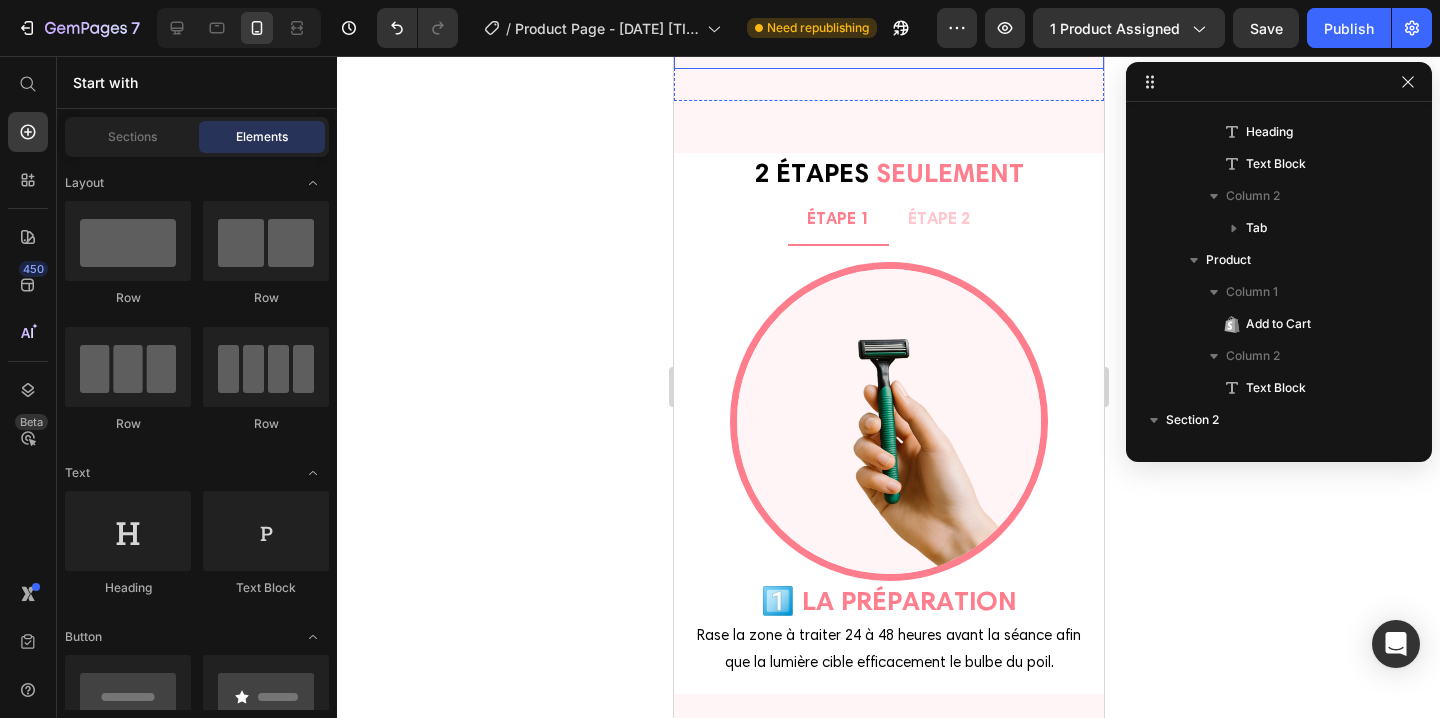 click on "Alors, convaincue ? Text Block" at bounding box center [888, -12] 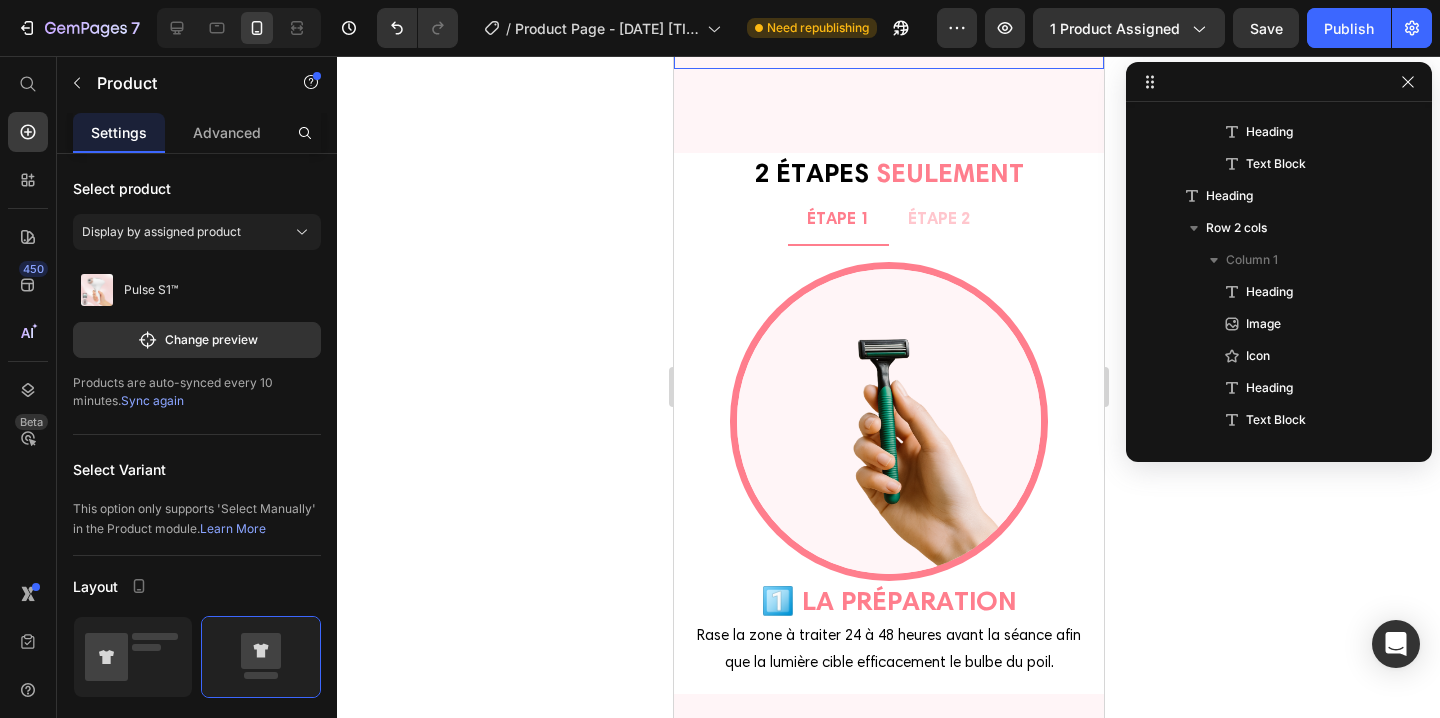 scroll, scrollTop: 5914, scrollLeft: 0, axis: vertical 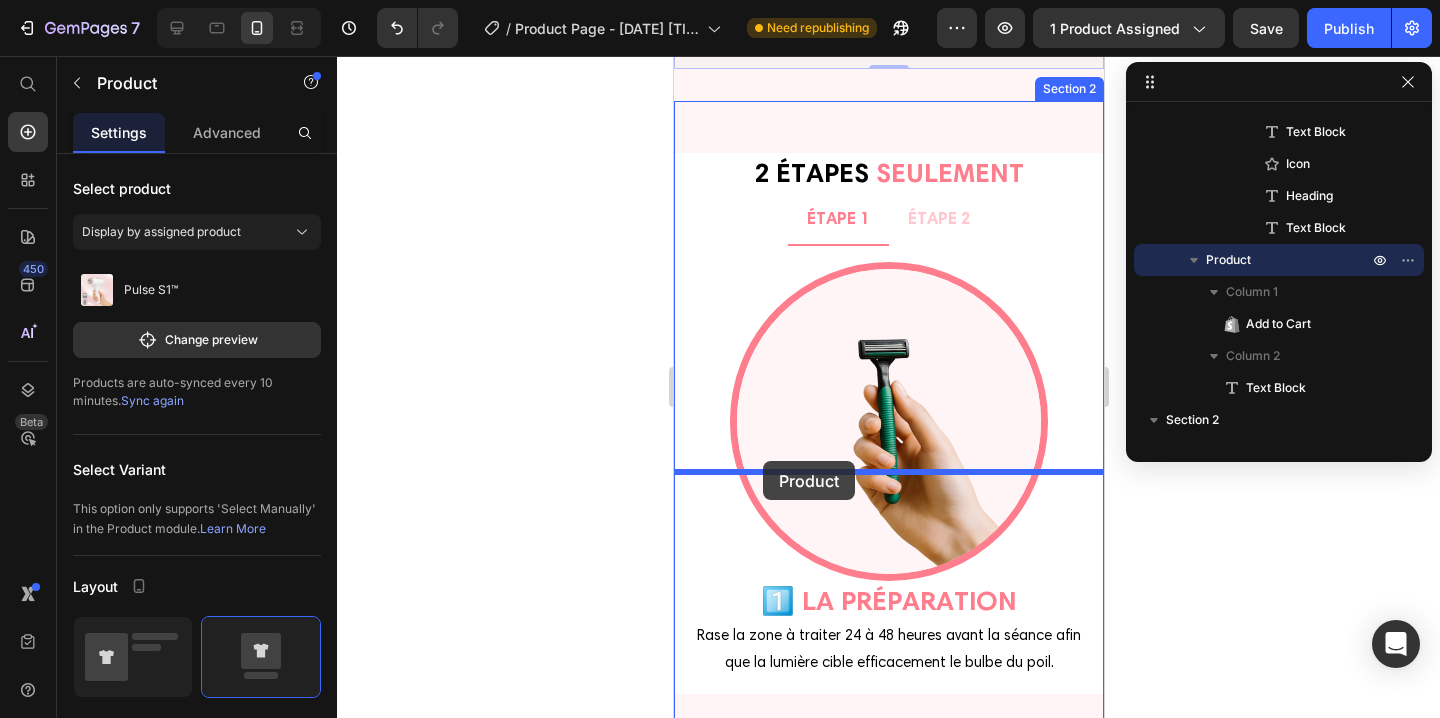 drag, startPoint x: 684, startPoint y: 296, endPoint x: 762, endPoint y: 461, distance: 182.50754 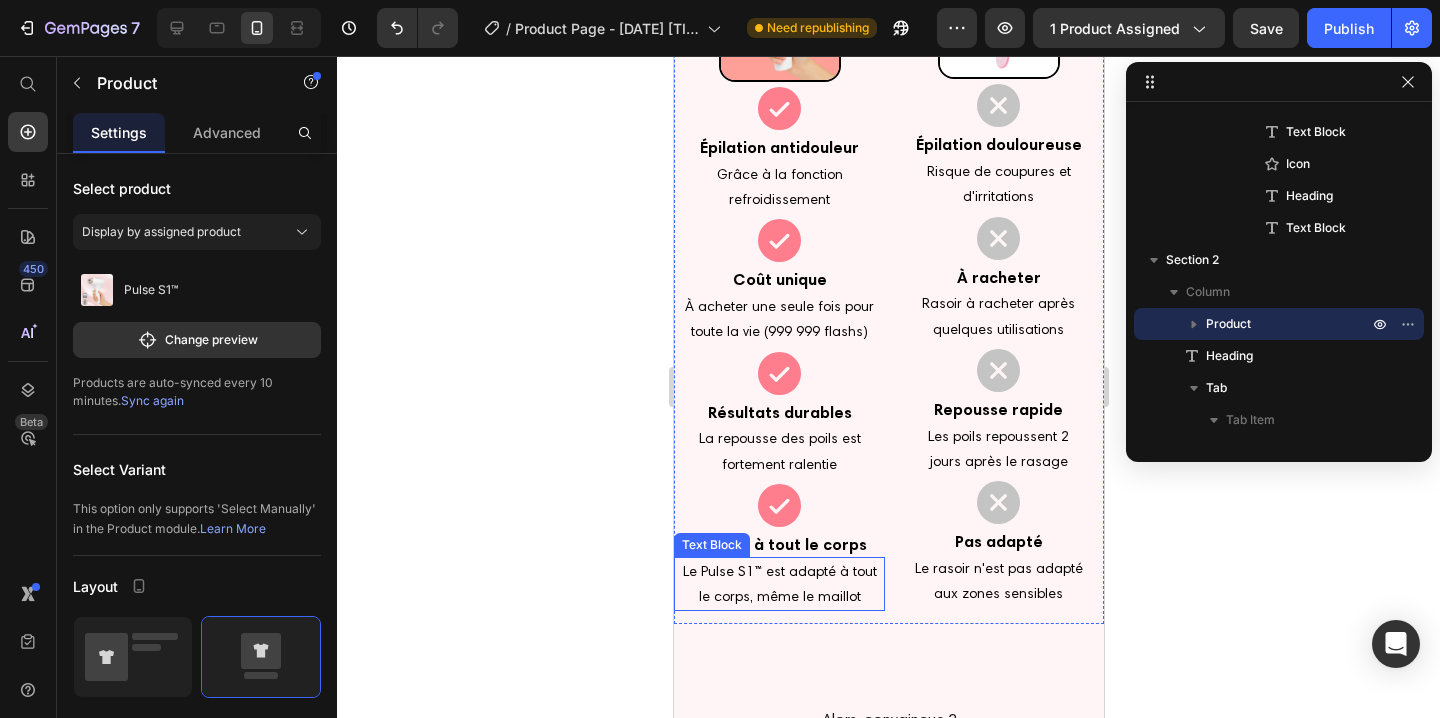 scroll, scrollTop: 4960, scrollLeft: 0, axis: vertical 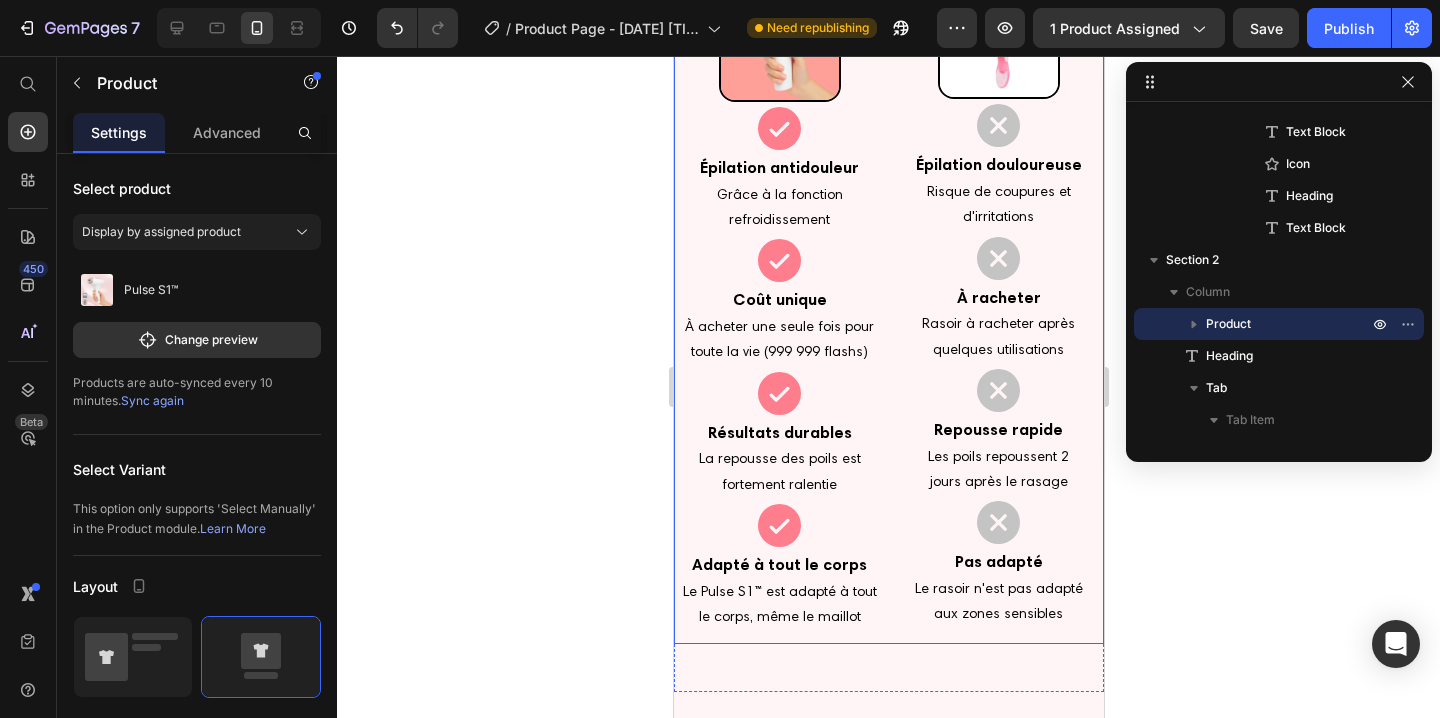 click on "PULSE S1 ™ Heading Image
Icon Épilation antidouleur Heading Grâce à la fonction refroidissement Text Block
Icon Coût unique Heading À acheter une seule fois pour toute la vie (999 999 flashs) Text Block
Icon Résultats durables Heading La repousse des poils est fortement ralentie Text Block
Icon Adapté à tout le corps Heading Le Pulse S1 ™ est adapté à tout le corps, même le maillot Text Block RASOIR CIRE LASER CONCURRENT Image
Icon Épilation douloureuse Heading Risque de coupures et d'irritations Text Block
Icon À racheter Heading Rasoir à racheter après quelques utilisations Text Block
Icon Repousse rapide Heading Les poils repoussent 2 jours après le rasage Text Block
Icon Pas adapté Heading Le rasoir n'est pas adapté aux zones sensibles Text Block Image
Icon Épilation douloureuse Heading La cire arrache agressivement le poil Text Block Icon" at bounding box center [888, 257] 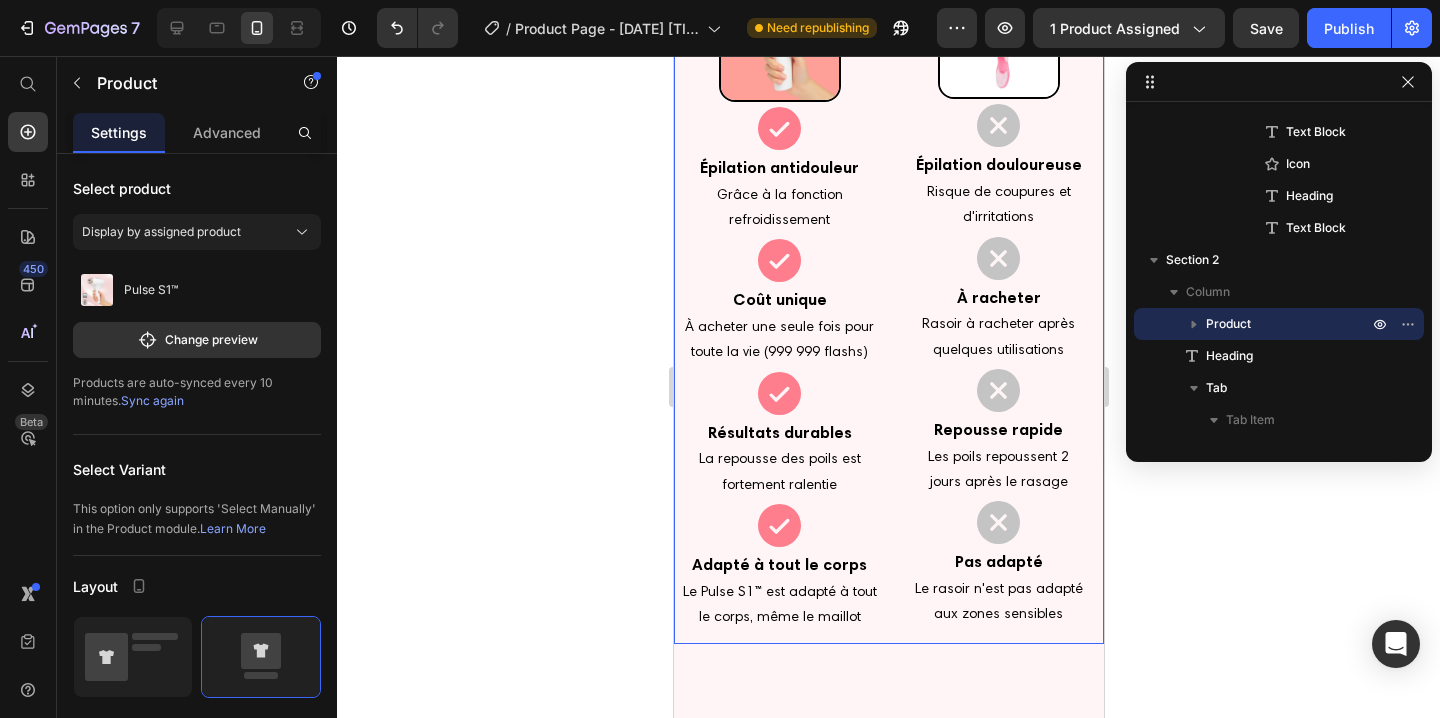 scroll, scrollTop: 3834, scrollLeft: 0, axis: vertical 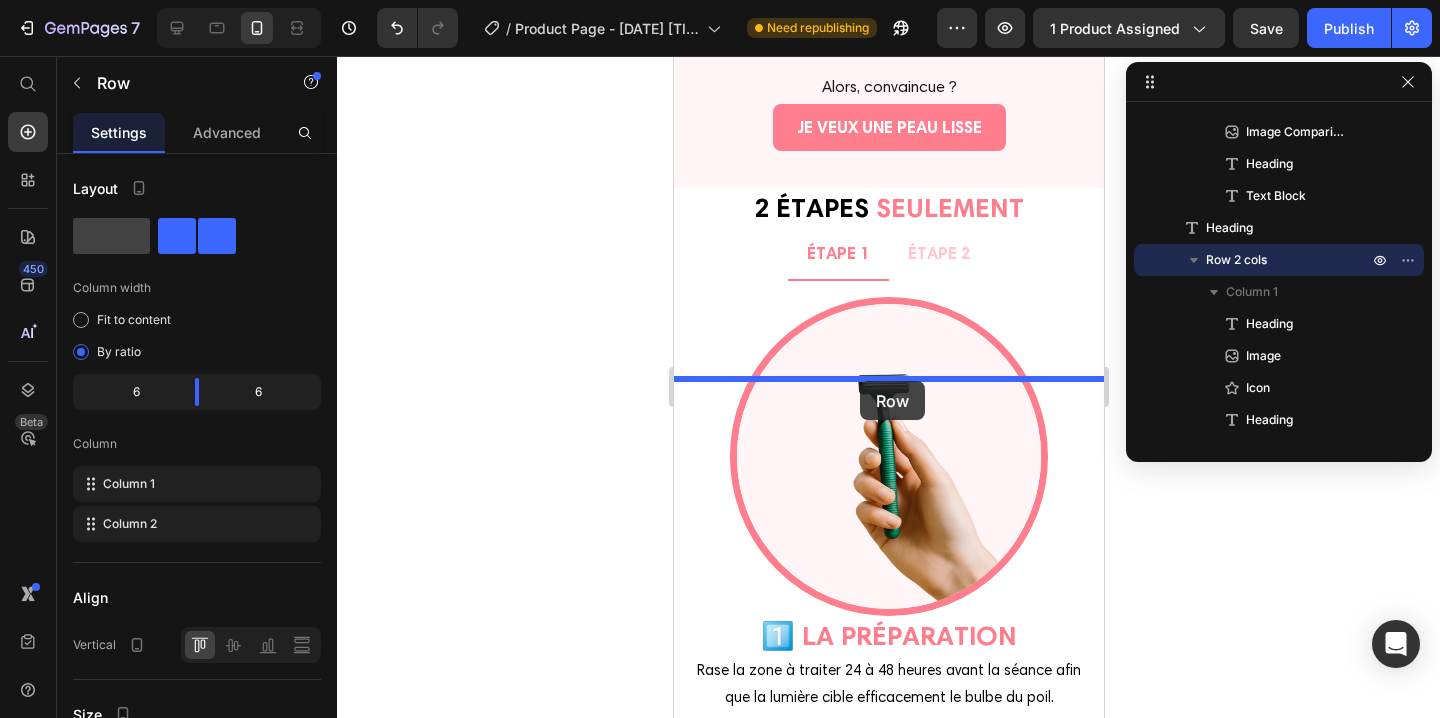 drag, startPoint x: 694, startPoint y: 188, endPoint x: 859, endPoint y: 381, distance: 253.91731 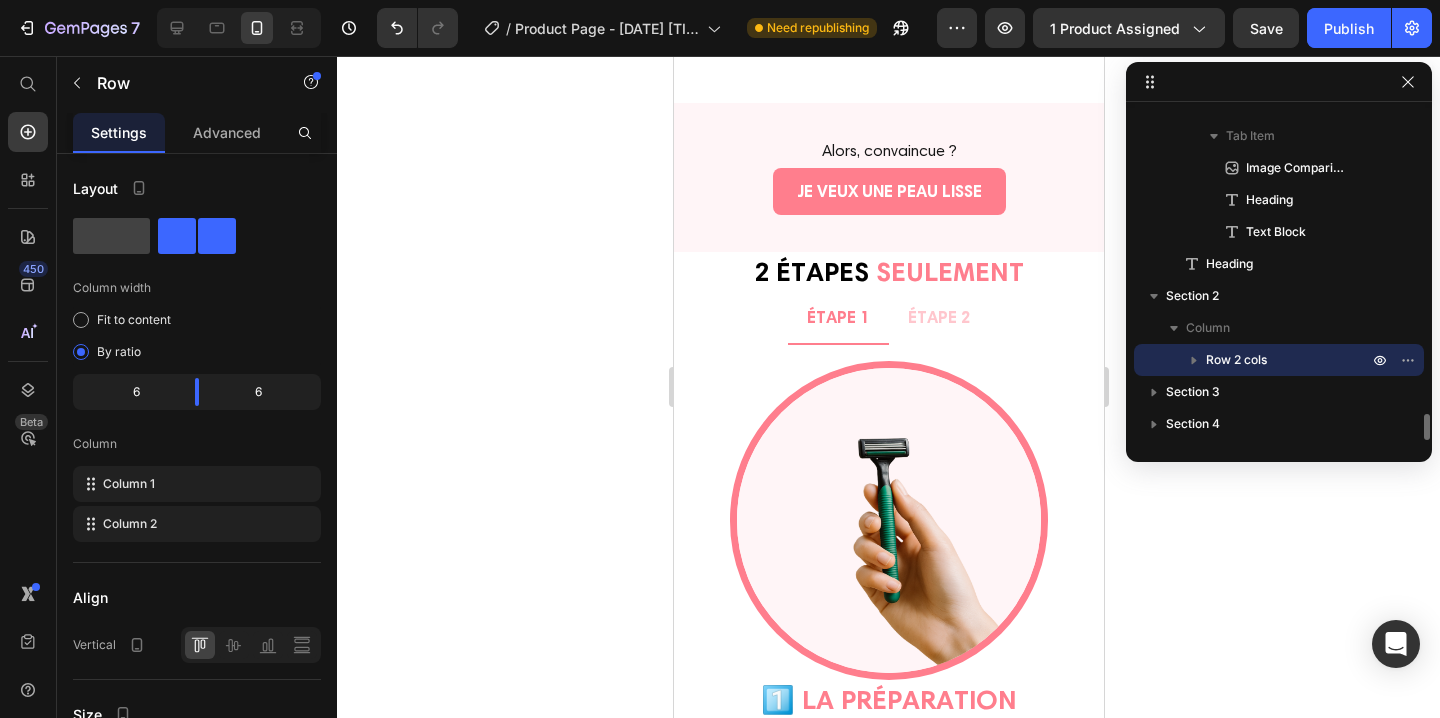 scroll, scrollTop: 3798, scrollLeft: 0, axis: vertical 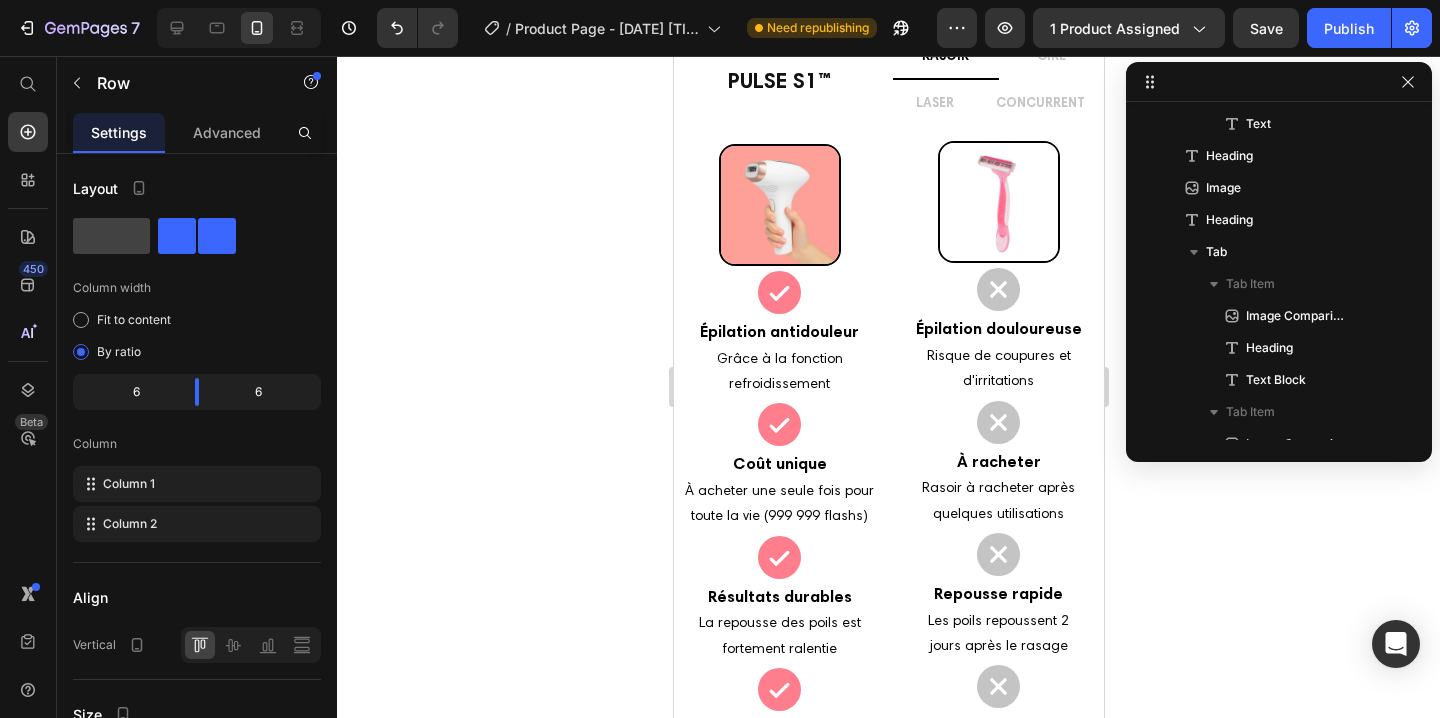 click on "IL Y A LE PULSE S1™,  PUIS IL Y A LES AUTRES..." at bounding box center (888, -81) 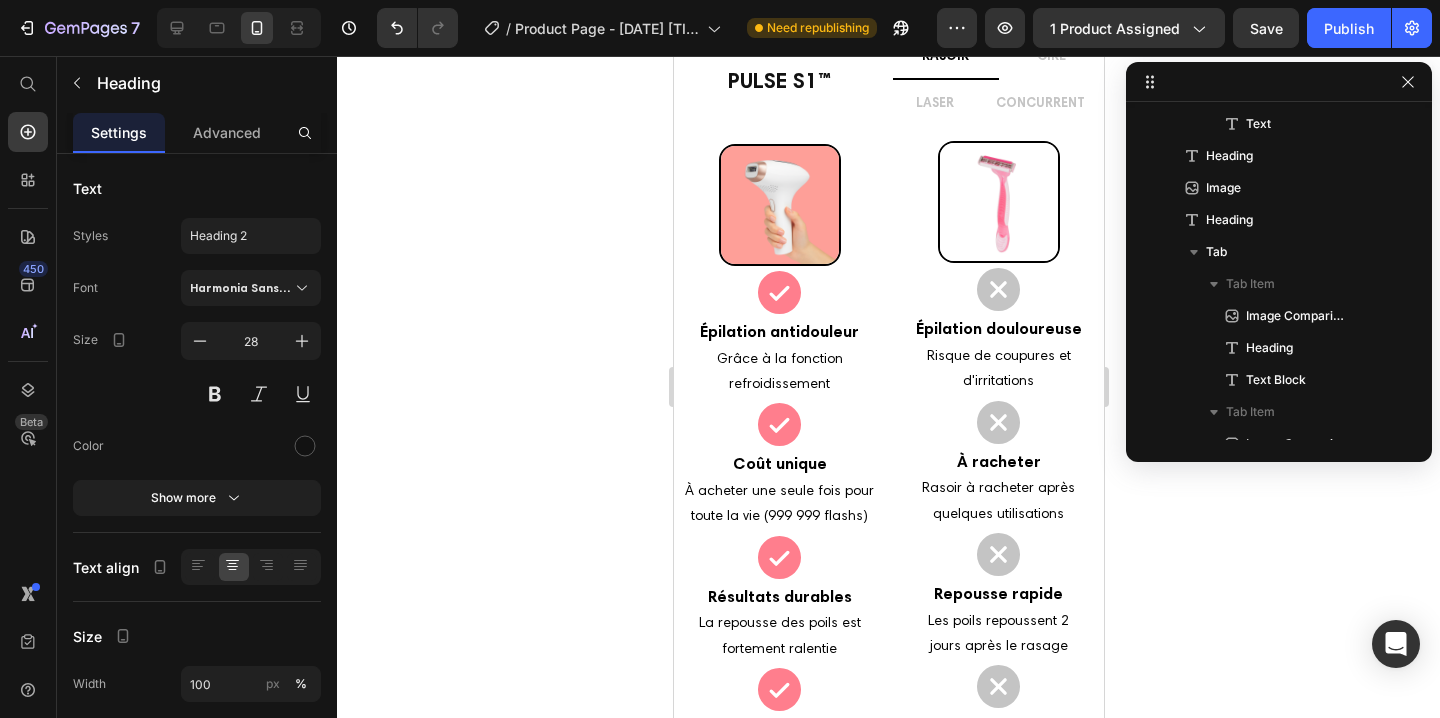scroll, scrollTop: 3798, scrollLeft: 0, axis: vertical 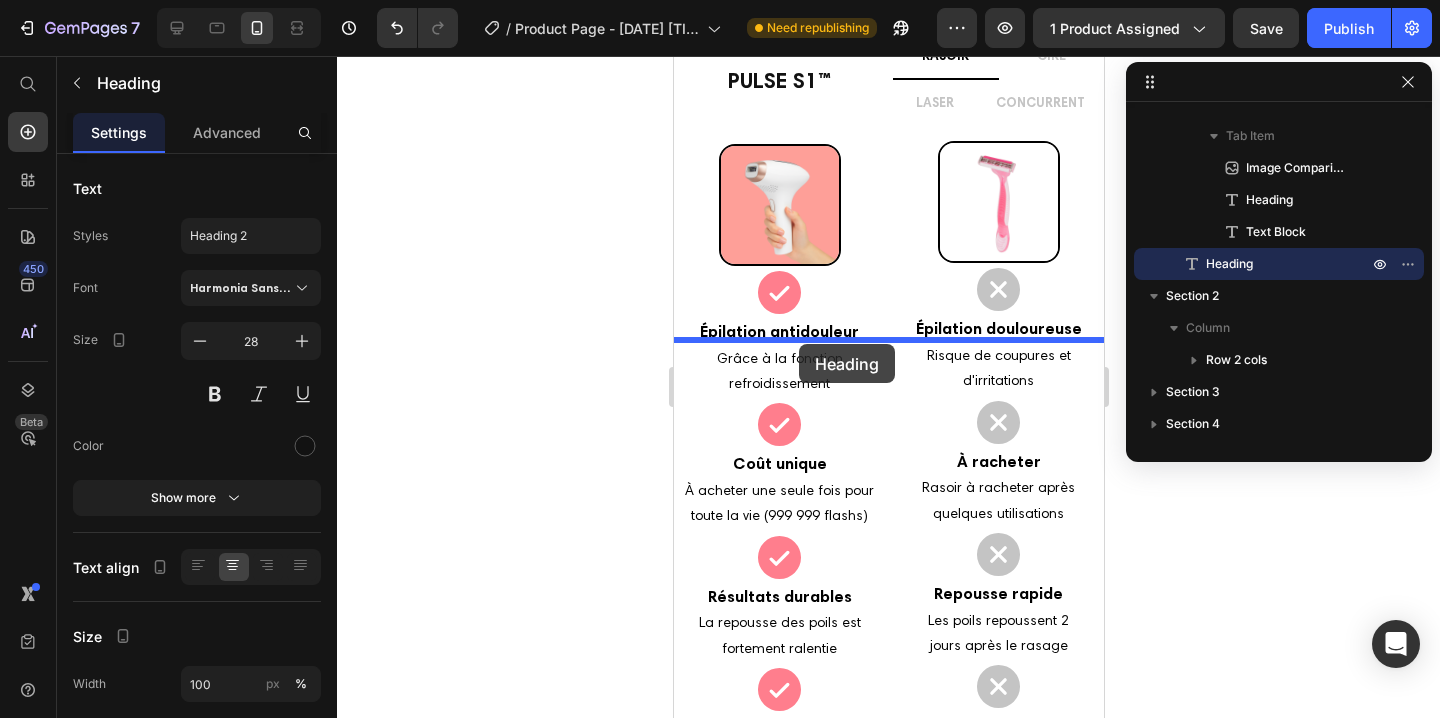 drag, startPoint x: 711, startPoint y: 201, endPoint x: 798, endPoint y: 344, distance: 167.38579 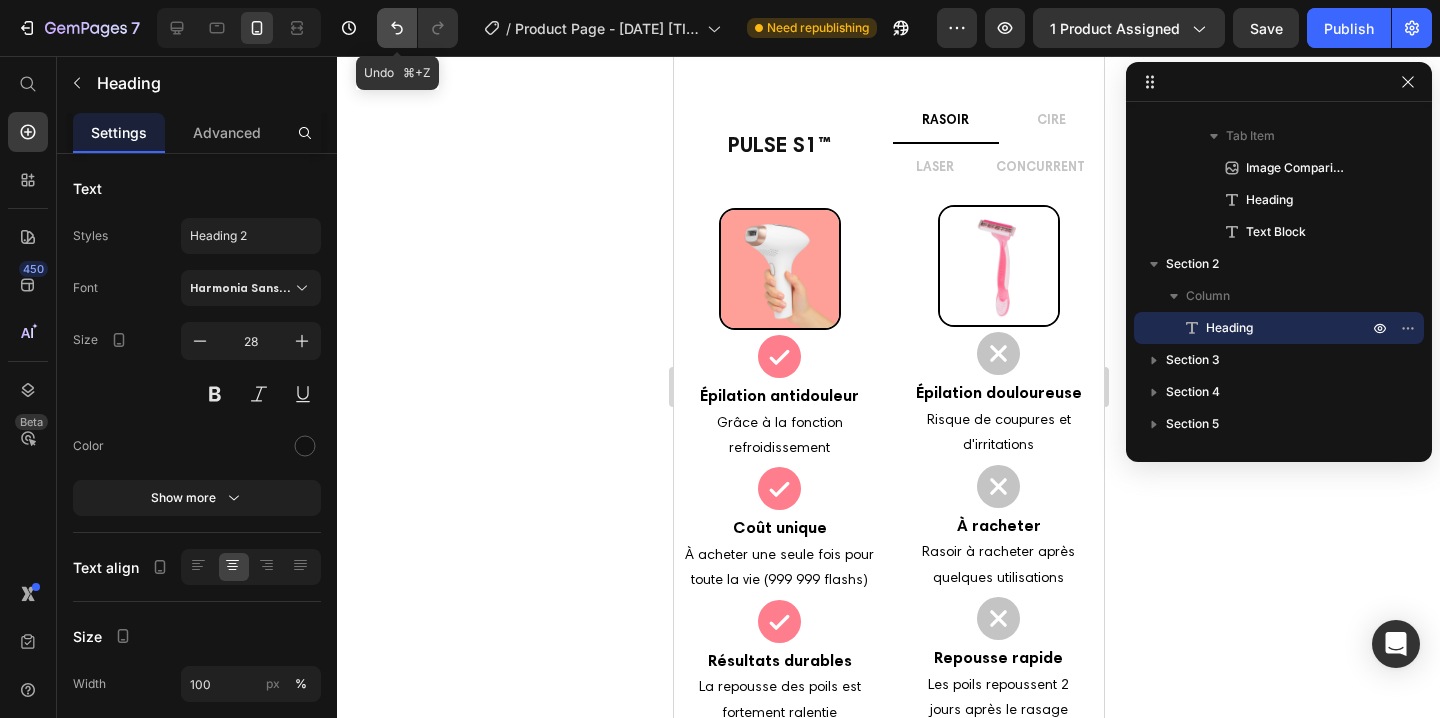 click 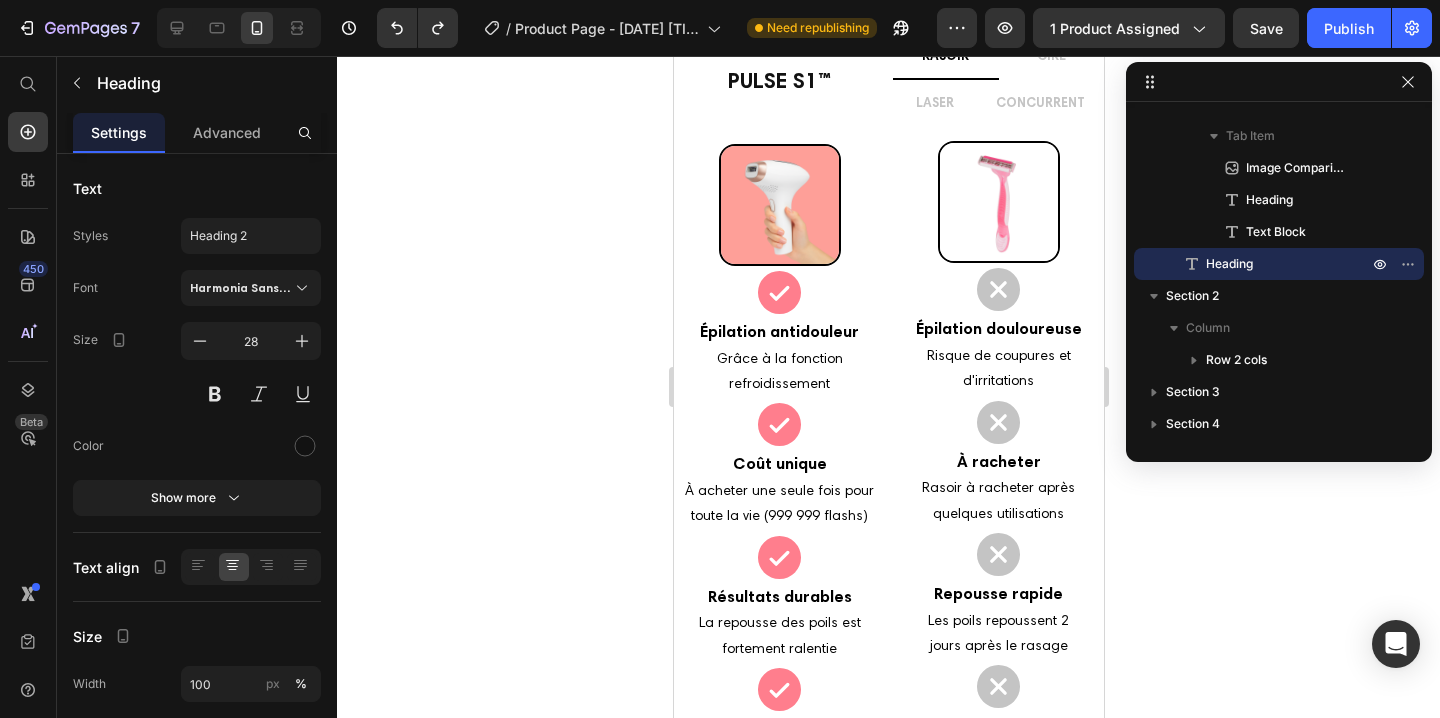 click on "Product Images ★★★★★ 5.0 |  Clientes Satisfaites Heading Pulse S1™ Product Title Épilateur à Lumière Pulsée 3-en-1 Heading
Icon LA MEILLEURE ALTERNATIVE À L'ÉPILATION LASER Heading Row €79,99€ Product Price €99,99€ Product Price Row Image Row Vos poils vous complexent et l'épilation laser coûte trop cher ? À vous la peau  lisse  et  sans poils  avec le Pulse S1™. Pour une épilation durable, rapide et à domicile. Heading Row
Icon Épilation antidouleur avec la fonction refroidissement Heading Row
Icon Résultats dès les premières séances  Heading Row
Icon Élimine les poils incarnés et les imperfections Heading Row
Icon Adapté à tout le corps (même le maillot !) Heading Row ----------- KIT COMPLET OFFERT ----------- Heading Image LUNETTES FILTRANTES Text Block 11,90€   OFFERT Text Block Image RASOIR DE PRÉPARATION Text Block 1,90€   OFFERT Text Block Image LIVRAISON COLISSIMO Text Block" at bounding box center [888, -2381] 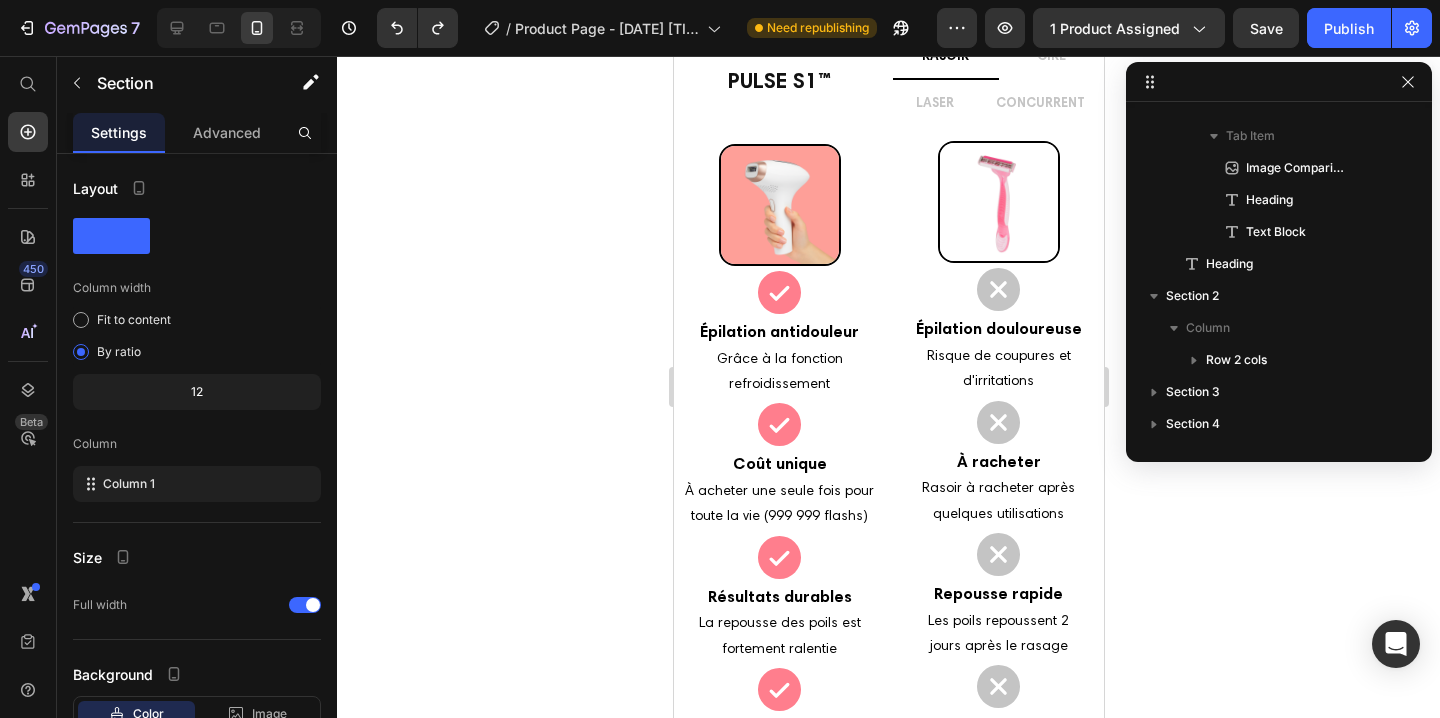 scroll, scrollTop: 0, scrollLeft: 0, axis: both 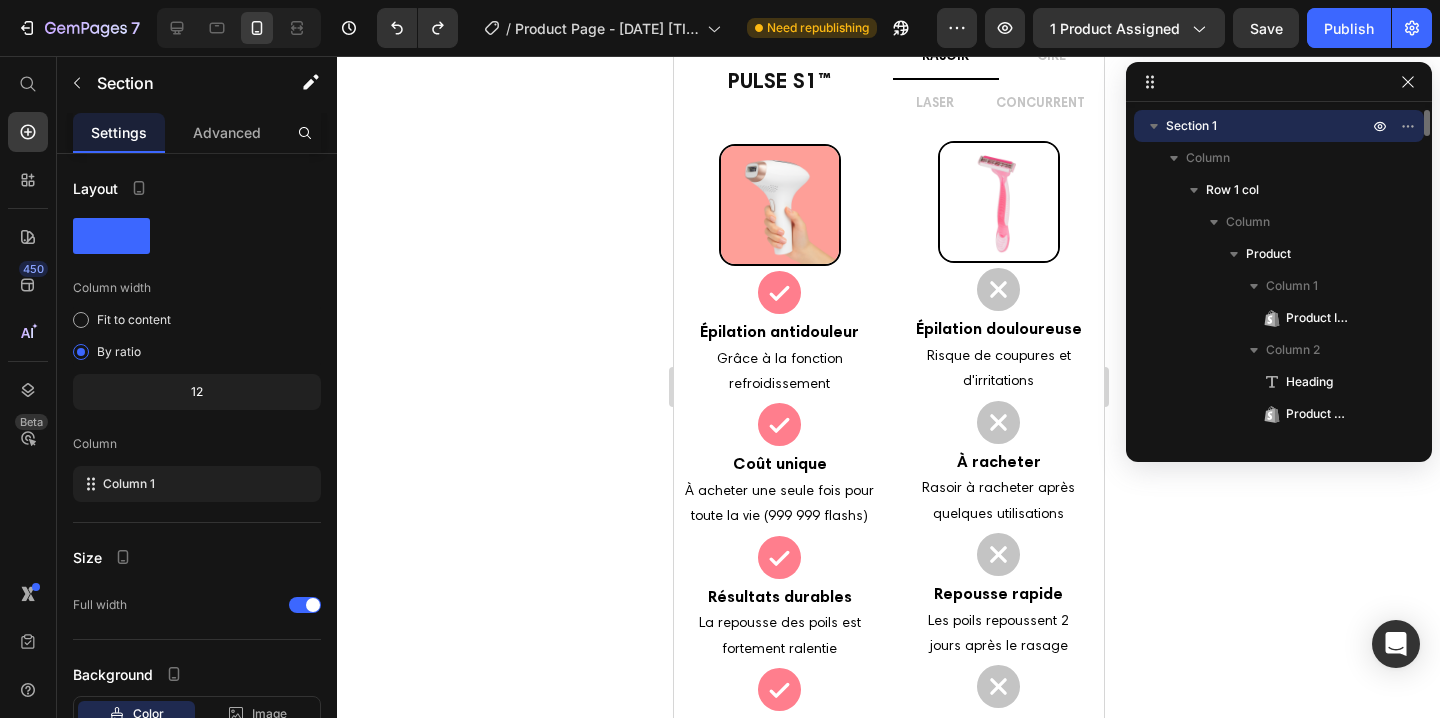 click on "IL Y A LE PULSE S1™,  PUIS IL Y A LES AUTRES..." at bounding box center (888, -81) 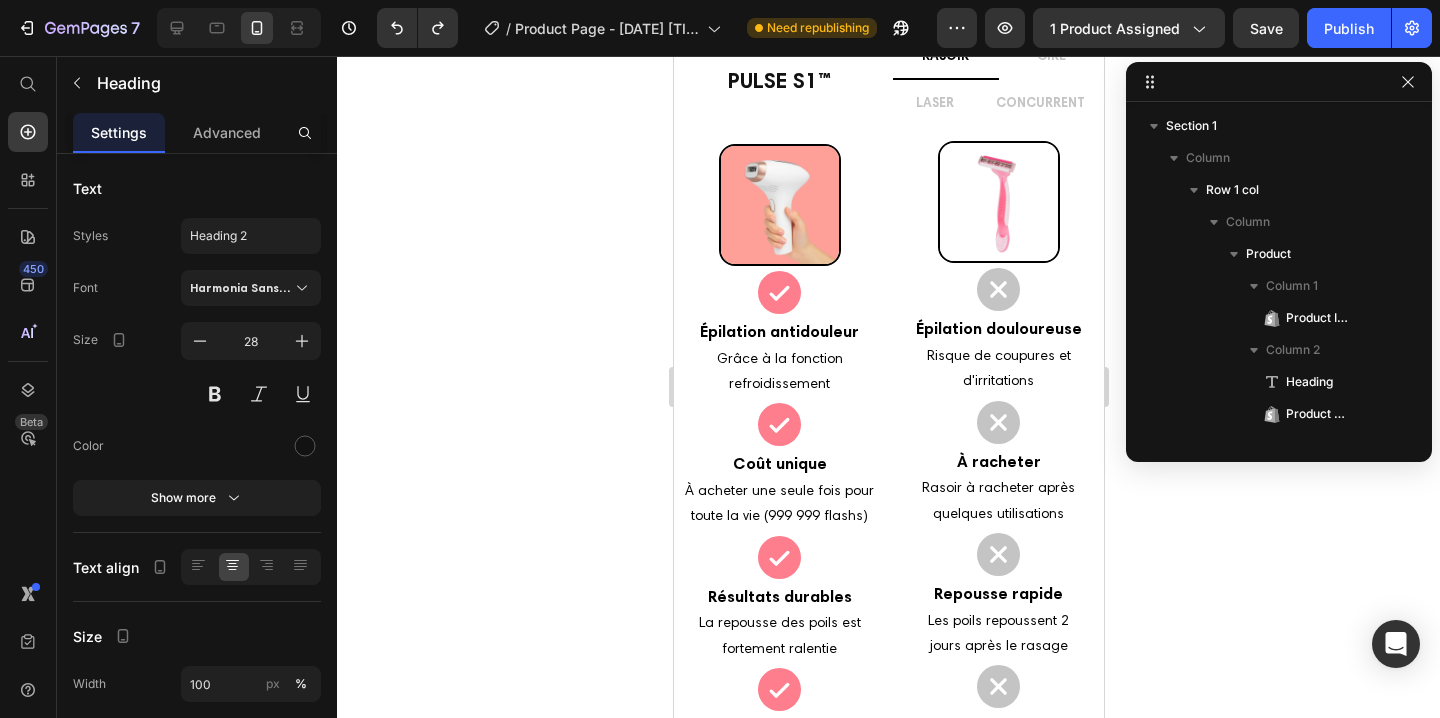 scroll, scrollTop: 3798, scrollLeft: 0, axis: vertical 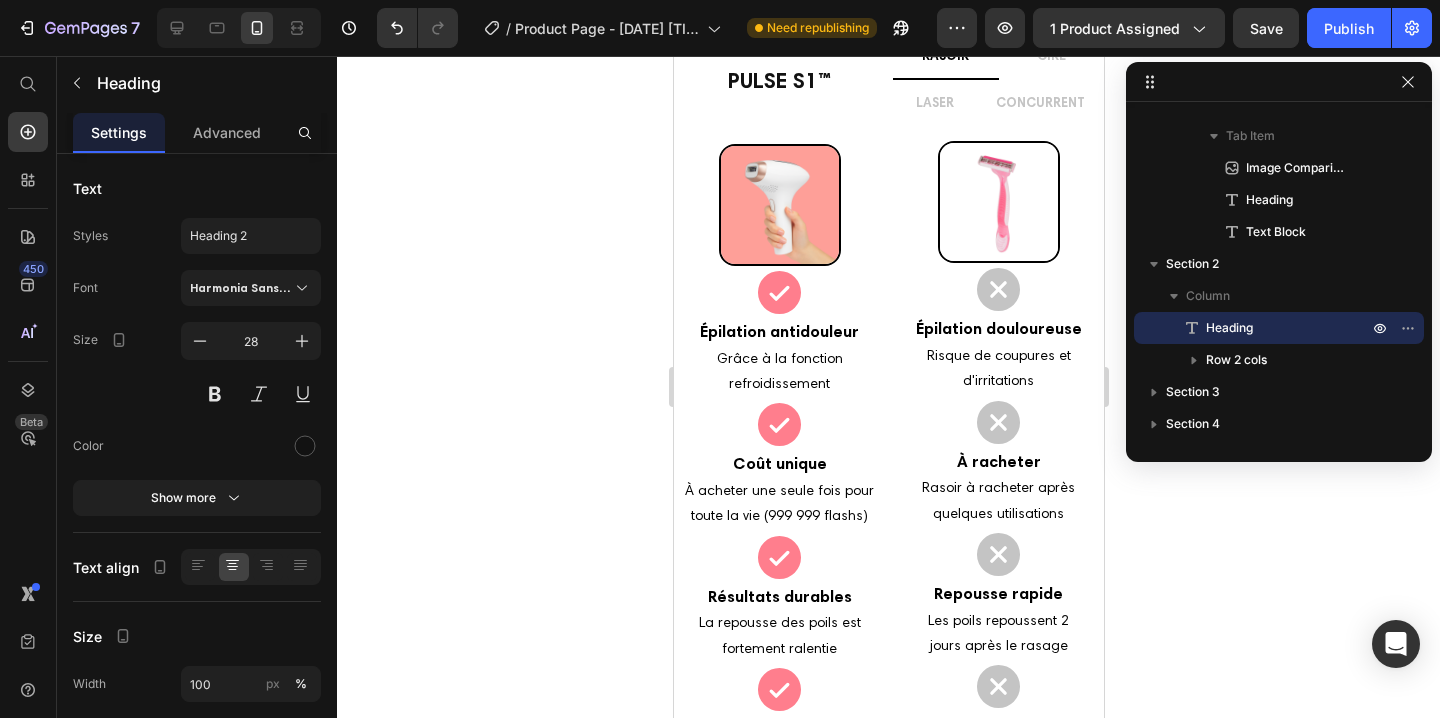 click 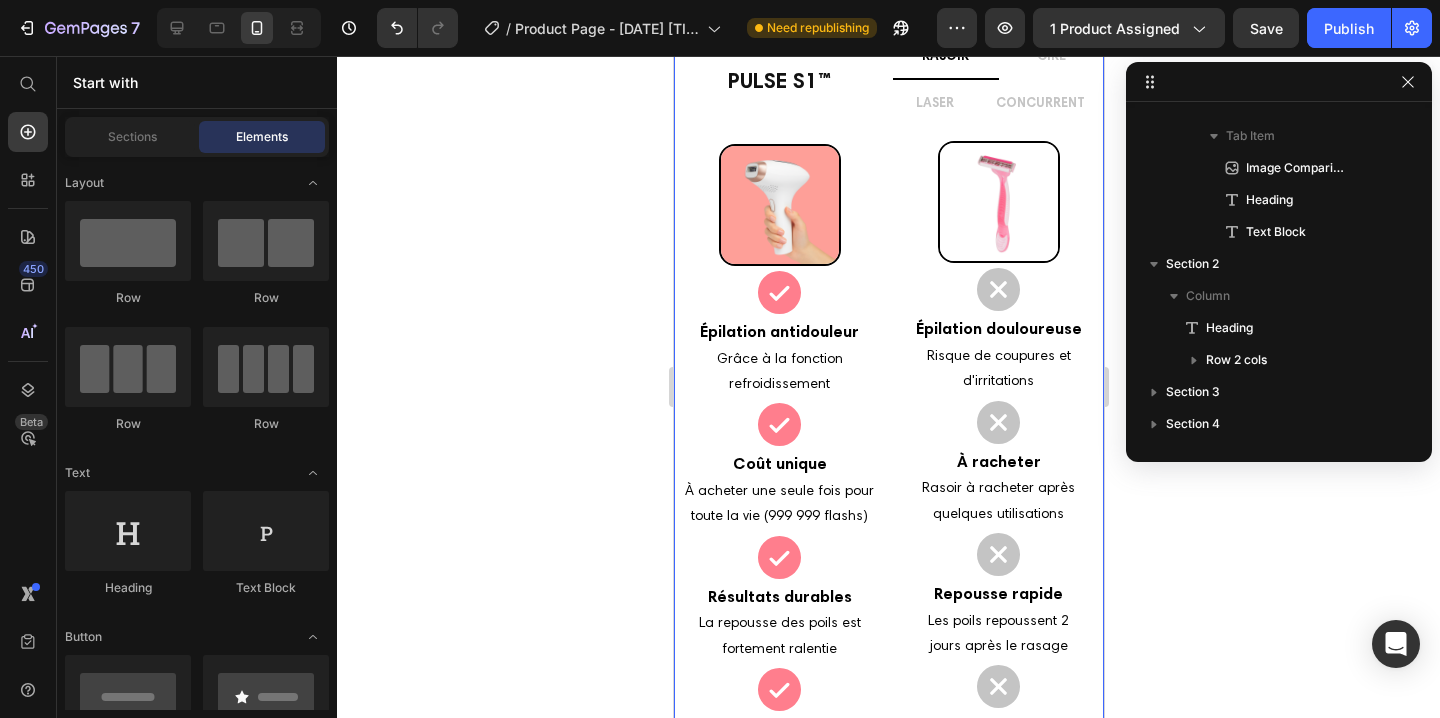 click on "IL Y A LE PULSE S1™,  PUIS IL Y A LES AUTRES... Heading PULSE S1 ™ Heading Image
Icon Épilation antidouleur Heading Grâce à la fonction refroidissement Text Block
Icon Coût unique Heading À acheter une seule fois pour toute la vie (999 999 flashs) Text Block
Icon Résultats durables Heading La repousse des poils est fortement ralentie Text Block
Icon Adapté à tout le corps Heading Le Pulse S1 ™ est adapté à tout le corps, même le maillot Text Block RASOIR CIRE LASER CONCURRENT Image
Icon Épilation douloureuse Heading Risque de coupures et d'irritations Text Block
Icon À racheter Heading Rasoir à racheter après quelques utilisations Text Block
Icon Repousse rapide Heading Les poils repoussent 2 jours après le rasage Text Block
Icon Pas adapté Heading Le rasoir n'est pas adapté aux zones sensibles Text Block Image
Icon Épilation douloureuse Icon" at bounding box center (888, 384) 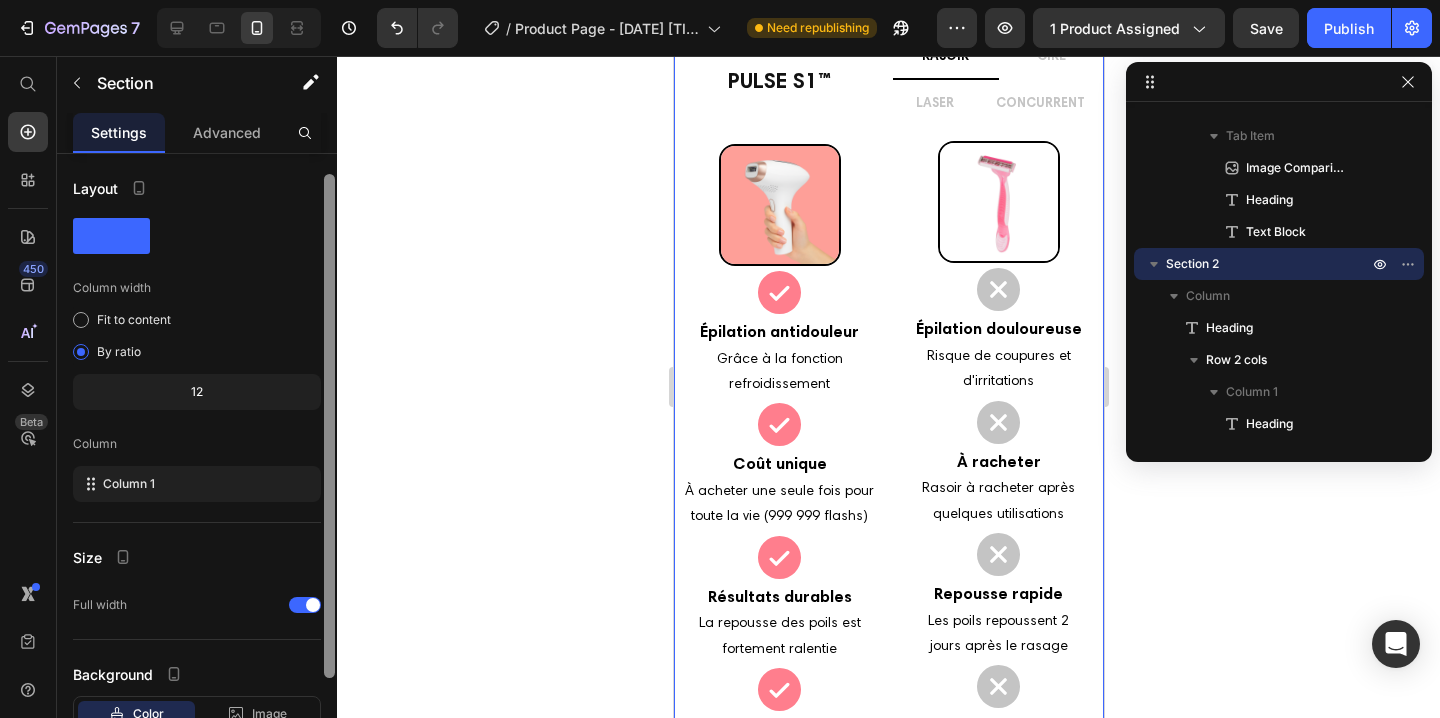 scroll, scrollTop: 143, scrollLeft: 0, axis: vertical 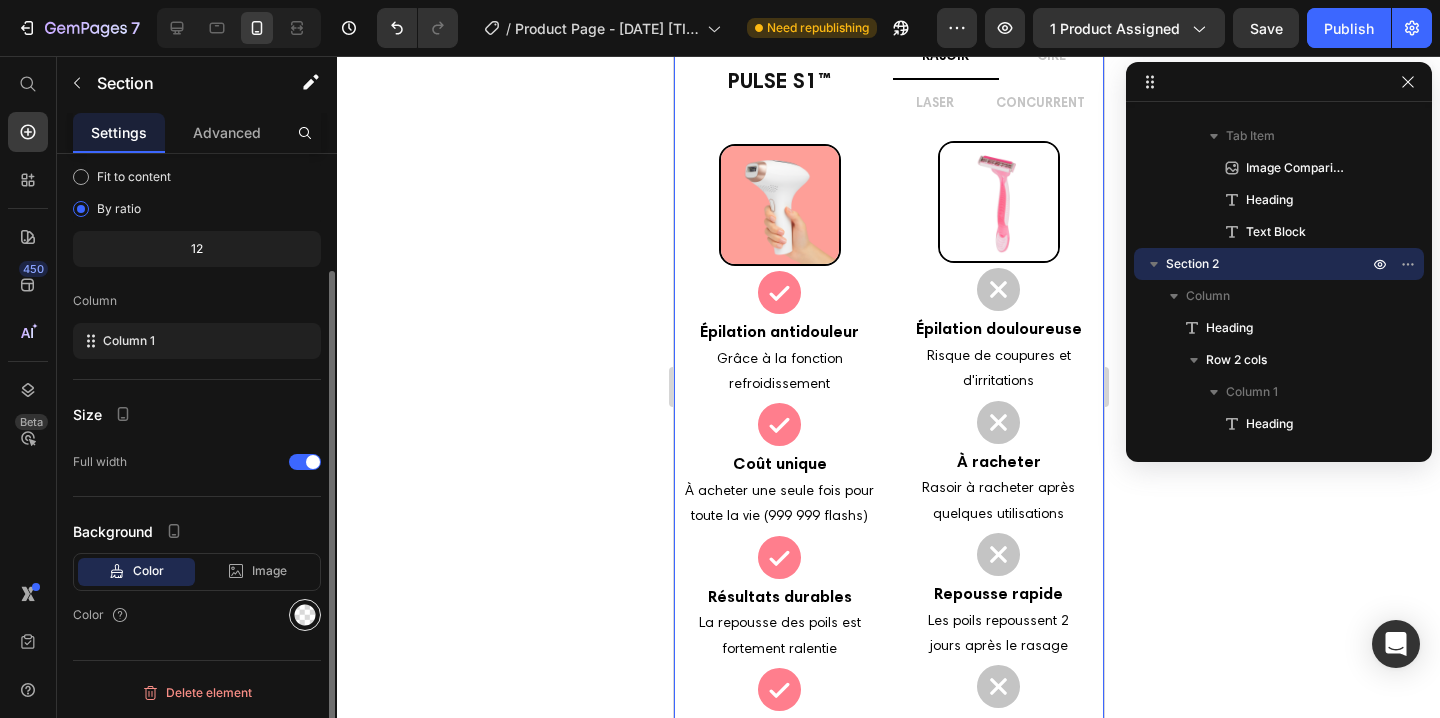 click at bounding box center [305, 615] 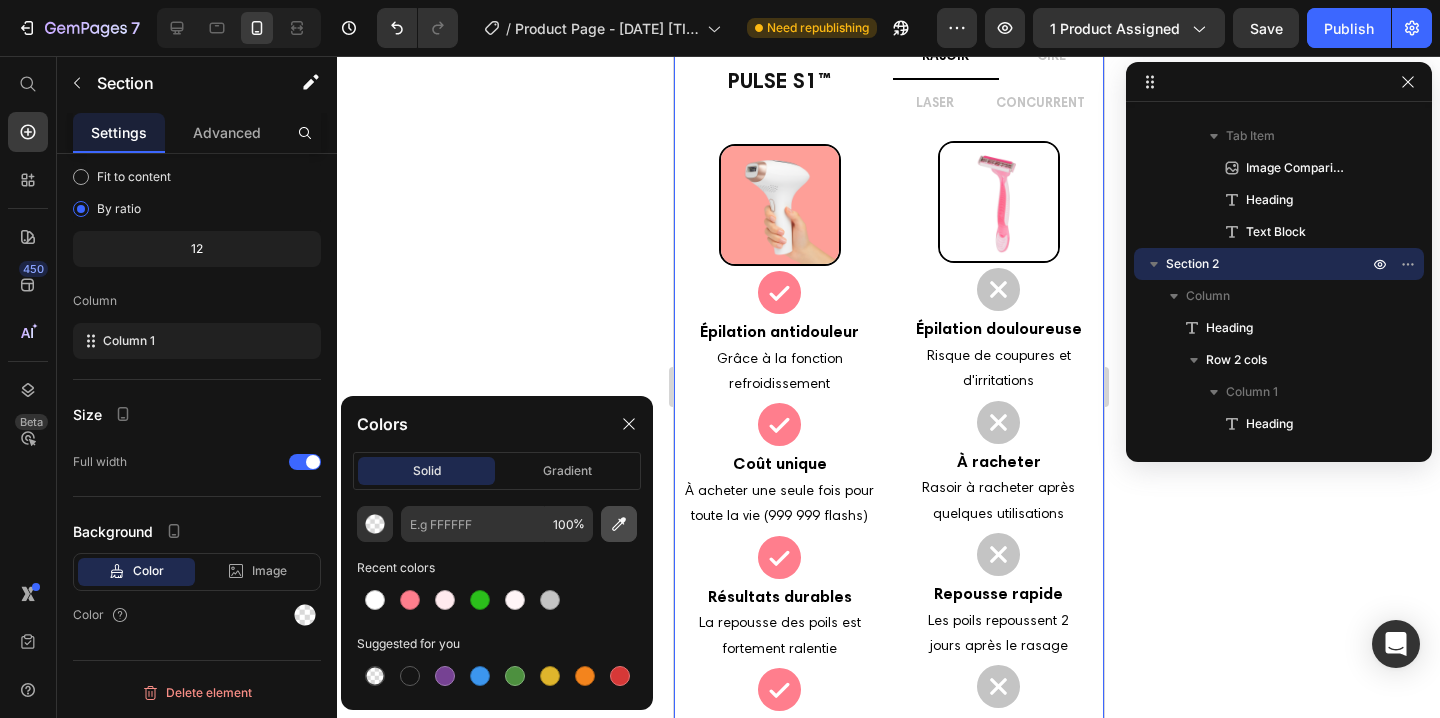 click 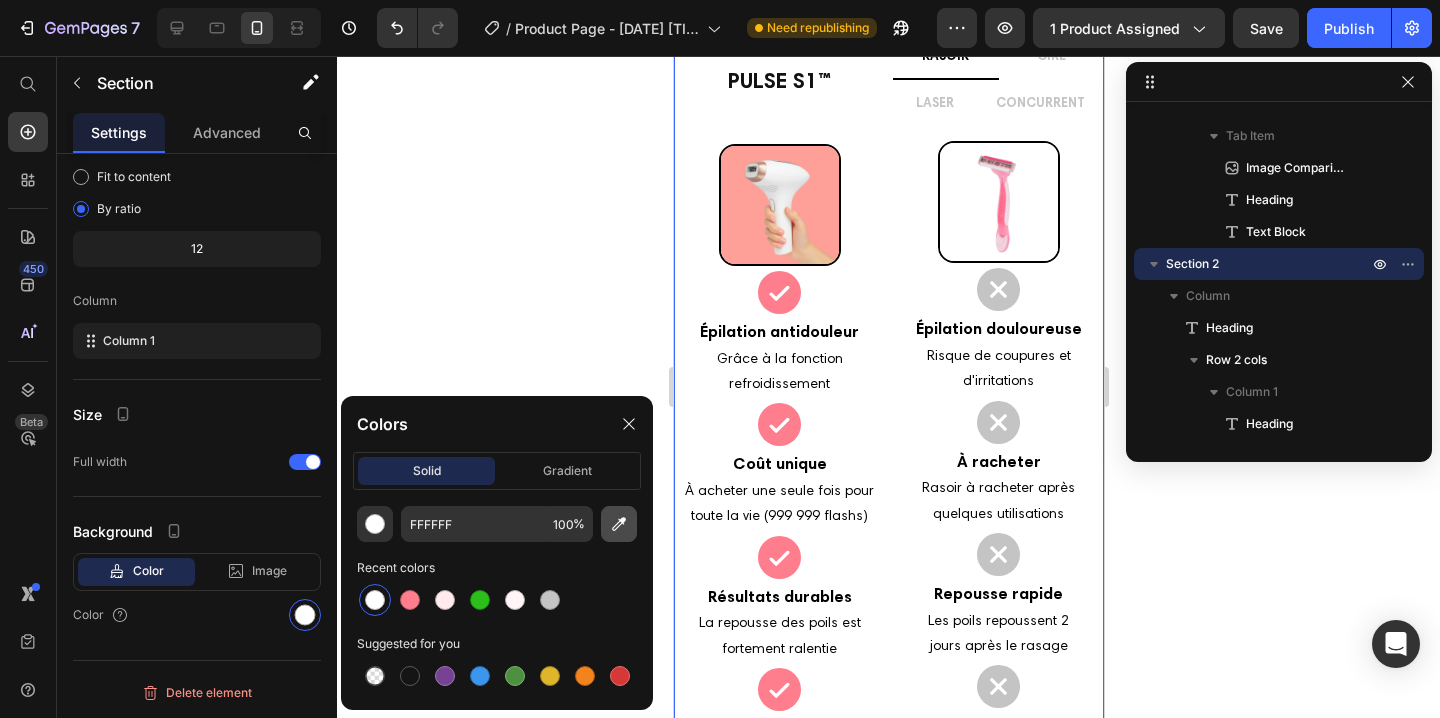 click 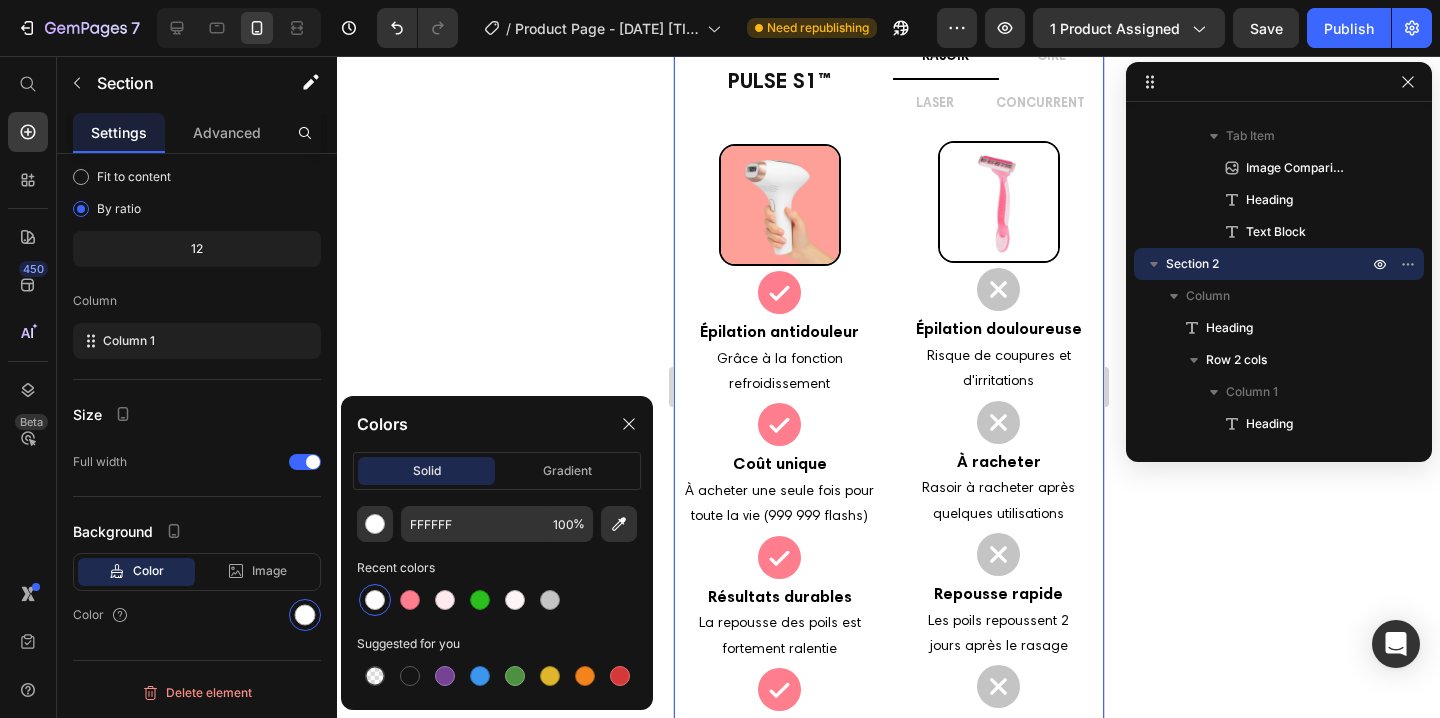 type on "FFF5F7" 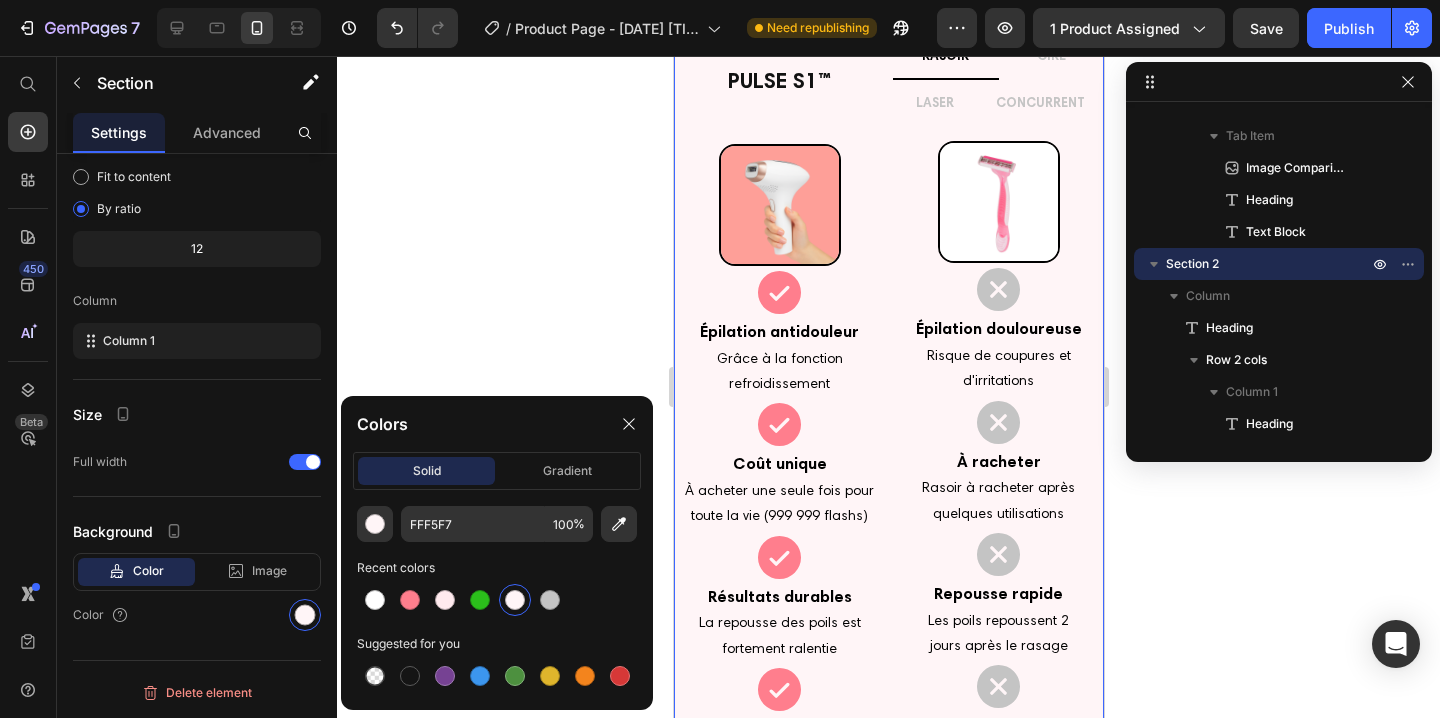 click 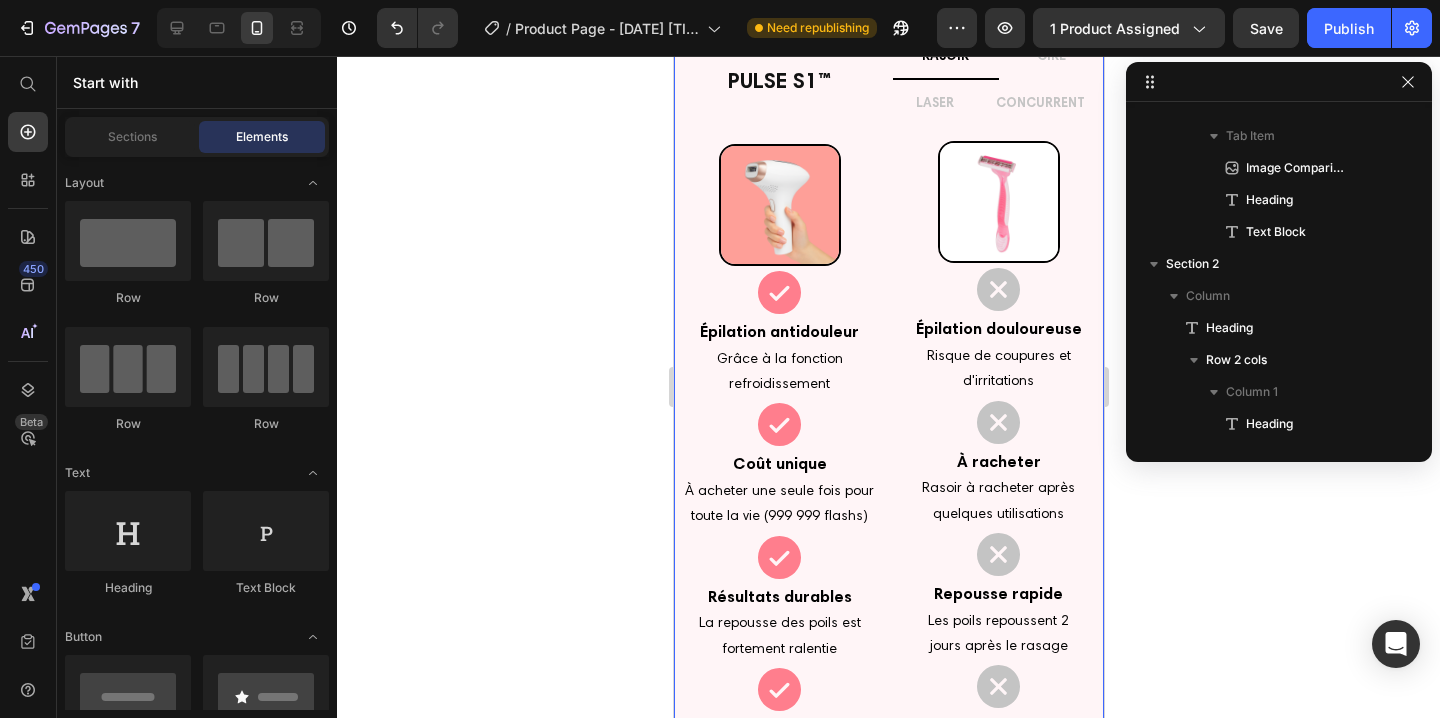 click 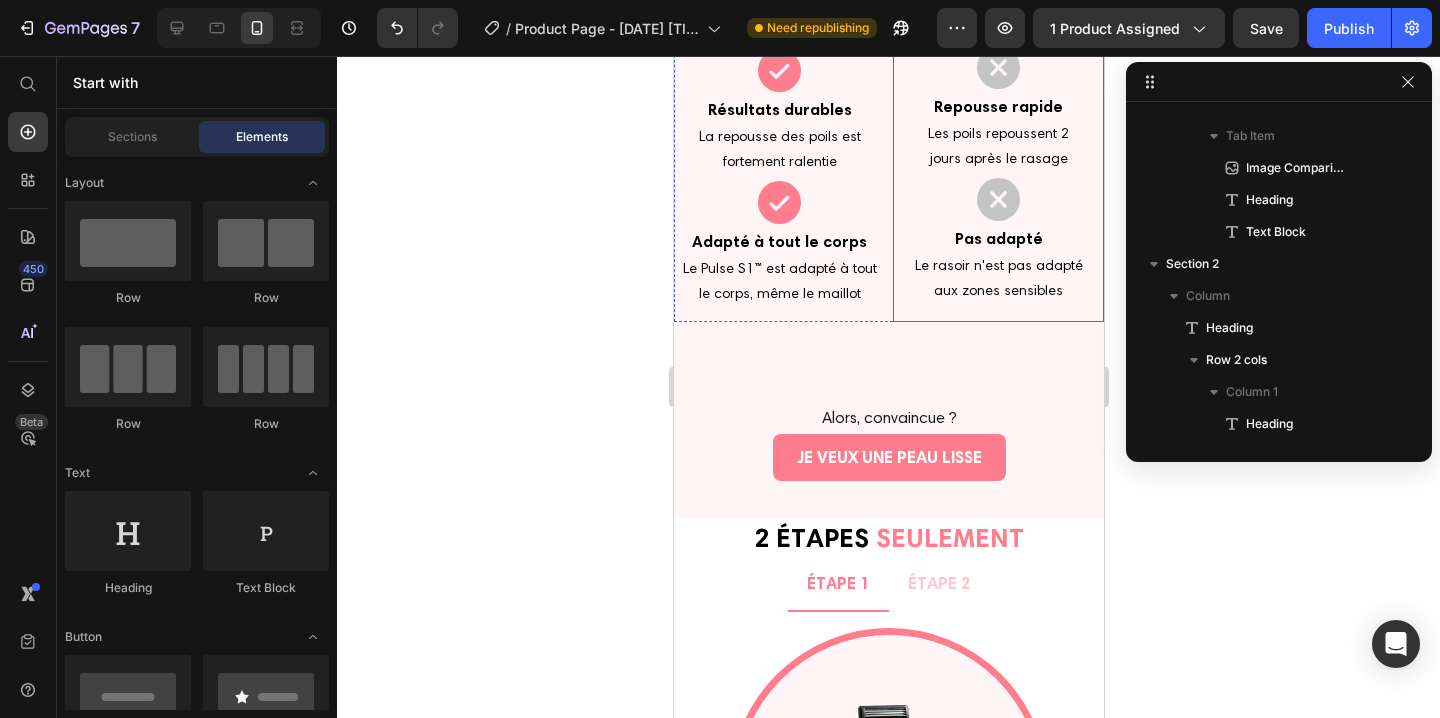 scroll, scrollTop: 5732, scrollLeft: 0, axis: vertical 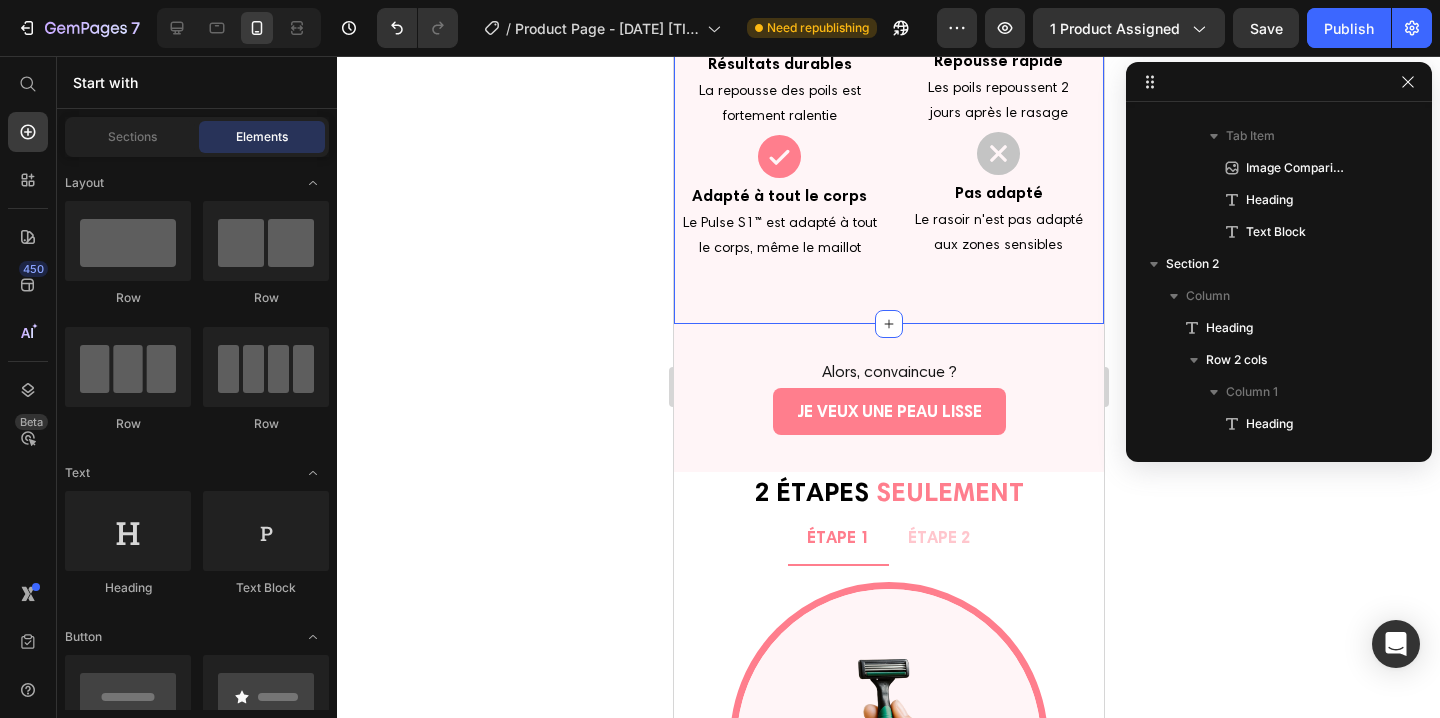click on "IL Y A LE PULSE S1™,  PUIS IL Y A LES AUTRES... Heading PULSE S1 ™ Heading Image
Icon Épilation antidouleur Heading Grâce à la fonction refroidissement Text Block
Icon Coût unique Heading À acheter une seule fois pour toute la vie (999 999 flashs) Text Block
Icon Résultats durables Heading La repousse des poils est fortement ralentie Text Block
Icon Adapté à tout le corps Heading Le Pulse S1 ™ est adapté à tout le corps, même le maillot Text Block RASOIR CIRE LASER CONCURRENT Image
Icon Épilation douloureuse Heading Risque de coupures et d'irritations Text Block
Icon À racheter Heading Rasoir à racheter après quelques utilisations Text Block
Icon Repousse rapide Heading Les poils repoussent 2 jours après le rasage Text Block
Icon Pas adapté Heading Le rasoir n'est pas adapté aux zones sensibles Text Block Image
Icon Épilation douloureuse Icon" at bounding box center (888, -149) 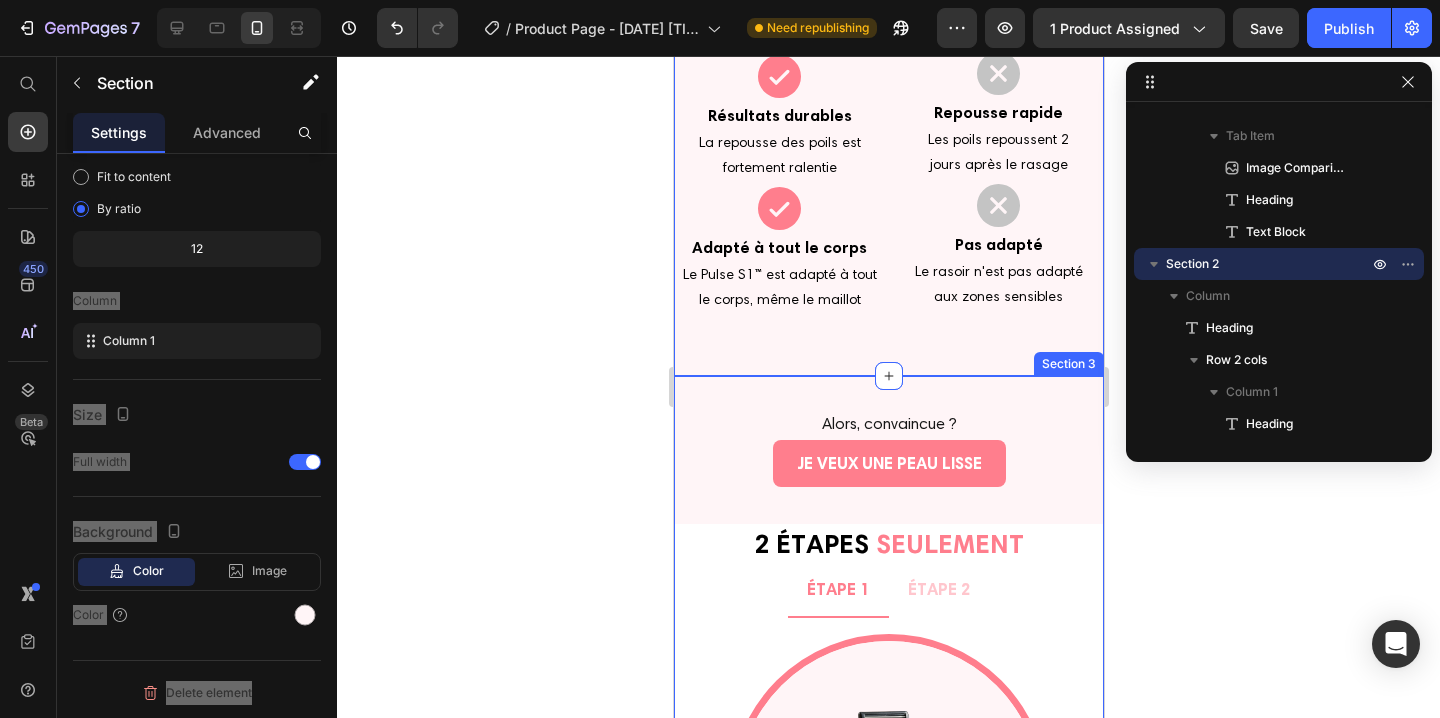 scroll, scrollTop: 5664, scrollLeft: 0, axis: vertical 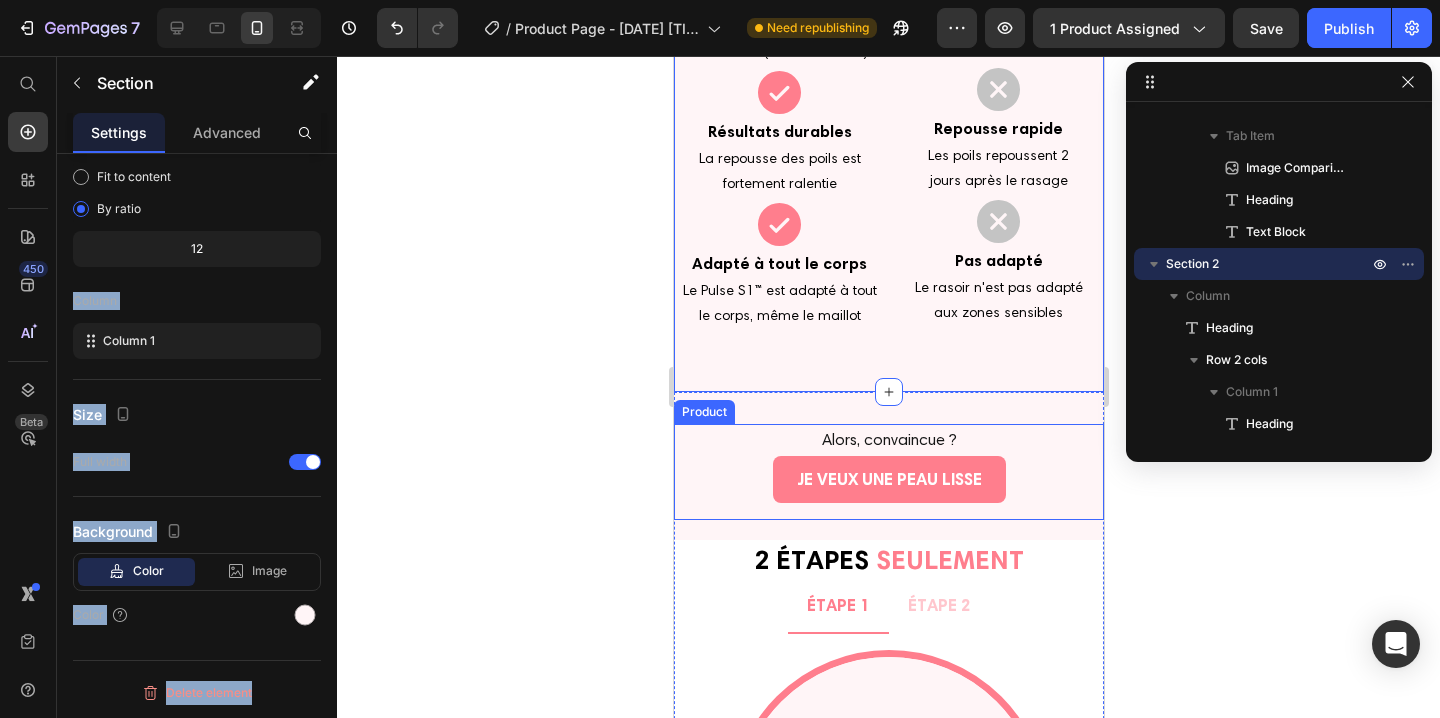 click on "JE VEUX UNE PEAU LISSE Add to Cart" at bounding box center (888, 488) 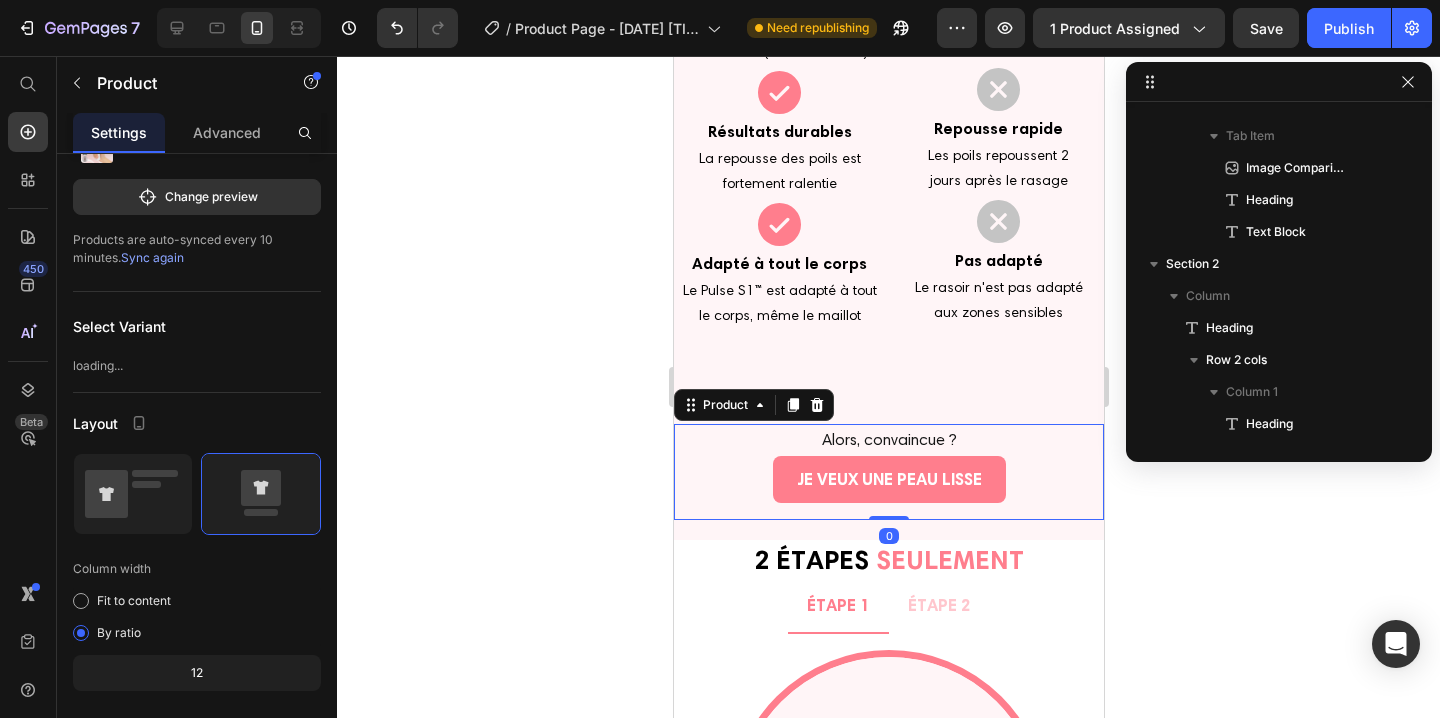 scroll, scrollTop: 5974, scrollLeft: 0, axis: vertical 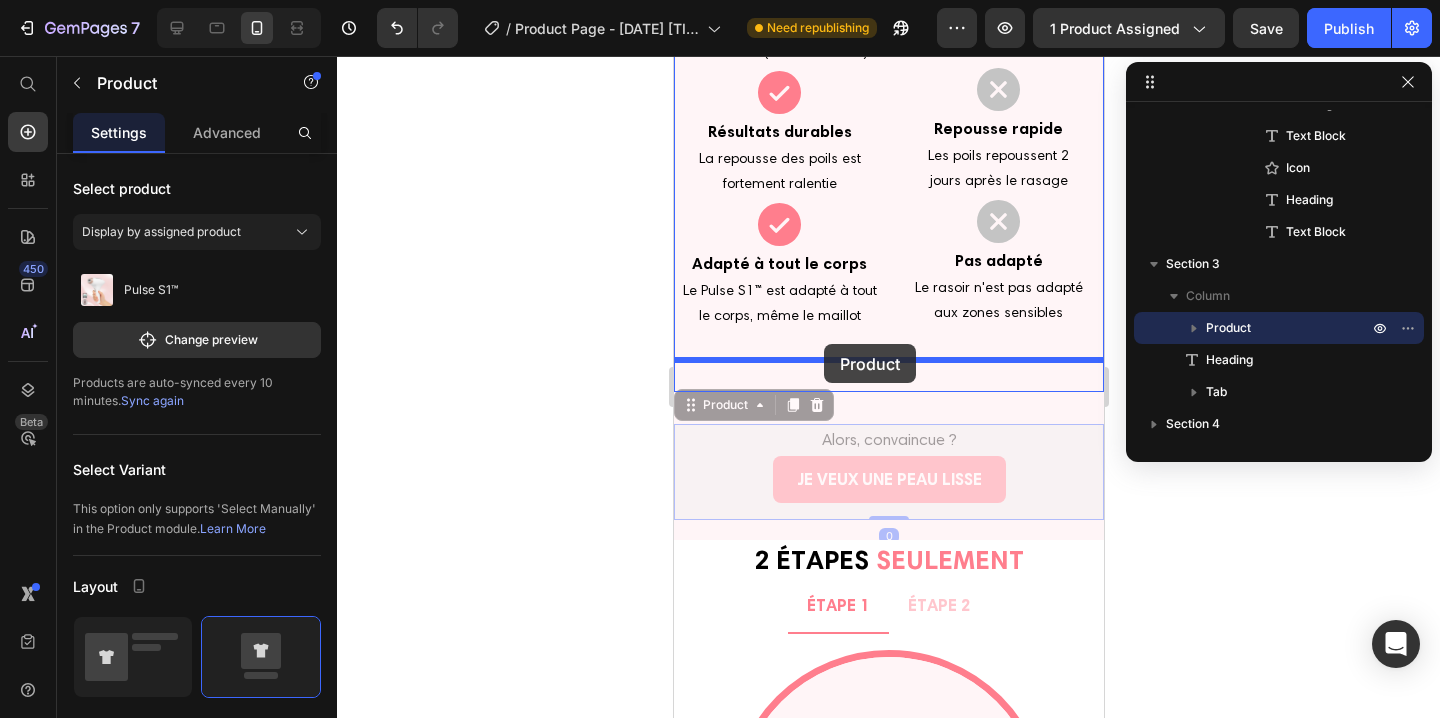 drag, startPoint x: 692, startPoint y: 409, endPoint x: 823, endPoint y: 344, distance: 146.23953 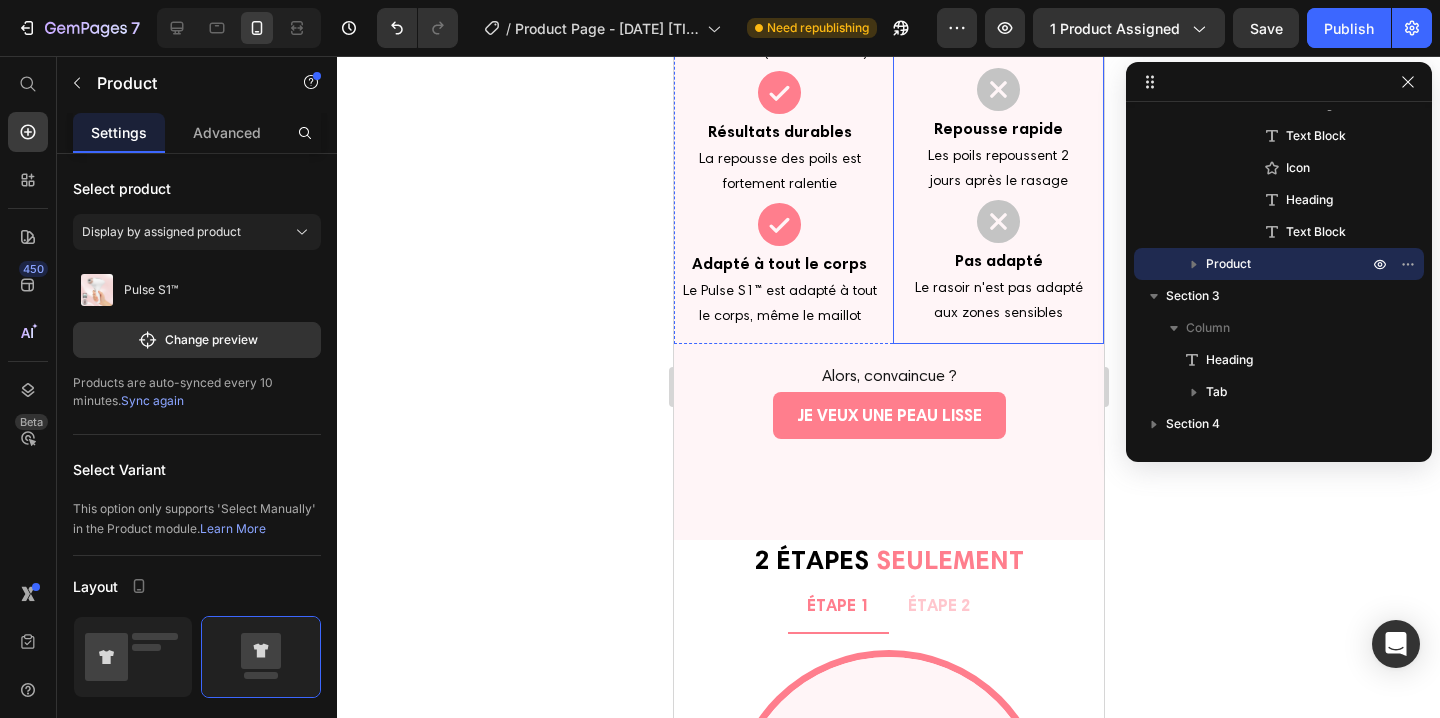 click on "Image
Icon Épilation douloureuse Heading Risque de coupures et d'irritations Text Block
Icon À racheter Heading Rasoir à racheter après quelques utilisations Text Block
Icon Repousse rapide Heading Les poils repoussent 2 jours après le rasage Text Block
Icon Pas adapté Heading Le rasoir n'est pas adapté aux zones sensibles Text Block Image
Icon Épilation douloureuse Heading La cire arrache agressivement le poil Text Block
Icon À racheter Heading Cire à racheter après chaque séance Text Block
Icon Repousse rapide Heading Les poils repoussent 2 semaines après Text Block
Icon Pas adapté Heading La cire n'est pas adaptée aux zones sensibles Text Block Image
Icon Épilation douloureuse Heading Risque de brûlures et d'irritations Text Block
Icon Très cher Heading +1500€ pour une épilation complète Text Block
Icon Heading" at bounding box center [997, -6] 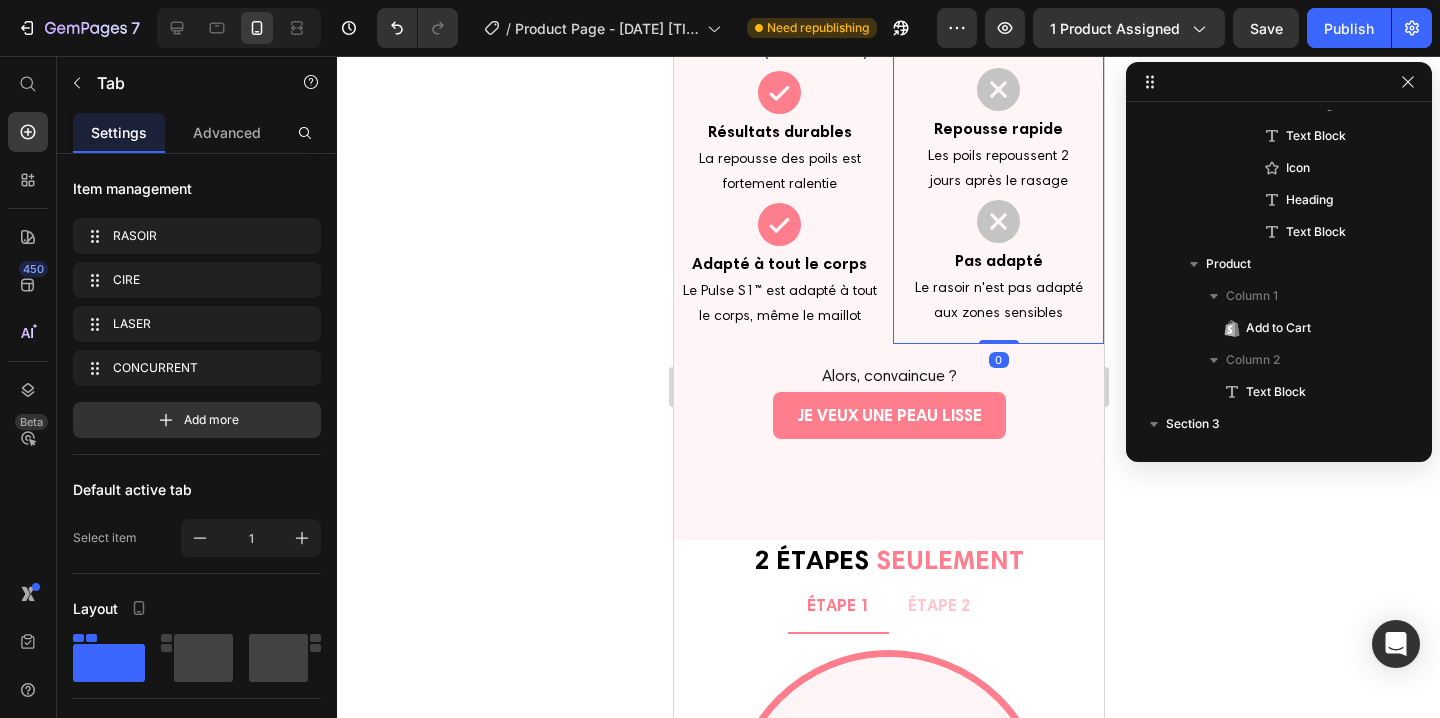 scroll, scrollTop: 4442, scrollLeft: 0, axis: vertical 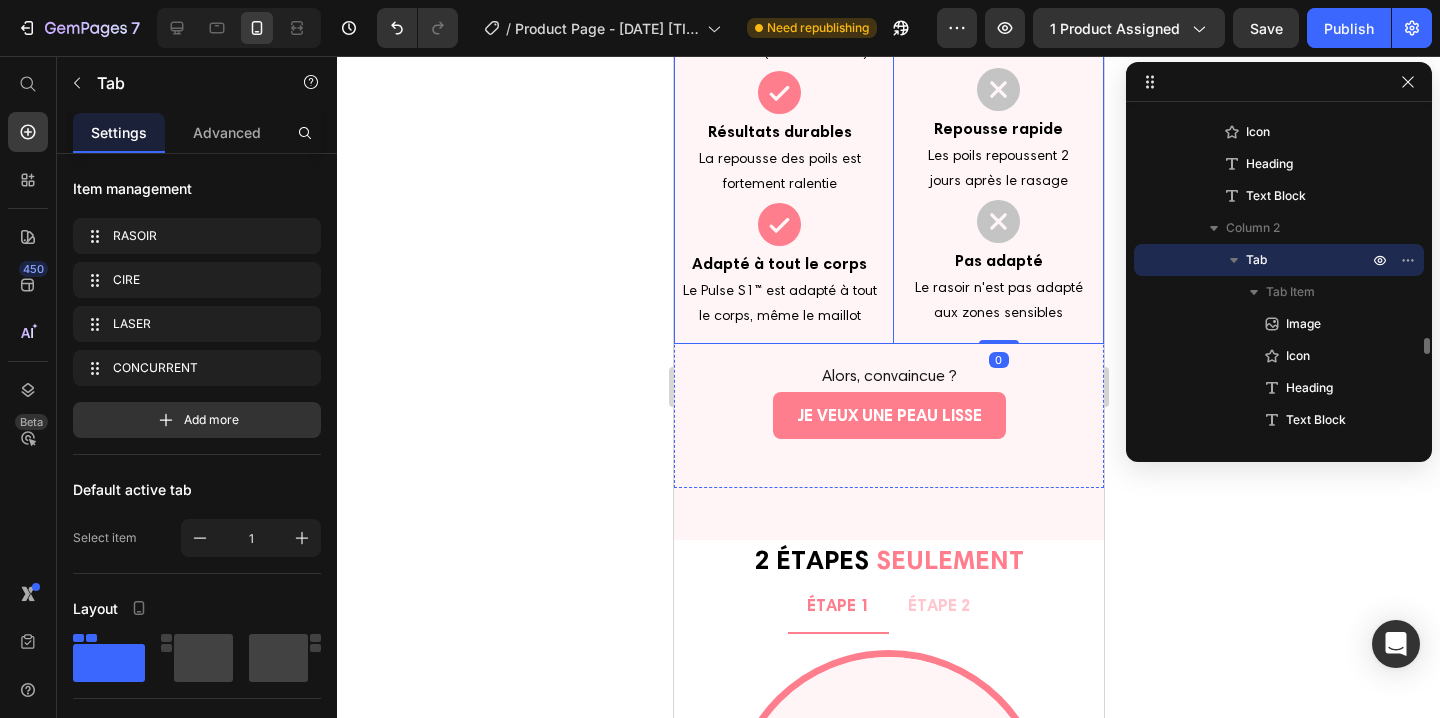 click on "PULSE S1 ™ Heading Image
Icon Épilation antidouleur Heading Grâce à la fonction refroidissement Text Block
Icon Coût unique Heading À acheter une seule fois pour toute la vie (999 999 flashs) Text Block
Icon Résultats durables Heading La repousse des poils est fortement ralentie Text Block
Icon Adapté à tout le corps Heading Le Pulse S1 ™ est adapté à tout le corps, même le maillot Text Block" at bounding box center (778, -44) 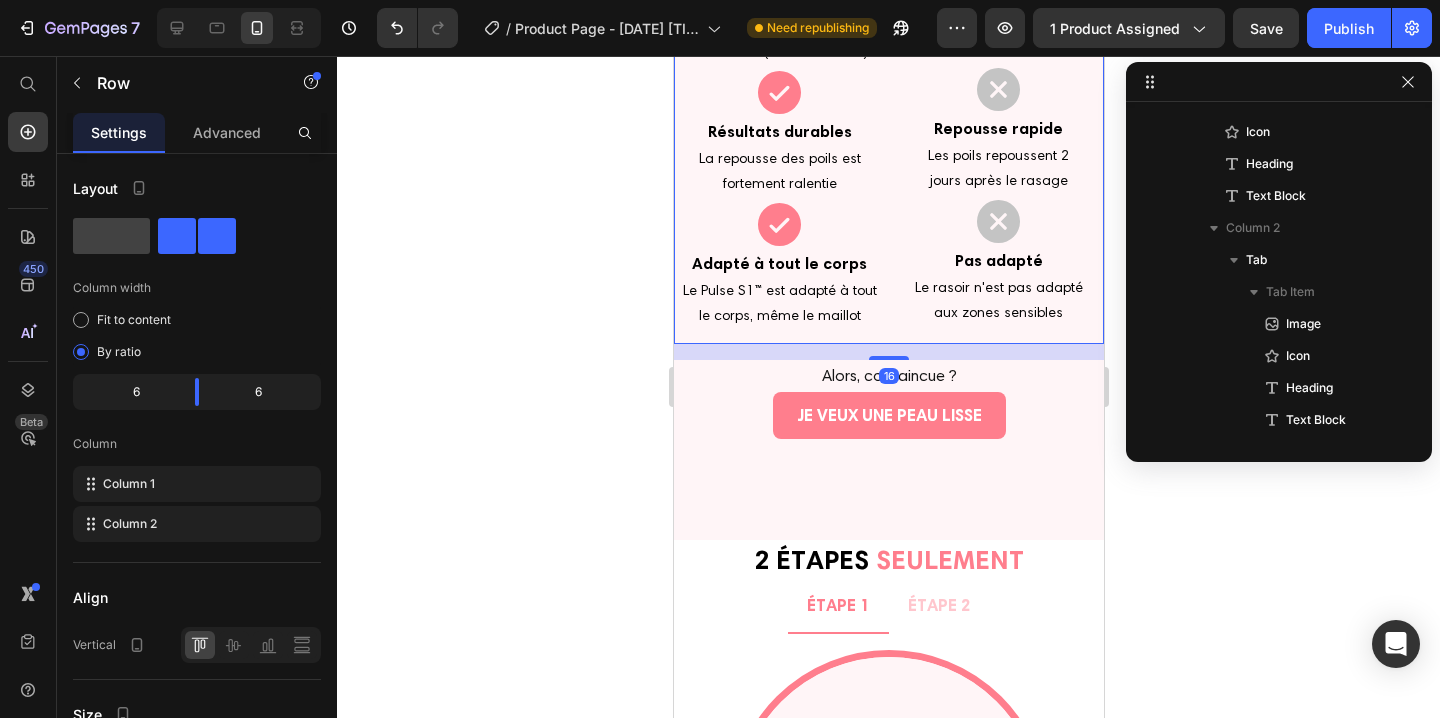 scroll, scrollTop: 3898, scrollLeft: 0, axis: vertical 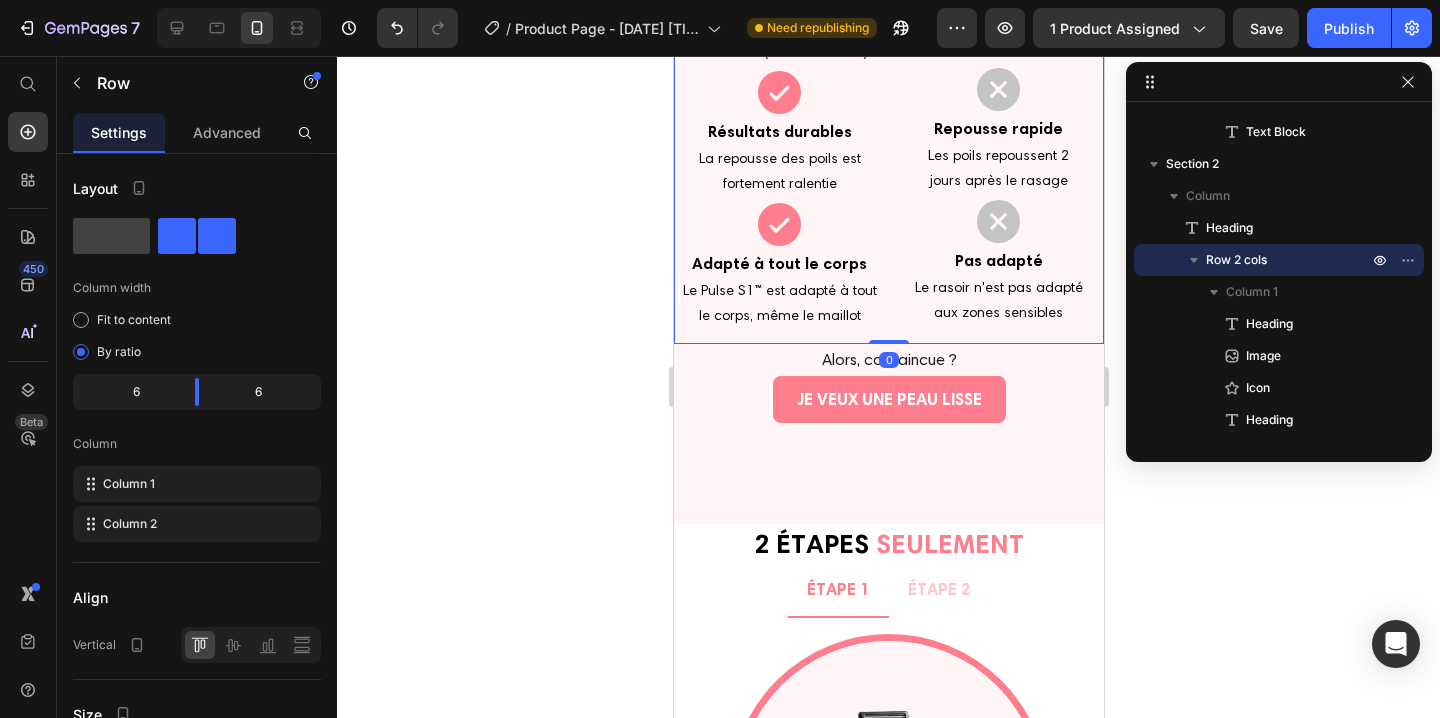 drag, startPoint x: 882, startPoint y: 358, endPoint x: 889, endPoint y: 330, distance: 28.86174 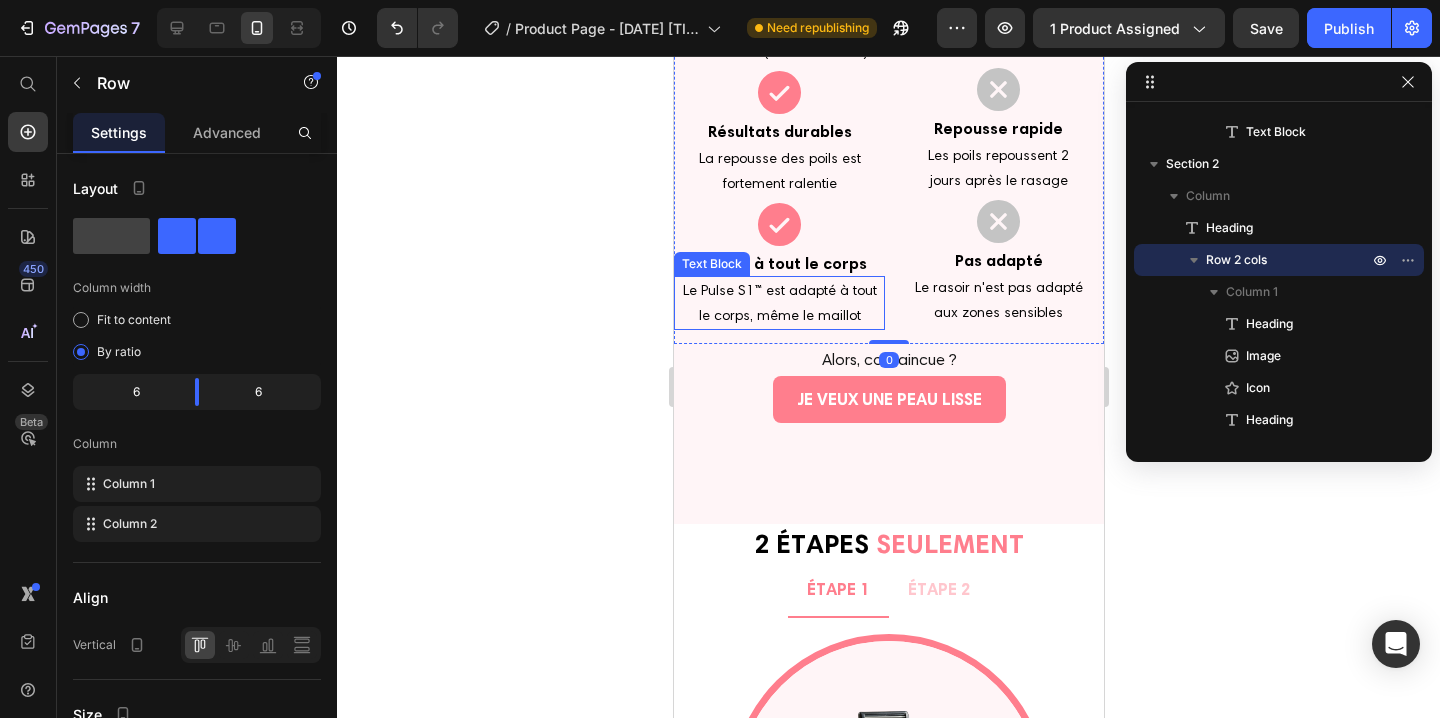 click 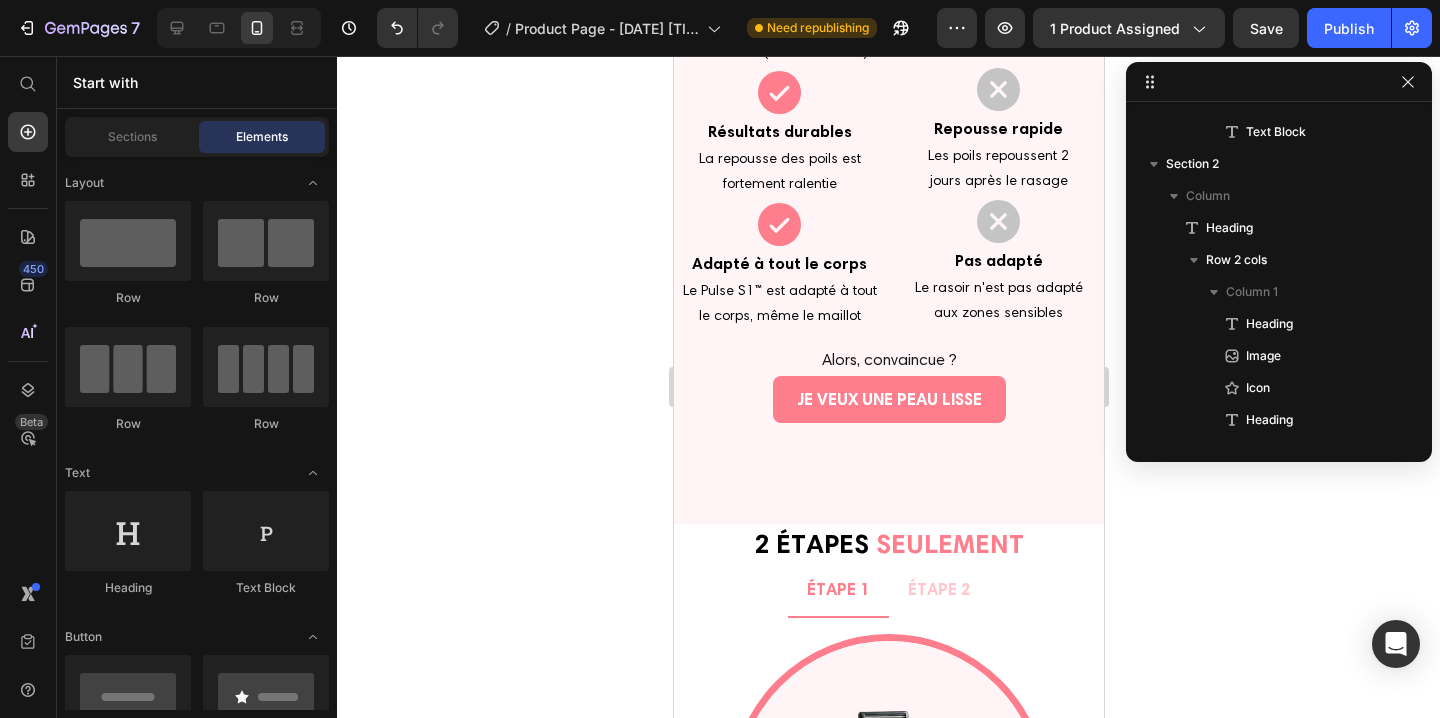 click 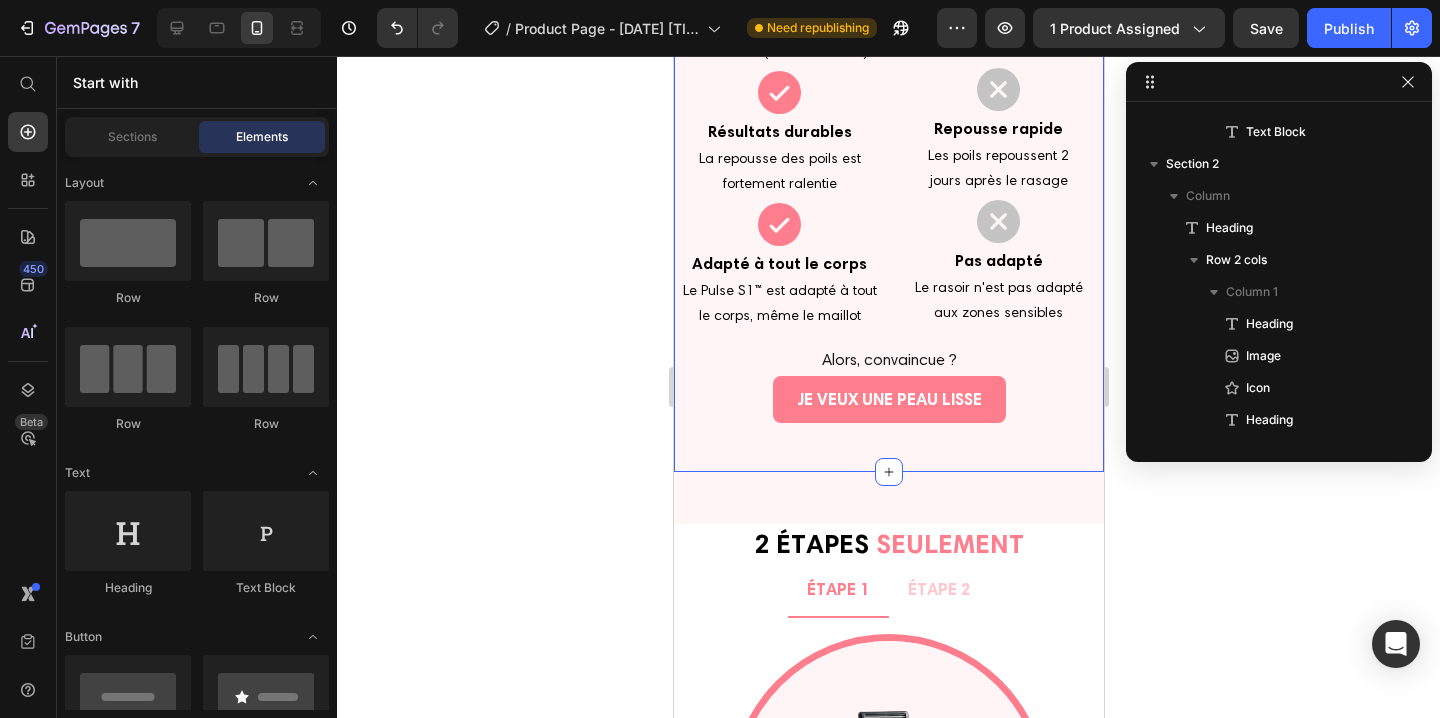 click on "IL Y A LE PULSE S1™,  PUIS IL Y A LES AUTRES... Heading PULSE S1 ™ Heading Image
Icon Épilation antidouleur Heading Grâce à la fonction refroidissement Text Block
Icon Coût unique Heading À acheter une seule fois pour toute la vie (999 999 flashs) Text Block
Icon Résultats durables Heading La repousse des poils est fortement ralentie Text Block
Icon Adapté à tout le corps Heading Le Pulse S1 ™ est adapté à tout le corps, même le maillot Text Block RASOIR CIRE LASER CONCURRENT Image
Icon Épilation douloureuse Heading Risque de coupures et d'irritations Text Block
Icon À racheter Heading Rasoir à racheter après quelques utilisations Text Block
Icon Repousse rapide Heading Les poils repoussent 2 jours après le rasage Text Block
Icon Pas adapté Heading Le rasoir n'est pas adapté aux zones sensibles Text Block Image
Icon Épilation douloureuse Icon" at bounding box center [888, -40] 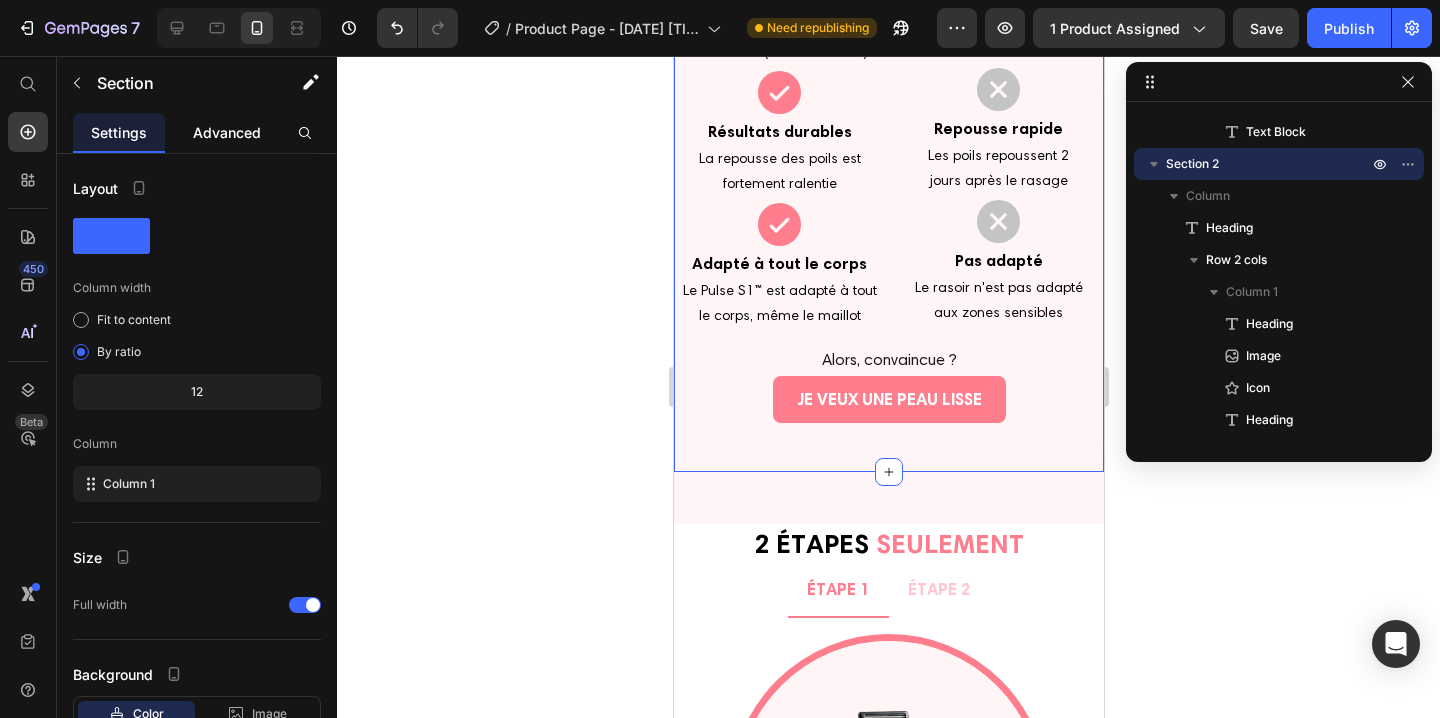 click on "Advanced" at bounding box center [227, 132] 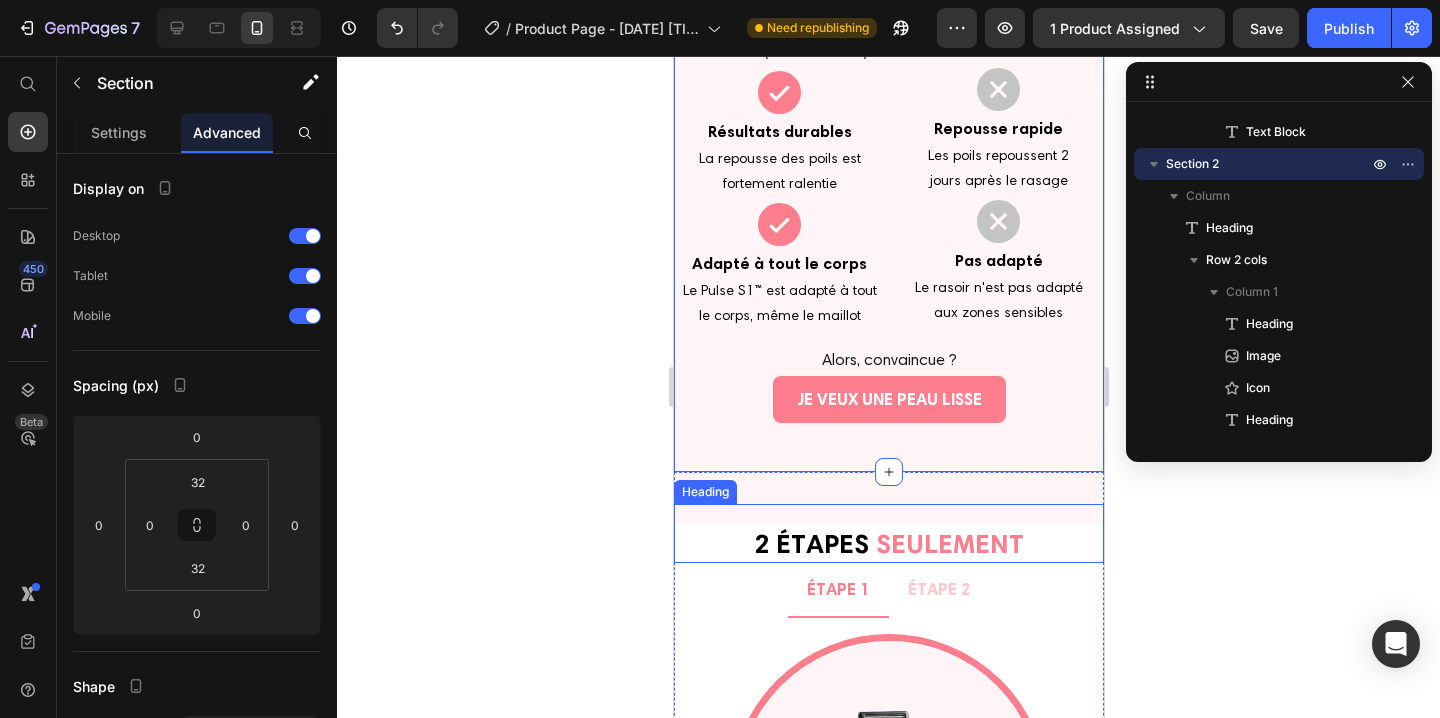 click 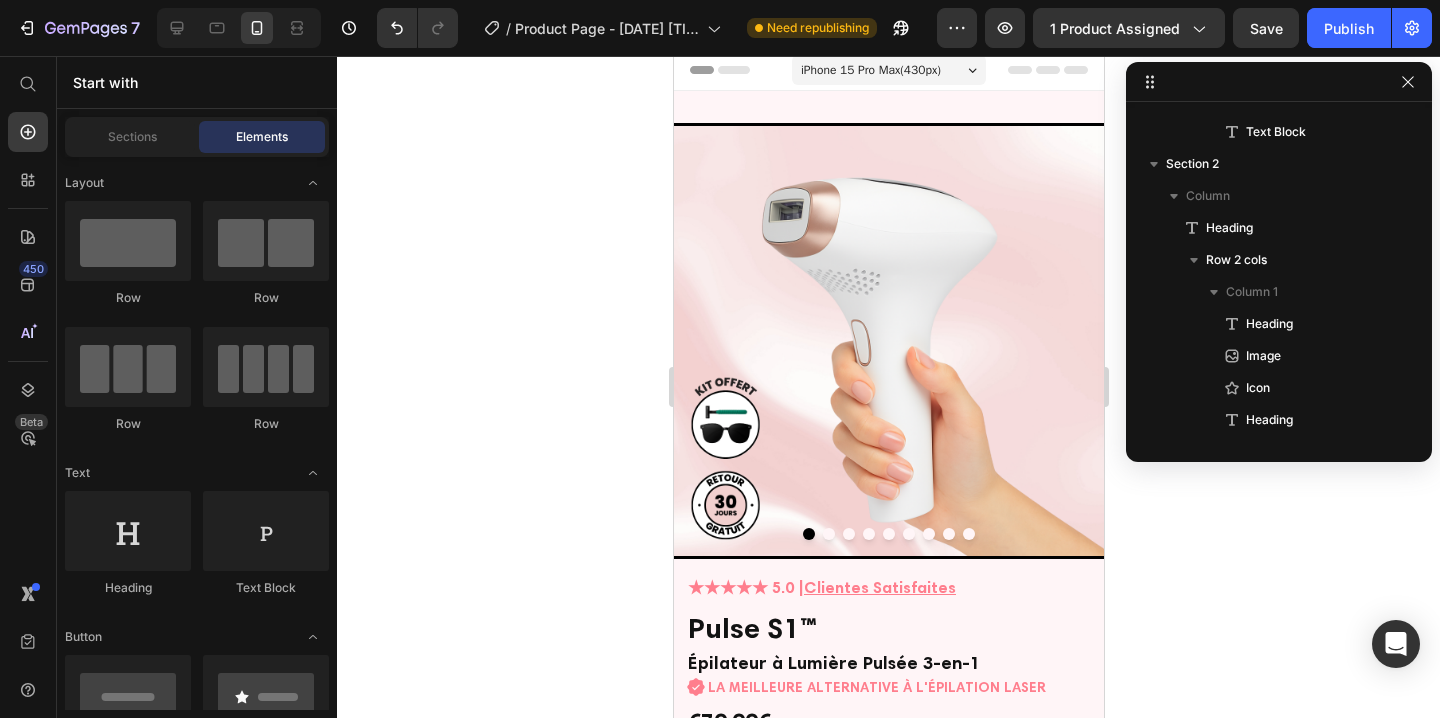 scroll, scrollTop: 0, scrollLeft: 0, axis: both 